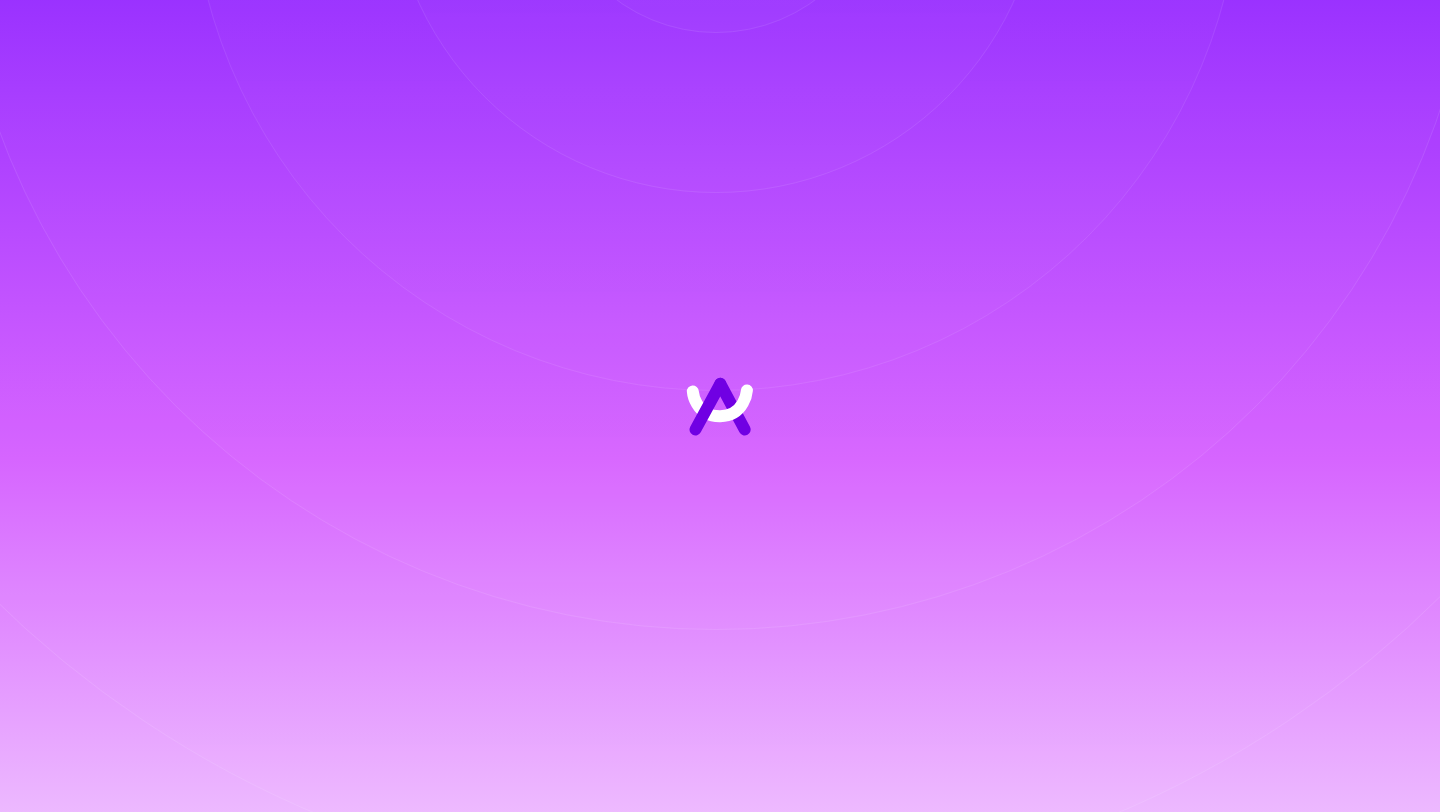scroll, scrollTop: 0, scrollLeft: 0, axis: both 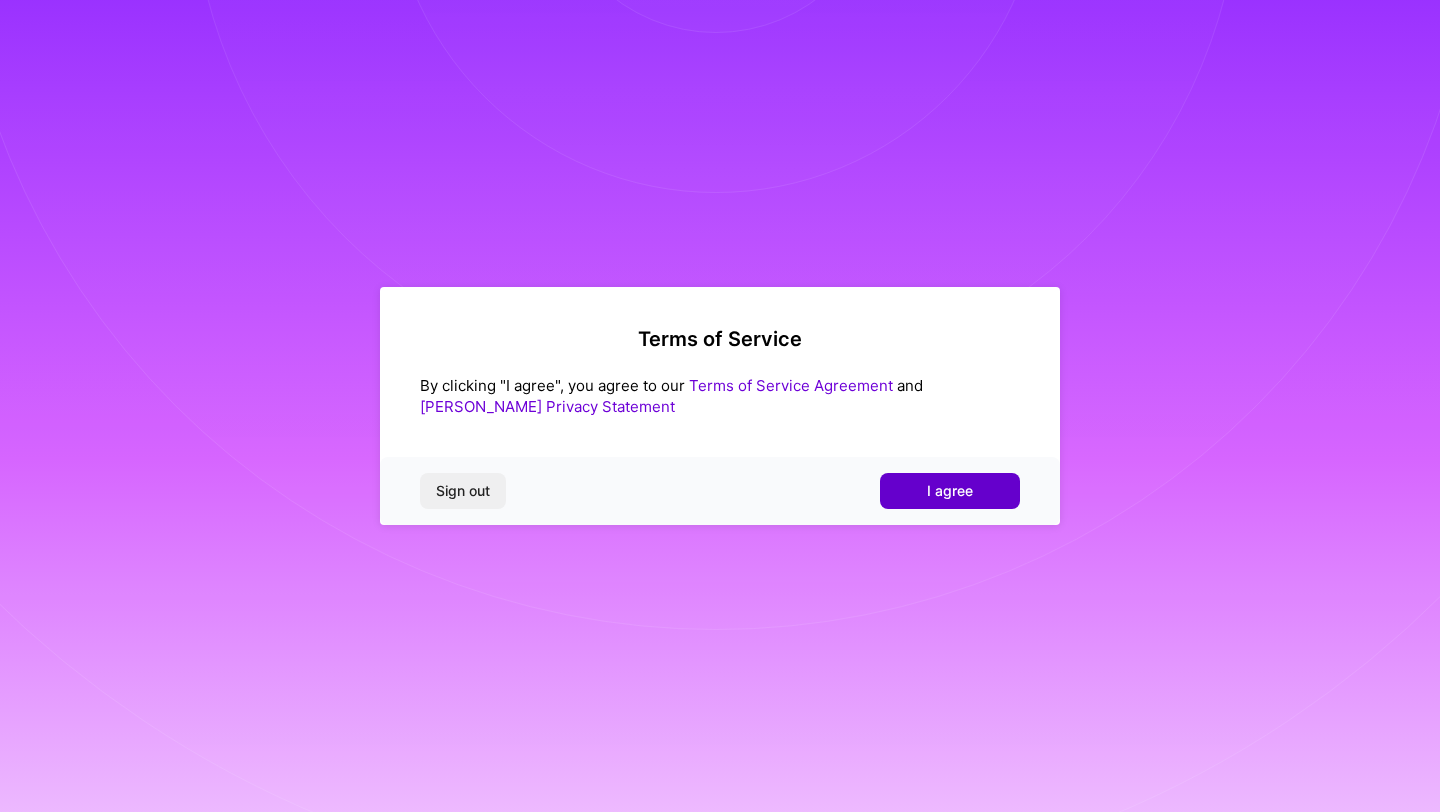click on "I agree" at bounding box center [950, 491] 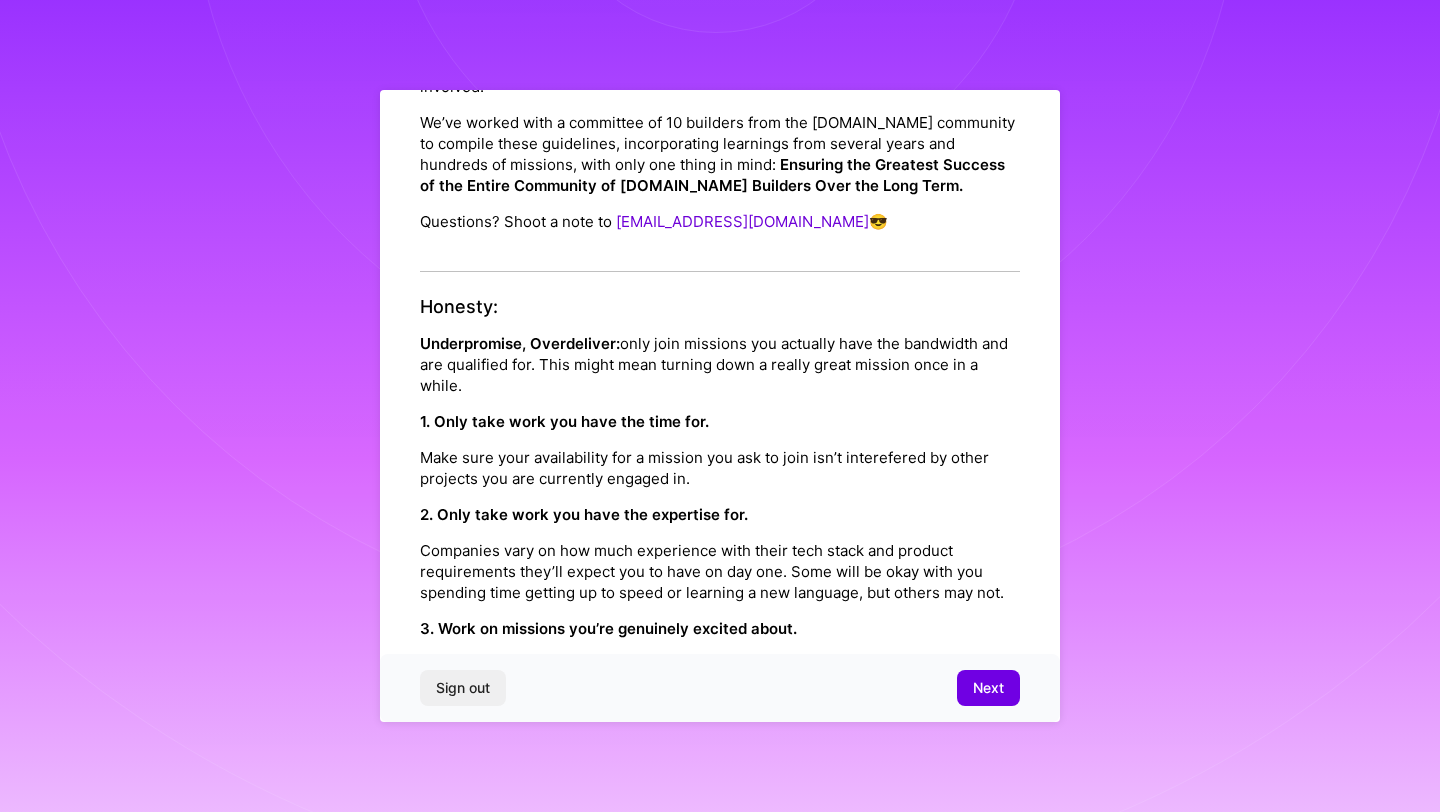 scroll, scrollTop: 0, scrollLeft: 0, axis: both 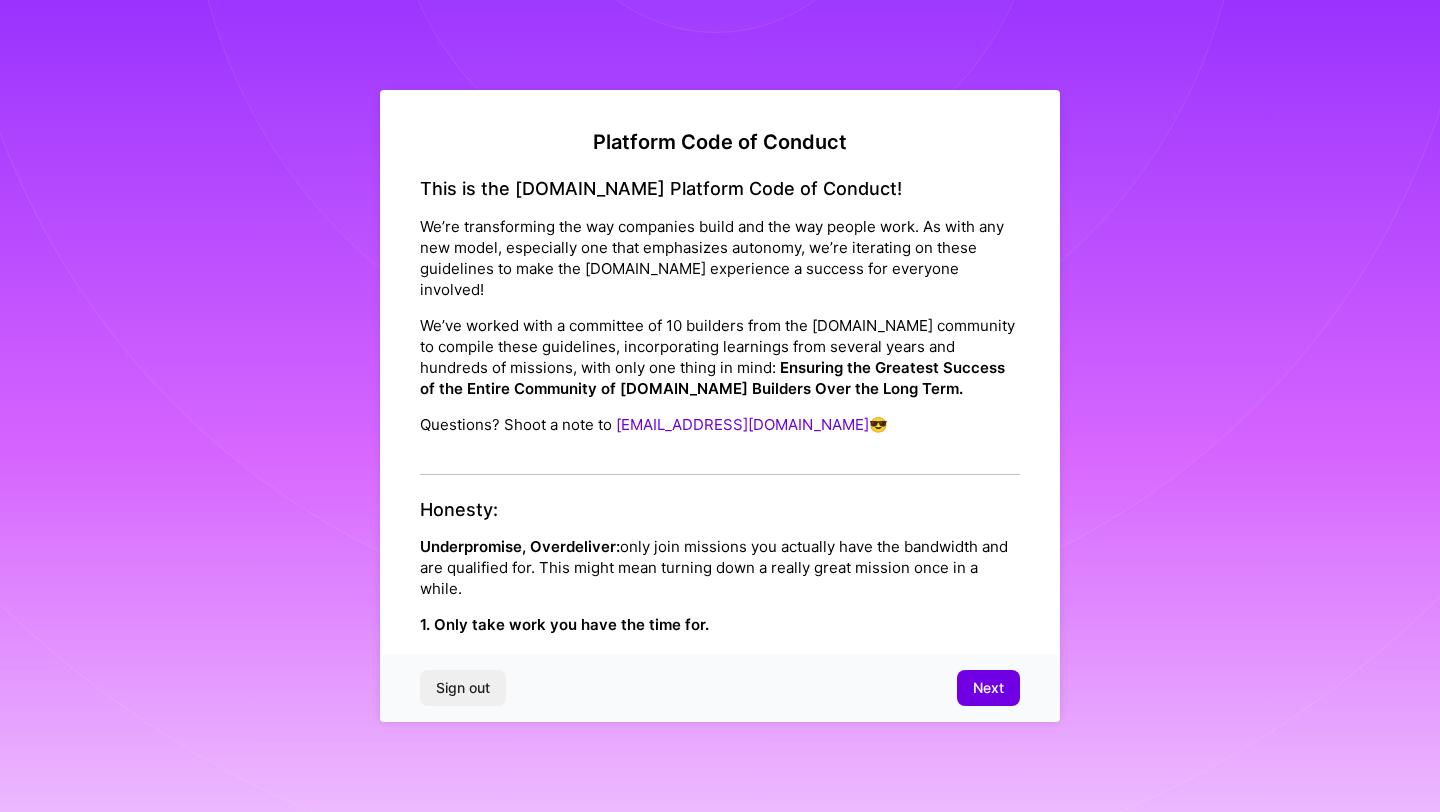 click on "This is the [DOMAIN_NAME] Platform Code of Conduct!" at bounding box center [720, 189] 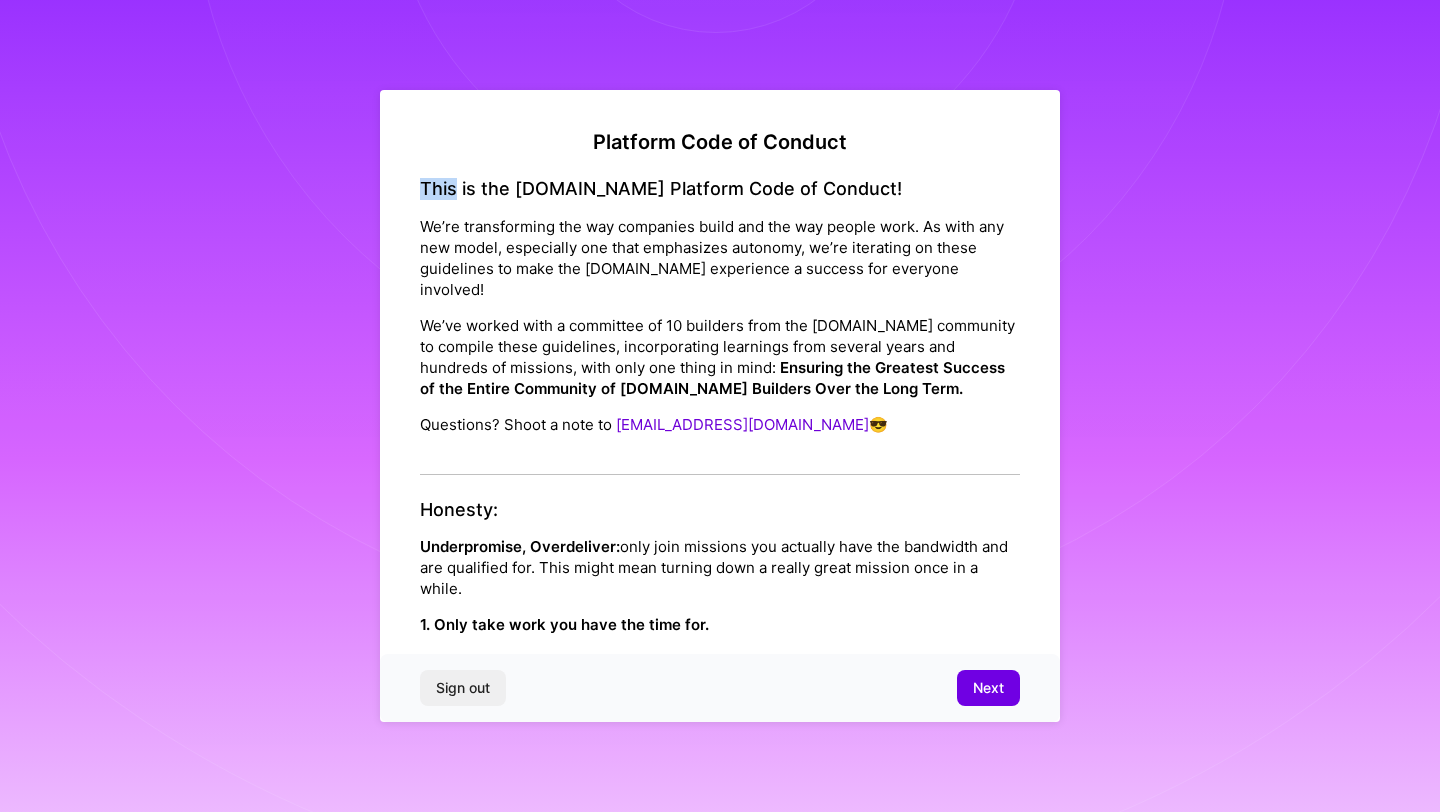 click on "This is the [DOMAIN_NAME] Platform Code of Conduct!" at bounding box center (720, 189) 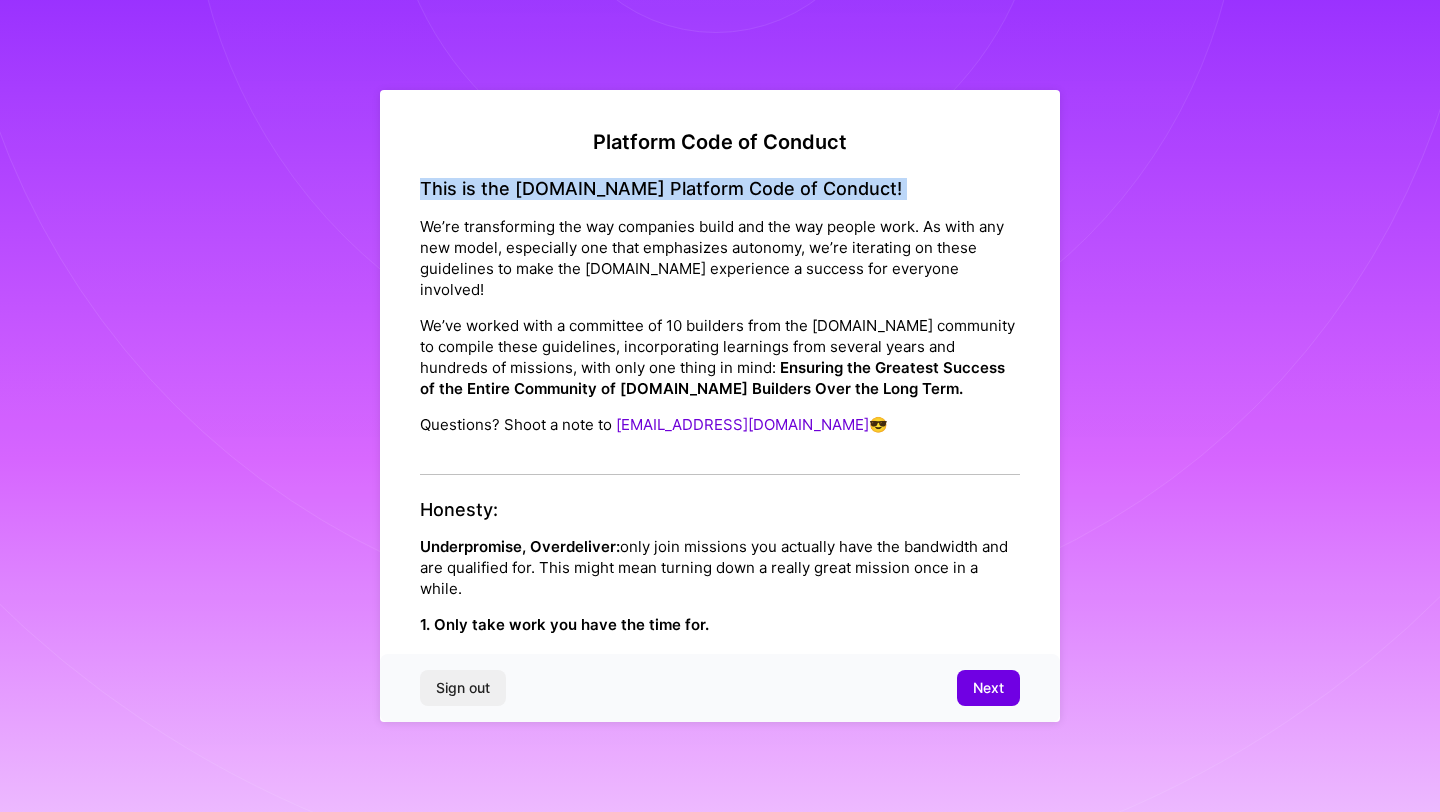 click on "This is the [DOMAIN_NAME] Platform Code of Conduct!" at bounding box center [720, 189] 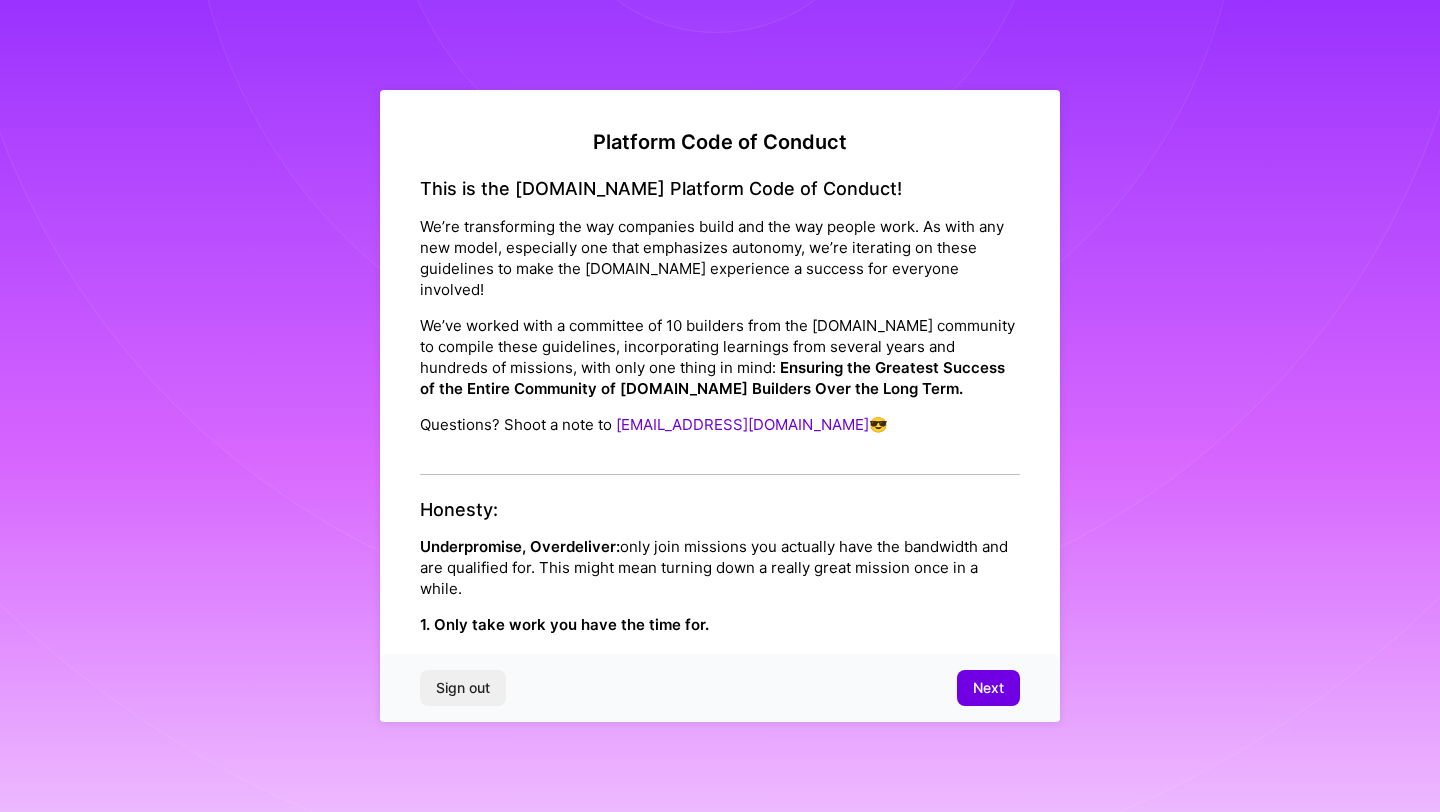 click on "Platform Code of Conduct" at bounding box center (720, 142) 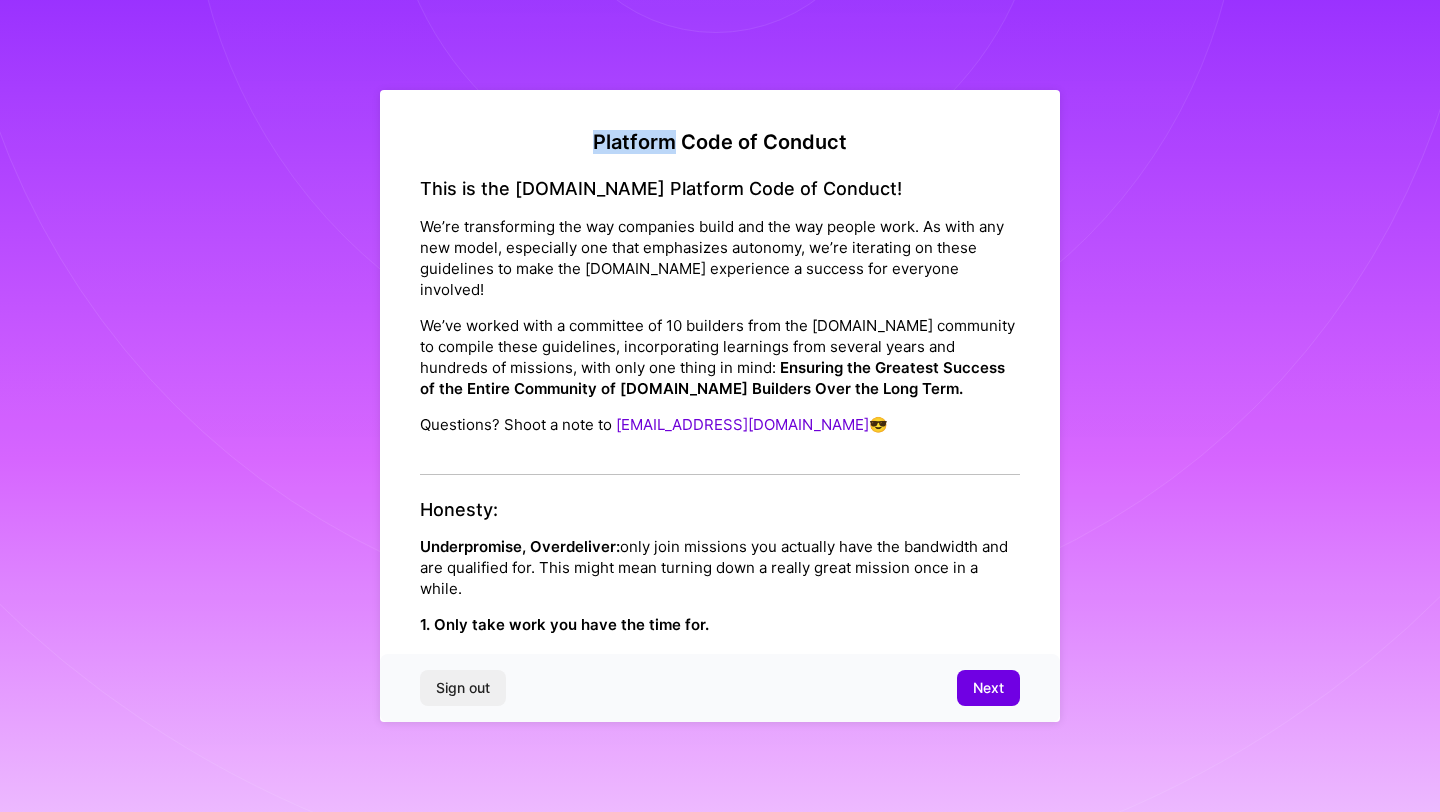 click on "Platform Code of Conduct" at bounding box center [720, 142] 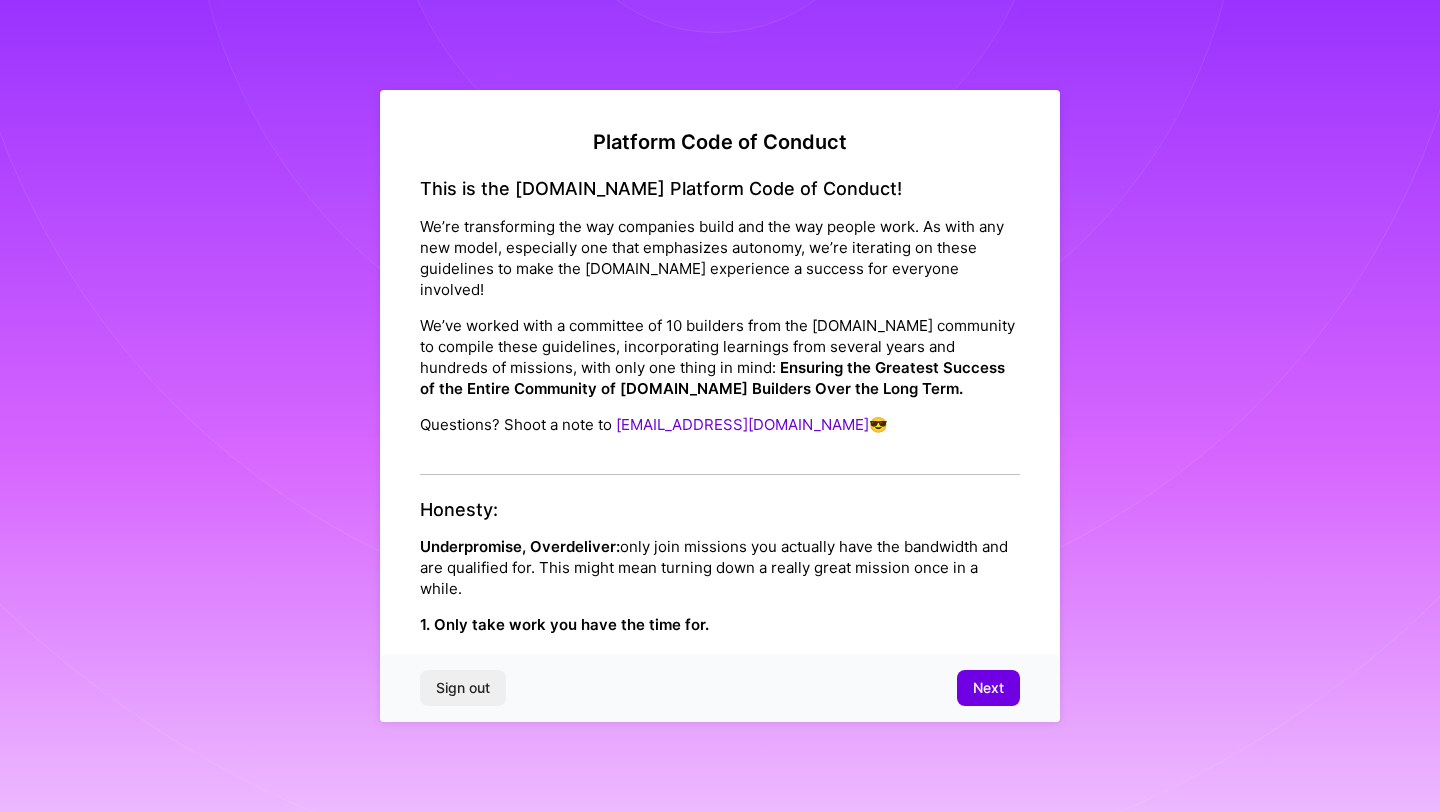 click on "Platform Code of Conduct" at bounding box center [720, 142] 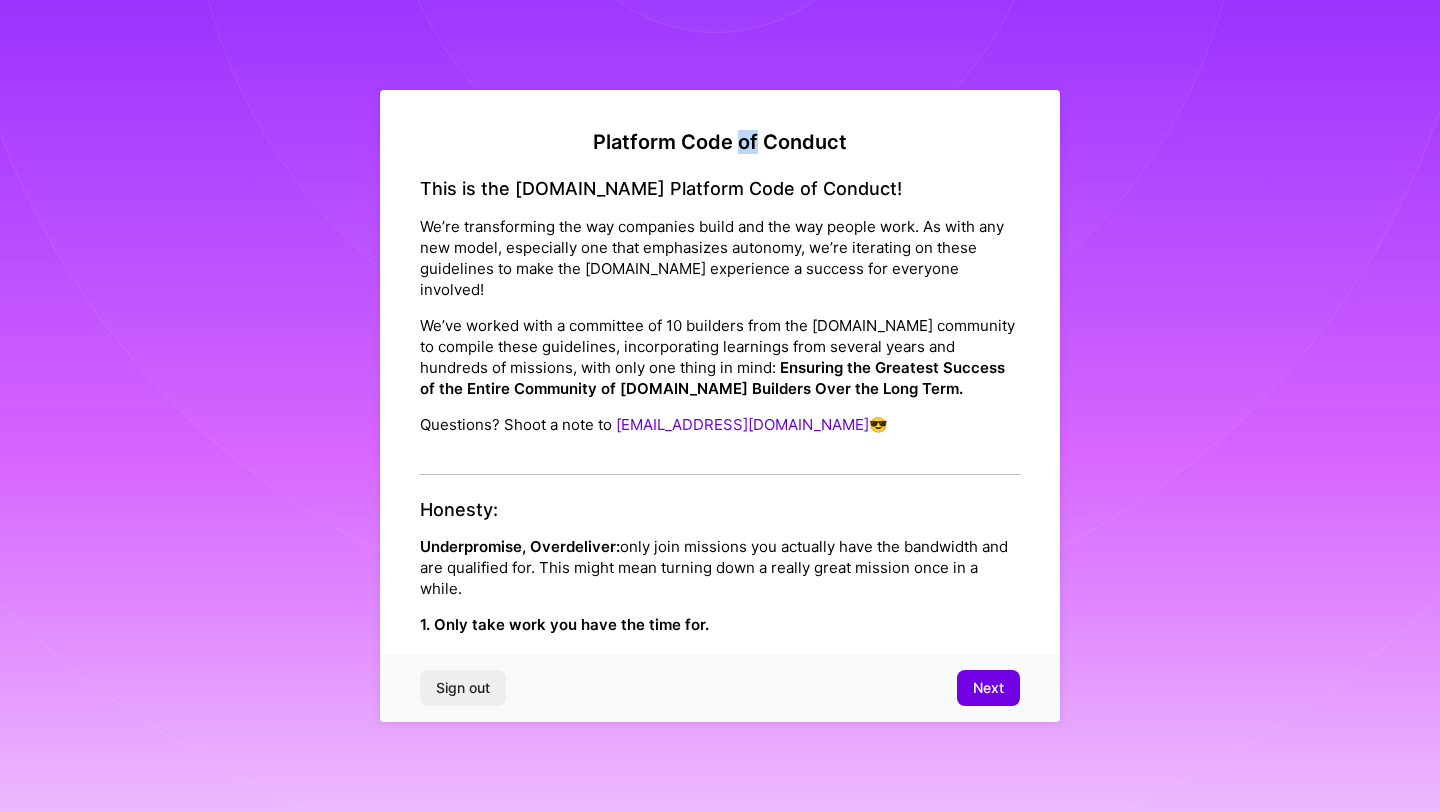 click on "Platform Code of Conduct" at bounding box center [720, 142] 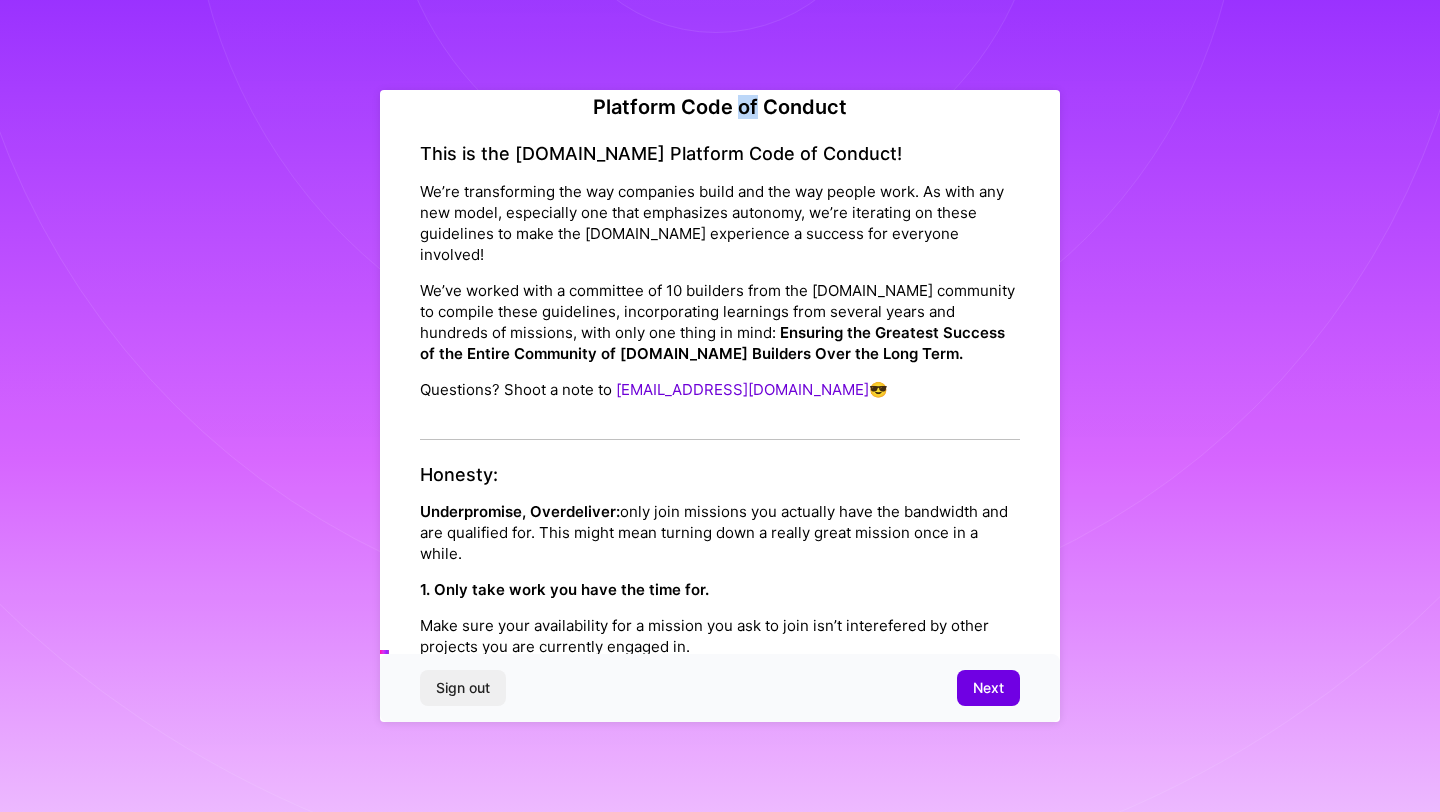 scroll, scrollTop: 25, scrollLeft: 0, axis: vertical 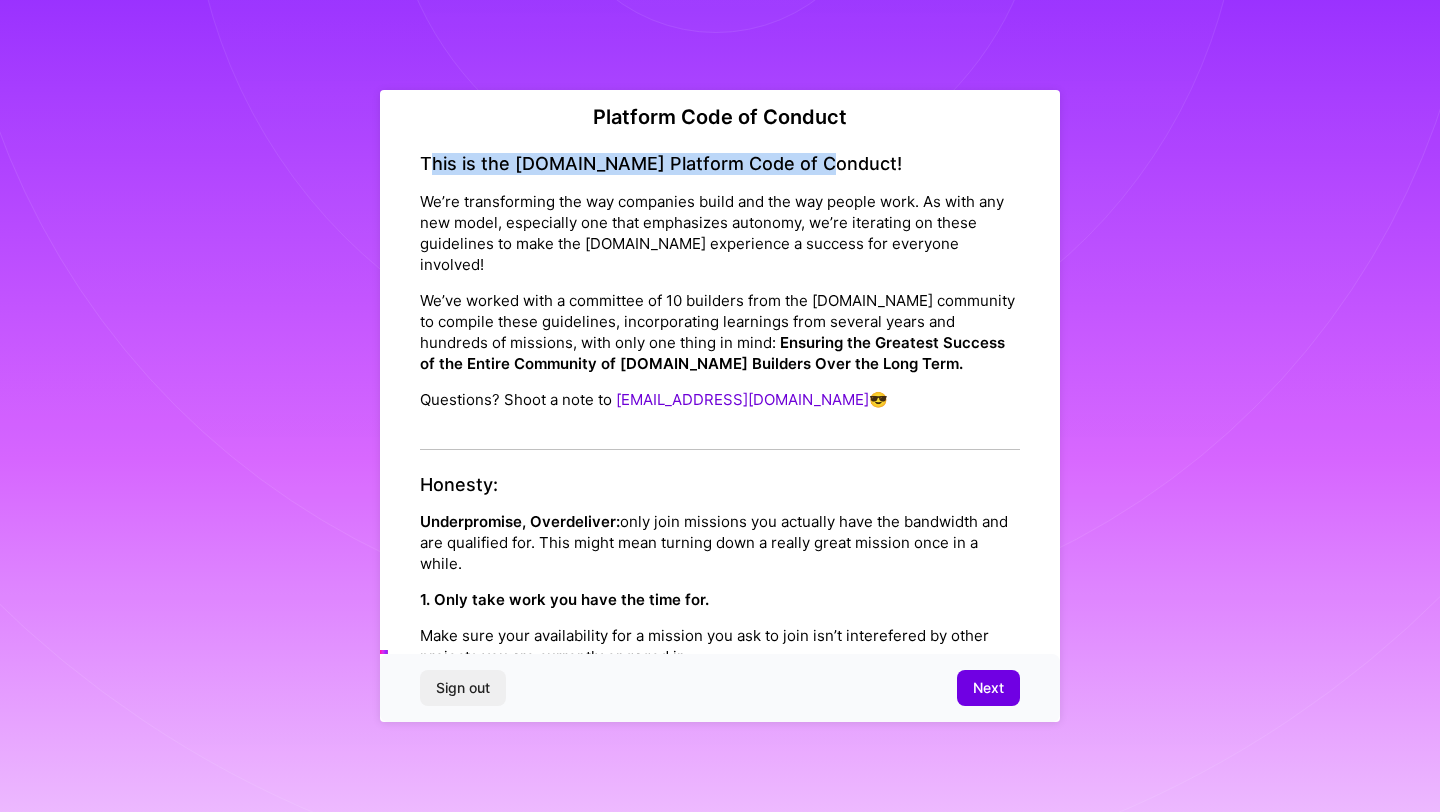 drag, startPoint x: 433, startPoint y: 162, endPoint x: 842, endPoint y: 166, distance: 409.01956 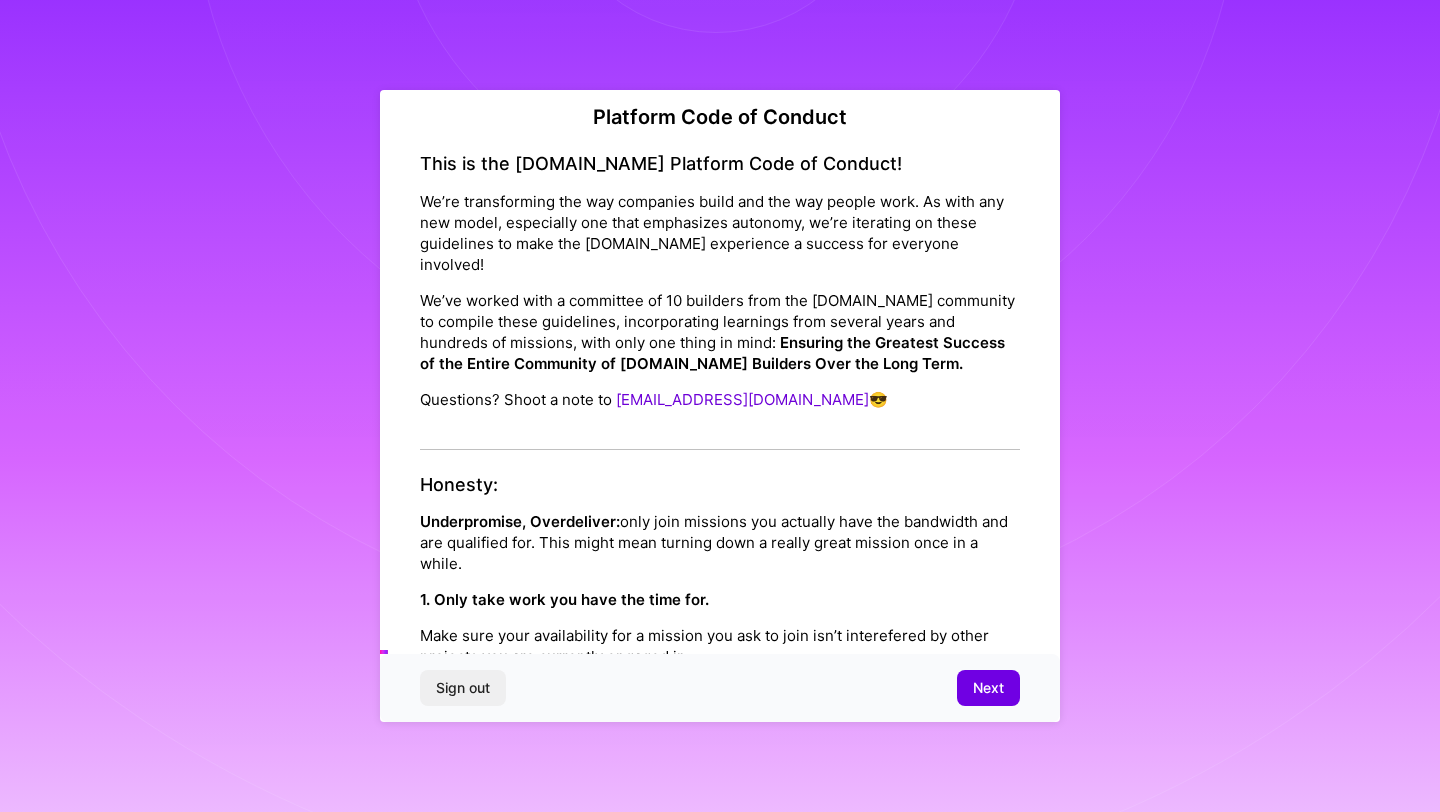 click on "We’re transforming the way companies build and the way people work. As with any new model, especially one that emphasizes autonomy, we’re iterating on these guidelines to make the [DOMAIN_NAME] experience a success for everyone involved!" at bounding box center (720, 233) 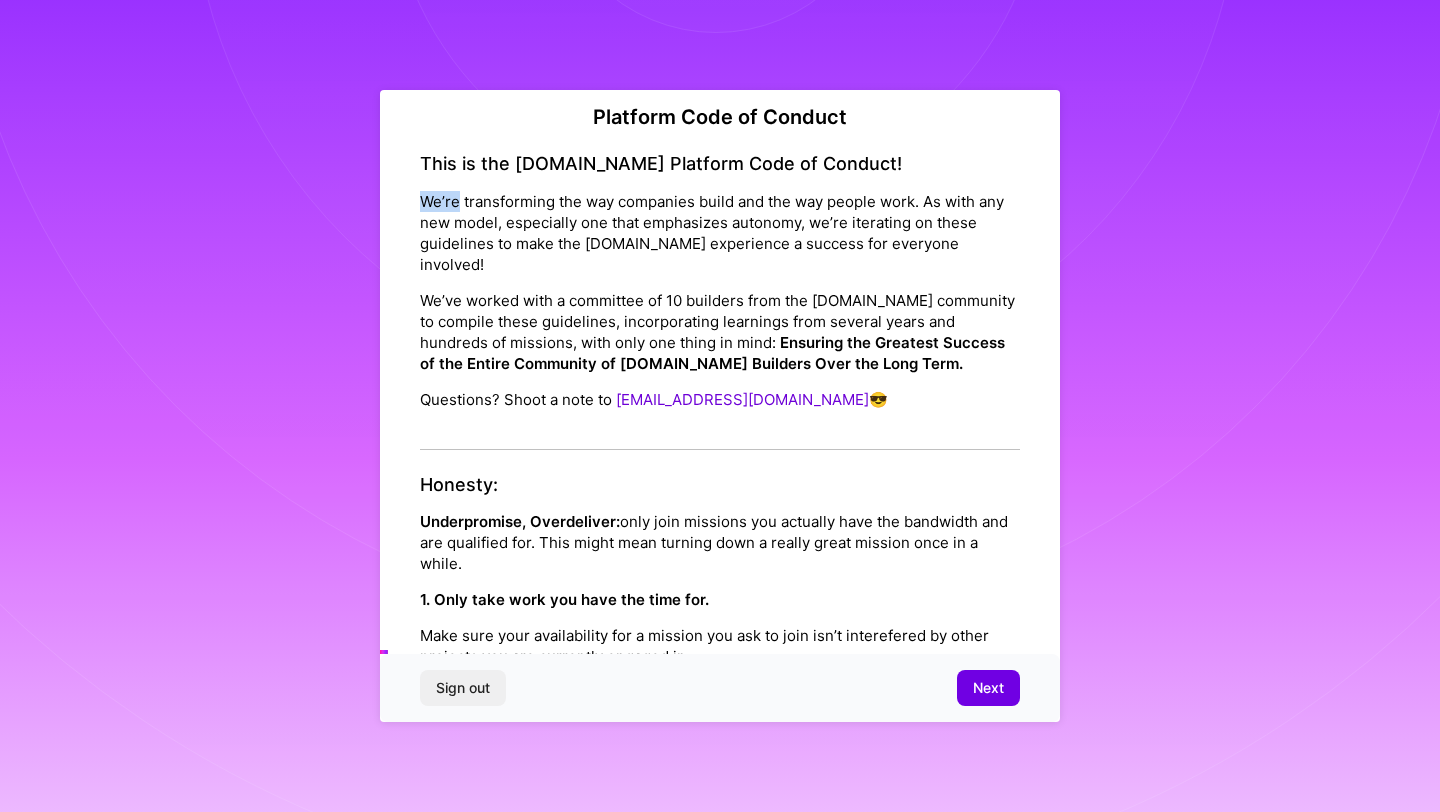 click on "We’re transforming the way companies build and the way people work. As with any new model, especially one that emphasizes autonomy, we’re iterating on these guidelines to make the [DOMAIN_NAME] experience a success for everyone involved!" at bounding box center [720, 233] 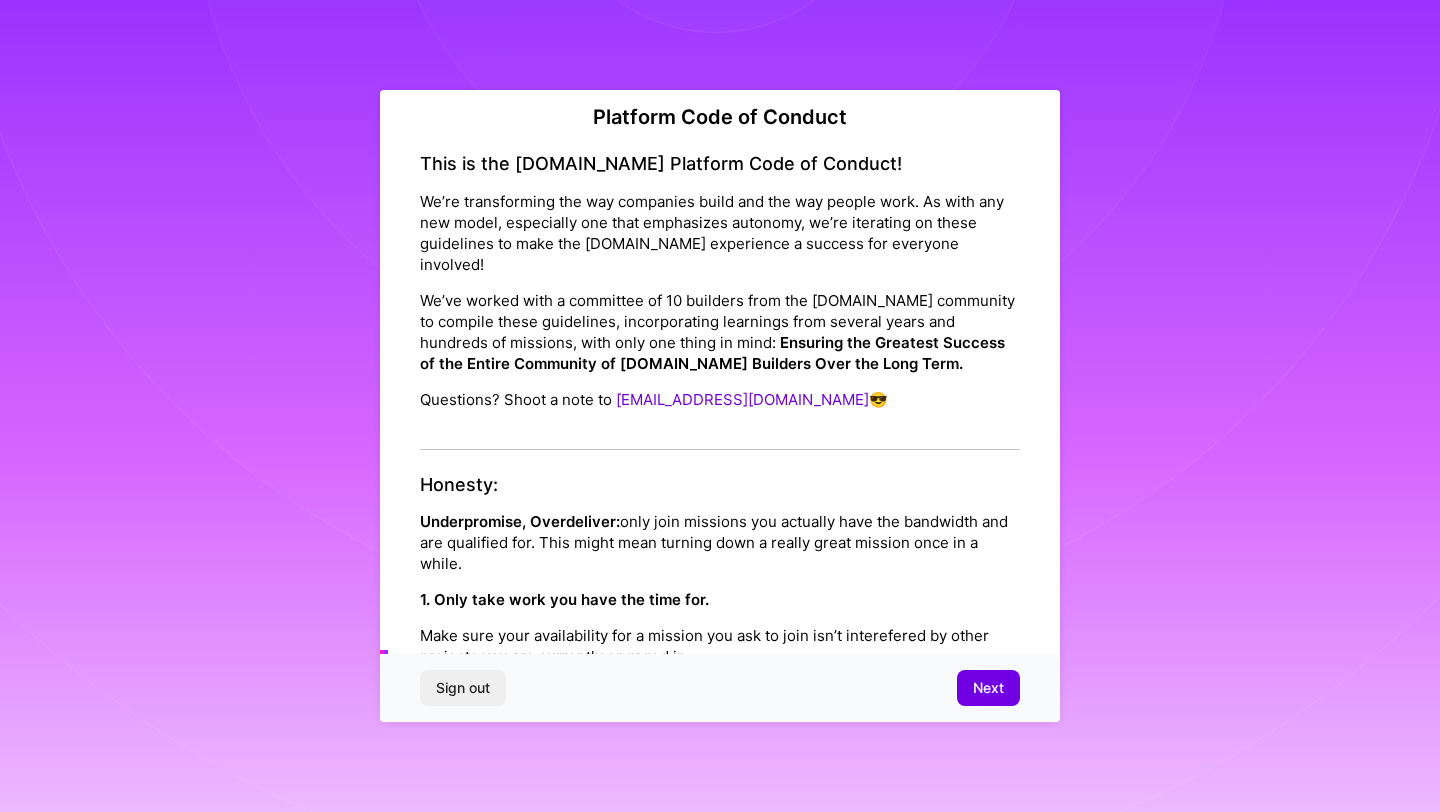 click on "We’re transforming the way companies build and the way people work. As with any new model, especially one that emphasizes autonomy, we’re iterating on these guidelines to make the [DOMAIN_NAME] experience a success for everyone involved!" at bounding box center (720, 233) 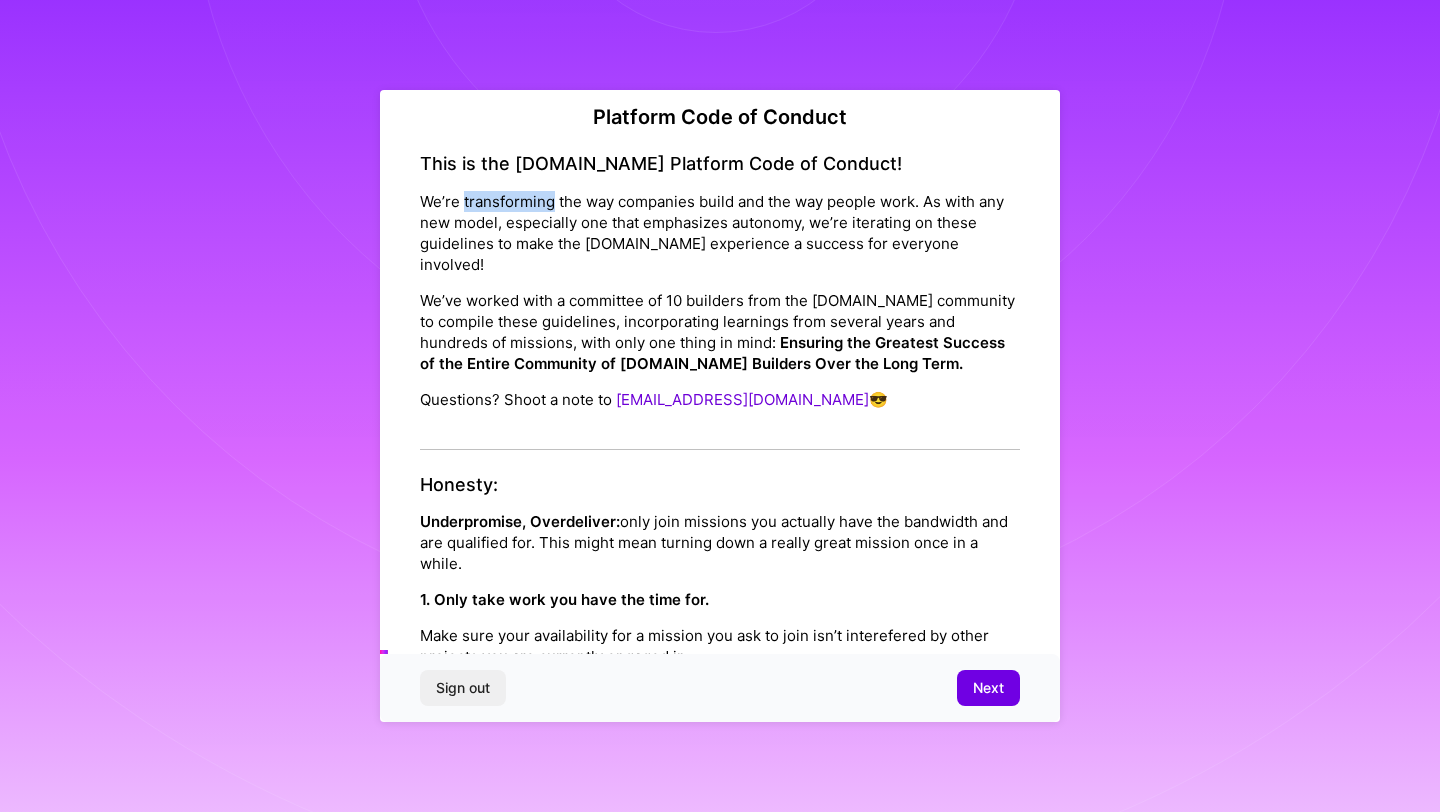 click on "We’re transforming the way companies build and the way people work. As with any new model, especially one that emphasizes autonomy, we’re iterating on these guidelines to make the [DOMAIN_NAME] experience a success for everyone involved!" at bounding box center [720, 233] 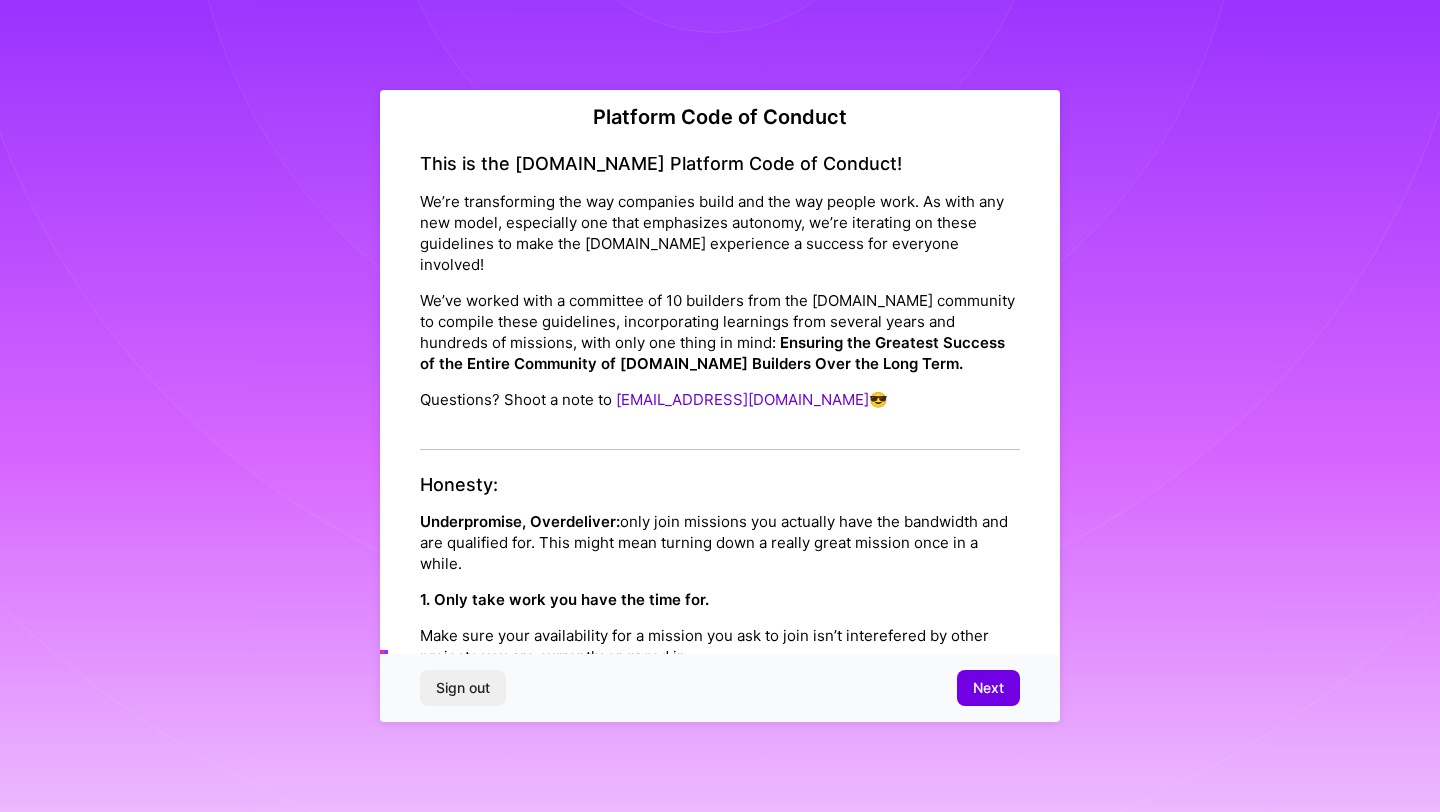 click on "We’re transforming the way companies build and the way people work. As with any new model, especially one that emphasizes autonomy, we’re iterating on these guidelines to make the [DOMAIN_NAME] experience a success for everyone involved!" at bounding box center [720, 233] 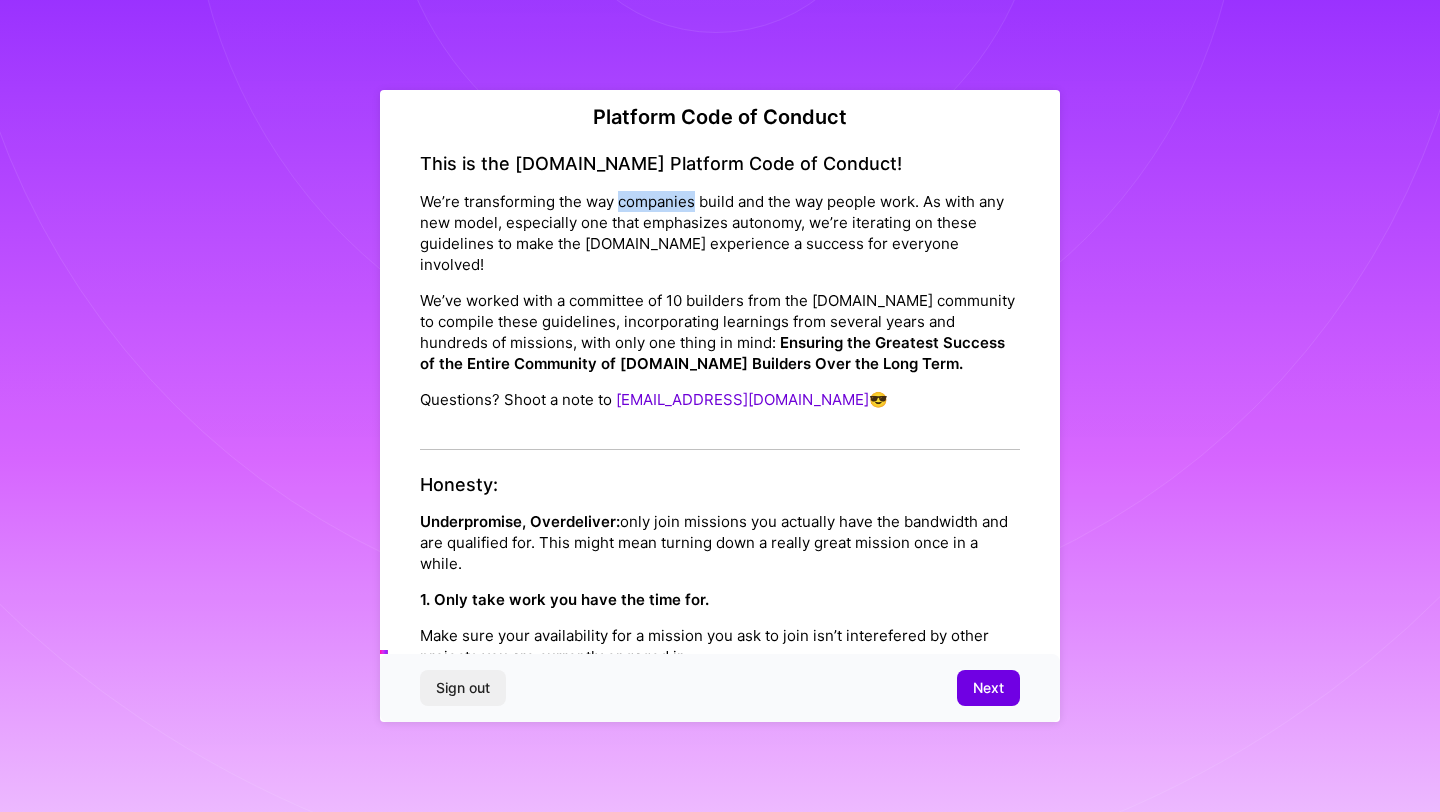 click on "We’re transforming the way companies build and the way people work. As with any new model, especially one that emphasizes autonomy, we’re iterating on these guidelines to make the [DOMAIN_NAME] experience a success for everyone involved!" at bounding box center (720, 233) 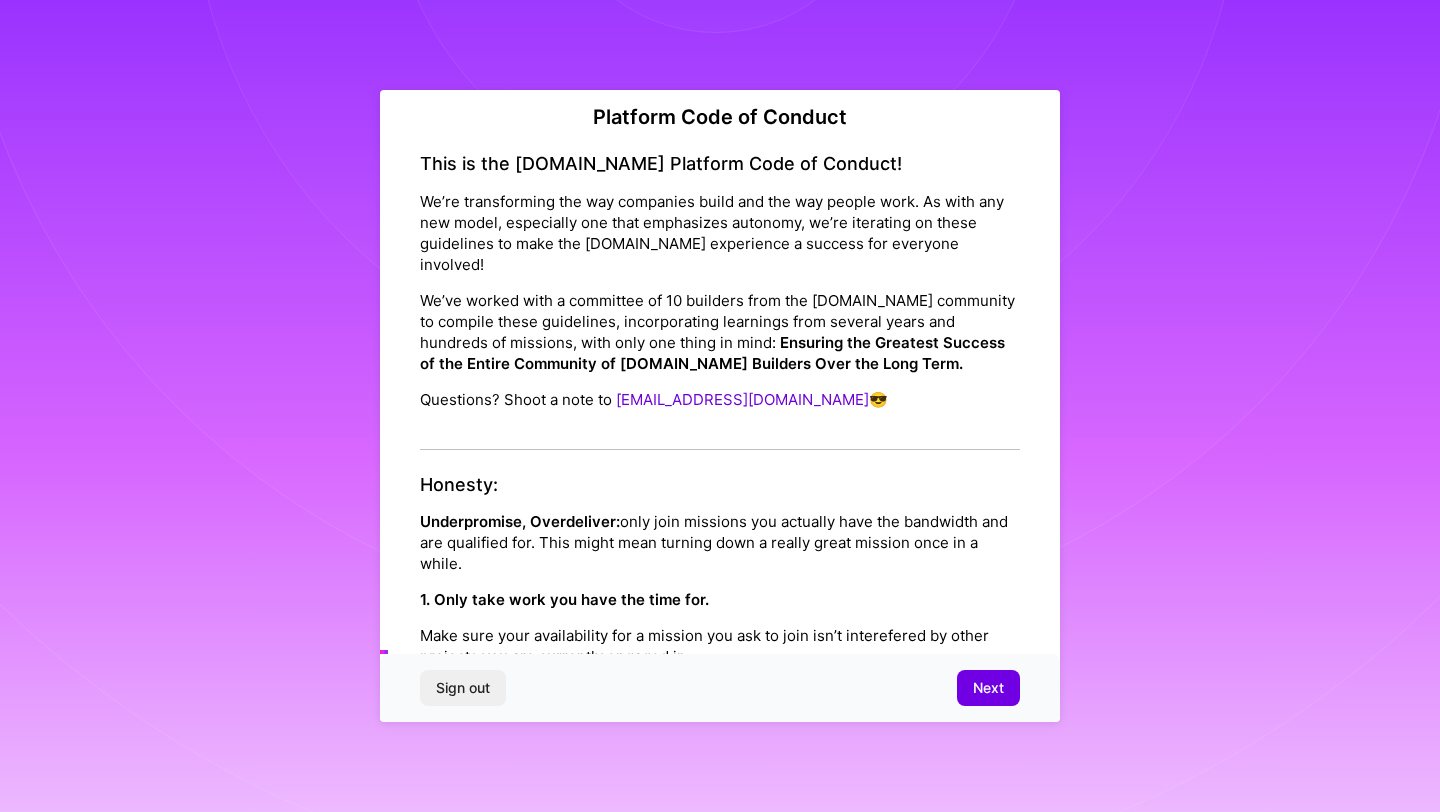 click on "We’re transforming the way companies build and the way people work. As with any new model, especially one that emphasizes autonomy, we’re iterating on these guidelines to make the [DOMAIN_NAME] experience a success for everyone involved!" at bounding box center (720, 233) 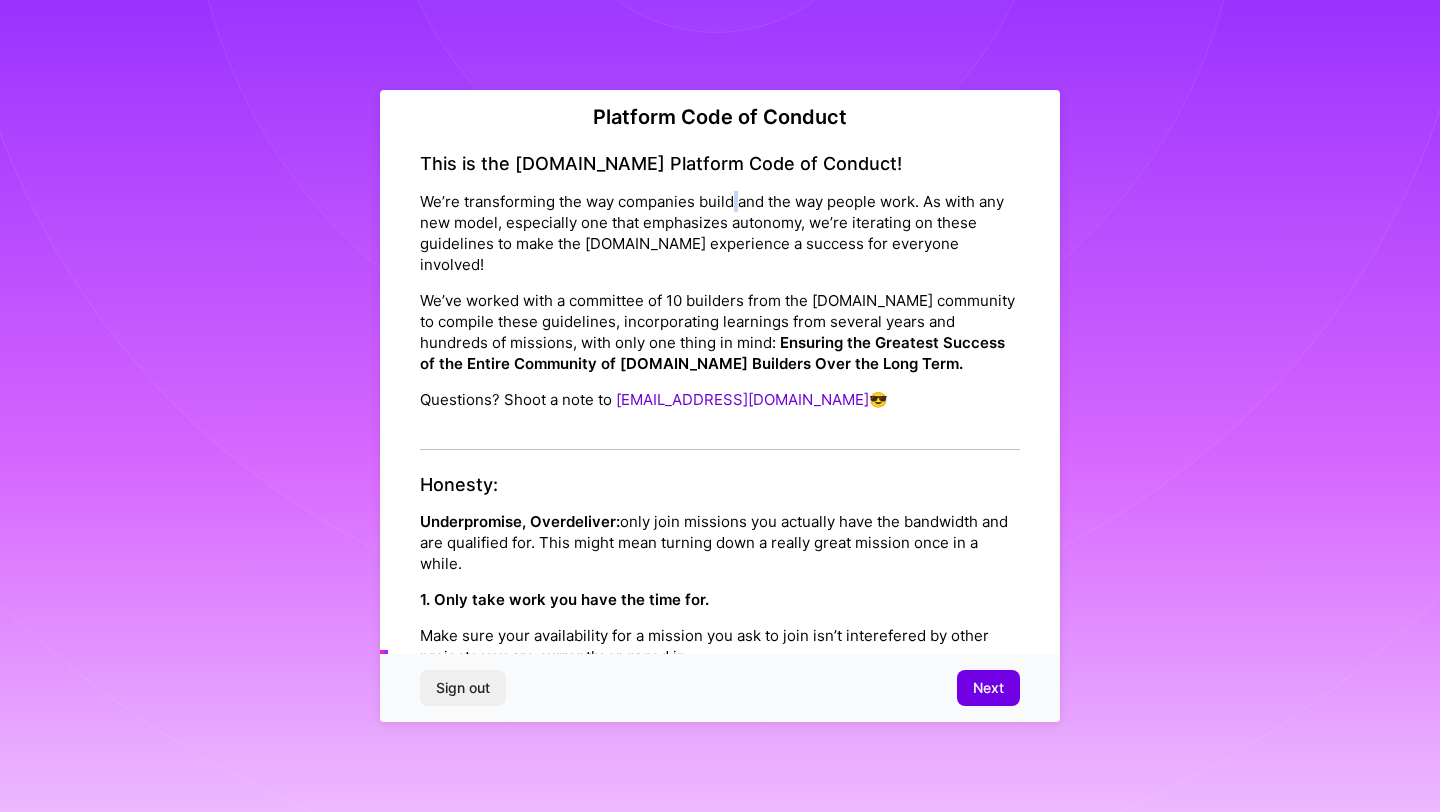 click on "We’re transforming the way companies build and the way people work. As with any new model, especially one that emphasizes autonomy, we’re iterating on these guidelines to make the [DOMAIN_NAME] experience a success for everyone involved!" at bounding box center (720, 233) 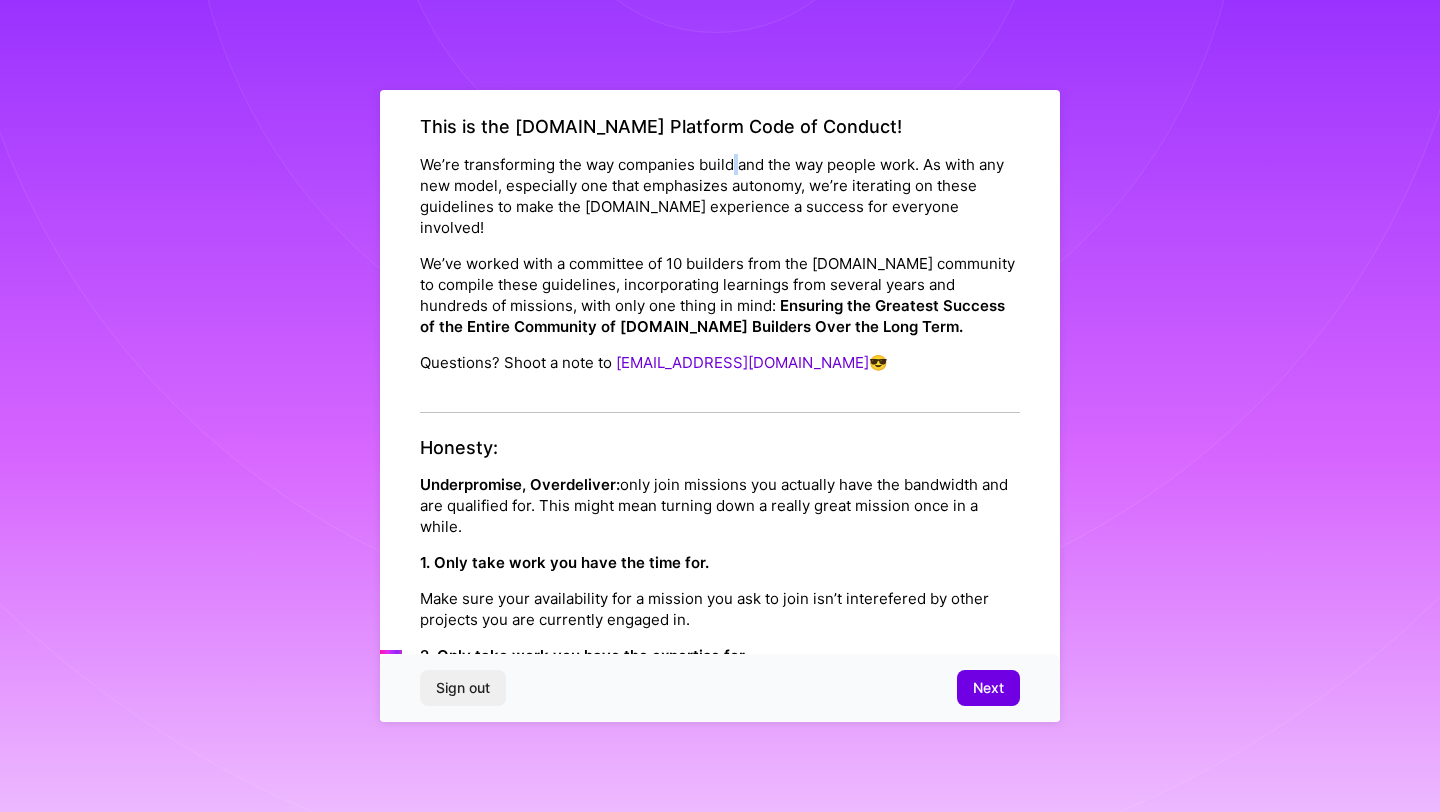 scroll, scrollTop: 78, scrollLeft: 0, axis: vertical 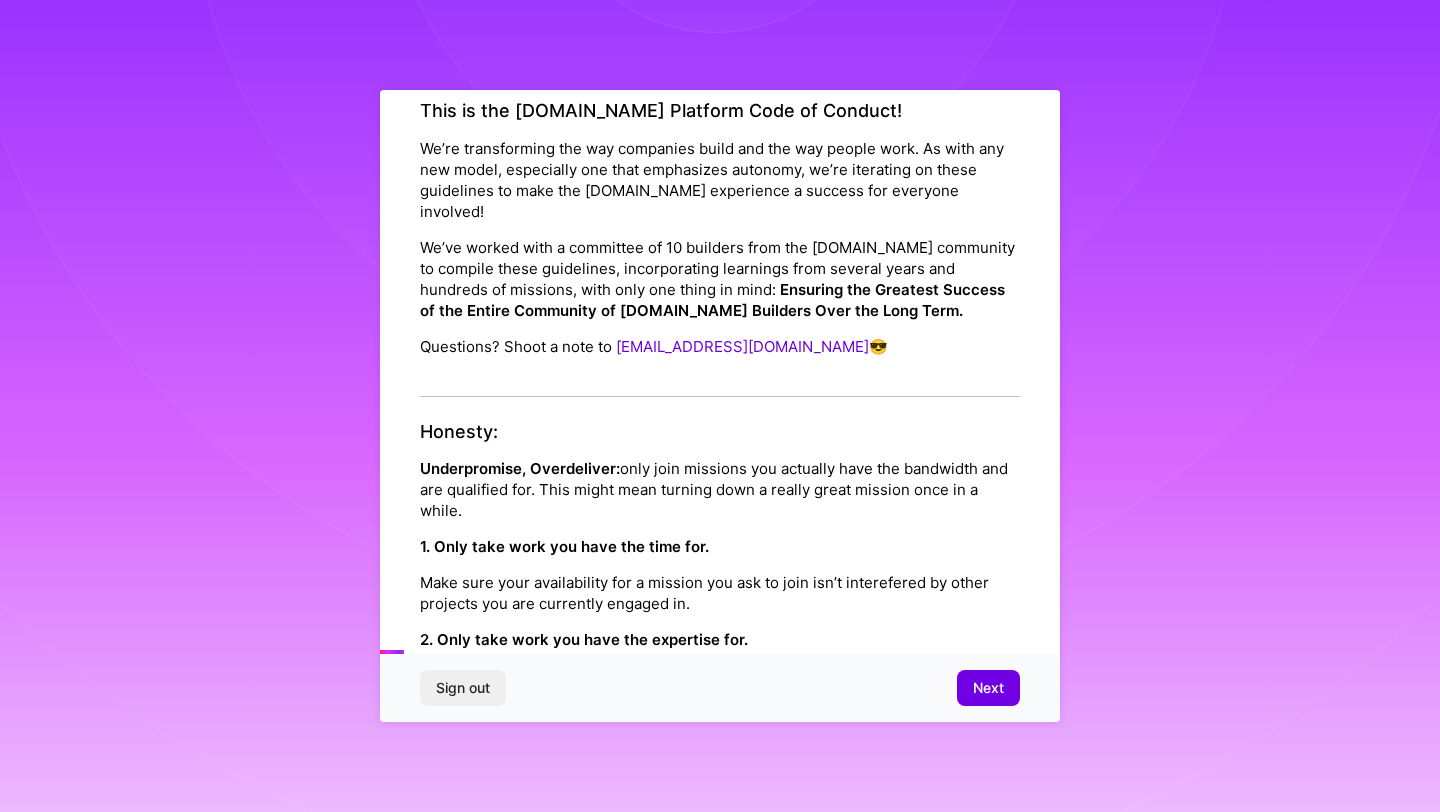 click on "We’ve worked with a committee of 10 builders from the [DOMAIN_NAME] community to compile these guidelines, incorporating learnings from several years and hundreds of missions, with only one thing in mind:   Ensuring the Greatest Success of the Entire Community of [DOMAIN_NAME] Builders Over the Long Term." at bounding box center [720, 279] 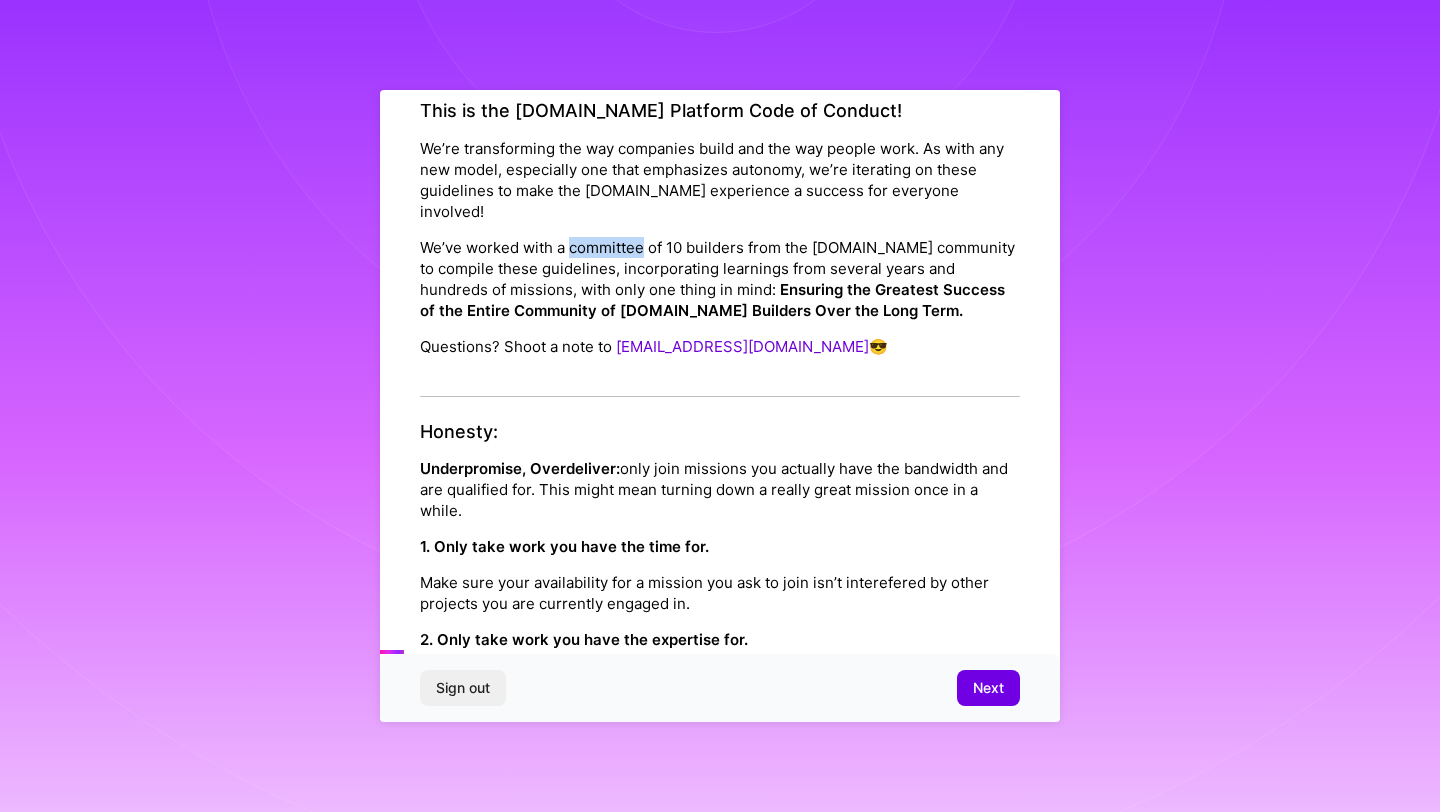 click on "We’ve worked with a committee of 10 builders from the [DOMAIN_NAME] community to compile these guidelines, incorporating learnings from several years and hundreds of missions, with only one thing in mind:   Ensuring the Greatest Success of the Entire Community of [DOMAIN_NAME] Builders Over the Long Term." at bounding box center (720, 279) 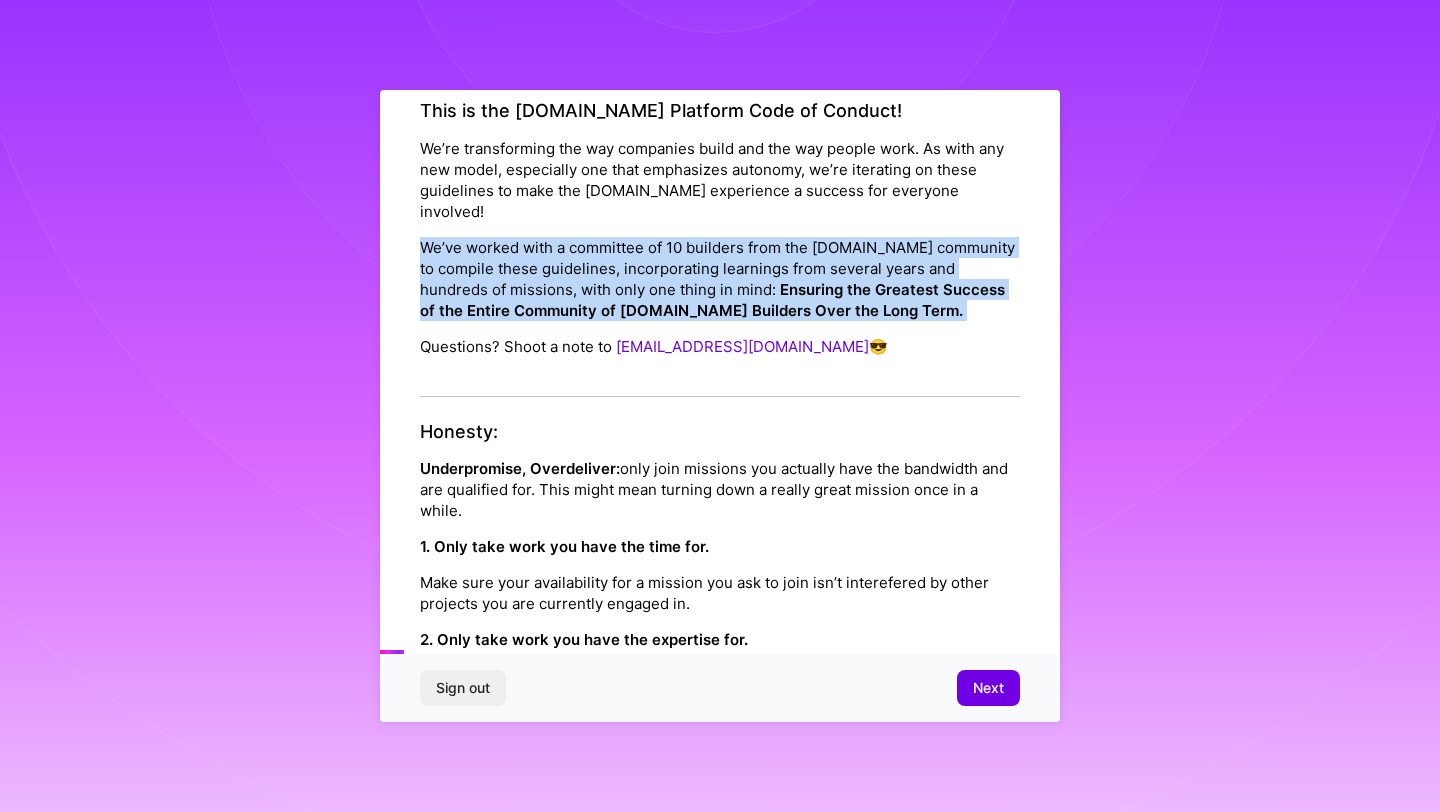 click on "We’ve worked with a committee of 10 builders from the [DOMAIN_NAME] community to compile these guidelines, incorporating learnings from several years and hundreds of missions, with only one thing in mind:   Ensuring the Greatest Success of the Entire Community of [DOMAIN_NAME] Builders Over the Long Term." at bounding box center [720, 279] 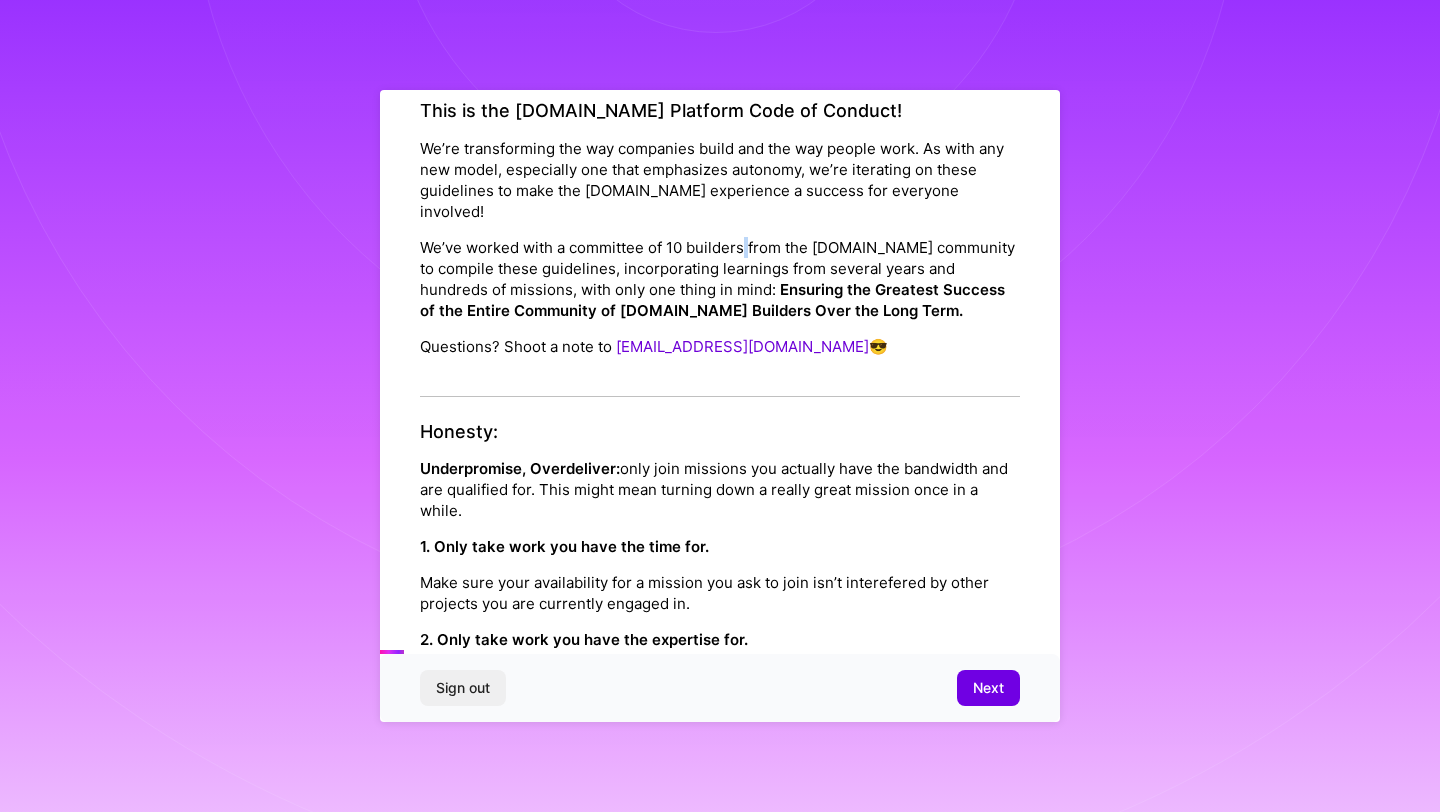 click on "We’ve worked with a committee of 10 builders from the [DOMAIN_NAME] community to compile these guidelines, incorporating learnings from several years and hundreds of missions, with only one thing in mind:   Ensuring the Greatest Success of the Entire Community of [DOMAIN_NAME] Builders Over the Long Term." at bounding box center [720, 279] 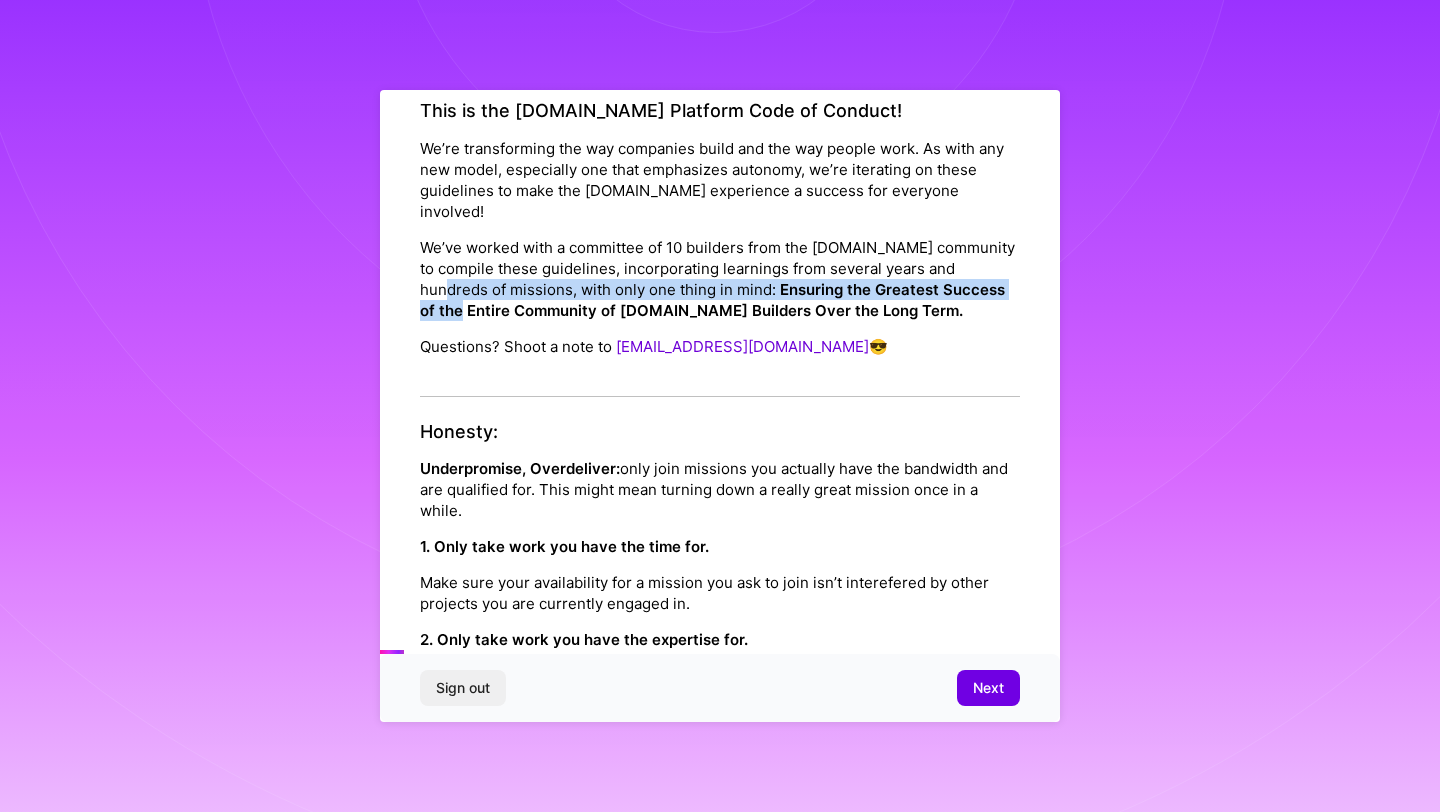 drag, startPoint x: 427, startPoint y: 268, endPoint x: 987, endPoint y: 265, distance: 560.00806 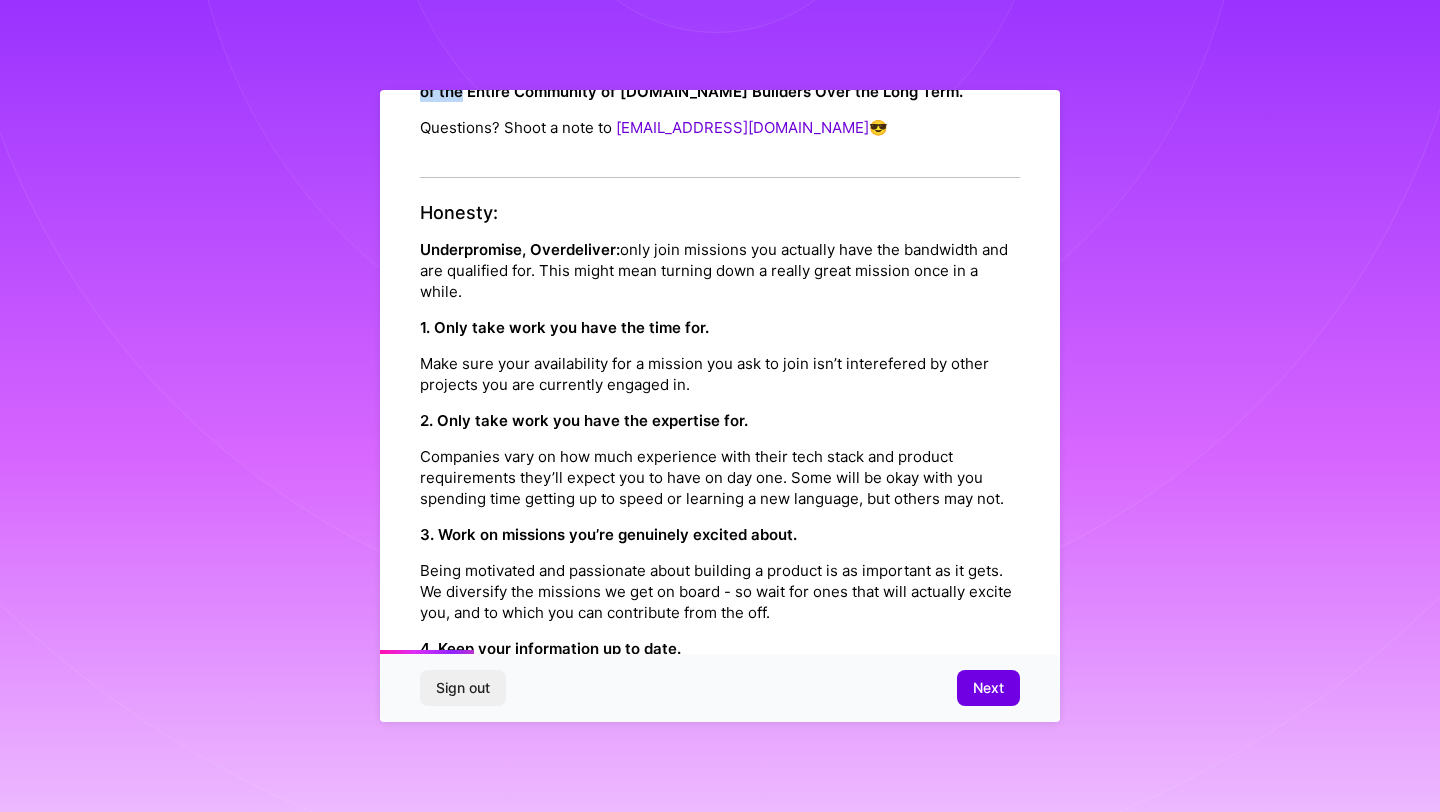 scroll, scrollTop: 303, scrollLeft: 0, axis: vertical 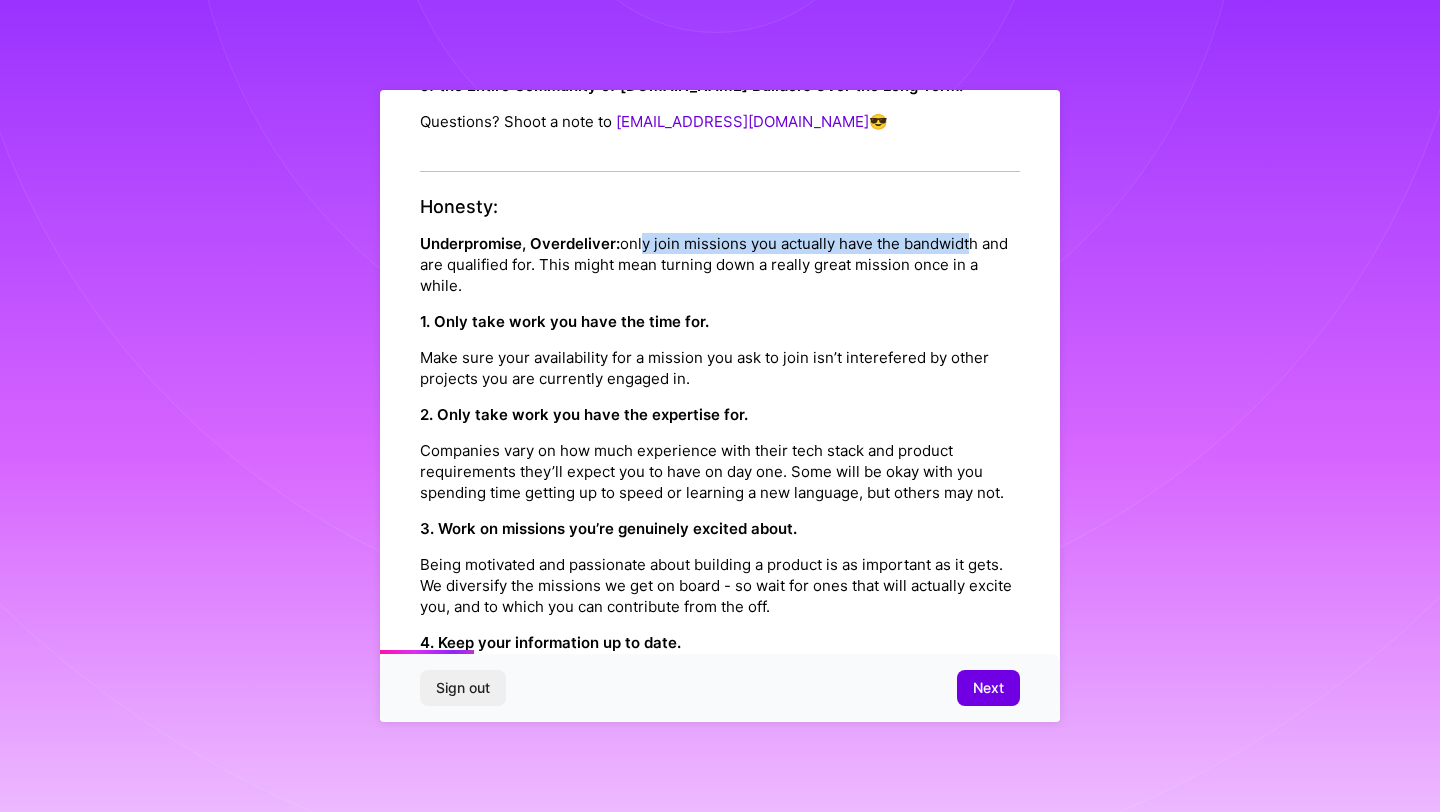 drag, startPoint x: 637, startPoint y: 227, endPoint x: 966, endPoint y: 218, distance: 329.12308 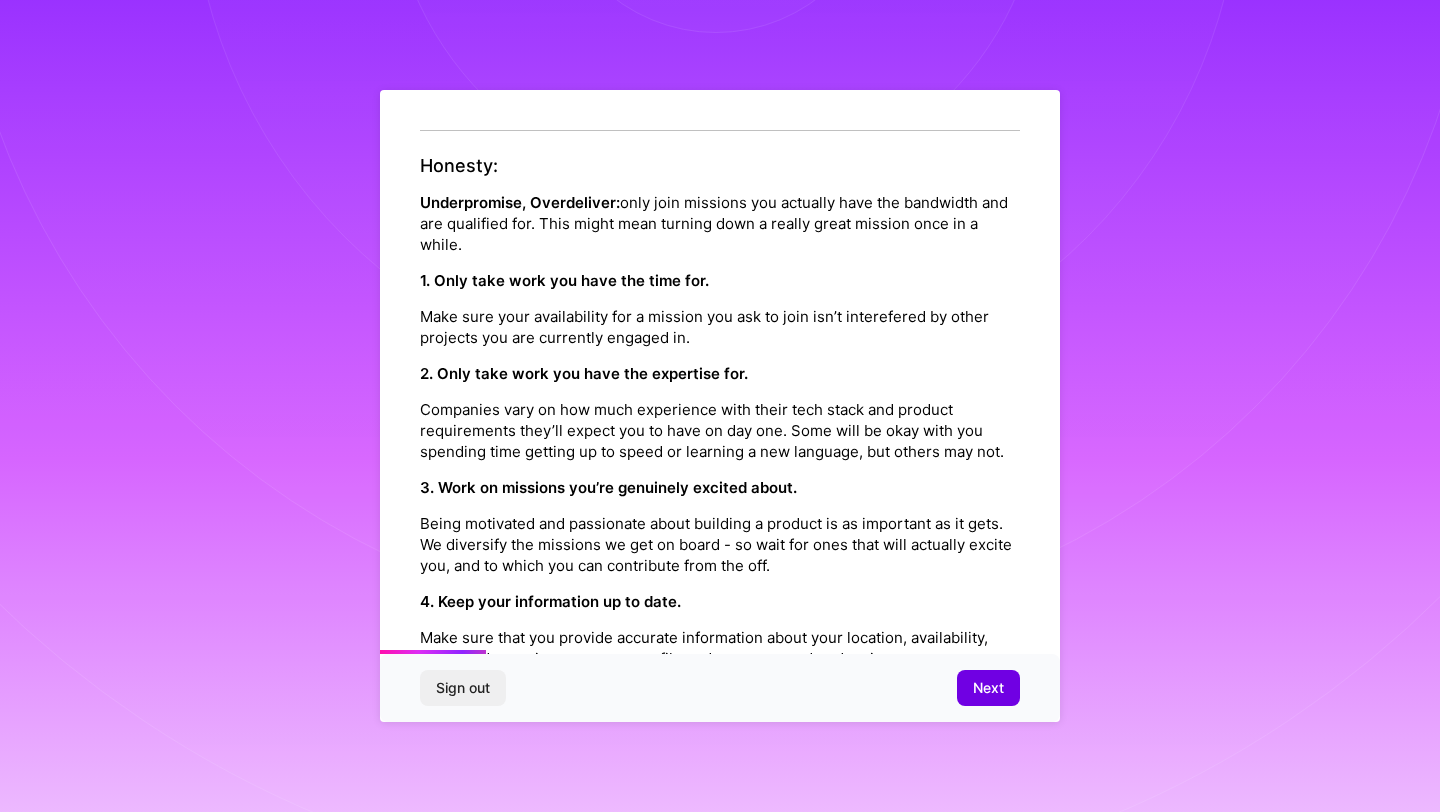 click on "1. Only take work you have the time for." at bounding box center (564, 280) 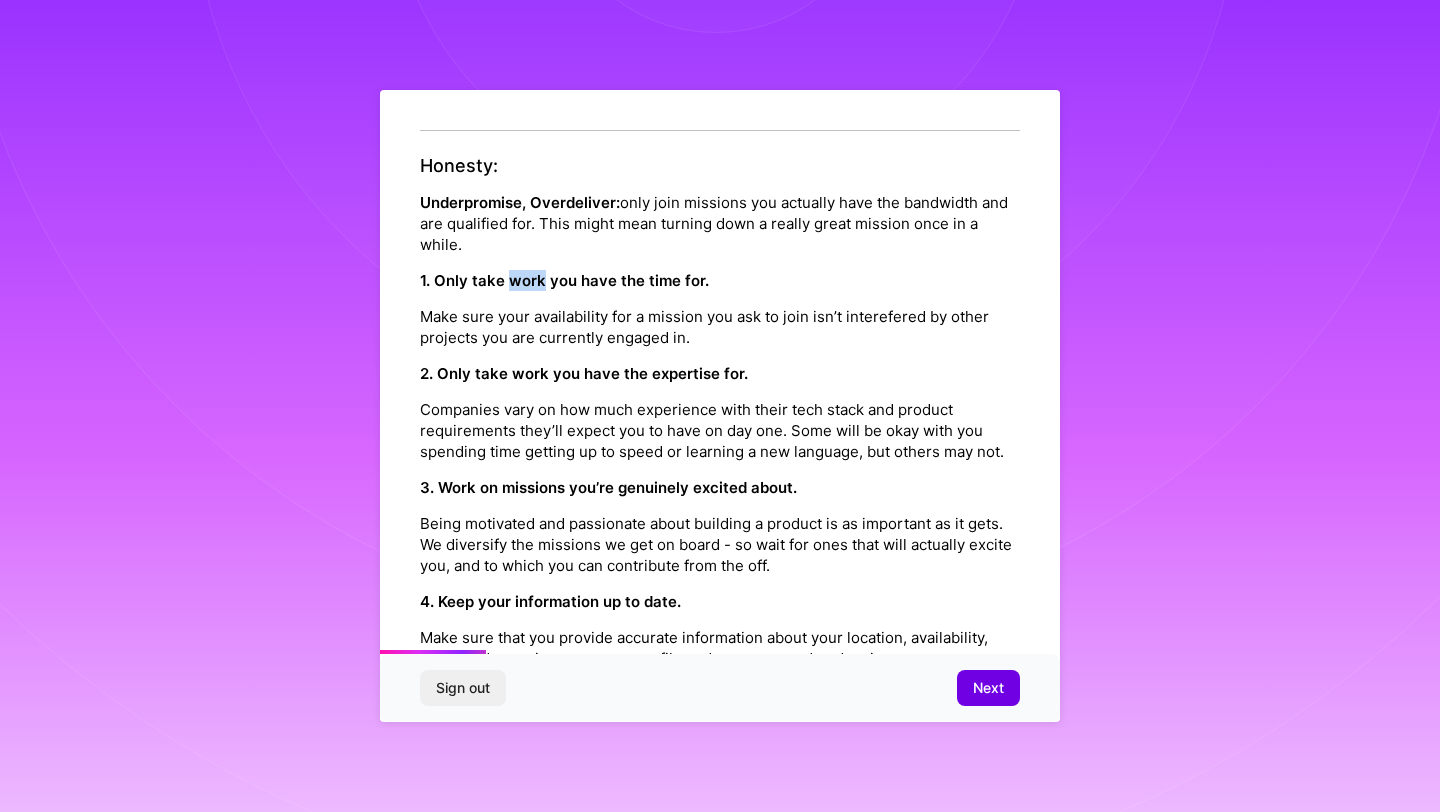 click on "1. Only take work you have the time for." at bounding box center (564, 280) 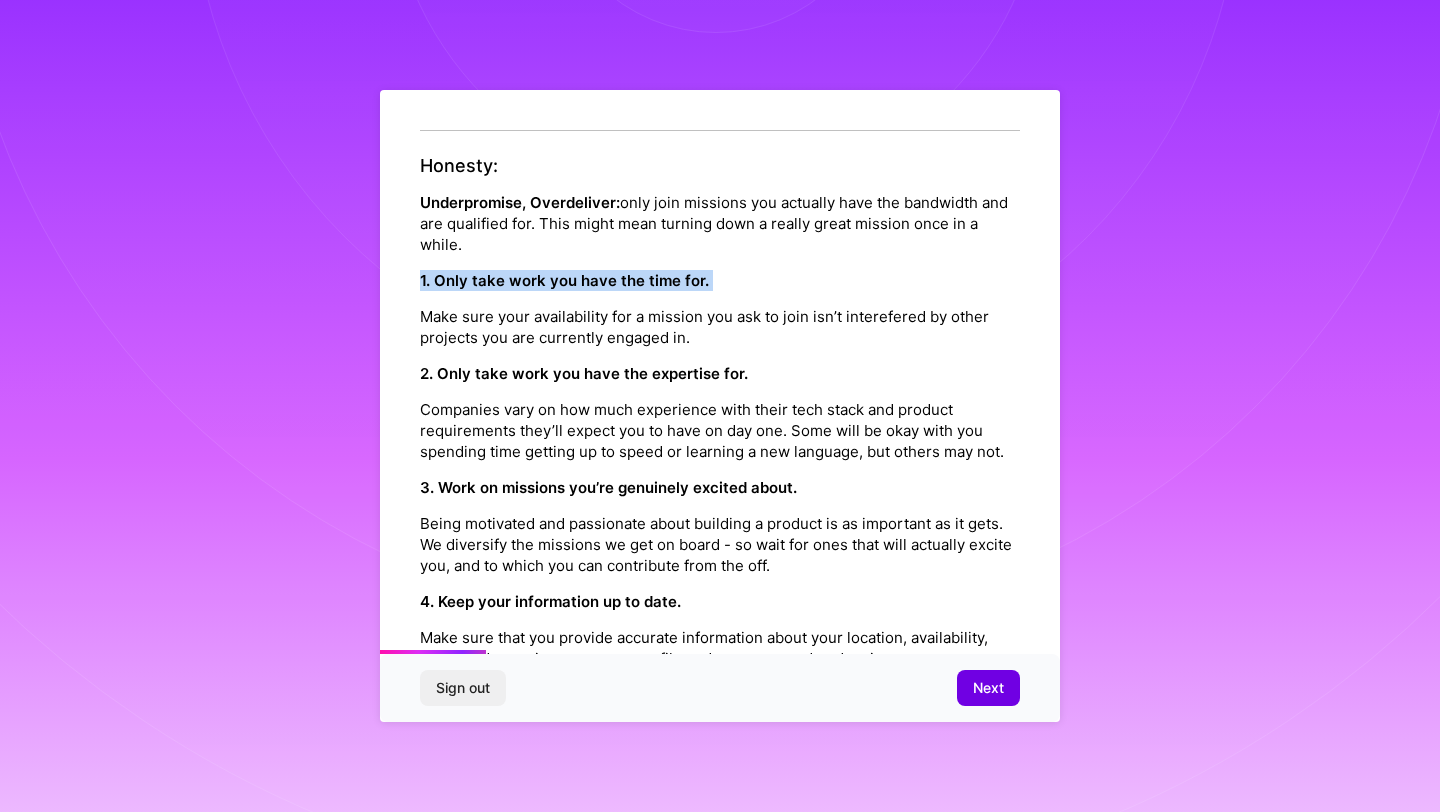 click on "1. Only take work you have the time for." at bounding box center [564, 280] 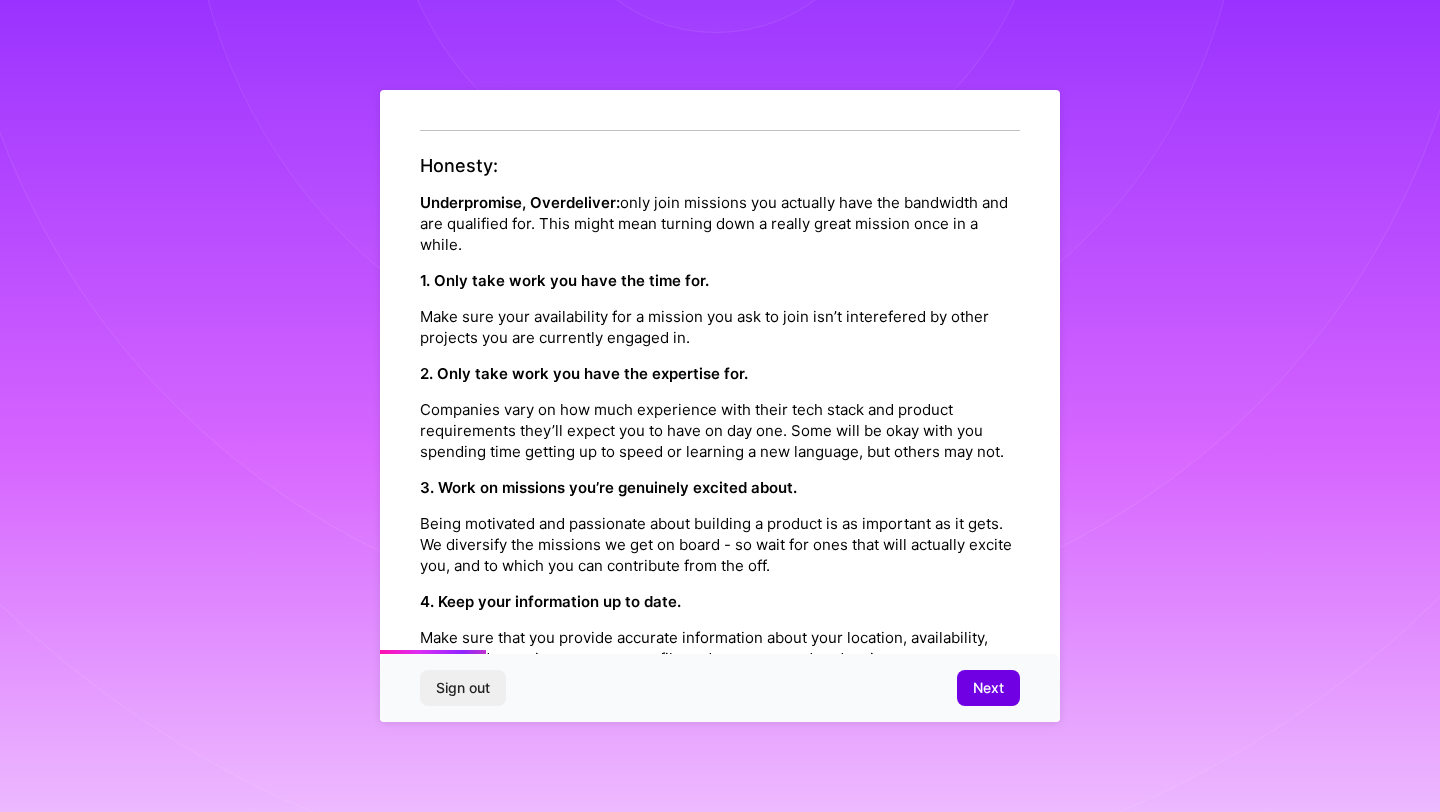 click on "Make sure your availability for a mission you ask to join isn’t interefered by other projects you are currently engaged in." at bounding box center [720, 327] 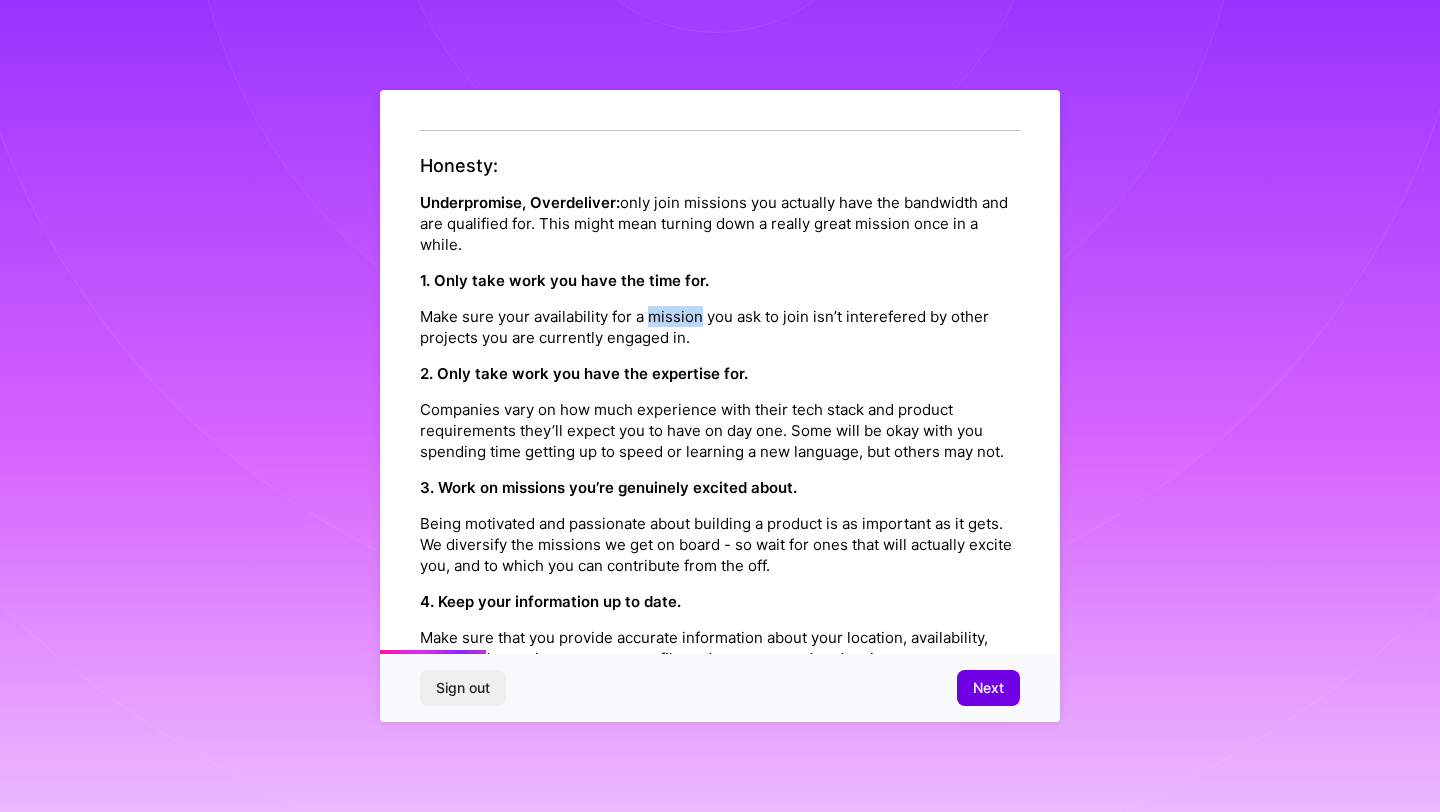 click on "Make sure your availability for a mission you ask to join isn’t interefered by other projects you are currently engaged in." at bounding box center (720, 327) 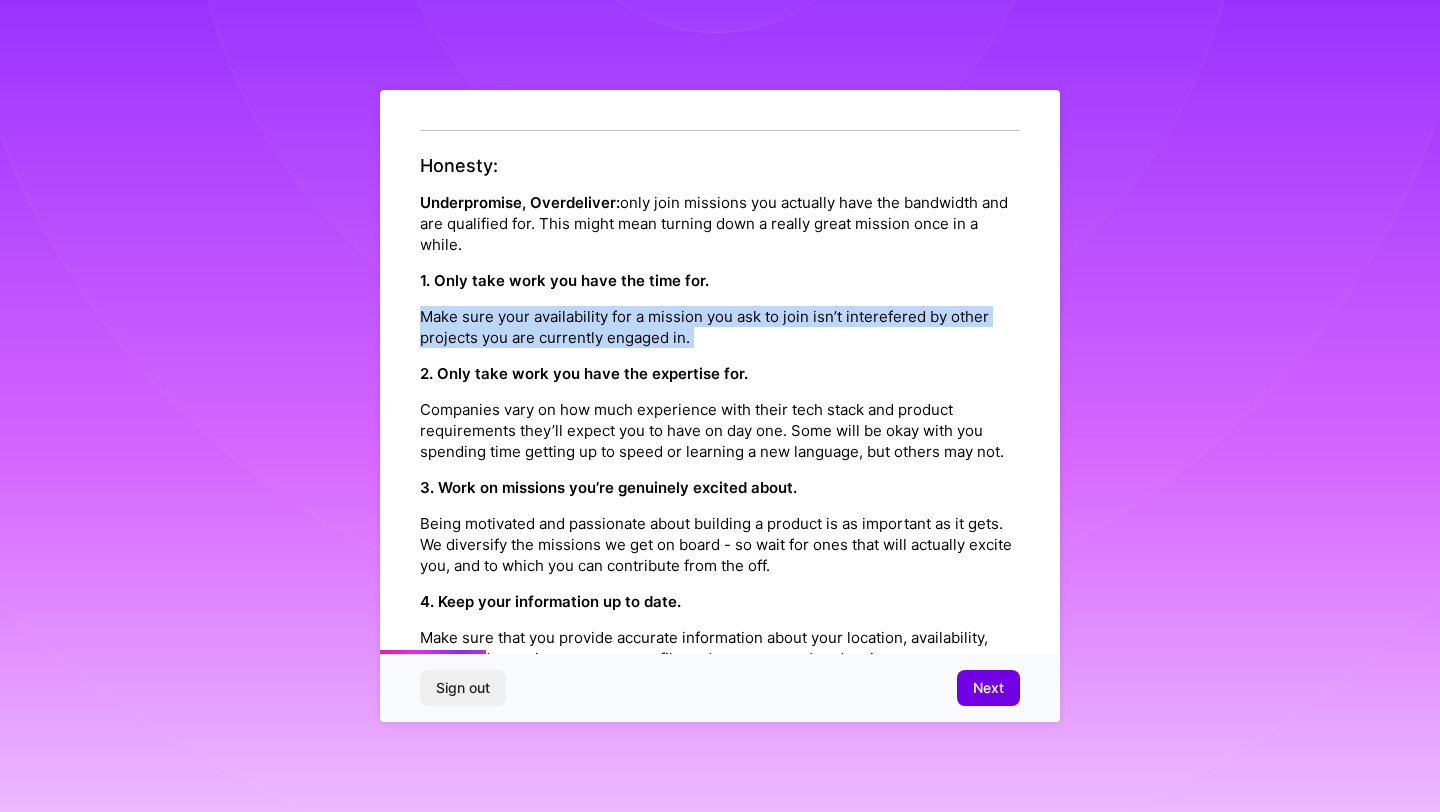 click on "Make sure your availability for a mission you ask to join isn’t interefered by other projects you are currently engaged in." at bounding box center [720, 327] 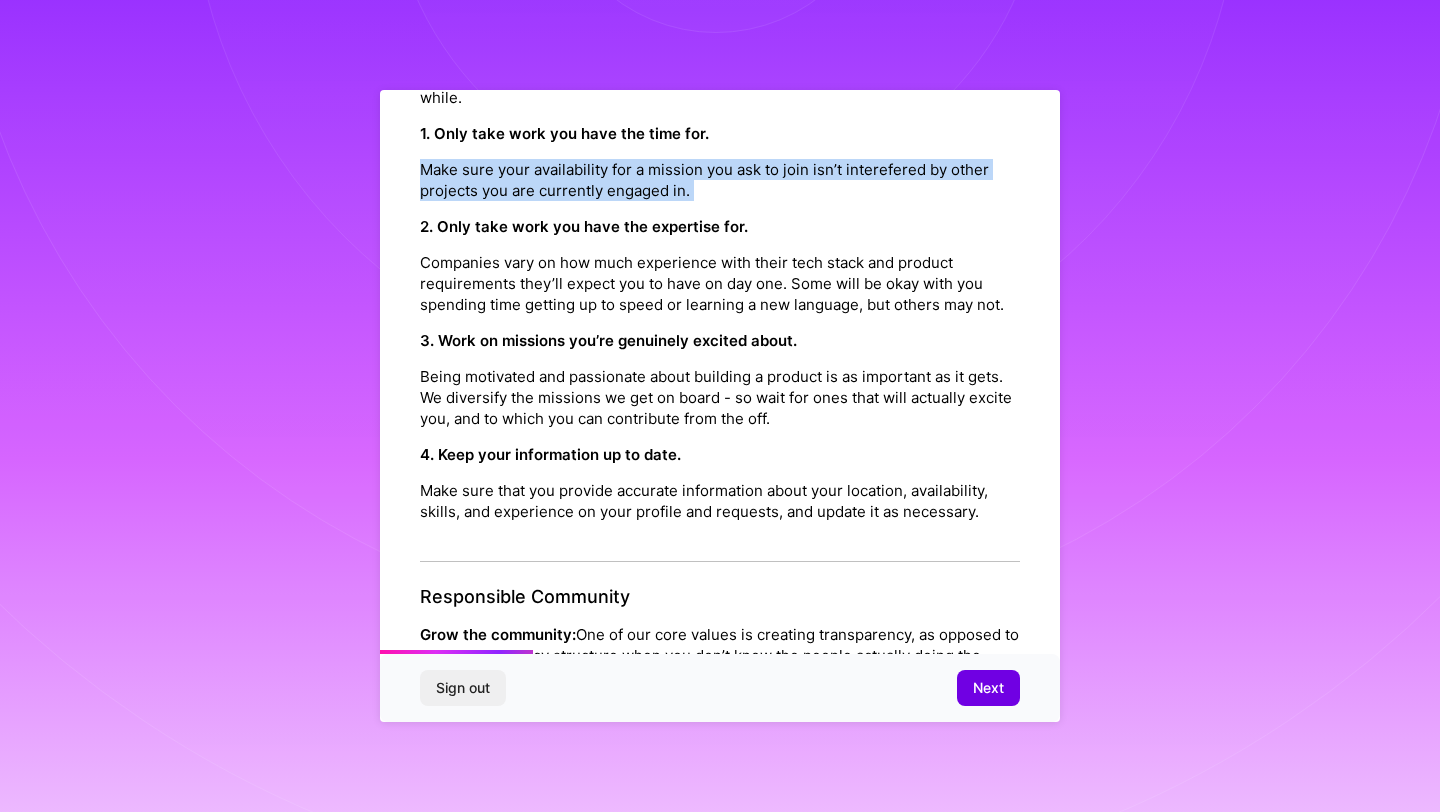 scroll, scrollTop: 496, scrollLeft: 0, axis: vertical 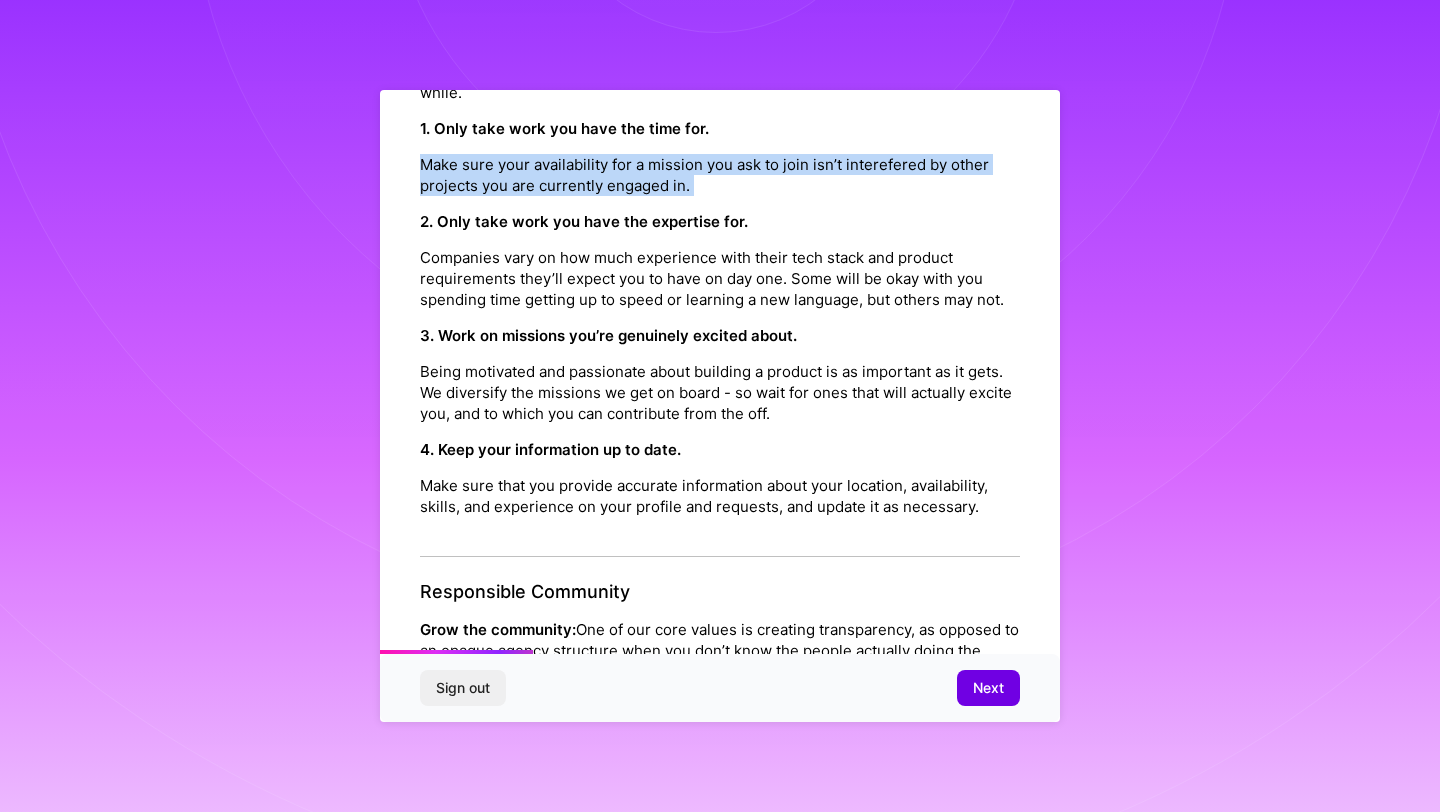click on "Companies vary on how much experience with their tech stack and product requirements they’ll expect you to have on day one. Some will be okay with you spending time getting up to speed or learning a new language, but others may not." at bounding box center (720, 278) 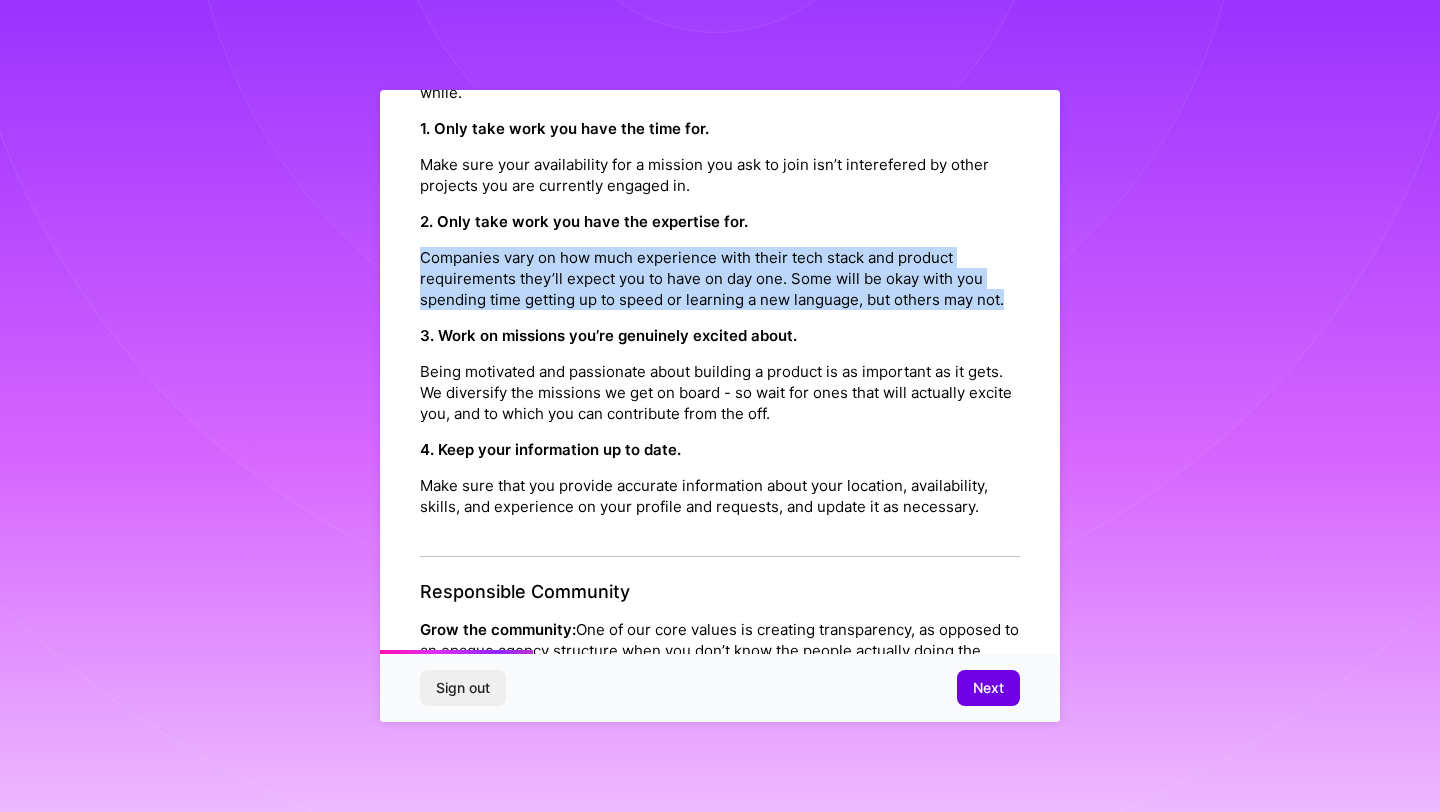 click on "Companies vary on how much experience with their tech stack and product requirements they’ll expect you to have on day one. Some will be okay with you spending time getting up to speed or learning a new language, but others may not." at bounding box center [720, 278] 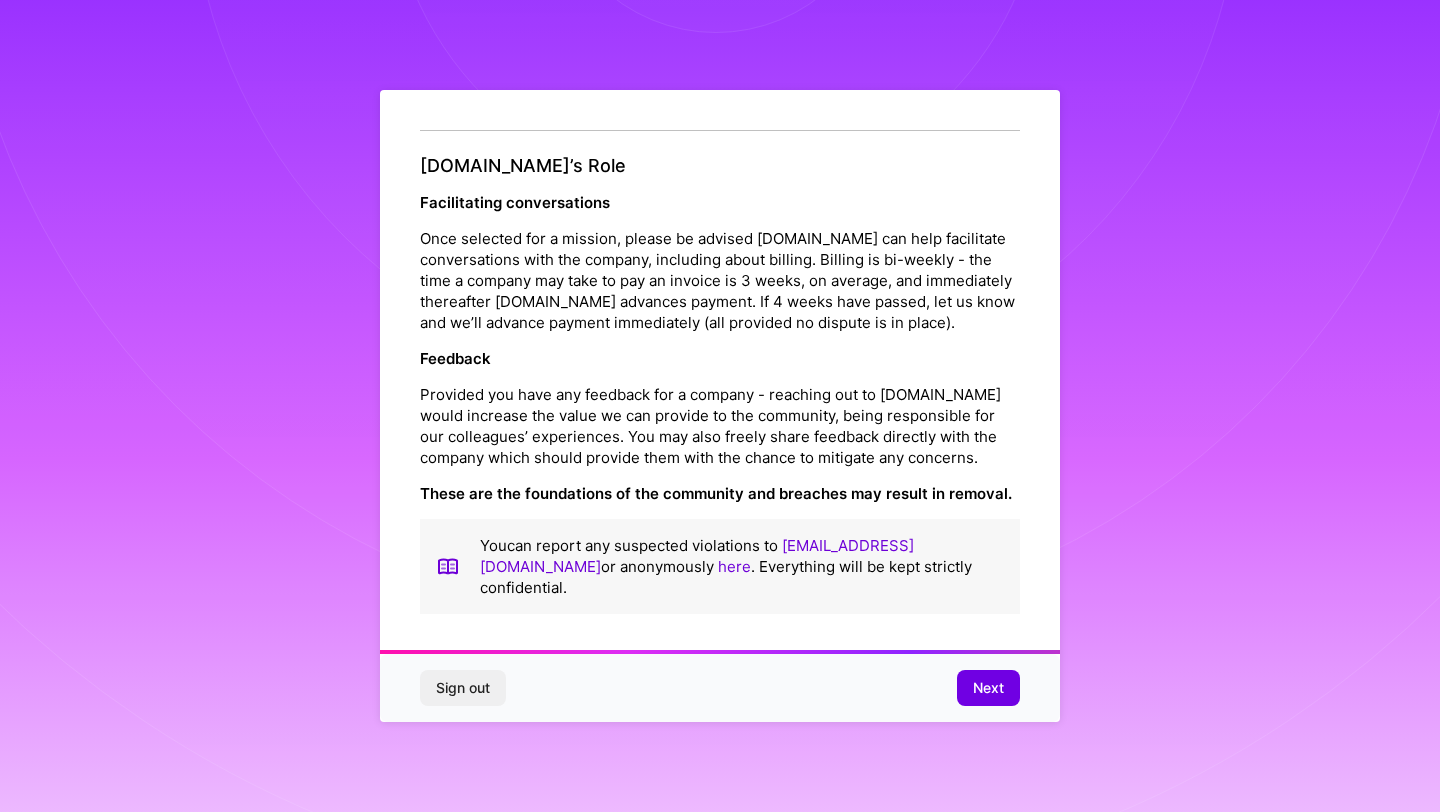 scroll, scrollTop: 2203, scrollLeft: 0, axis: vertical 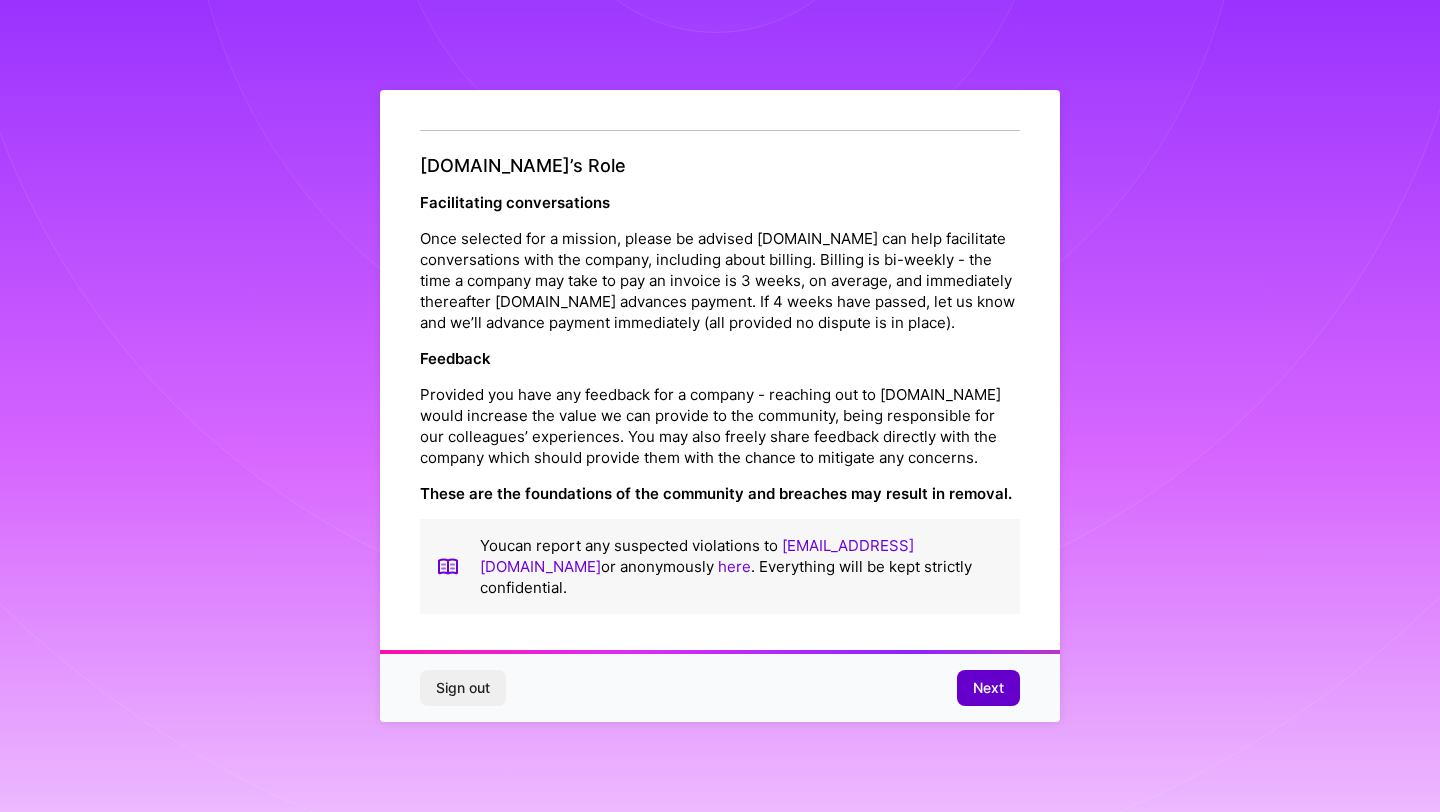 click on "Next" at bounding box center (988, 688) 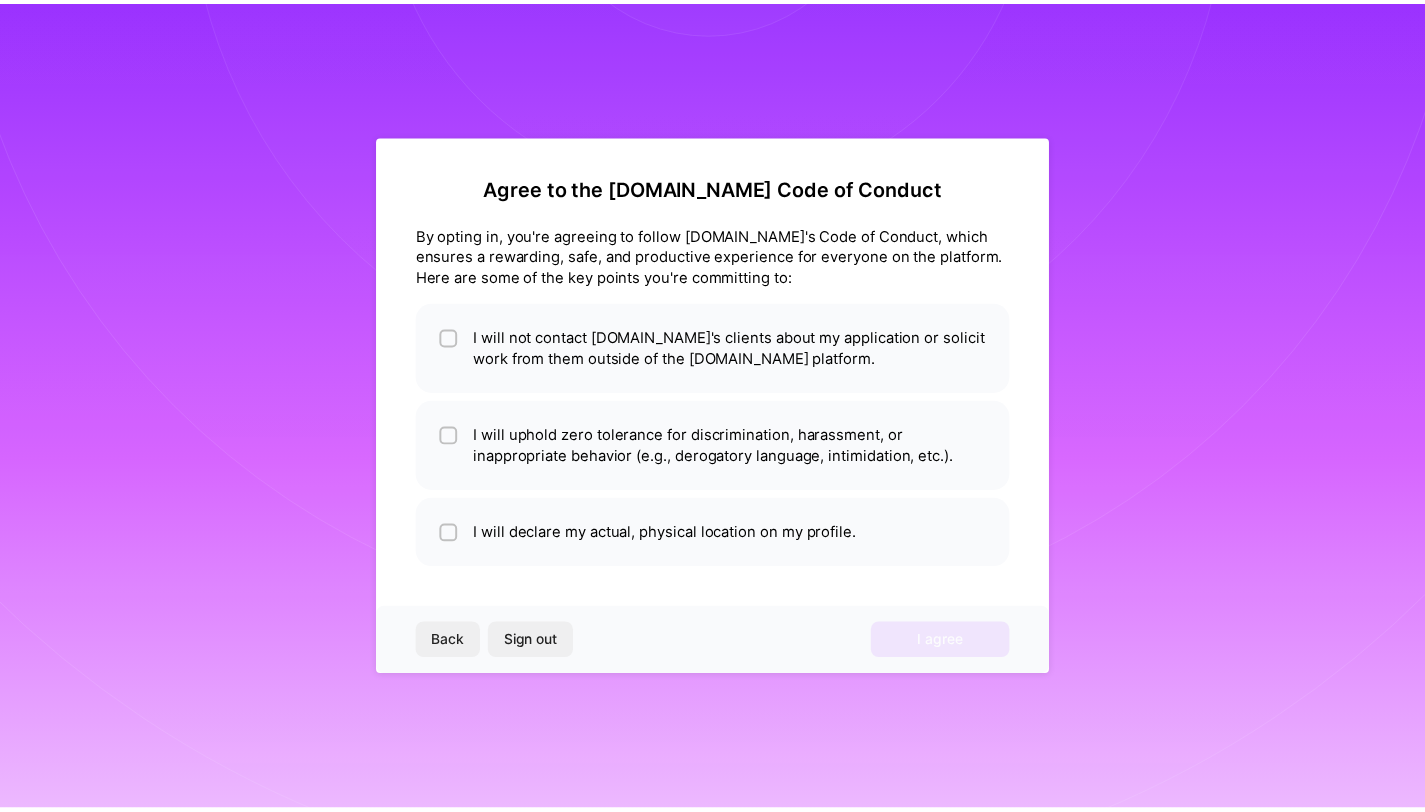scroll, scrollTop: 0, scrollLeft: 0, axis: both 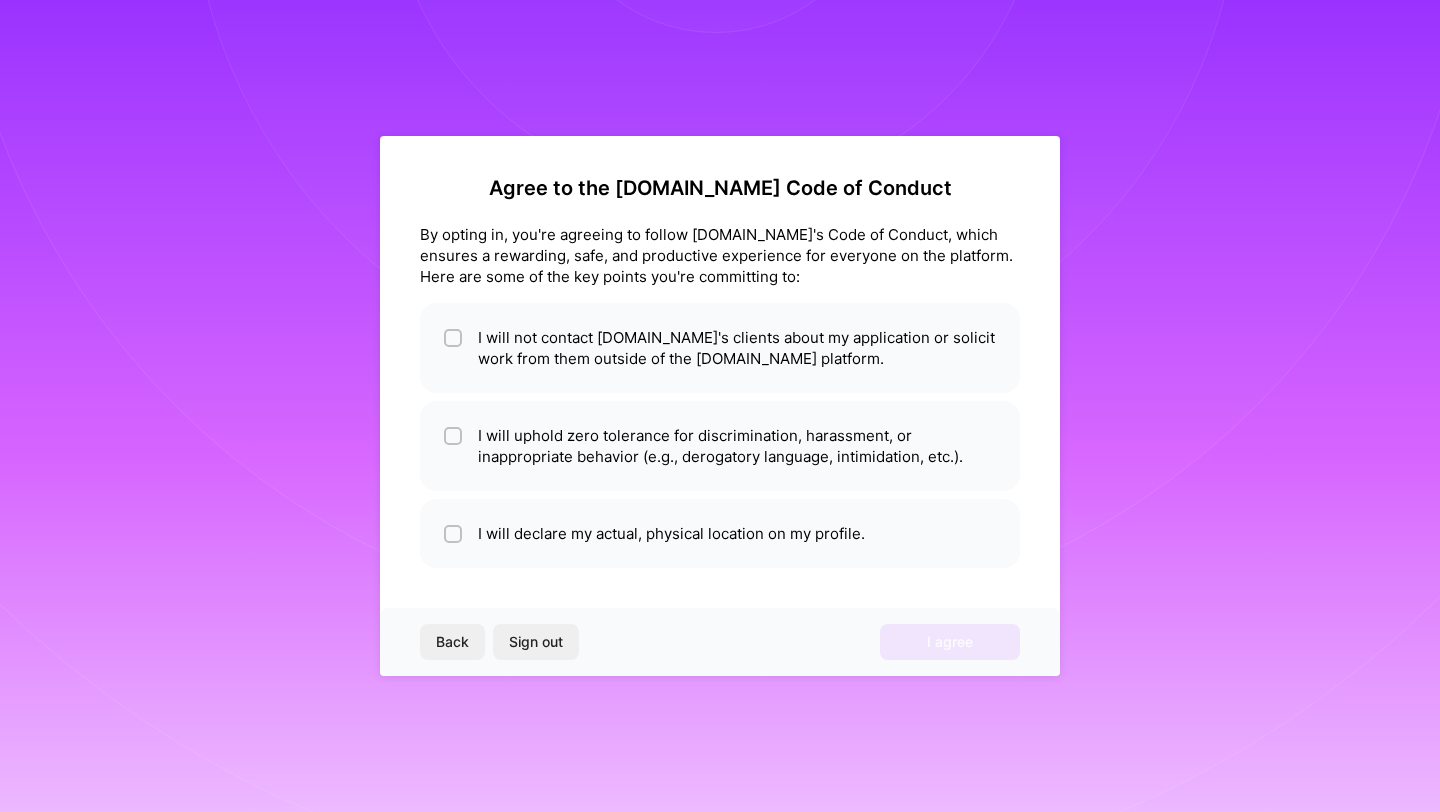 click on "Agree to the [DOMAIN_NAME] Code of Conduct" at bounding box center (720, 188) 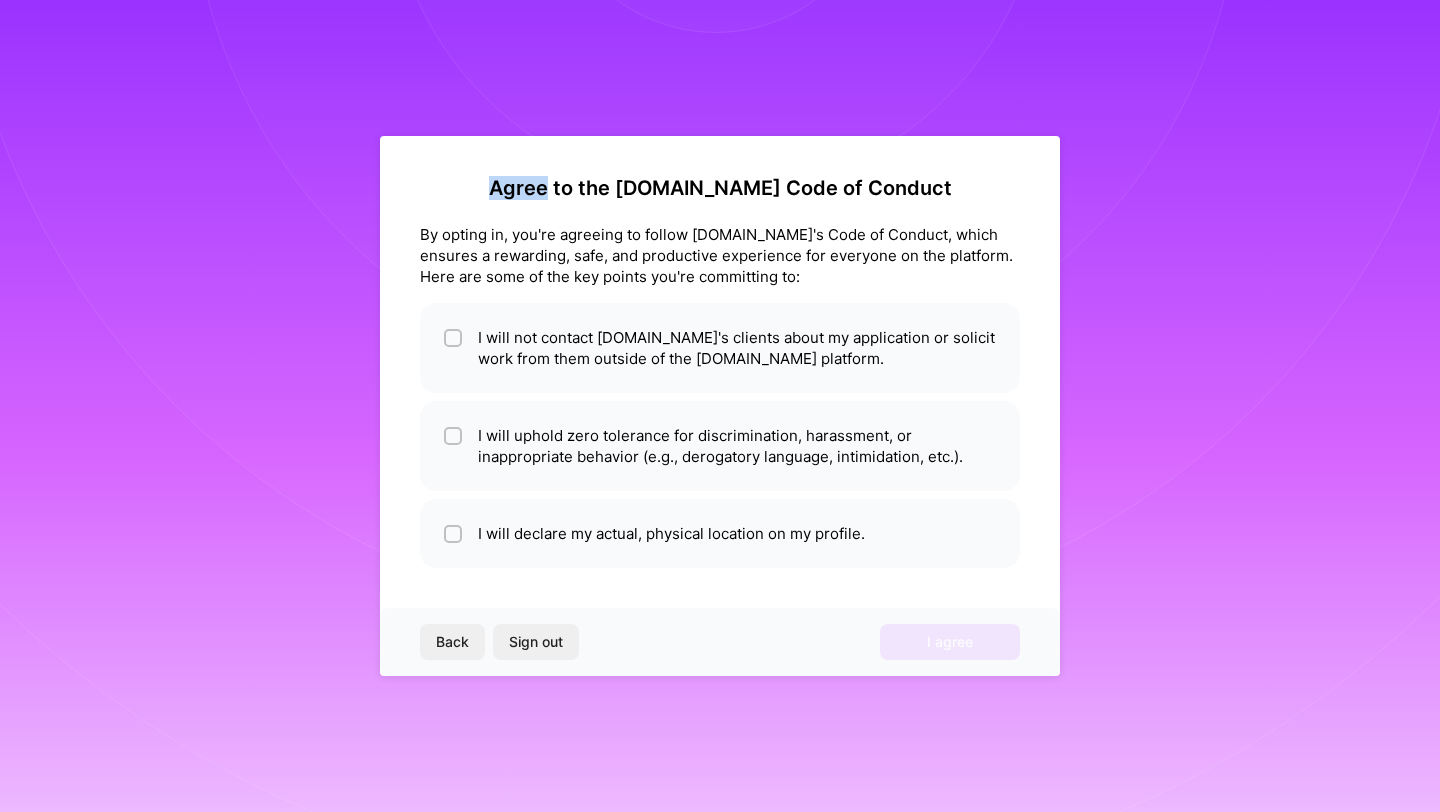 click on "Agree to the [DOMAIN_NAME] Code of Conduct" at bounding box center (720, 188) 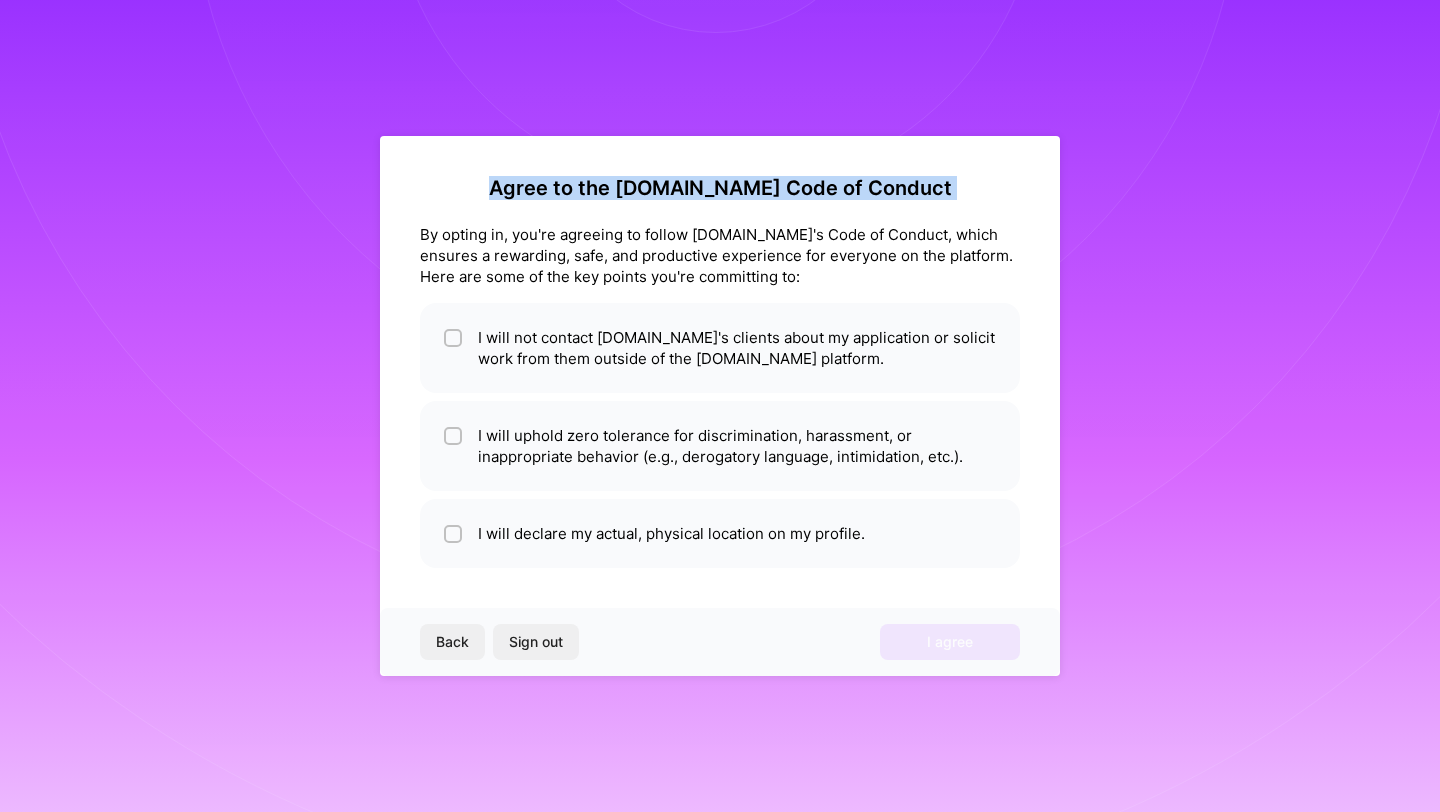 click on "Agree to the [DOMAIN_NAME] Code of Conduct" at bounding box center [720, 188] 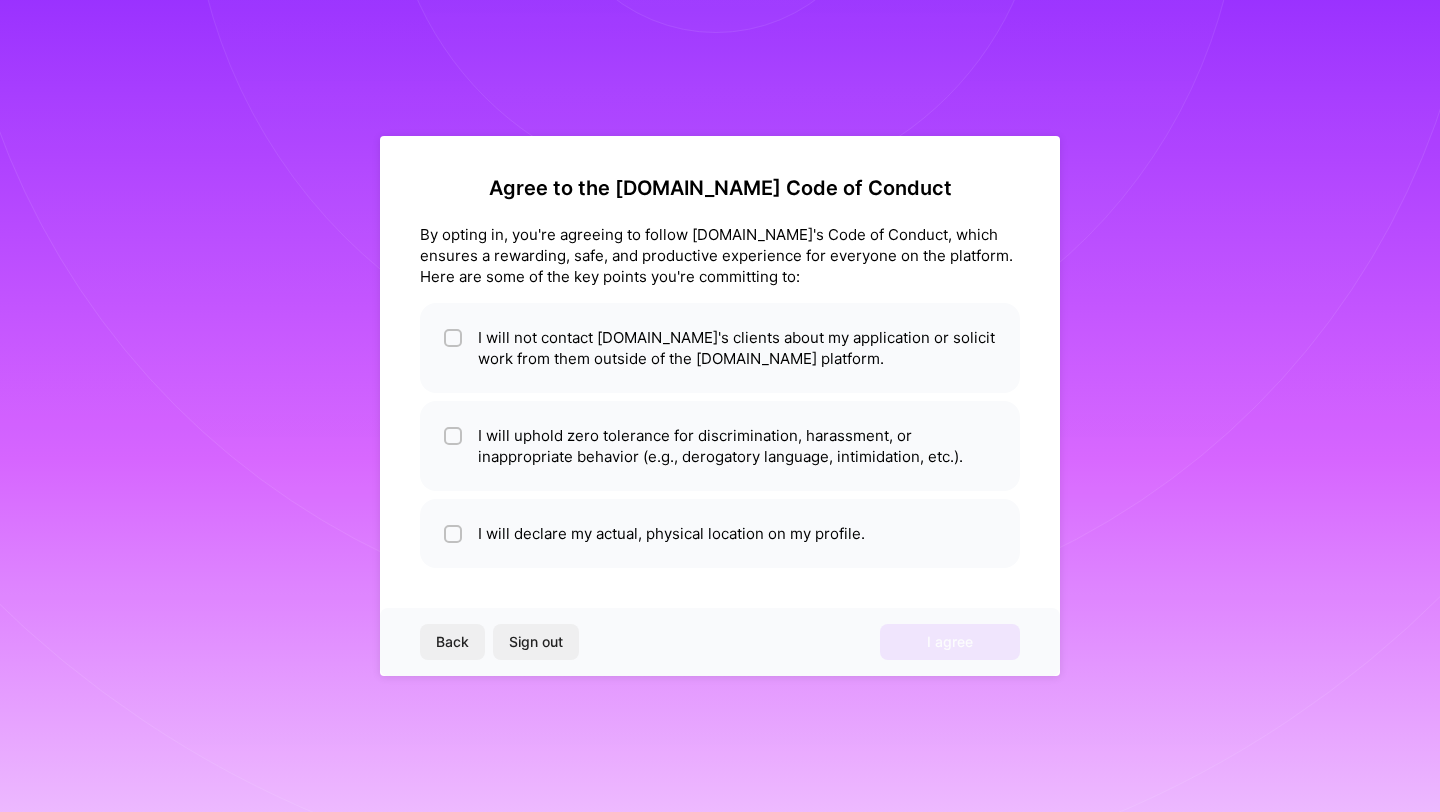 click on "By opting in, you're agreeing to follow [DOMAIN_NAME]'s Code of Conduct, which ensures a rewarding, safe, and productive experience for everyone on the platform. Here are some of the key points you're committing to:" at bounding box center [720, 255] 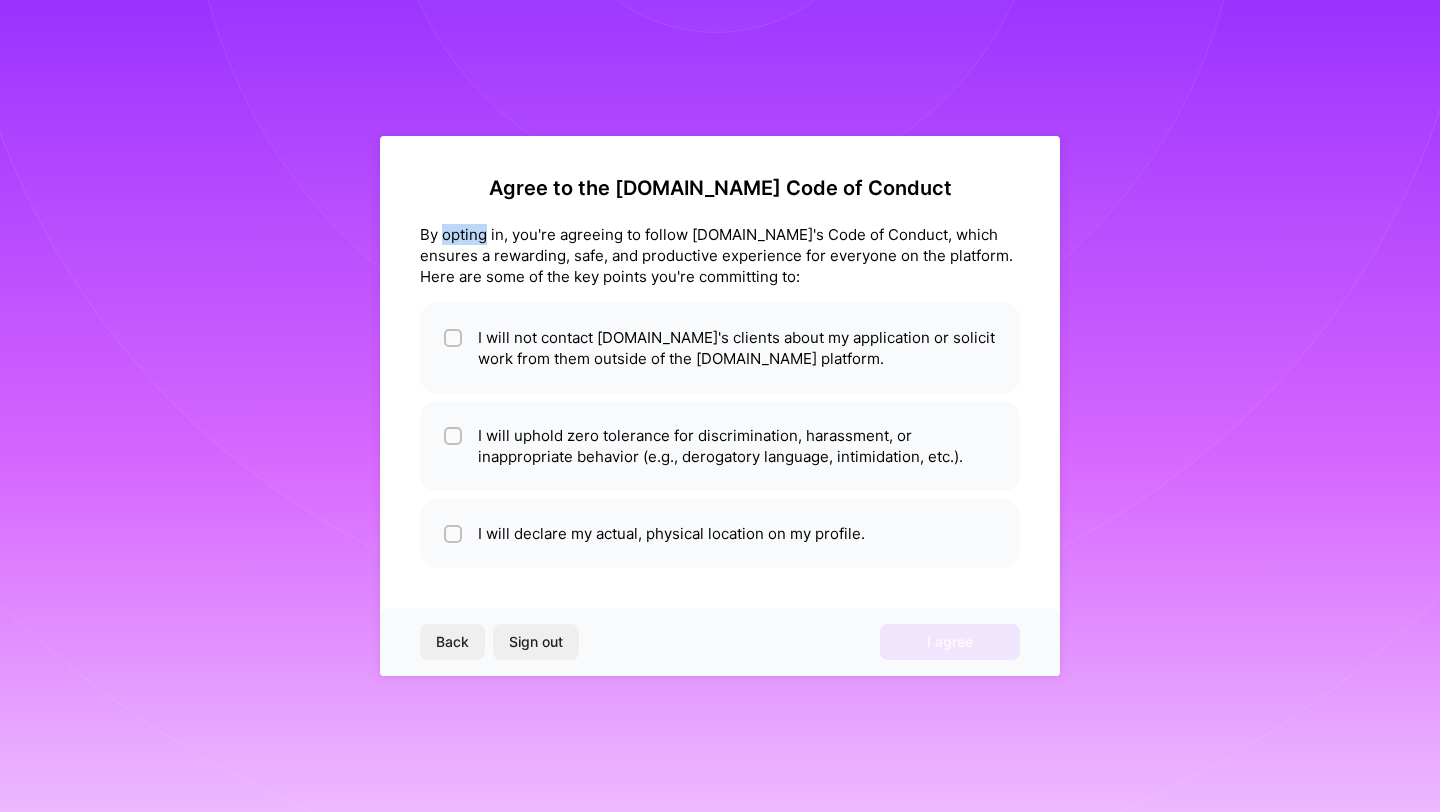 click on "By opting in, you're agreeing to follow [DOMAIN_NAME]'s Code of Conduct, which ensures a rewarding, safe, and productive experience for everyone on the platform. Here are some of the key points you're committing to:" at bounding box center [720, 255] 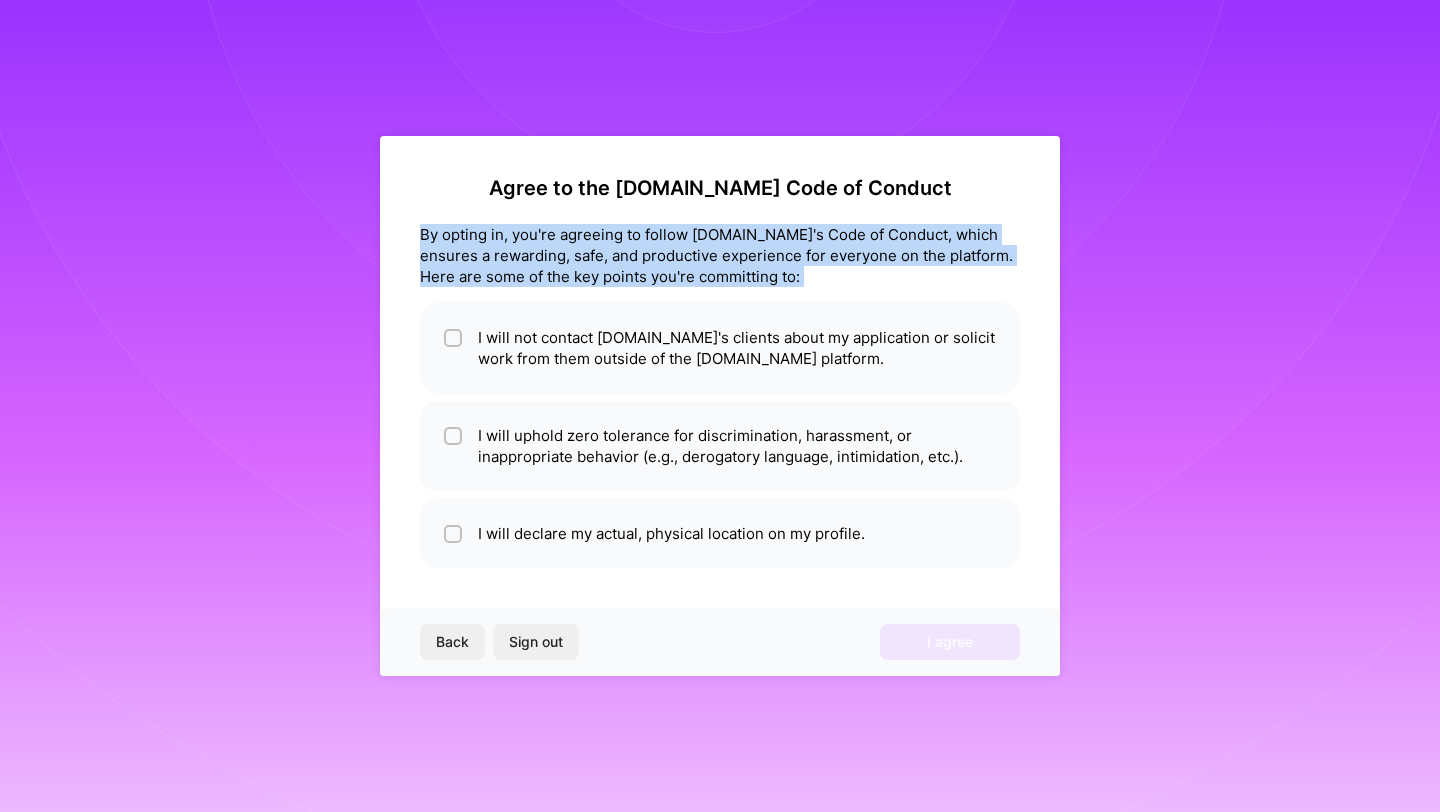 click on "By opting in, you're agreeing to follow [DOMAIN_NAME]'s Code of Conduct, which ensures a rewarding, safe, and productive experience for everyone on the platform. Here are some of the key points you're committing to:" at bounding box center (720, 255) 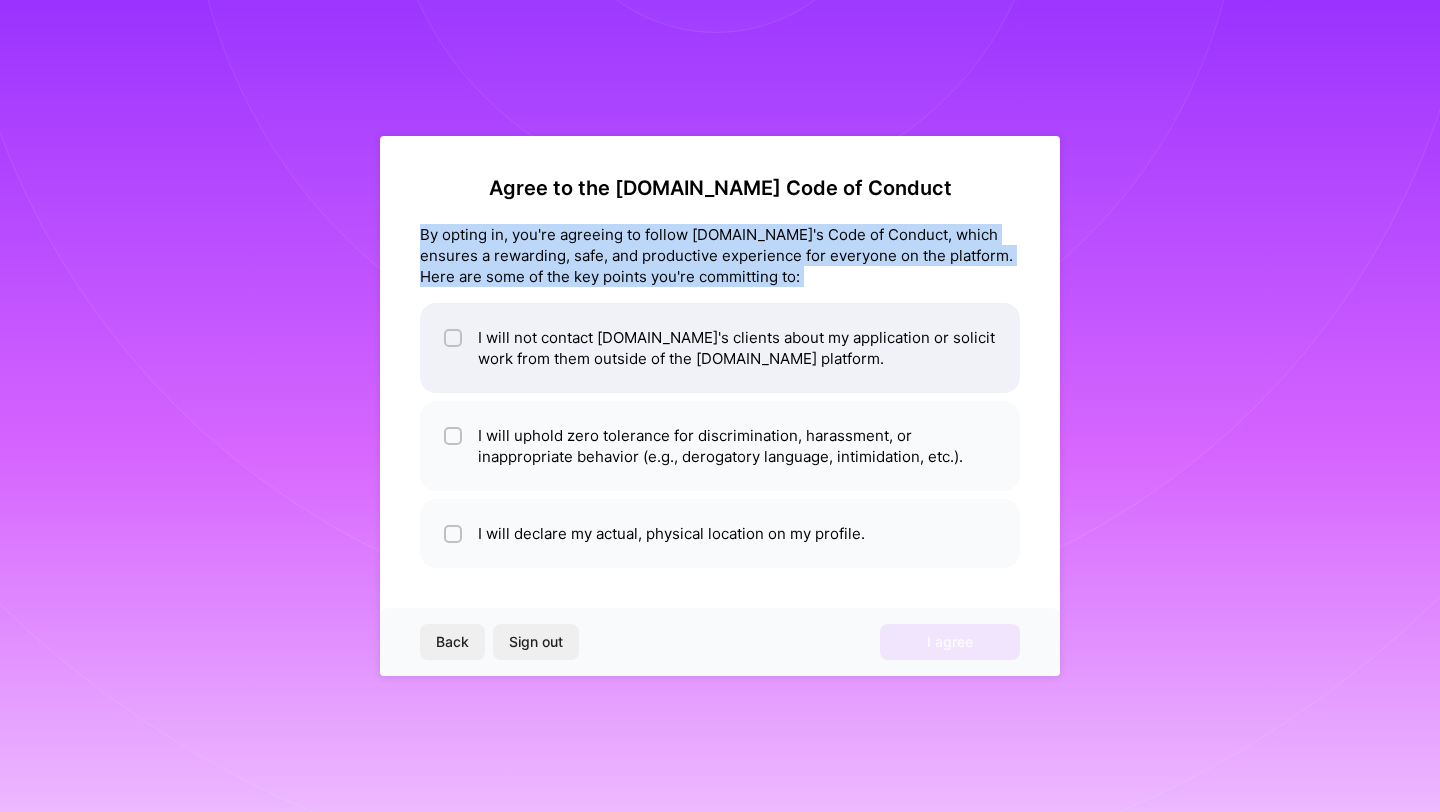 click at bounding box center (455, 339) 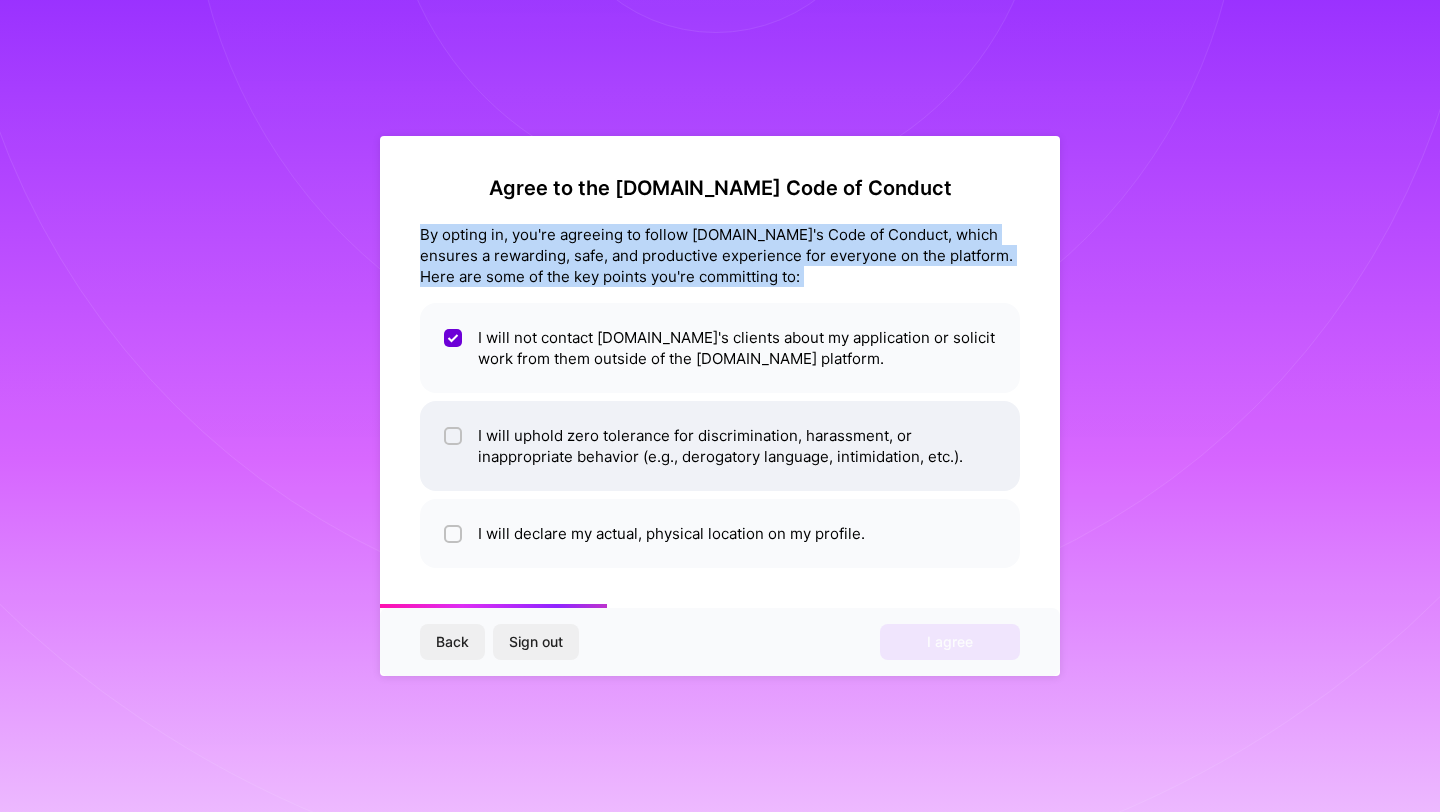 click at bounding box center [455, 437] 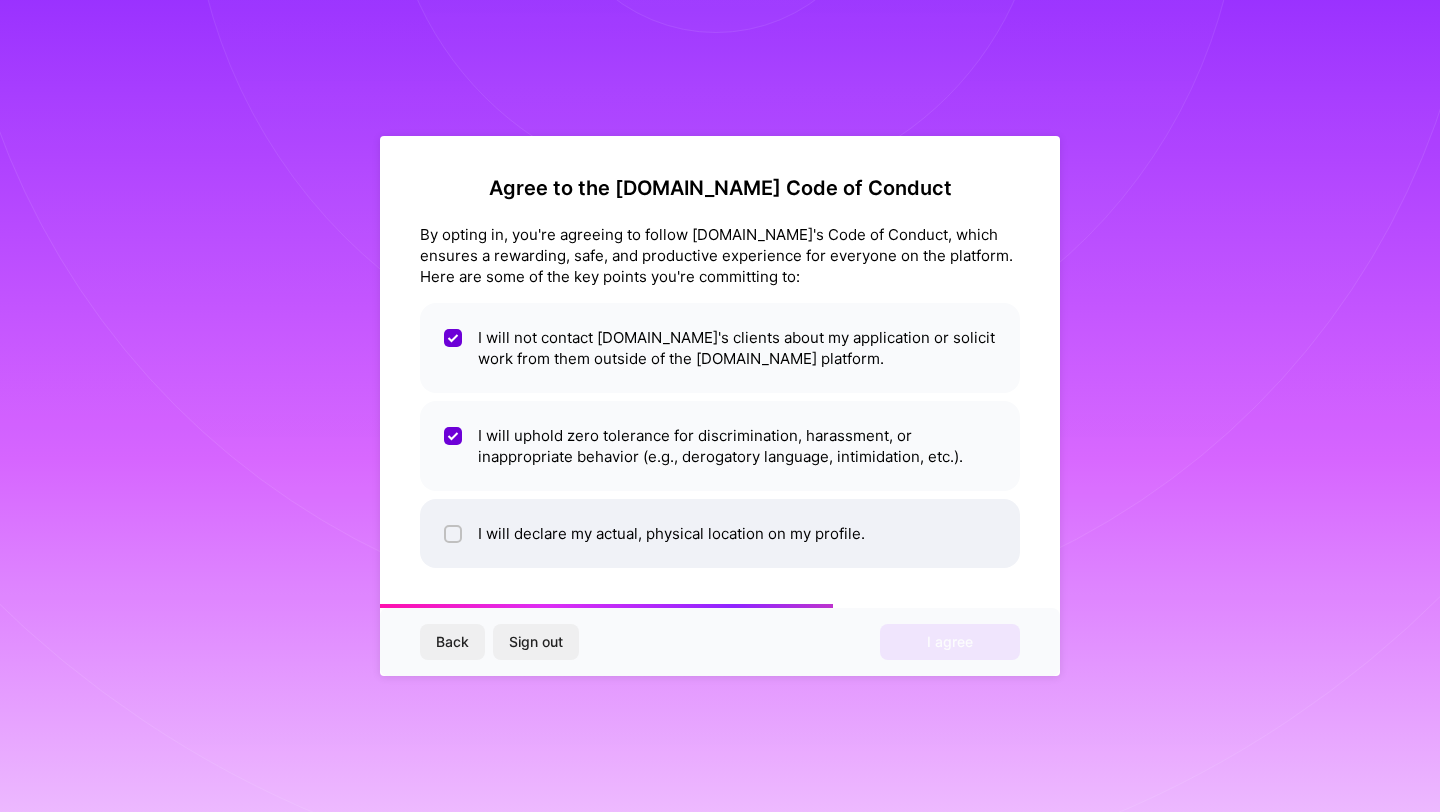 click on "I will declare my actual, physical location on my profile." at bounding box center (720, 533) 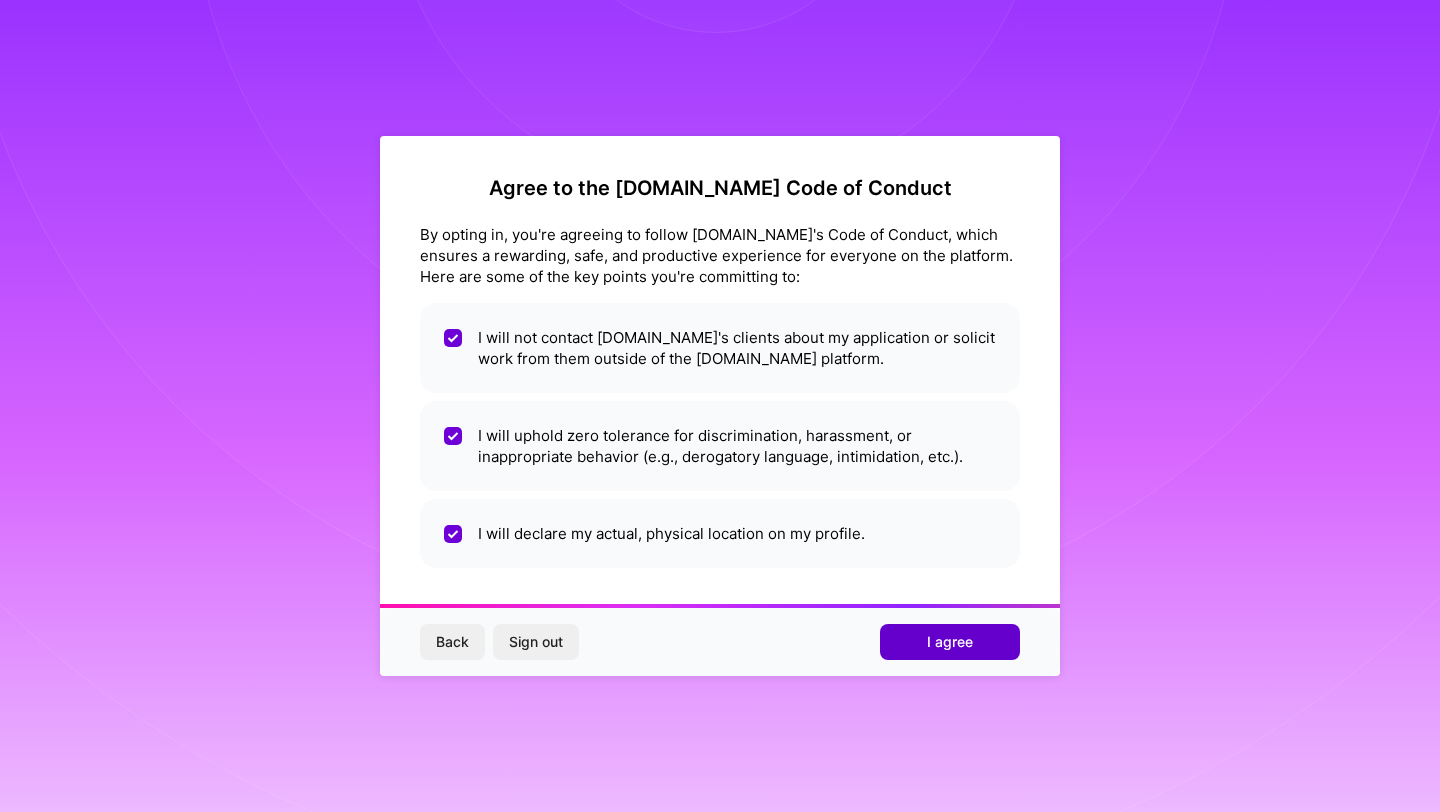 click on "I agree" at bounding box center [950, 642] 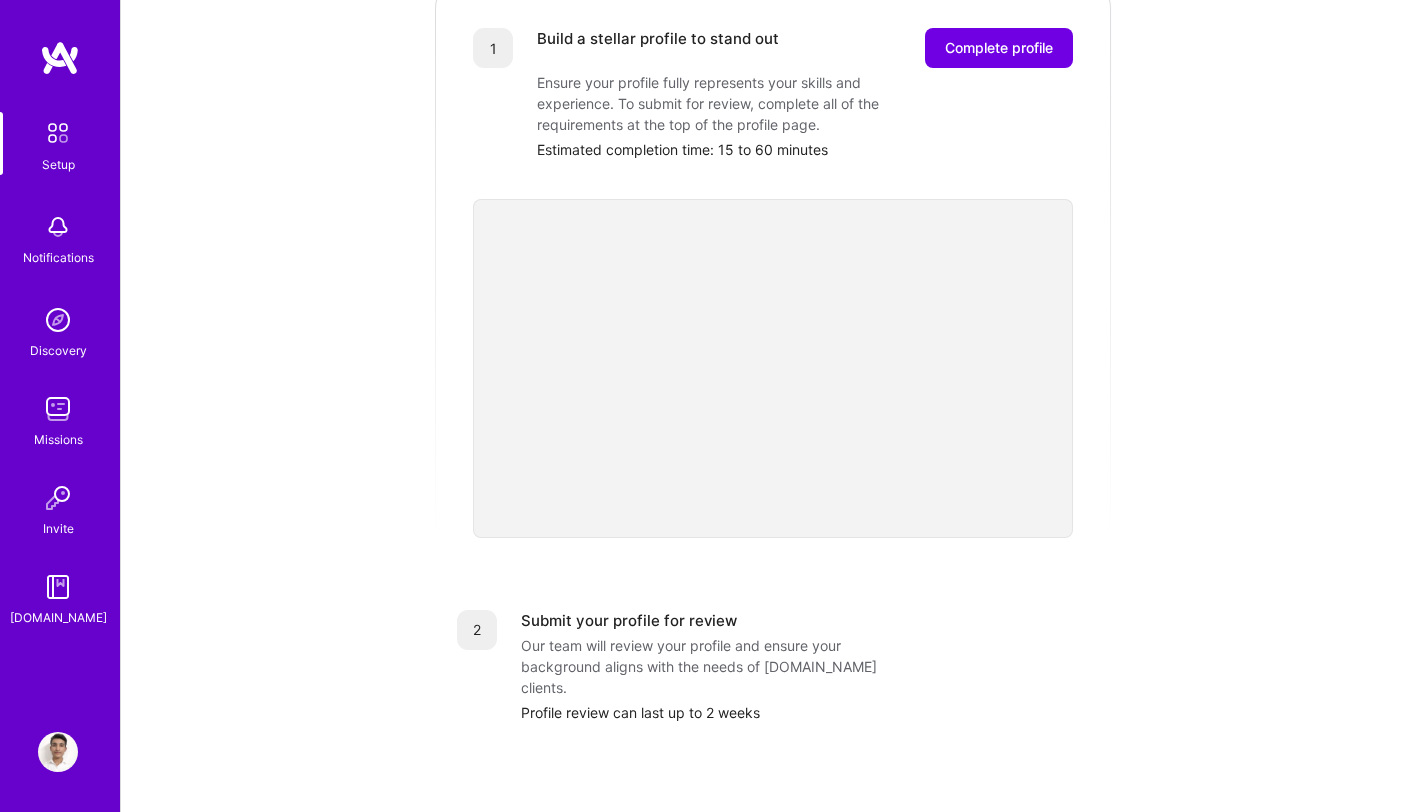 scroll, scrollTop: 0, scrollLeft: 0, axis: both 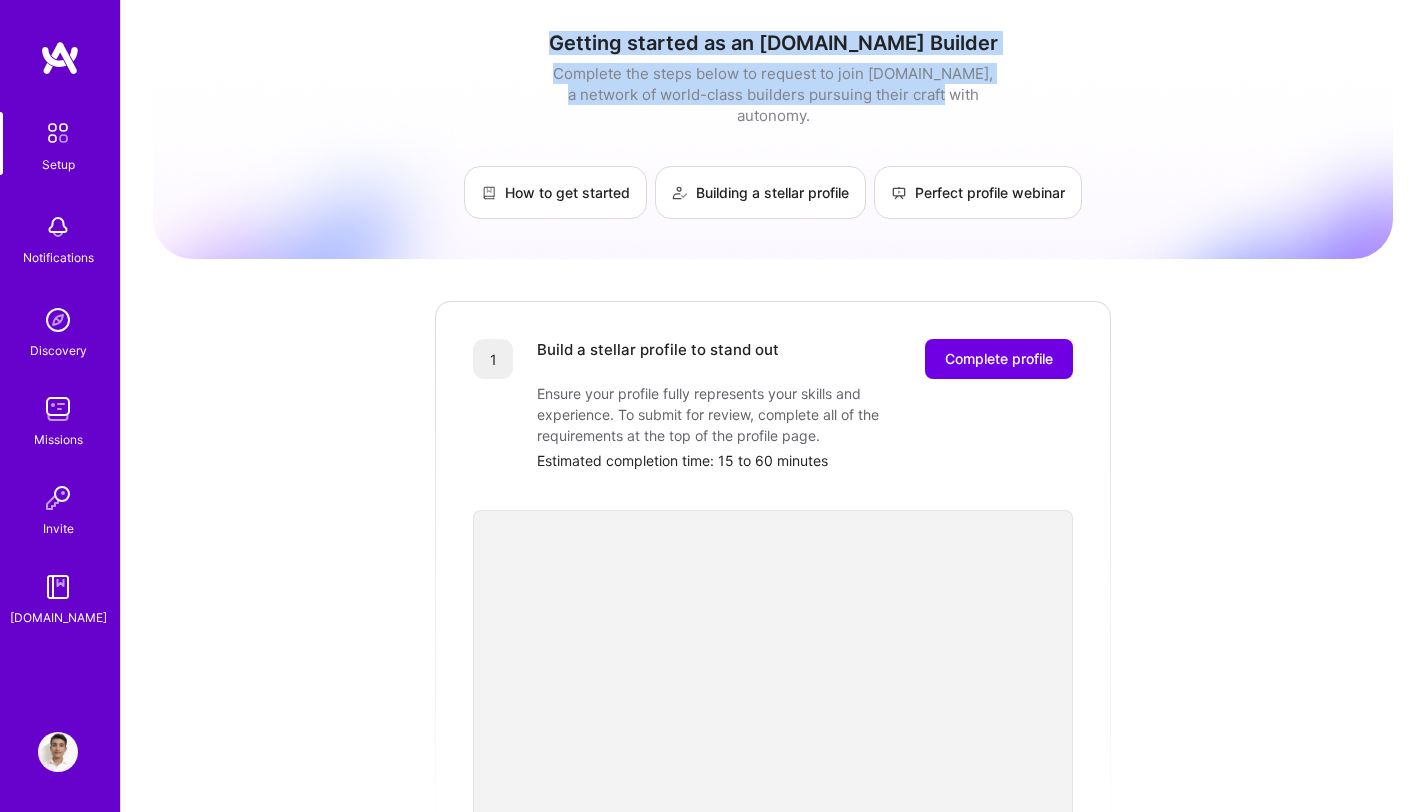 drag, startPoint x: 579, startPoint y: 49, endPoint x: 911, endPoint y: 96, distance: 335.3103 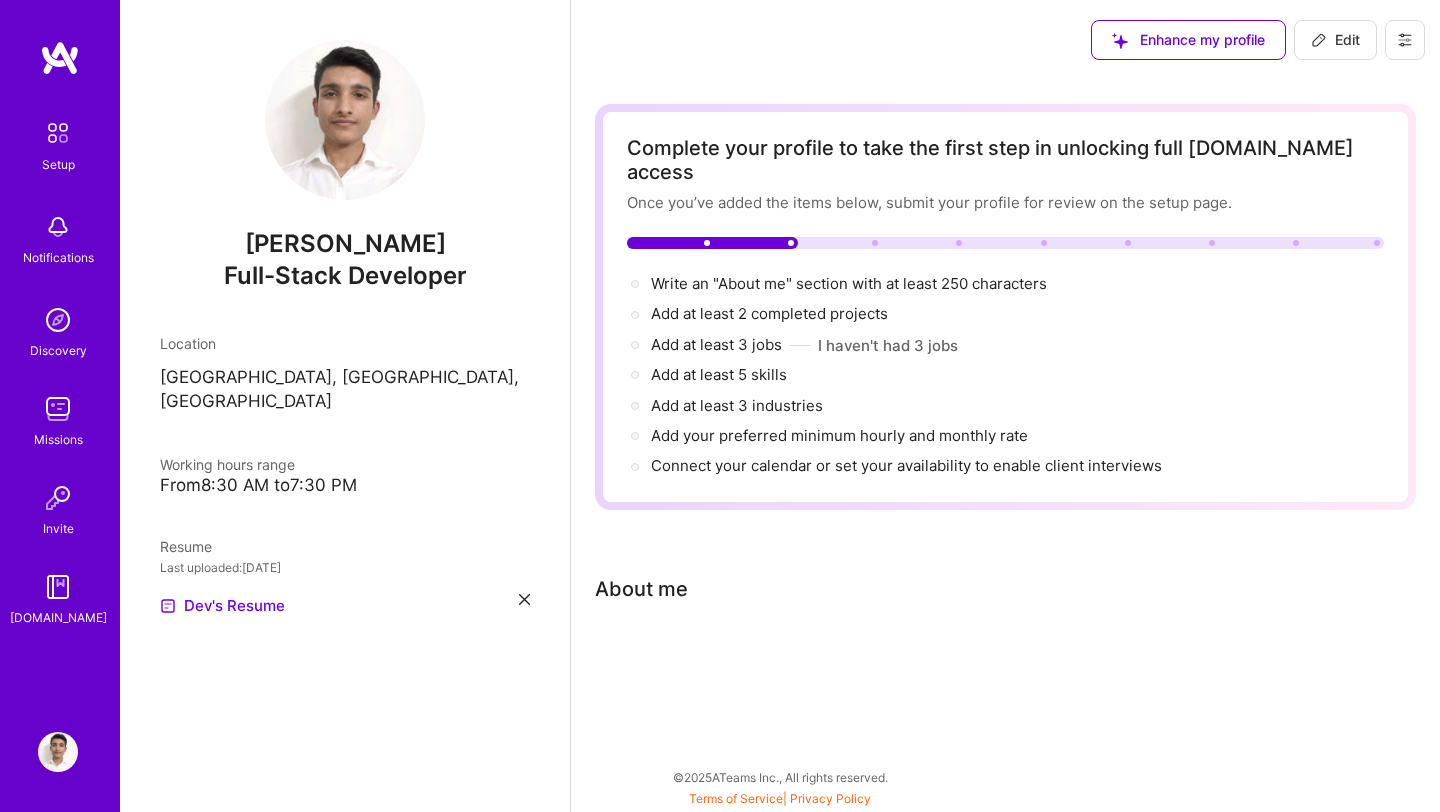 click on "Complete your profile to take the first step in unlocking full [DOMAIN_NAME] access" at bounding box center (1005, 160) 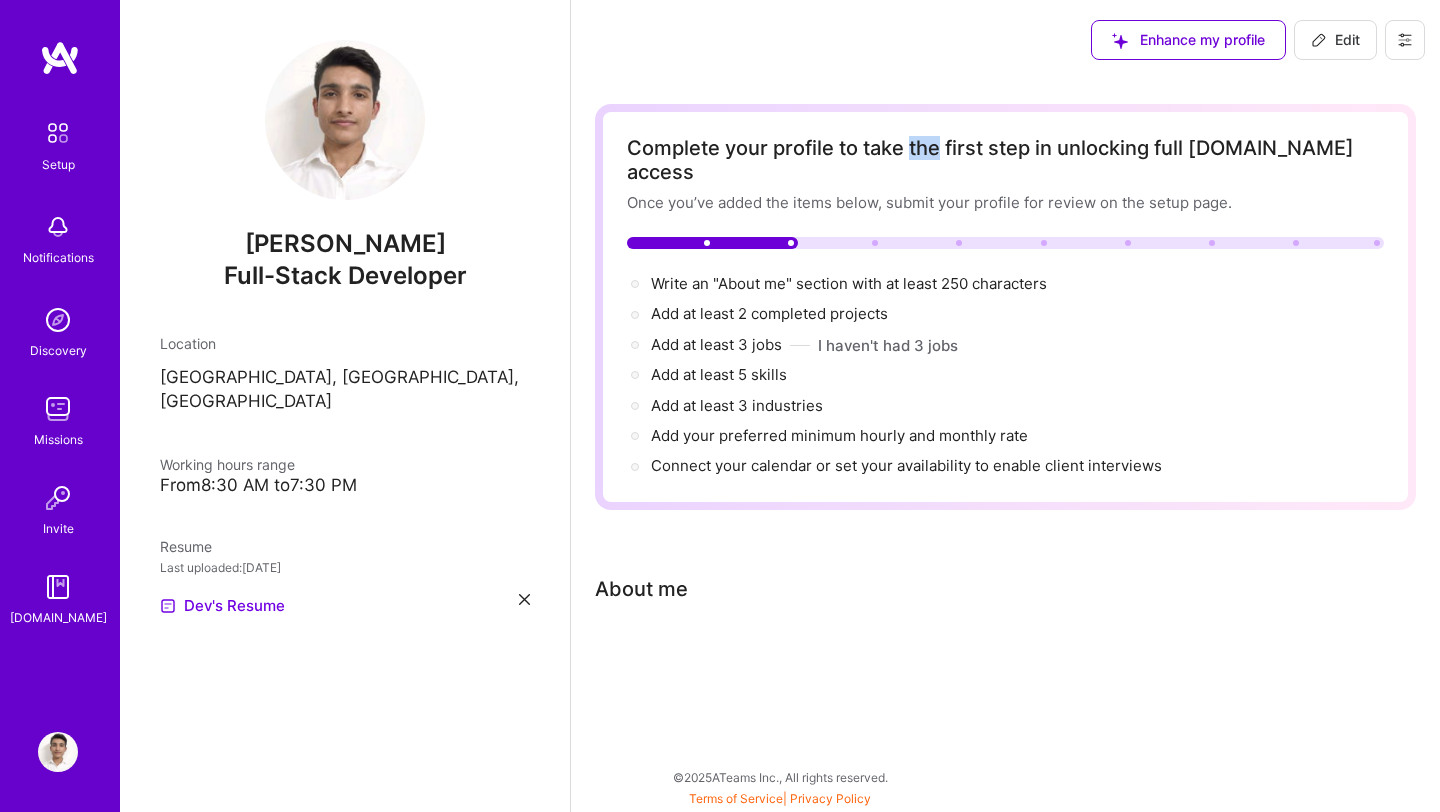 click on "Complete your profile to take the first step in unlocking full [DOMAIN_NAME] access" at bounding box center [1005, 160] 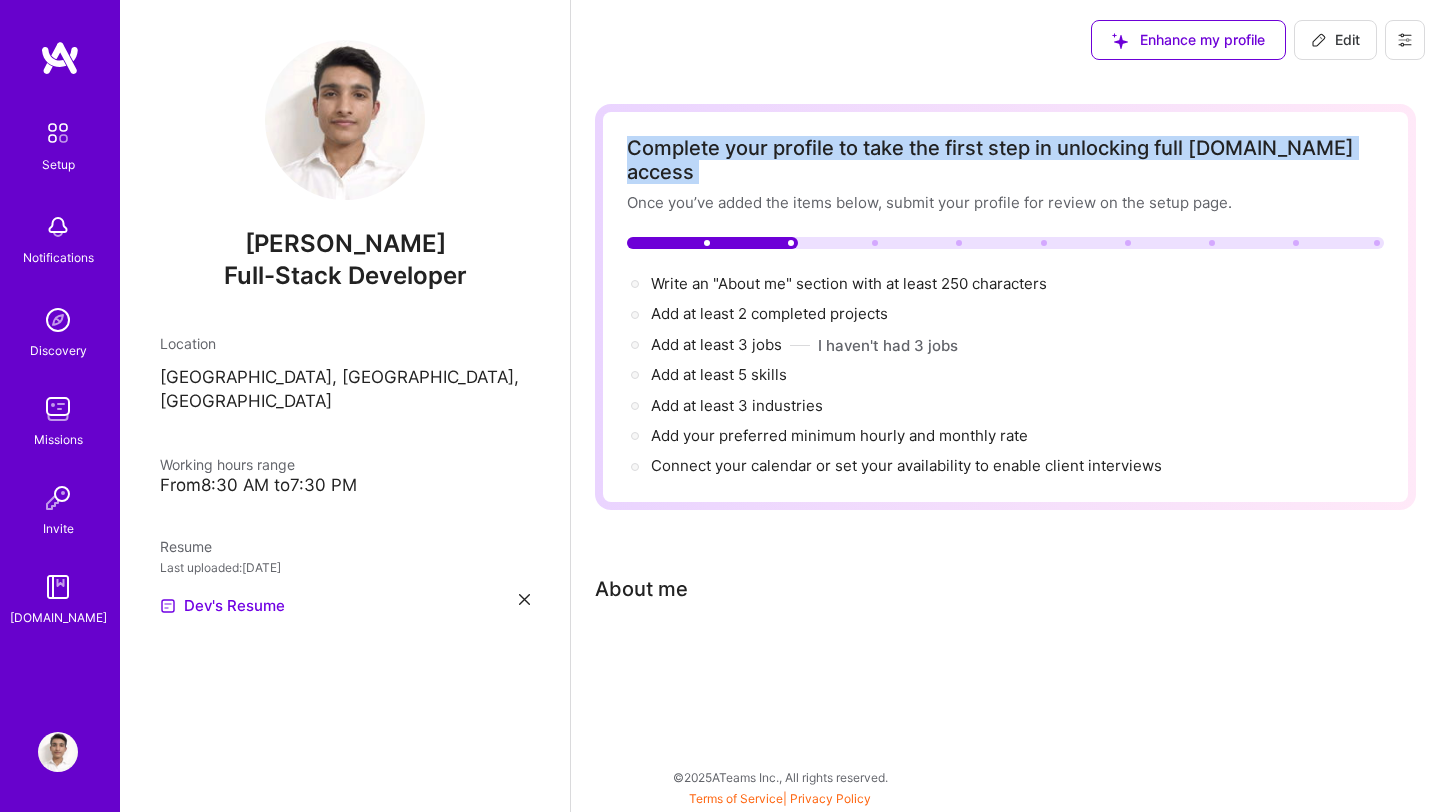 click on "Complete your profile to take the first step in unlocking full [DOMAIN_NAME] access" at bounding box center [1005, 160] 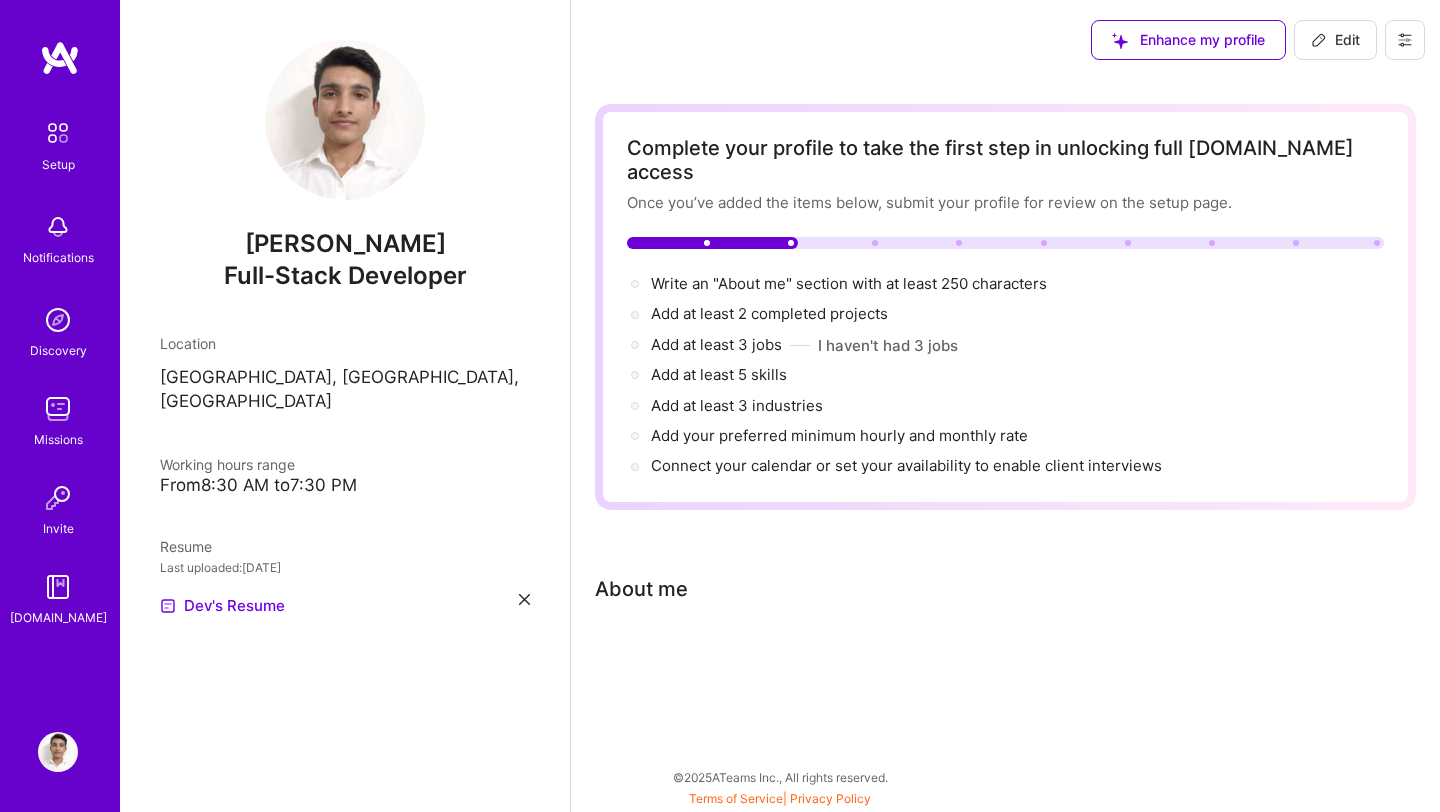 click on "Write an "About me" section with at least 250 characters   →" at bounding box center [851, 284] 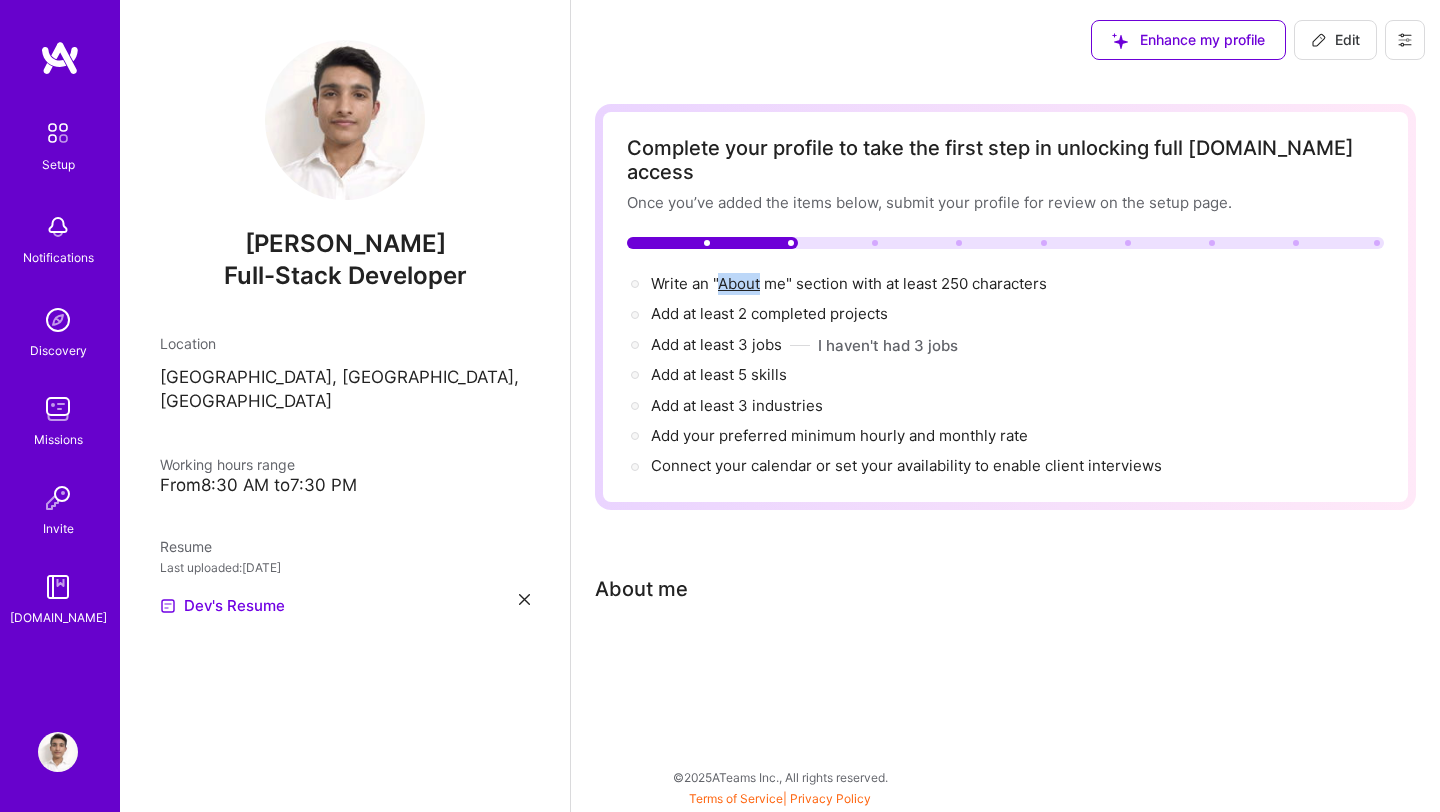 click on "Write an "About me" section with at least 250 characters   →" at bounding box center (851, 284) 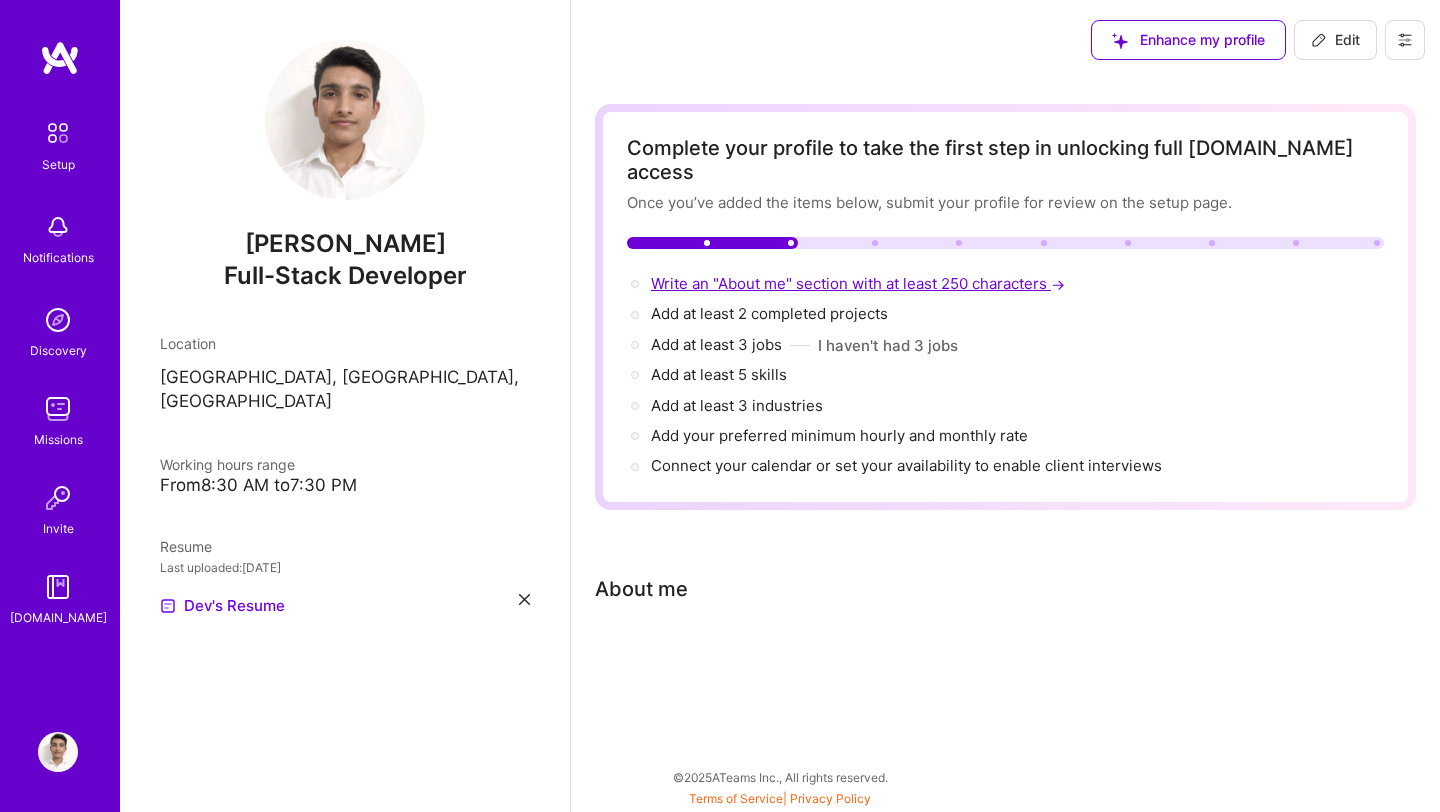 click on "Write an "About me" section with at least 250 characters   →" at bounding box center (860, 283) 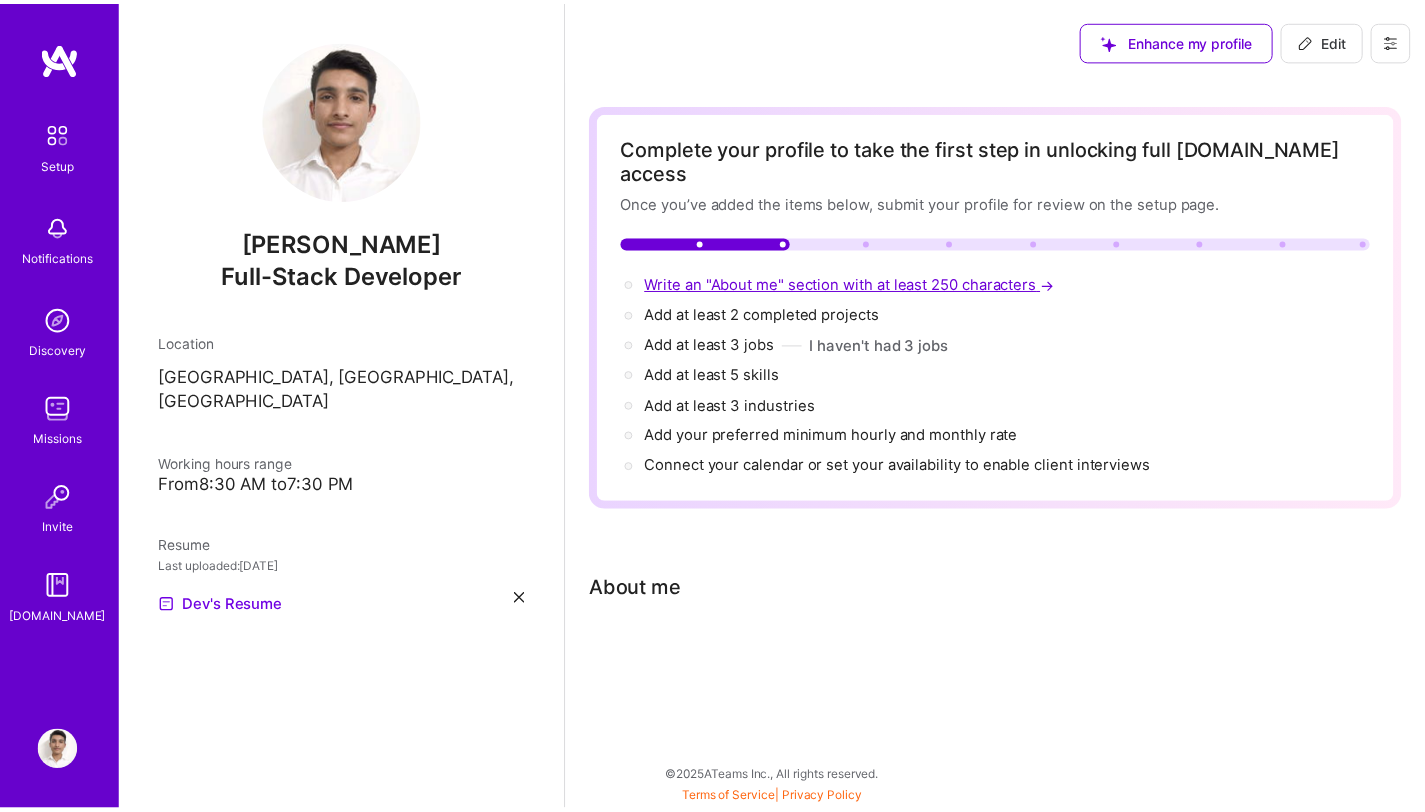 scroll, scrollTop: 764, scrollLeft: 0, axis: vertical 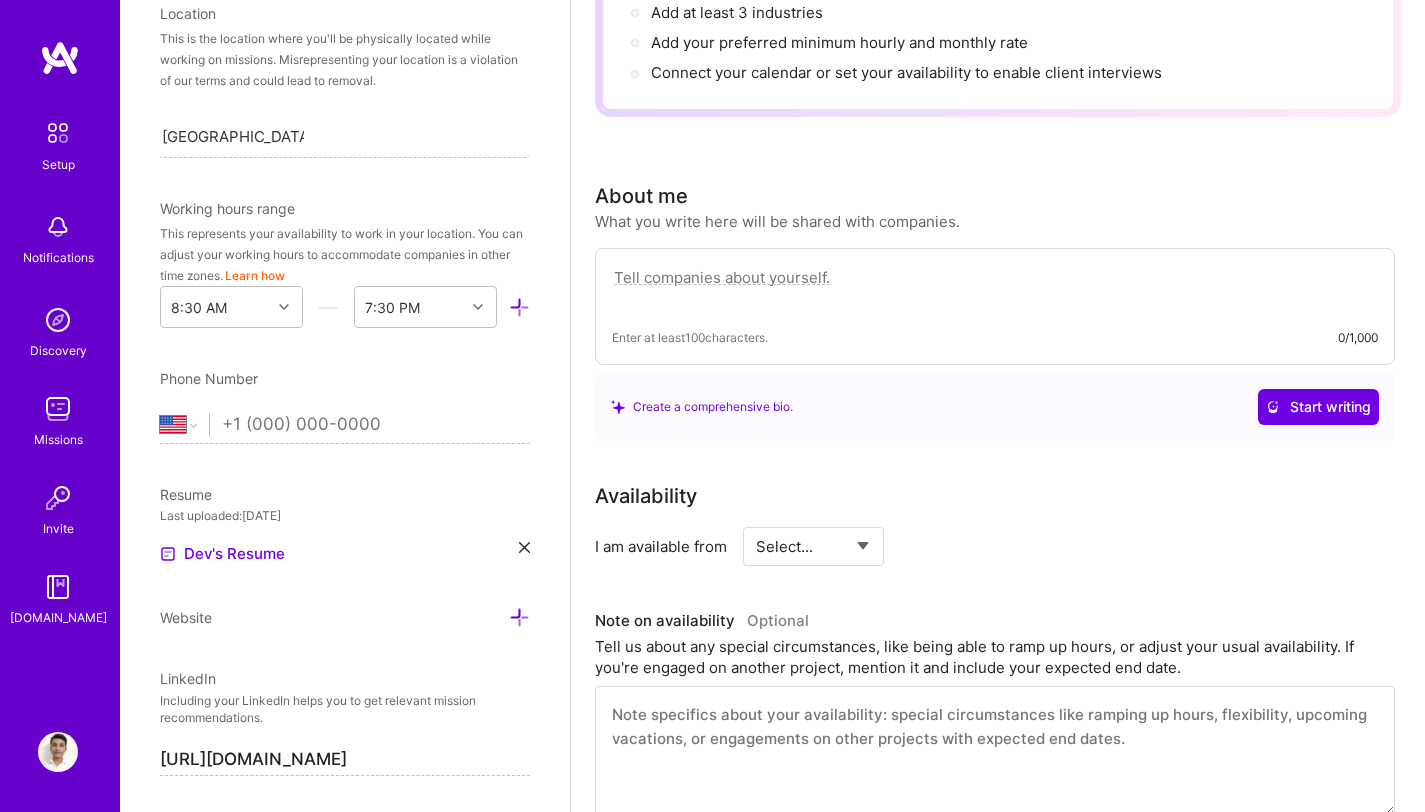 click on "[GEOGRAPHIC_DATA] [GEOGRAPHIC_DATA] [GEOGRAPHIC_DATA] [GEOGRAPHIC_DATA] [US_STATE] [GEOGRAPHIC_DATA] [GEOGRAPHIC_DATA] [GEOGRAPHIC_DATA] [GEOGRAPHIC_DATA] [GEOGRAPHIC_DATA] [GEOGRAPHIC_DATA] [GEOGRAPHIC_DATA] [DATE][GEOGRAPHIC_DATA] [GEOGRAPHIC_DATA] [GEOGRAPHIC_DATA] [GEOGRAPHIC_DATA] [GEOGRAPHIC_DATA] [GEOGRAPHIC_DATA] [GEOGRAPHIC_DATA] [GEOGRAPHIC_DATA] [GEOGRAPHIC_DATA] [GEOGRAPHIC_DATA] [GEOGRAPHIC_DATA] [GEOGRAPHIC_DATA] [GEOGRAPHIC_DATA] [GEOGRAPHIC_DATA] [GEOGRAPHIC_DATA] [GEOGRAPHIC_DATA], [GEOGRAPHIC_DATA] [GEOGRAPHIC_DATA] [GEOGRAPHIC_DATA] [GEOGRAPHIC_DATA] [GEOGRAPHIC_DATA] [GEOGRAPHIC_DATA] [GEOGRAPHIC_DATA] [GEOGRAPHIC_DATA] [GEOGRAPHIC_DATA] [GEOGRAPHIC_DATA] [GEOGRAPHIC_DATA] [GEOGRAPHIC_DATA] [GEOGRAPHIC_DATA] [GEOGRAPHIC_DATA] [GEOGRAPHIC_DATA] [GEOGRAPHIC_DATA] [GEOGRAPHIC_DATA] [GEOGRAPHIC_DATA] [GEOGRAPHIC_DATA] [GEOGRAPHIC_DATA] [GEOGRAPHIC_DATA] [GEOGRAPHIC_DATA] [GEOGRAPHIC_DATA] [GEOGRAPHIC_DATA], [GEOGRAPHIC_DATA] [GEOGRAPHIC_DATA] [GEOGRAPHIC_DATA] d'Ivoire [GEOGRAPHIC_DATA] [GEOGRAPHIC_DATA] [GEOGRAPHIC_DATA] [GEOGRAPHIC_DATA] [GEOGRAPHIC_DATA] [GEOGRAPHIC_DATA] [GEOGRAPHIC_DATA] [GEOGRAPHIC_DATA] [GEOGRAPHIC_DATA] [GEOGRAPHIC_DATA] [GEOGRAPHIC_DATA] [GEOGRAPHIC_DATA] [GEOGRAPHIC_DATA] [GEOGRAPHIC_DATA] [GEOGRAPHIC_DATA] [GEOGRAPHIC_DATA] [GEOGRAPHIC_DATA] [GEOGRAPHIC_DATA] [US_STATE] [GEOGRAPHIC_DATA] [GEOGRAPHIC_DATA] [GEOGRAPHIC_DATA] [GEOGRAPHIC_DATA] [GEOGRAPHIC_DATA] [GEOGRAPHIC_DATA] [GEOGRAPHIC_DATA] [US_STATE] [GEOGRAPHIC_DATA] [GEOGRAPHIC_DATA] [GEOGRAPHIC_DATA] [GEOGRAPHIC_DATA] [GEOGRAPHIC_DATA] [GEOGRAPHIC_DATA] [GEOGRAPHIC_DATA] [US_STATE] [GEOGRAPHIC_DATA] [GEOGRAPHIC_DATA] [GEOGRAPHIC_DATA]" at bounding box center [345, 428] 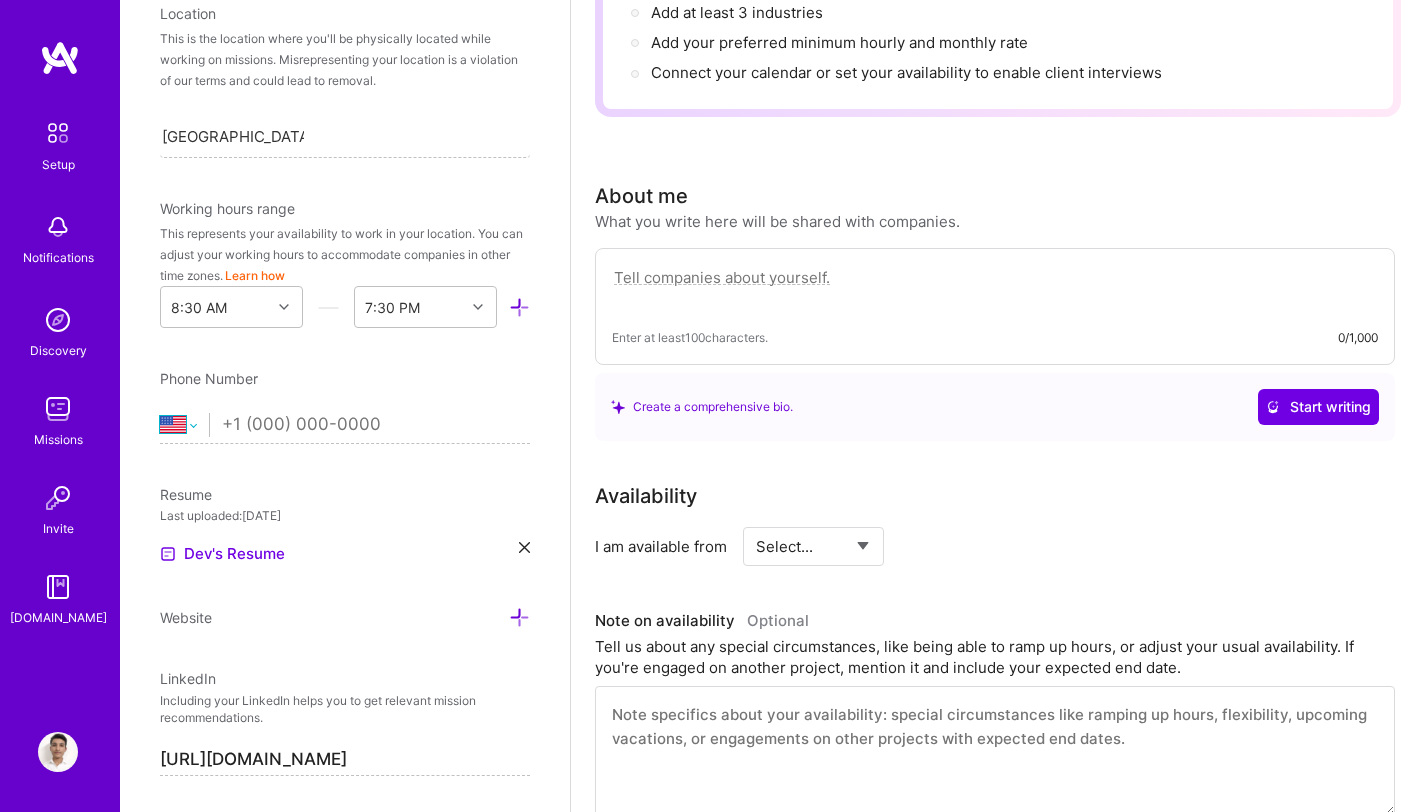 click on "[GEOGRAPHIC_DATA] [GEOGRAPHIC_DATA] [GEOGRAPHIC_DATA] [GEOGRAPHIC_DATA] [US_STATE] [GEOGRAPHIC_DATA] [GEOGRAPHIC_DATA] [GEOGRAPHIC_DATA] [GEOGRAPHIC_DATA] [GEOGRAPHIC_DATA] [GEOGRAPHIC_DATA] [GEOGRAPHIC_DATA] [DATE][GEOGRAPHIC_DATA] [GEOGRAPHIC_DATA] [GEOGRAPHIC_DATA] [GEOGRAPHIC_DATA] [GEOGRAPHIC_DATA] [GEOGRAPHIC_DATA] [GEOGRAPHIC_DATA] [GEOGRAPHIC_DATA] [GEOGRAPHIC_DATA] [GEOGRAPHIC_DATA] [GEOGRAPHIC_DATA] [GEOGRAPHIC_DATA] [GEOGRAPHIC_DATA] [GEOGRAPHIC_DATA] [GEOGRAPHIC_DATA] [GEOGRAPHIC_DATA], [GEOGRAPHIC_DATA] [GEOGRAPHIC_DATA] [GEOGRAPHIC_DATA] [GEOGRAPHIC_DATA] [GEOGRAPHIC_DATA] [GEOGRAPHIC_DATA] [GEOGRAPHIC_DATA] [GEOGRAPHIC_DATA] [GEOGRAPHIC_DATA] [GEOGRAPHIC_DATA] [GEOGRAPHIC_DATA] [GEOGRAPHIC_DATA] [GEOGRAPHIC_DATA] [GEOGRAPHIC_DATA] [GEOGRAPHIC_DATA] [GEOGRAPHIC_DATA] [GEOGRAPHIC_DATA] [GEOGRAPHIC_DATA] [GEOGRAPHIC_DATA] [GEOGRAPHIC_DATA] [GEOGRAPHIC_DATA] [GEOGRAPHIC_DATA] [GEOGRAPHIC_DATA] [GEOGRAPHIC_DATA], [GEOGRAPHIC_DATA] [GEOGRAPHIC_DATA] [GEOGRAPHIC_DATA] d'Ivoire [GEOGRAPHIC_DATA] [GEOGRAPHIC_DATA] [GEOGRAPHIC_DATA] [GEOGRAPHIC_DATA] [GEOGRAPHIC_DATA] [GEOGRAPHIC_DATA] [GEOGRAPHIC_DATA] [GEOGRAPHIC_DATA] [GEOGRAPHIC_DATA] [GEOGRAPHIC_DATA] [GEOGRAPHIC_DATA] [GEOGRAPHIC_DATA] [GEOGRAPHIC_DATA] [GEOGRAPHIC_DATA] [GEOGRAPHIC_DATA] [GEOGRAPHIC_DATA] [GEOGRAPHIC_DATA] [GEOGRAPHIC_DATA] [US_STATE] [GEOGRAPHIC_DATA] [GEOGRAPHIC_DATA] [GEOGRAPHIC_DATA] [GEOGRAPHIC_DATA] [GEOGRAPHIC_DATA] [GEOGRAPHIC_DATA] [GEOGRAPHIC_DATA] [US_STATE] [GEOGRAPHIC_DATA] [GEOGRAPHIC_DATA] [GEOGRAPHIC_DATA] [GEOGRAPHIC_DATA] [GEOGRAPHIC_DATA] [GEOGRAPHIC_DATA] [GEOGRAPHIC_DATA] [US_STATE] [GEOGRAPHIC_DATA] [GEOGRAPHIC_DATA] [GEOGRAPHIC_DATA]" at bounding box center (184, 425) 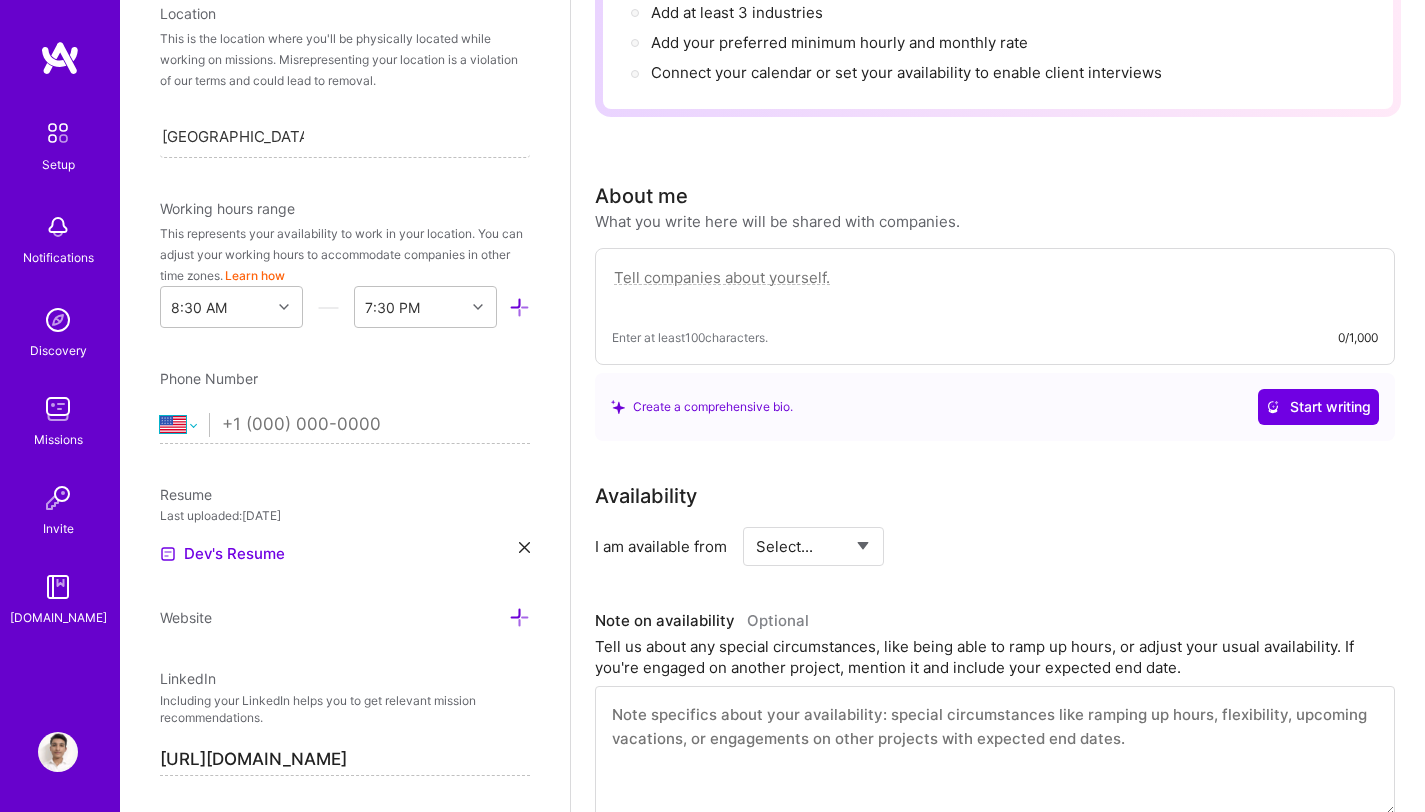 select on "IN" 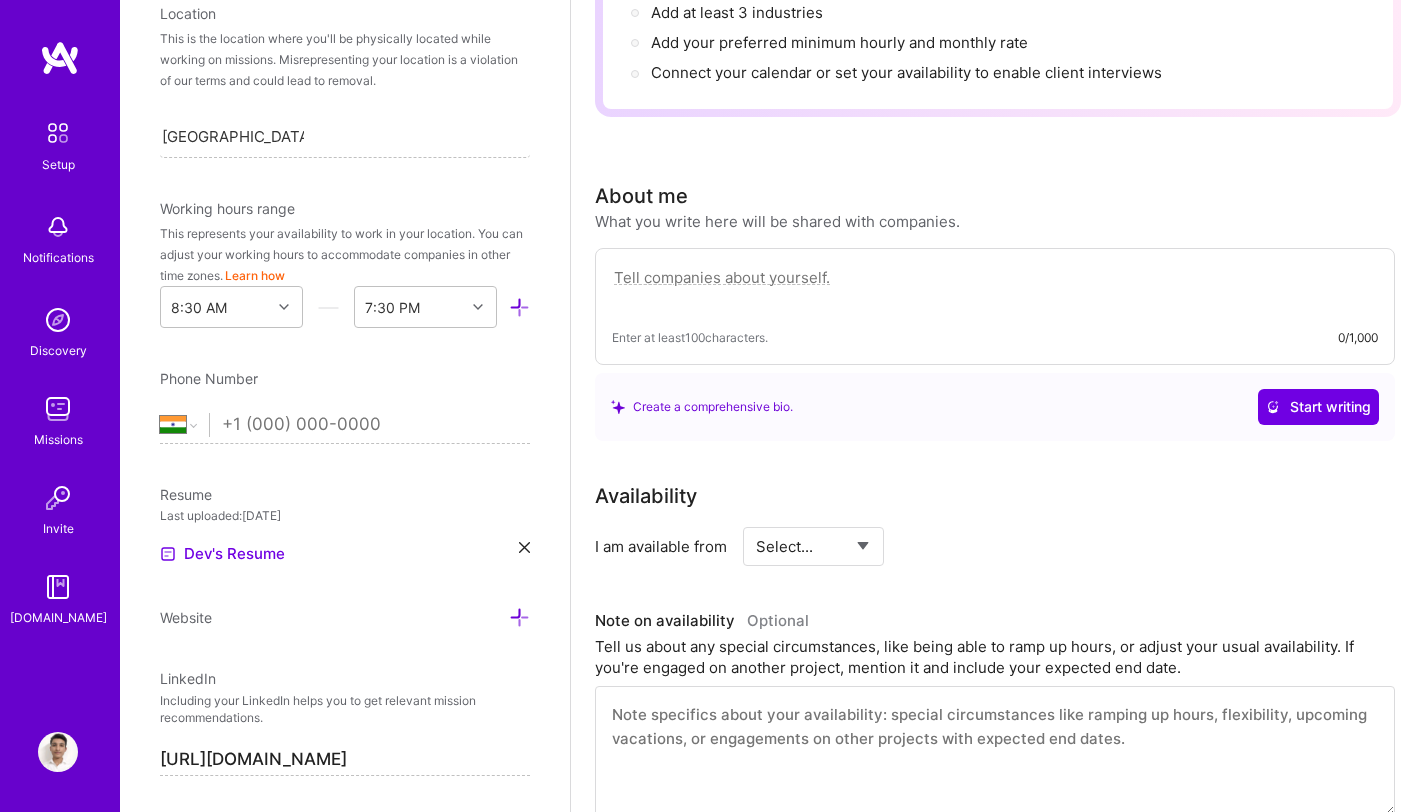 click at bounding box center (376, 425) 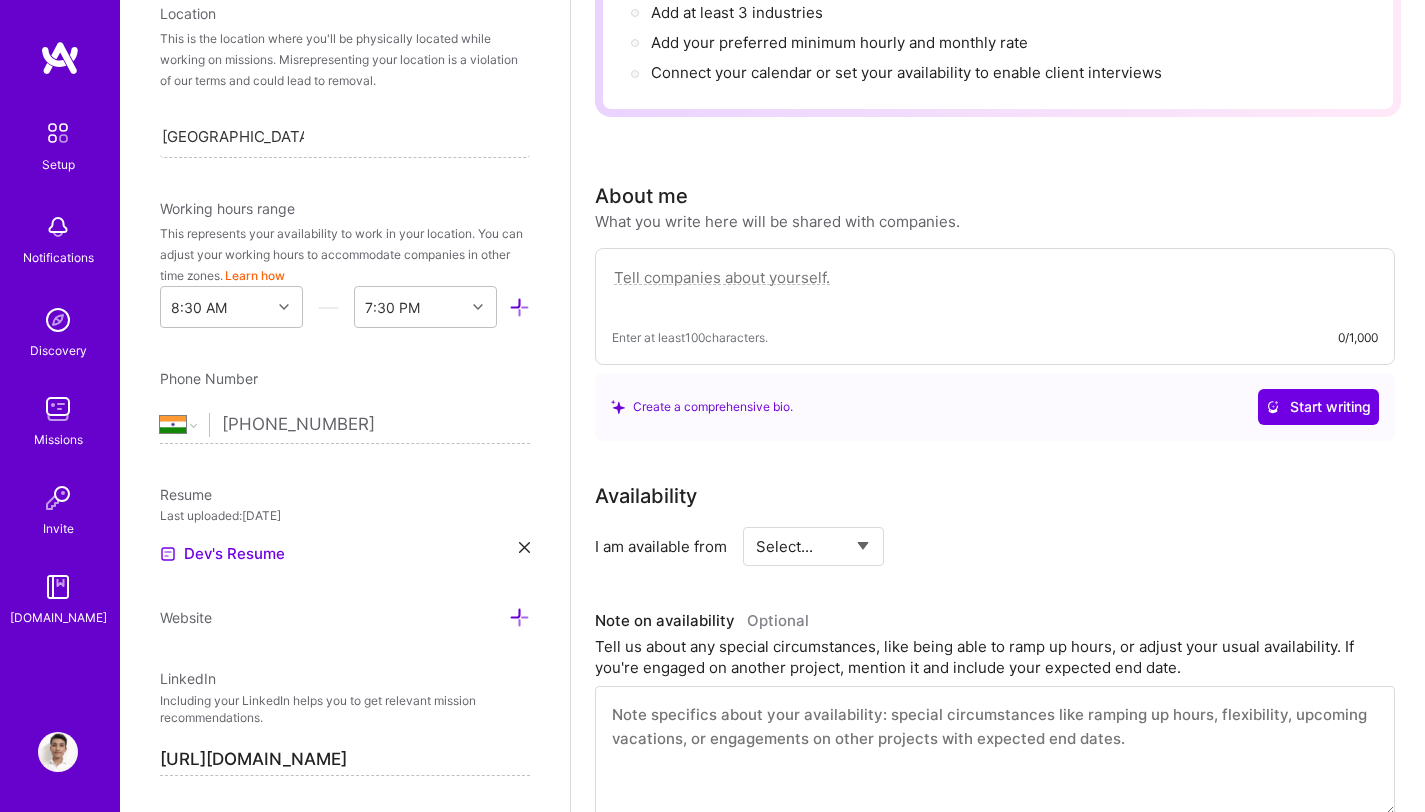 click on "[PHONE_NUMBER]" at bounding box center (376, 425) 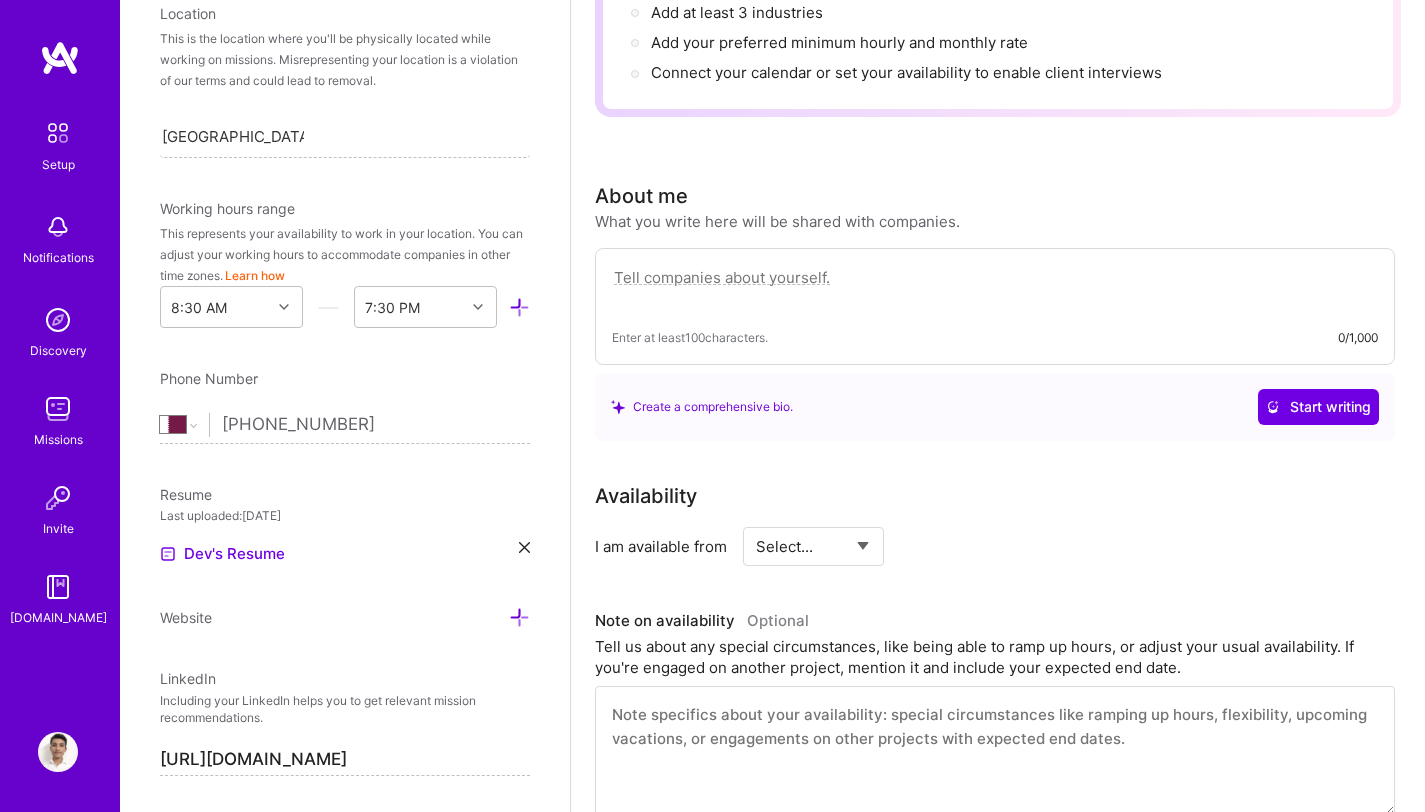 select on "RU" 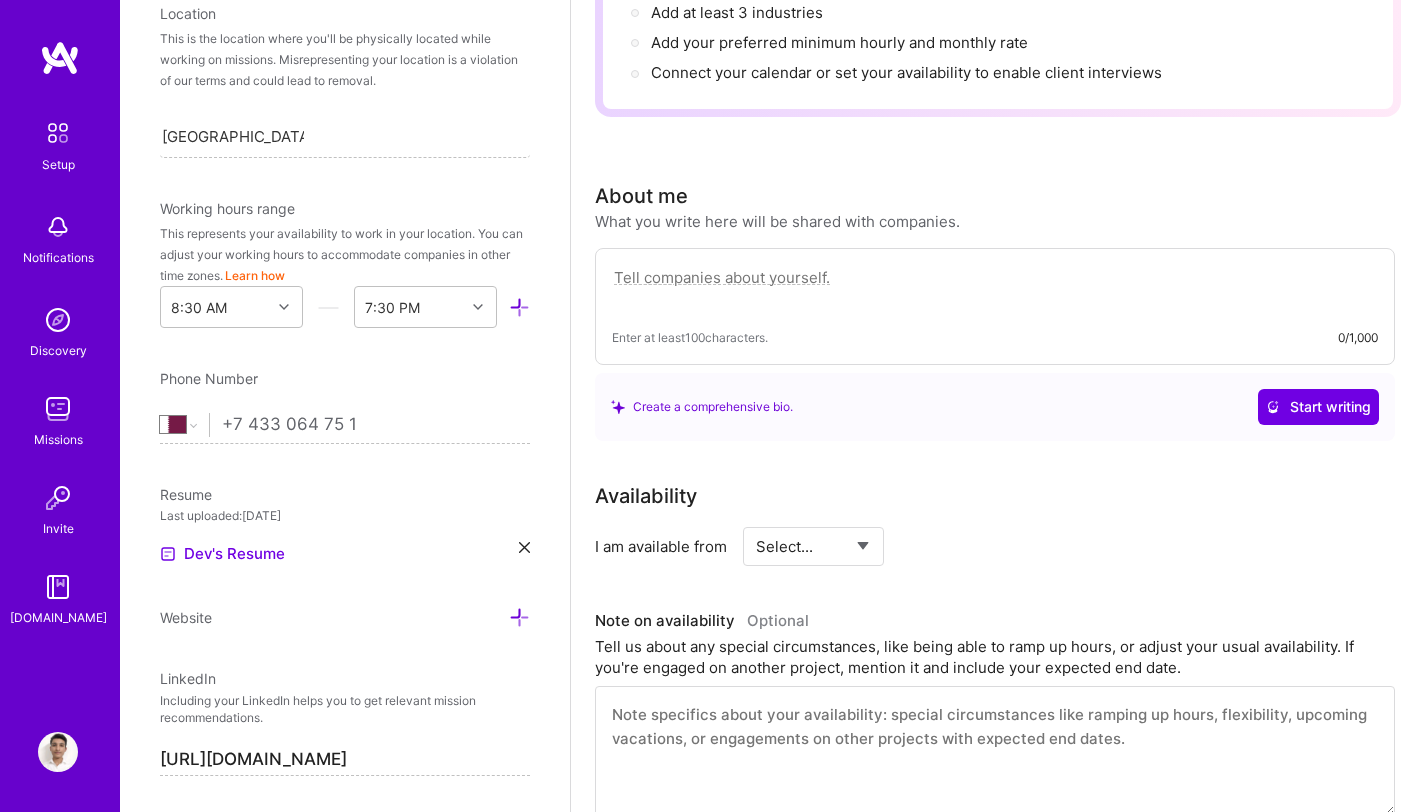 select on "KZ" 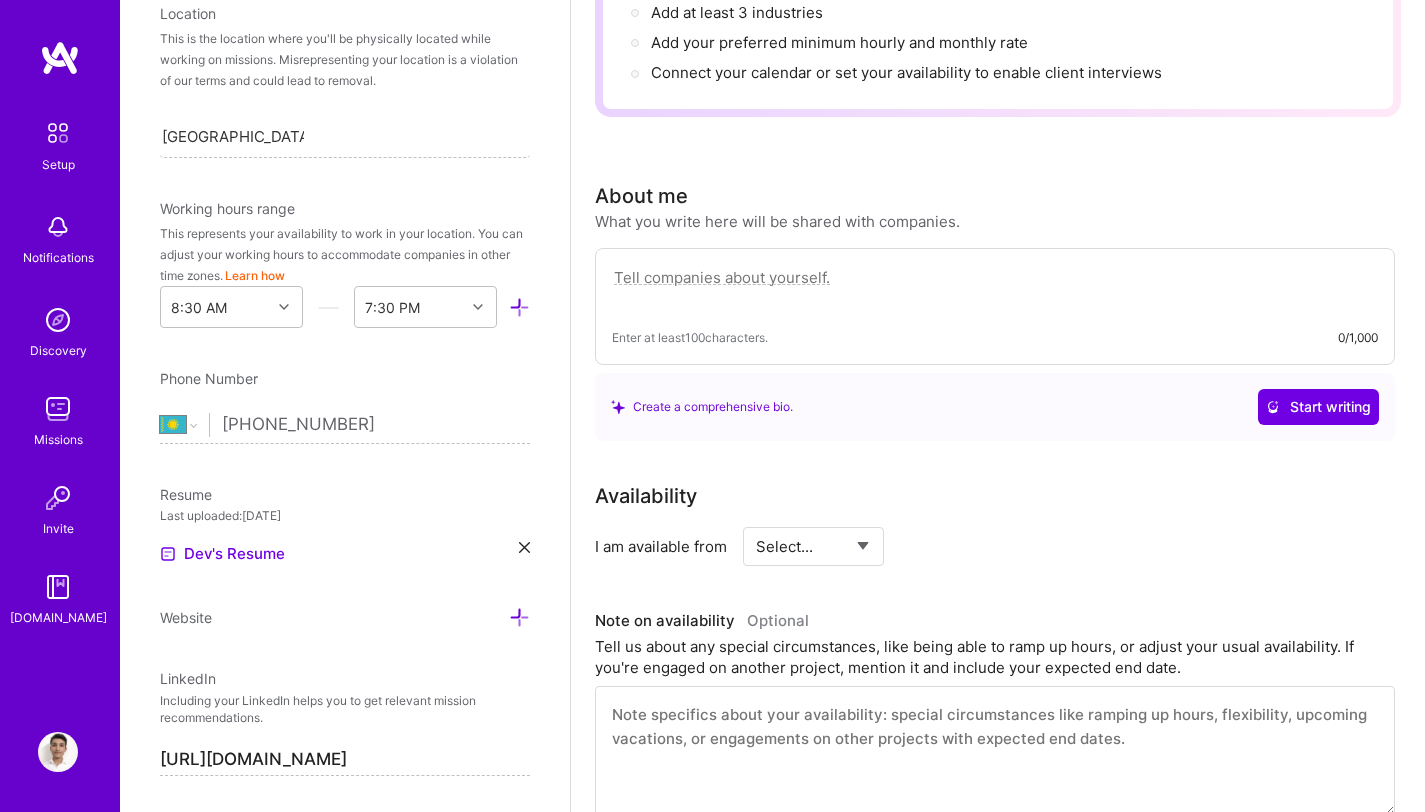 type on "[PHONE_NUMBER]" 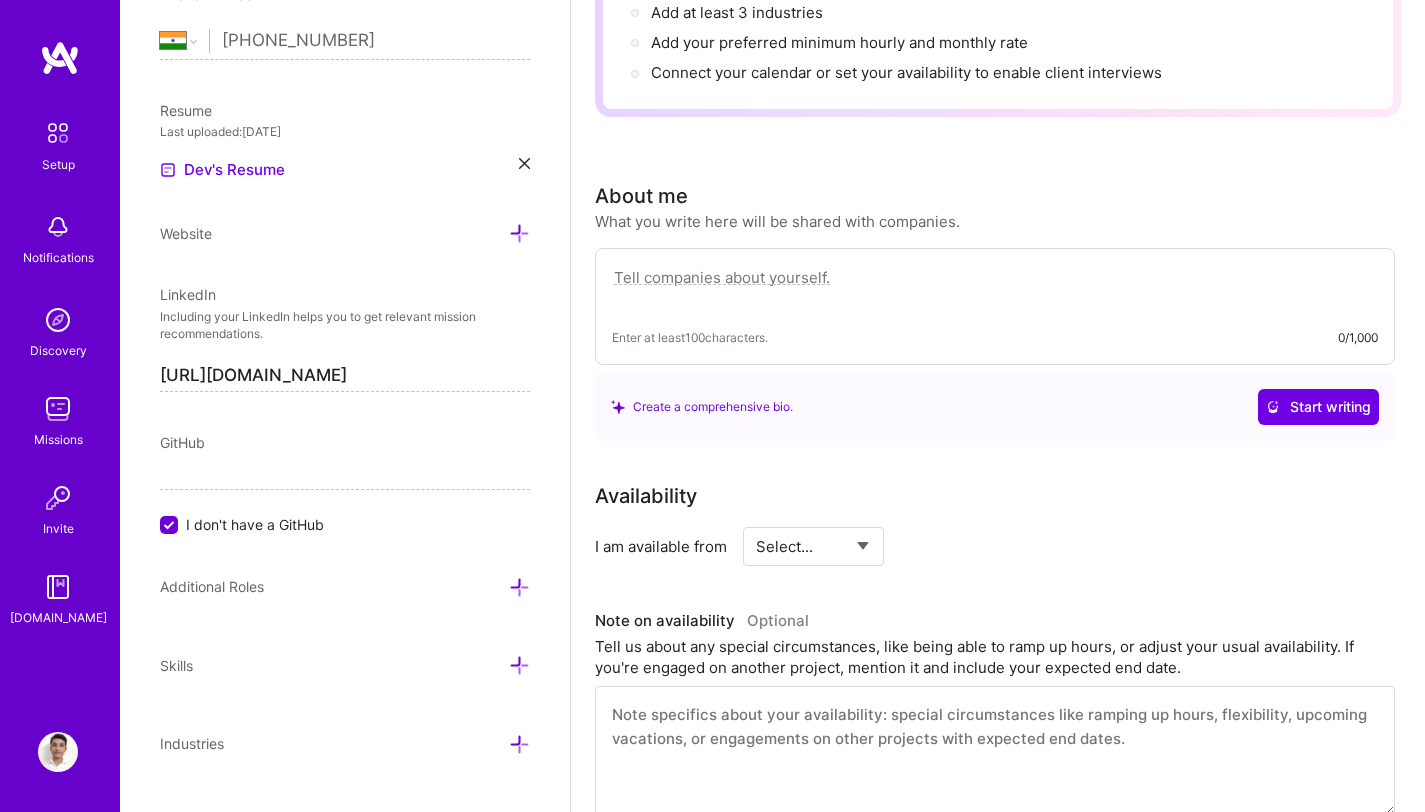 scroll, scrollTop: 832, scrollLeft: 0, axis: vertical 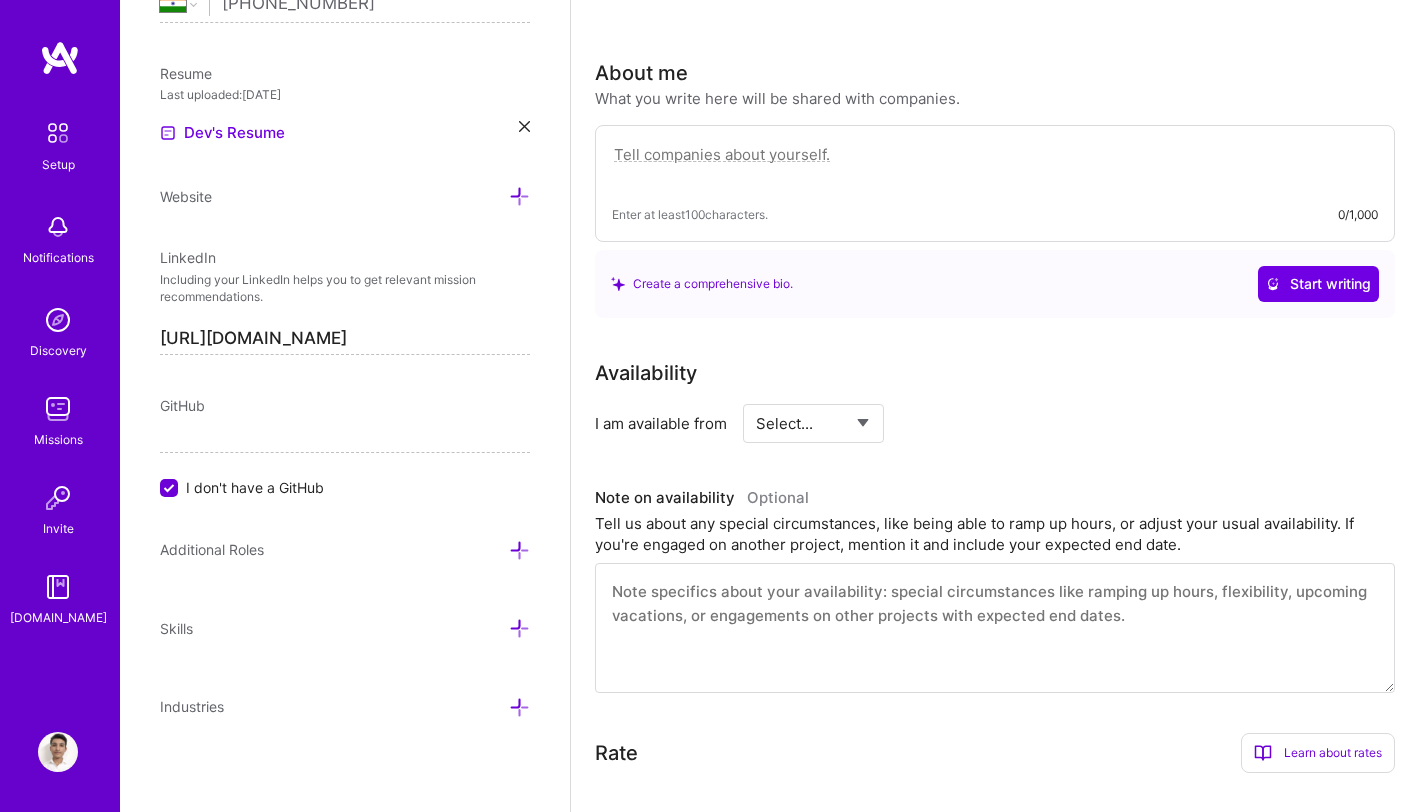 click at bounding box center (519, 628) 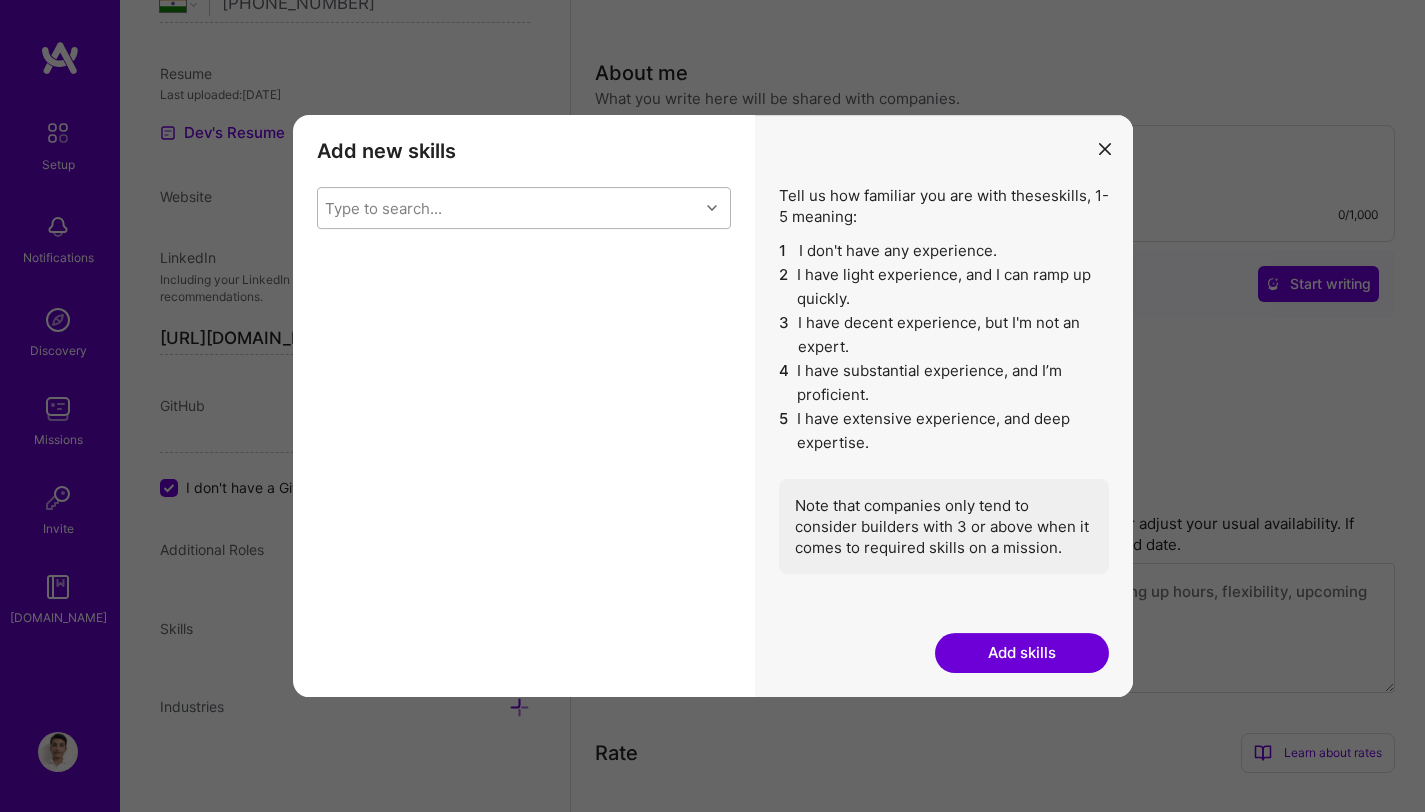 click on "Type to search..." at bounding box center [508, 208] 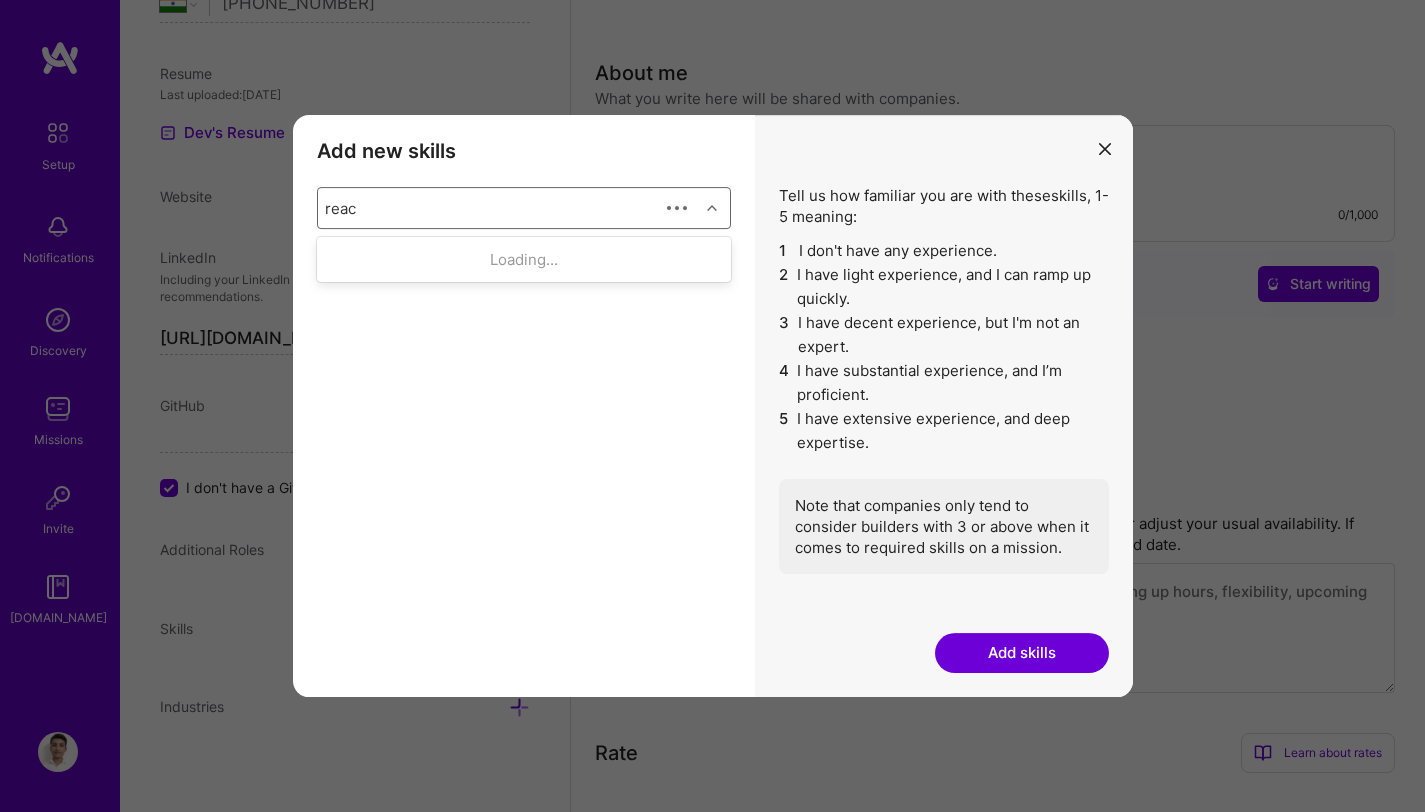 type on "react" 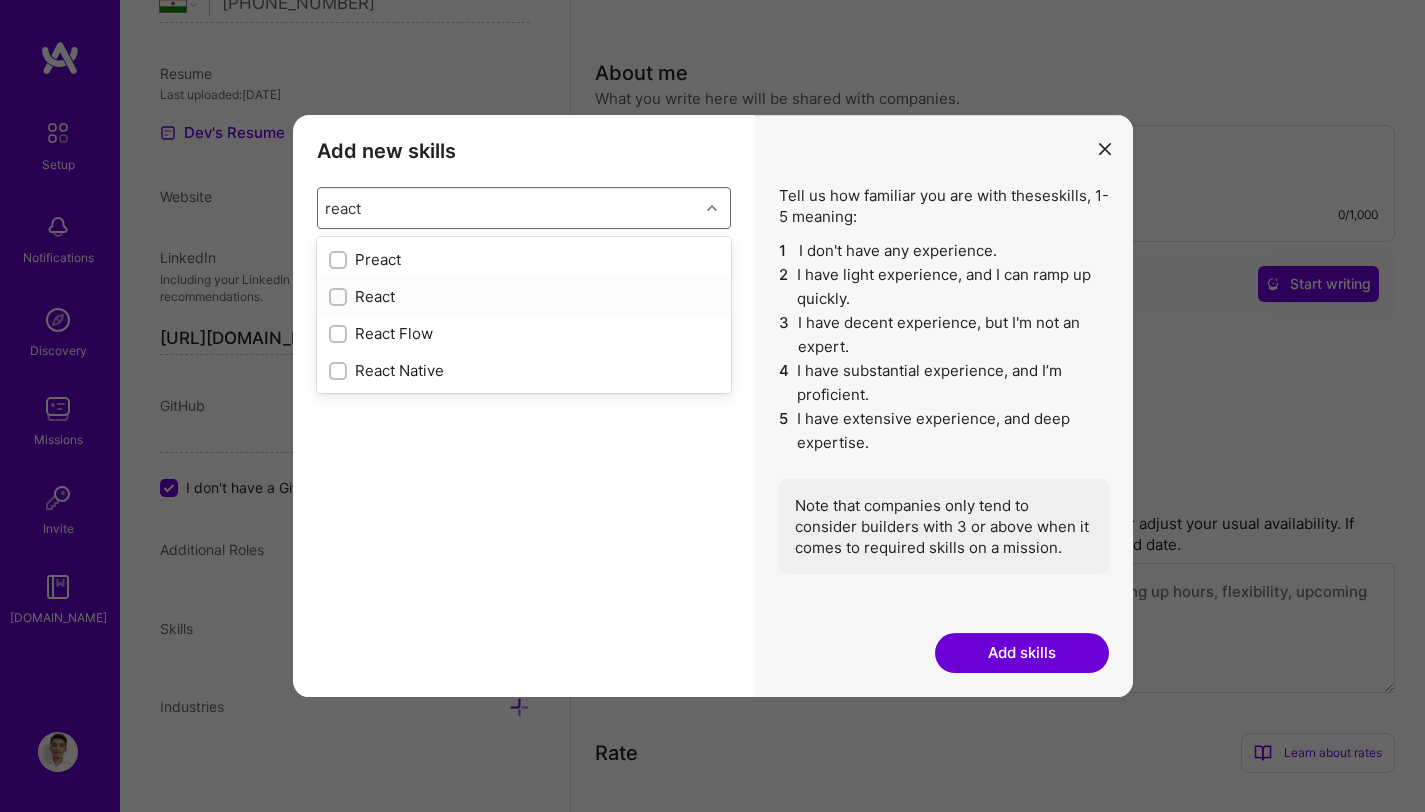 click at bounding box center [340, 298] 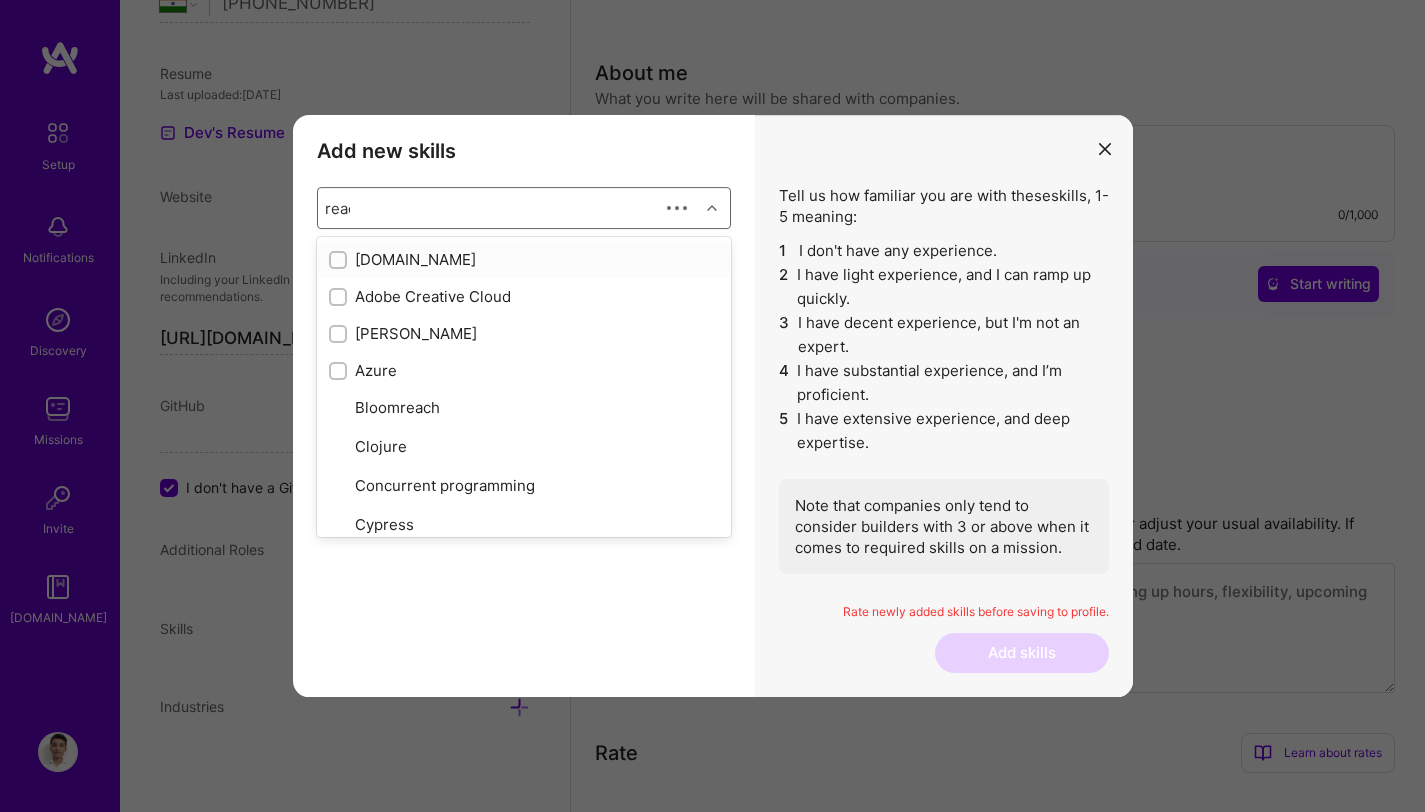 type on "react" 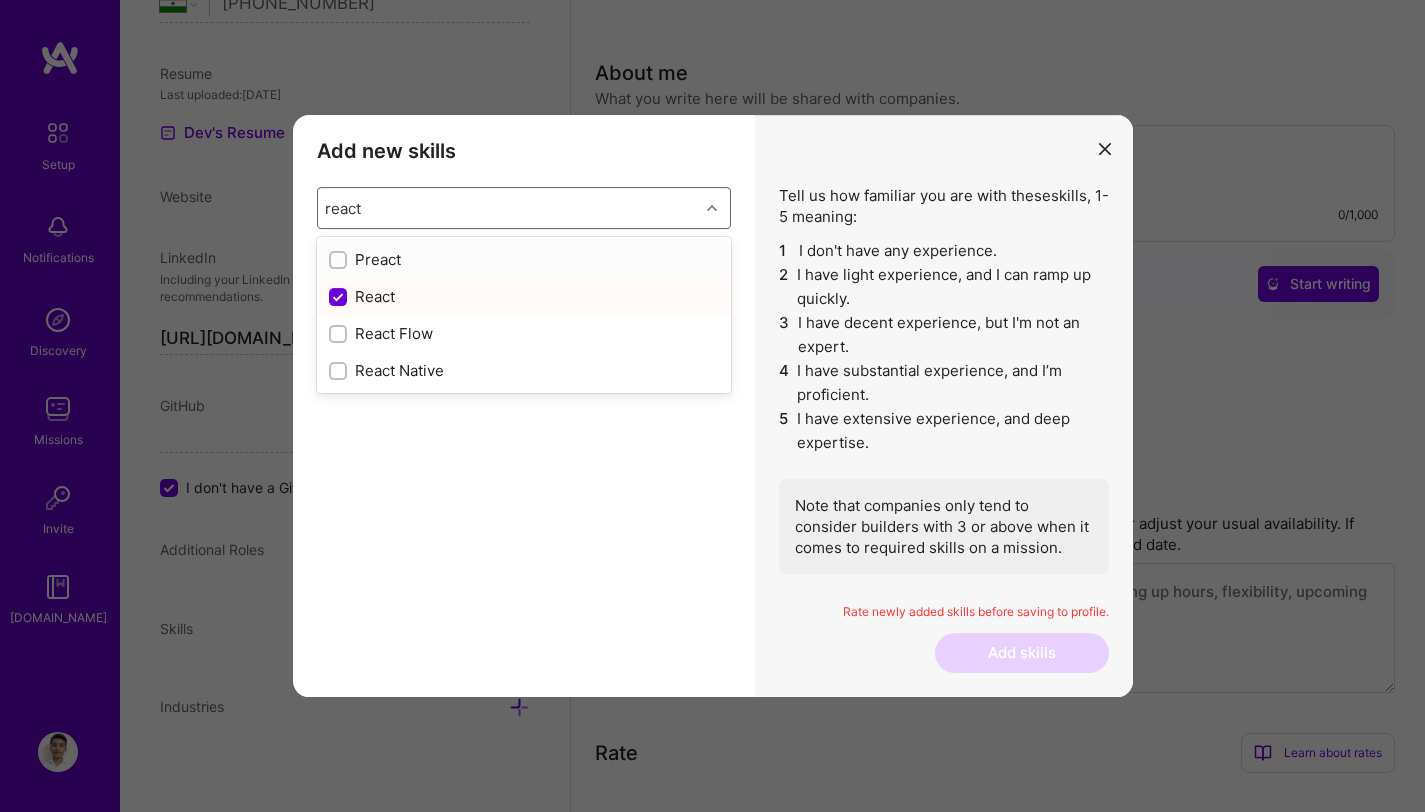 checkbox on "false" 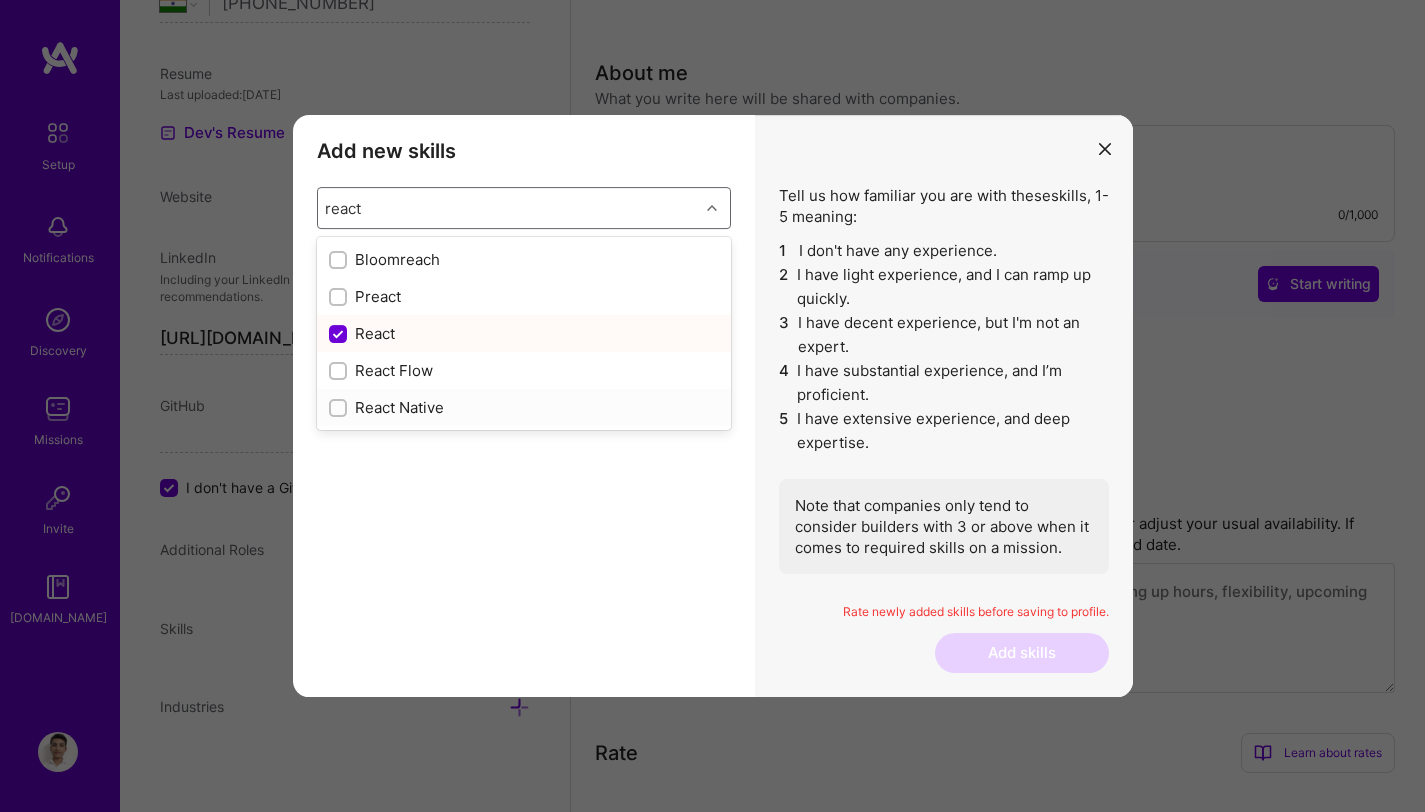 click at bounding box center (340, 409) 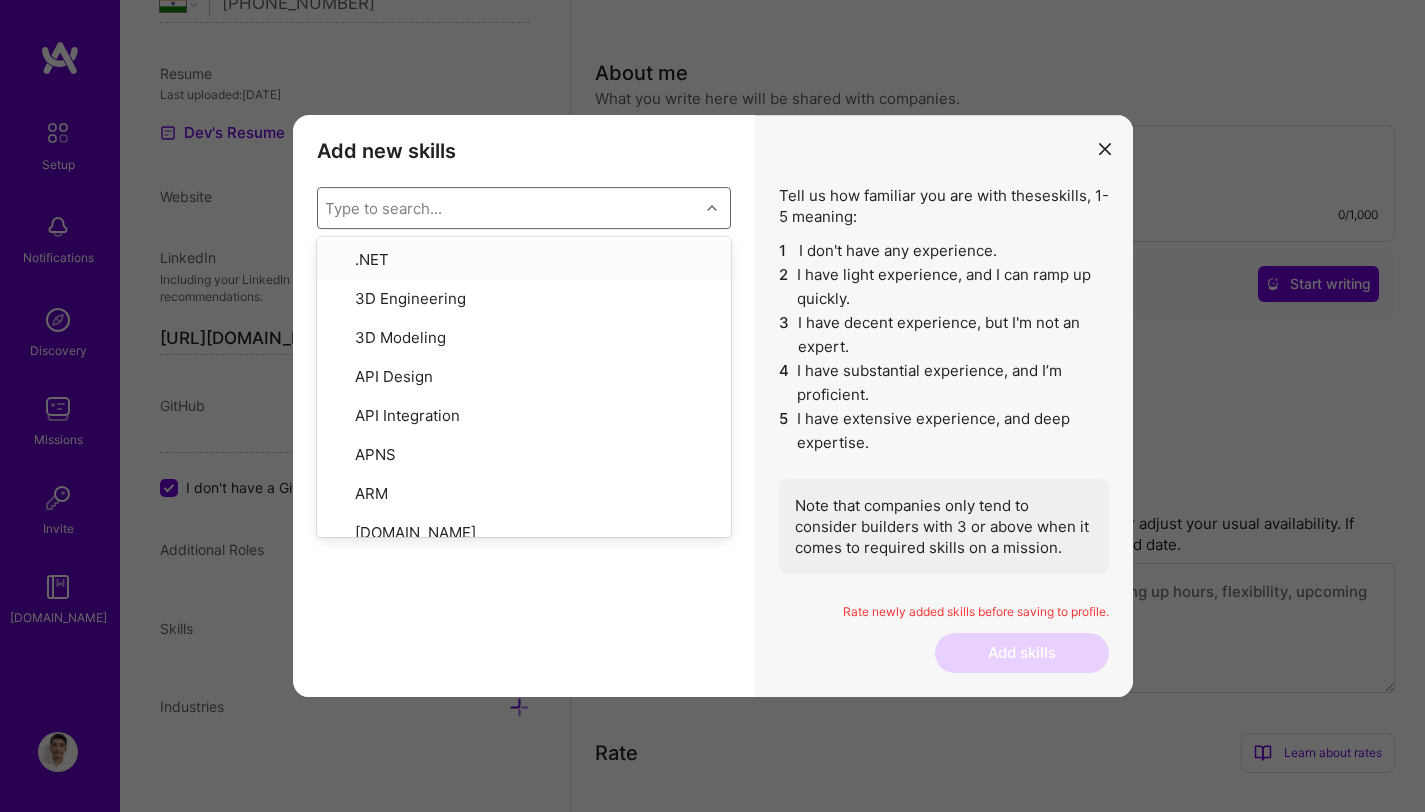 click on "Type to search..." at bounding box center [383, 208] 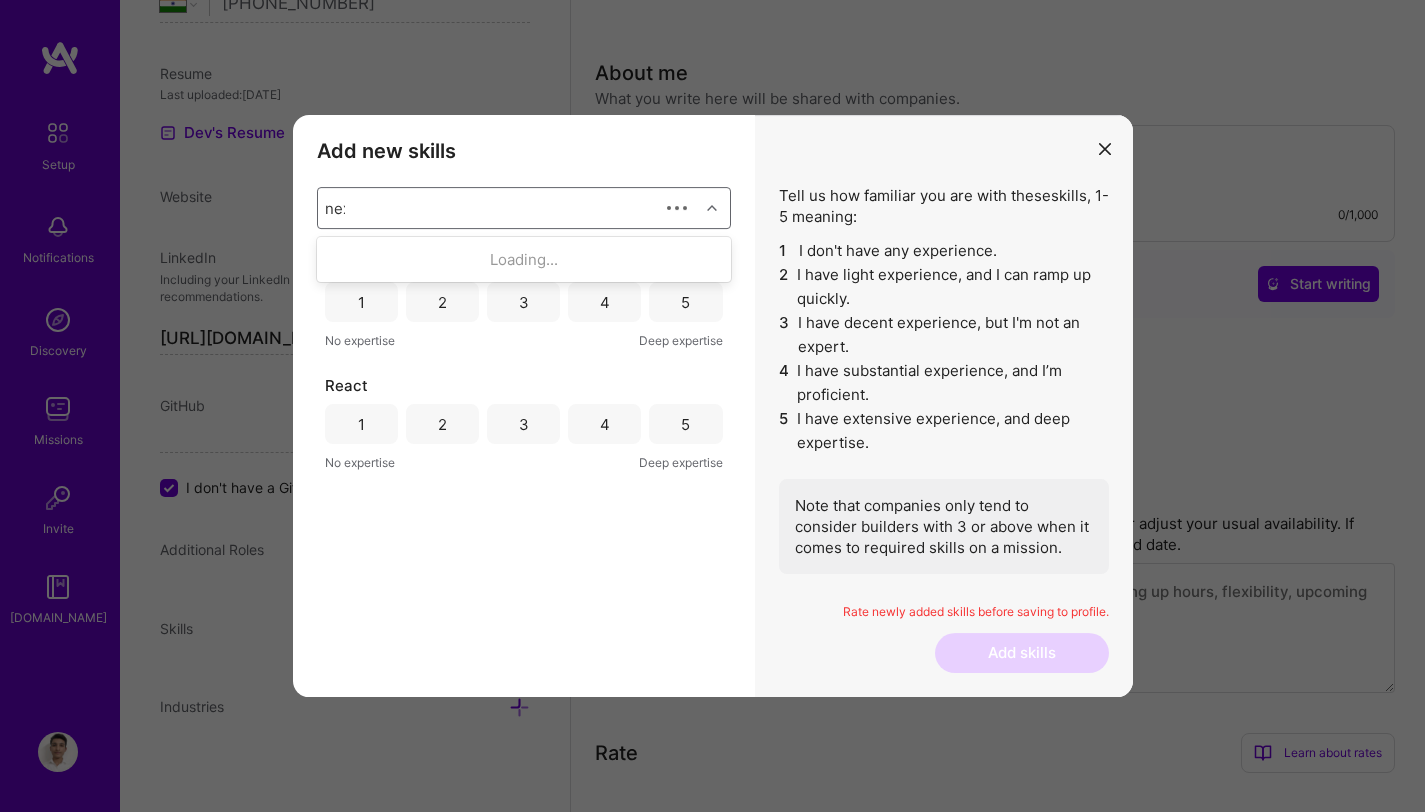 type on "next" 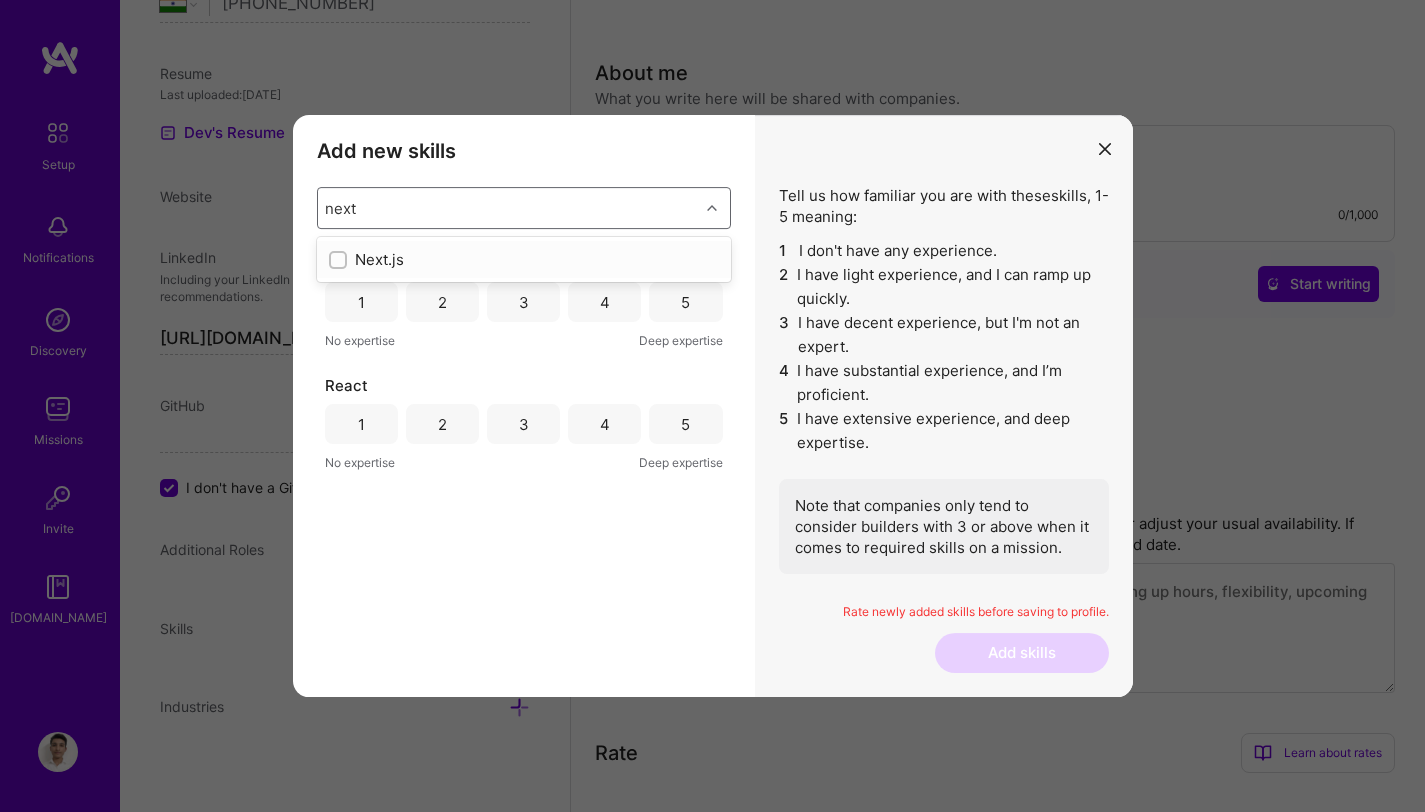 click at bounding box center [340, 261] 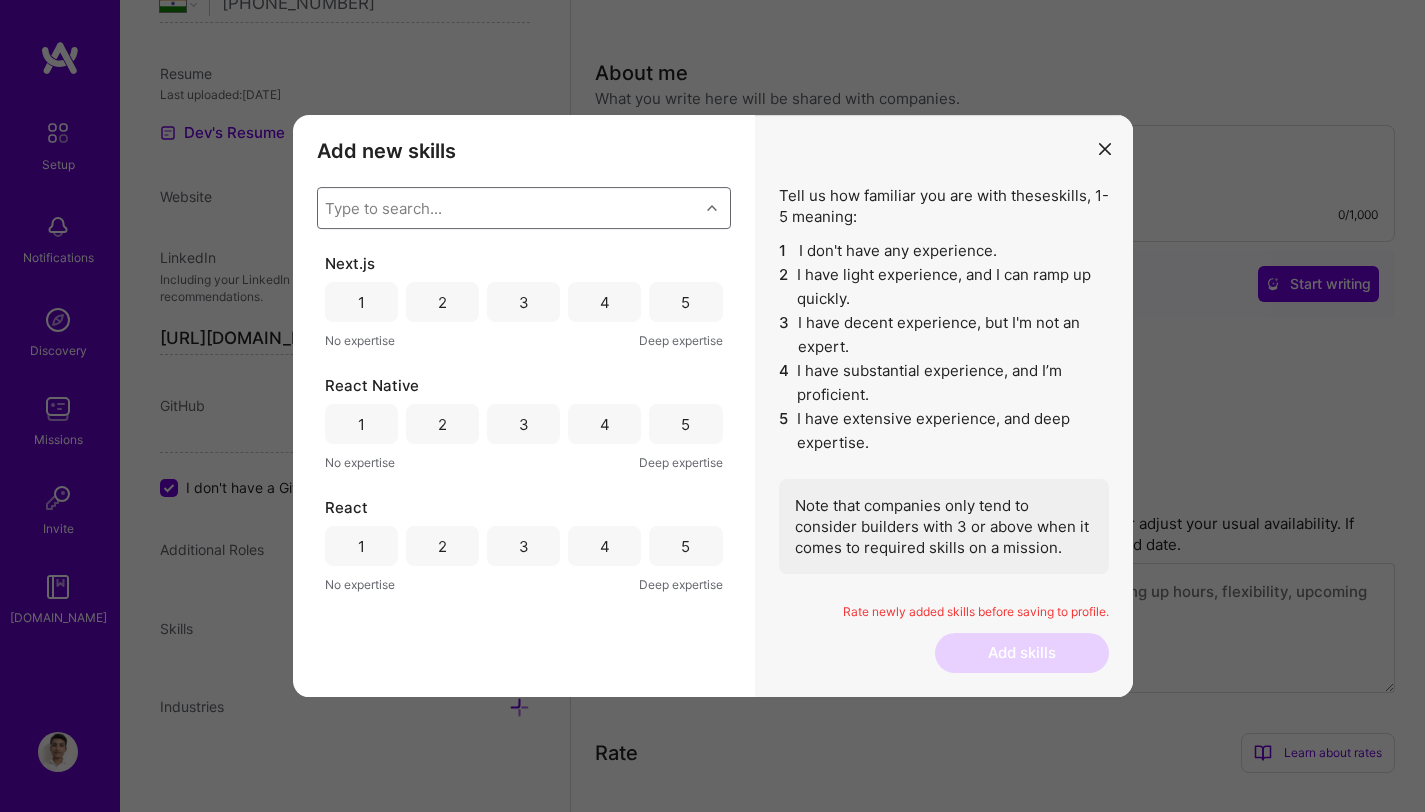 click on "Type to search..." at bounding box center (383, 208) 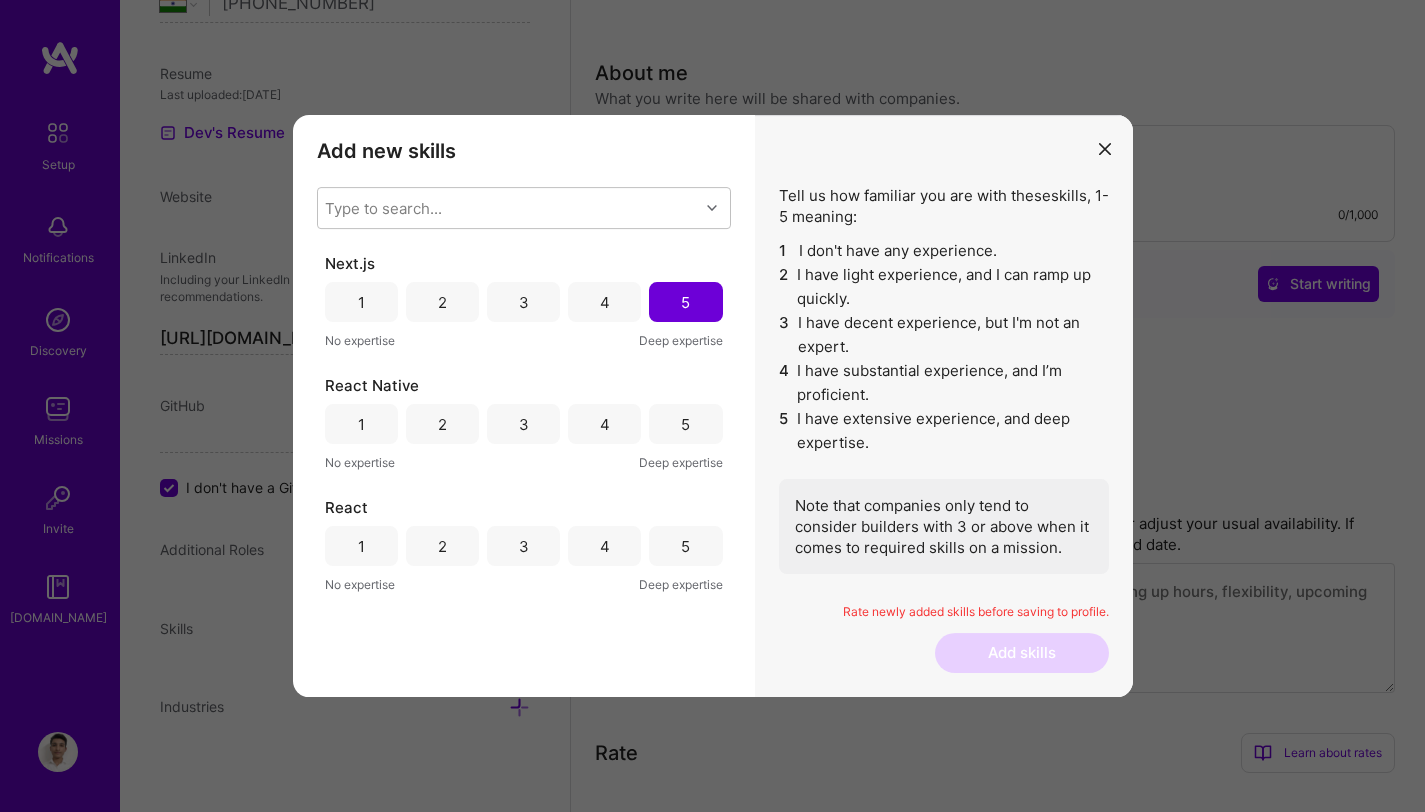 click on "5" at bounding box center [685, 424] 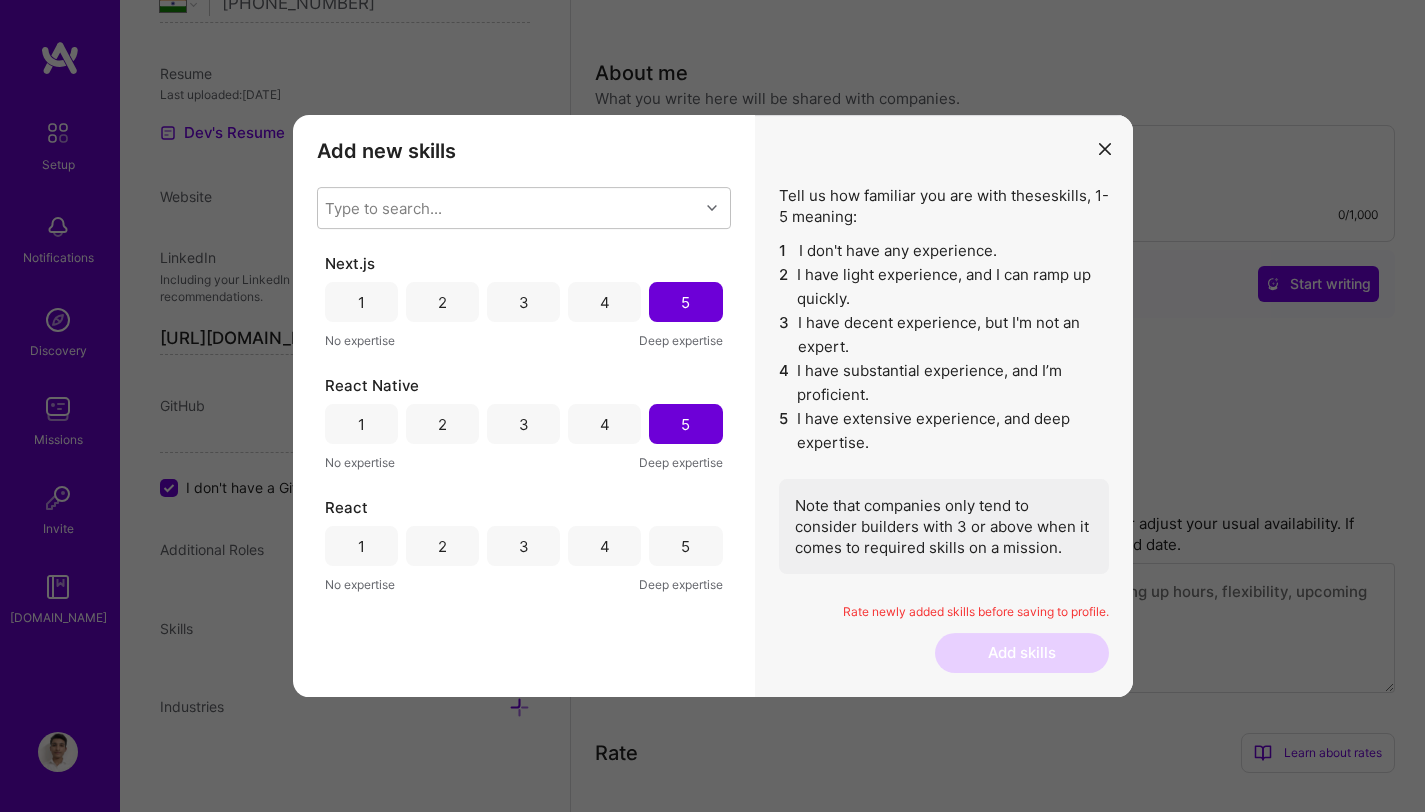 click on "4" at bounding box center [604, 424] 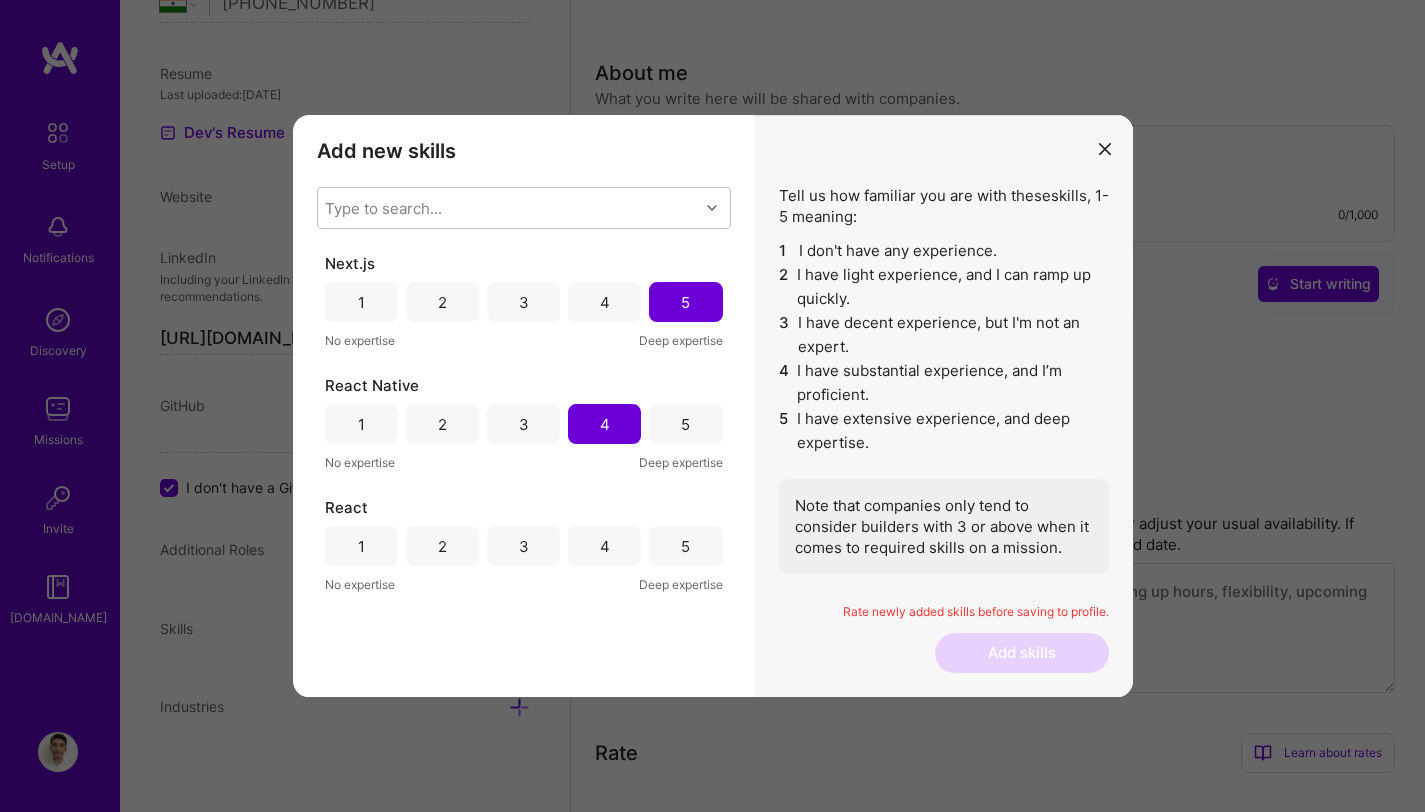 click on "5" at bounding box center [685, 424] 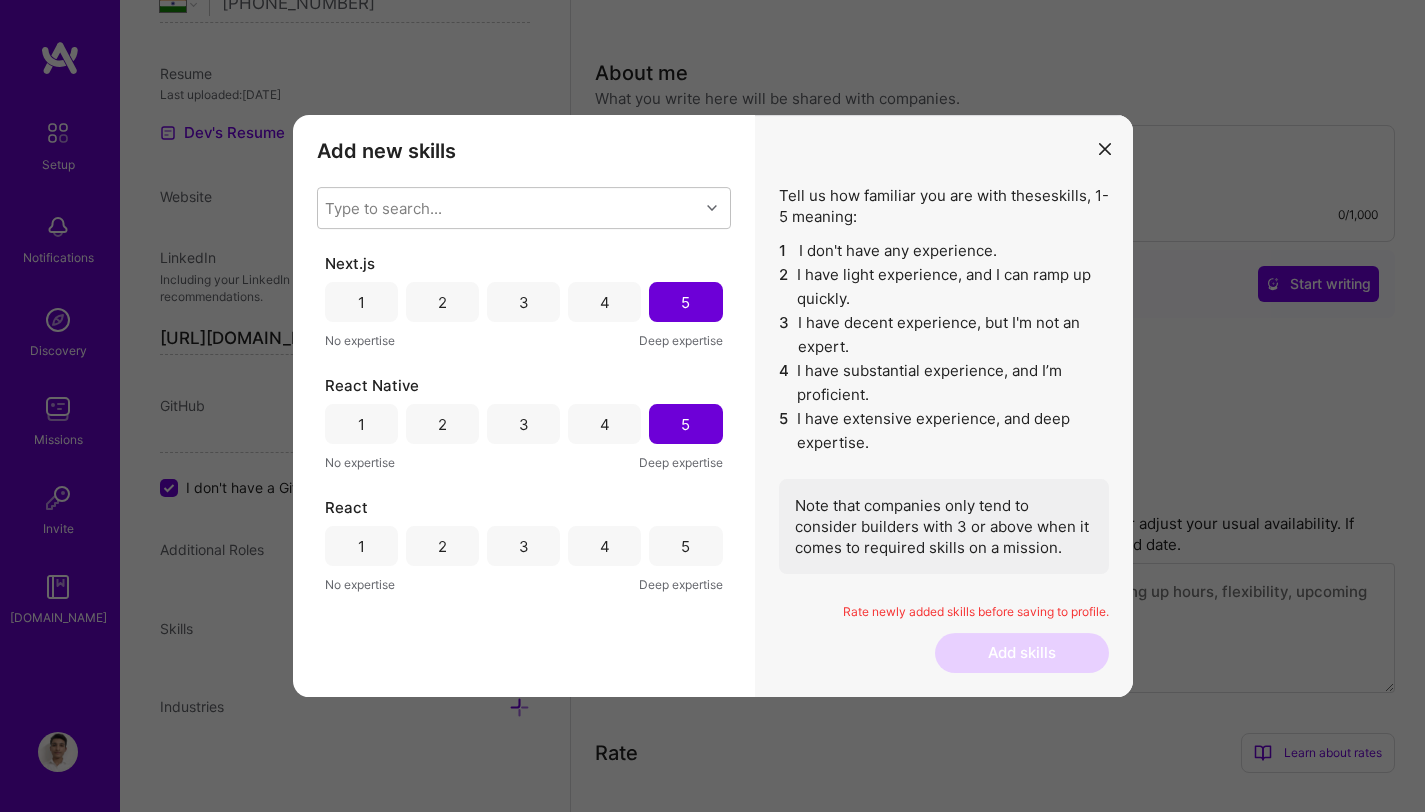 click on "5" at bounding box center (685, 546) 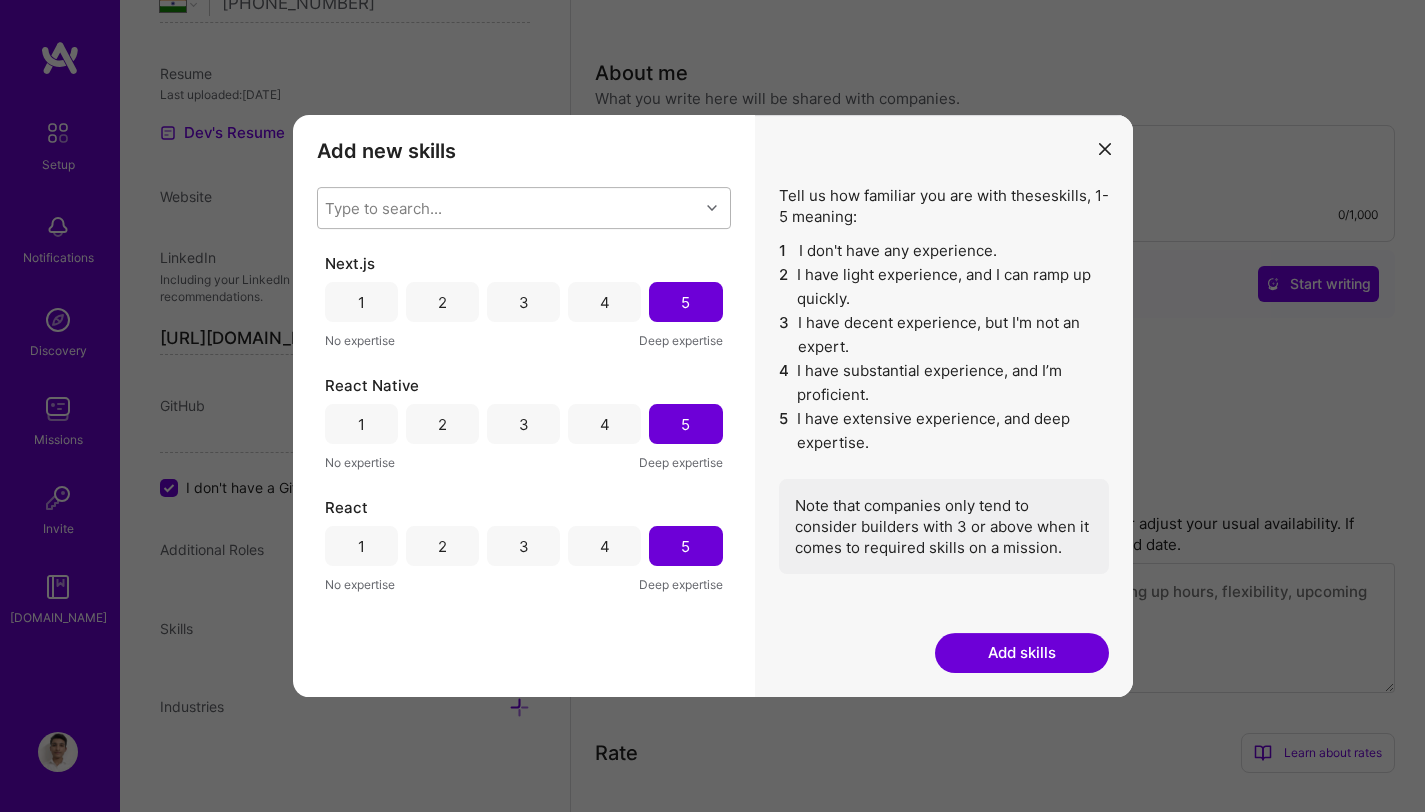 click on "Type to search..." at bounding box center [508, 208] 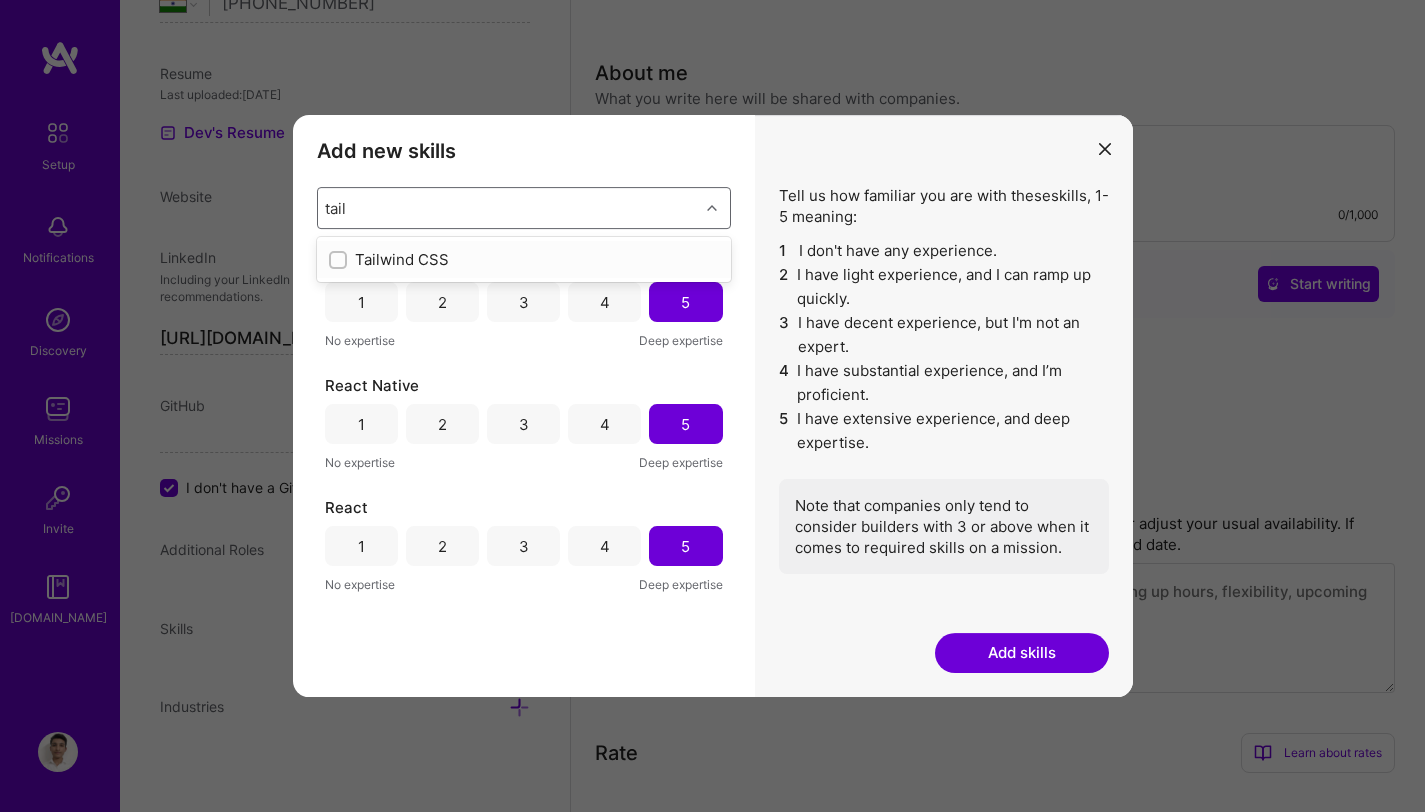 type on "tailw" 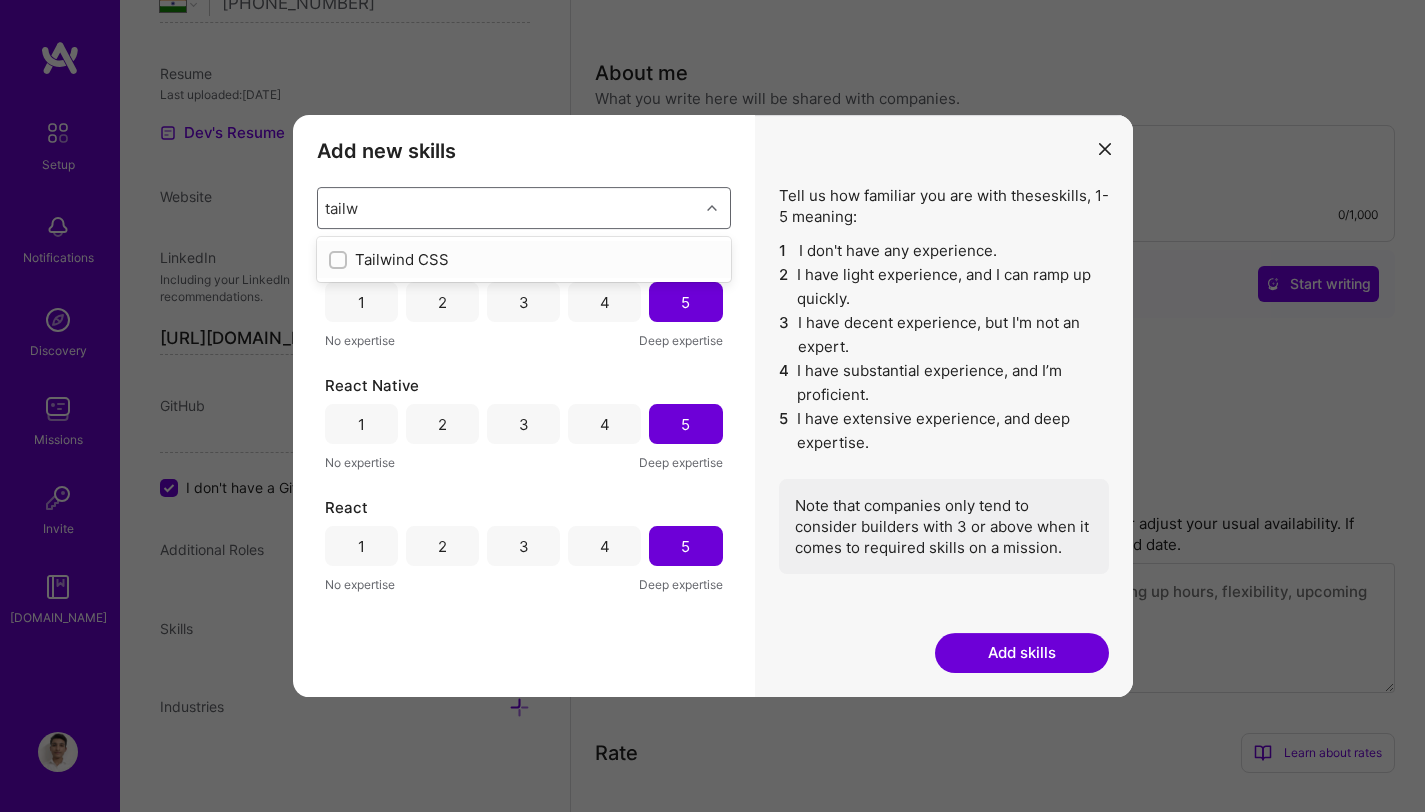 click at bounding box center (340, 261) 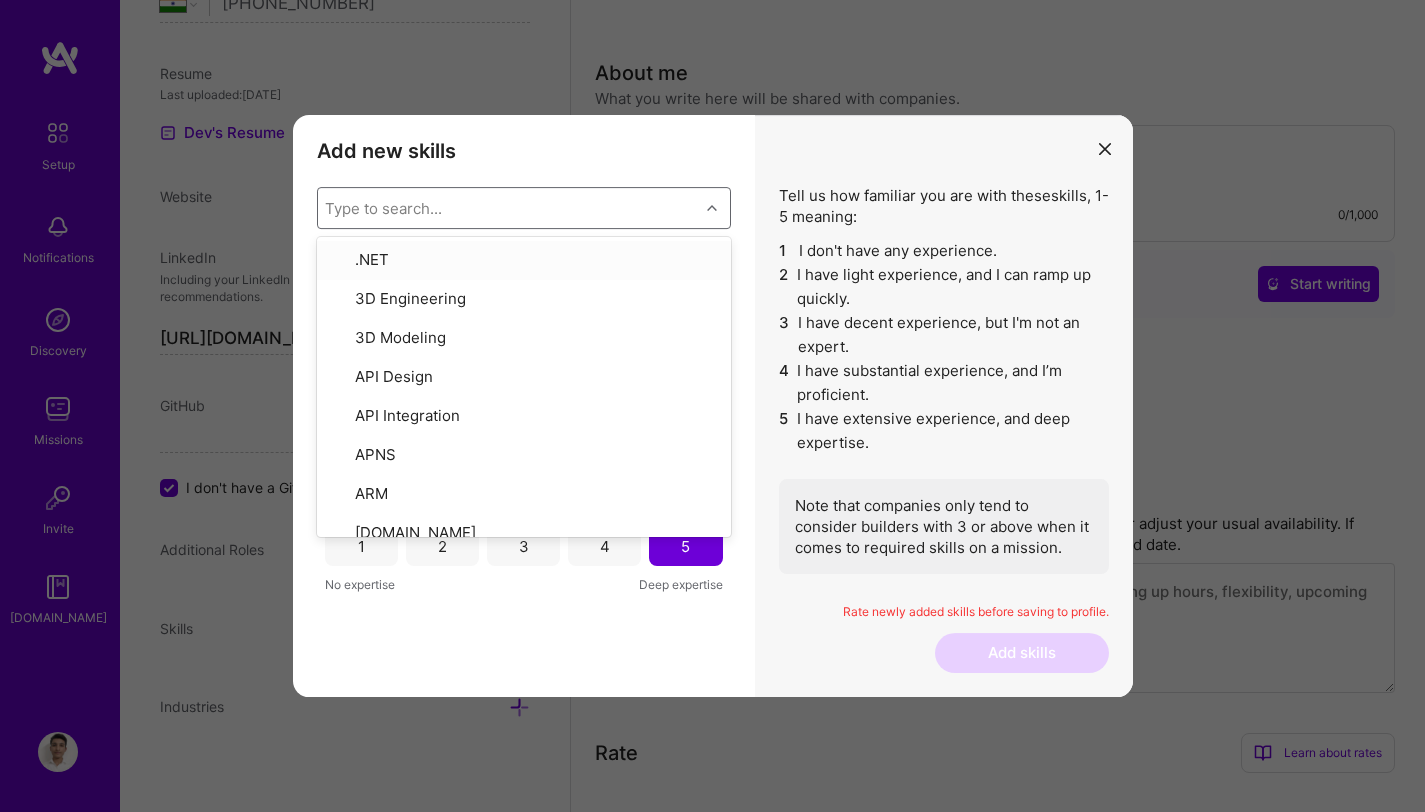 click on "Type to search..." at bounding box center [508, 208] 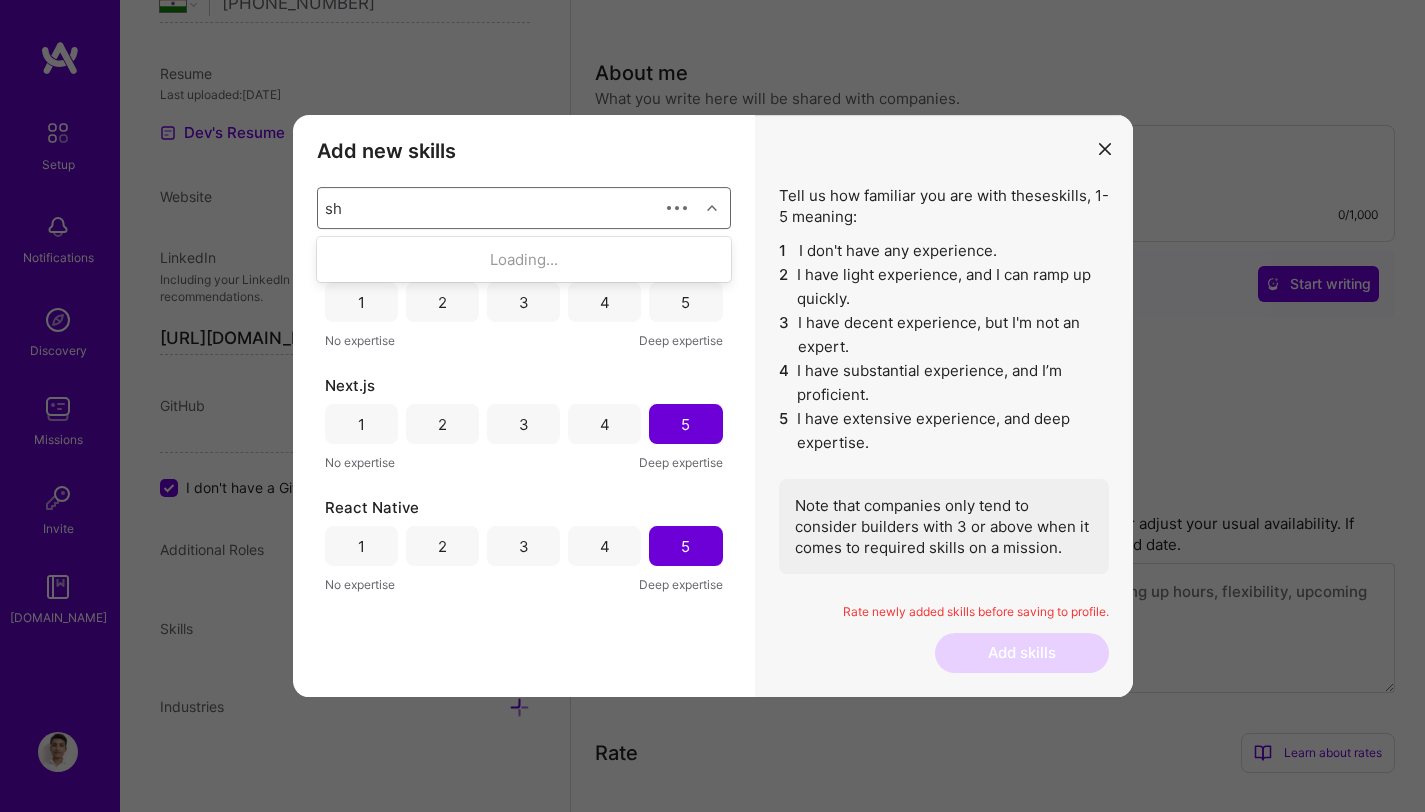 type on "s" 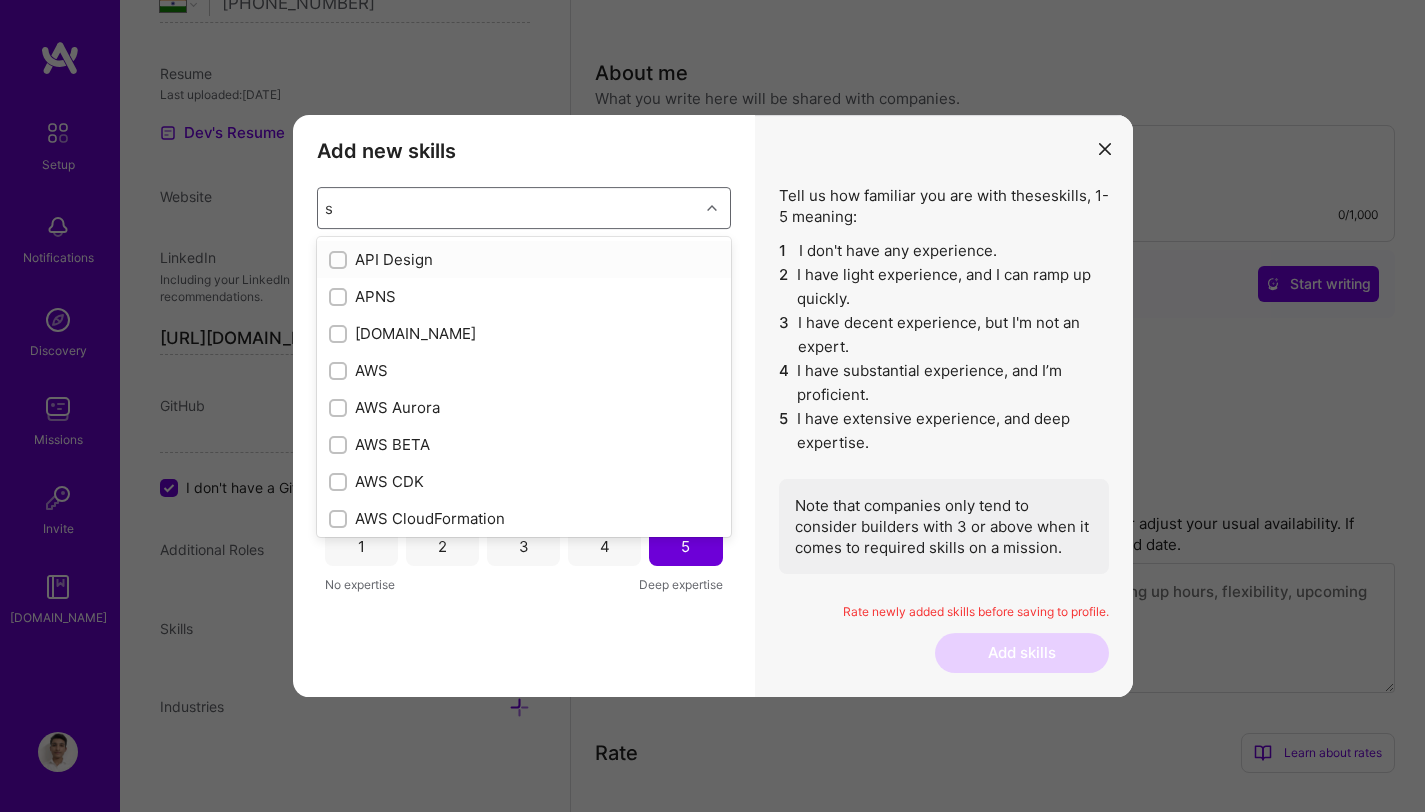 type 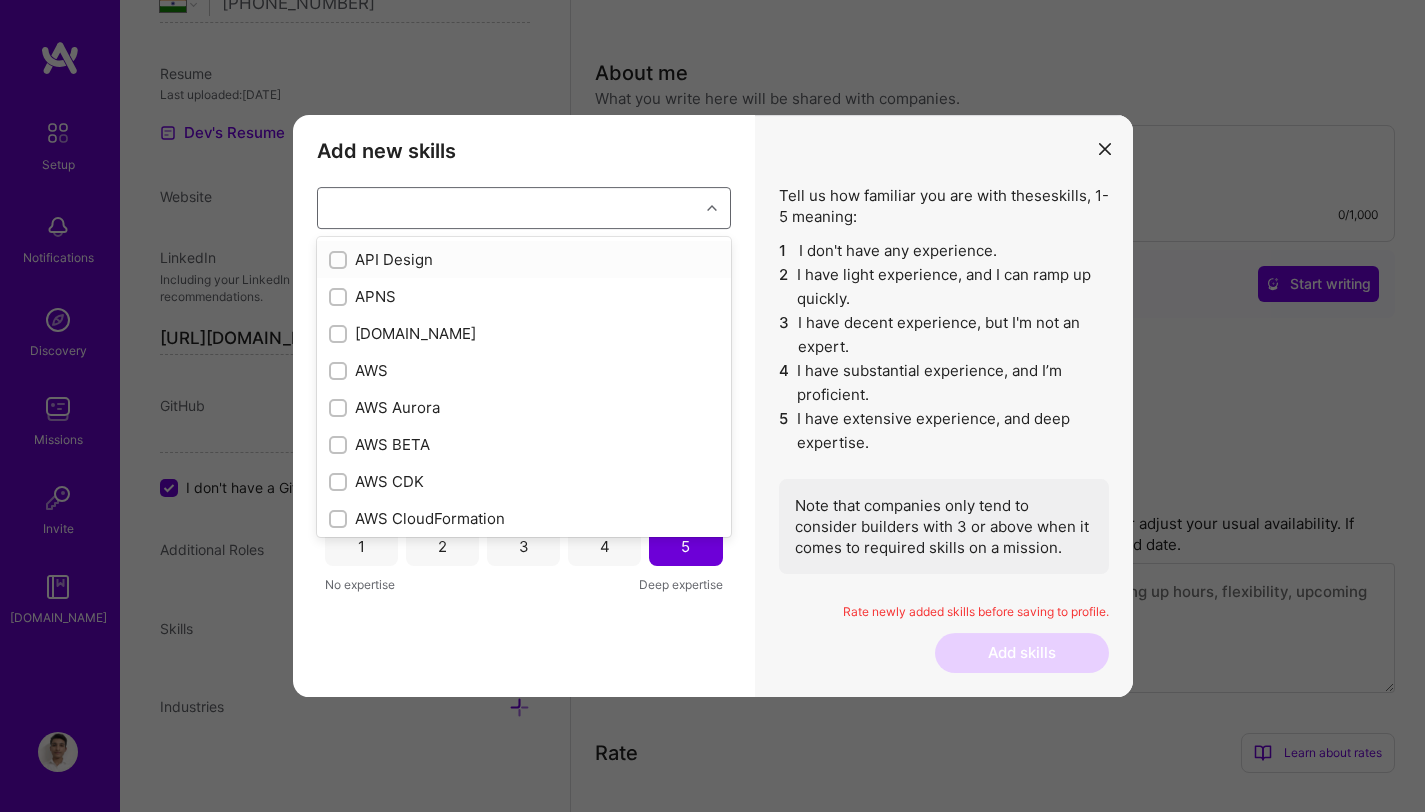 checkbox on "false" 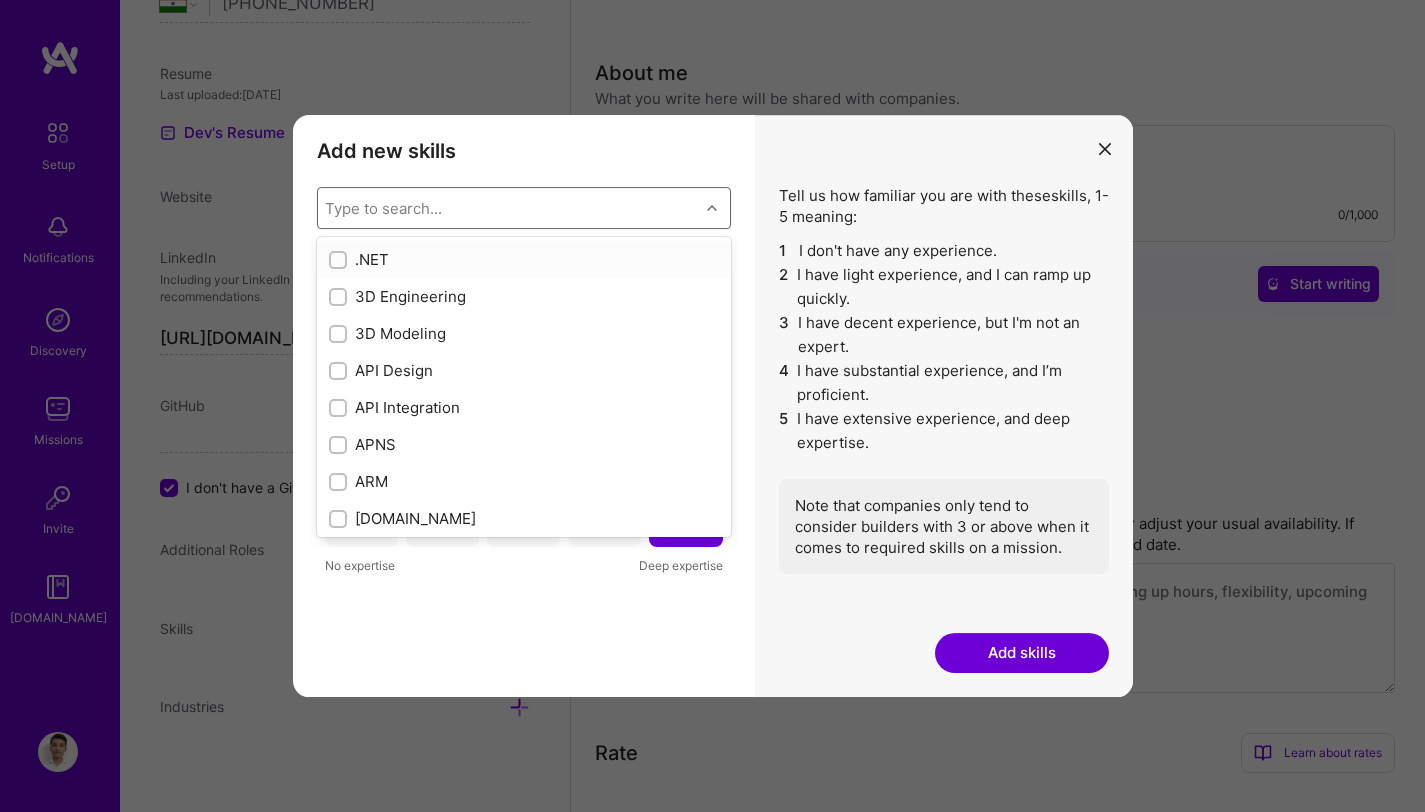 checkbox on "false" 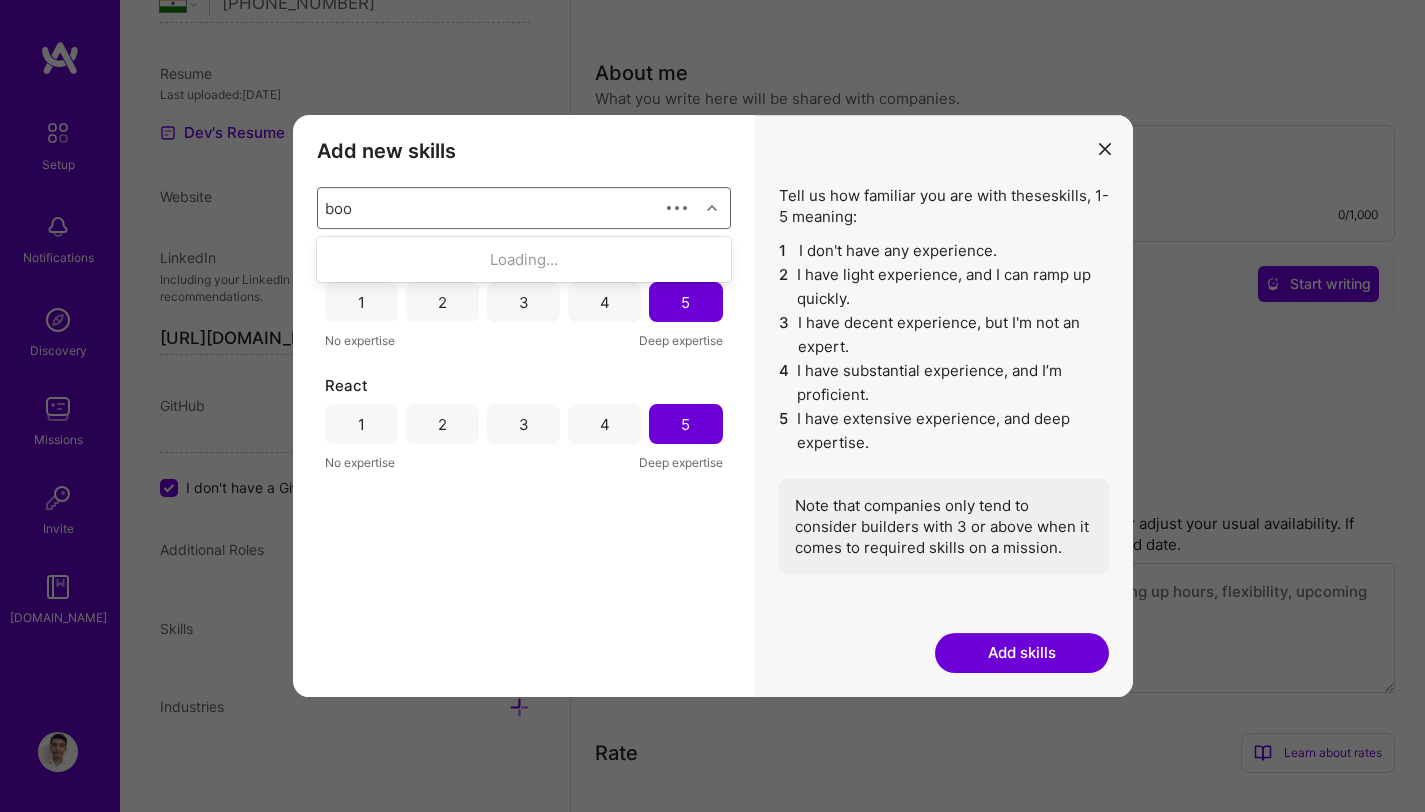 type on "boot" 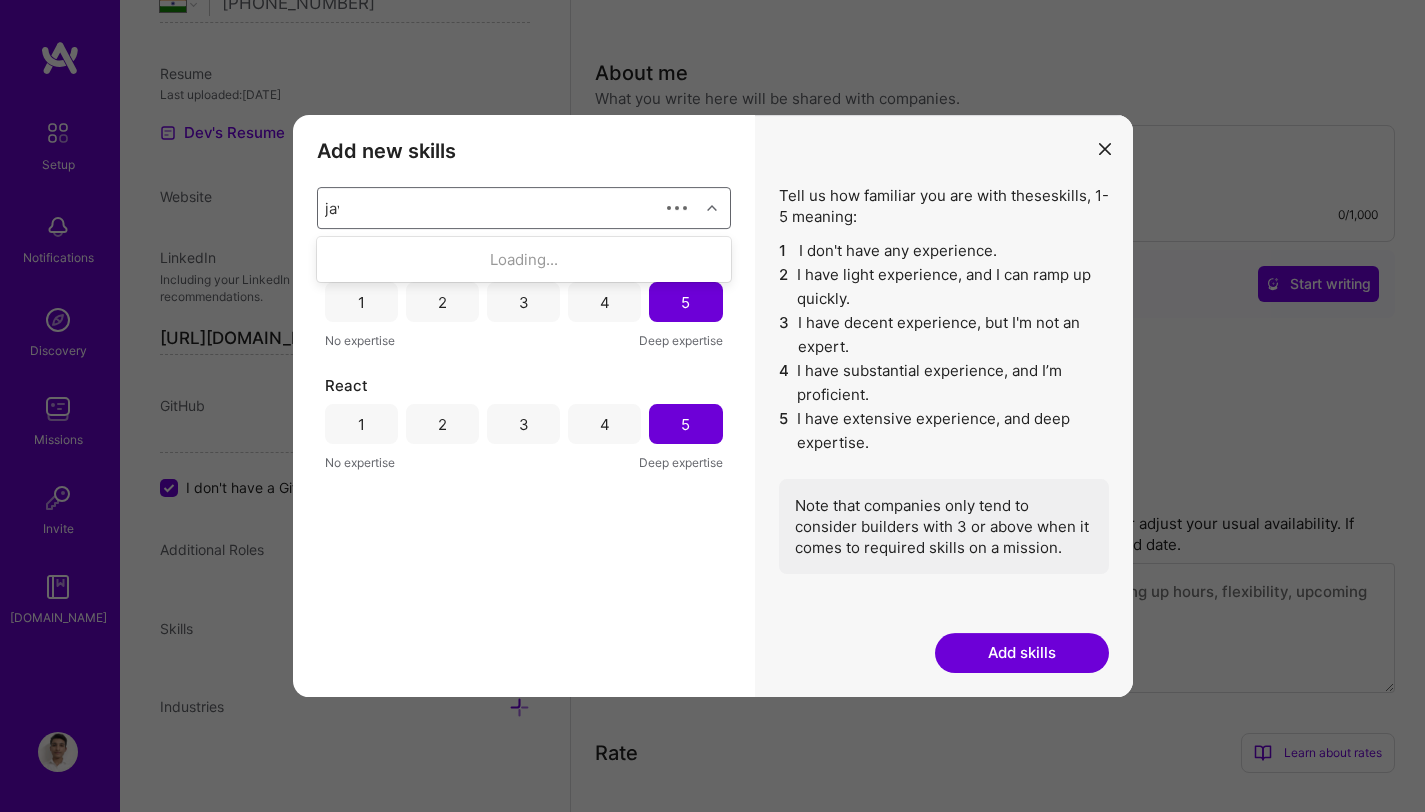type on "java" 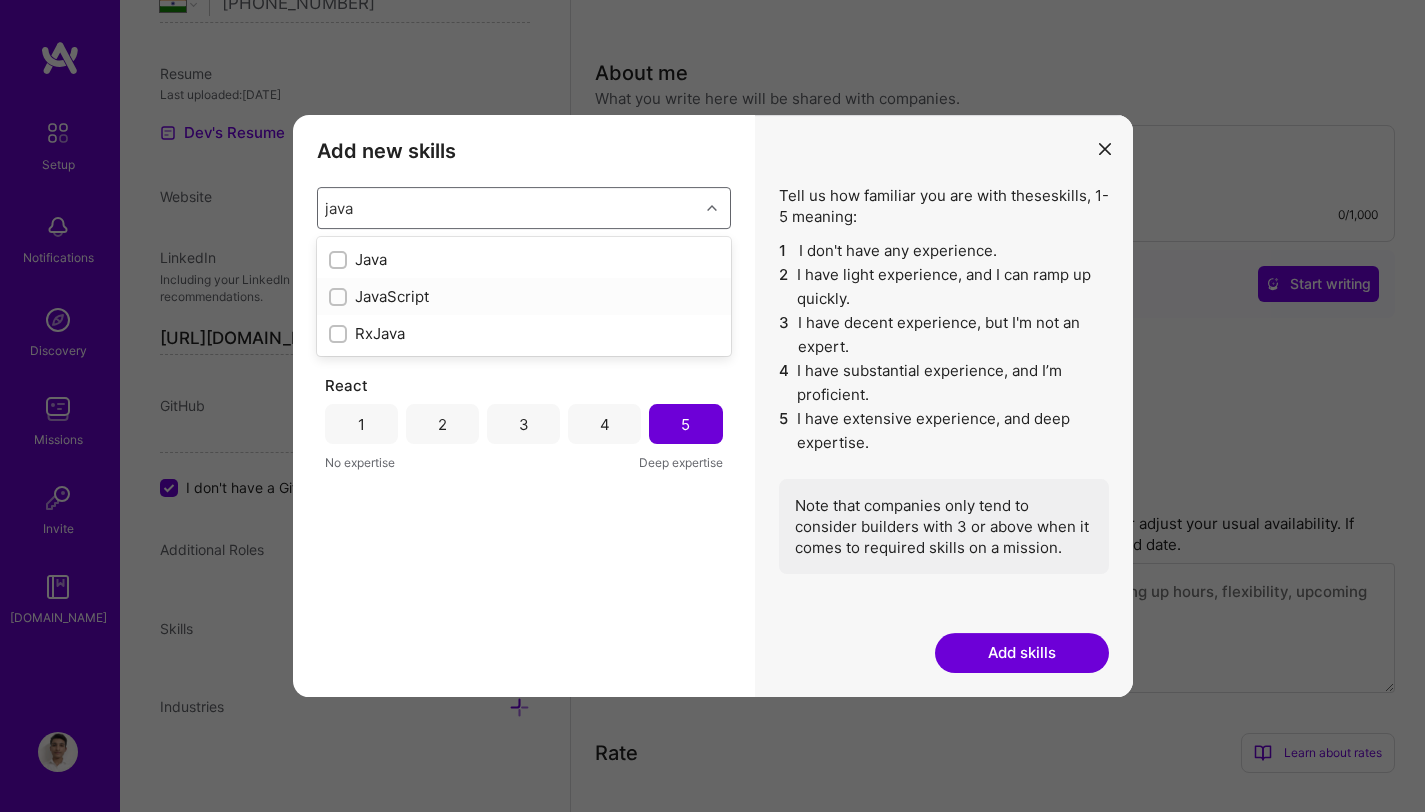 click at bounding box center [338, 297] 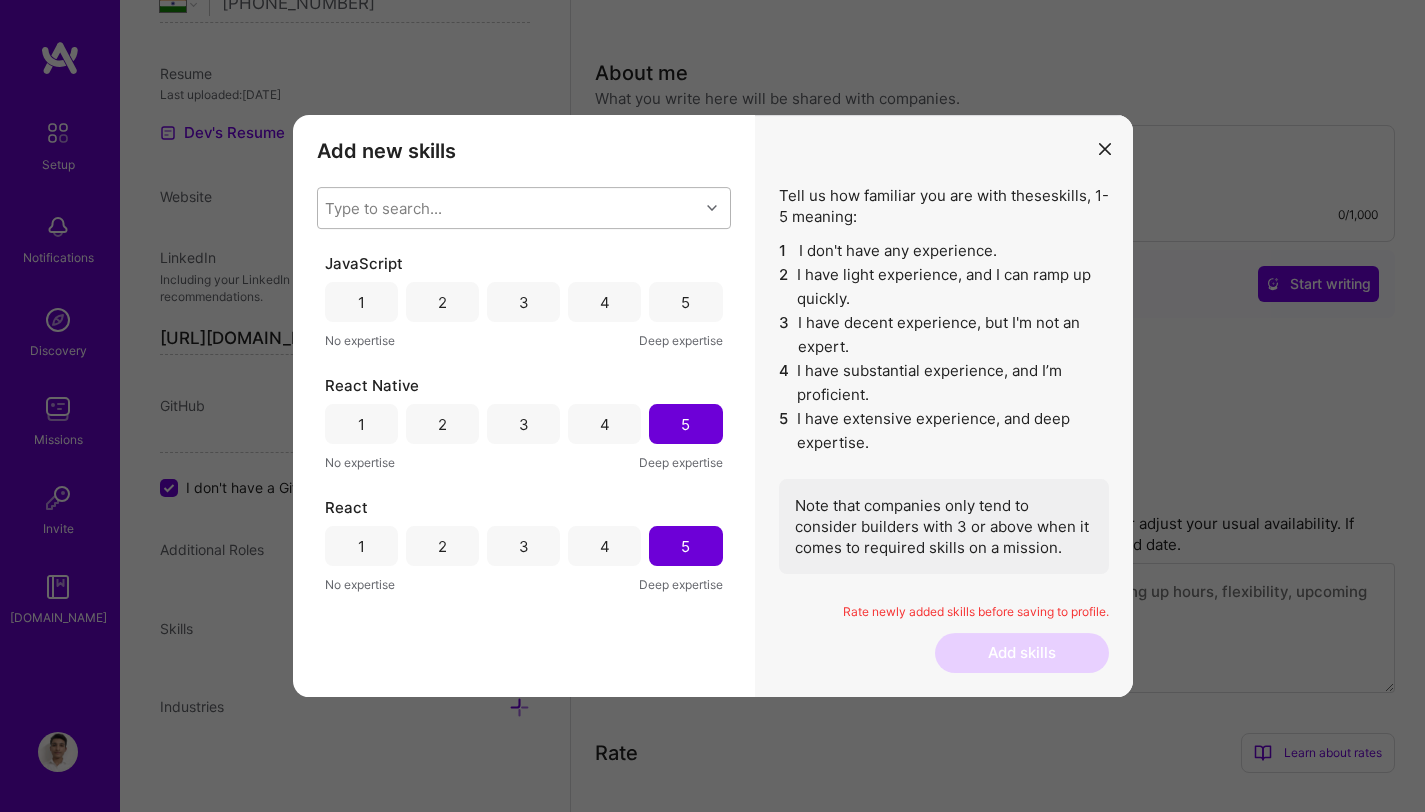click on "Type to search..." at bounding box center (508, 208) 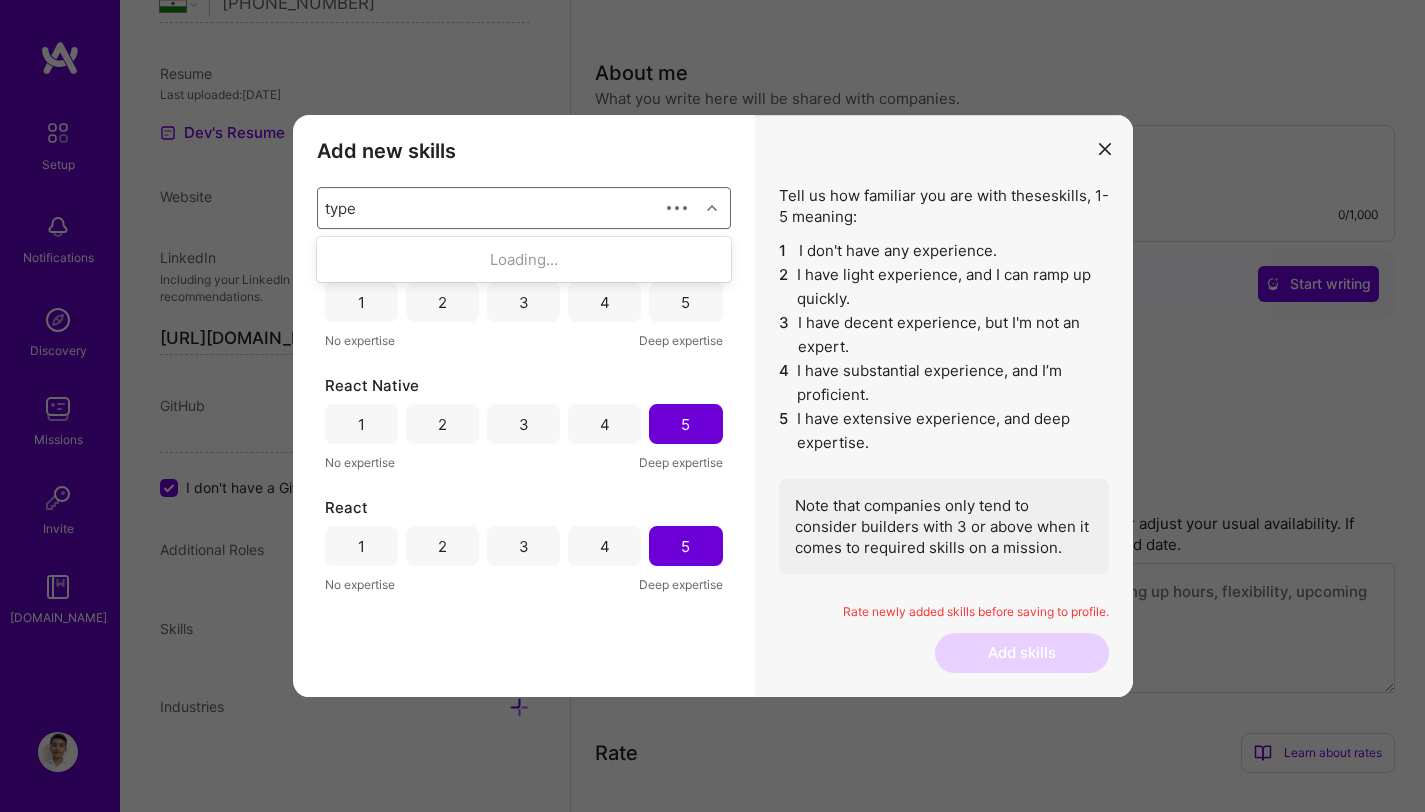 type on "types" 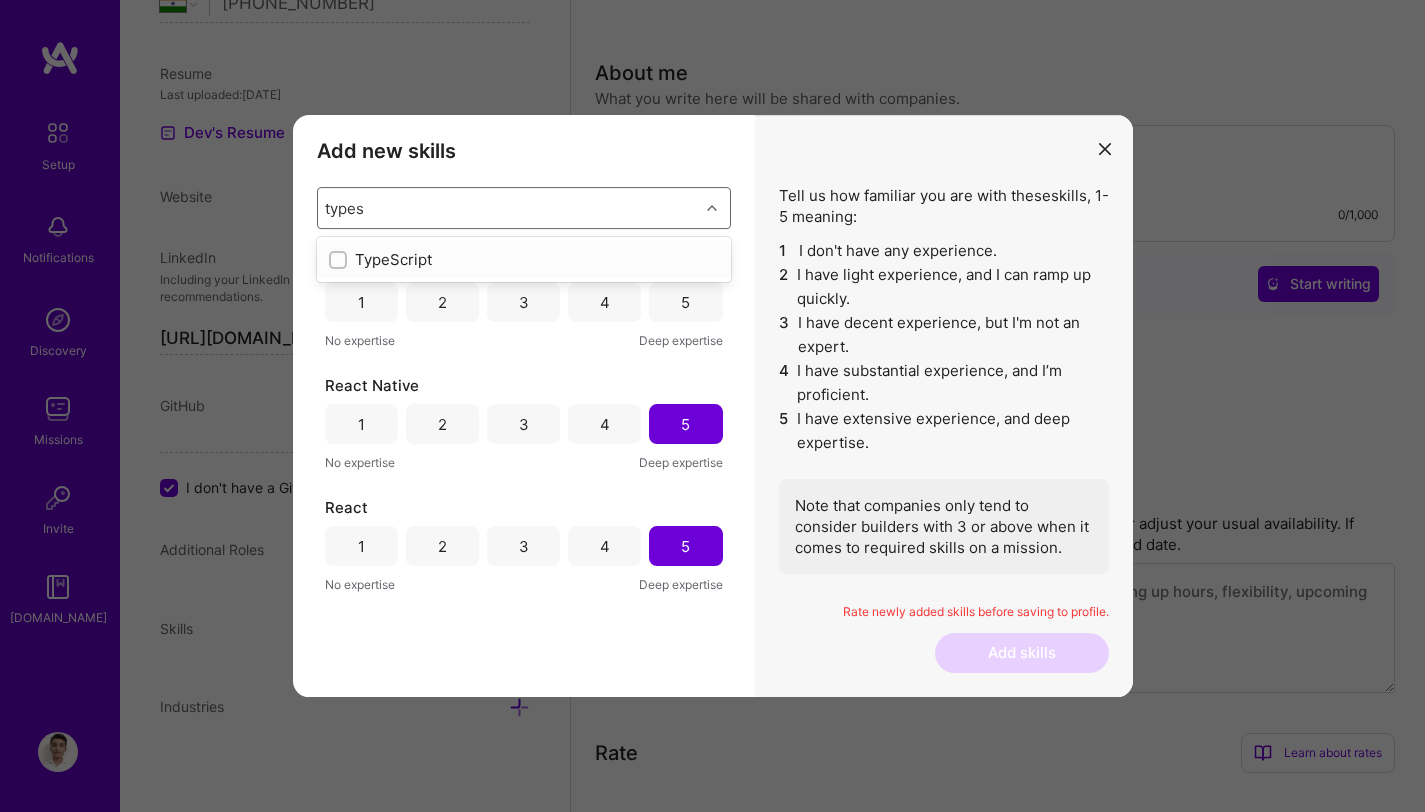 click at bounding box center [338, 260] 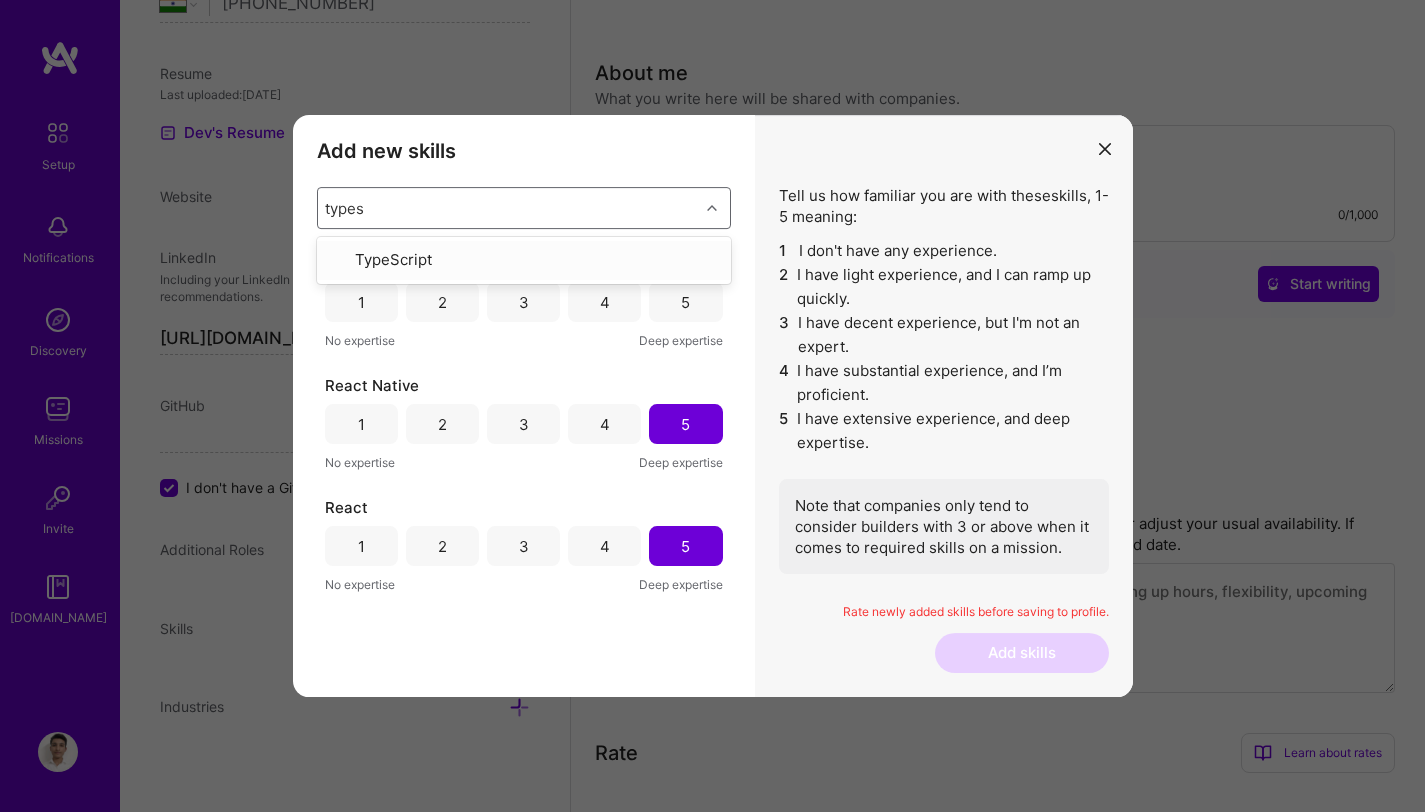 type 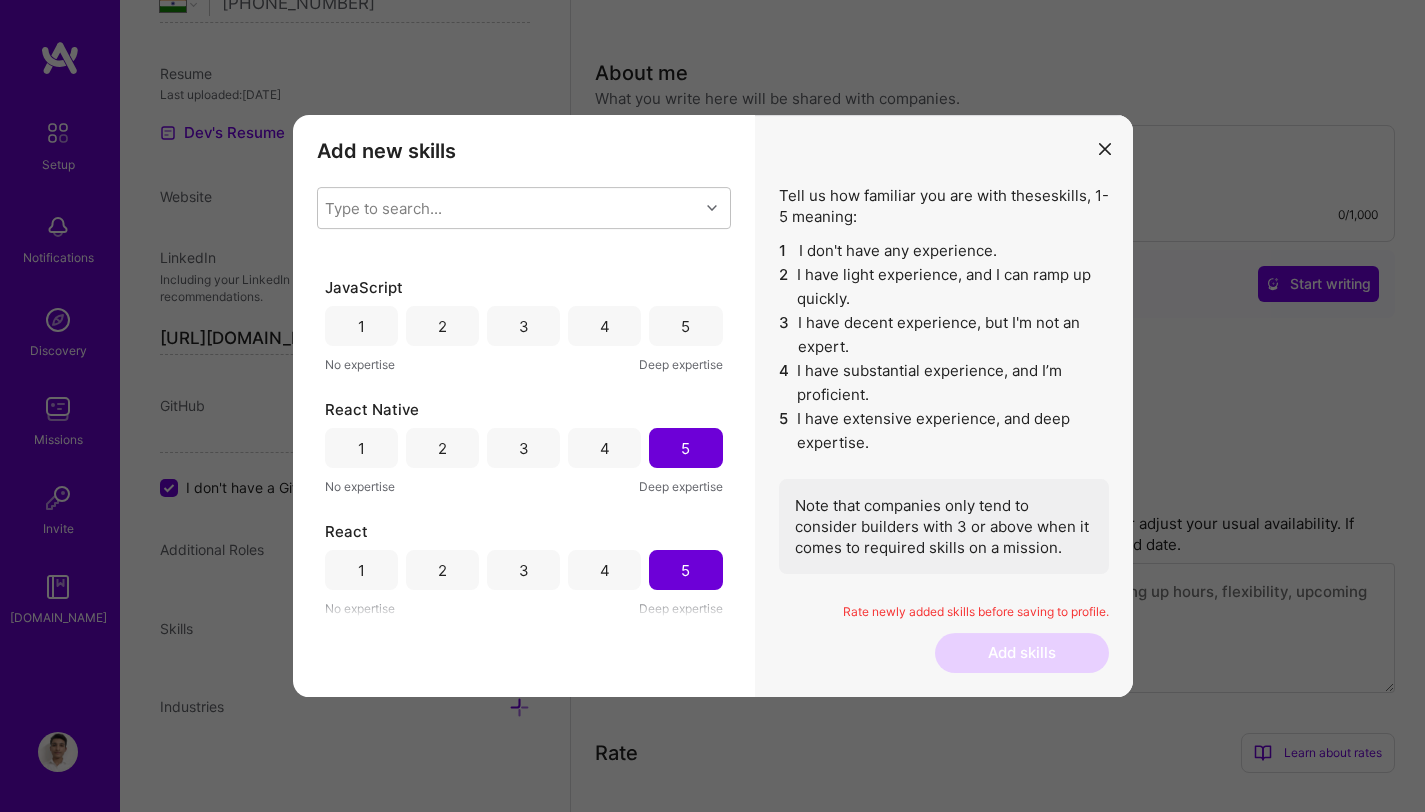 scroll, scrollTop: 0, scrollLeft: 0, axis: both 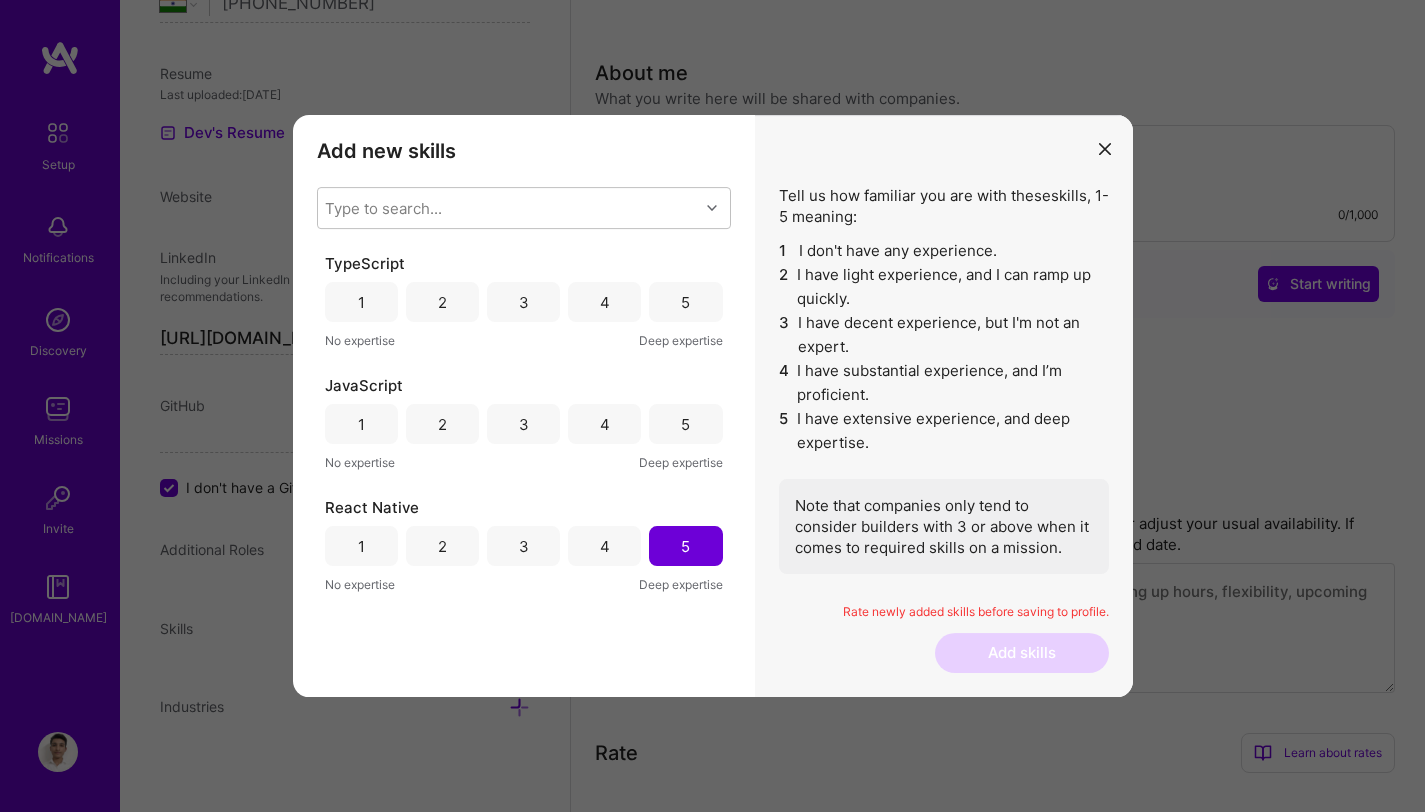 click on "5" at bounding box center (685, 302) 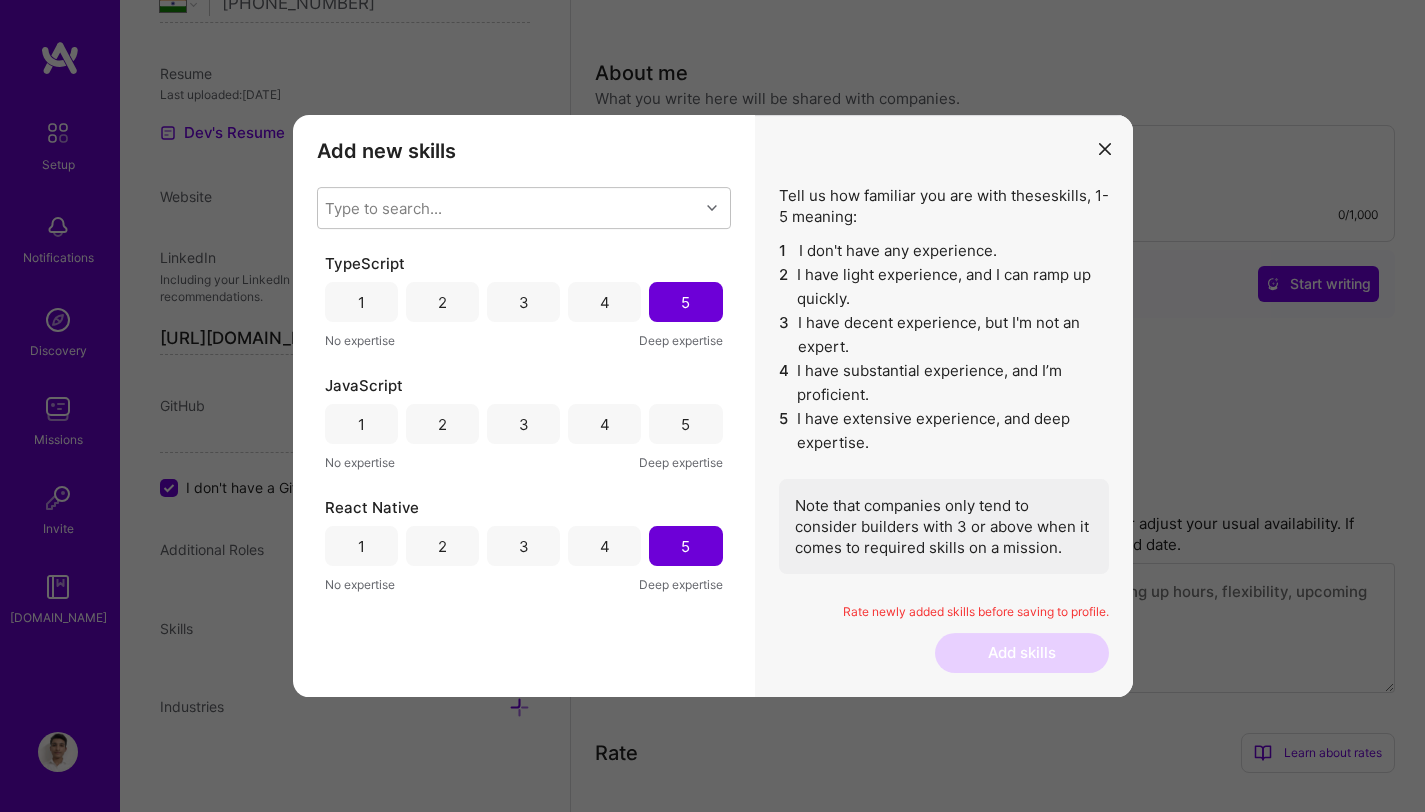 click on "5" at bounding box center (685, 424) 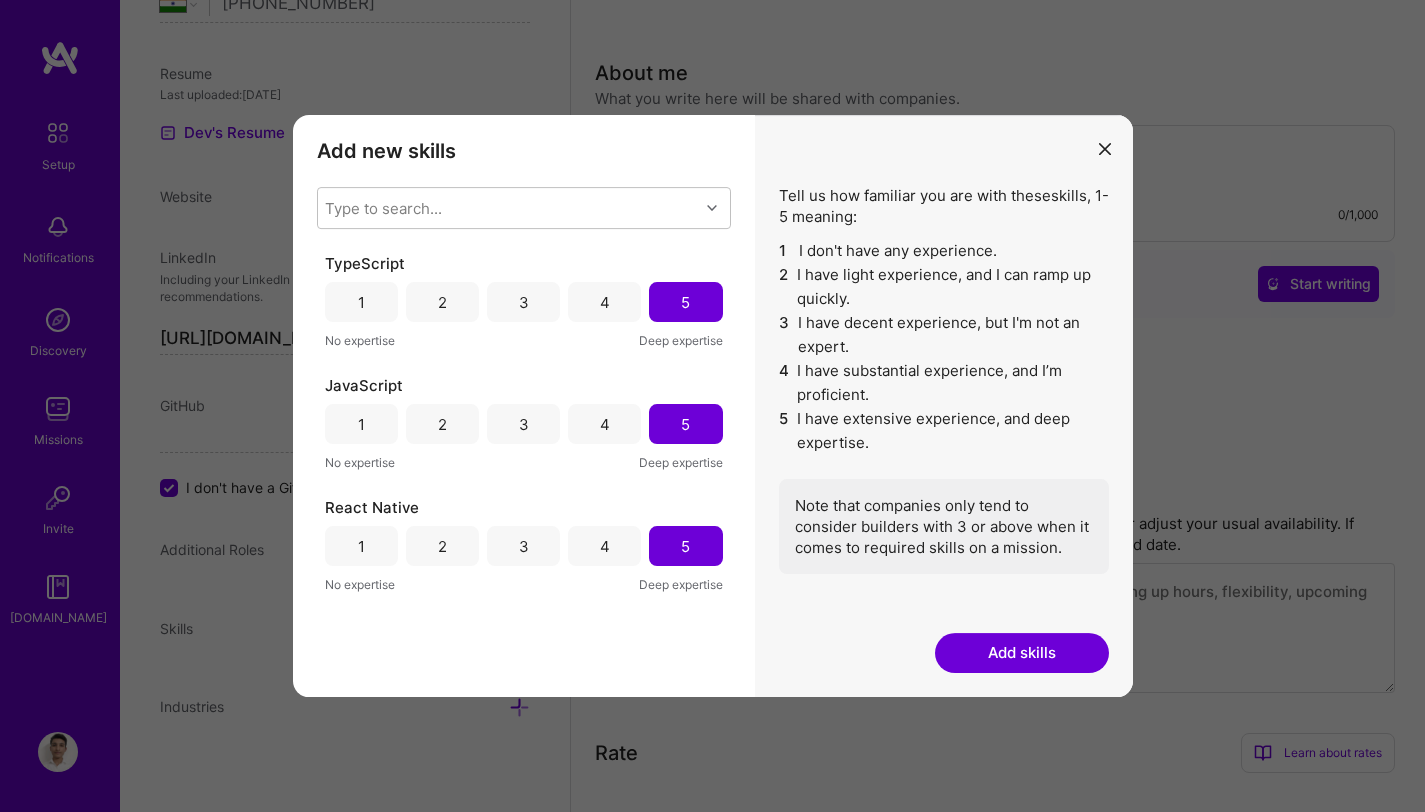 scroll, scrollTop: 98, scrollLeft: 0, axis: vertical 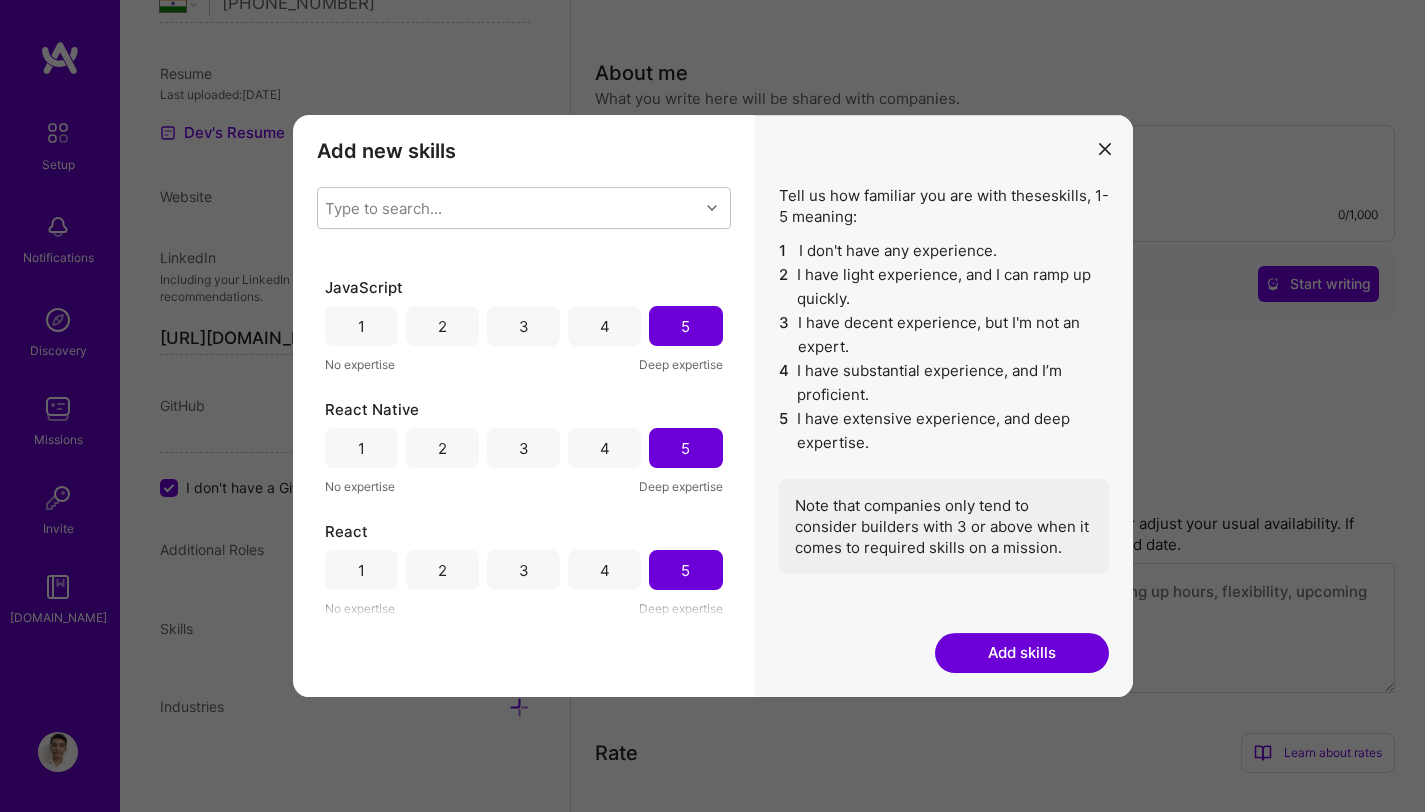 click on "Add skills" at bounding box center [1022, 653] 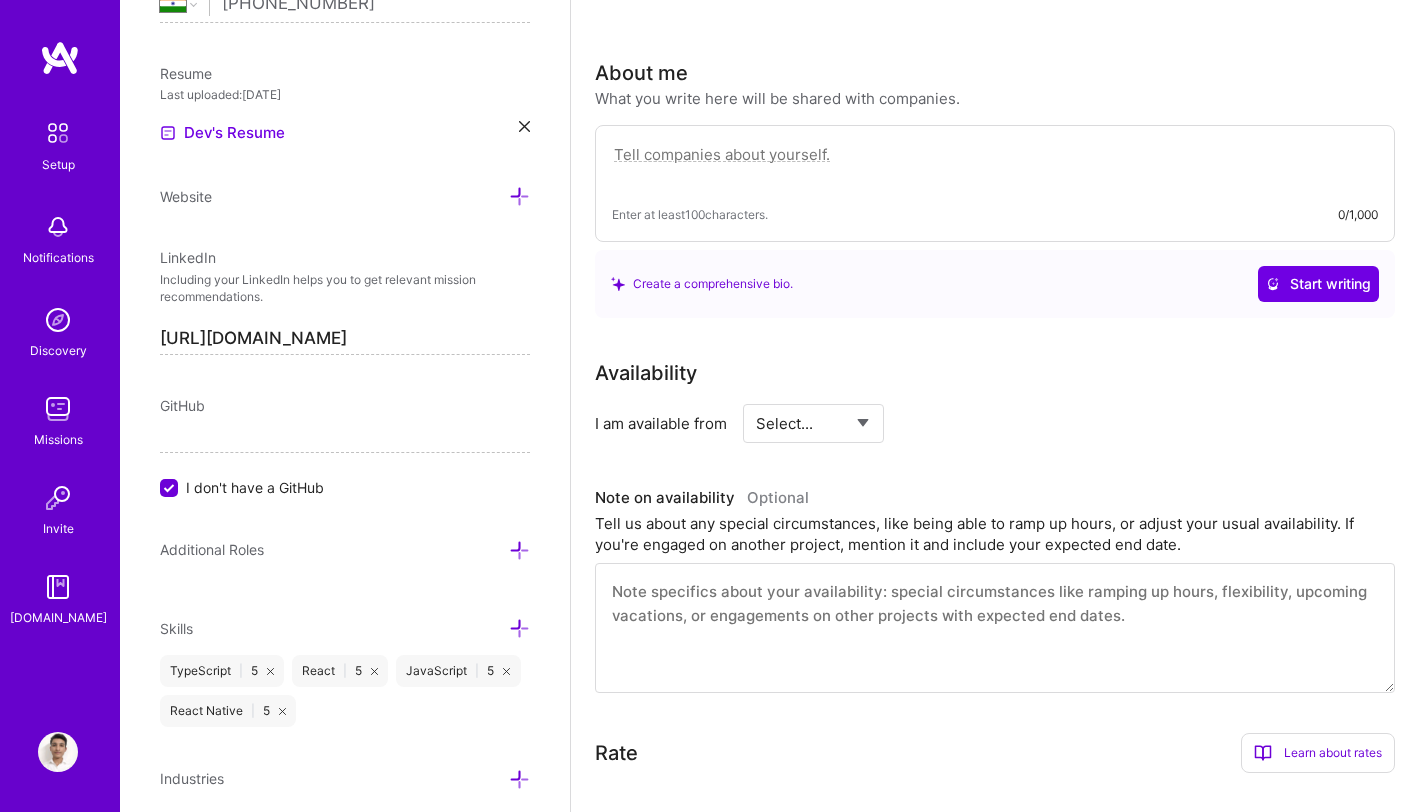 scroll, scrollTop: 904, scrollLeft: 0, axis: vertical 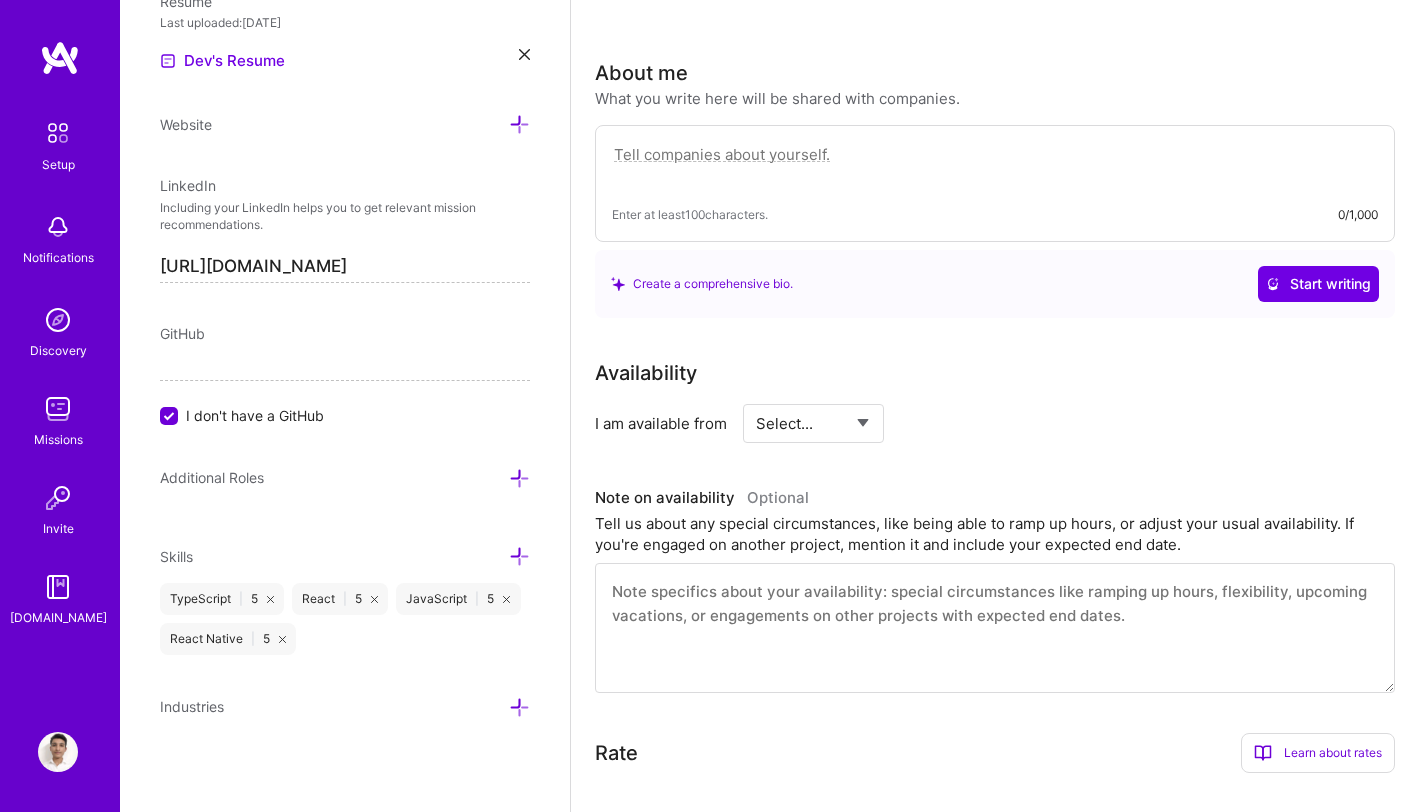 click at bounding box center [519, 707] 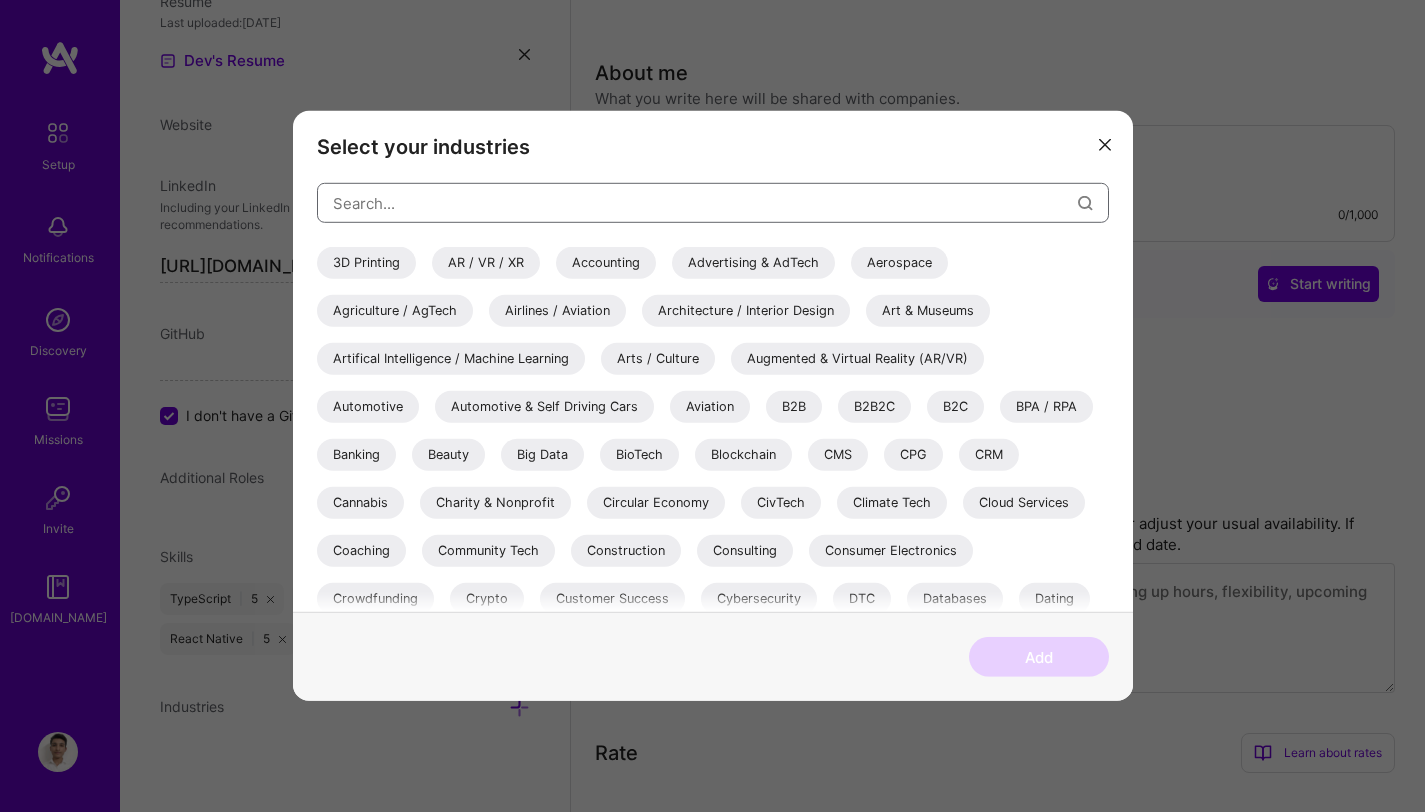 click at bounding box center [705, 202] 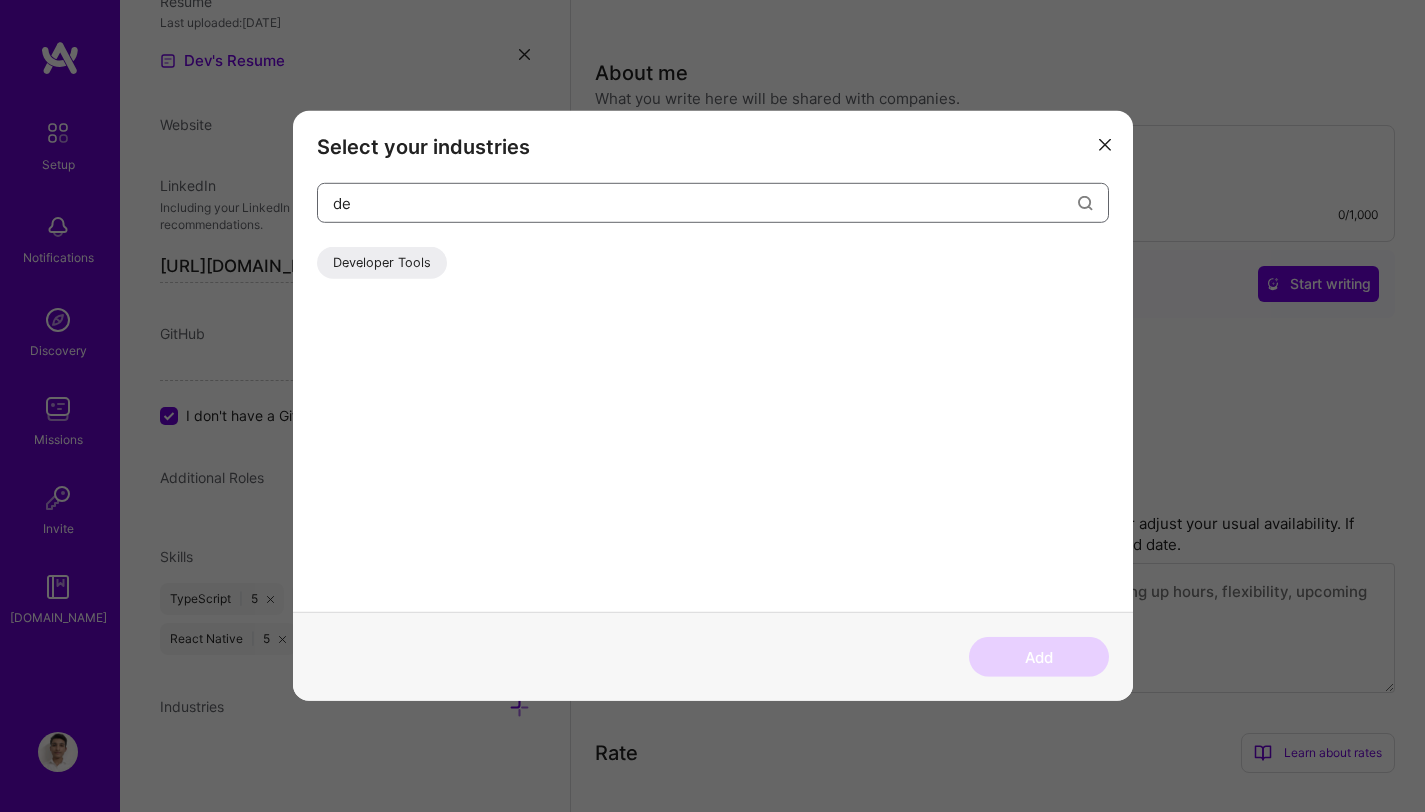 type on "d" 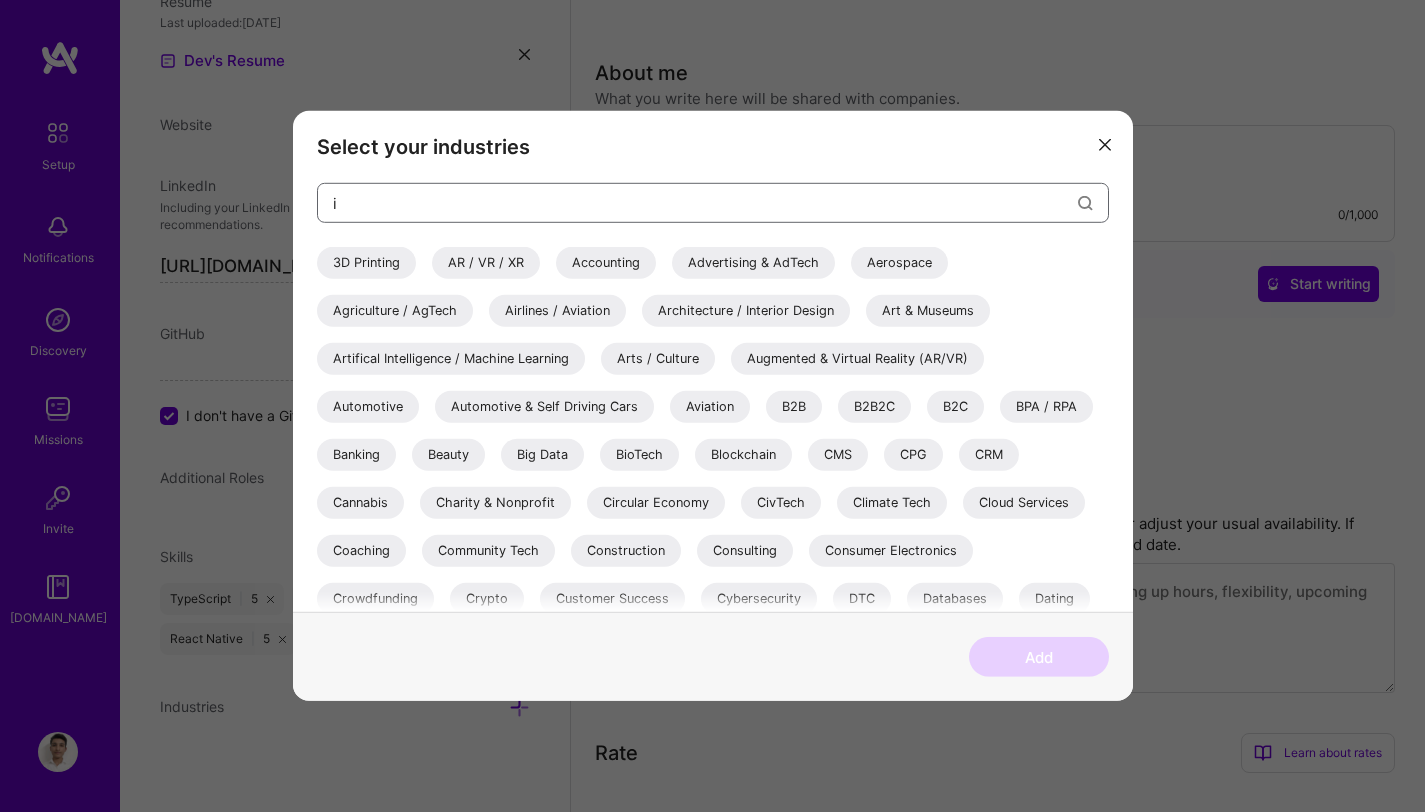 type on "it" 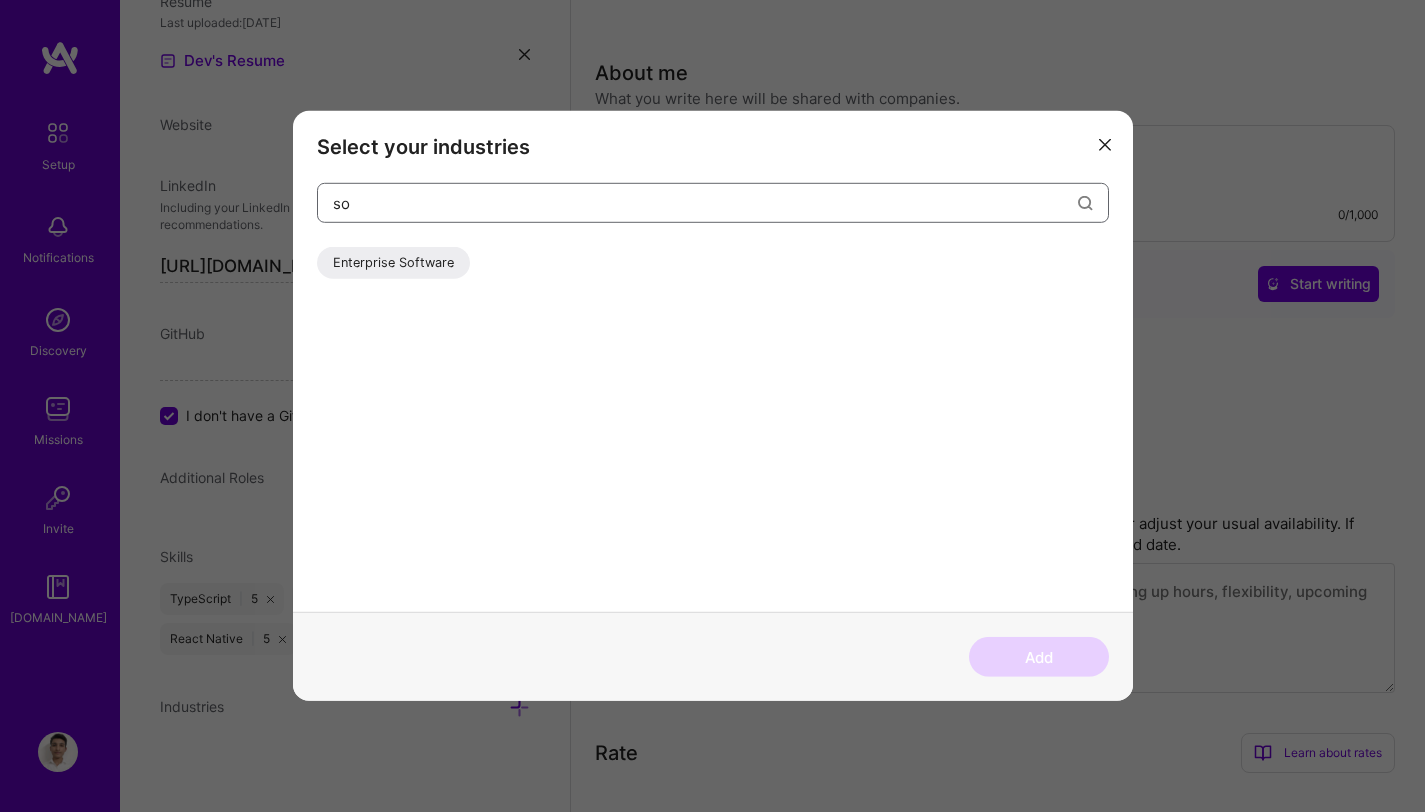 type on "s" 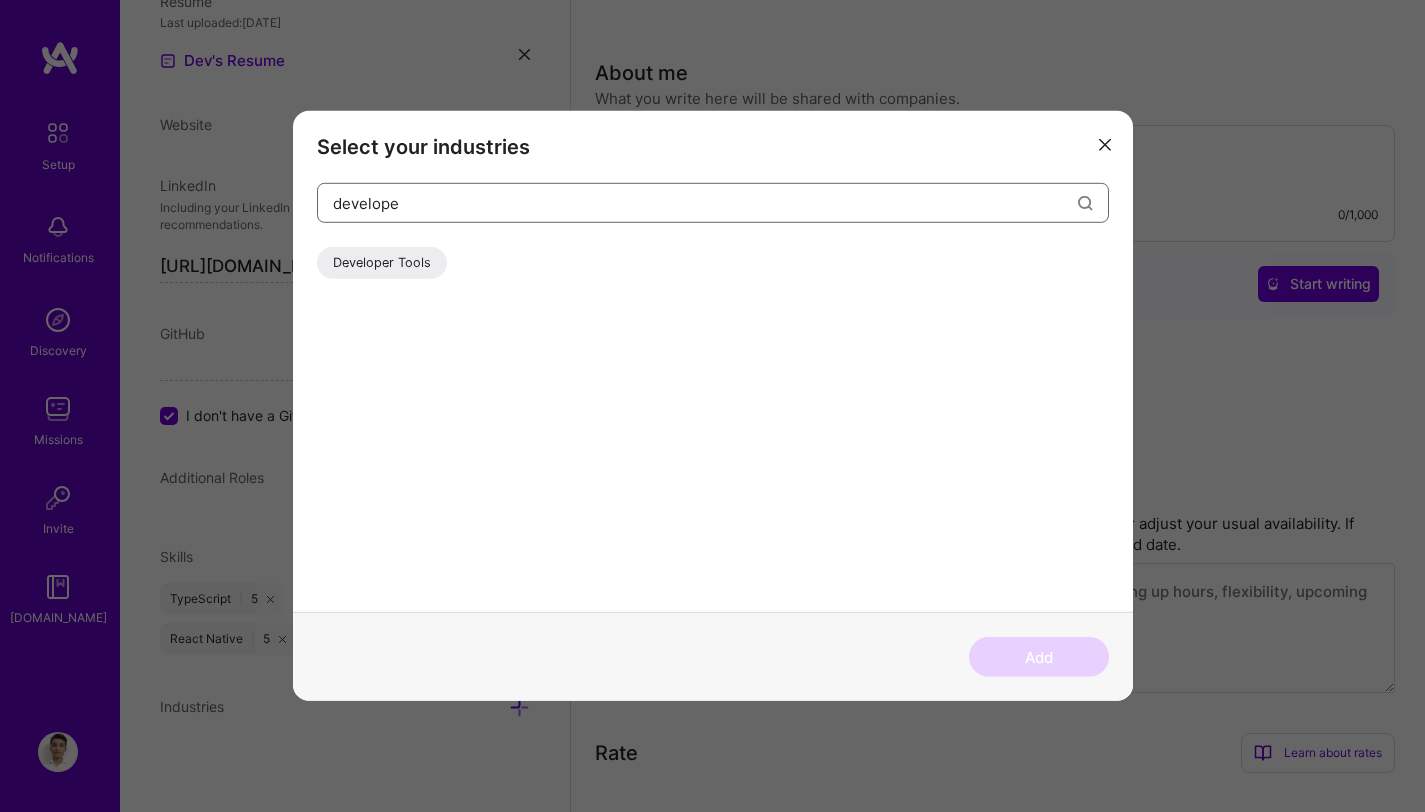 type on "developer" 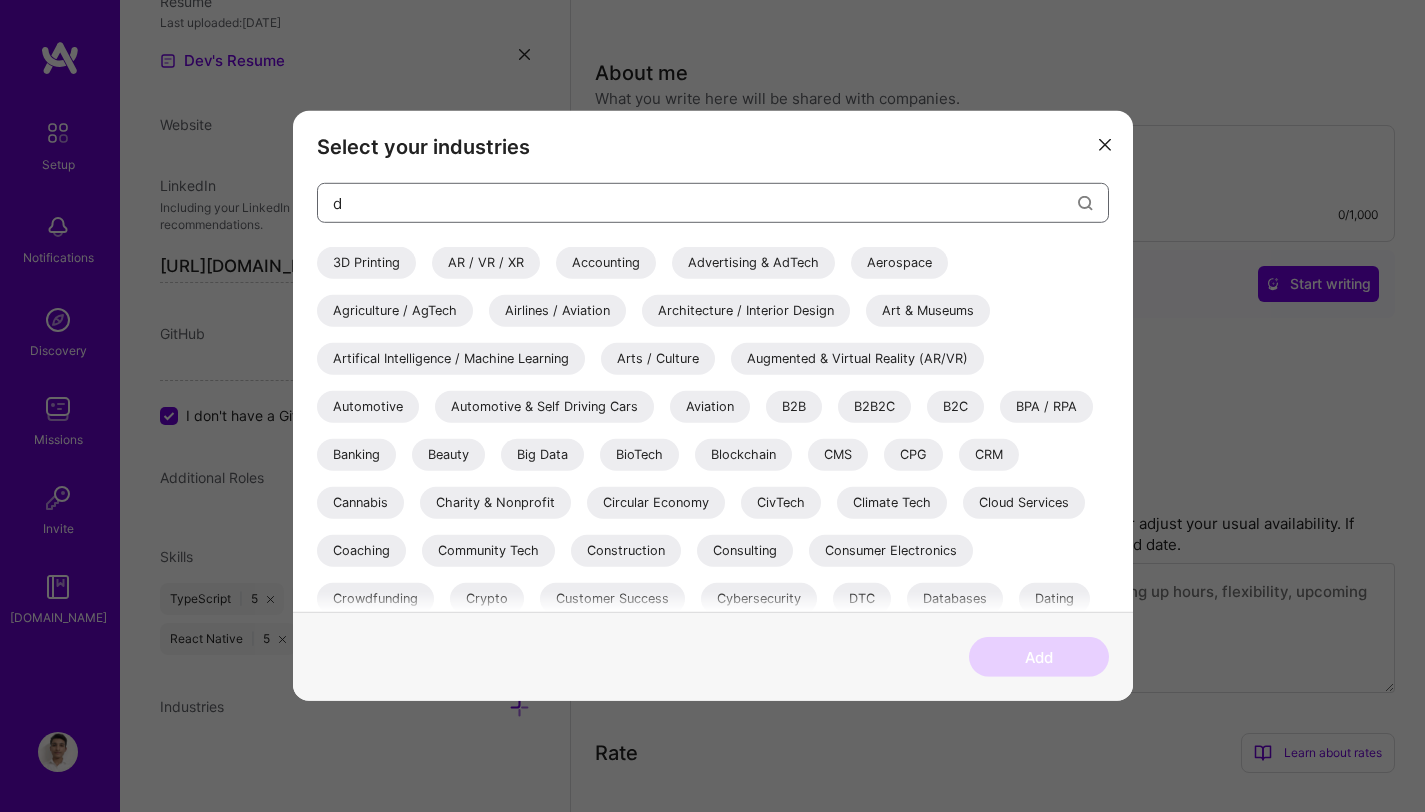 type on "dv" 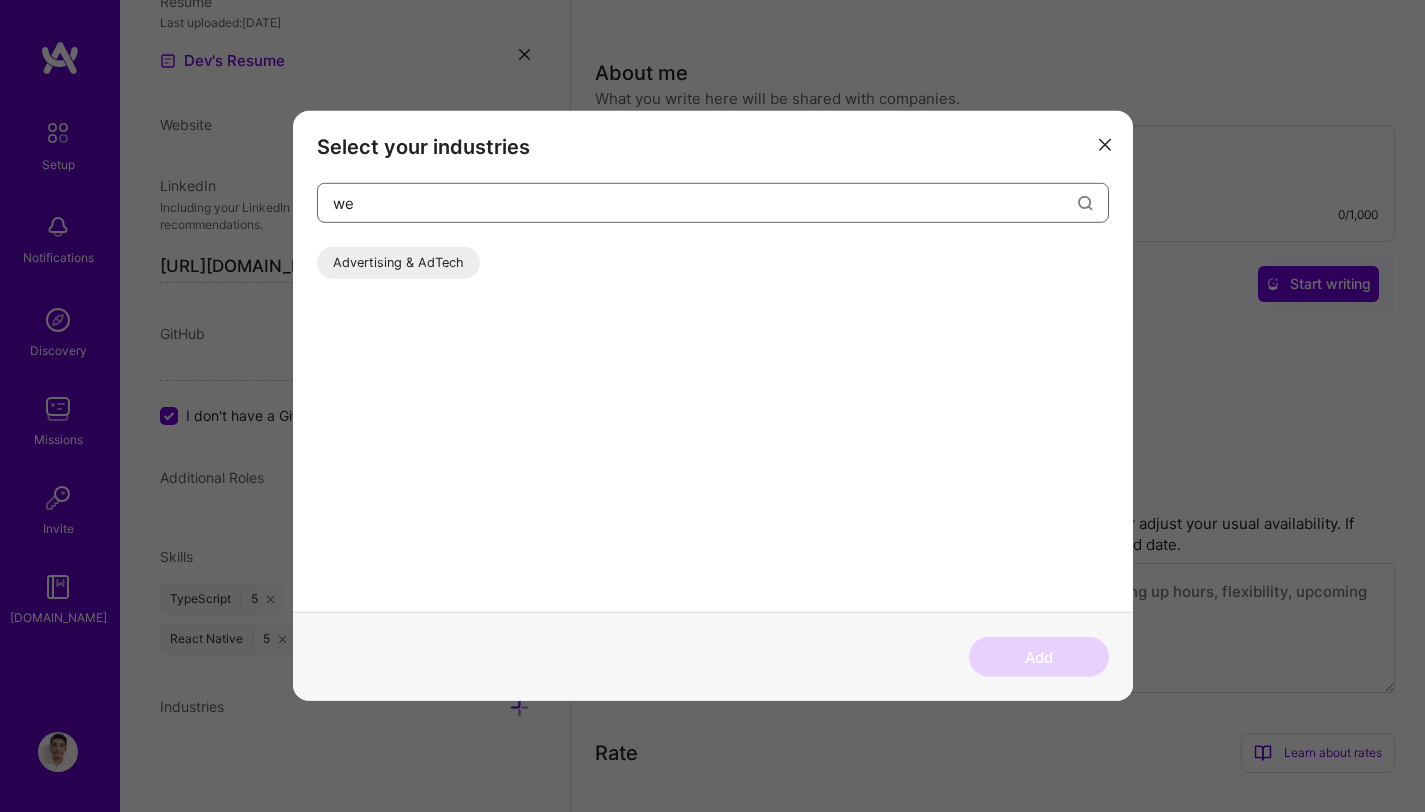 type on "web" 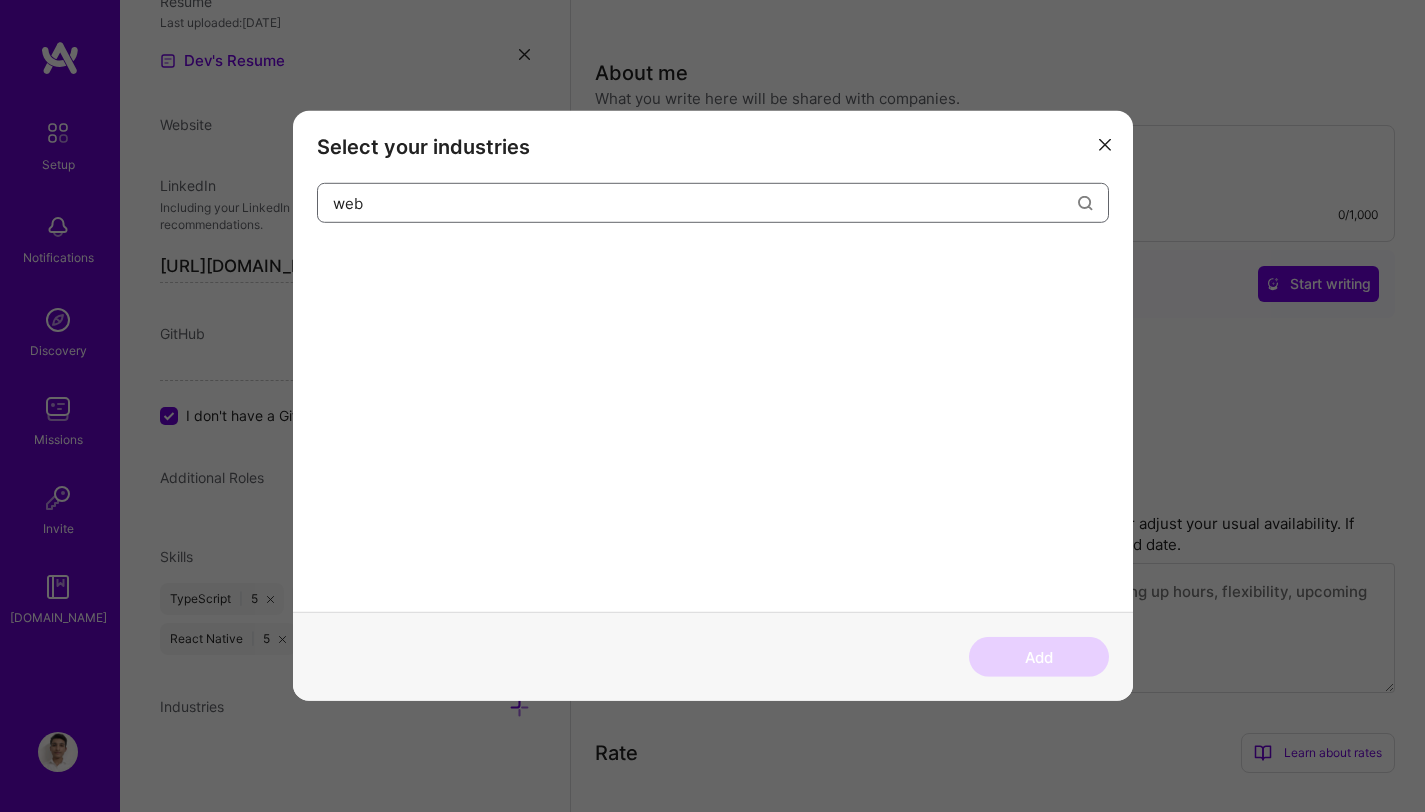 type 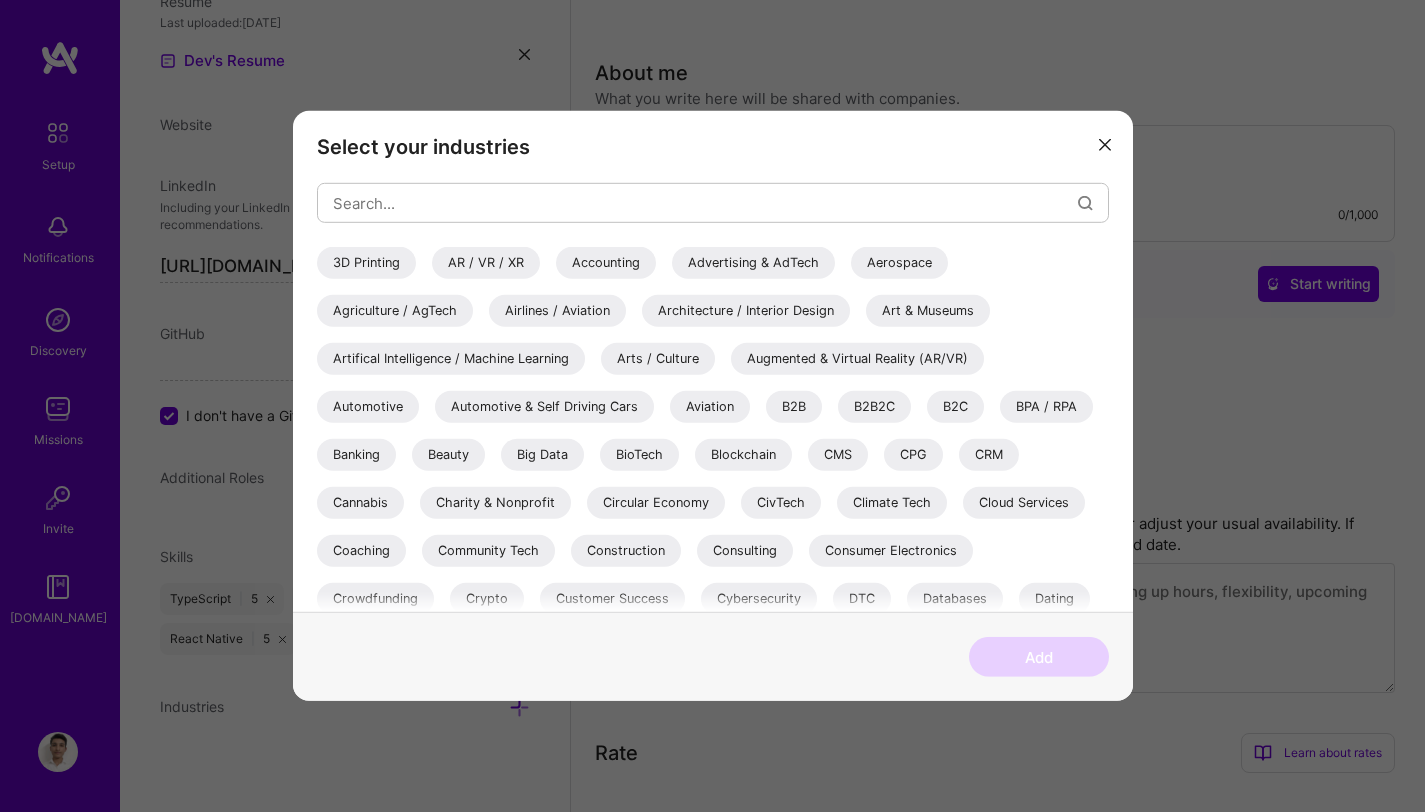 click at bounding box center [1105, 143] 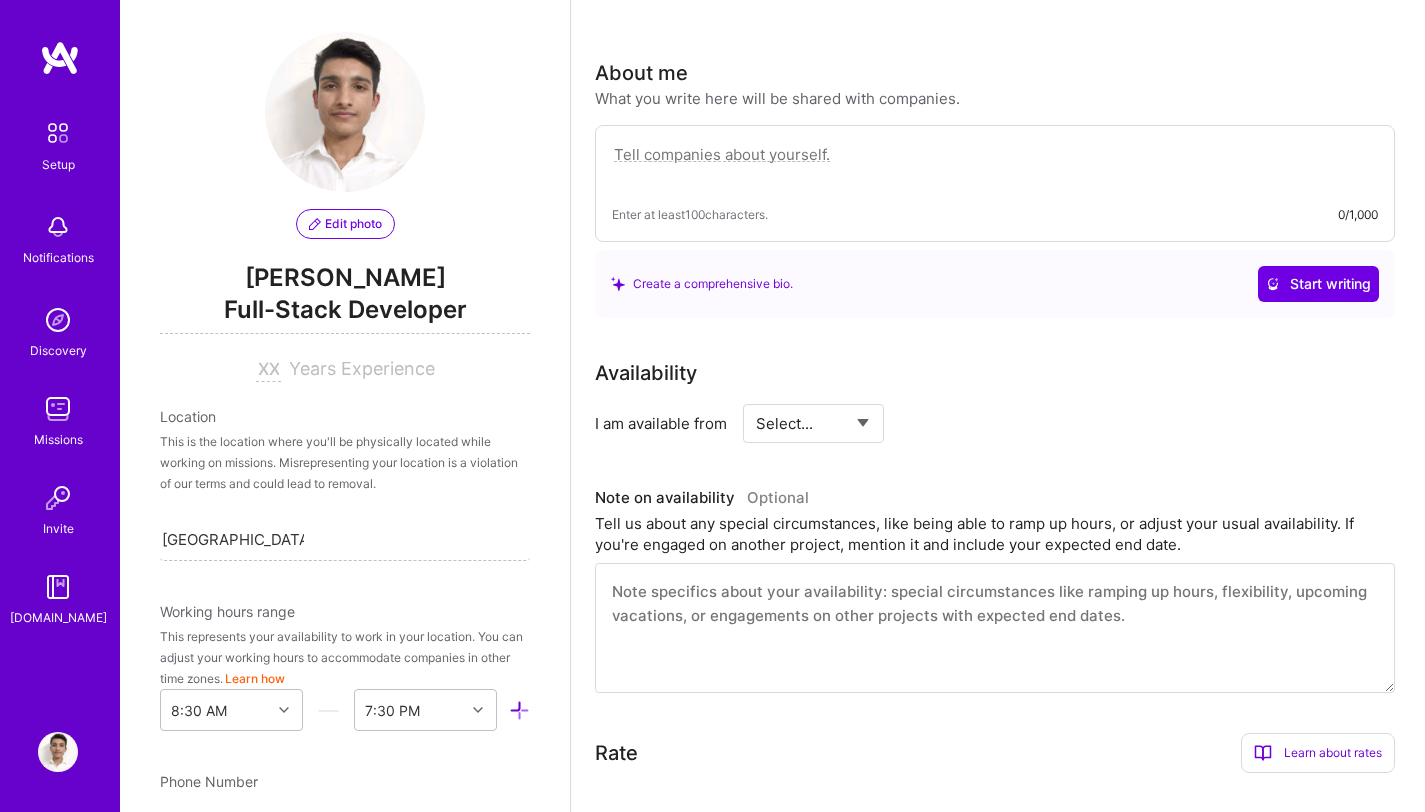 scroll, scrollTop: 0, scrollLeft: 0, axis: both 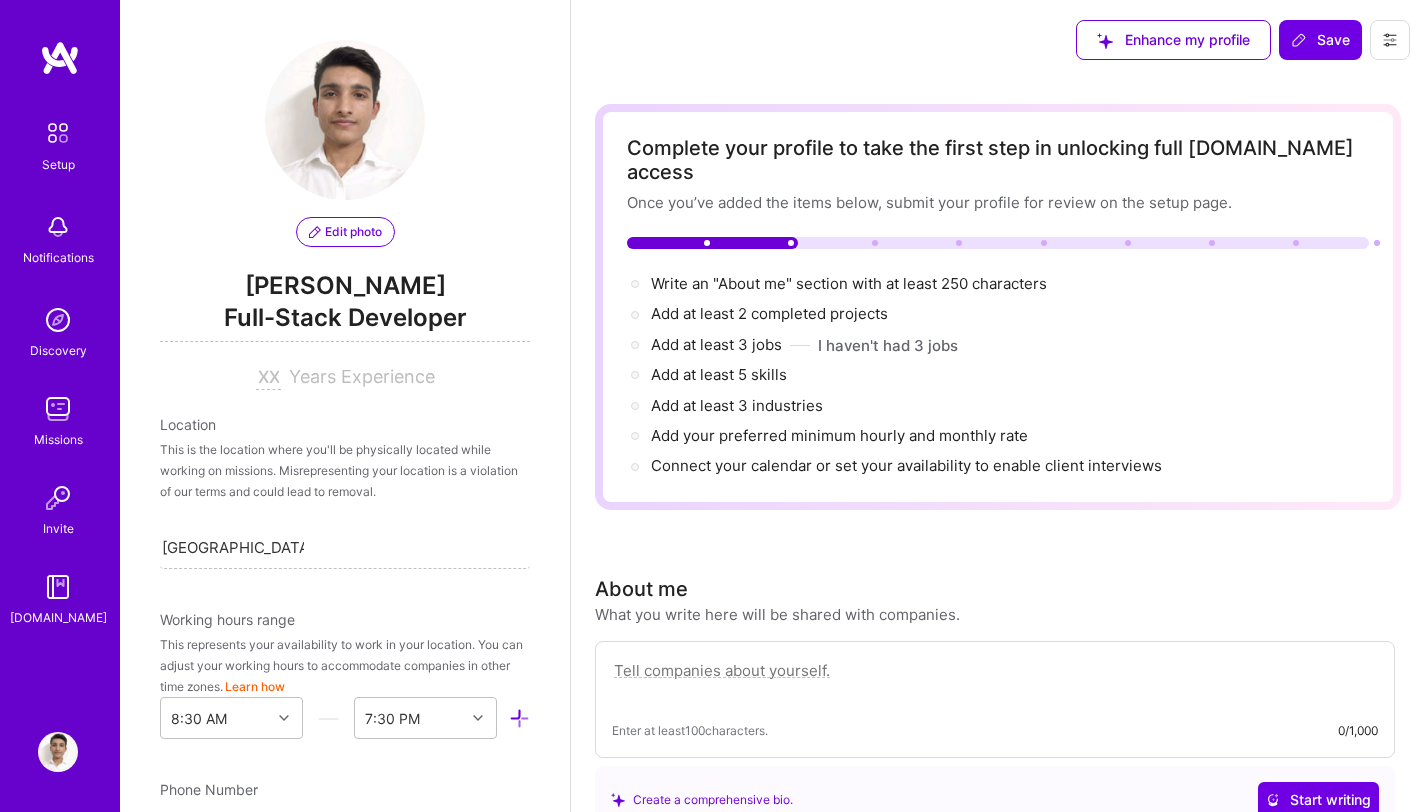 click on "This is the location where you'll be physically located while working on missions. Misrepresenting your location is a violation of our terms and could lead to removal." at bounding box center [345, 470] 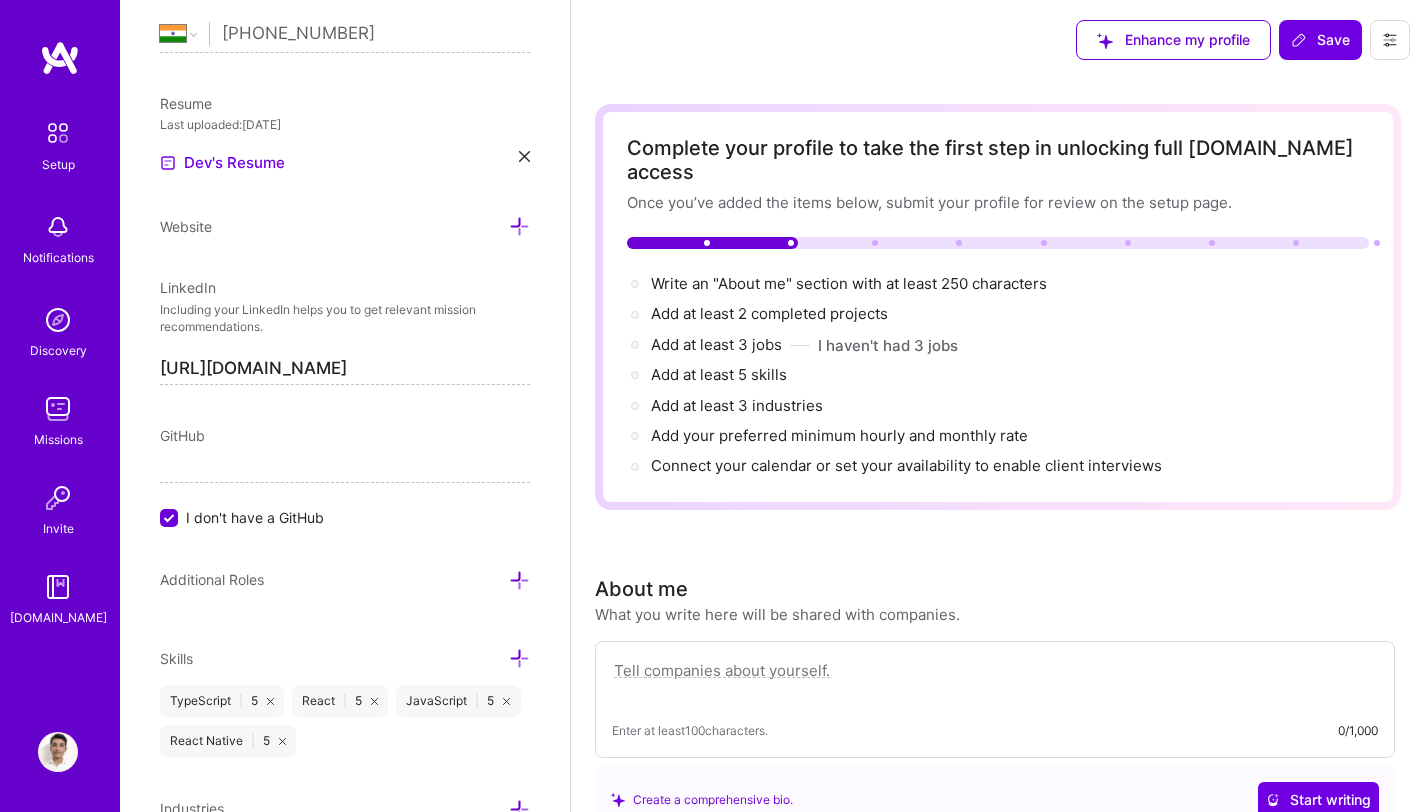 scroll, scrollTop: 904, scrollLeft: 0, axis: vertical 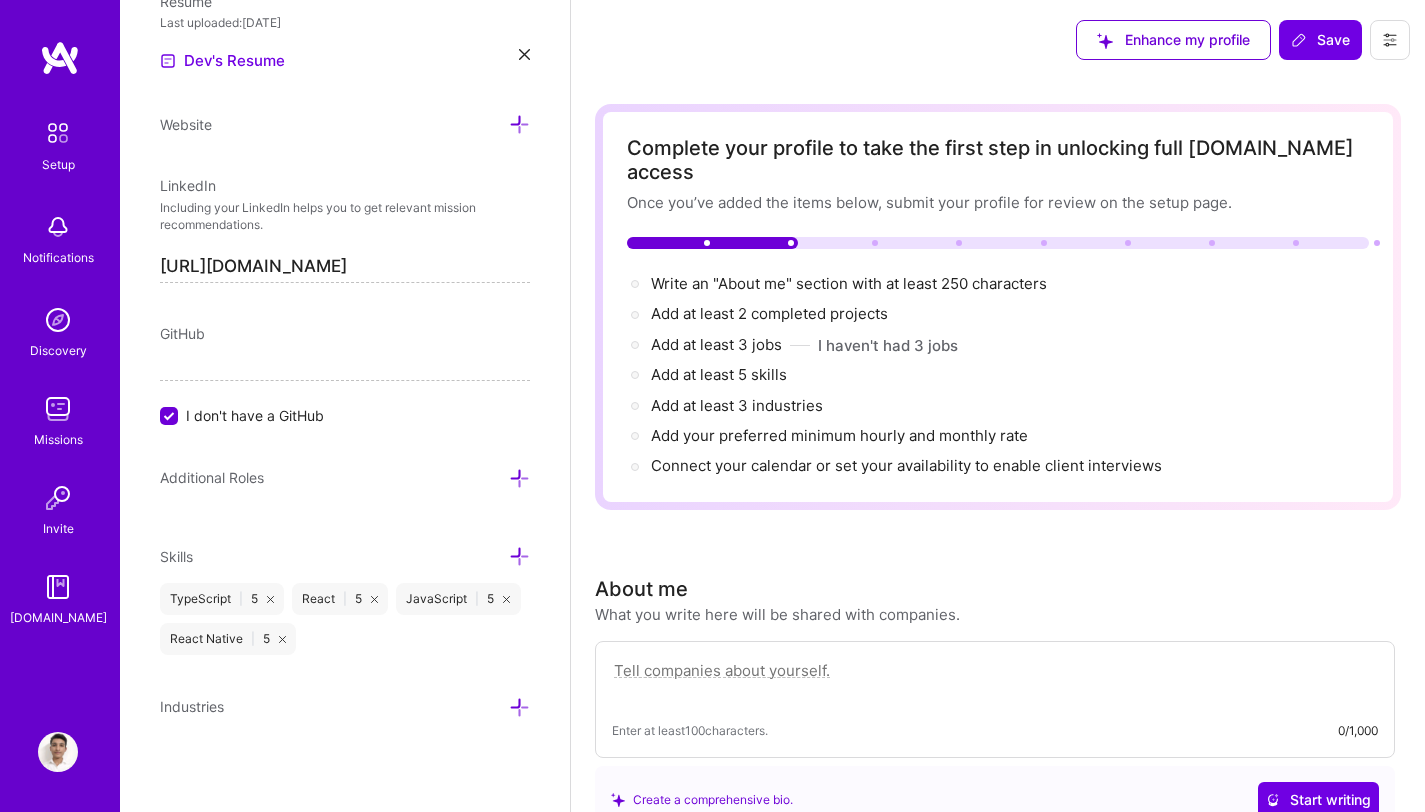click on "Enhance my profile" at bounding box center [1173, 40] 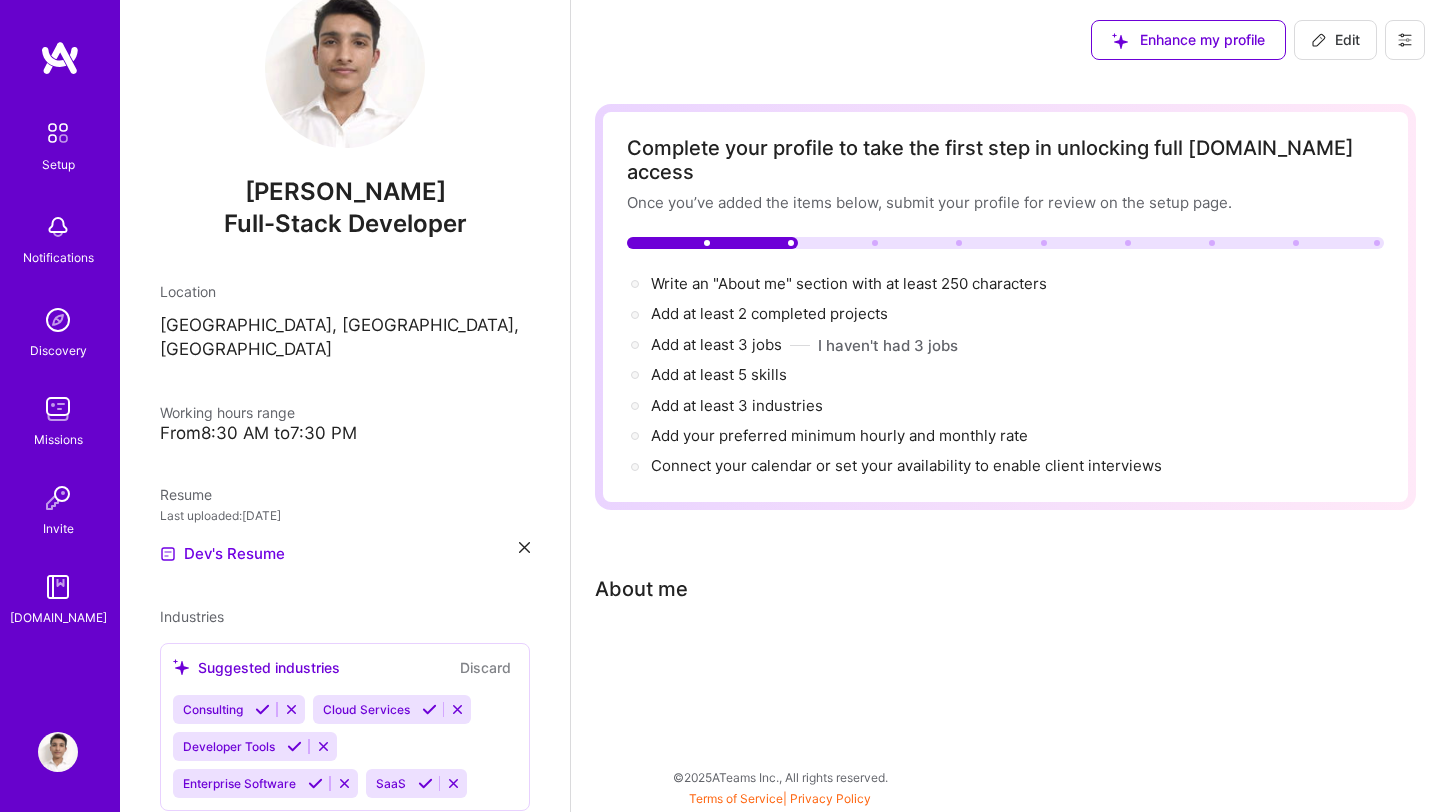 scroll, scrollTop: 91, scrollLeft: 0, axis: vertical 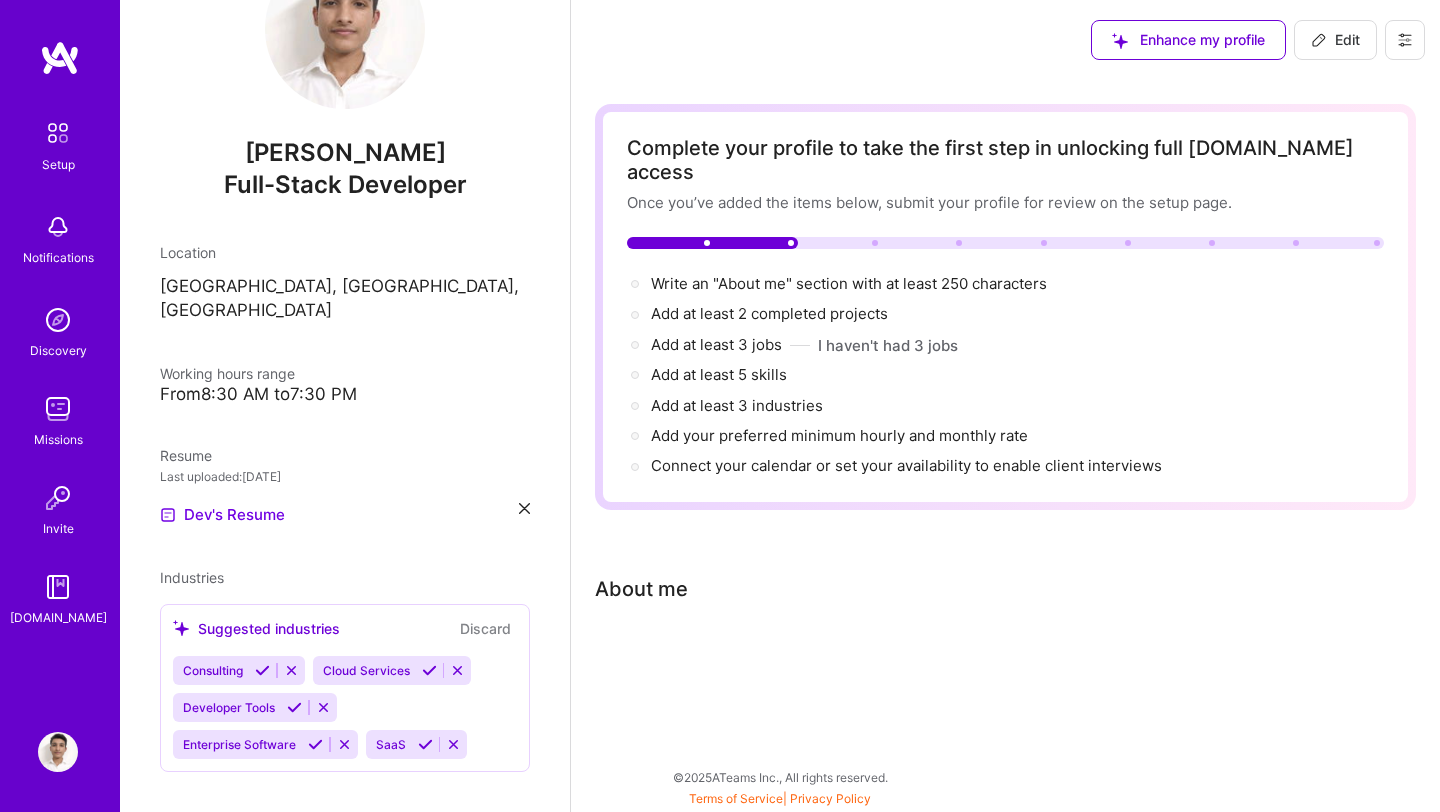 click at bounding box center (262, 670) 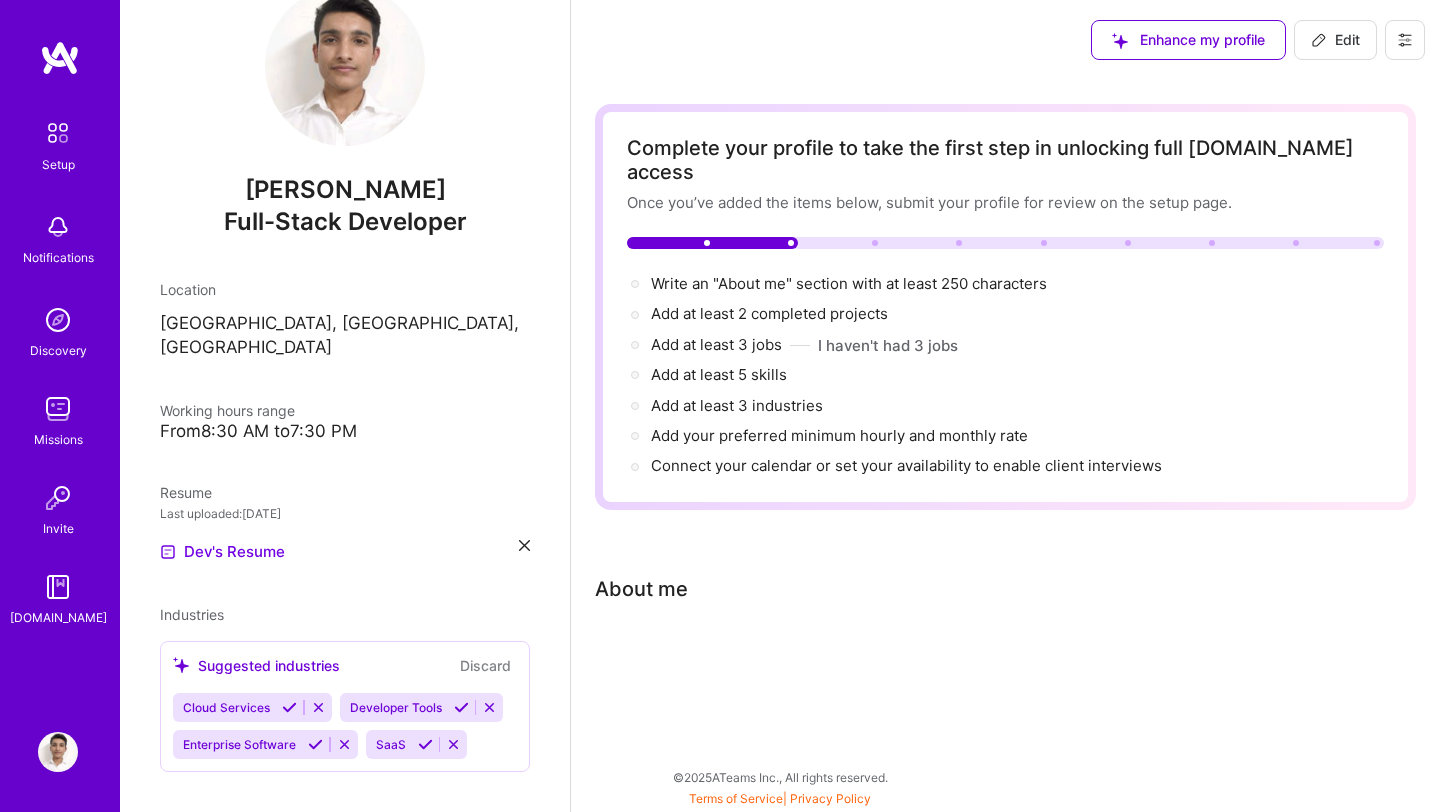 scroll, scrollTop: 91, scrollLeft: 0, axis: vertical 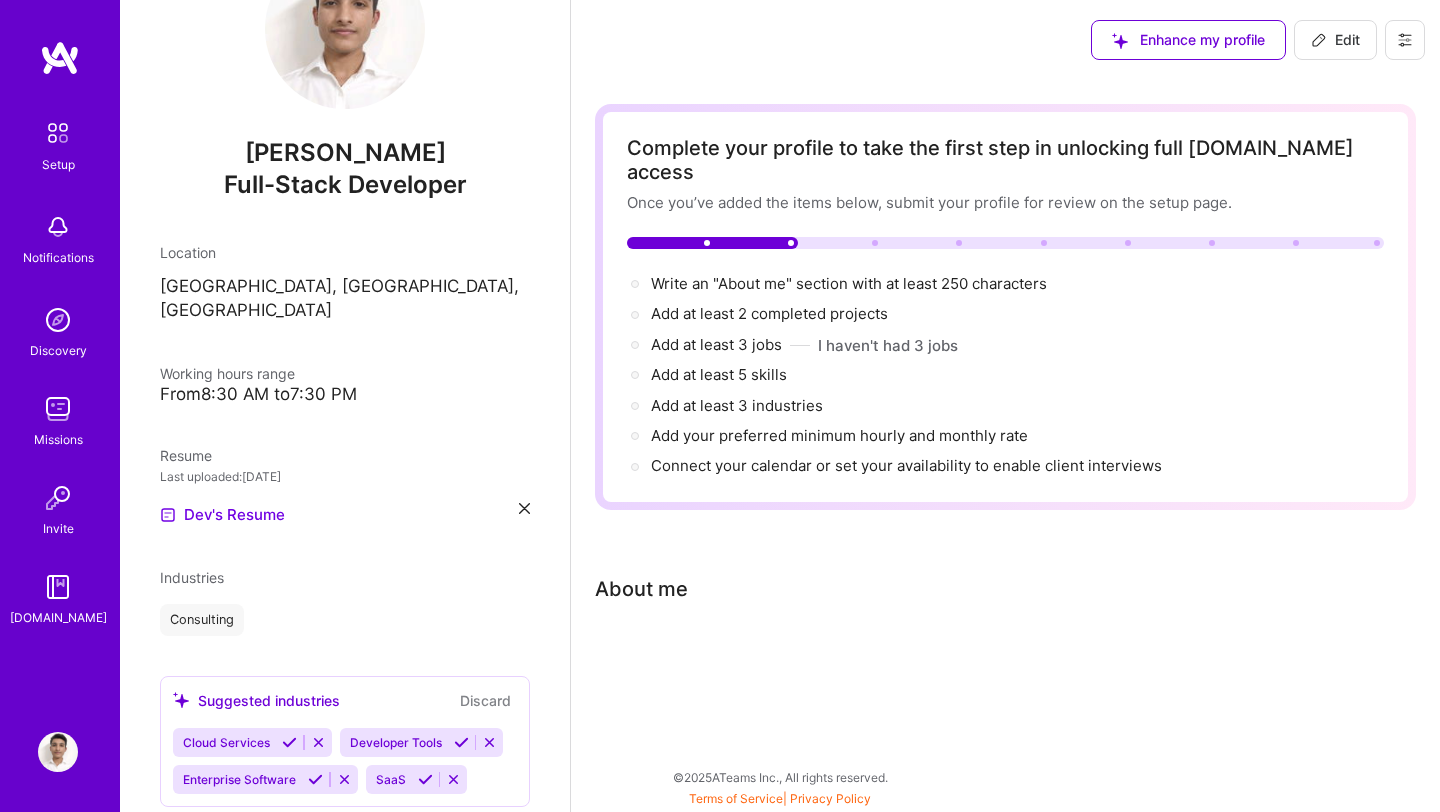 click on "Developer Tools" at bounding box center [396, 742] 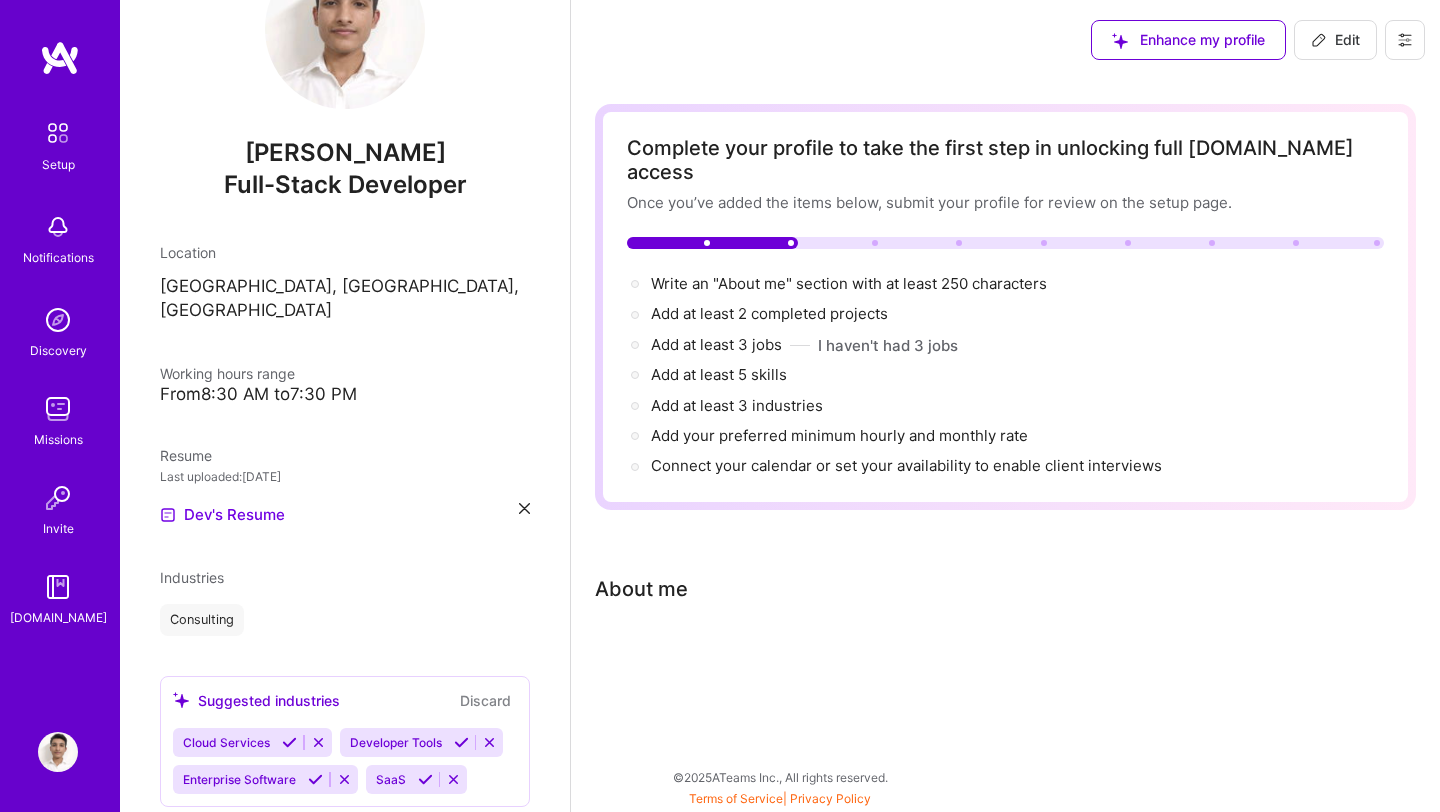click at bounding box center (425, 779) 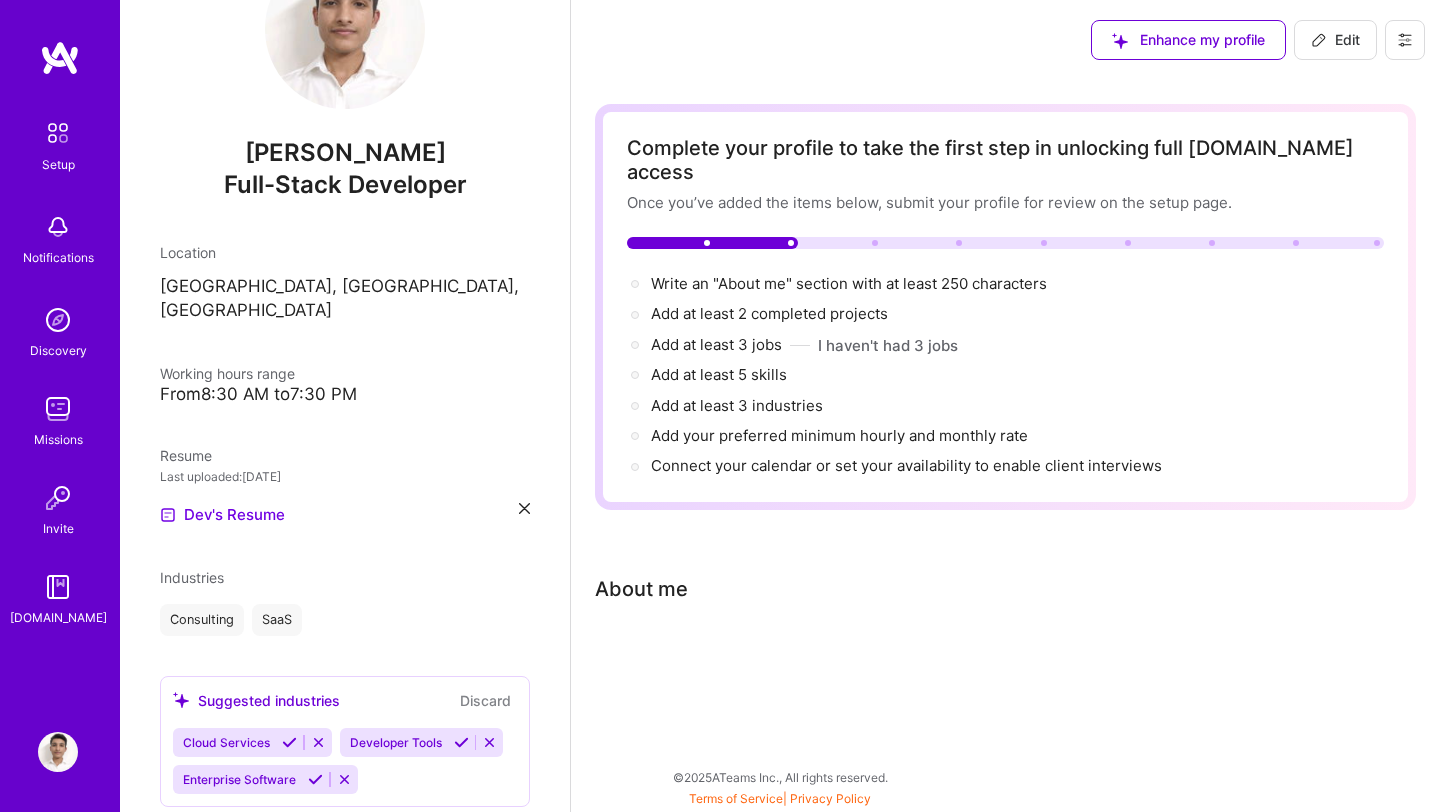 click at bounding box center (461, 742) 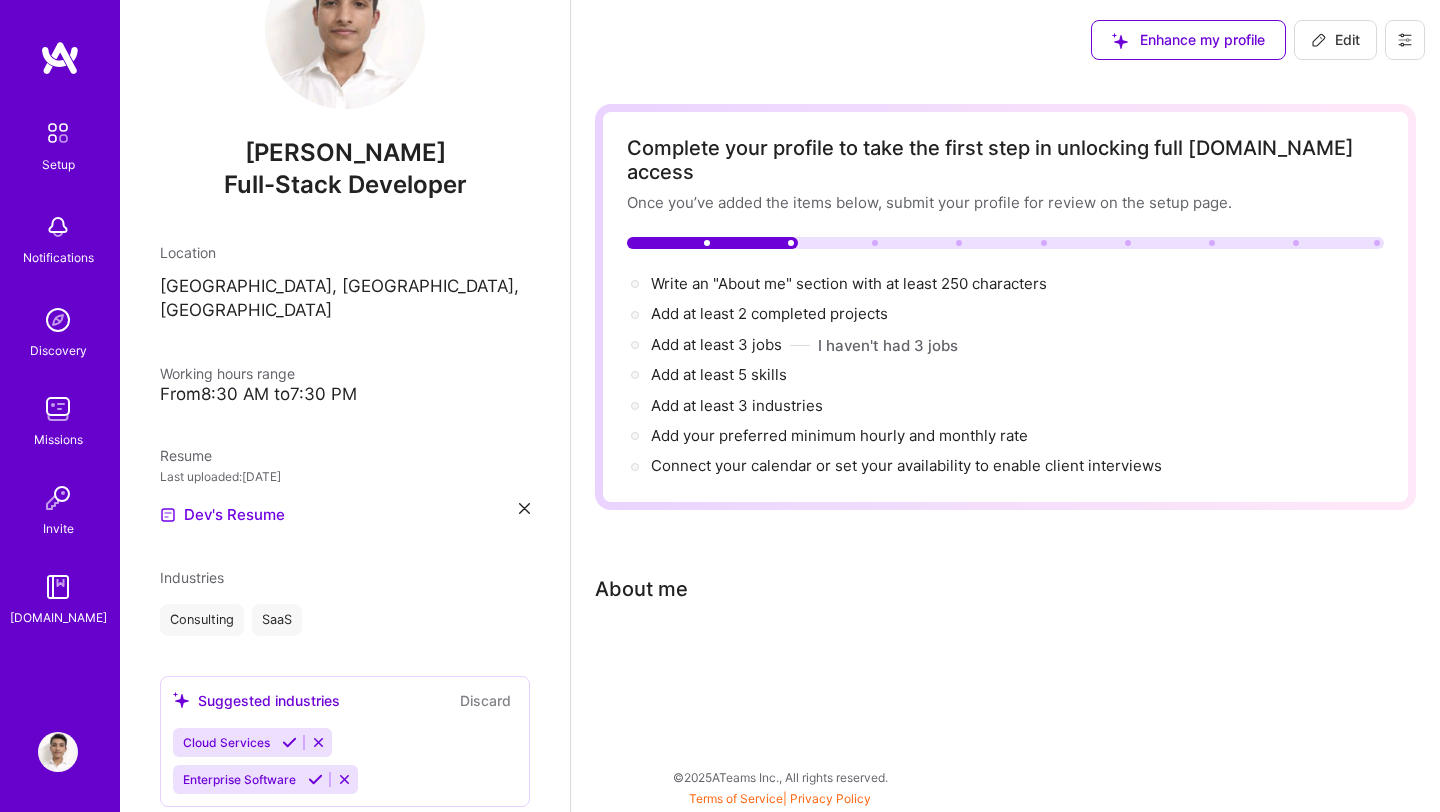 click at bounding box center [315, 779] 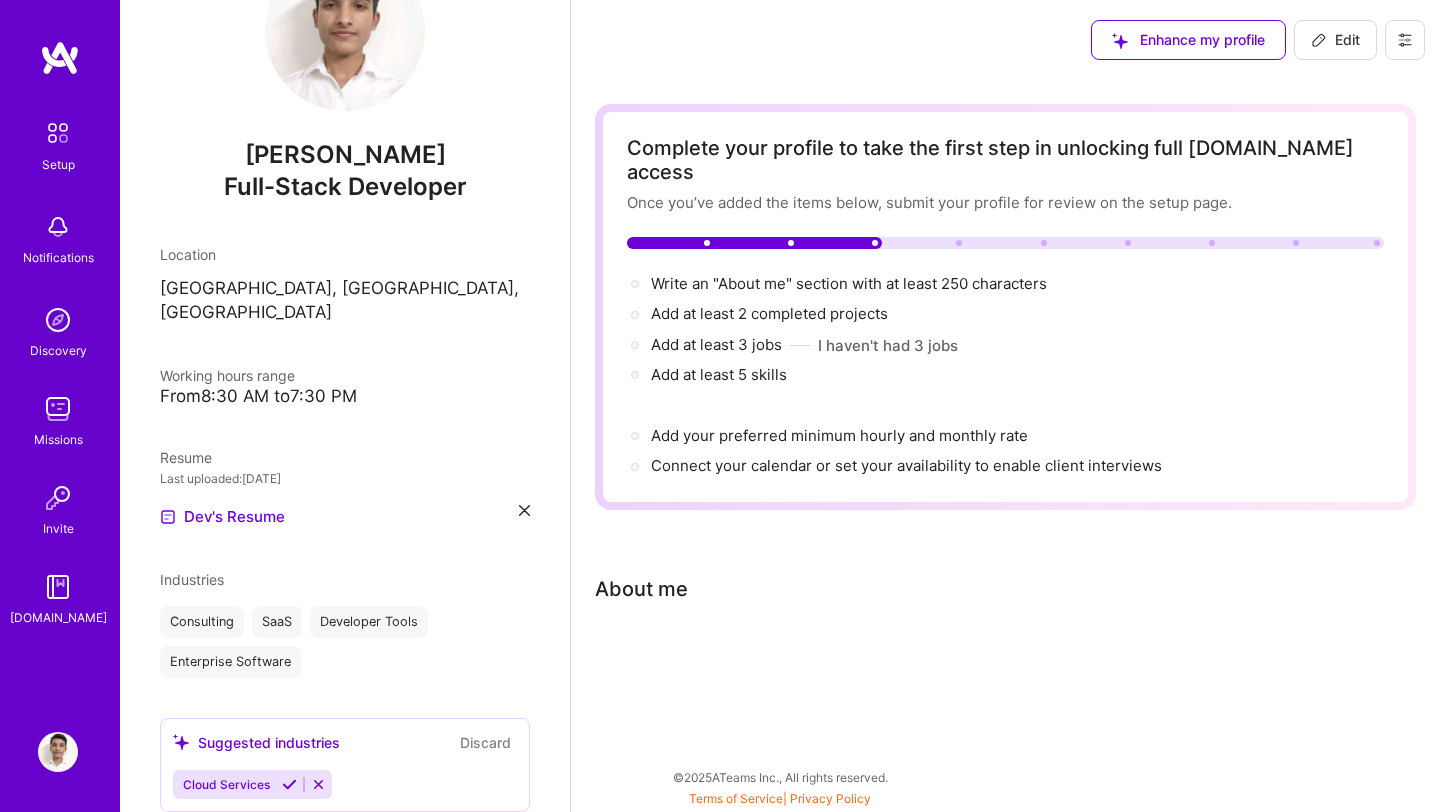 scroll, scrollTop: 91, scrollLeft: 0, axis: vertical 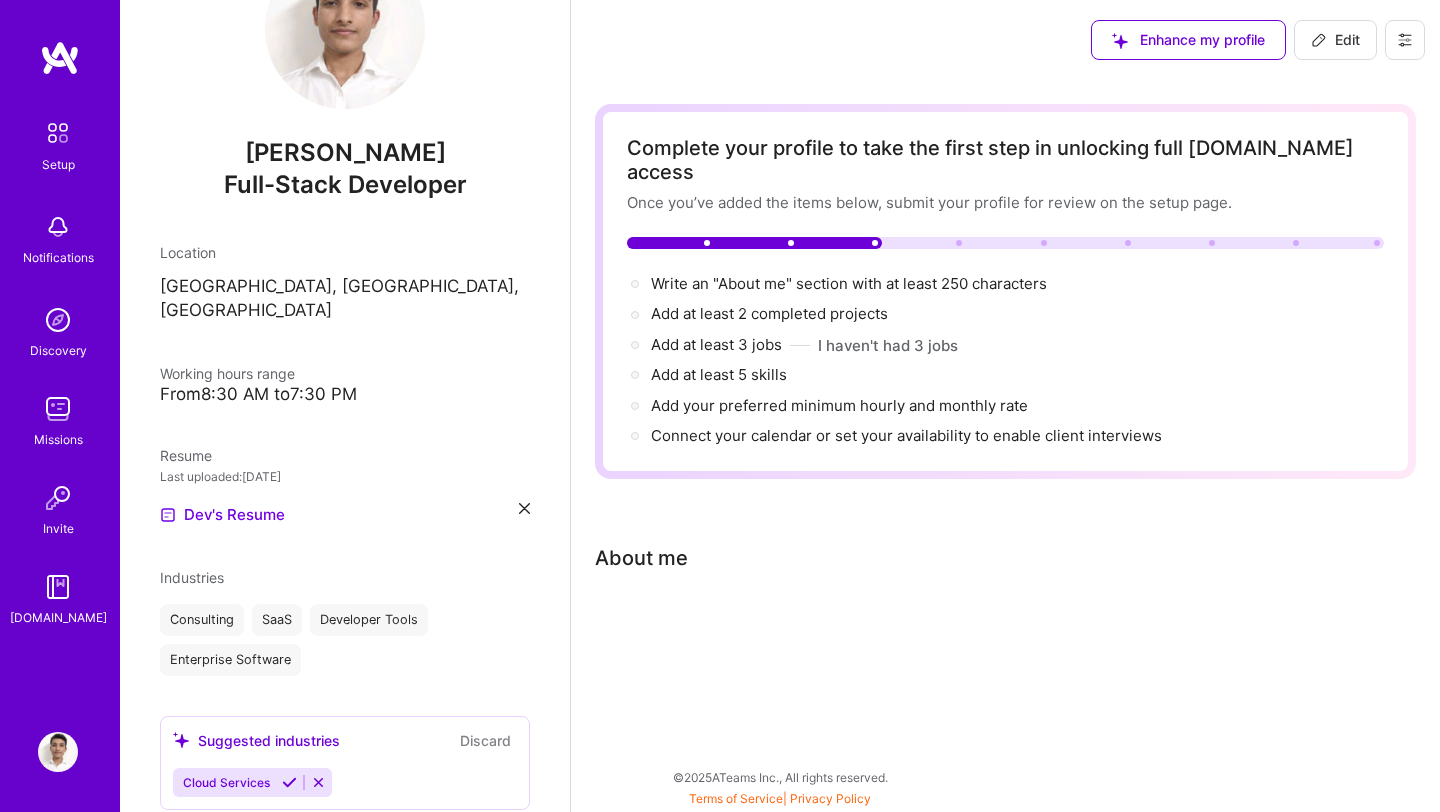 click at bounding box center (289, 782) 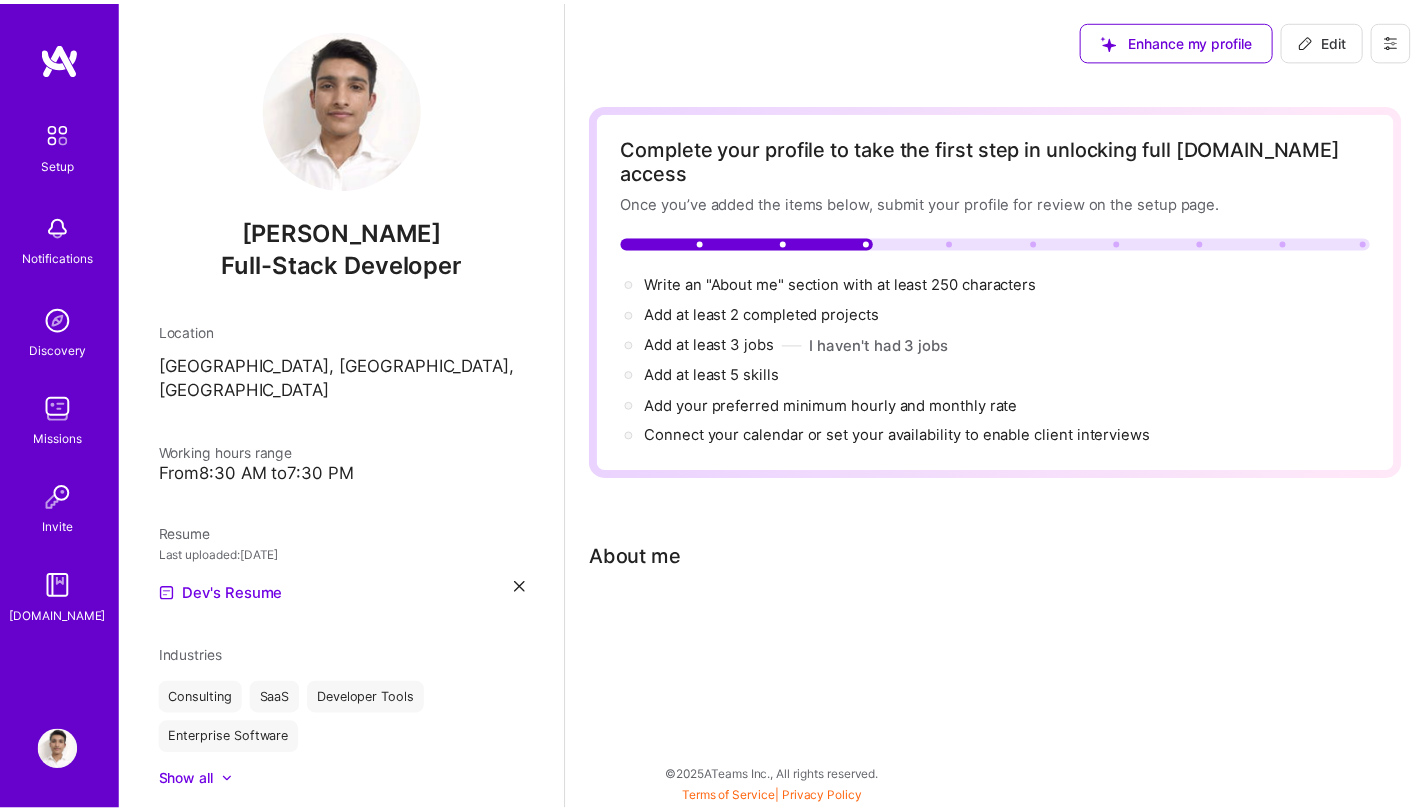 scroll, scrollTop: 47, scrollLeft: 0, axis: vertical 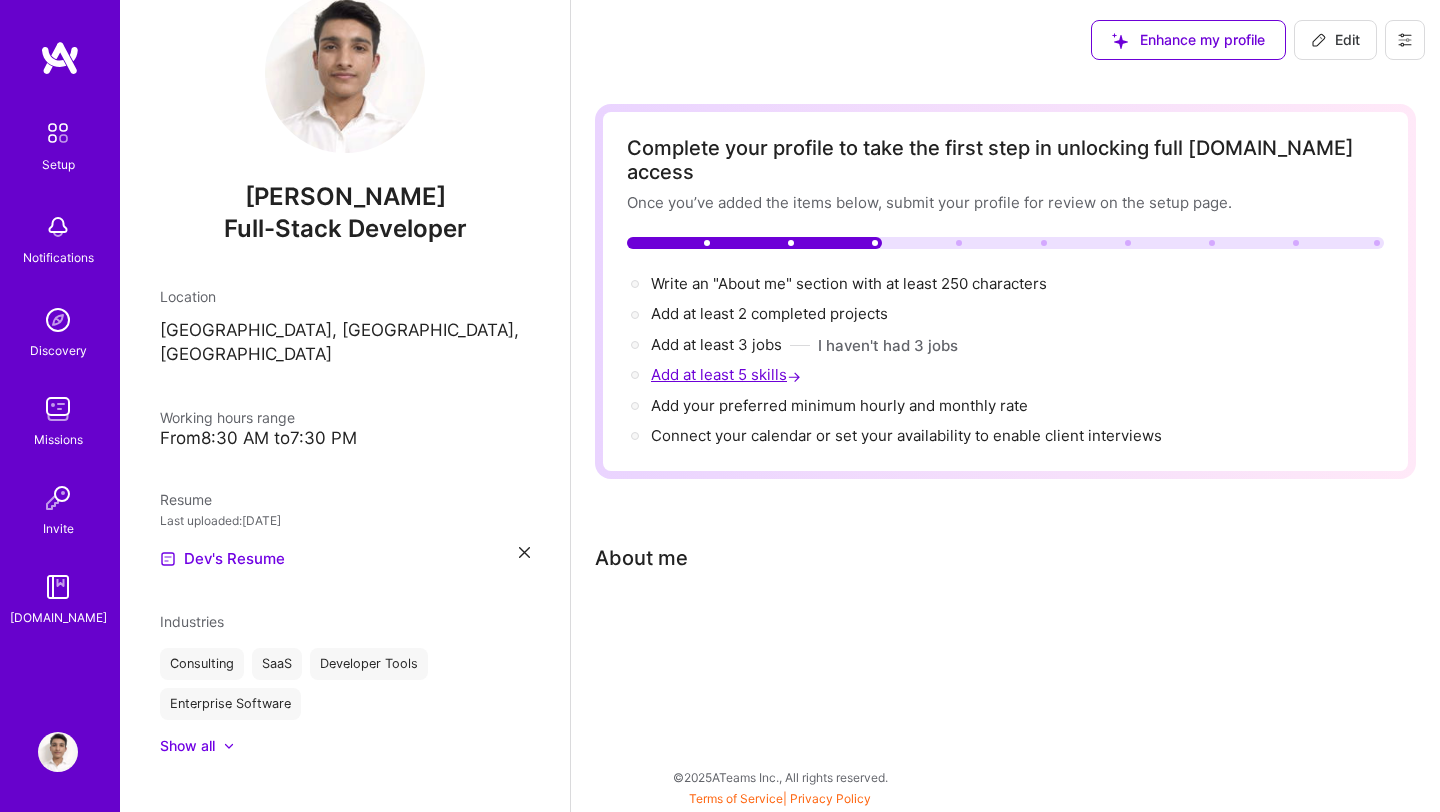 click on "Add at least 5 skills  →" at bounding box center (728, 374) 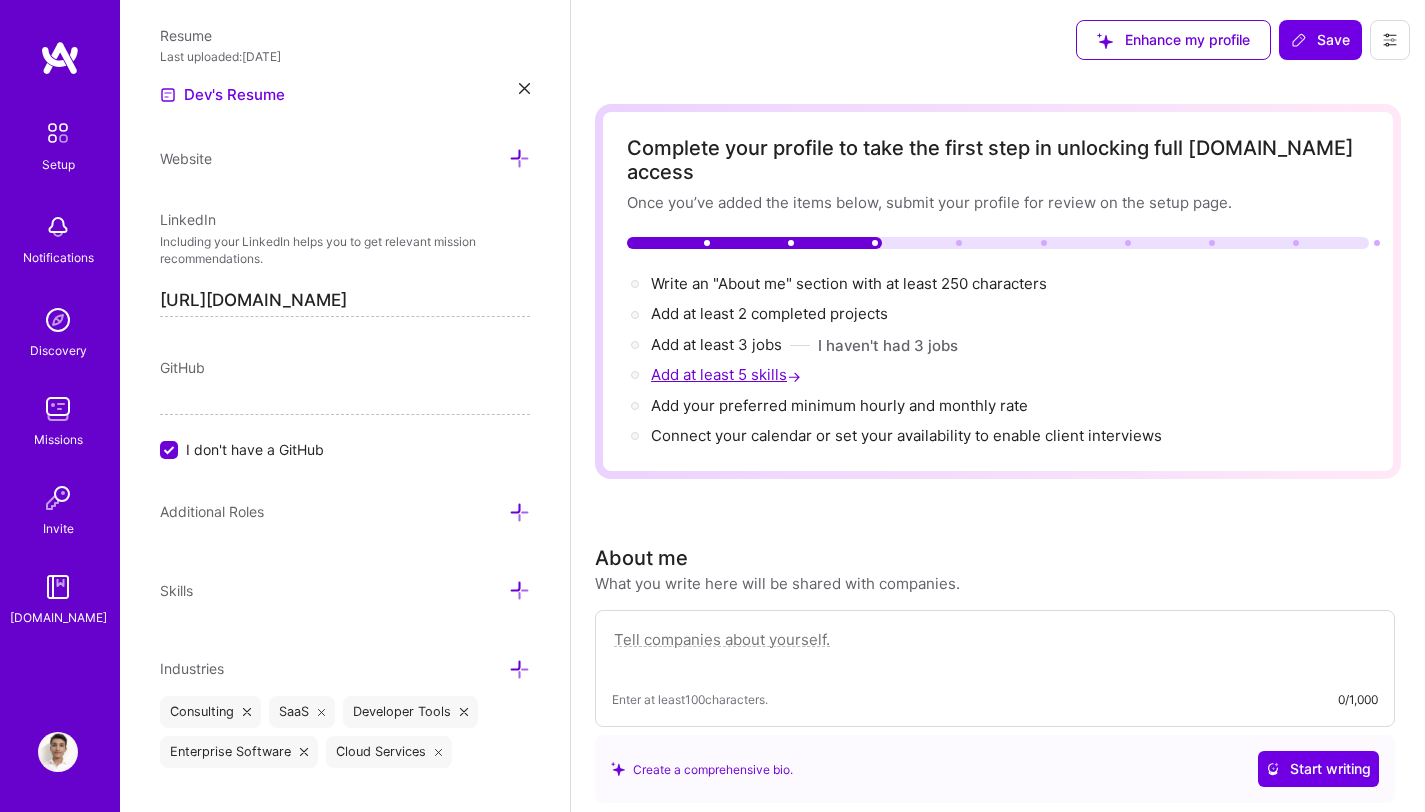 scroll, scrollTop: 904, scrollLeft: 0, axis: vertical 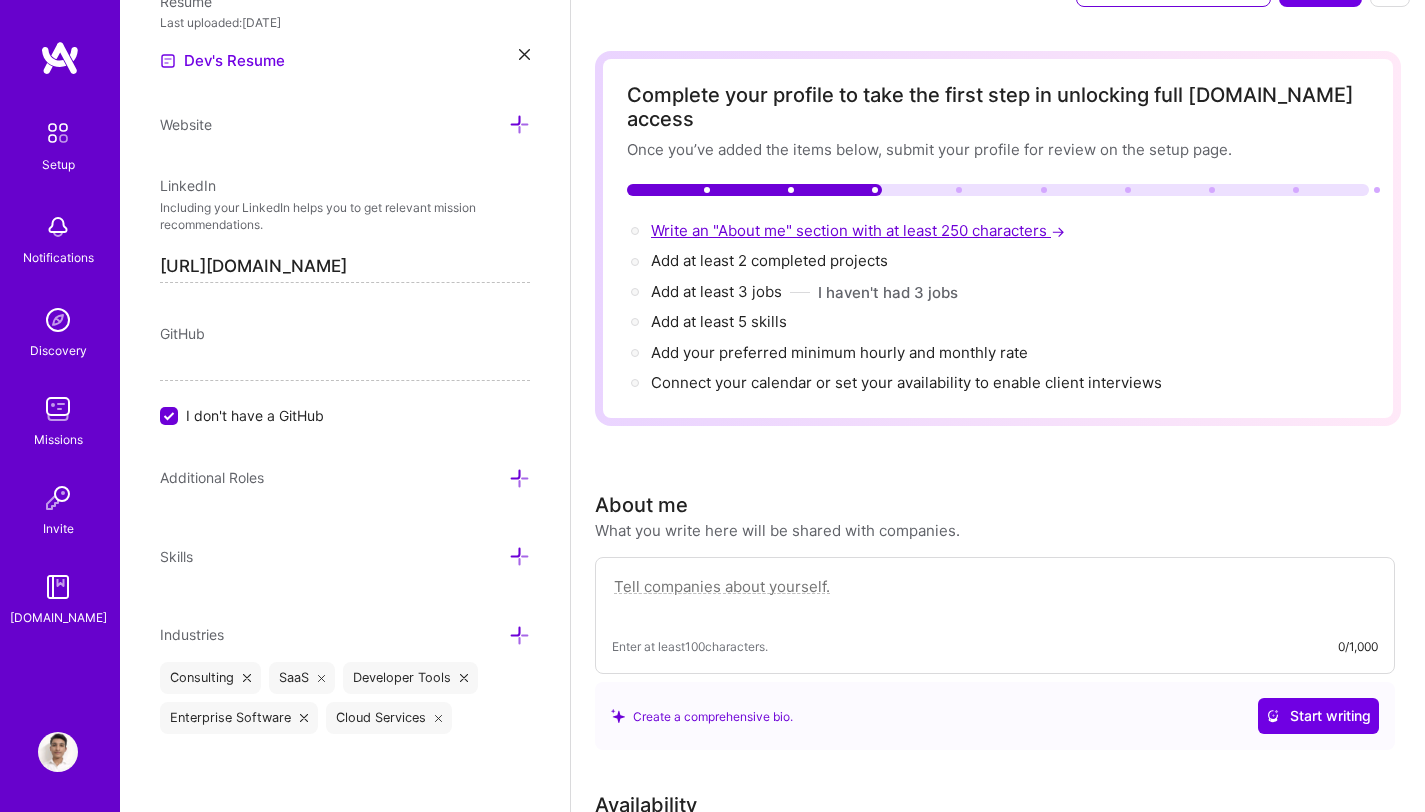 click on "Write an "About me" section with at least 250 characters   →" at bounding box center [860, 230] 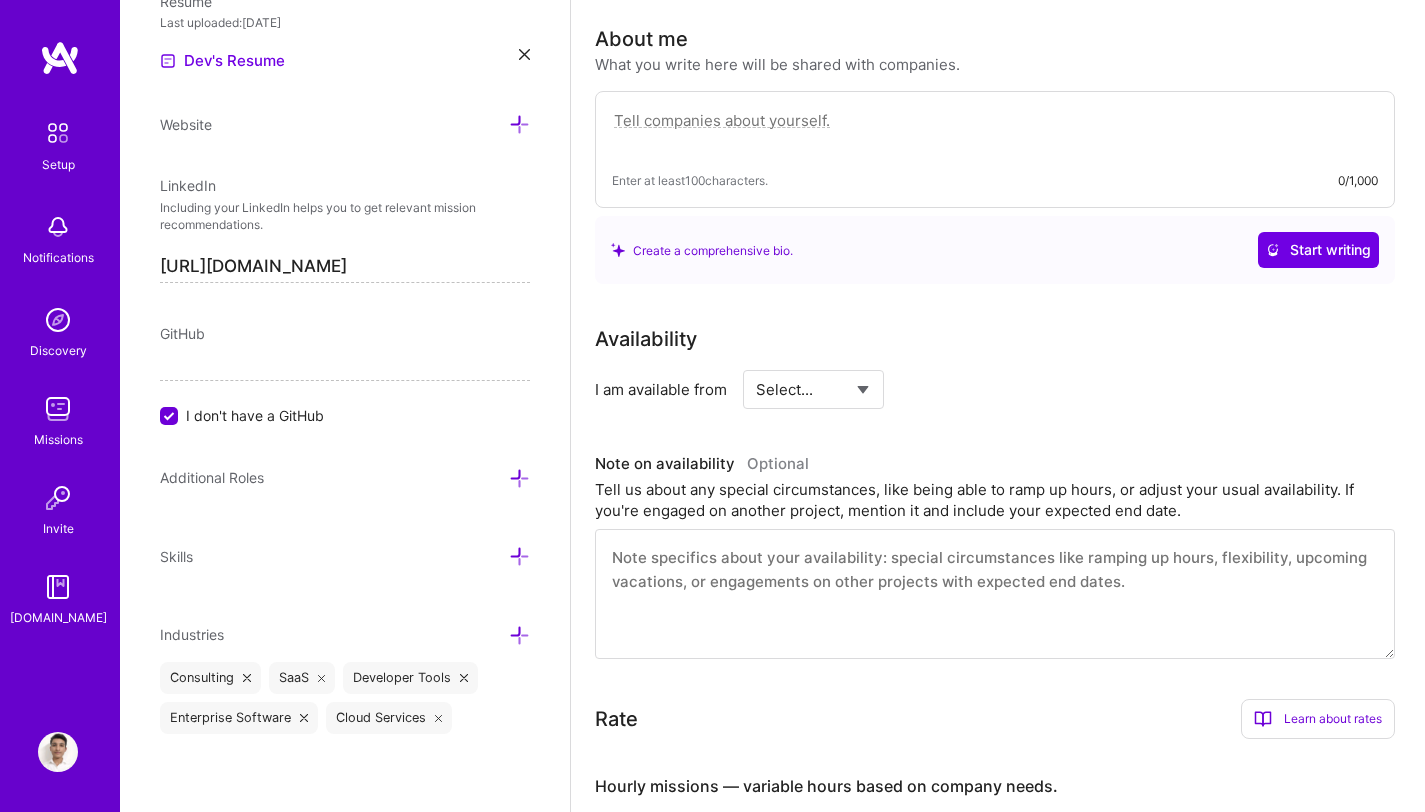 scroll, scrollTop: 498, scrollLeft: 0, axis: vertical 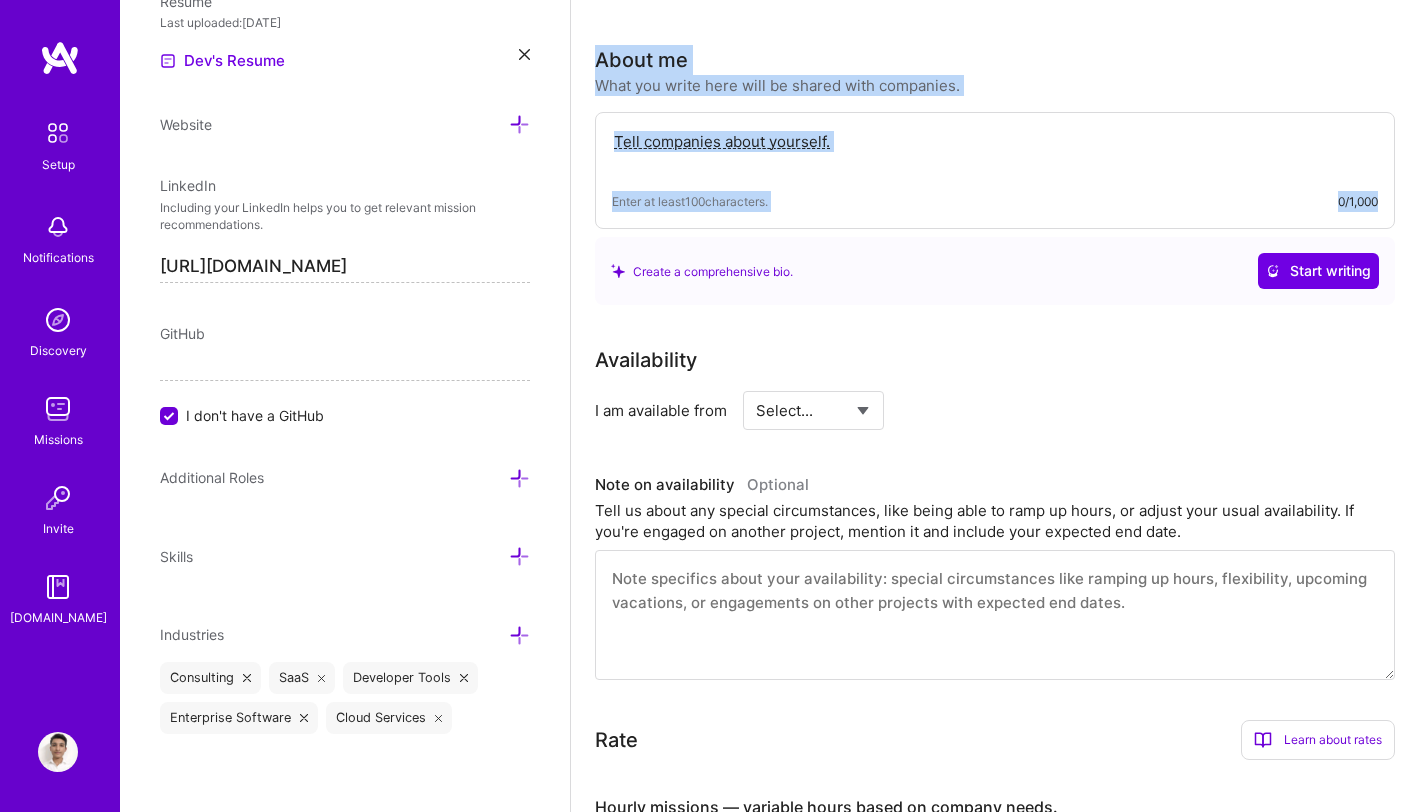 drag, startPoint x: 591, startPoint y: 36, endPoint x: 1388, endPoint y: 179, distance: 809.7271 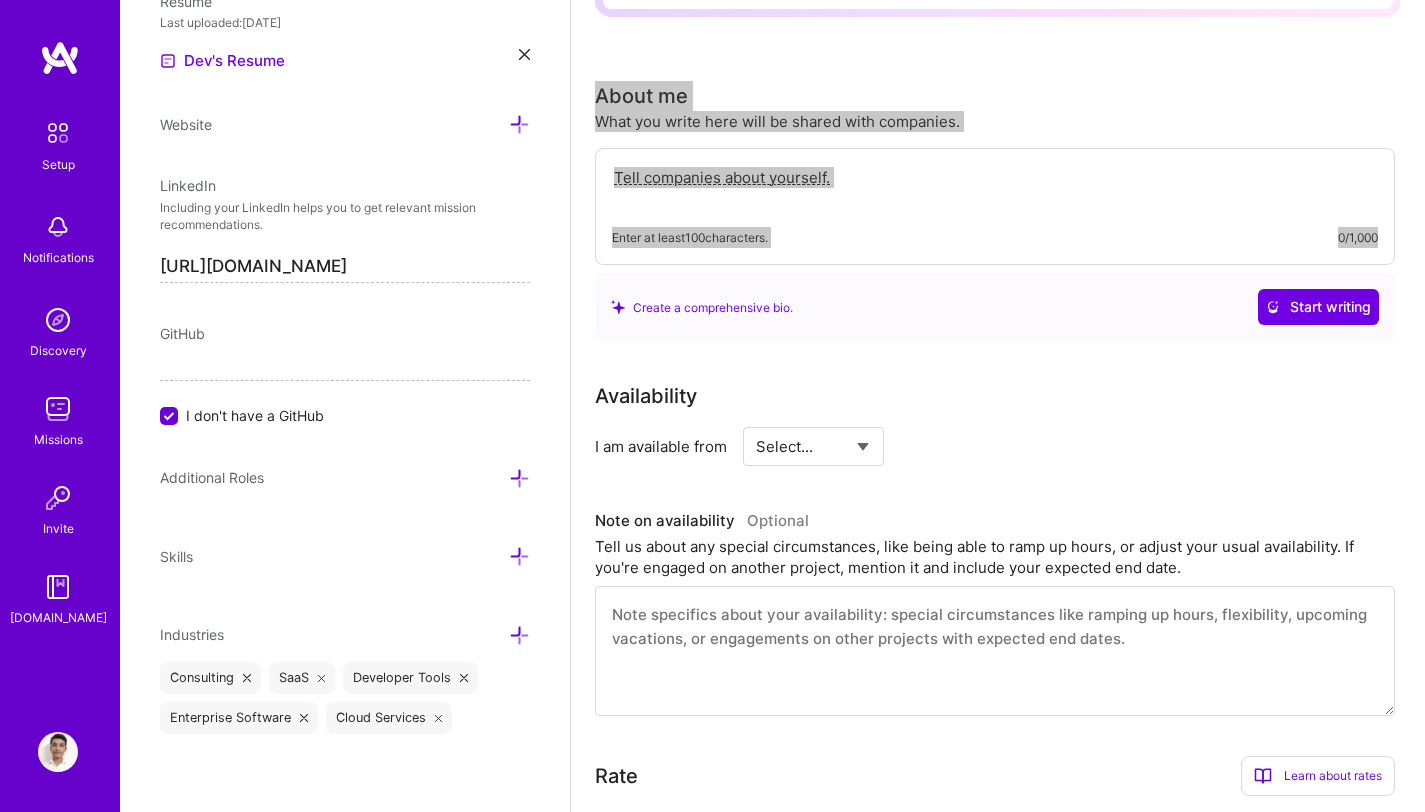 scroll, scrollTop: 443, scrollLeft: 0, axis: vertical 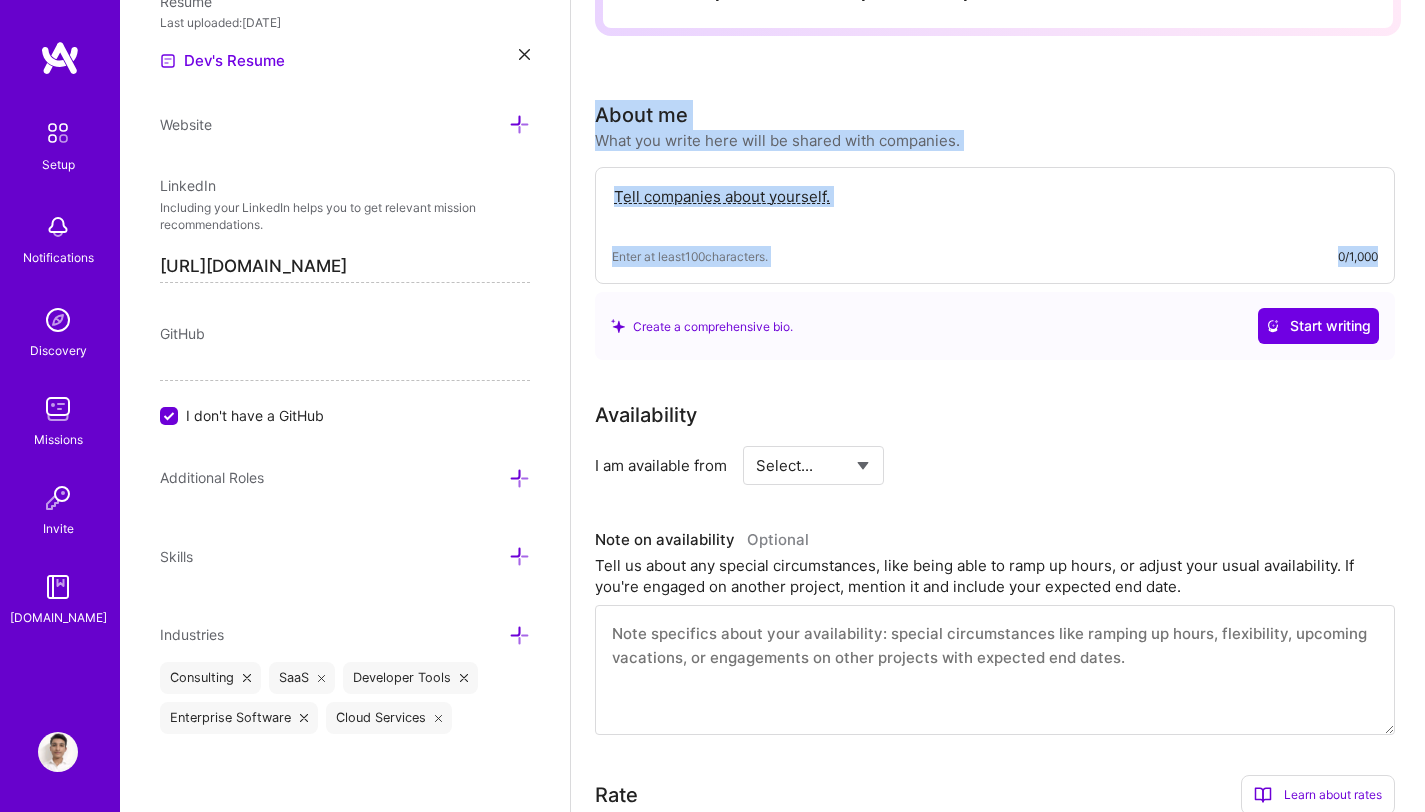 click at bounding box center [995, 207] 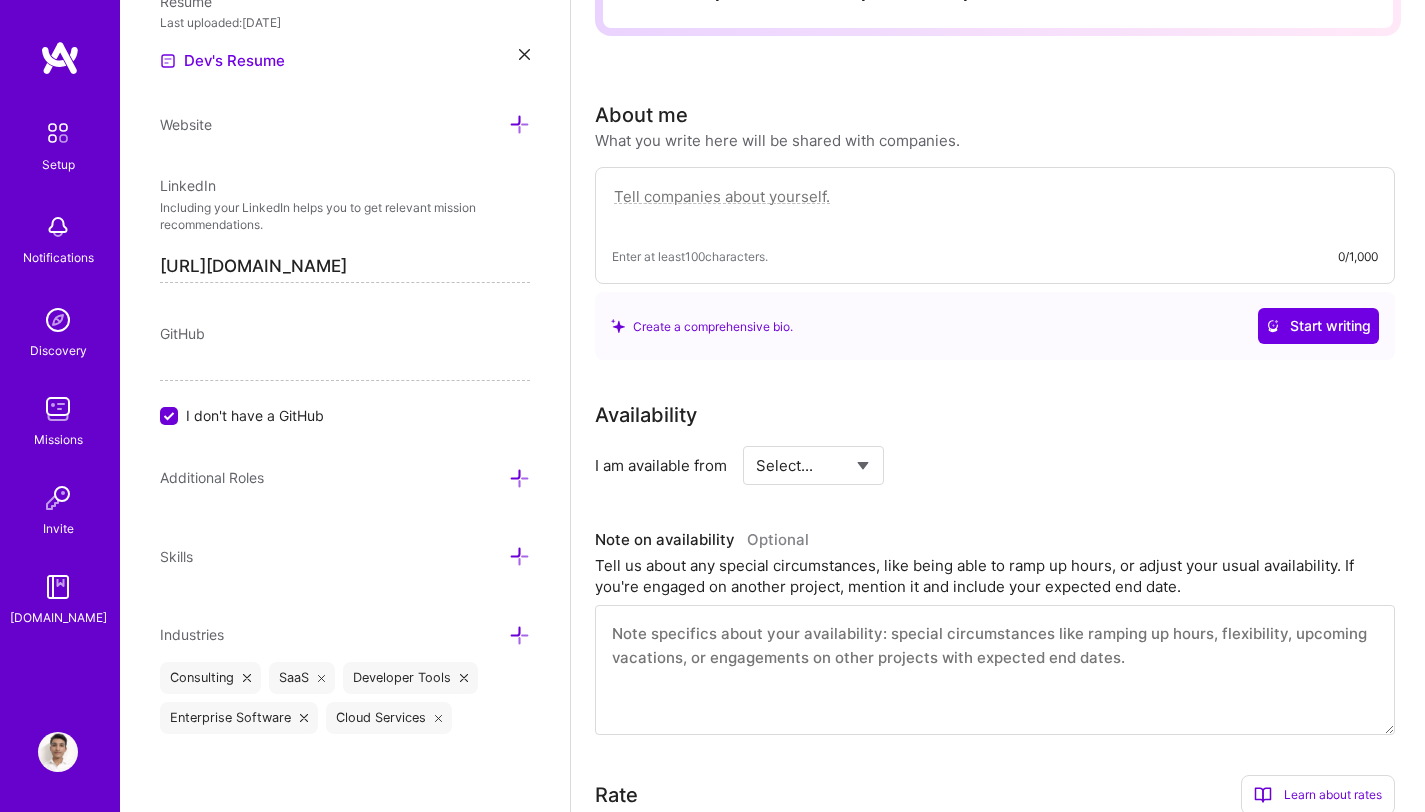 paste on "I'm a Frontend Developer with over 3 years of experience building high-performance web and mobile interfaces using React, React Native (Expo), and Next.js. I specialize in TypeScript, ShadCN UI, and Tailwind CSS to create modern, accessible, and scalable UIs. I’ve independently built production-ready tools and platforms, focusing on clean architecture, state management (Recoil), and responsive design. Passionate about frontend innovation, I enjoy turning complex requirements into intuitive user experiences while collaborating in agile teams to ship quality products fast." 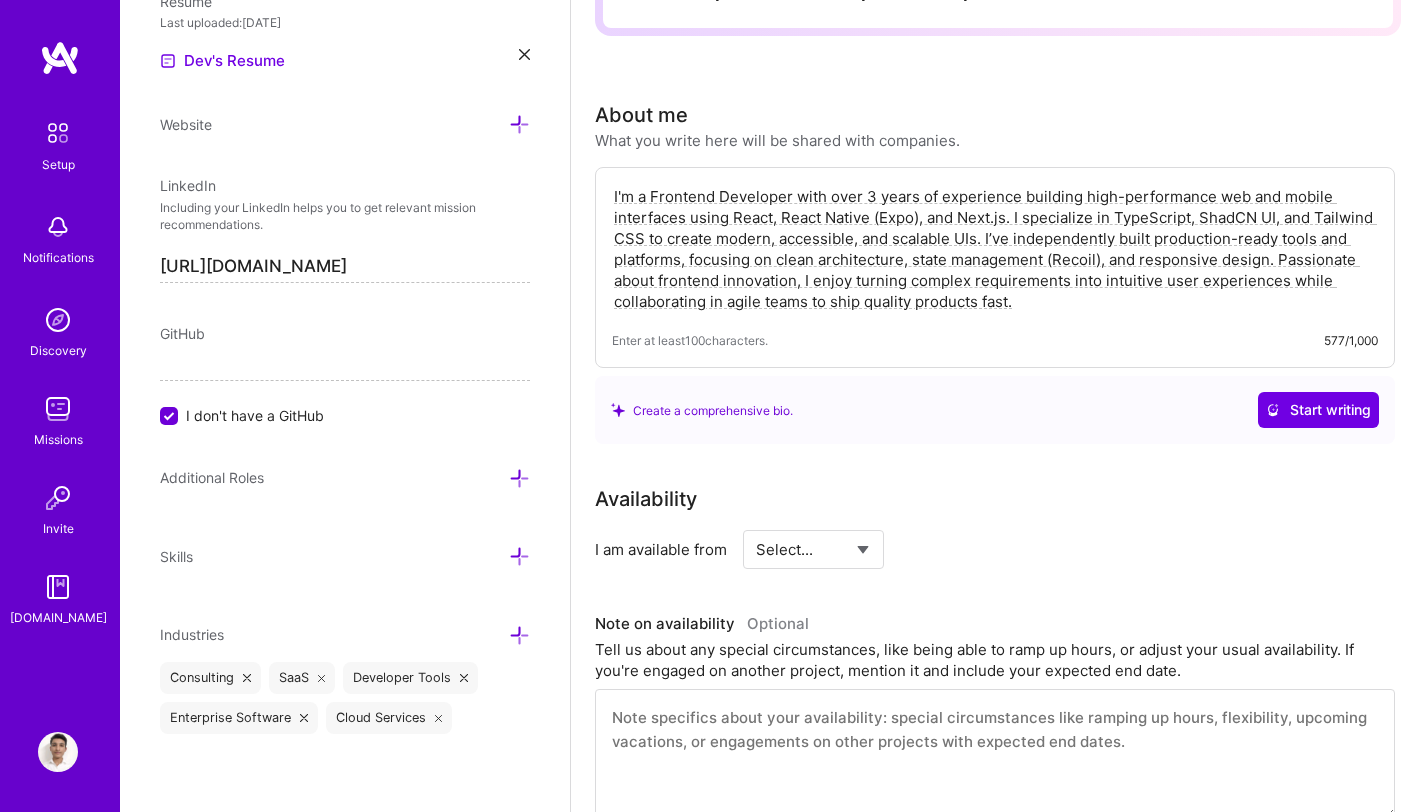 click on "I'm a Frontend Developer with over 3 years of experience building high-performance web and mobile interfaces using React, React Native (Expo), and Next.js. I specialize in TypeScript, ShadCN UI, and Tailwind CSS to create modern, accessible, and scalable UIs. I’ve independently built production-ready tools and platforms, focusing on clean architecture, state management (Recoil), and responsive design. Passionate about frontend innovation, I enjoy turning complex requirements into intuitive user experiences while collaborating in agile teams to ship quality products fast." at bounding box center [995, 249] 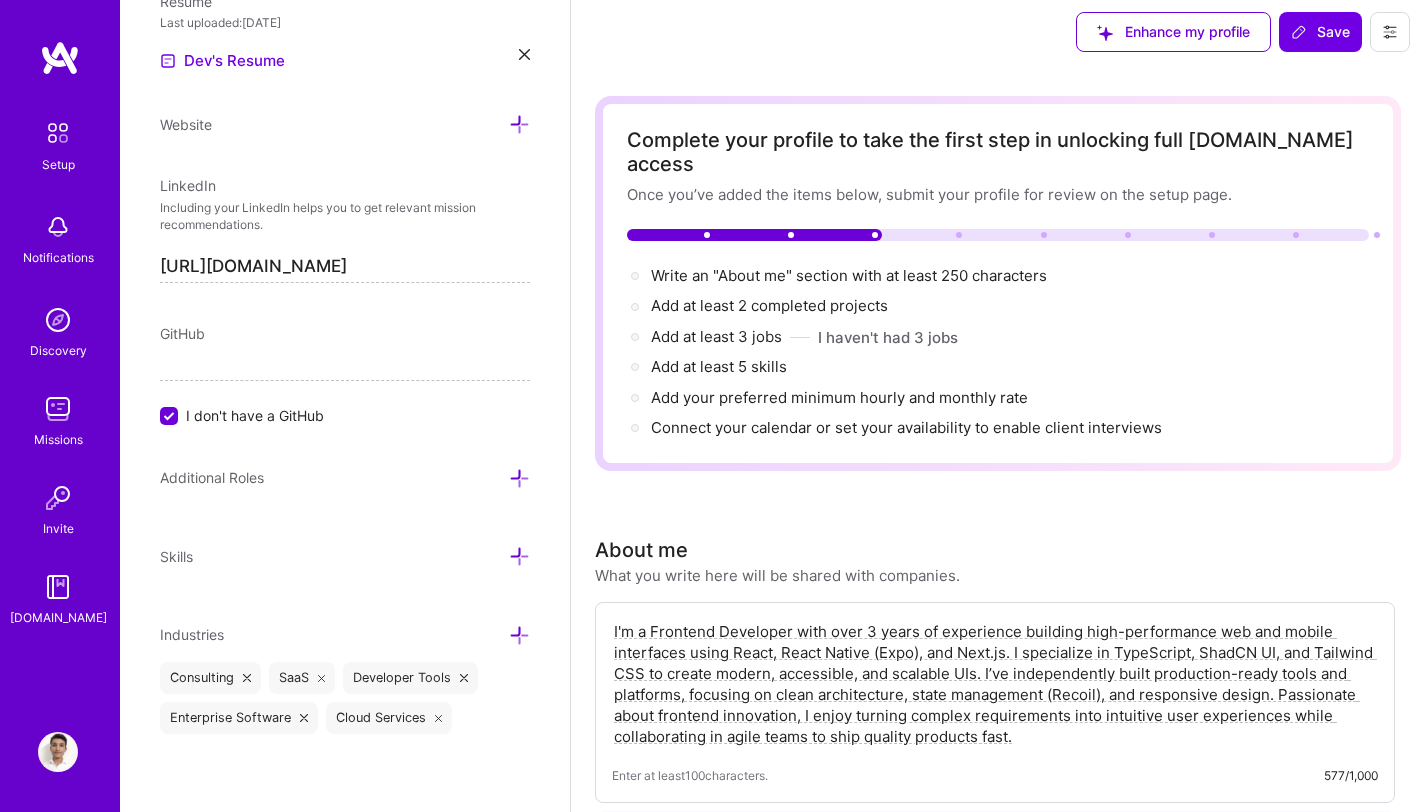 scroll, scrollTop: 0, scrollLeft: 0, axis: both 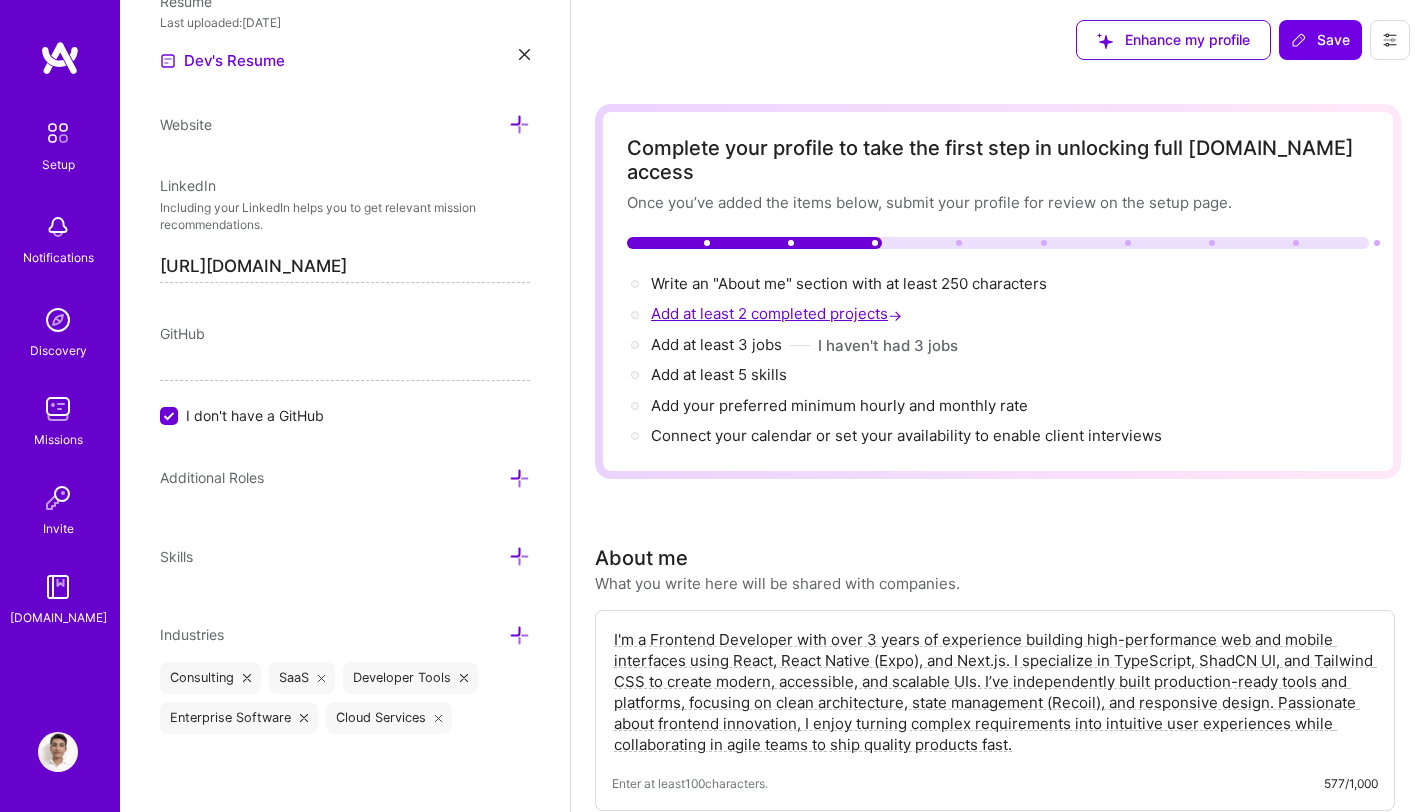 type on "I'm a Frontend Developer with over 3 years of experience building high-performance web and mobile interfaces using React, React Native (Expo), and Next.js. I specialize in TypeScript, ShadCN UI, and Tailwind CSS to create modern, accessible, and scalable UIs. I’ve independently built production-ready tools and platforms, focusing on clean architecture, state management (Recoil), and responsive design. Passionate about frontend innovation, I enjoy turning complex requirements into intuitive user experiences while collaborating in agile teams to ship quality products fast." 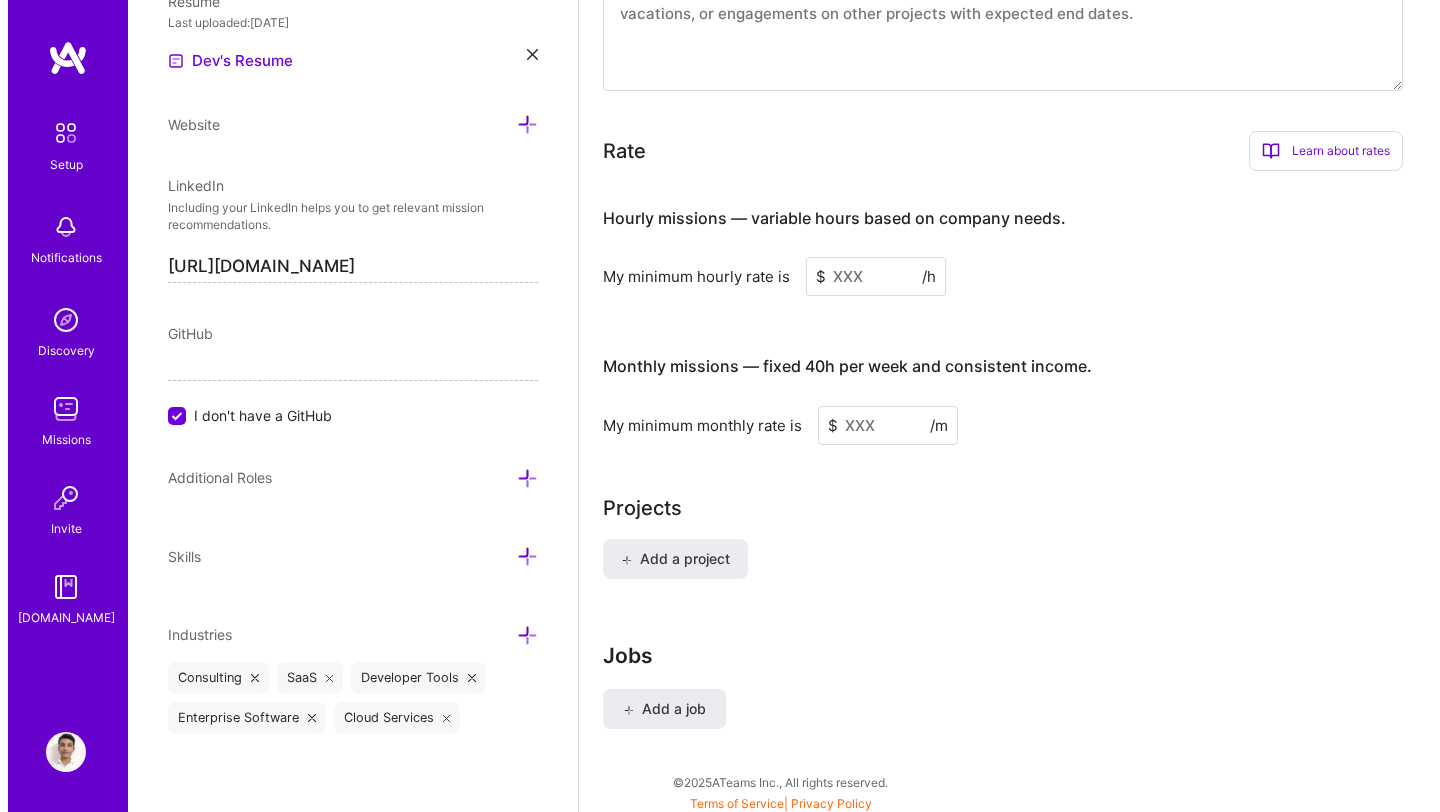 scroll, scrollTop: 1240, scrollLeft: 0, axis: vertical 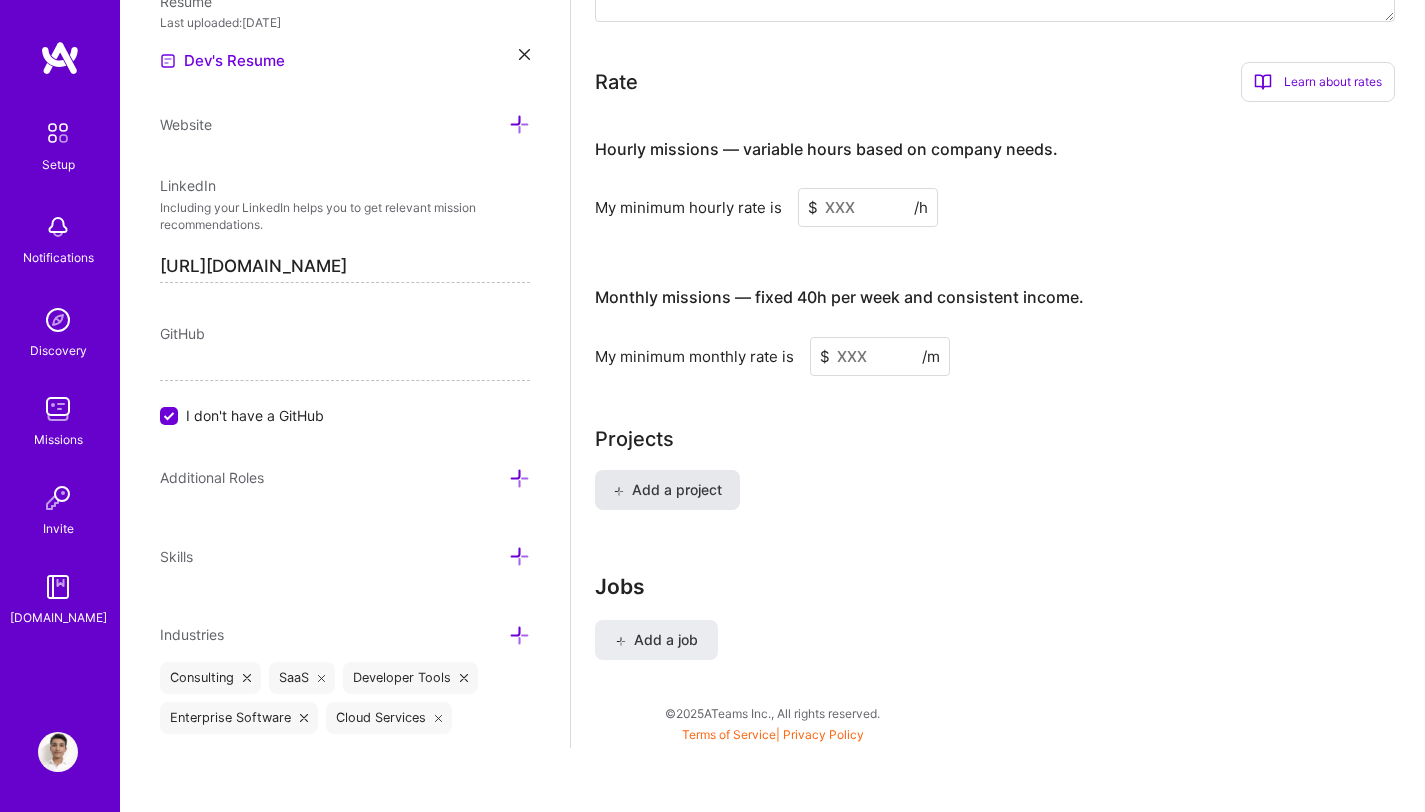 click on "Add a project" at bounding box center (667, 490) 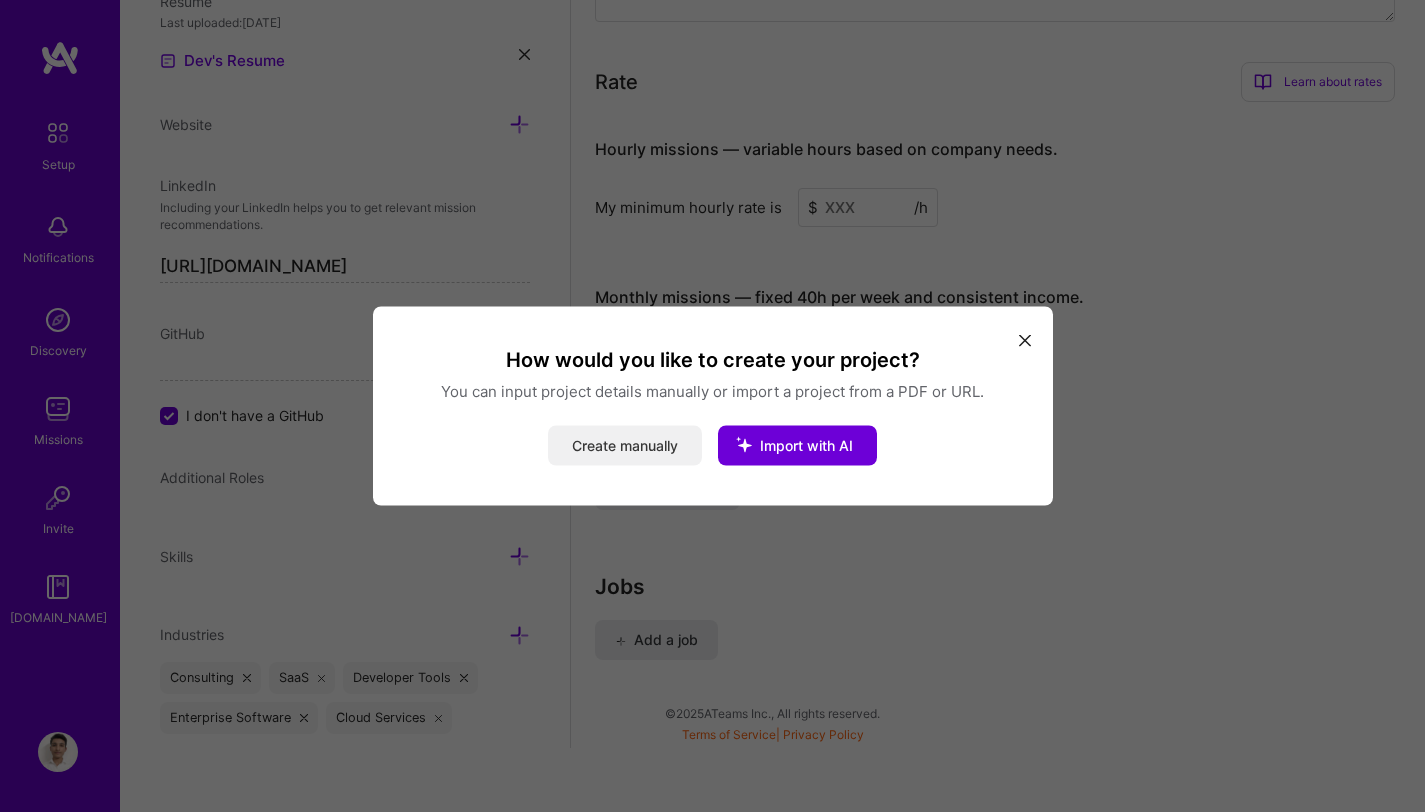 click on "Create manually" at bounding box center [625, 446] 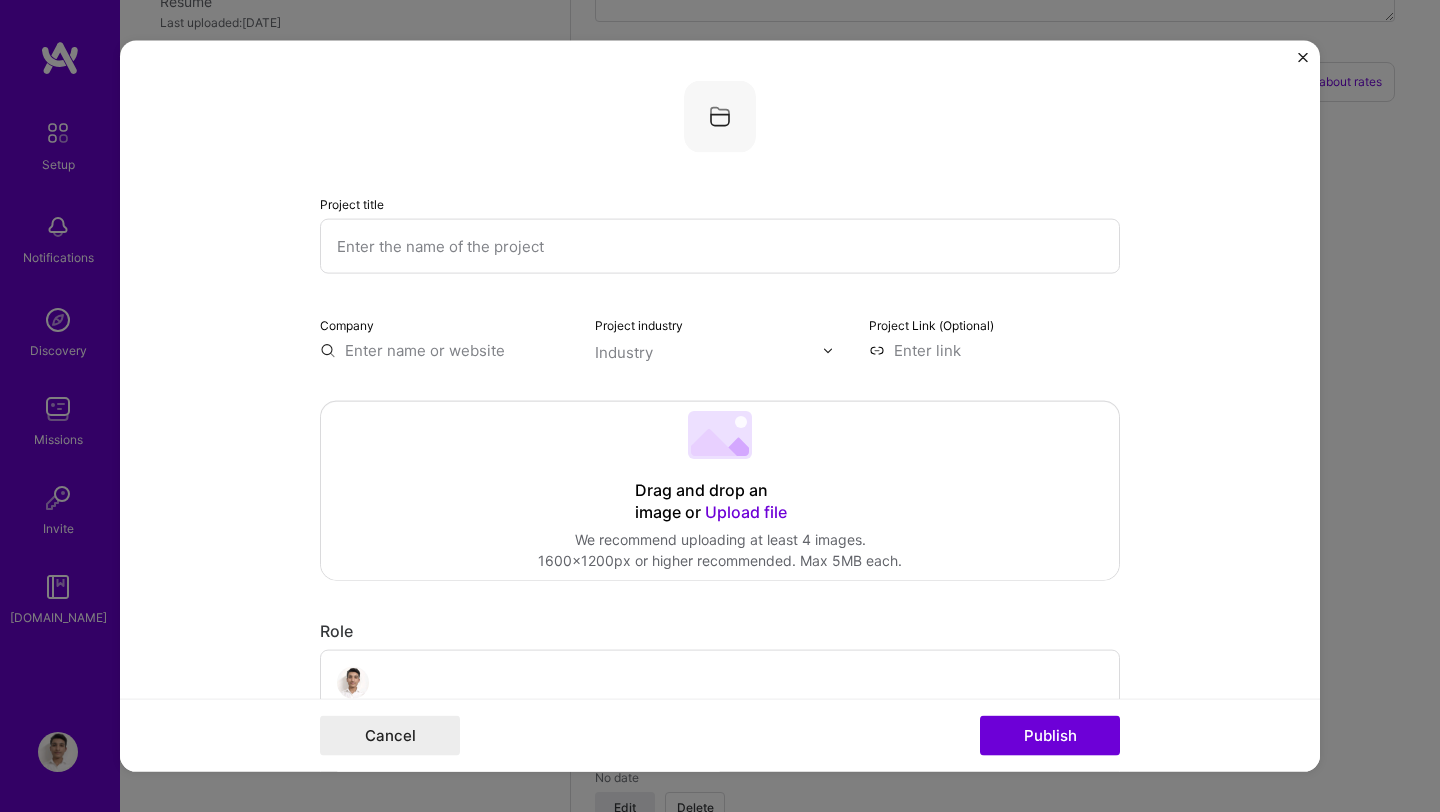 click at bounding box center [720, 246] 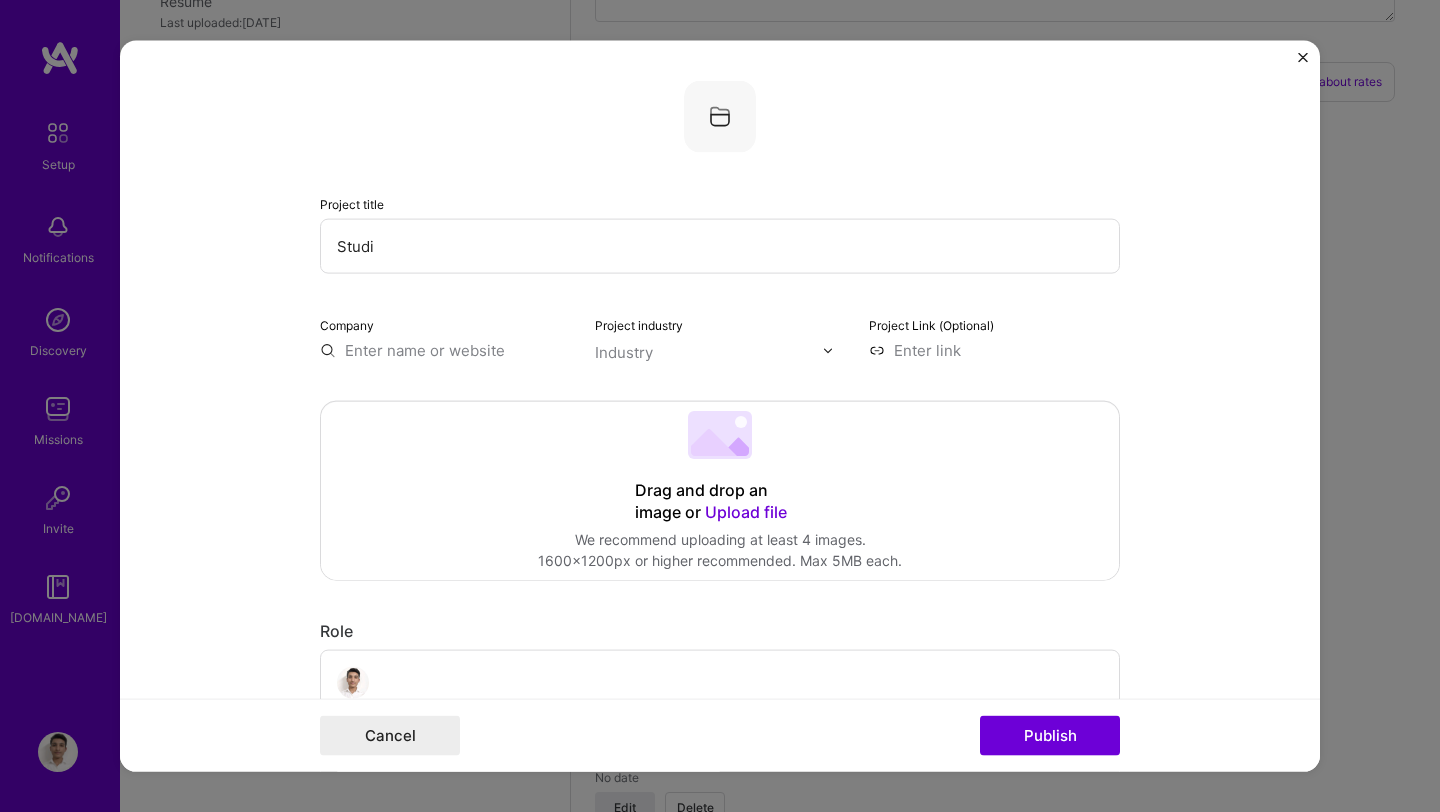 type on "Studio" 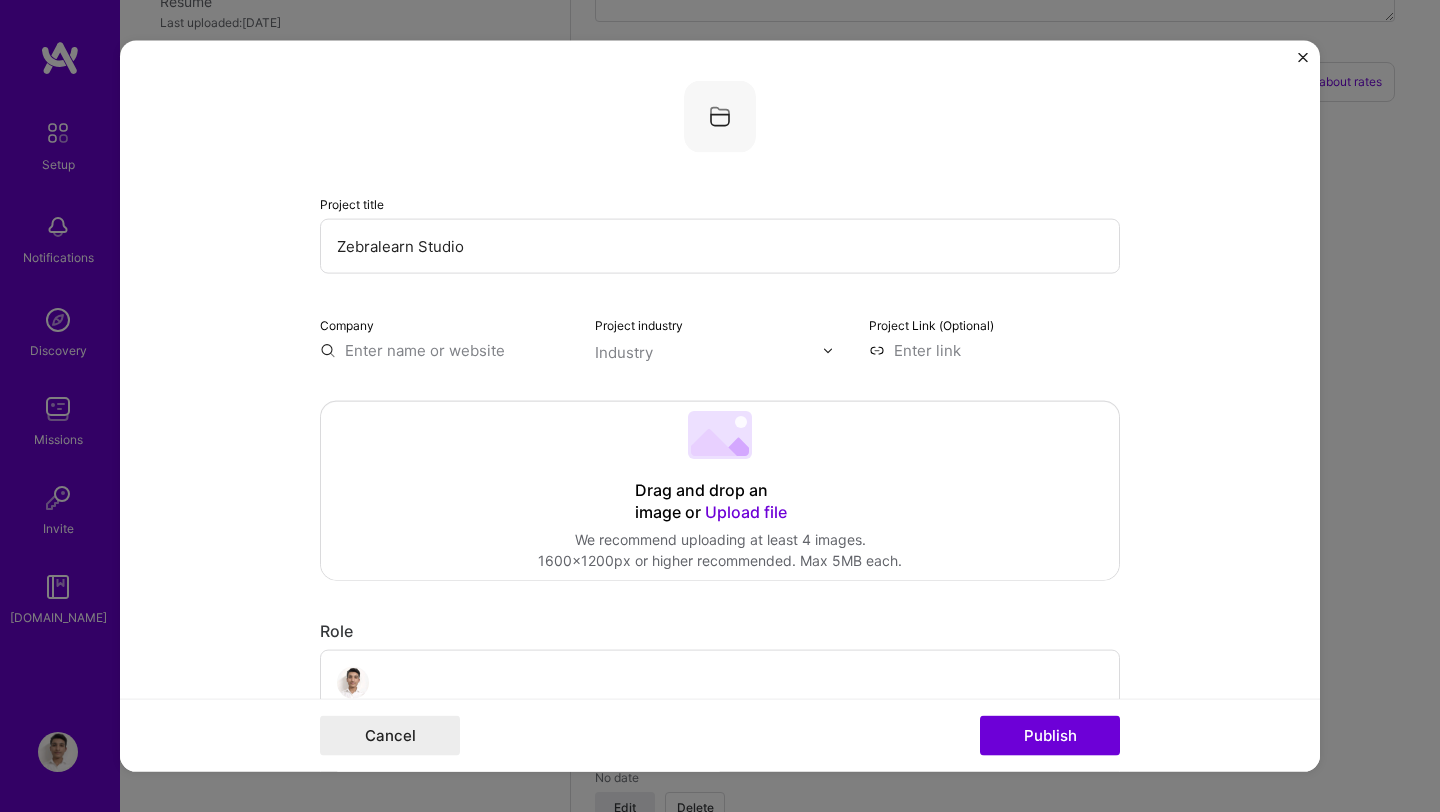 scroll, scrollTop: 34, scrollLeft: 0, axis: vertical 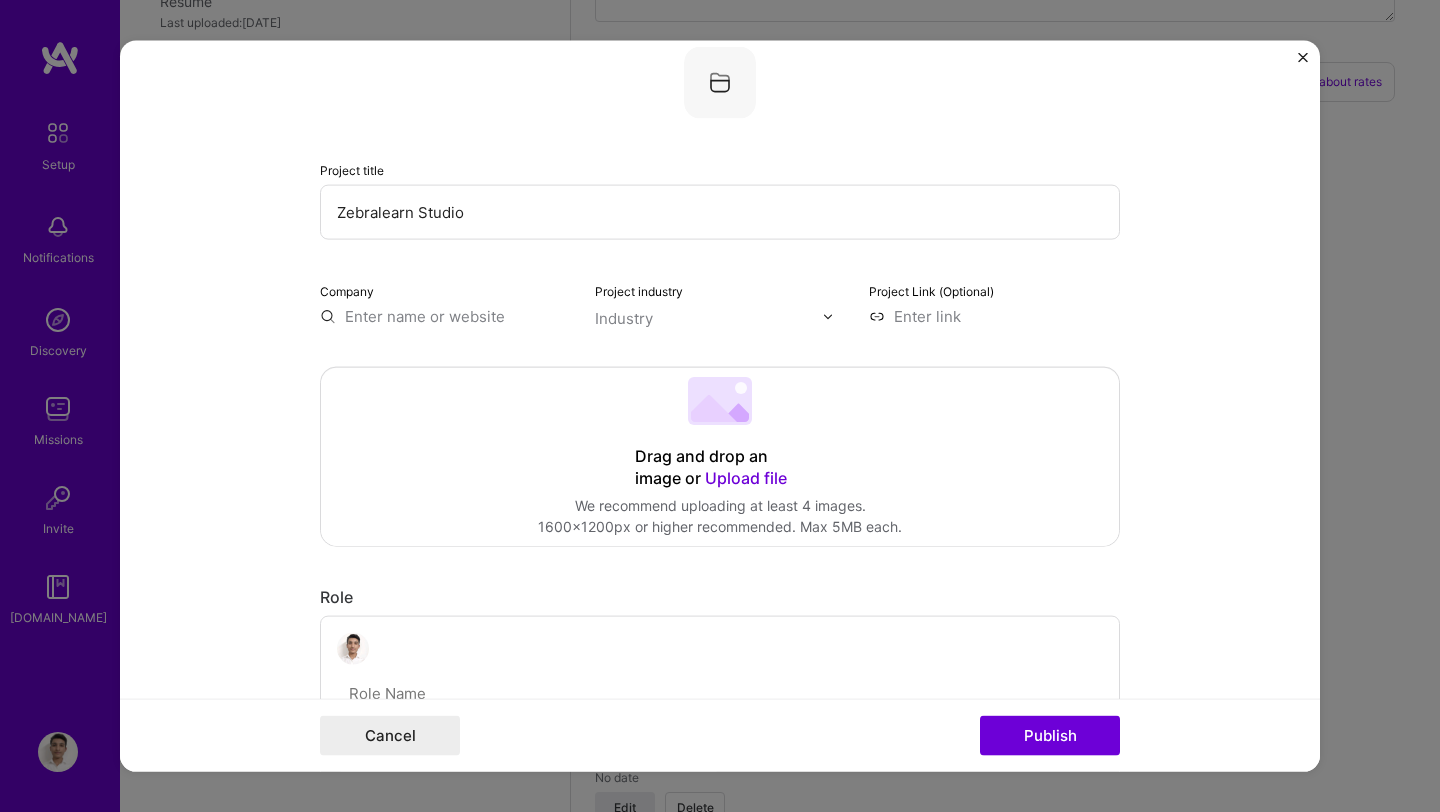 type on "Zebralearn Studio" 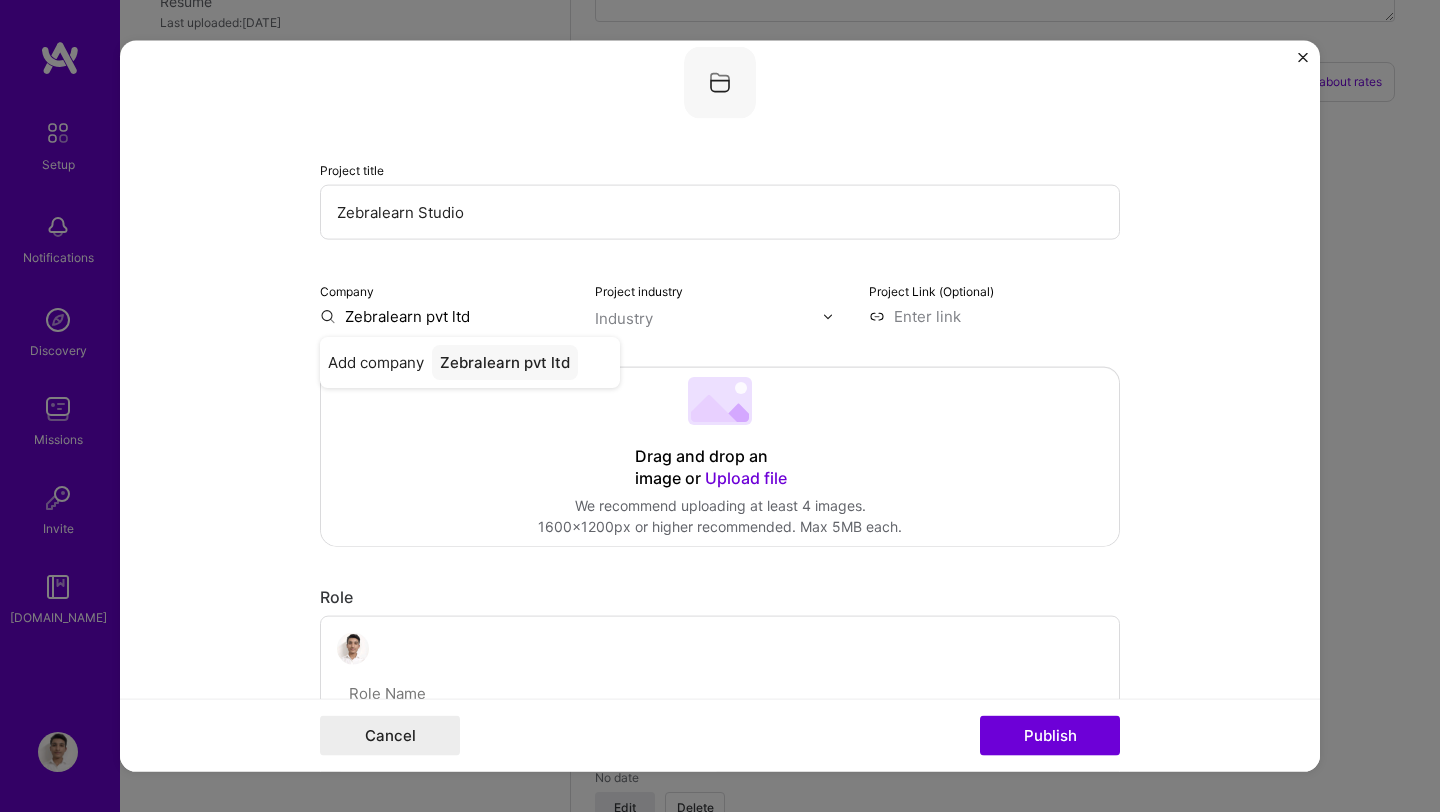 type on "Zebralearn pvt ltd" 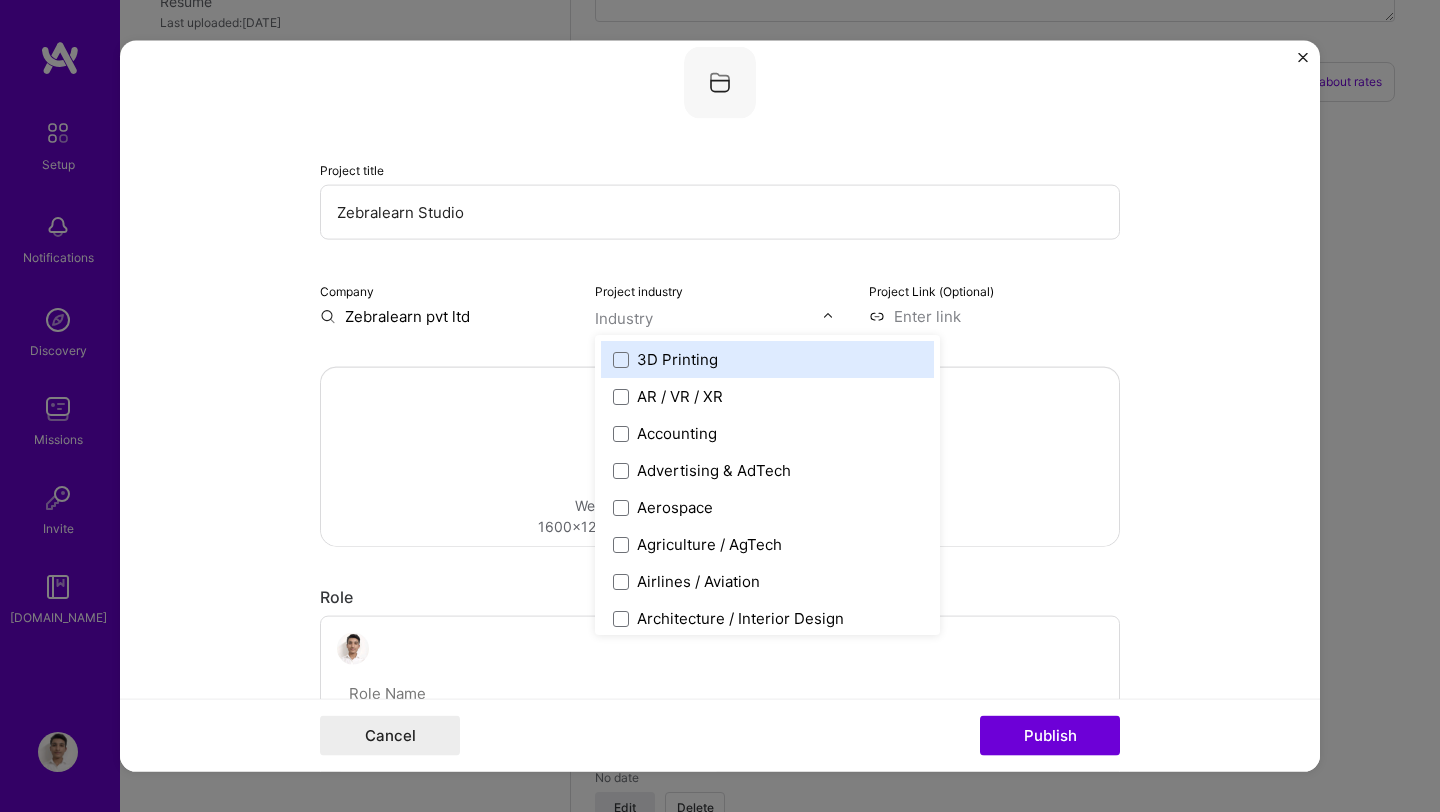 click on "Industry" at bounding box center (624, 318) 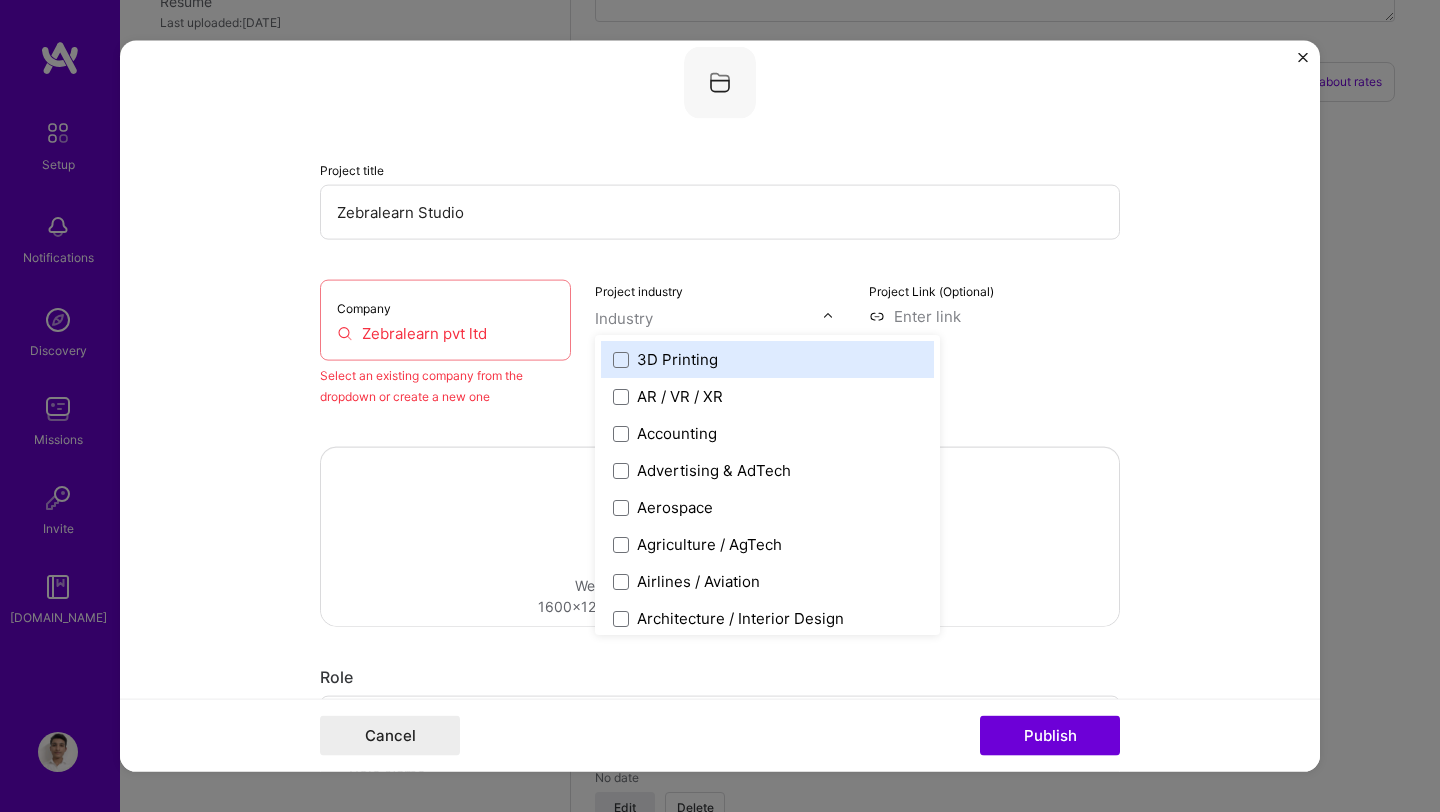 click on "Zebralearn pvt ltd" at bounding box center [445, 333] 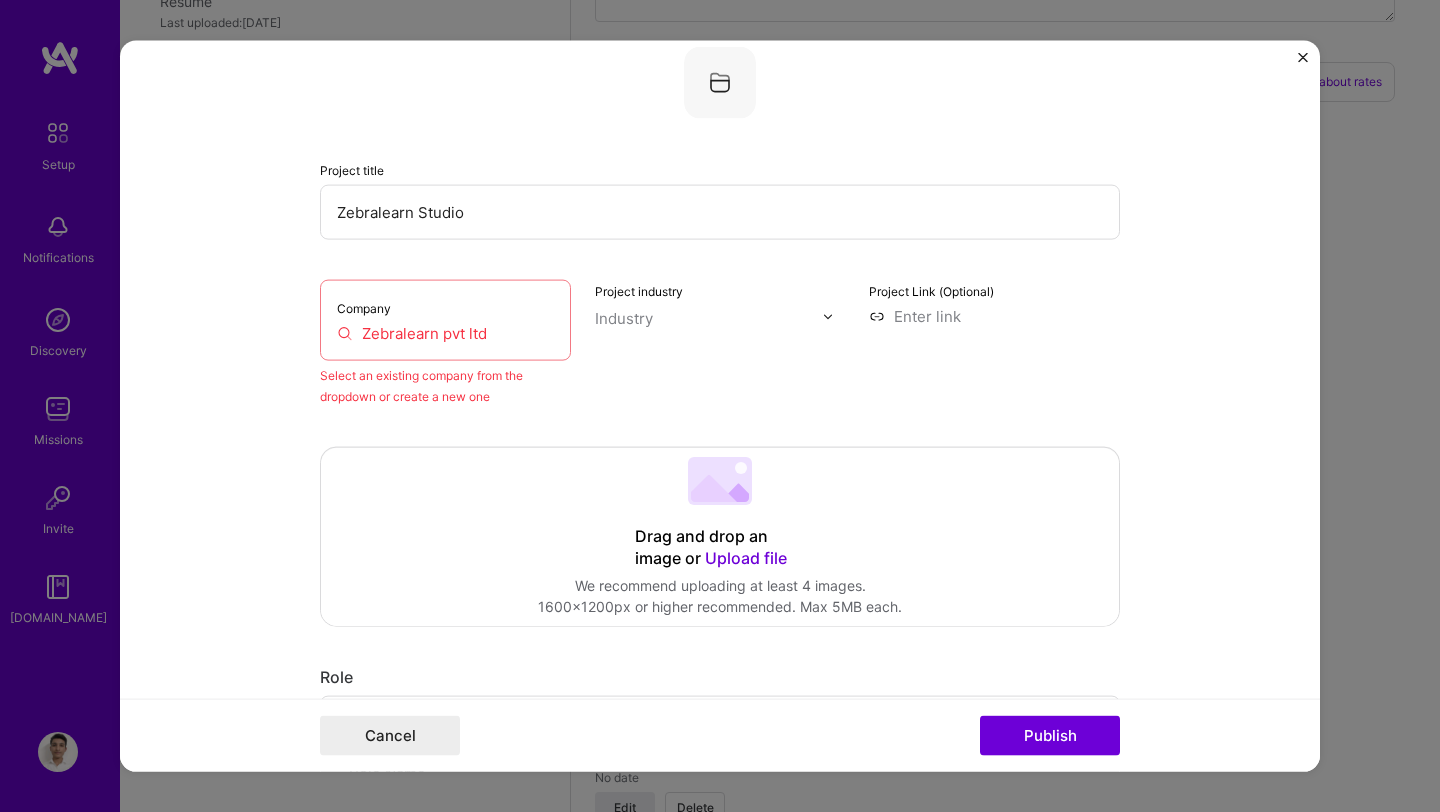click on "Zebralearn pvt ltd" at bounding box center (445, 333) 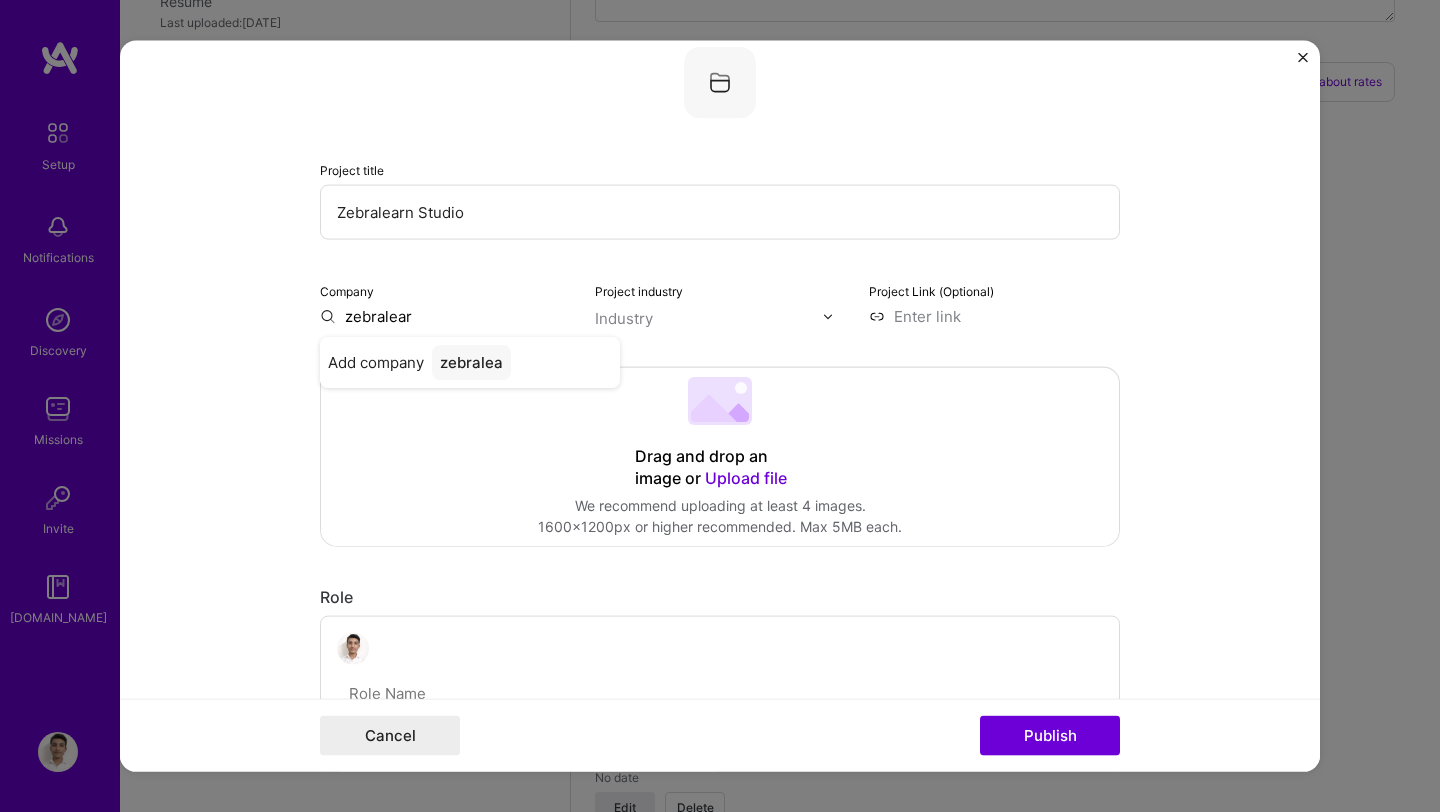 type on "zebralearn" 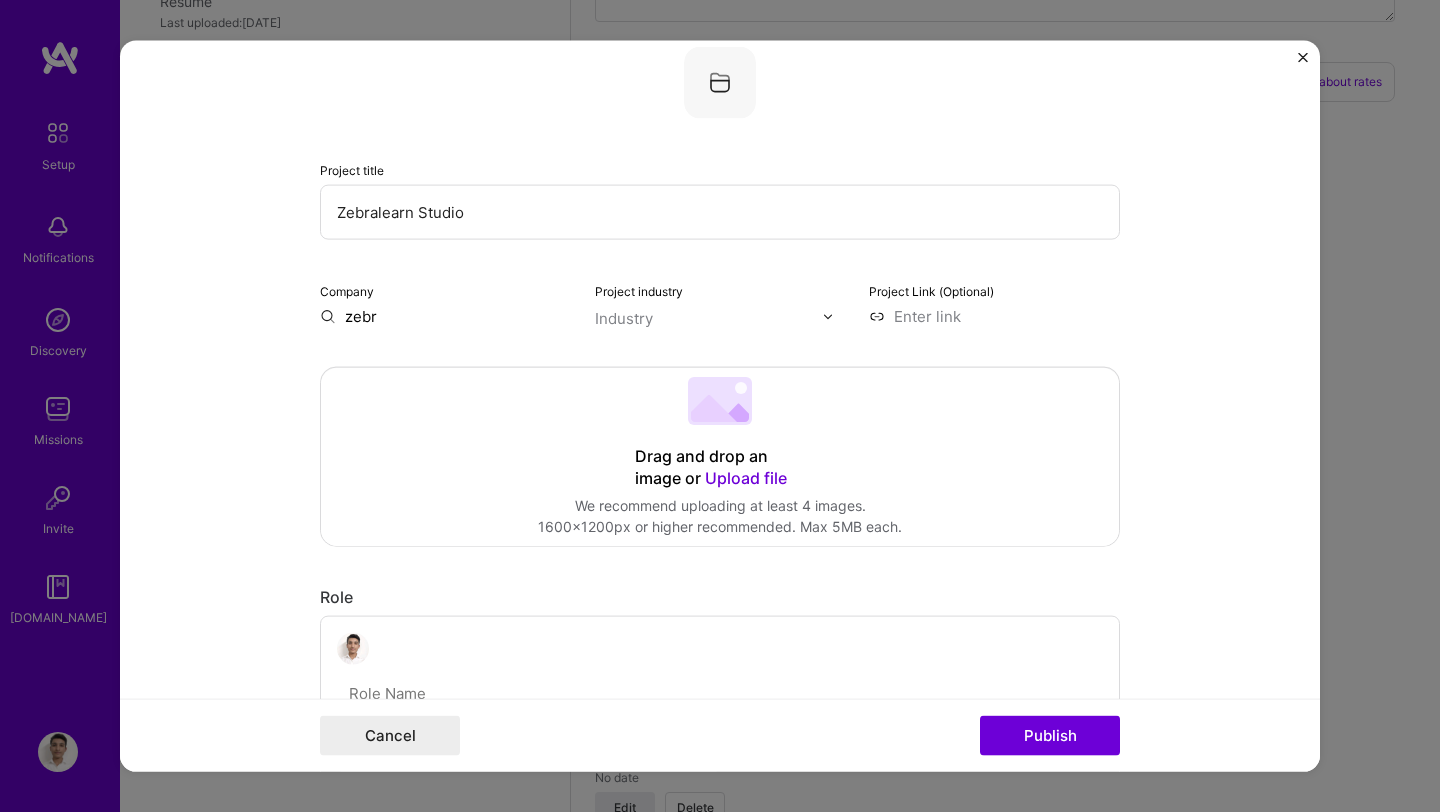 type on "zebra" 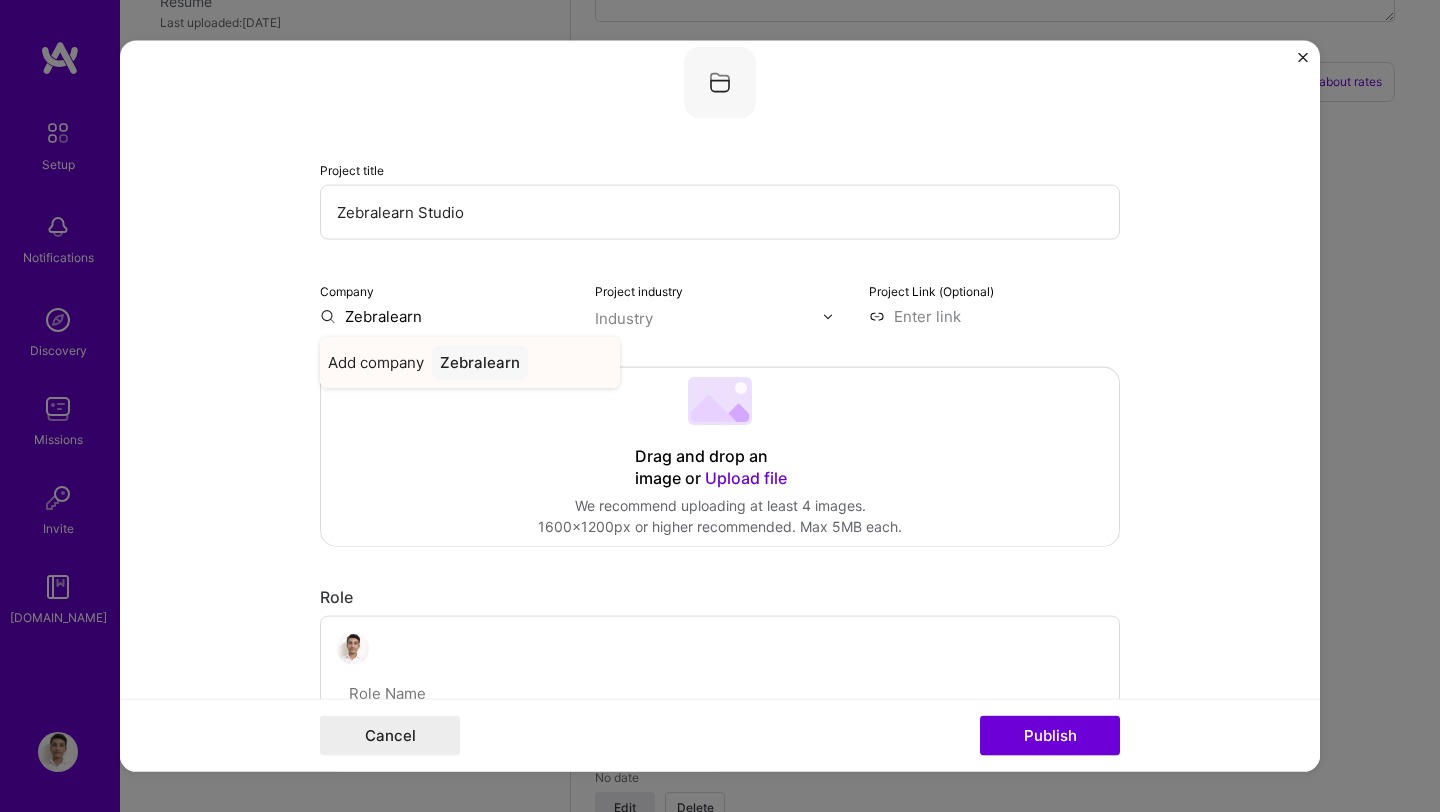 type on "Zebralearn" 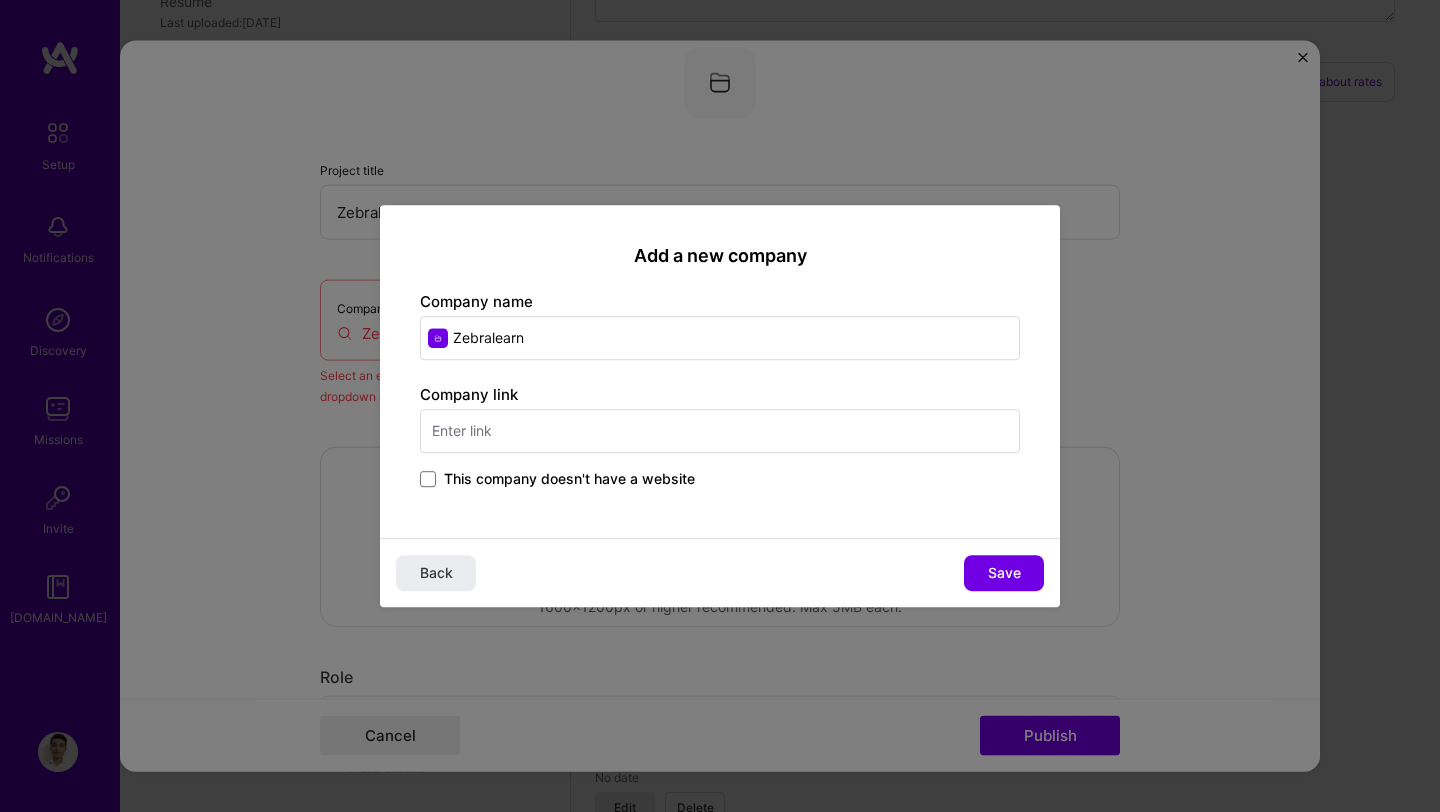 click at bounding box center [720, 431] 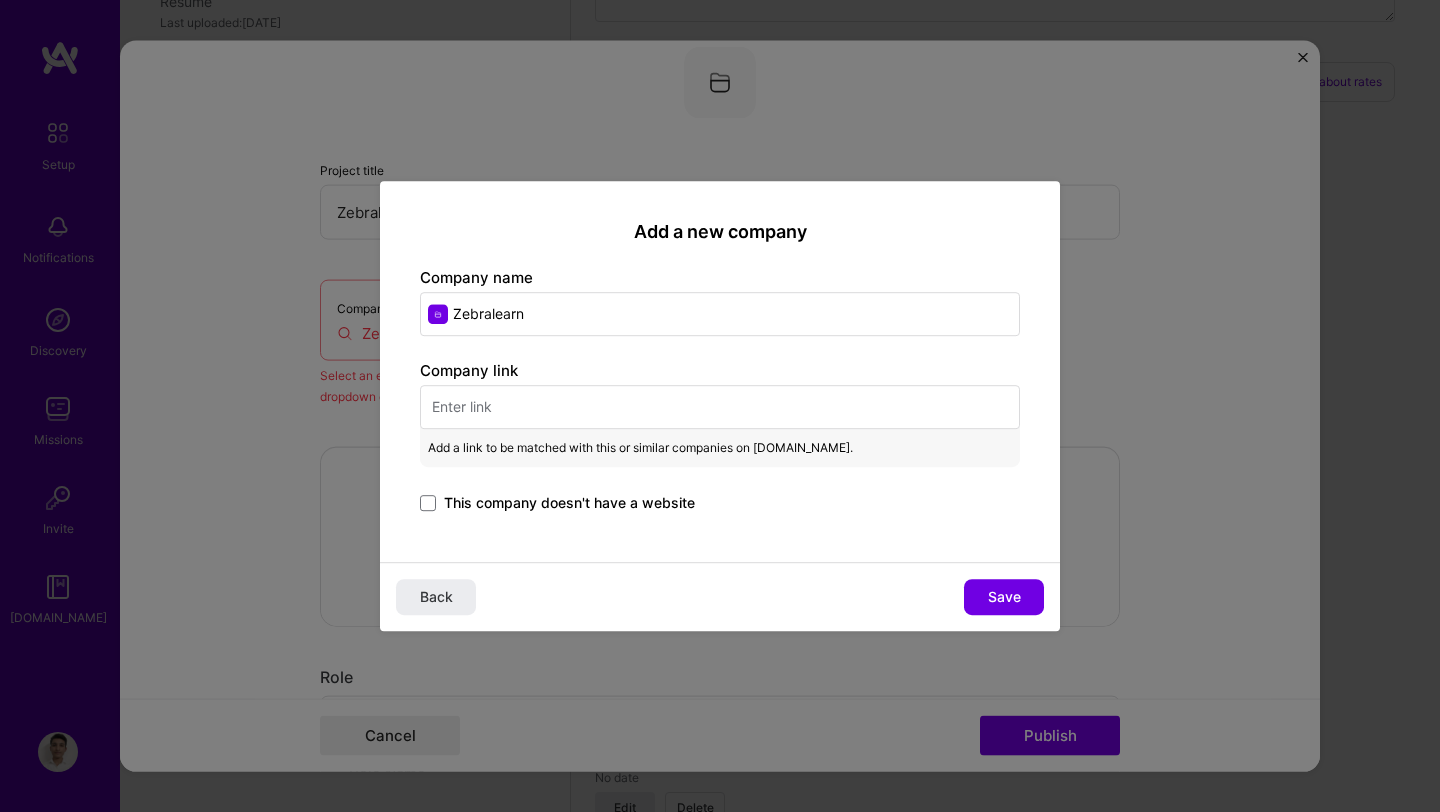 paste on "[URL][DOMAIN_NAME]" 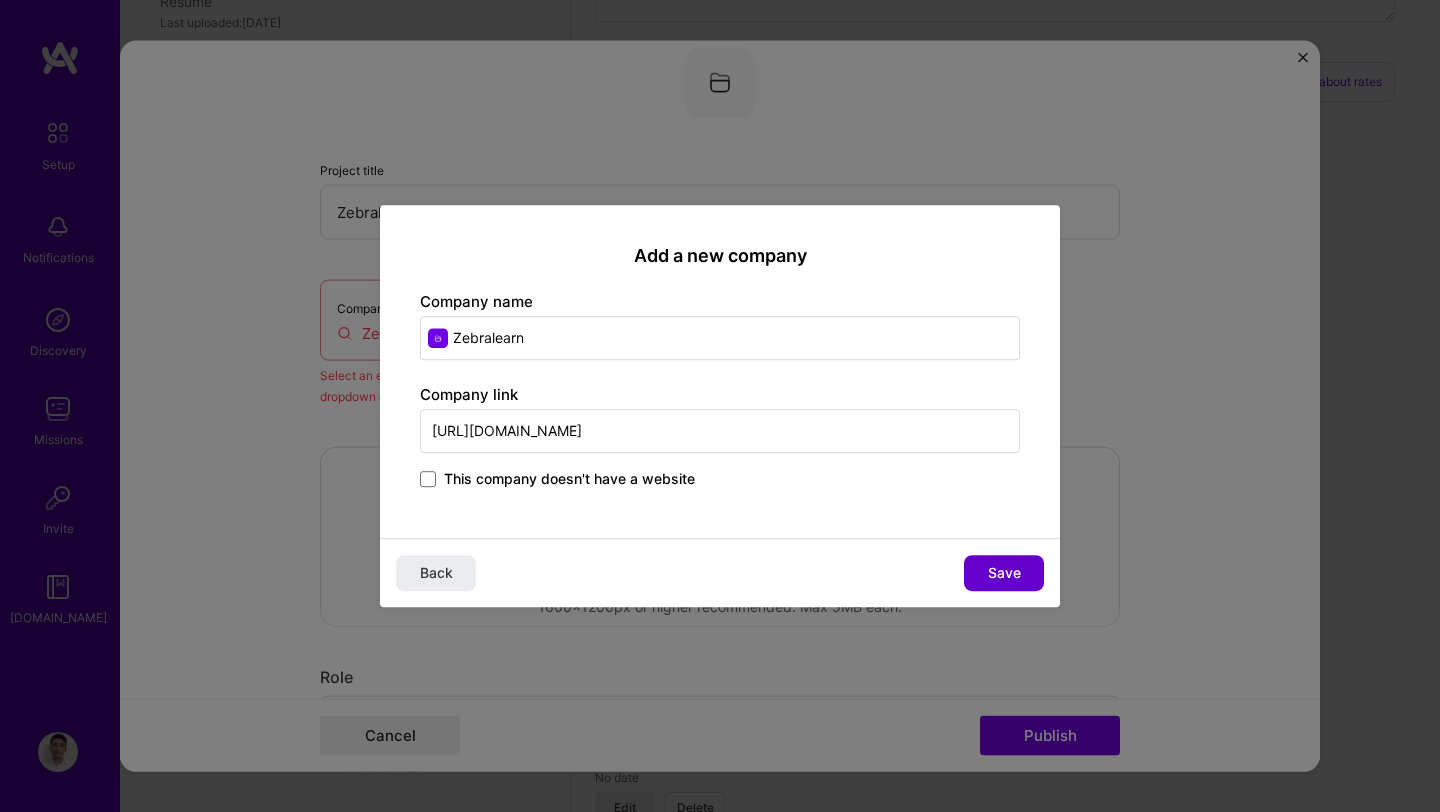 type on "[URL][DOMAIN_NAME]" 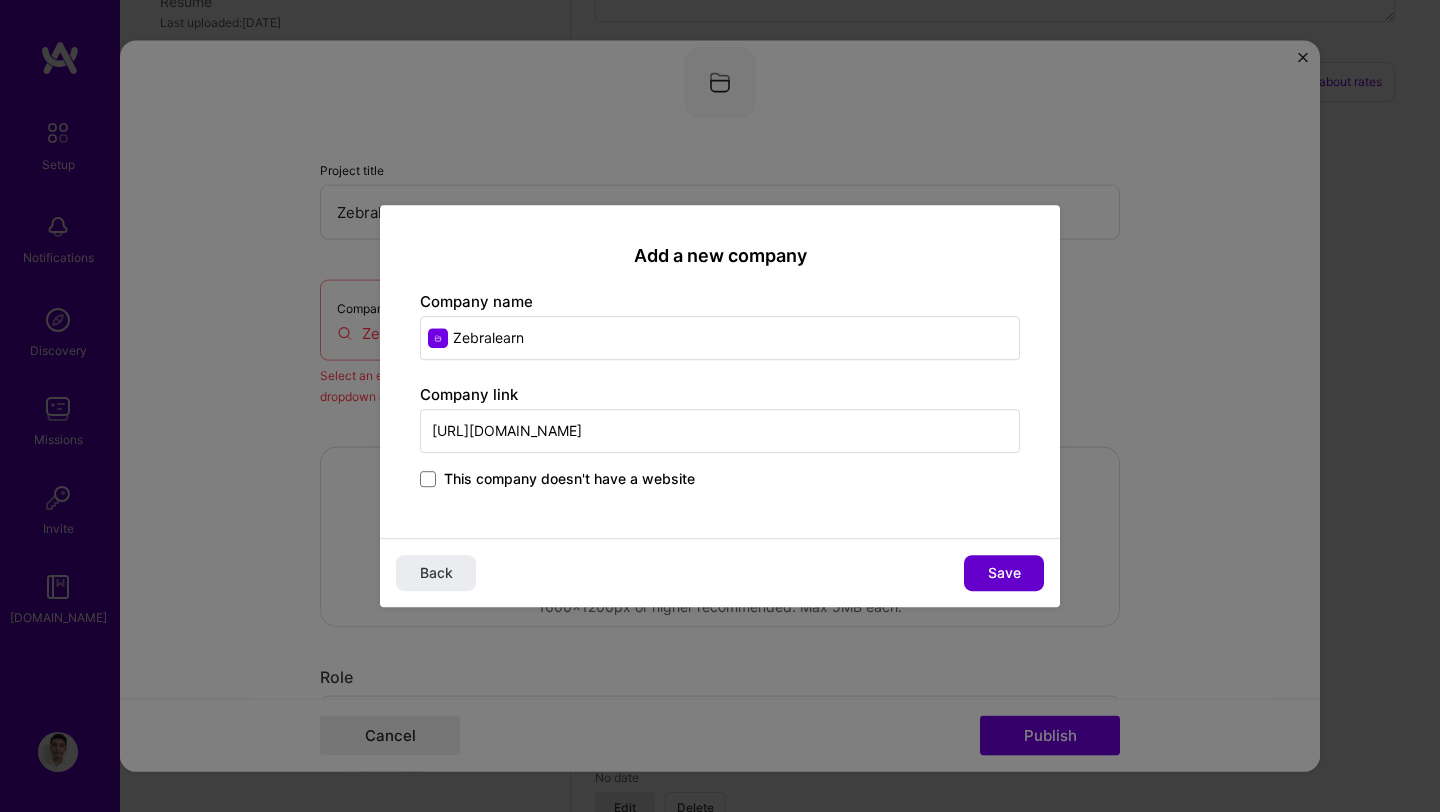 click on "Save" at bounding box center [1004, 573] 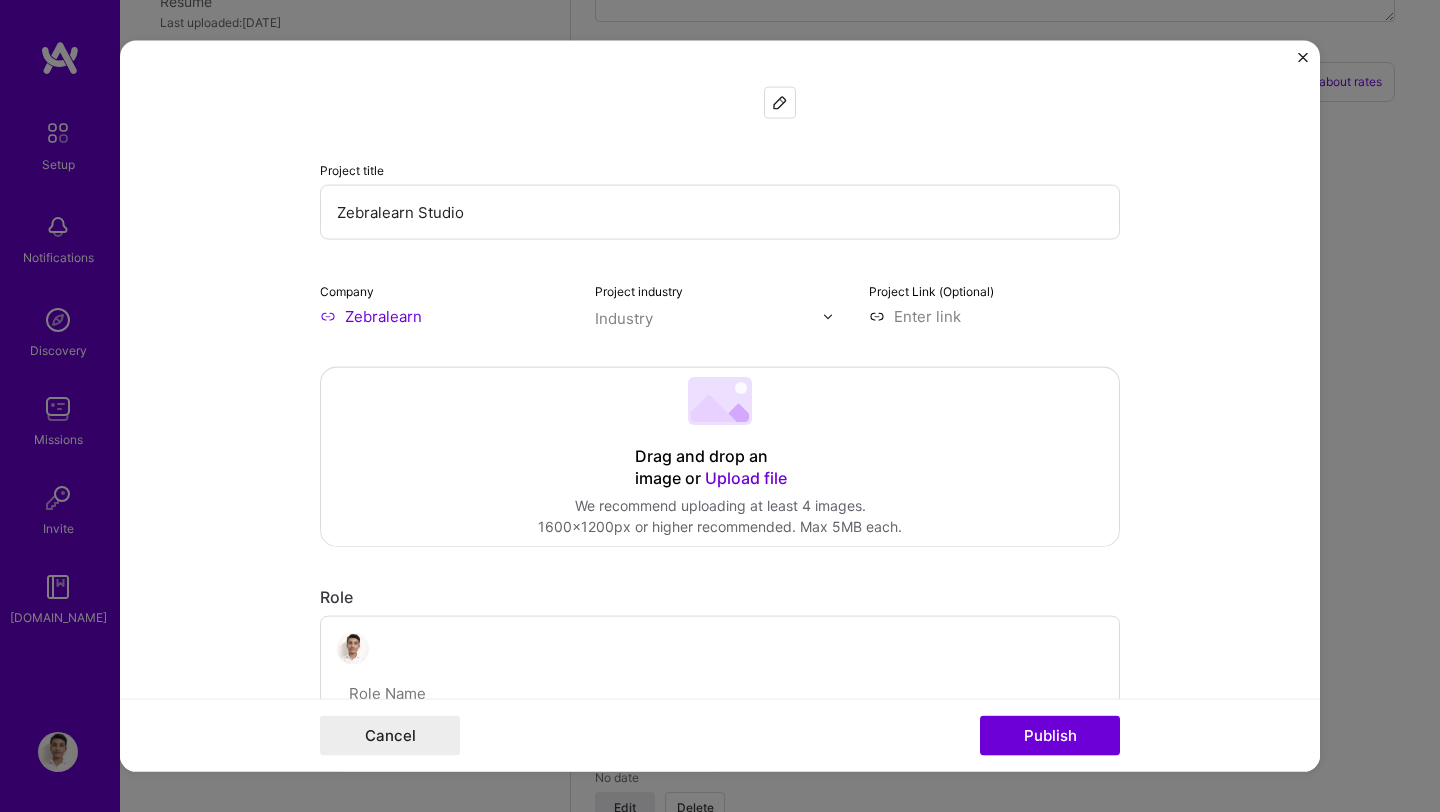 click at bounding box center [709, 318] 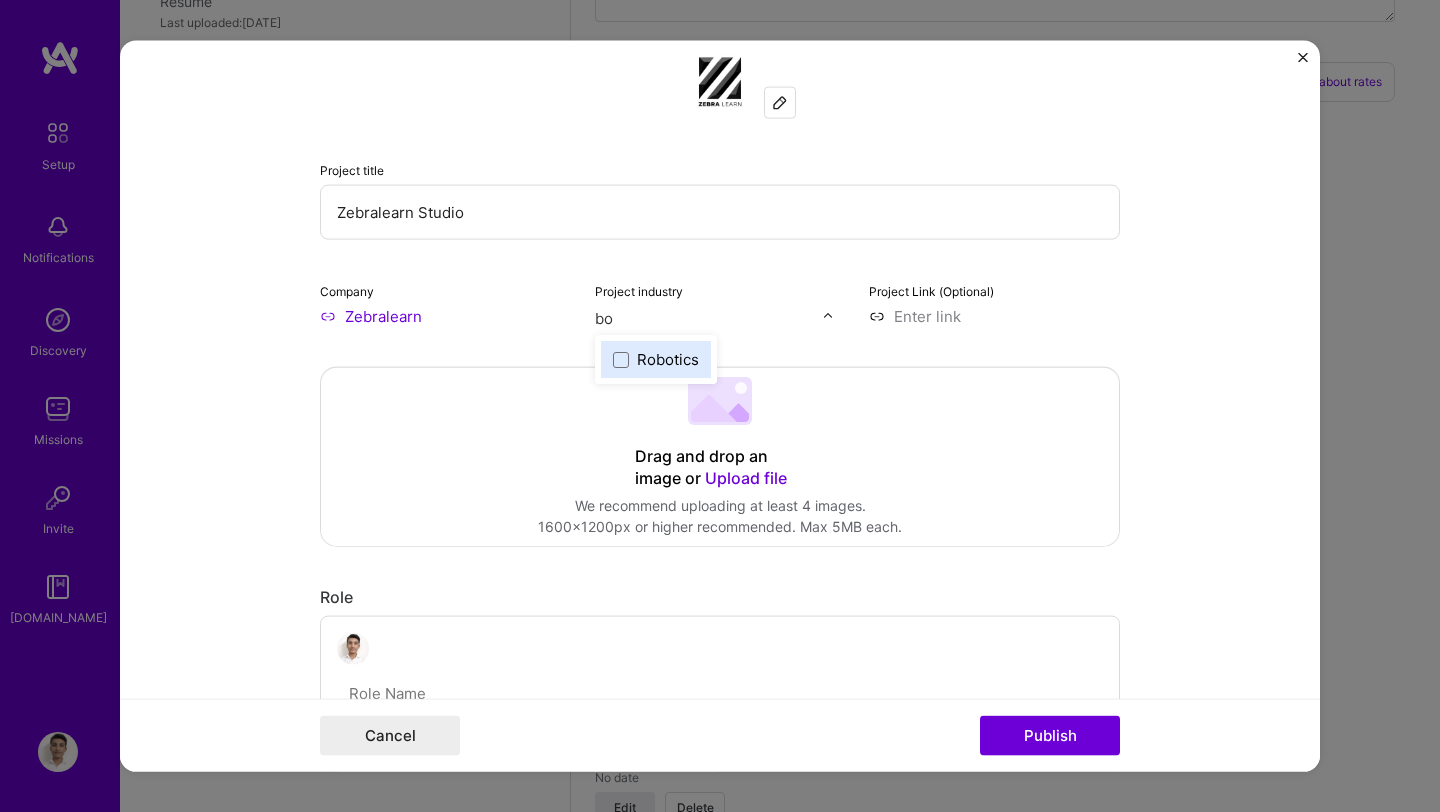 type on "b" 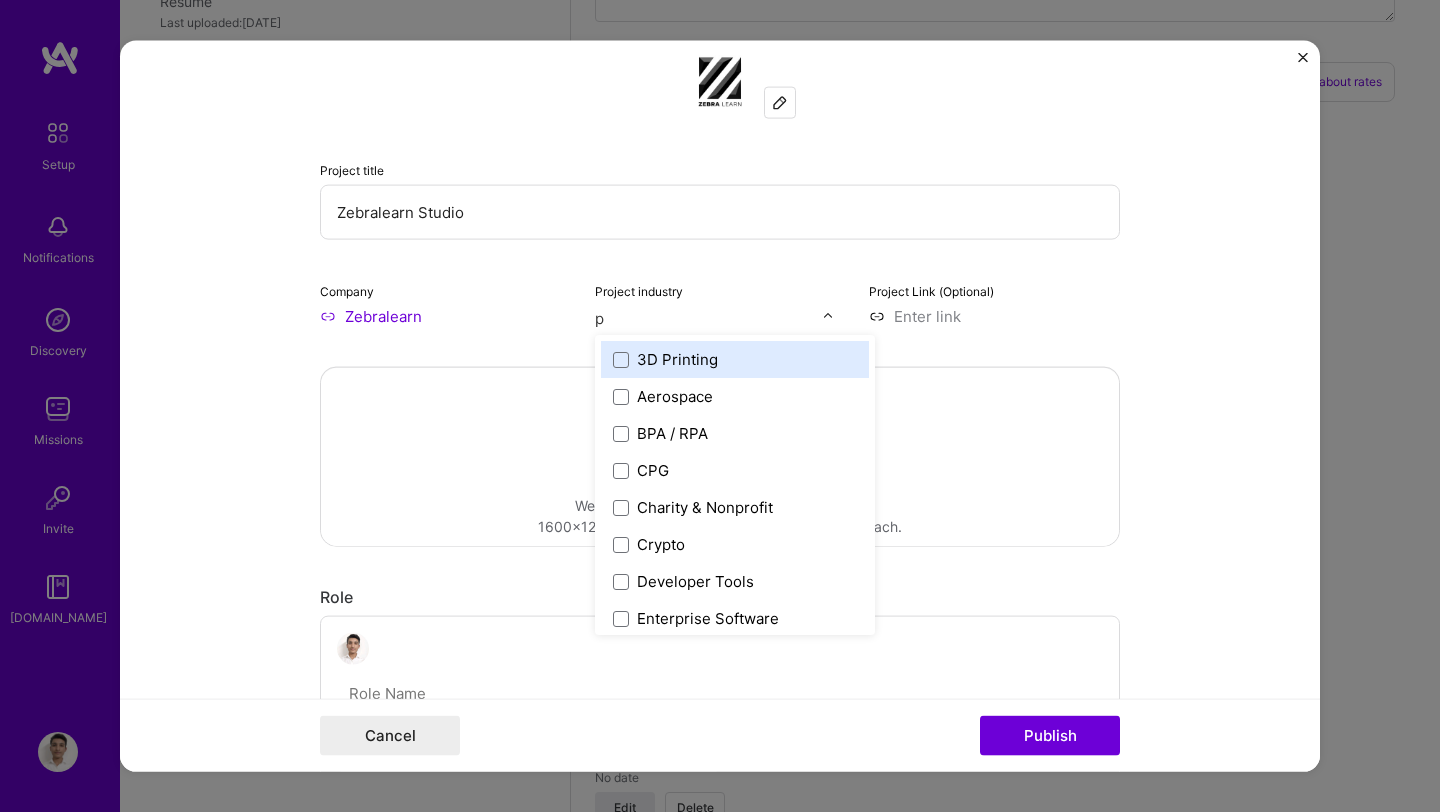 type on "pu" 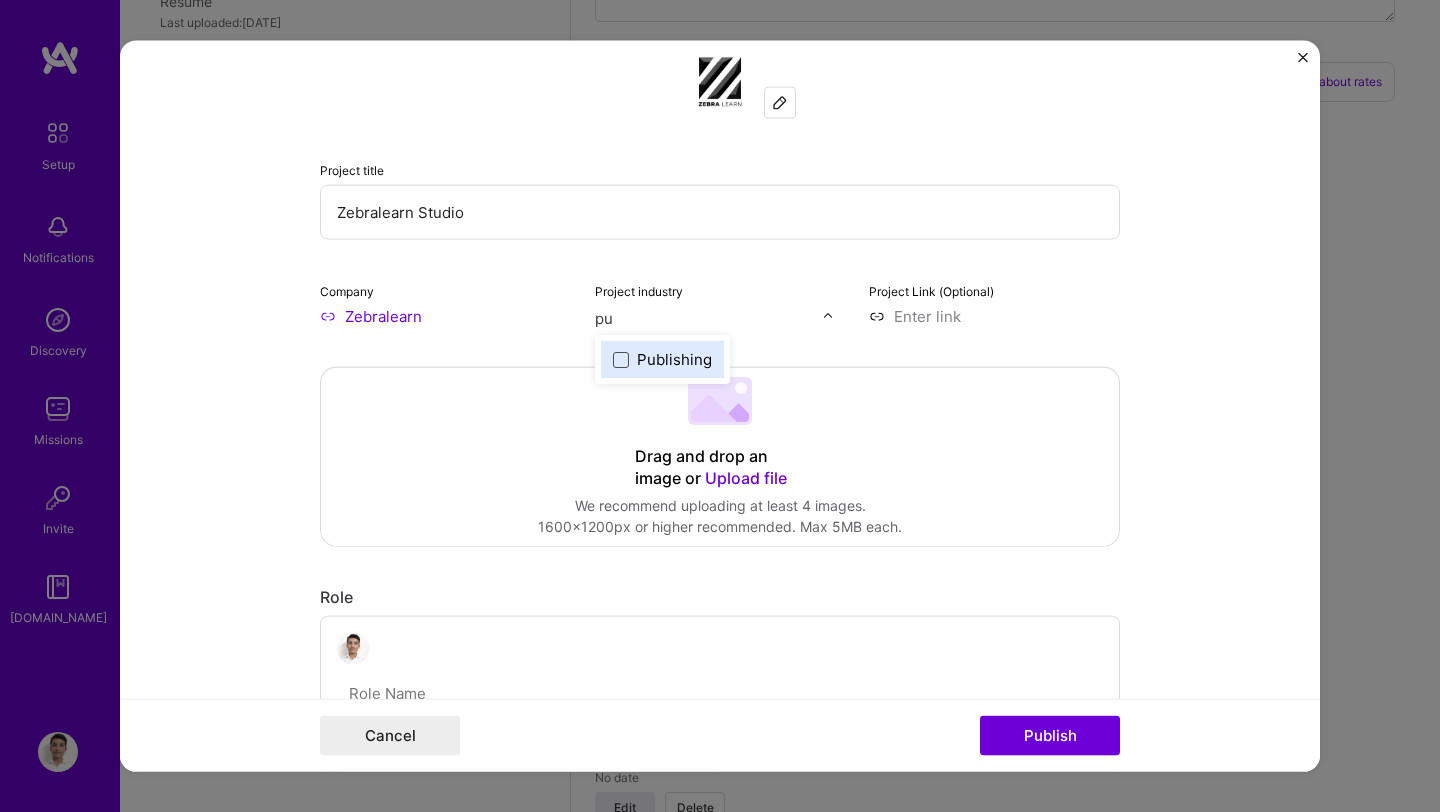 click at bounding box center [621, 359] 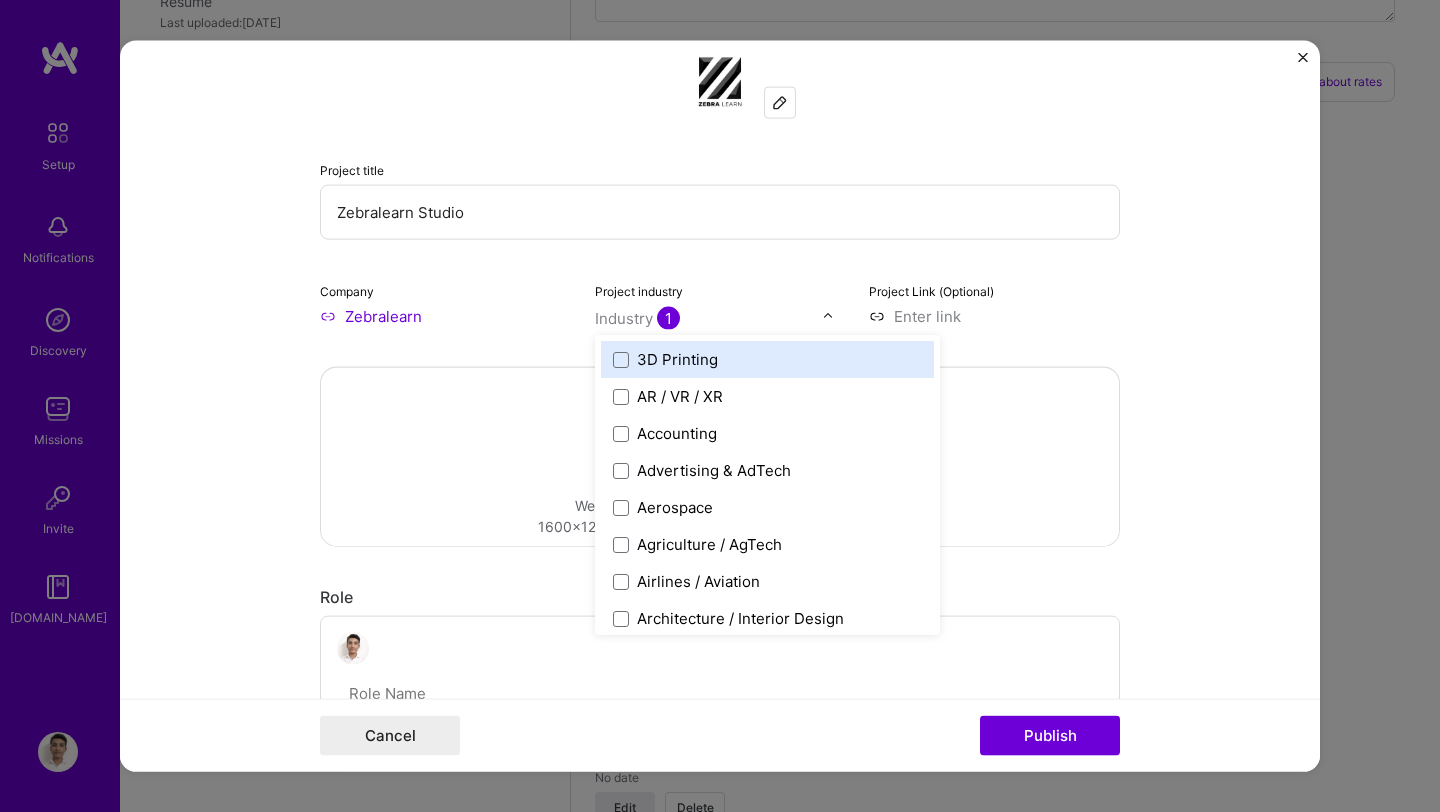 click at bounding box center [994, 316] 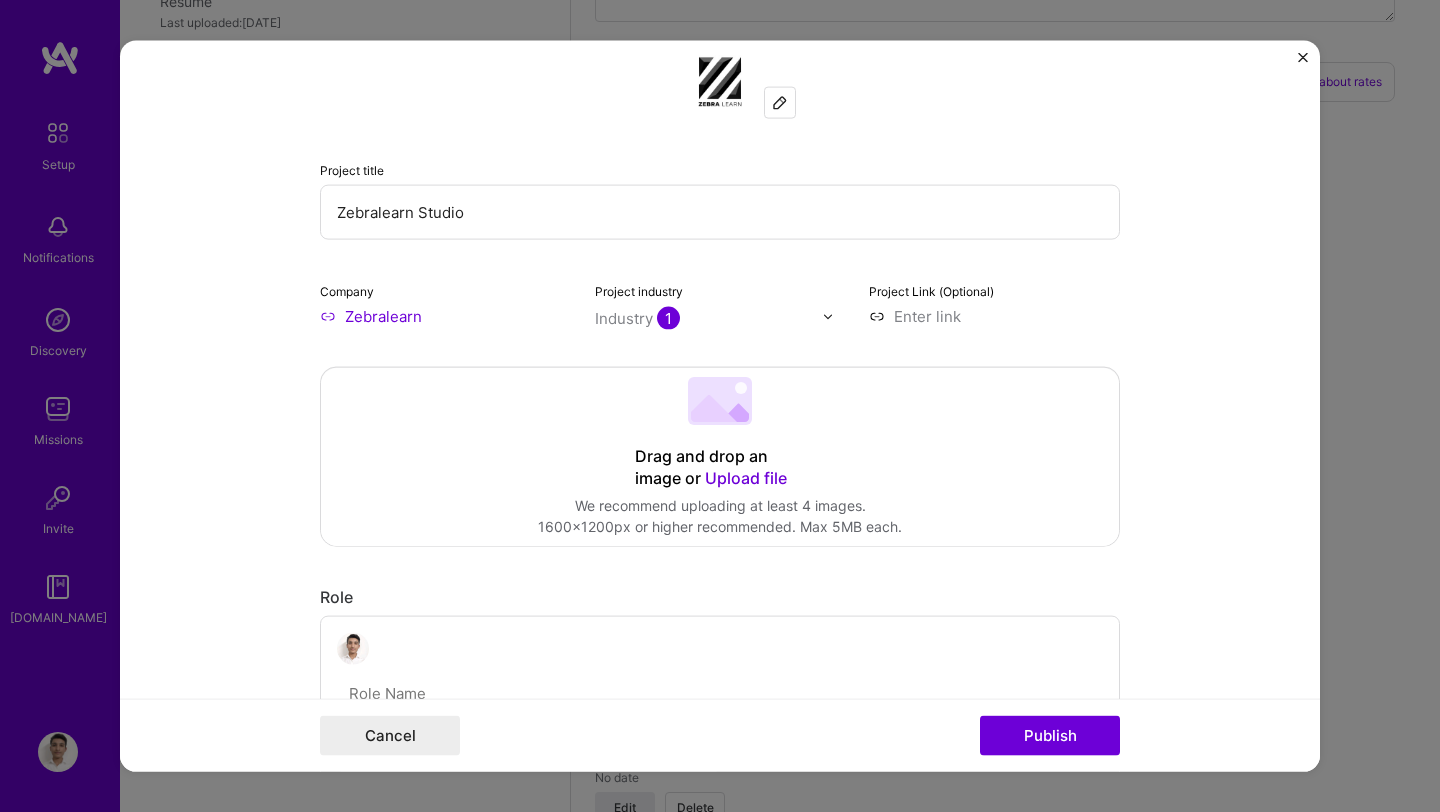 paste on "[URL][DOMAIN_NAME]" 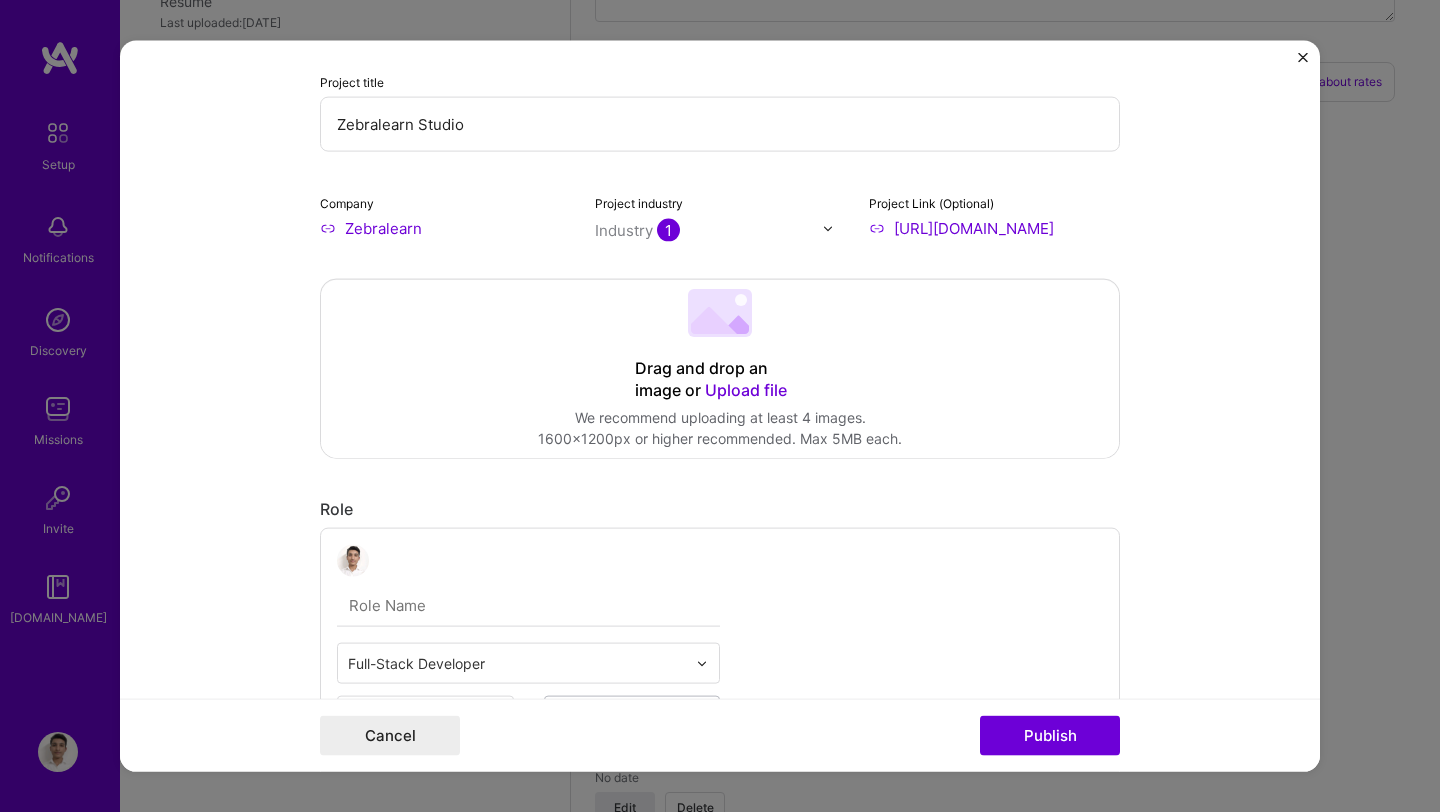 scroll, scrollTop: 150, scrollLeft: 0, axis: vertical 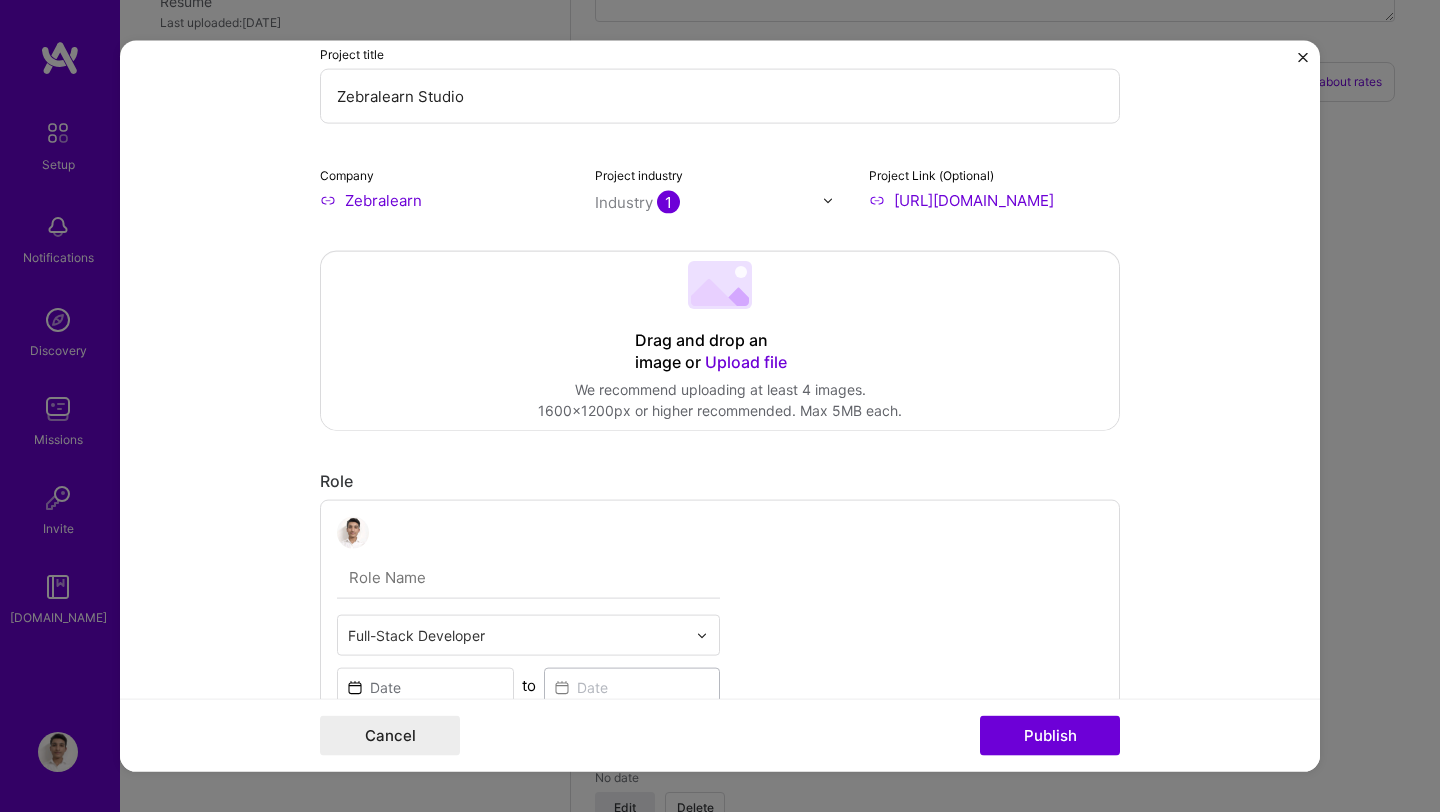 type on "[URL][DOMAIN_NAME]" 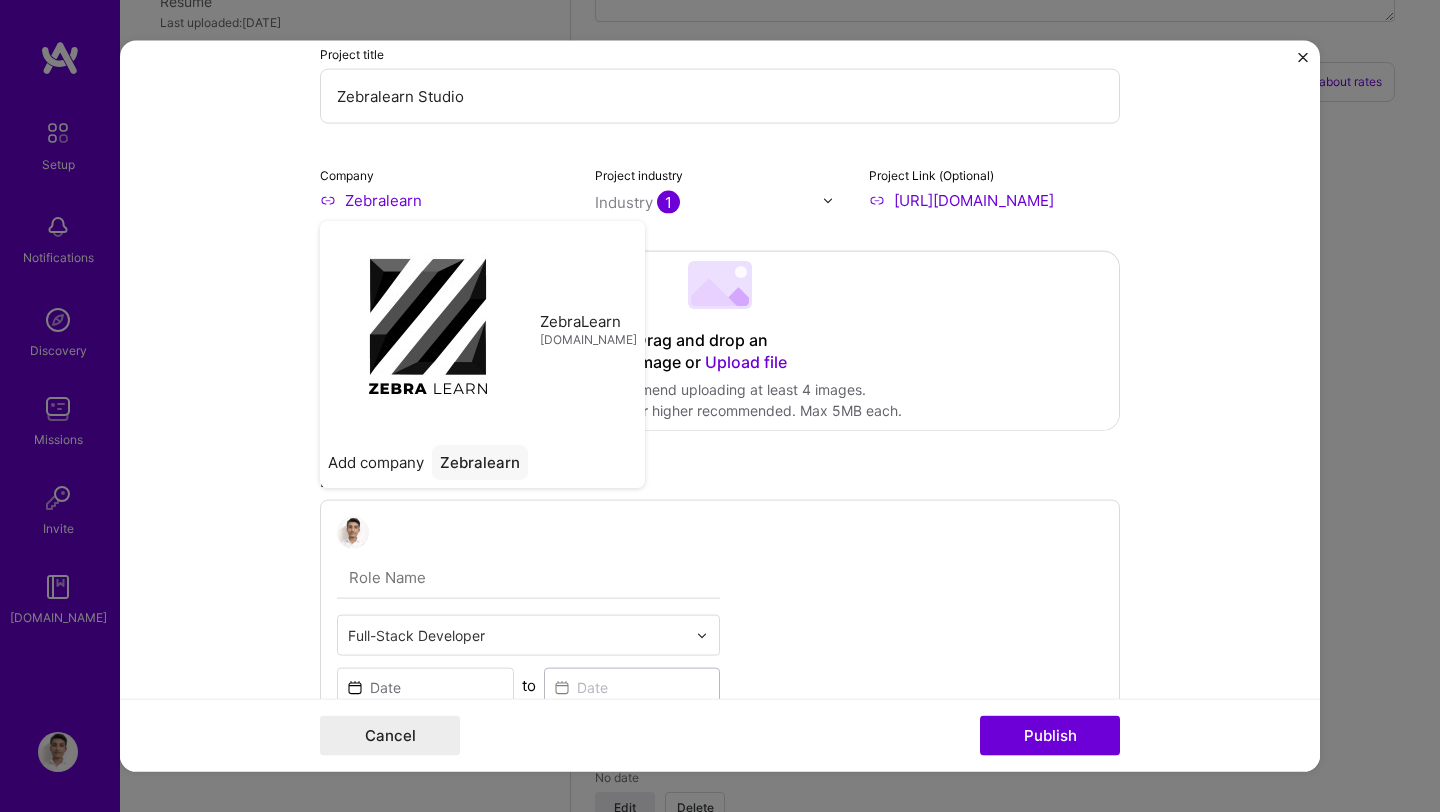 click on "Upload file" at bounding box center [746, 362] 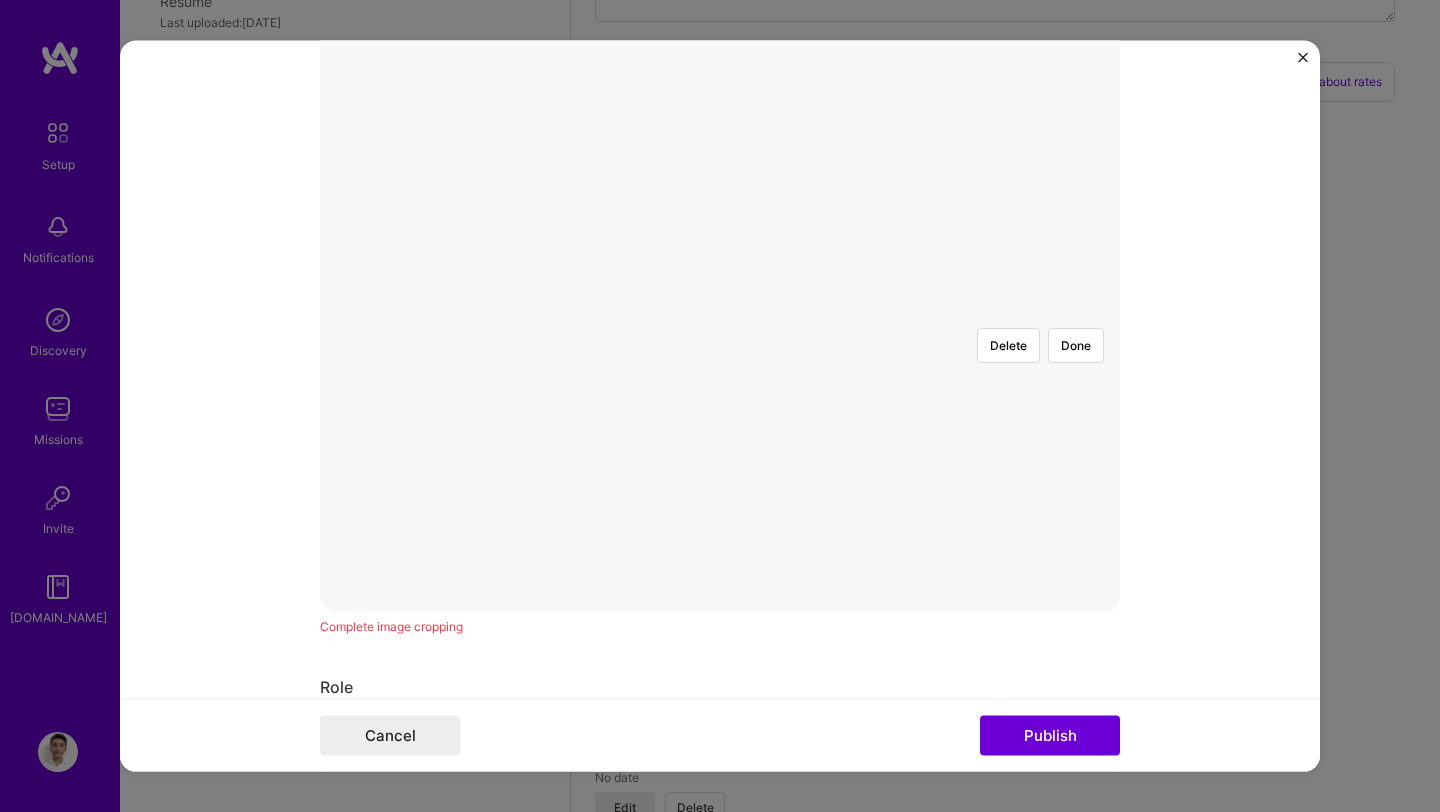 scroll, scrollTop: 392, scrollLeft: 0, axis: vertical 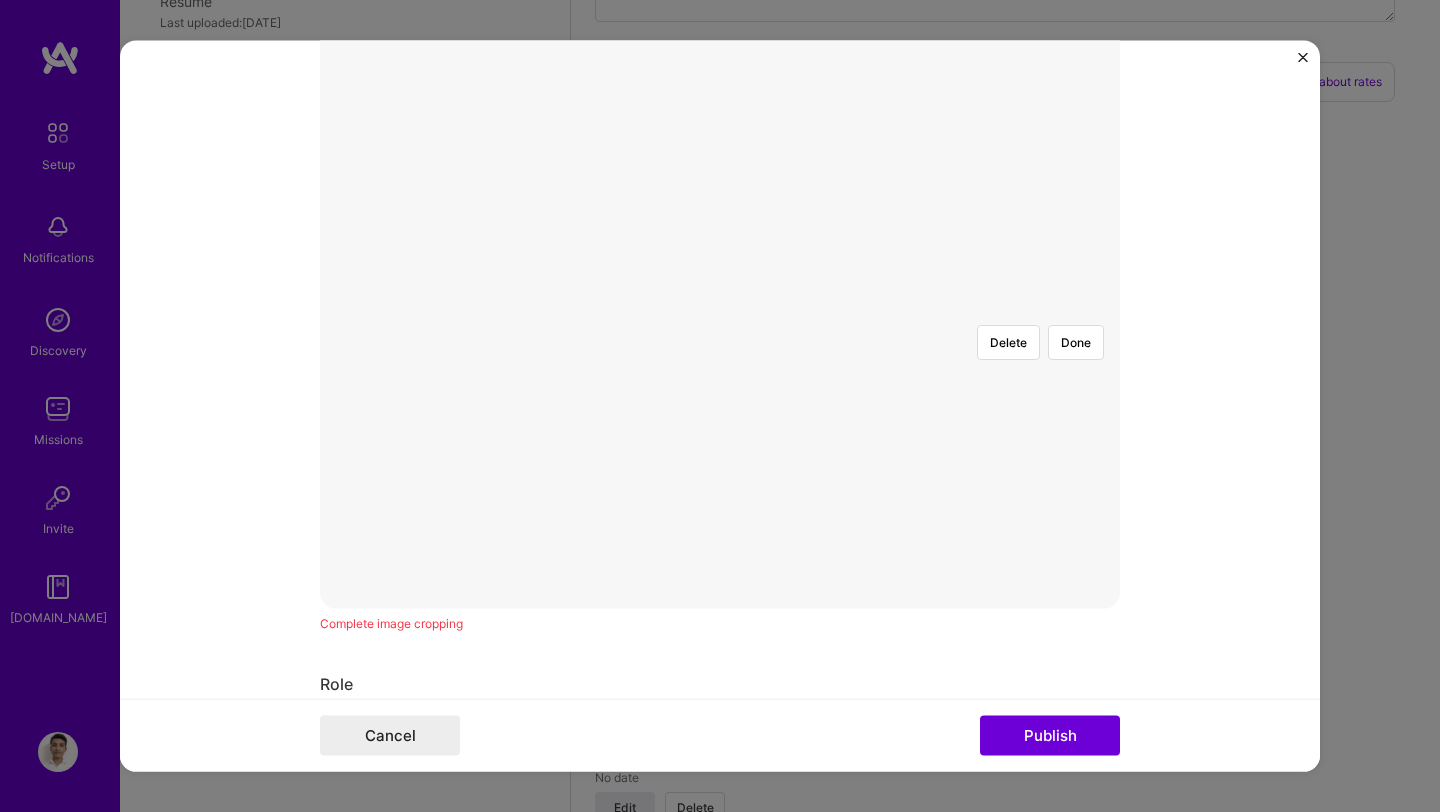 click at bounding box center [1038, 548] 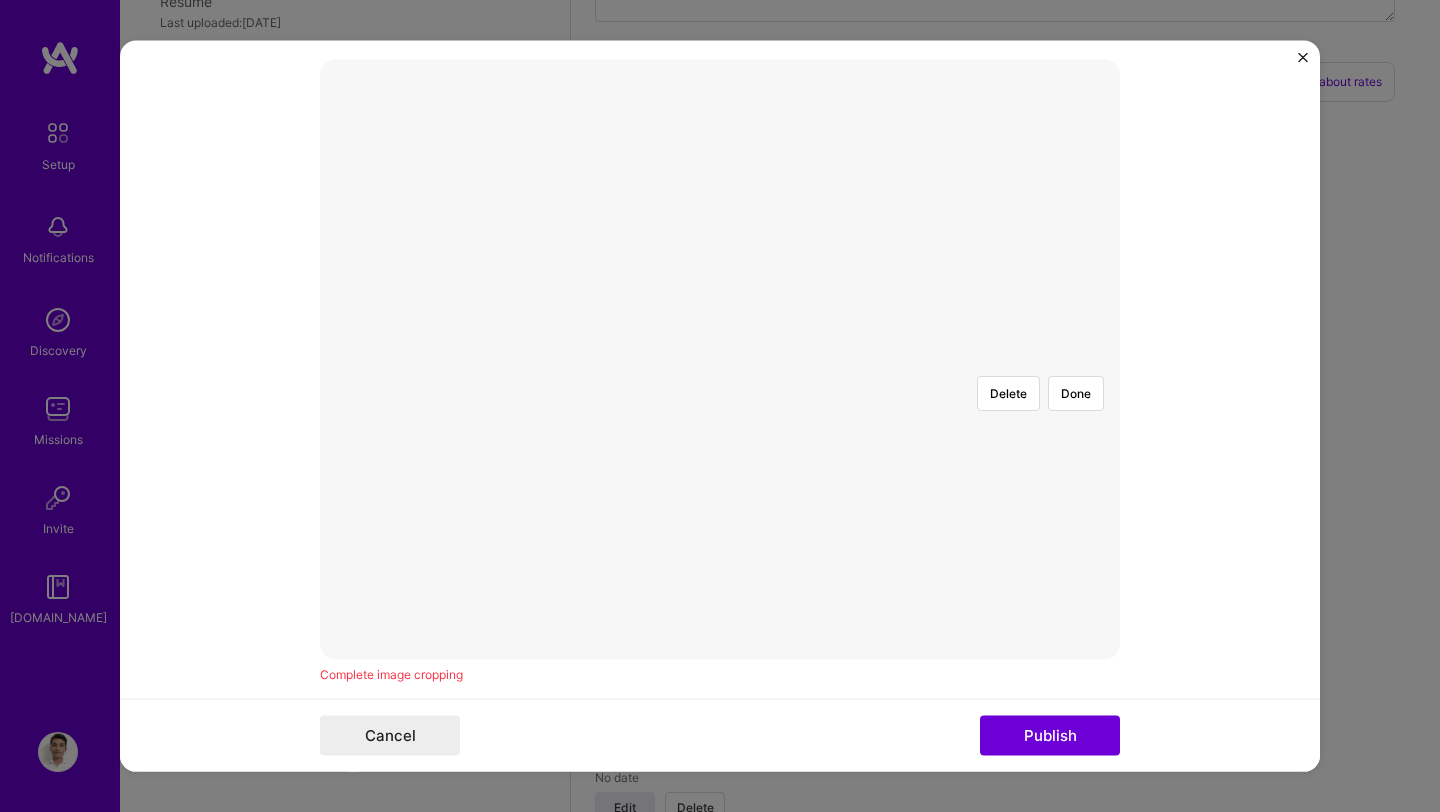 scroll, scrollTop: 299, scrollLeft: 0, axis: vertical 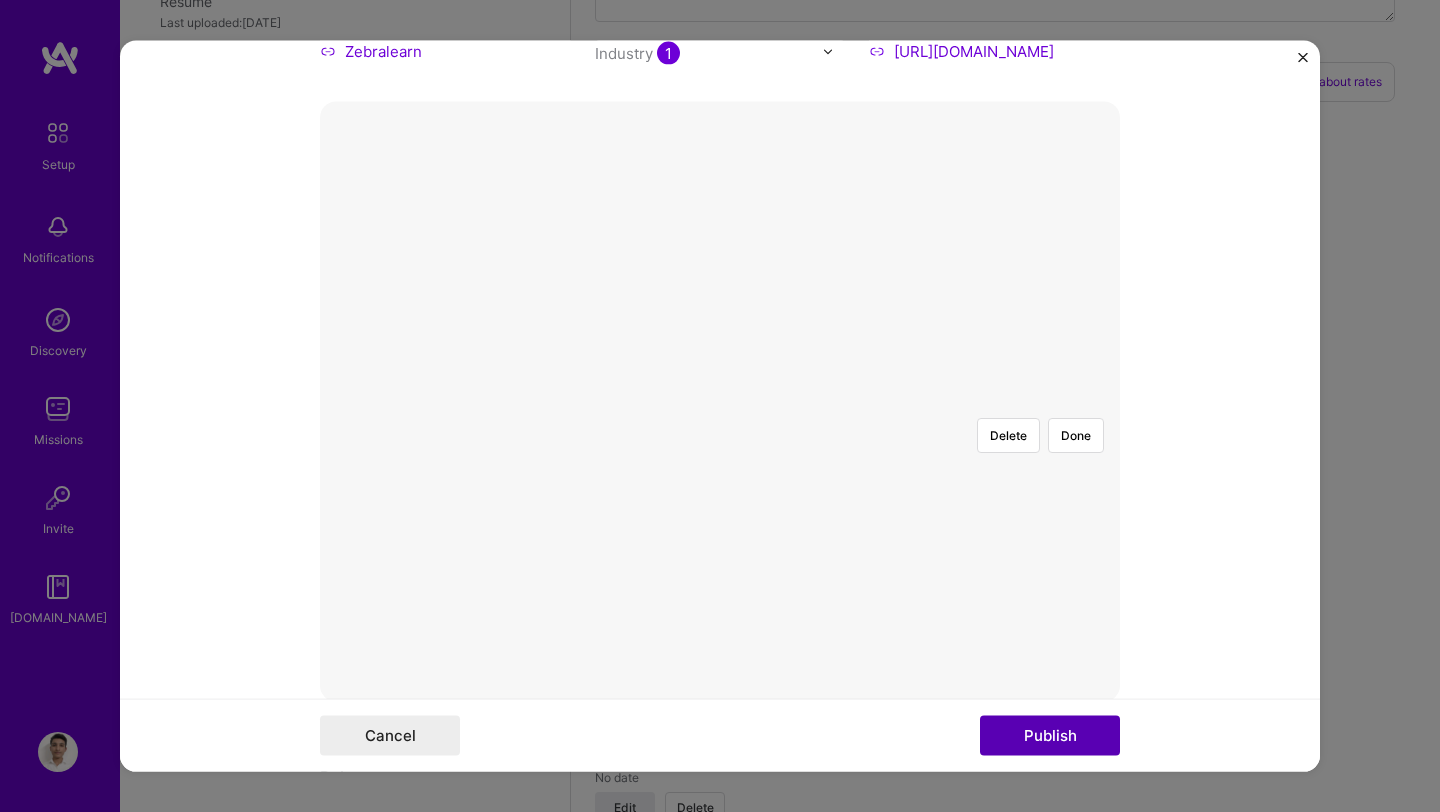 click on "Publish" at bounding box center (1050, 735) 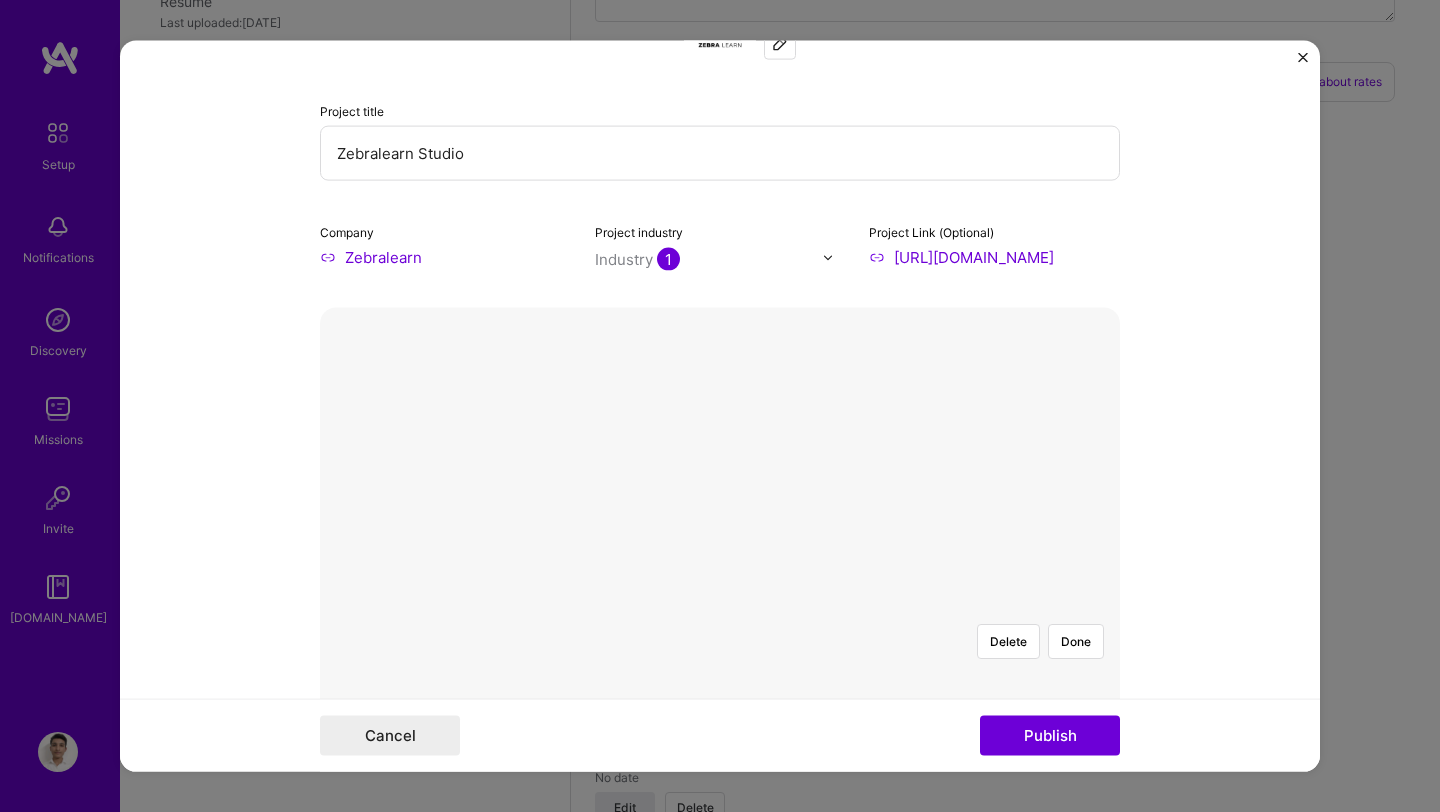 scroll, scrollTop: 83, scrollLeft: 0, axis: vertical 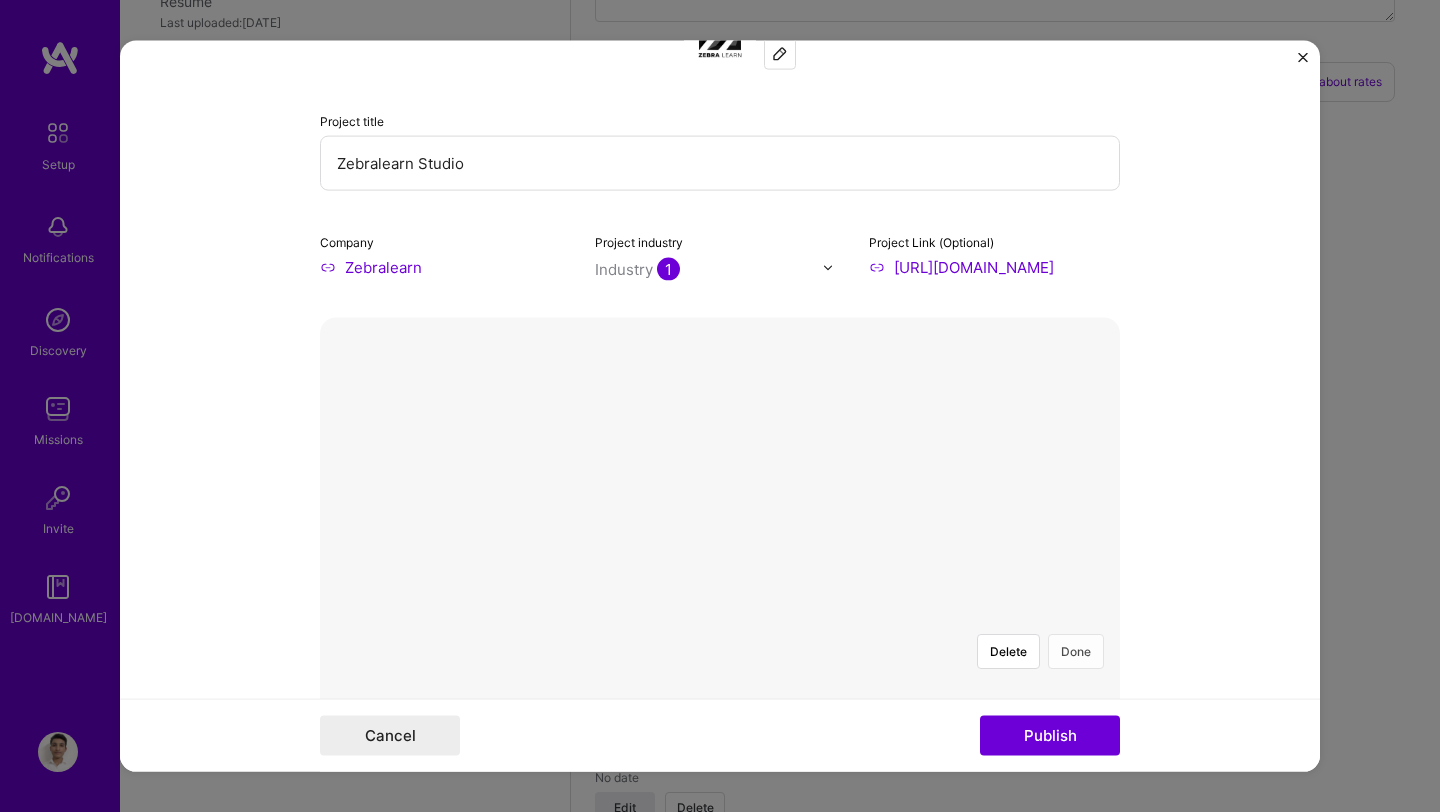 click on "Done" at bounding box center [1076, 651] 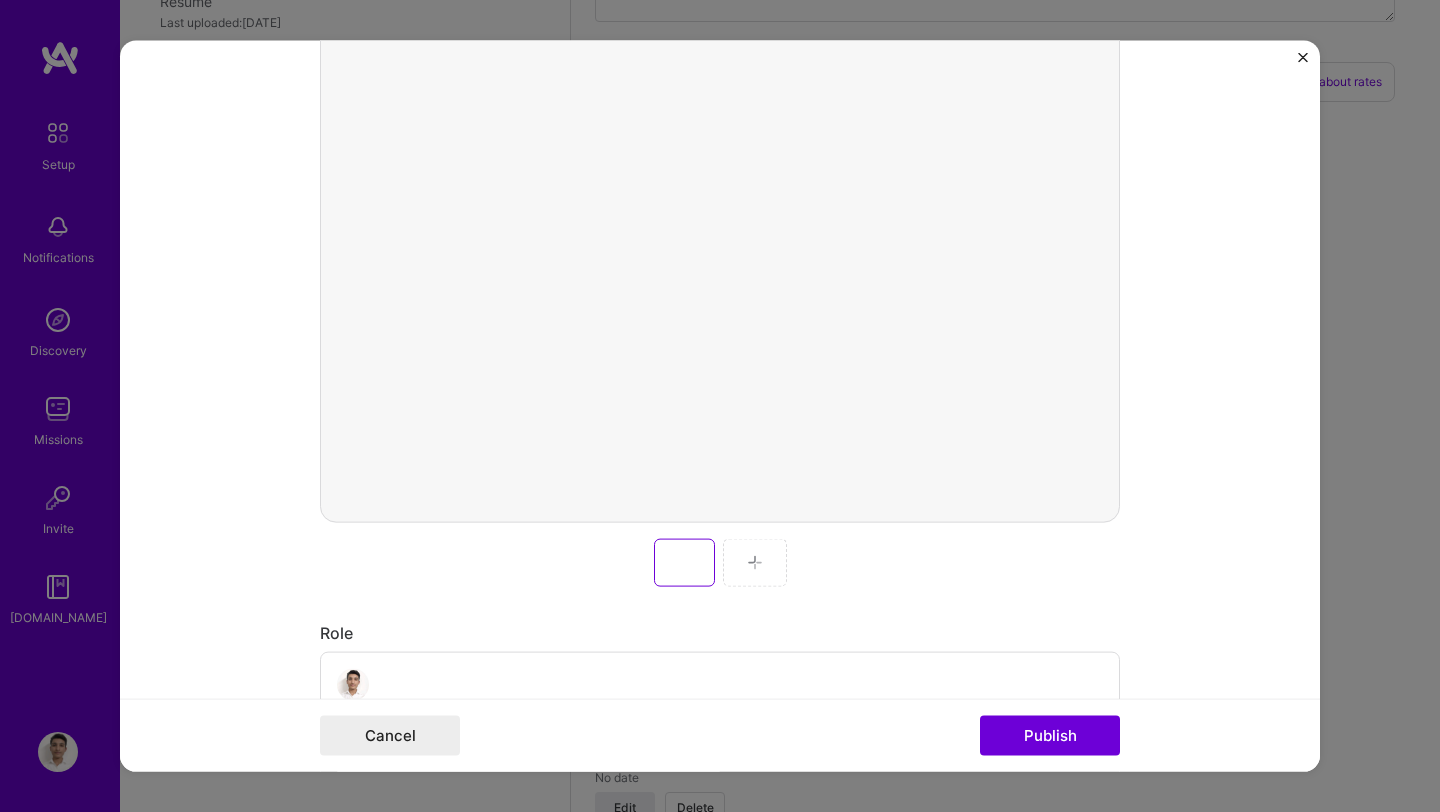 scroll, scrollTop: 548, scrollLeft: 0, axis: vertical 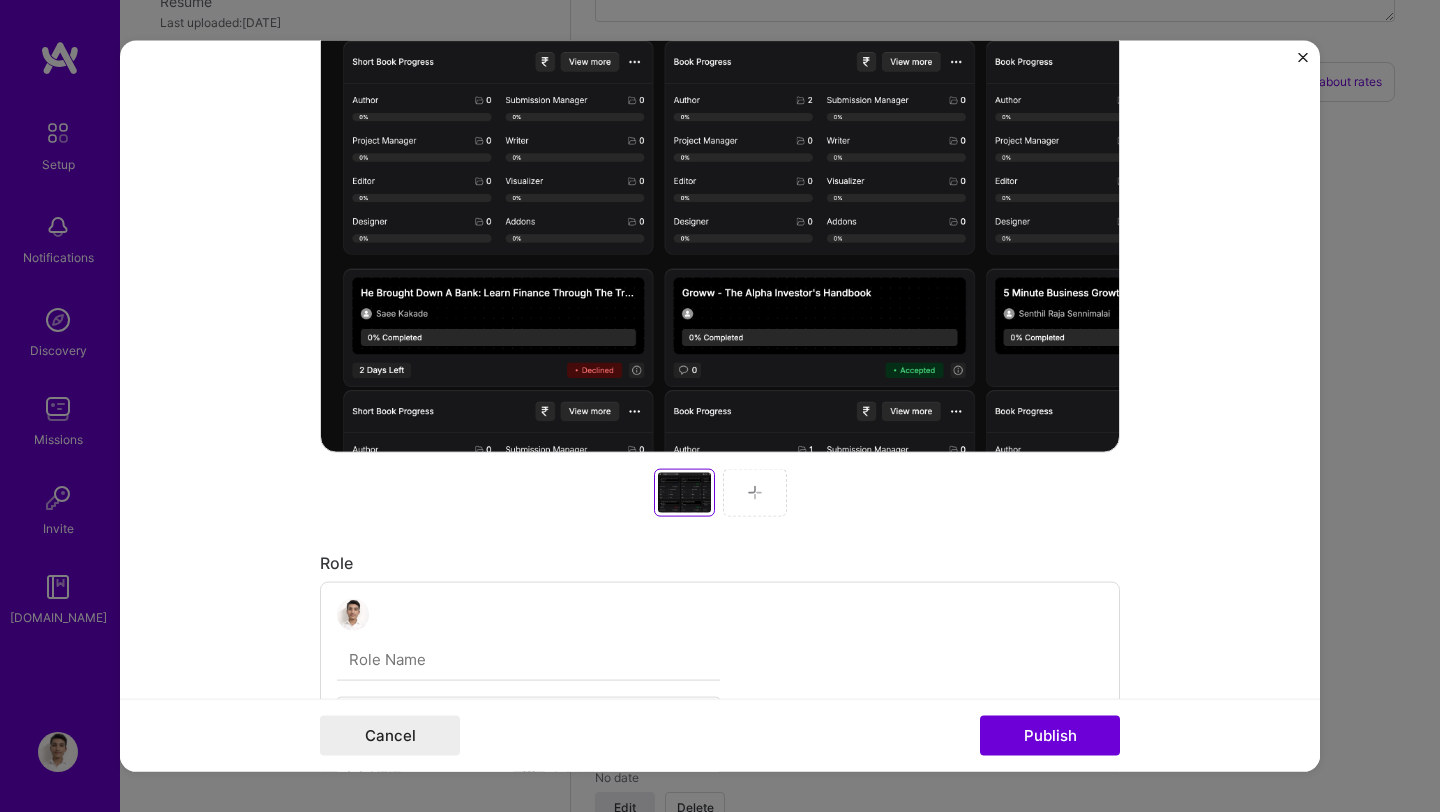click at bounding box center (755, 493) 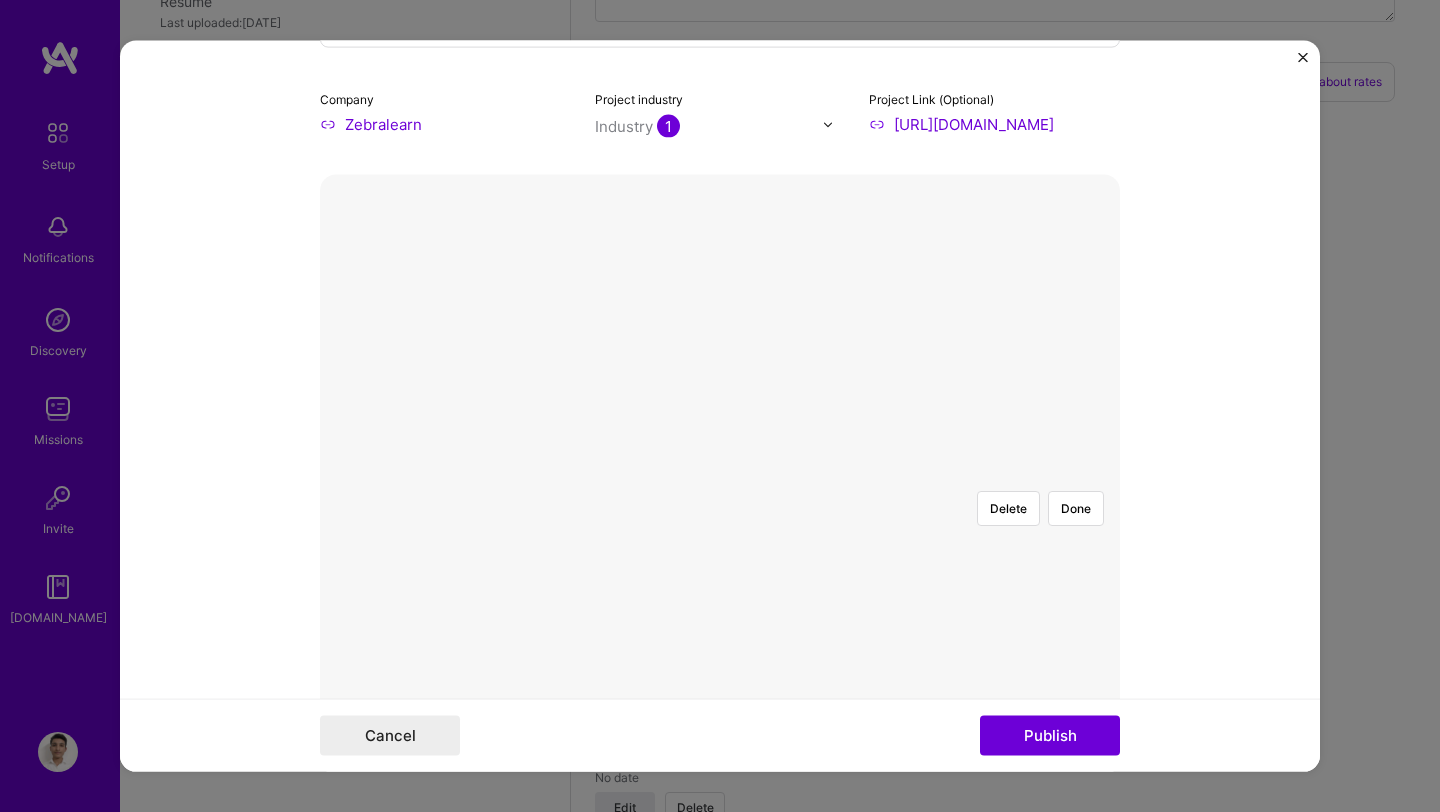 scroll, scrollTop: 233, scrollLeft: 0, axis: vertical 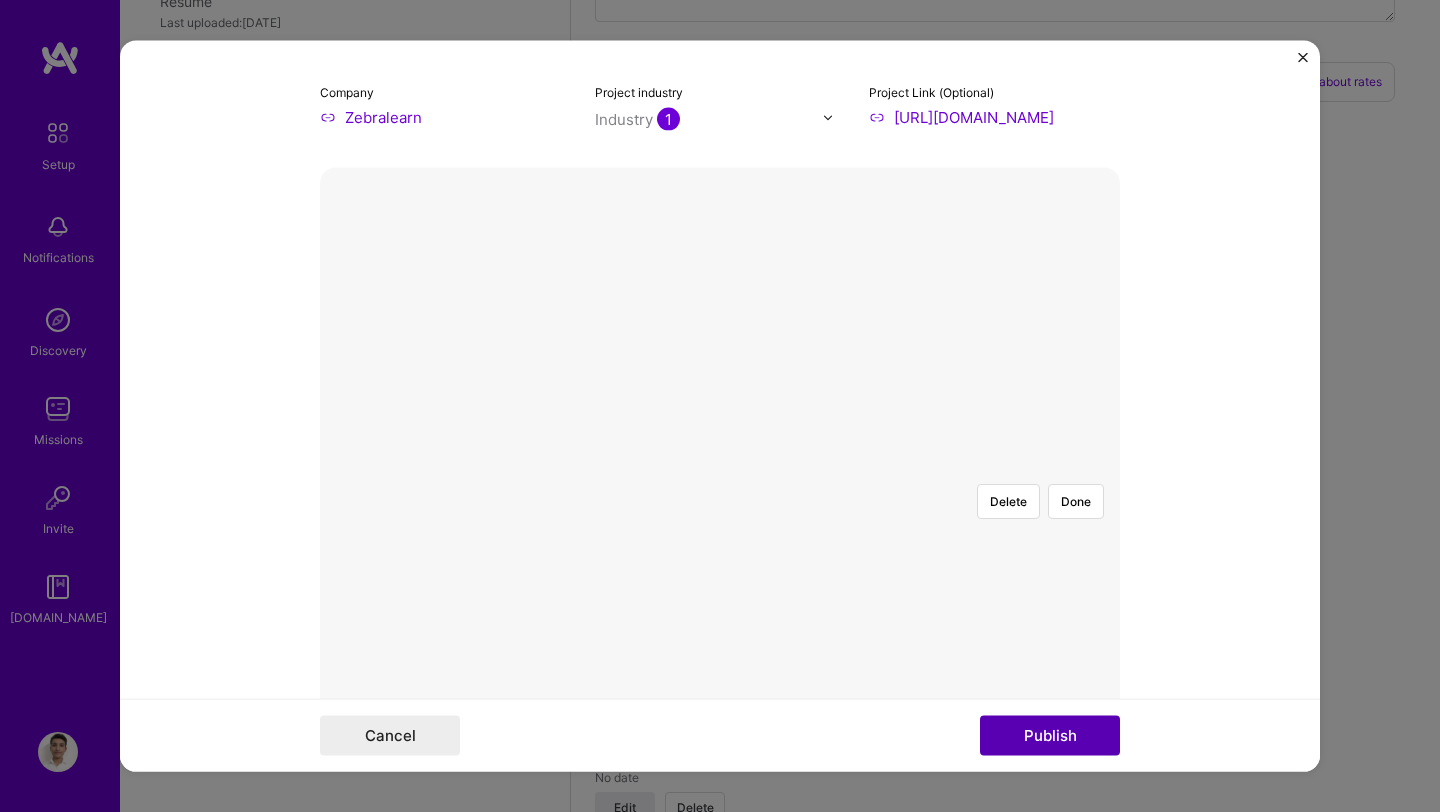 click on "Publish" at bounding box center (1050, 735) 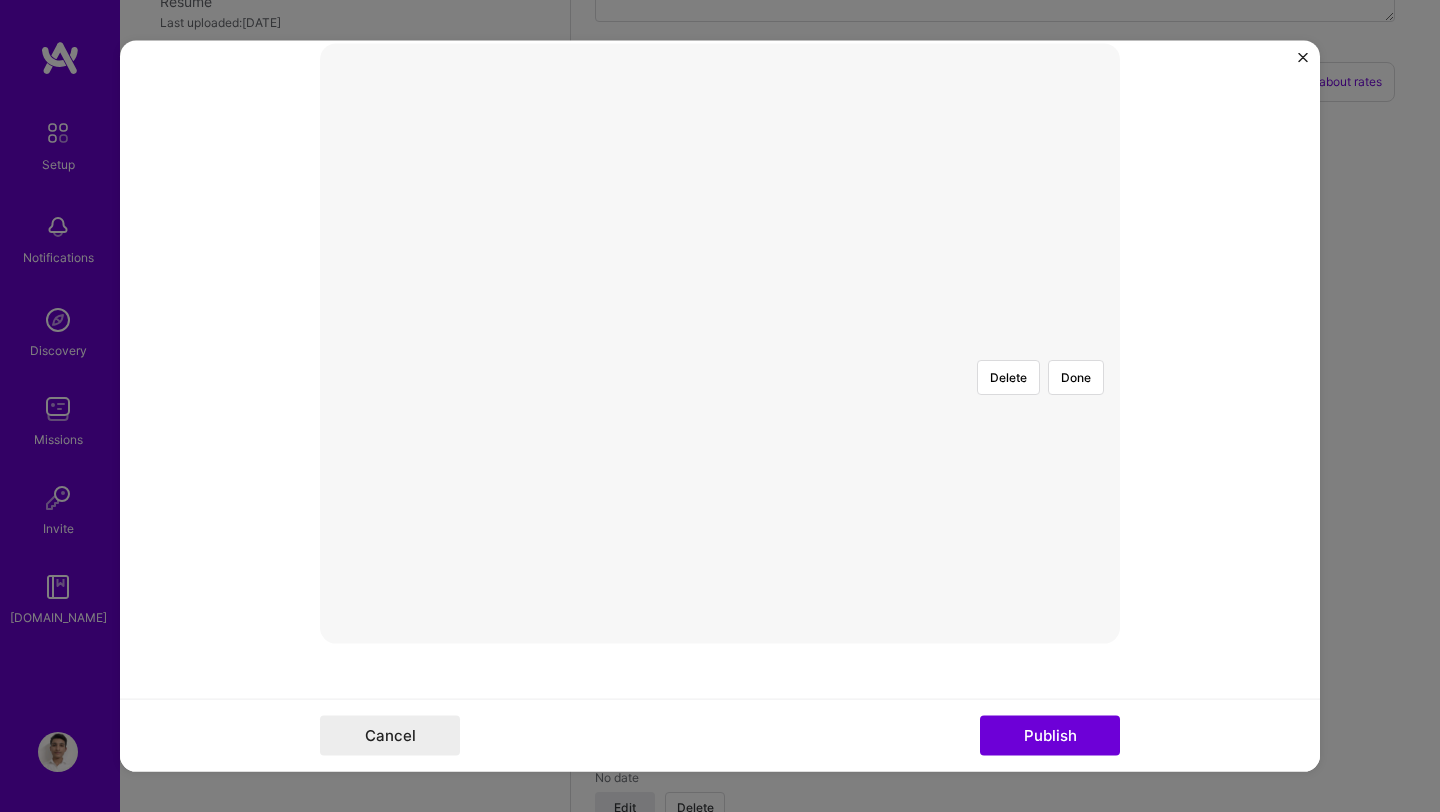 scroll, scrollTop: 361, scrollLeft: 0, axis: vertical 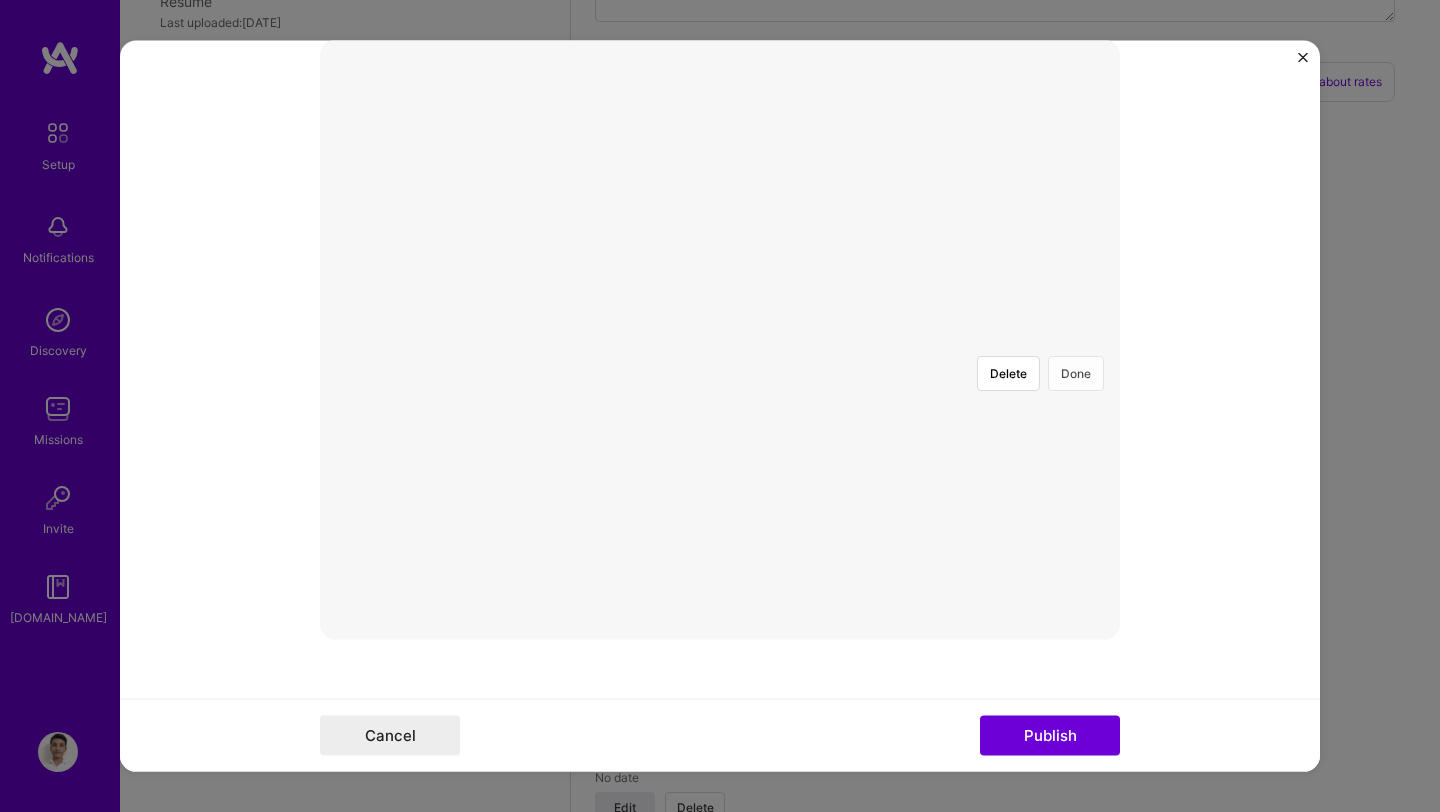 click on "Done" at bounding box center (1076, 373) 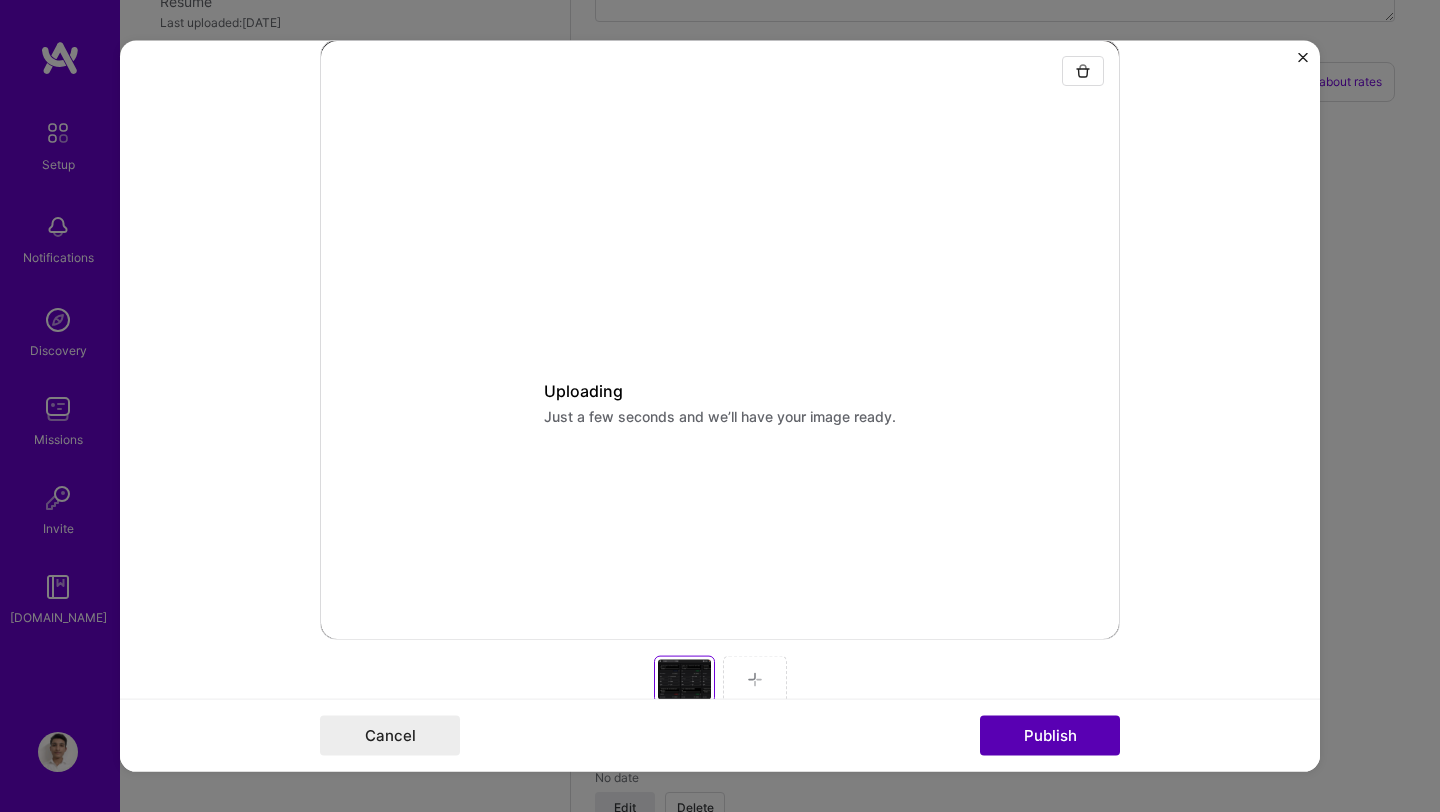 click on "Publish" at bounding box center [1050, 735] 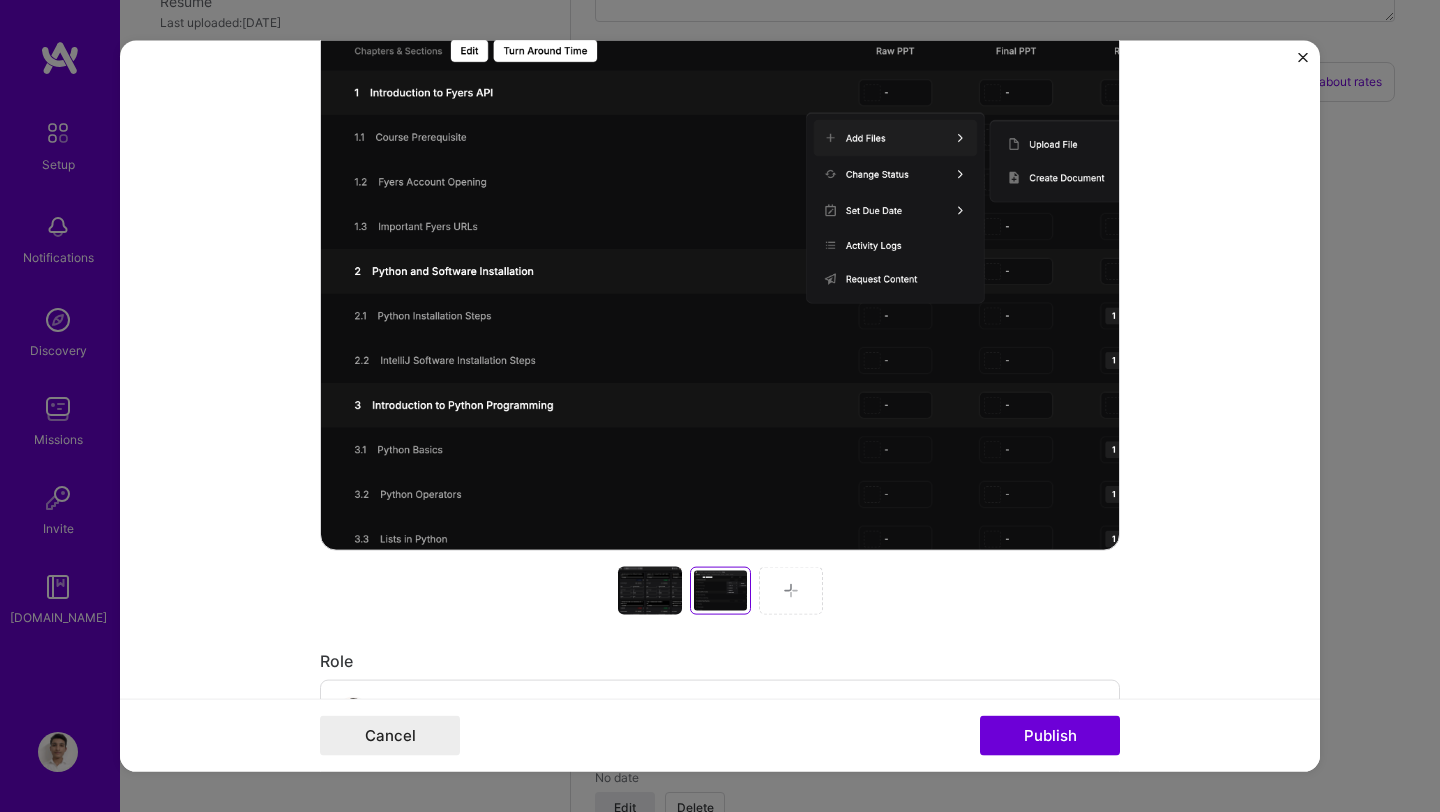 scroll, scrollTop: 462, scrollLeft: 0, axis: vertical 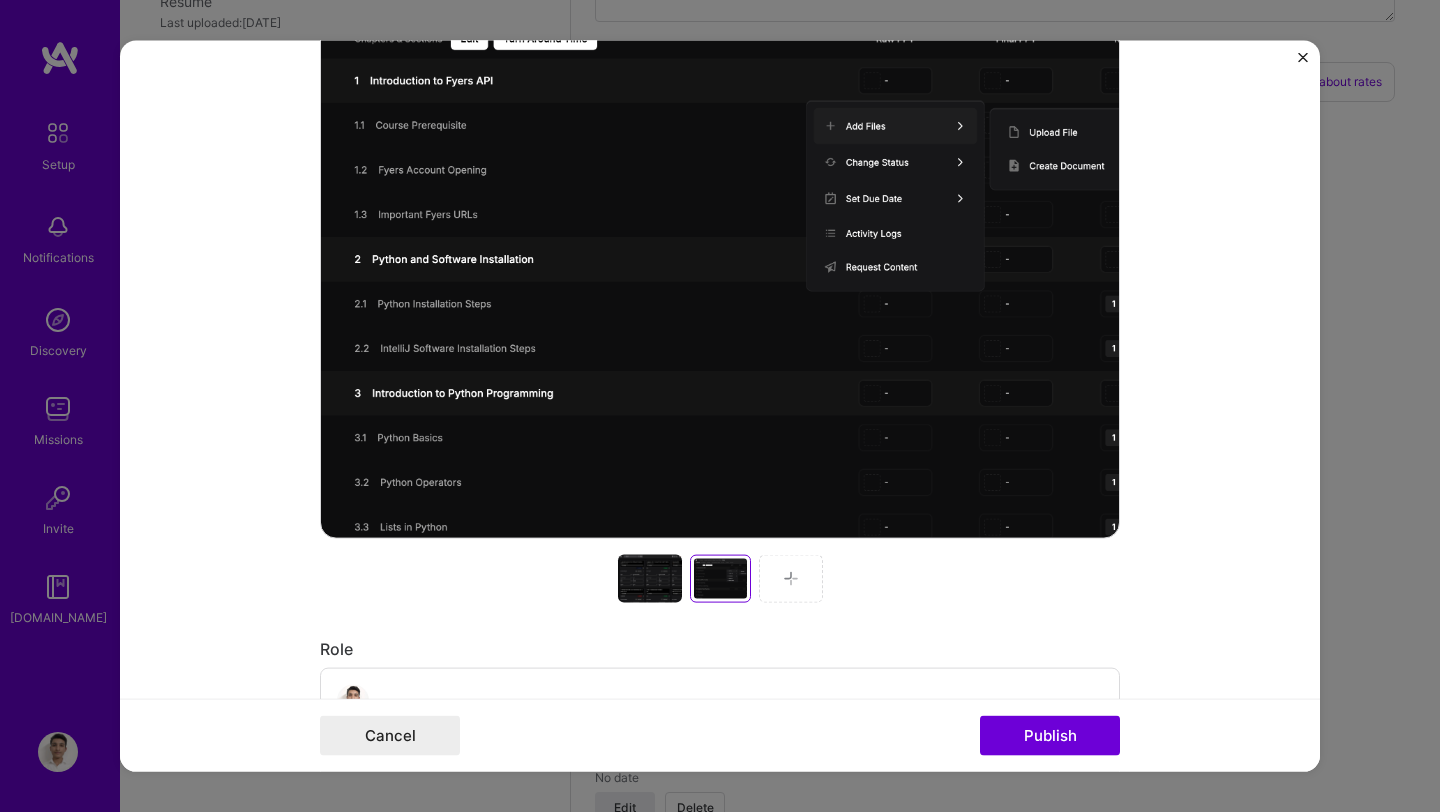 click at bounding box center (791, 579) 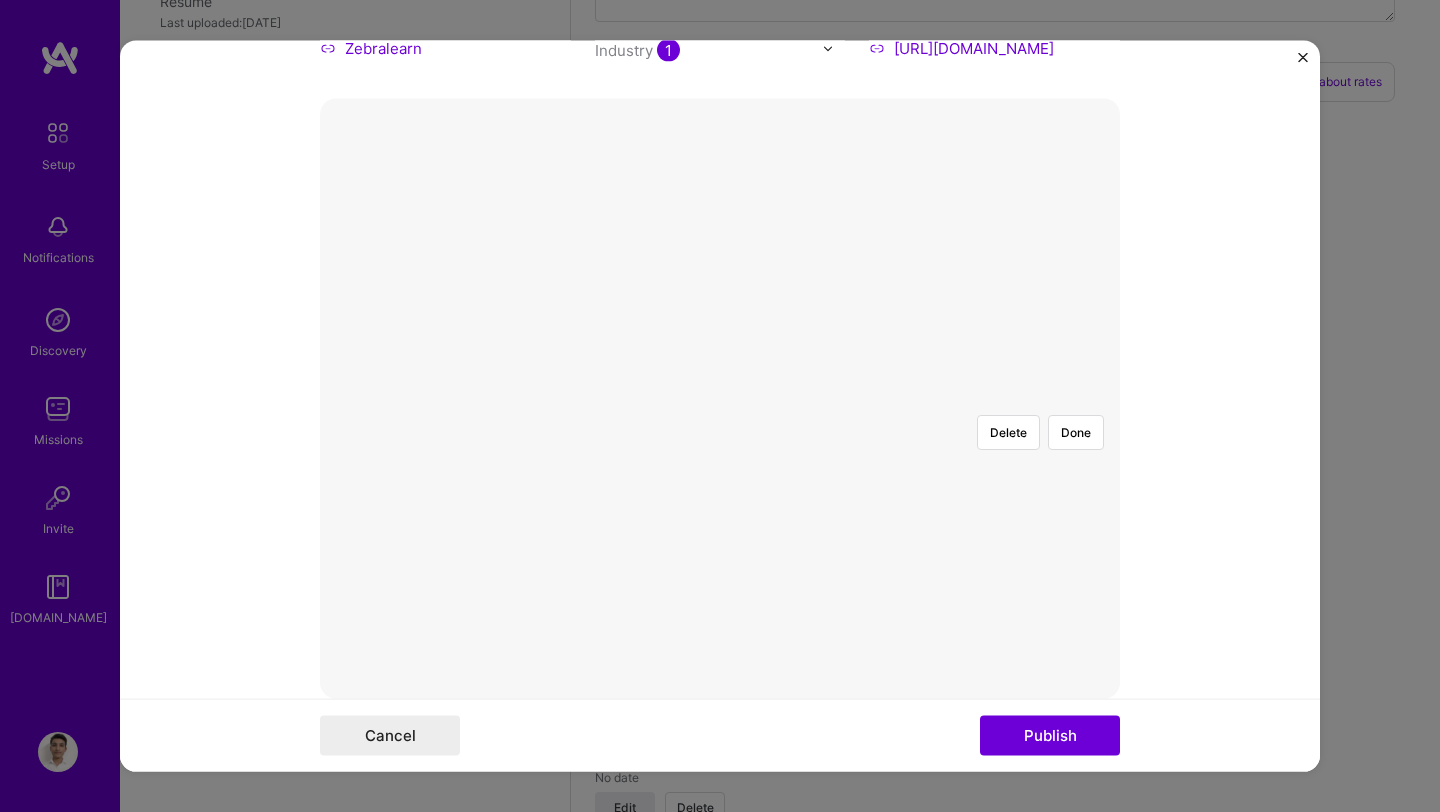 scroll, scrollTop: 307, scrollLeft: 0, axis: vertical 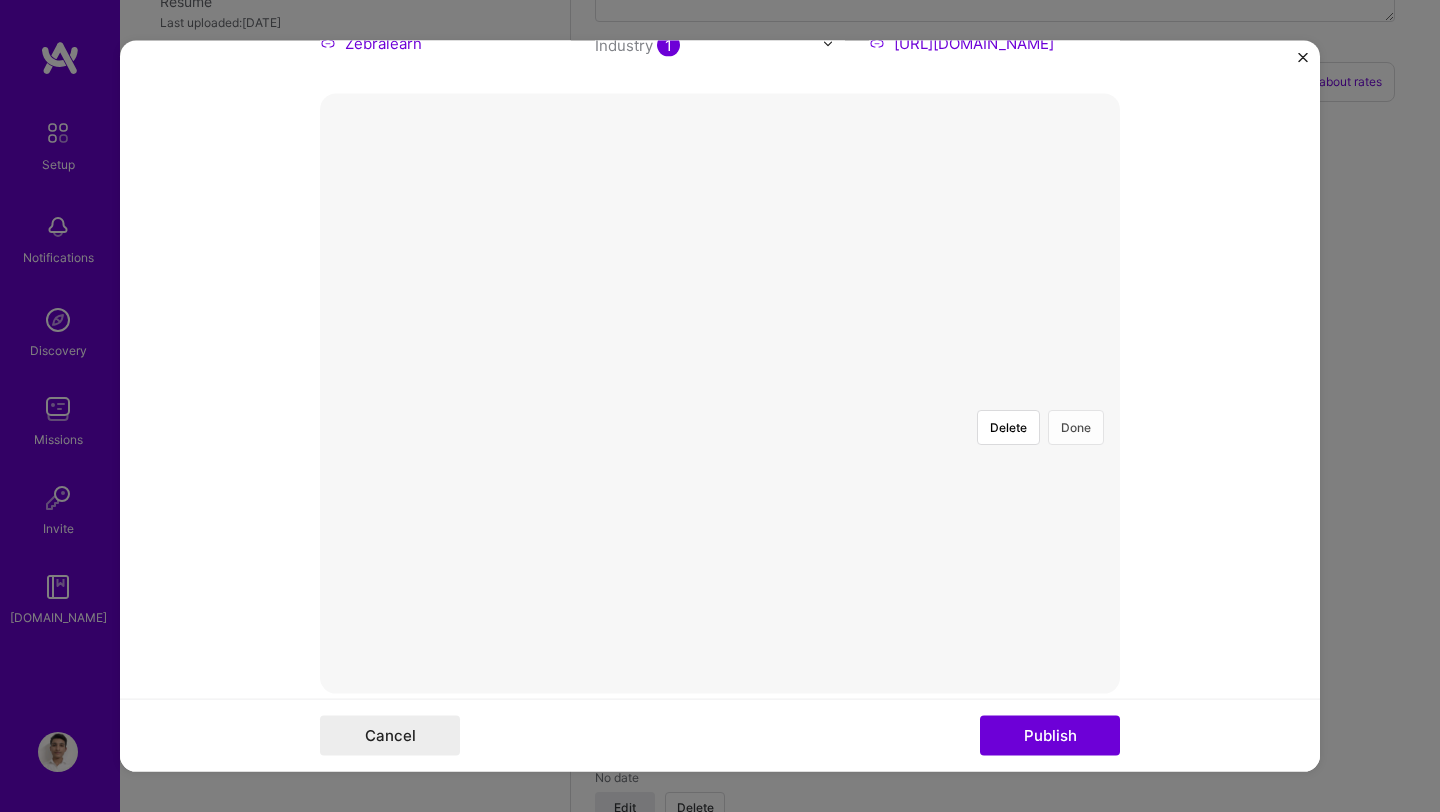 click on "Done" at bounding box center [1076, 427] 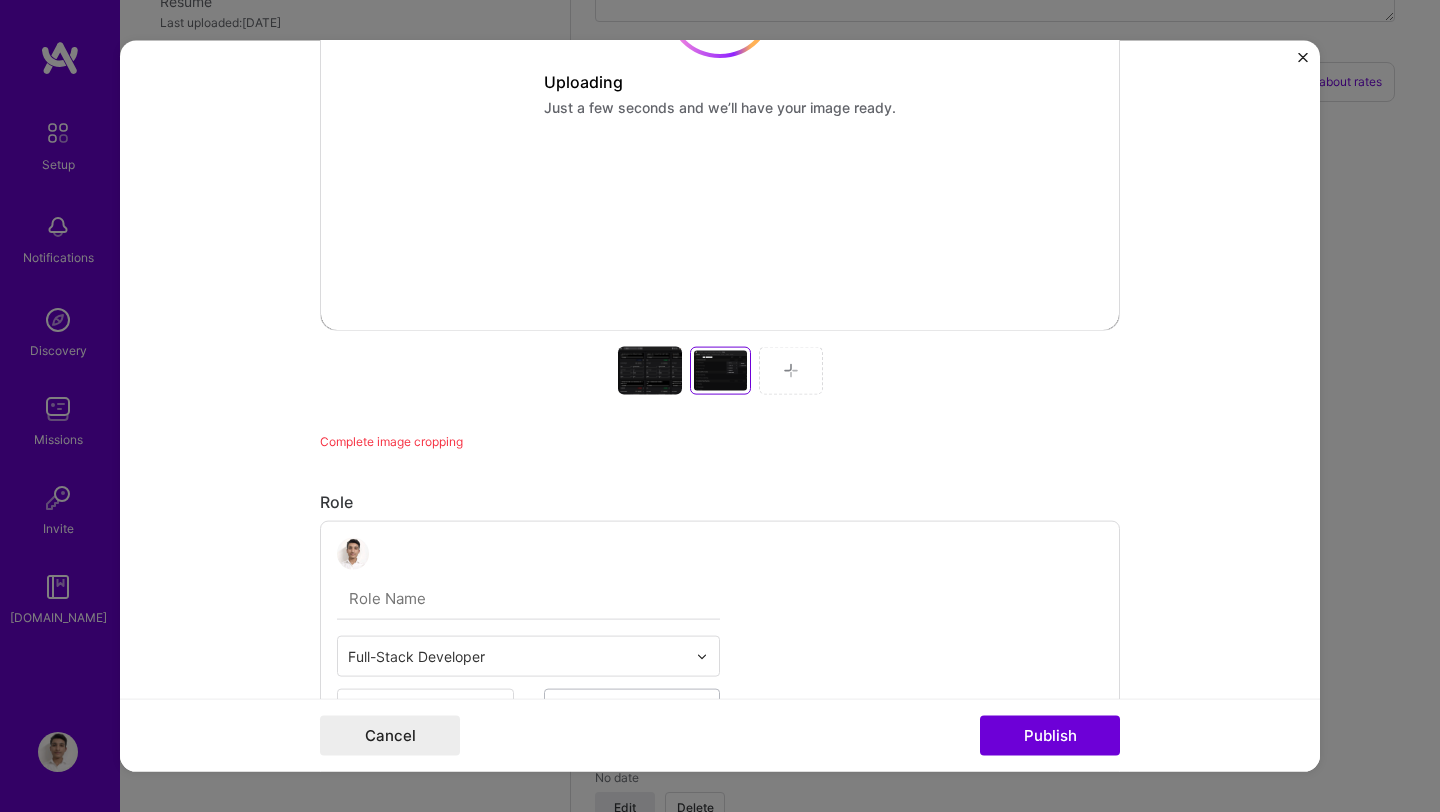 scroll, scrollTop: 678, scrollLeft: 0, axis: vertical 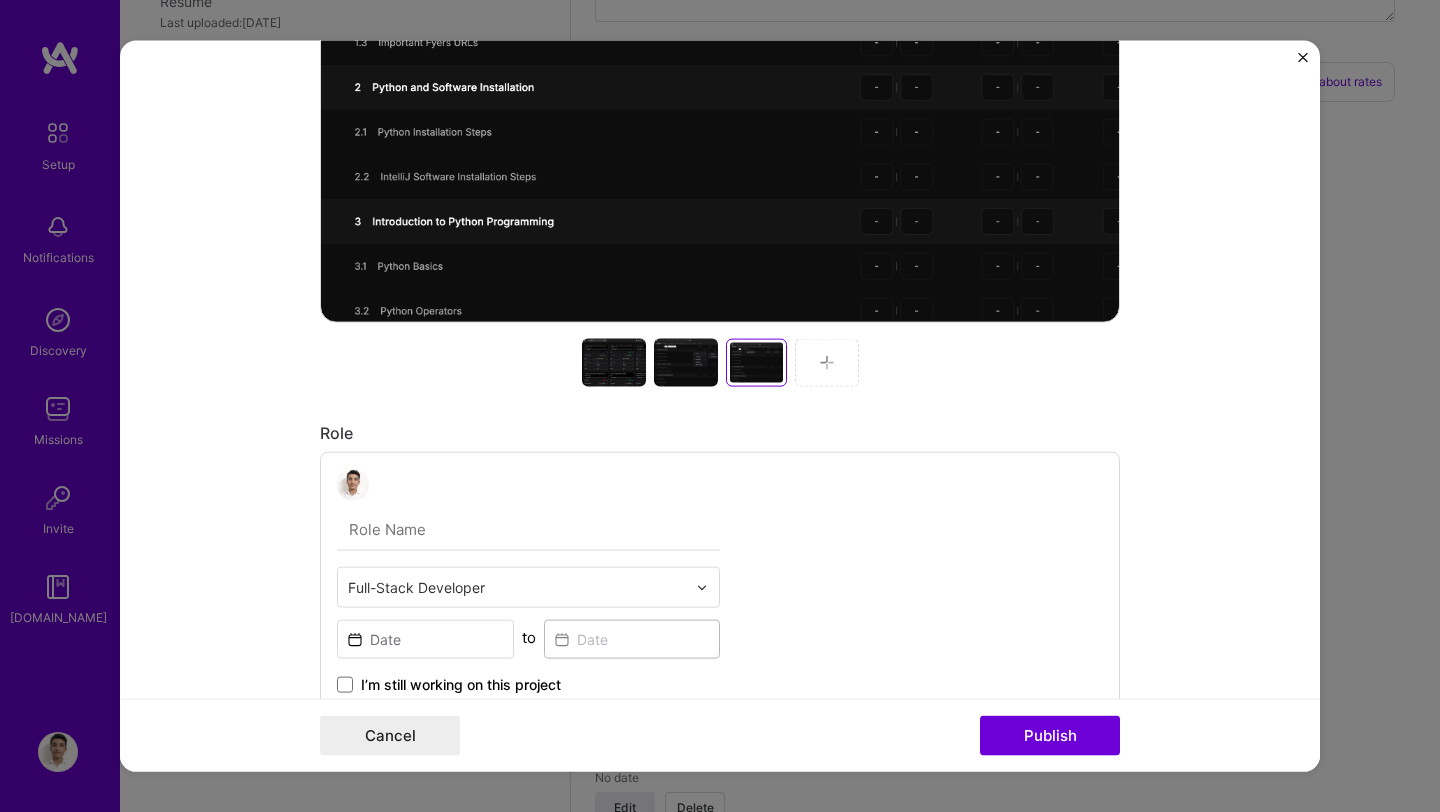 click at bounding box center [827, 363] 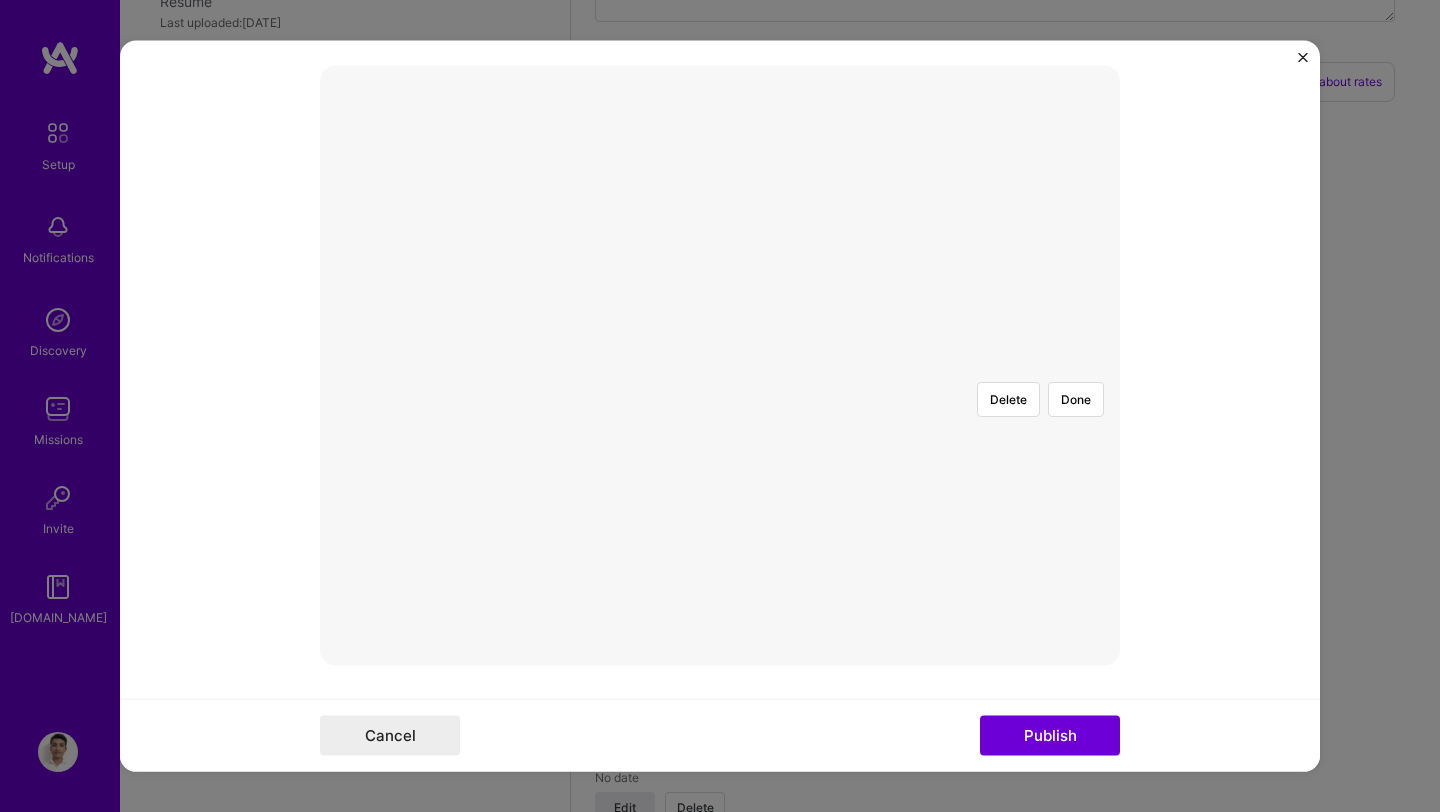 scroll, scrollTop: 332, scrollLeft: 0, axis: vertical 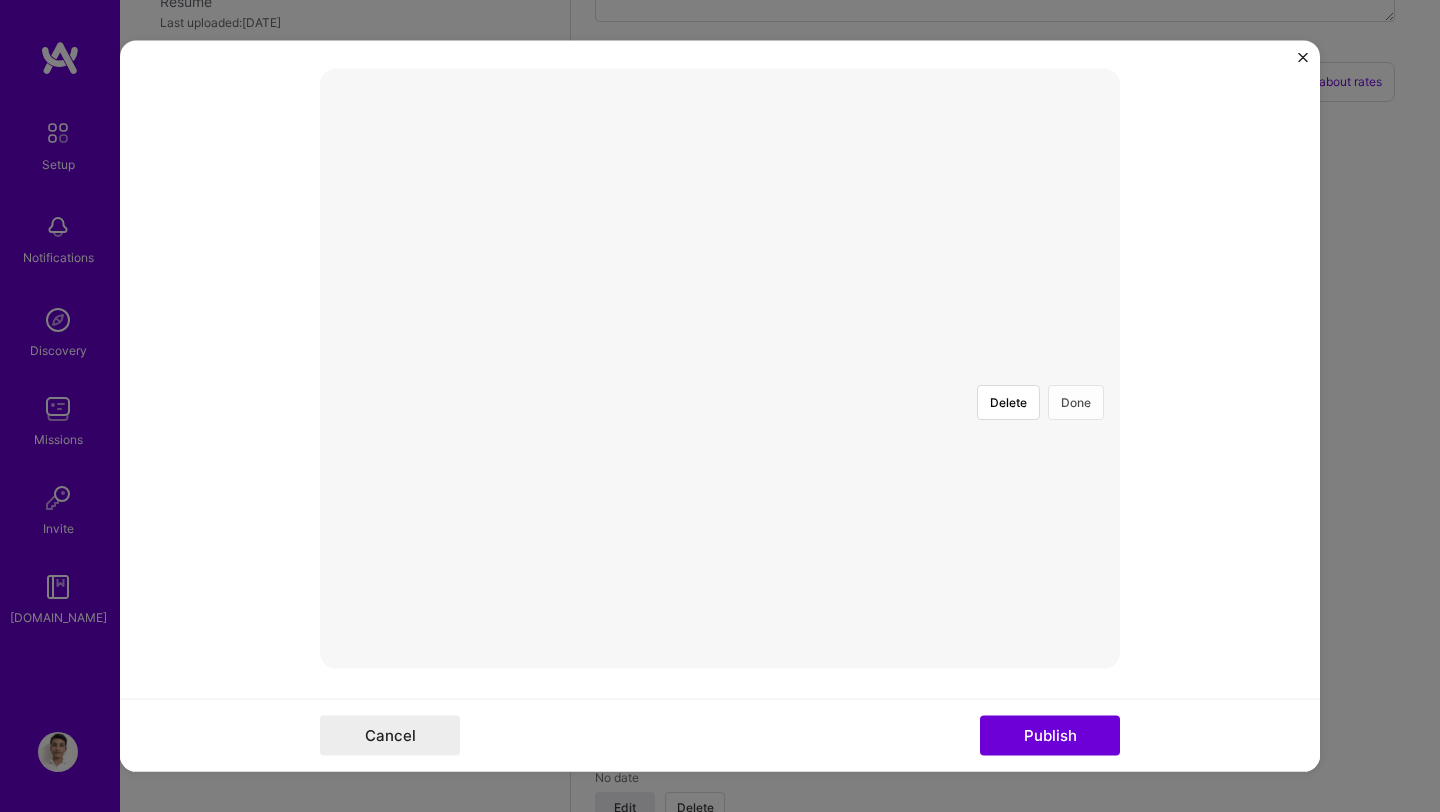 click on "Done" at bounding box center (1076, 402) 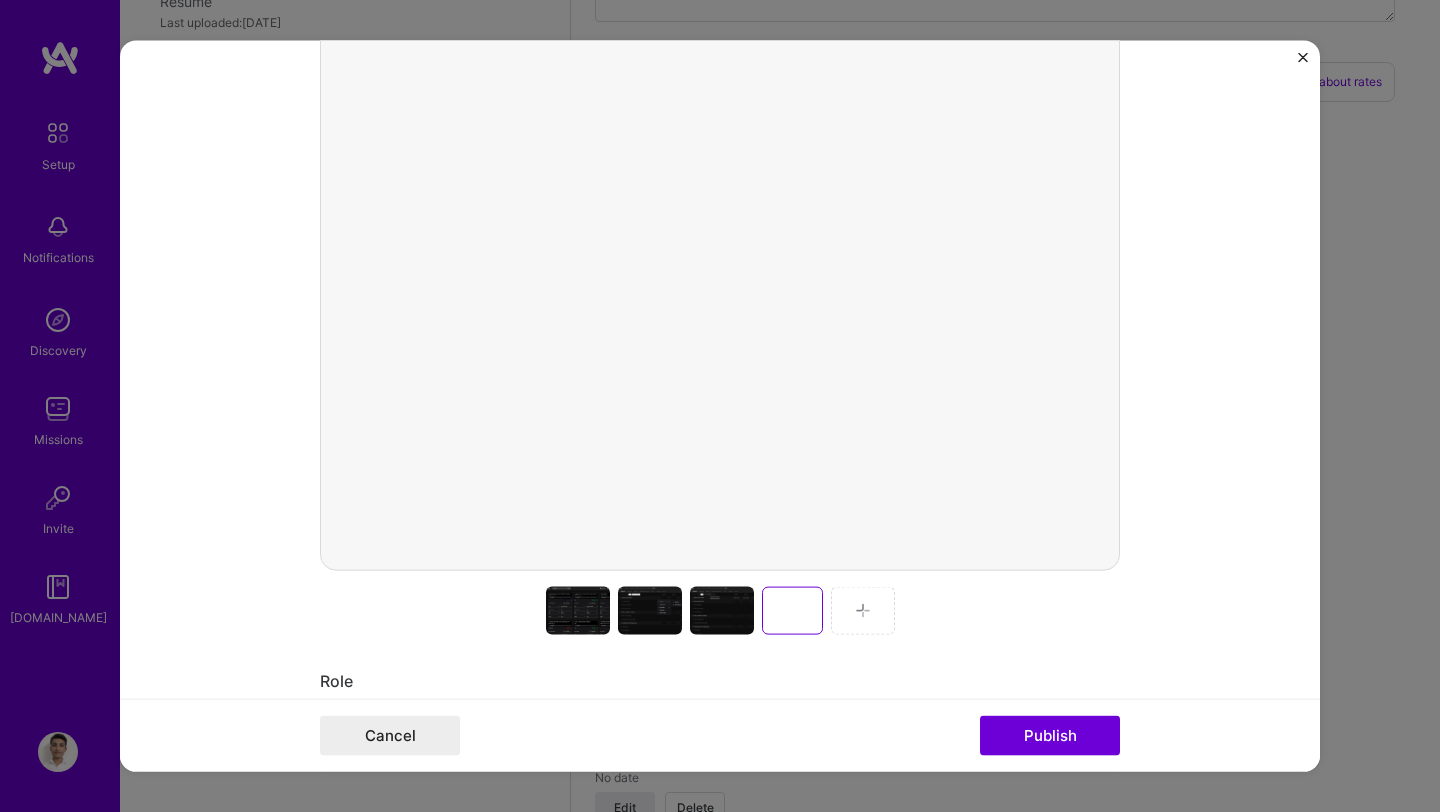 scroll, scrollTop: 510, scrollLeft: 0, axis: vertical 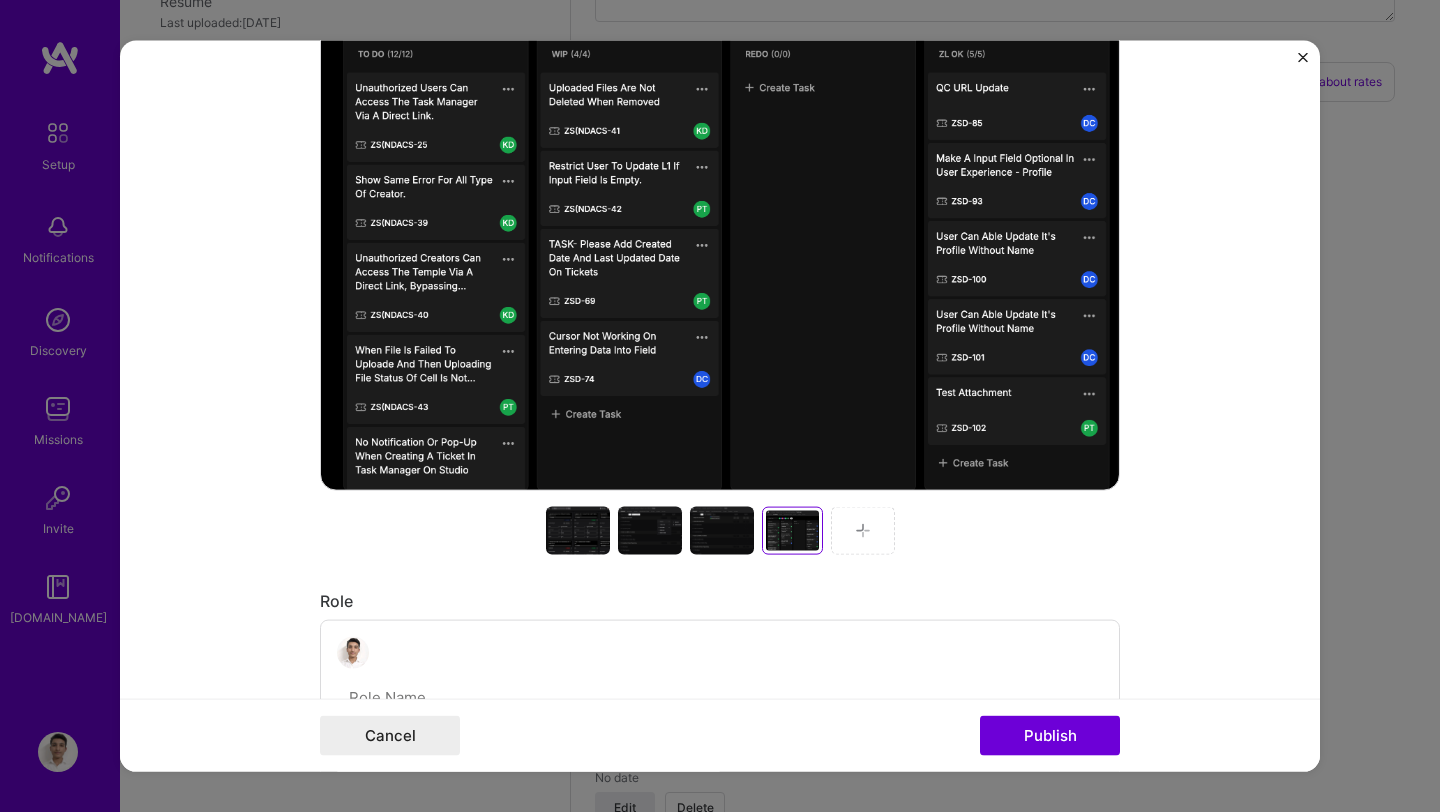click at bounding box center (863, 531) 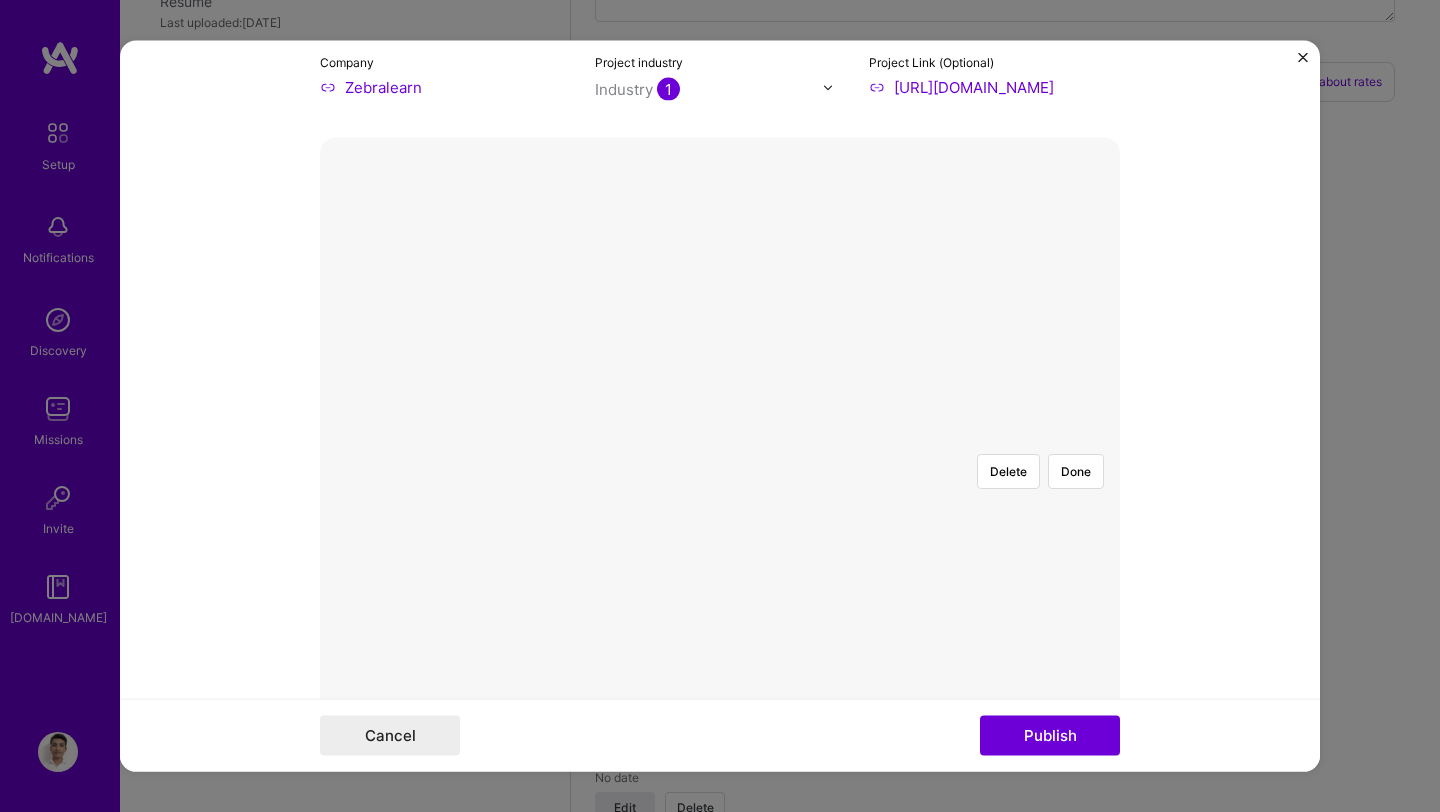 scroll, scrollTop: 261, scrollLeft: 0, axis: vertical 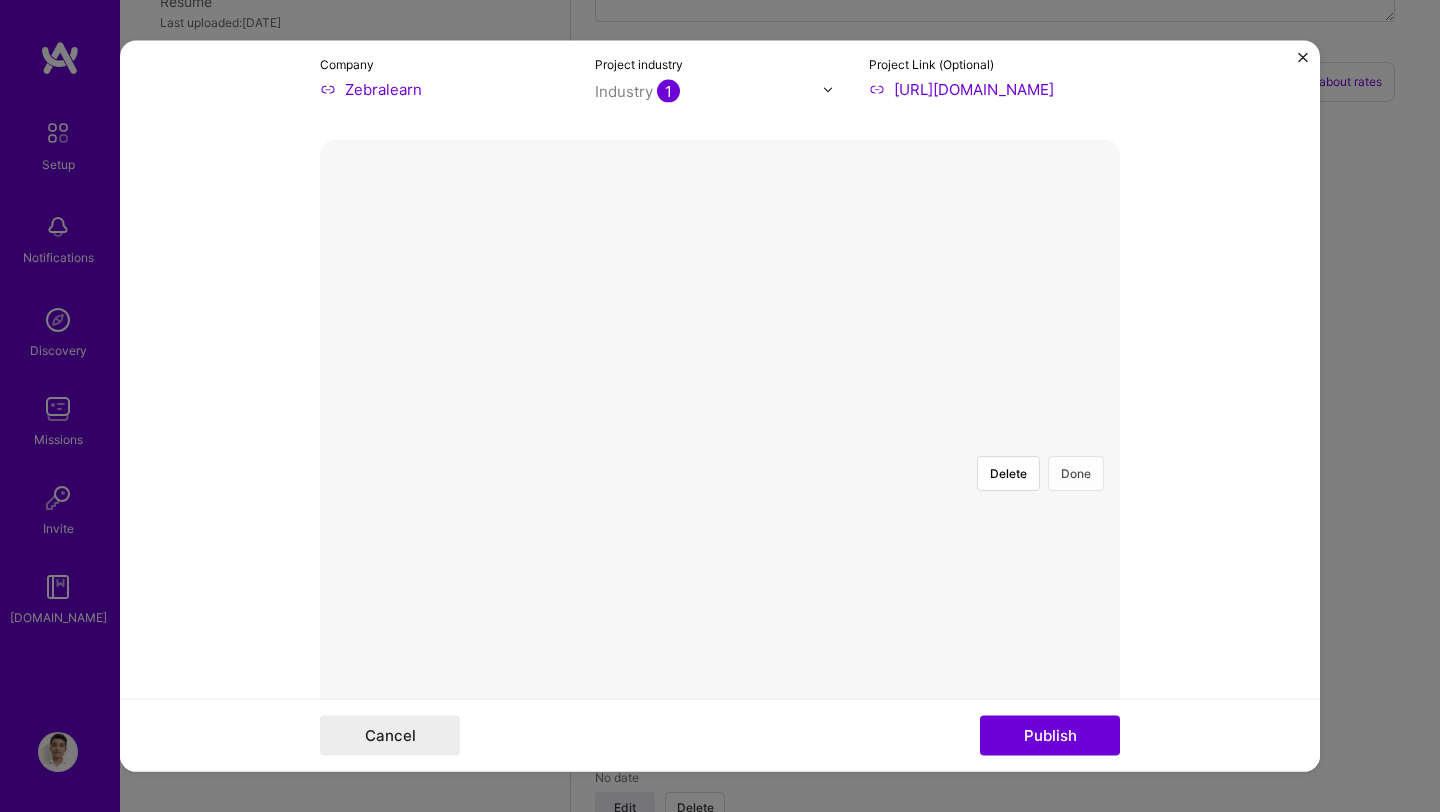 click on "Done" at bounding box center (1076, 473) 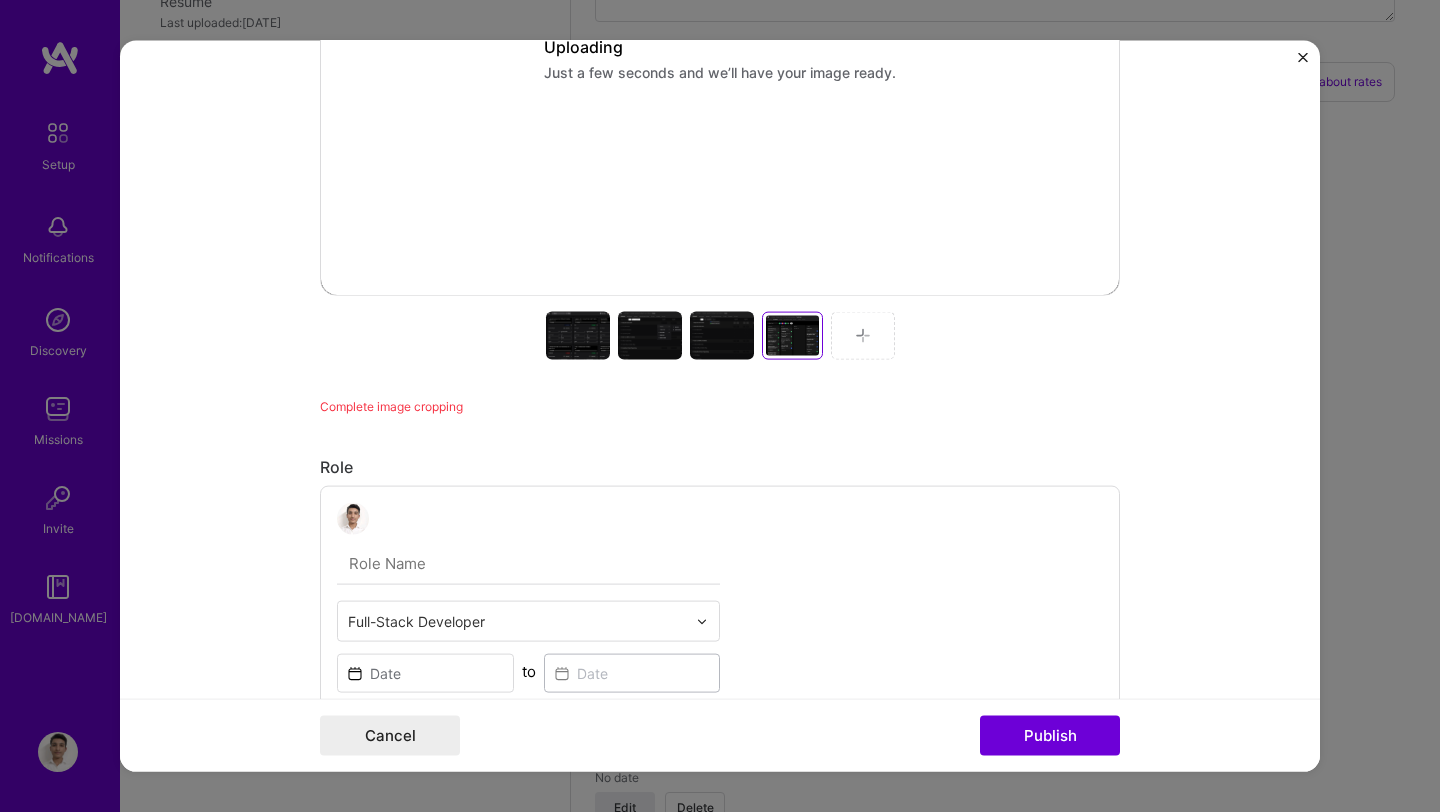 scroll, scrollTop: 710, scrollLeft: 0, axis: vertical 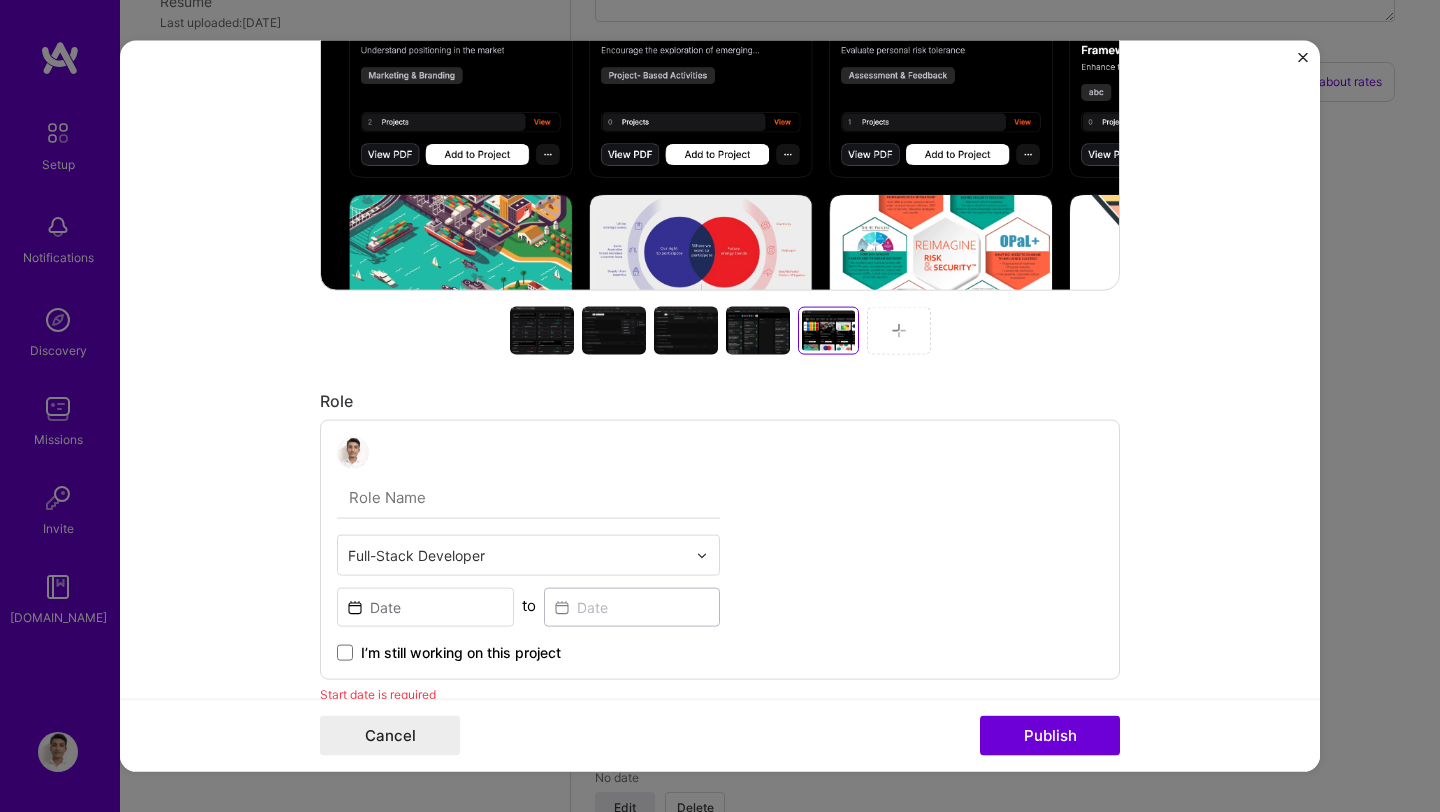click at bounding box center (542, 331) 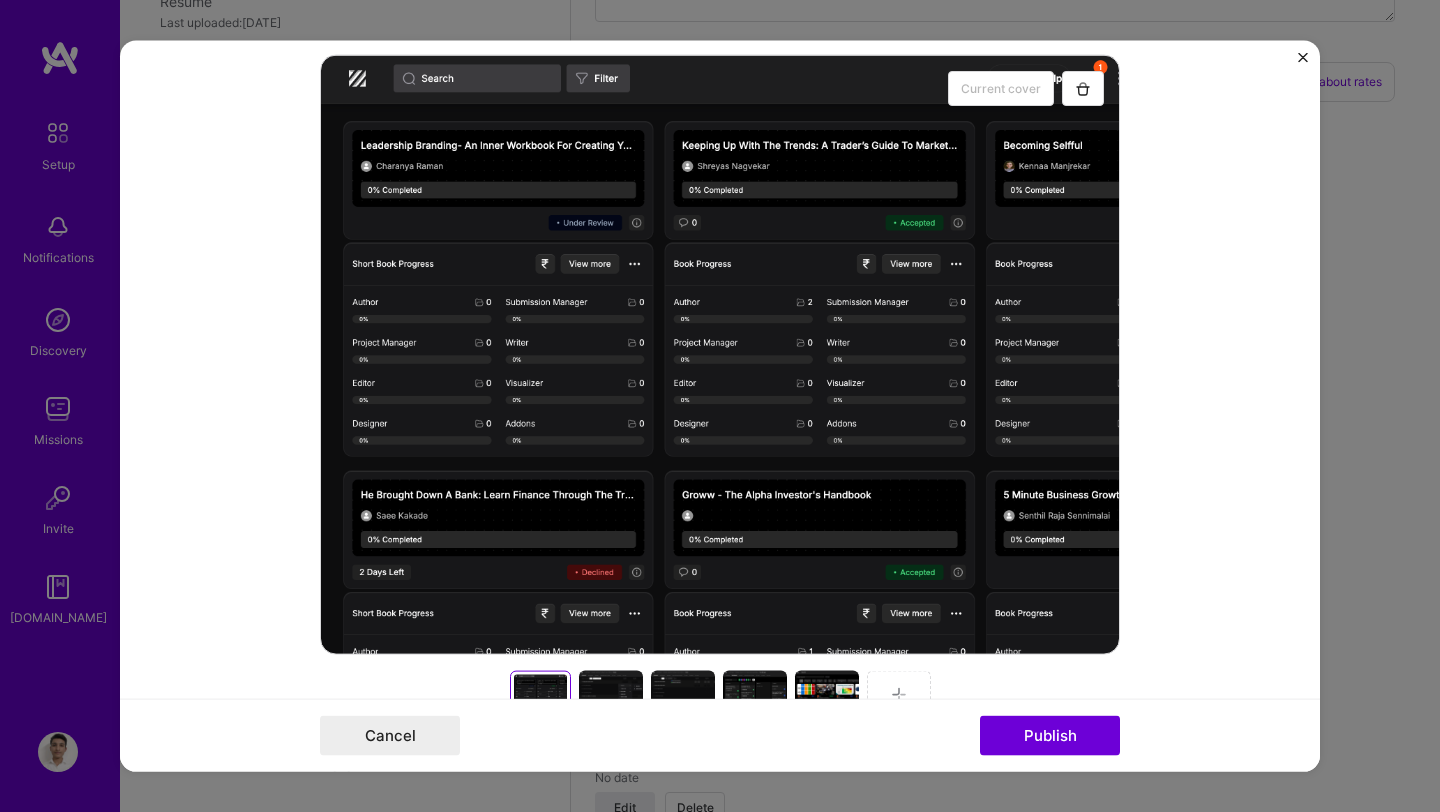 scroll, scrollTop: 353, scrollLeft: 0, axis: vertical 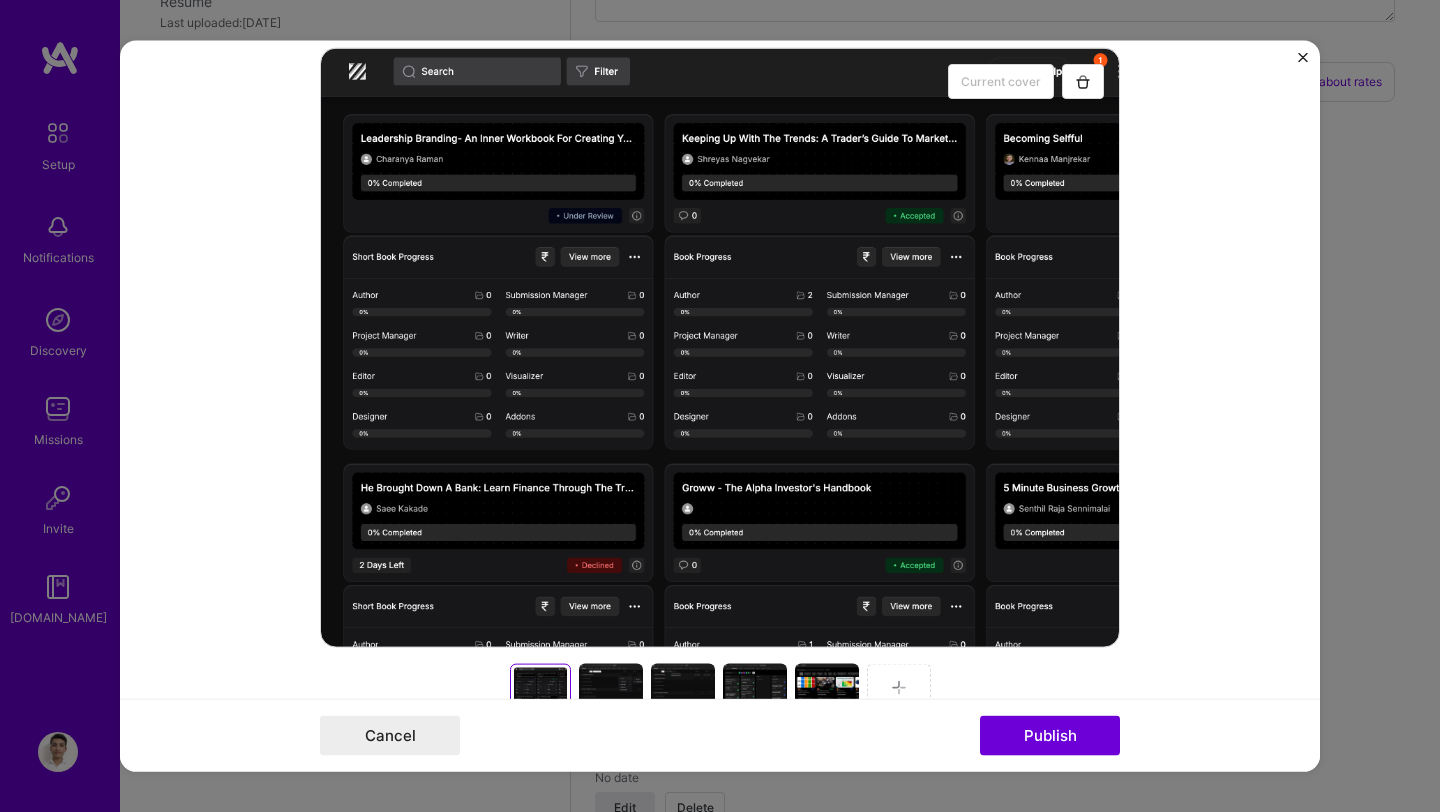 click at bounding box center (611, 688) 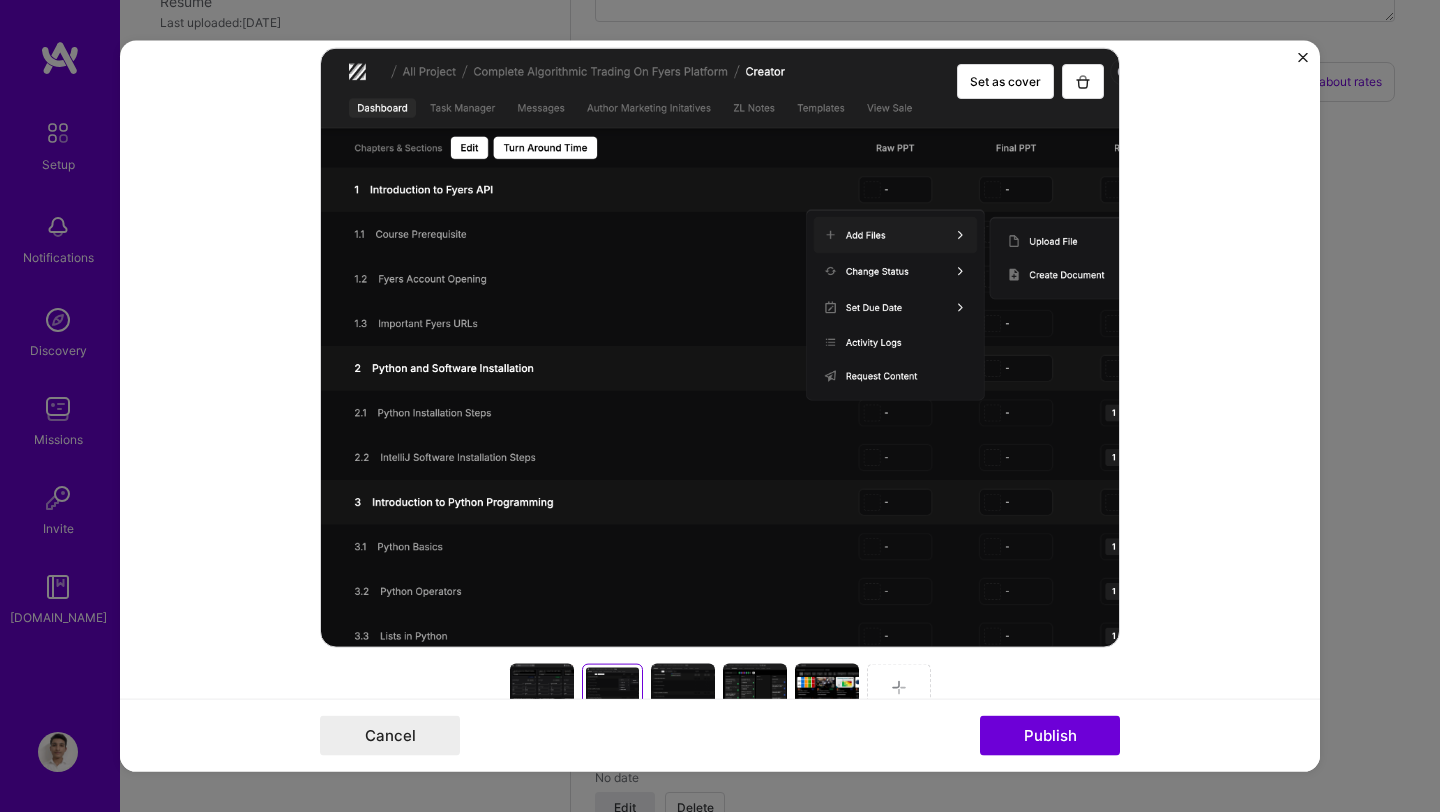click at bounding box center [683, 688] 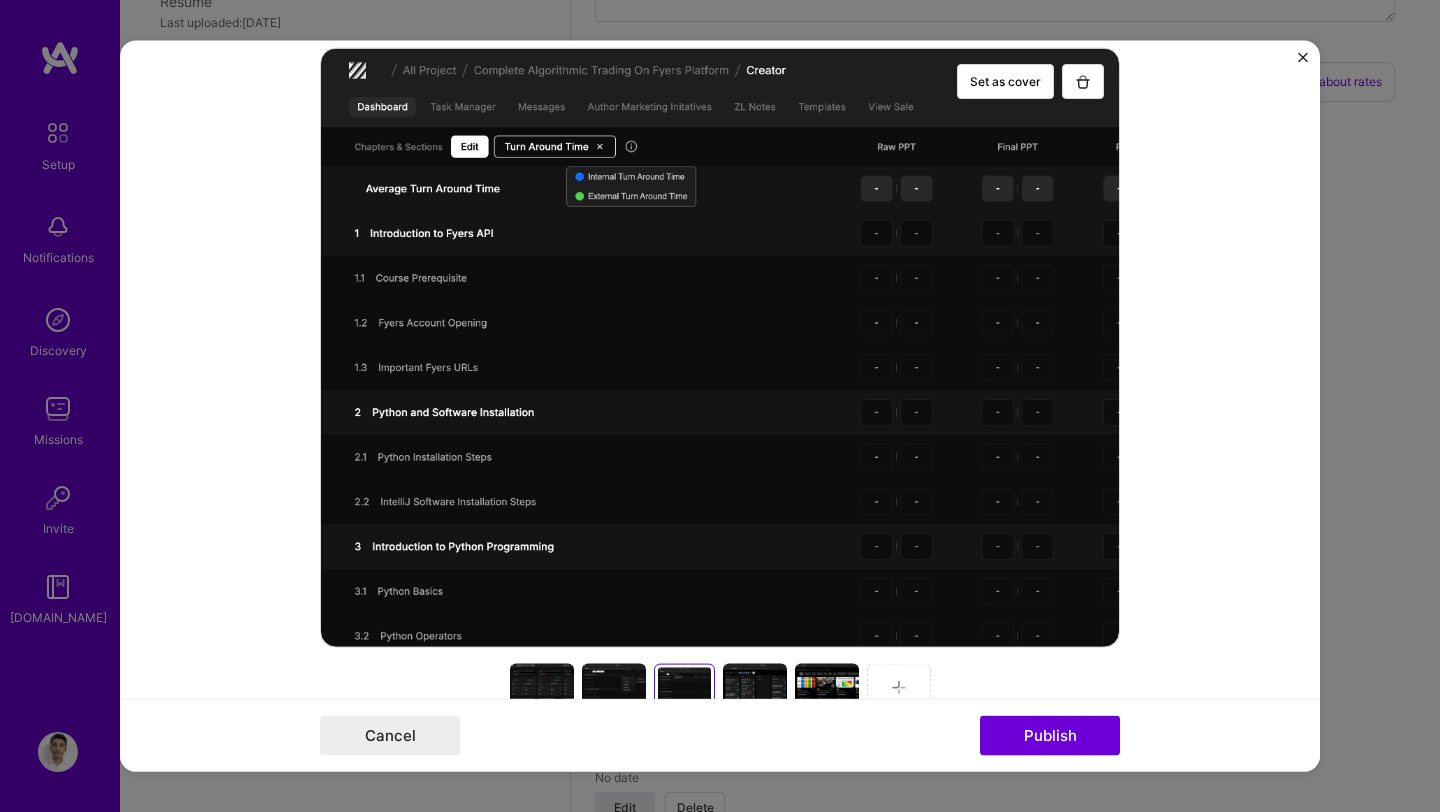 click at bounding box center [755, 688] 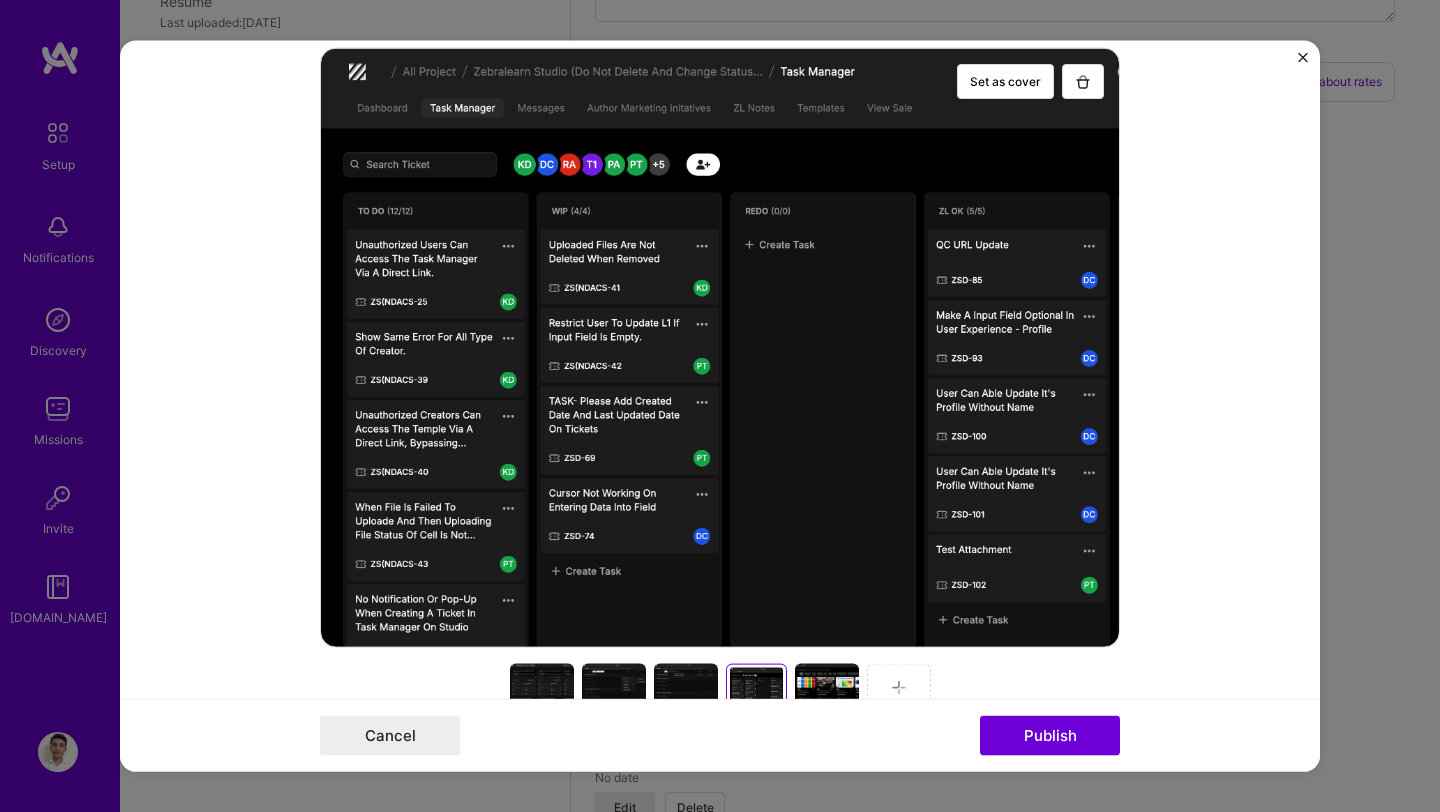 click at bounding box center (827, 688) 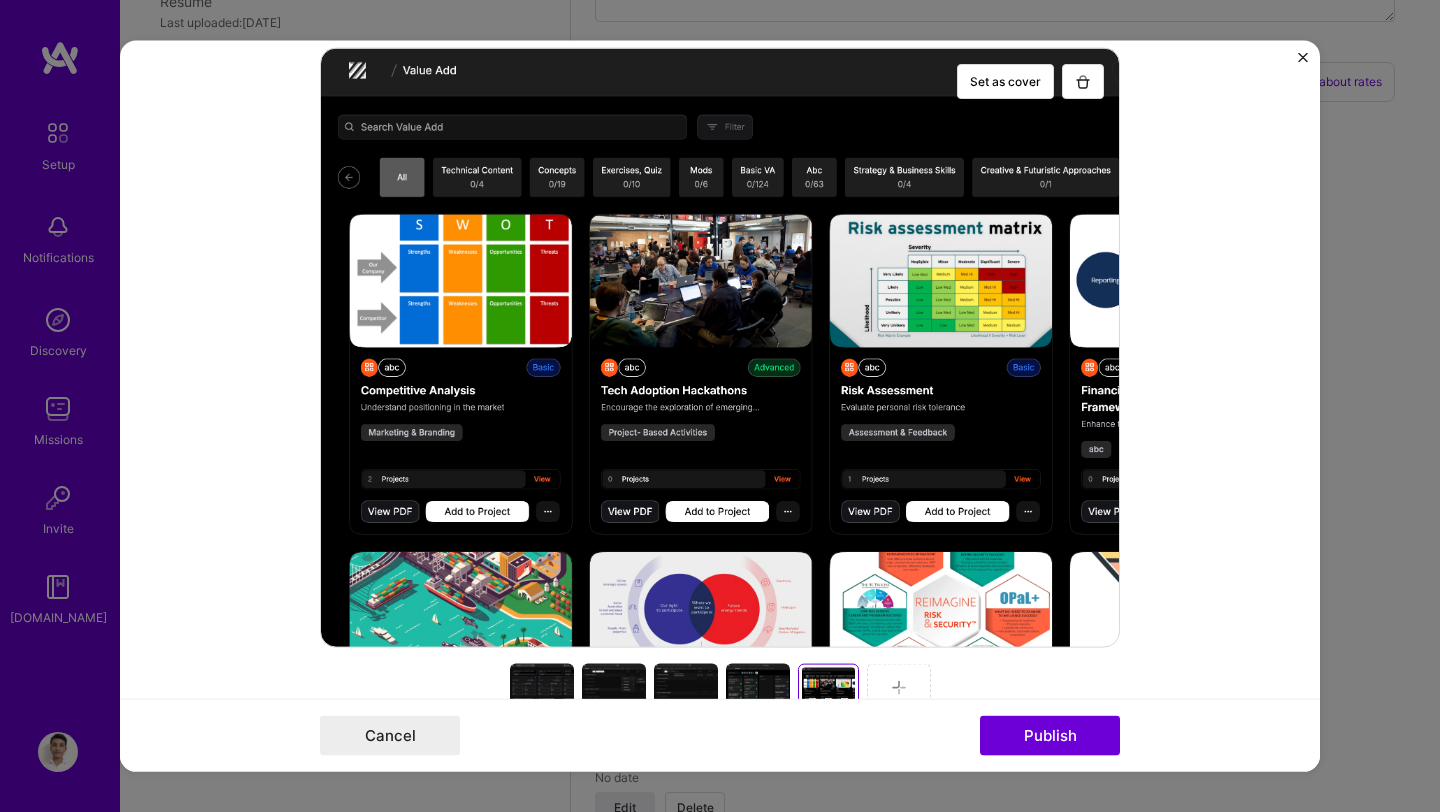click at bounding box center [542, 688] 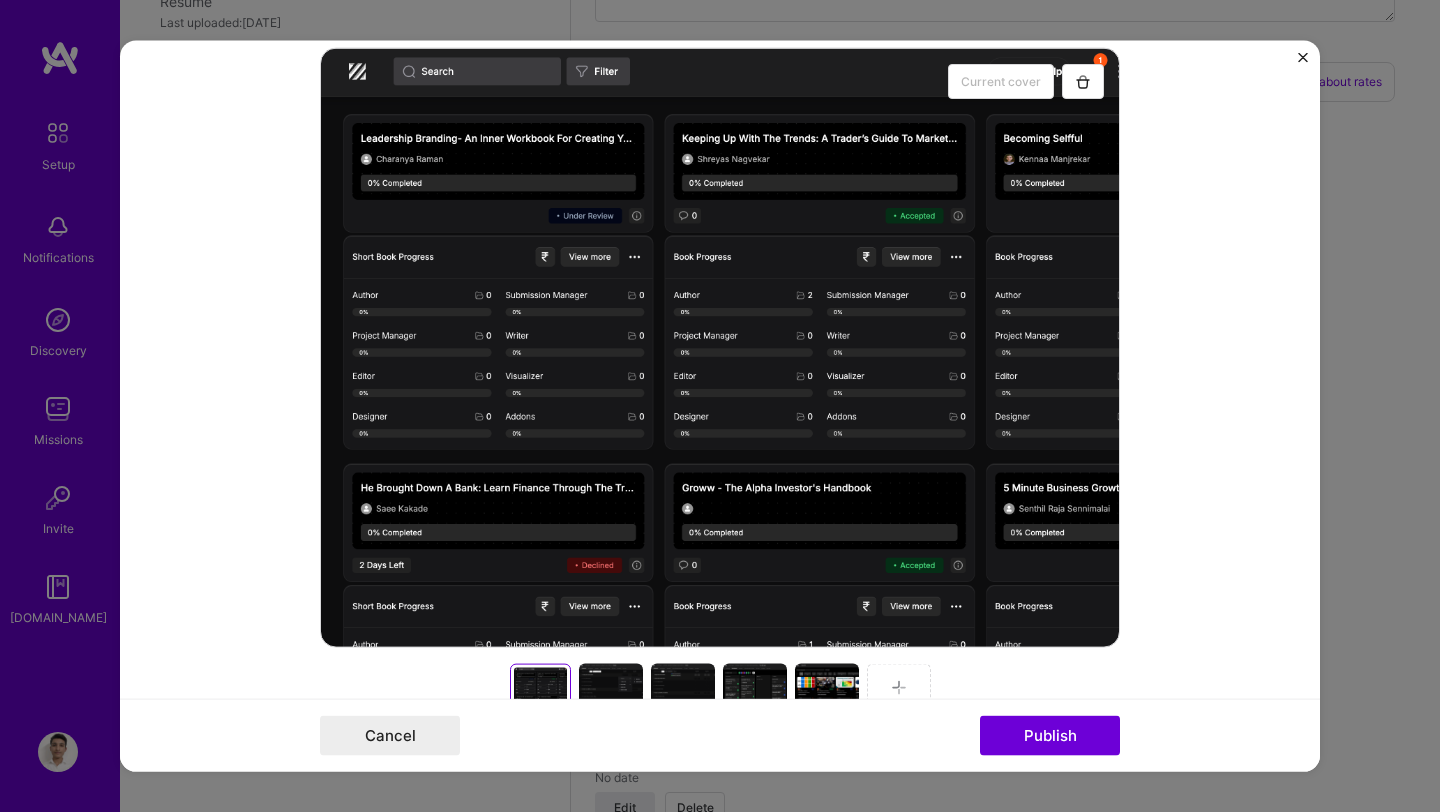 click at bounding box center (611, 688) 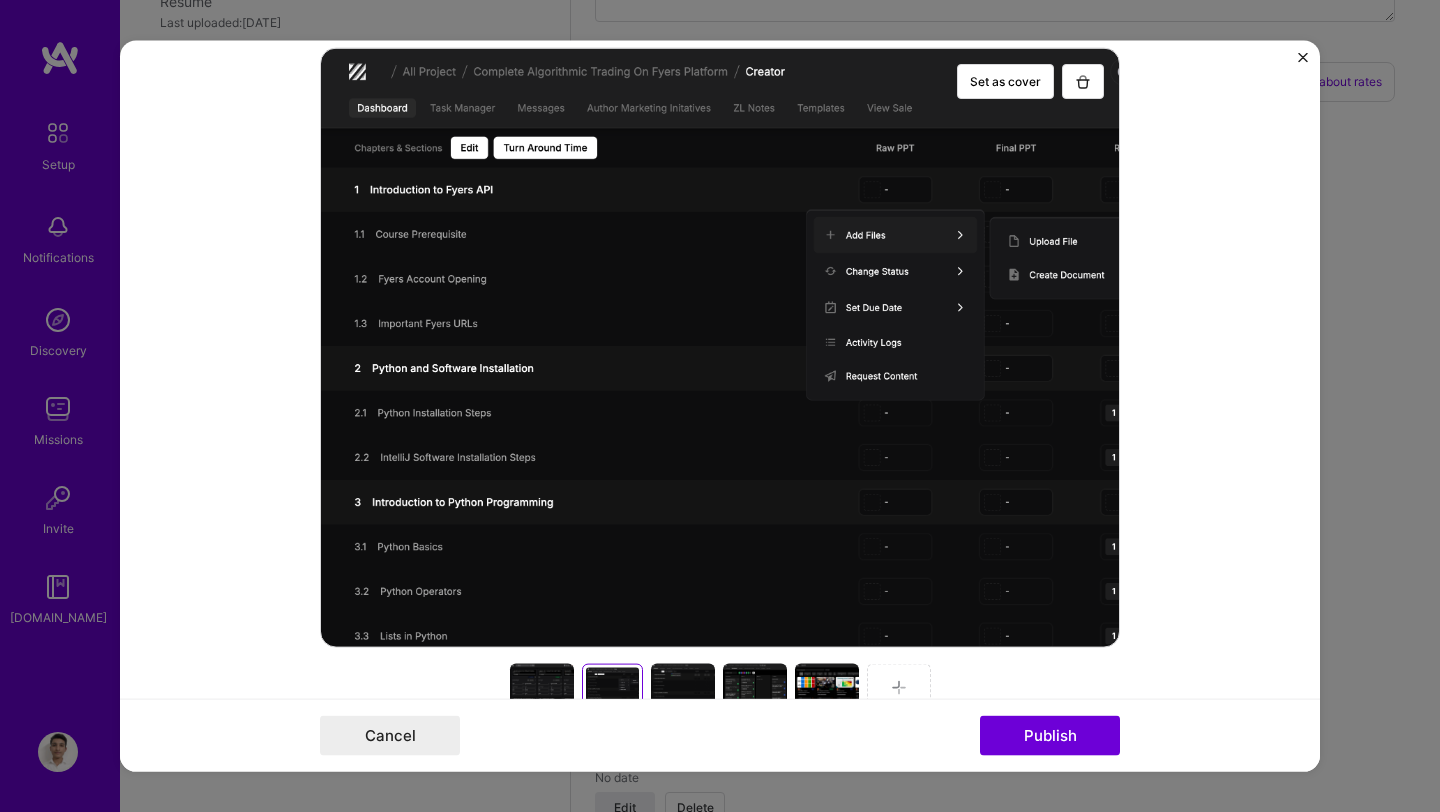 click at bounding box center [683, 688] 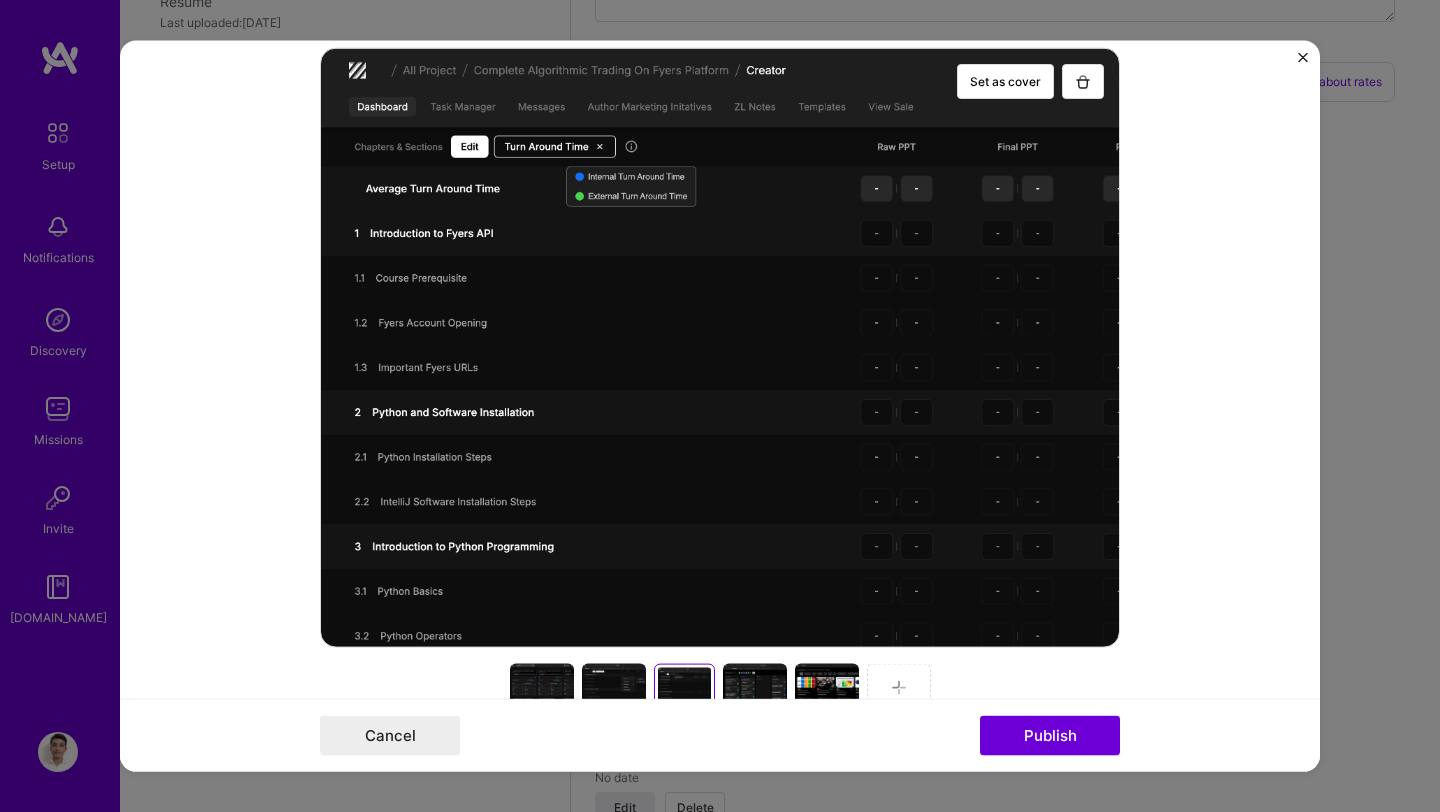click at bounding box center (755, 688) 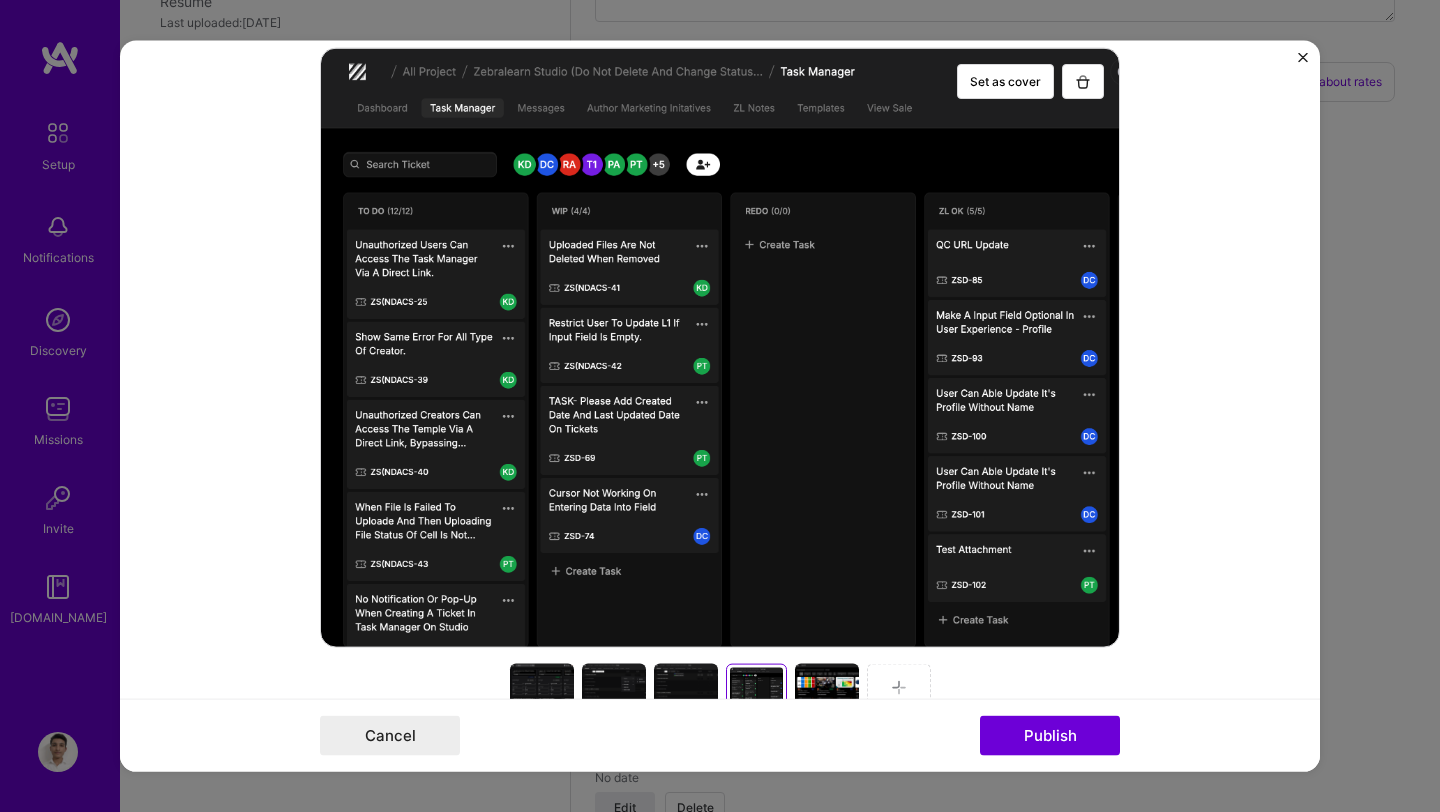 click at bounding box center [827, 688] 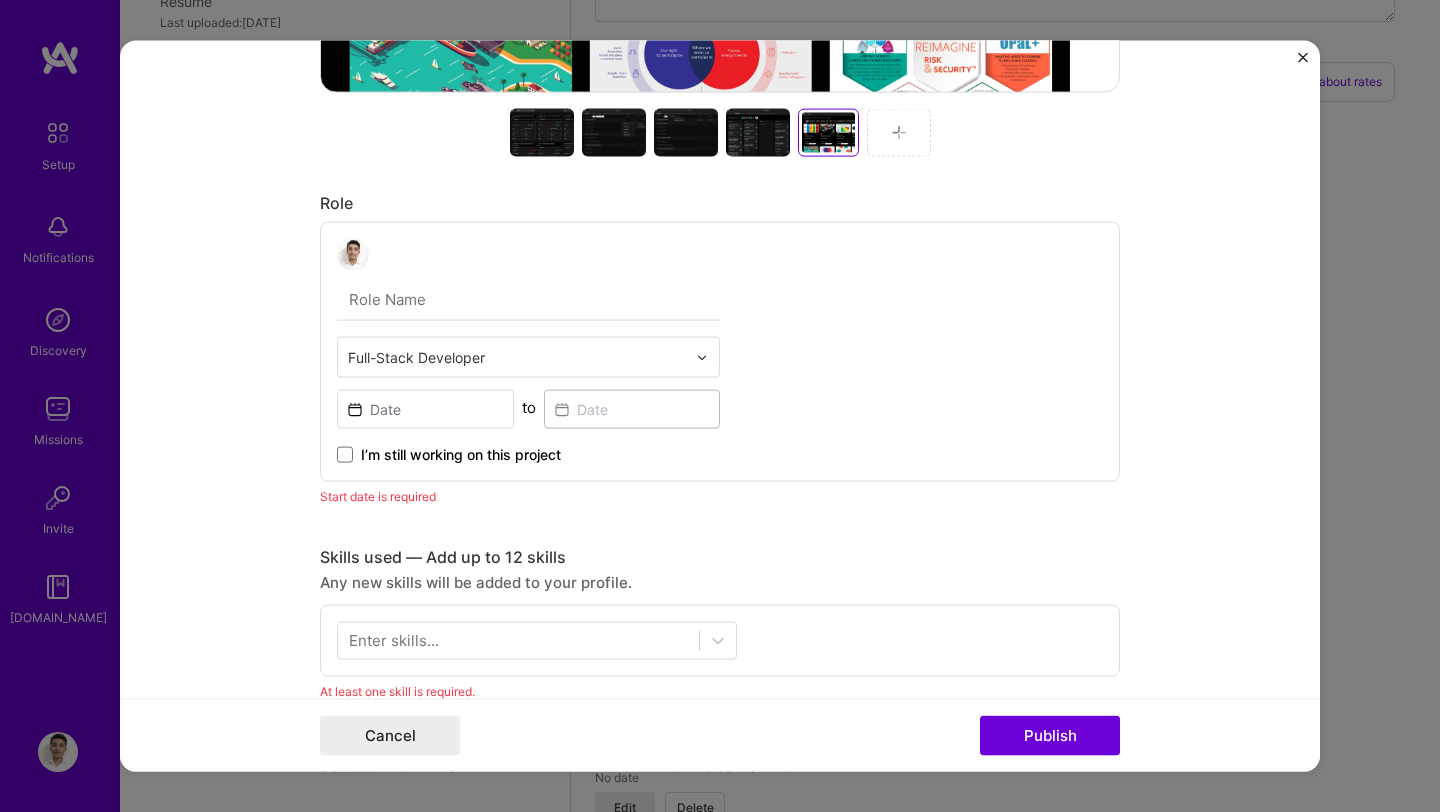 scroll, scrollTop: 929, scrollLeft: 0, axis: vertical 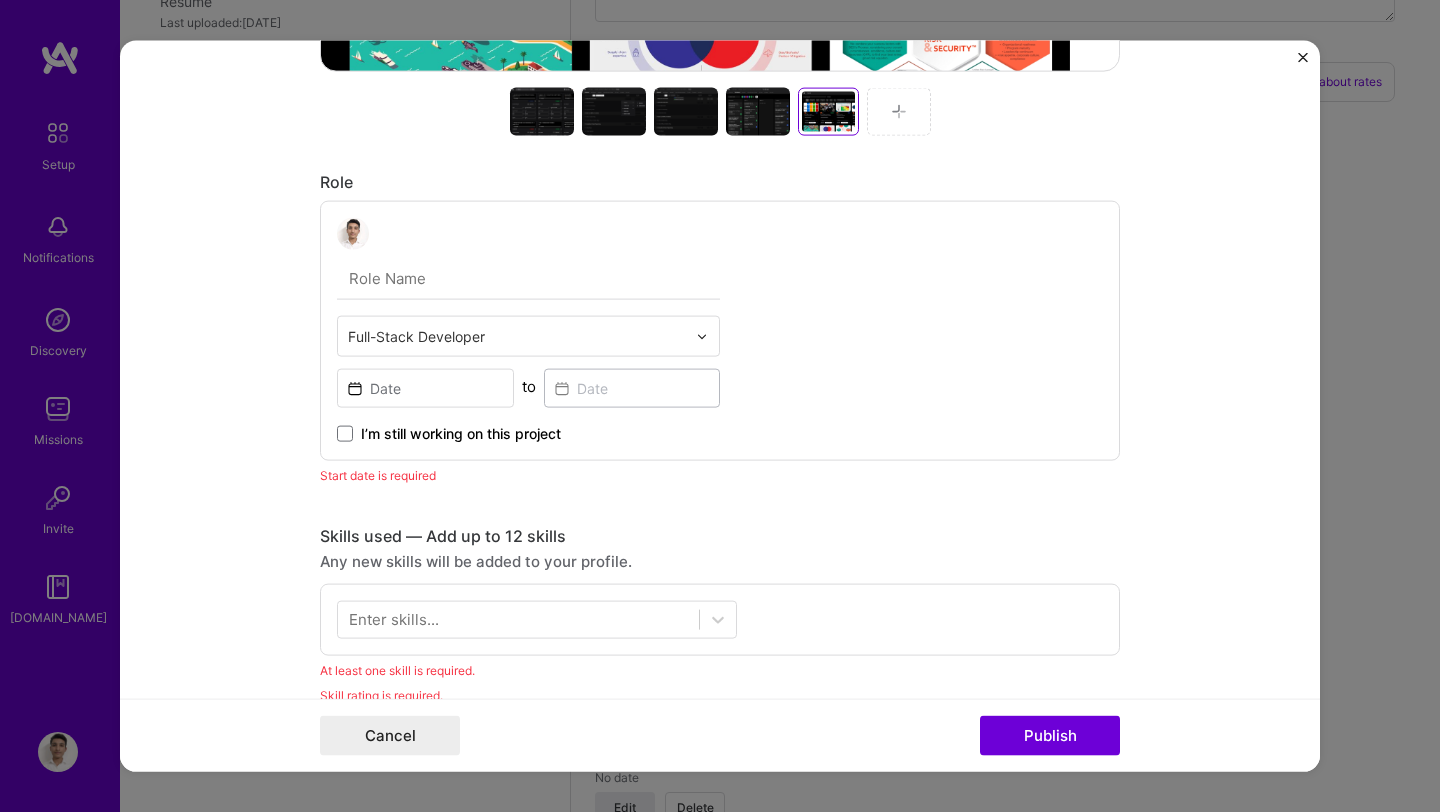 click at bounding box center [528, 279] 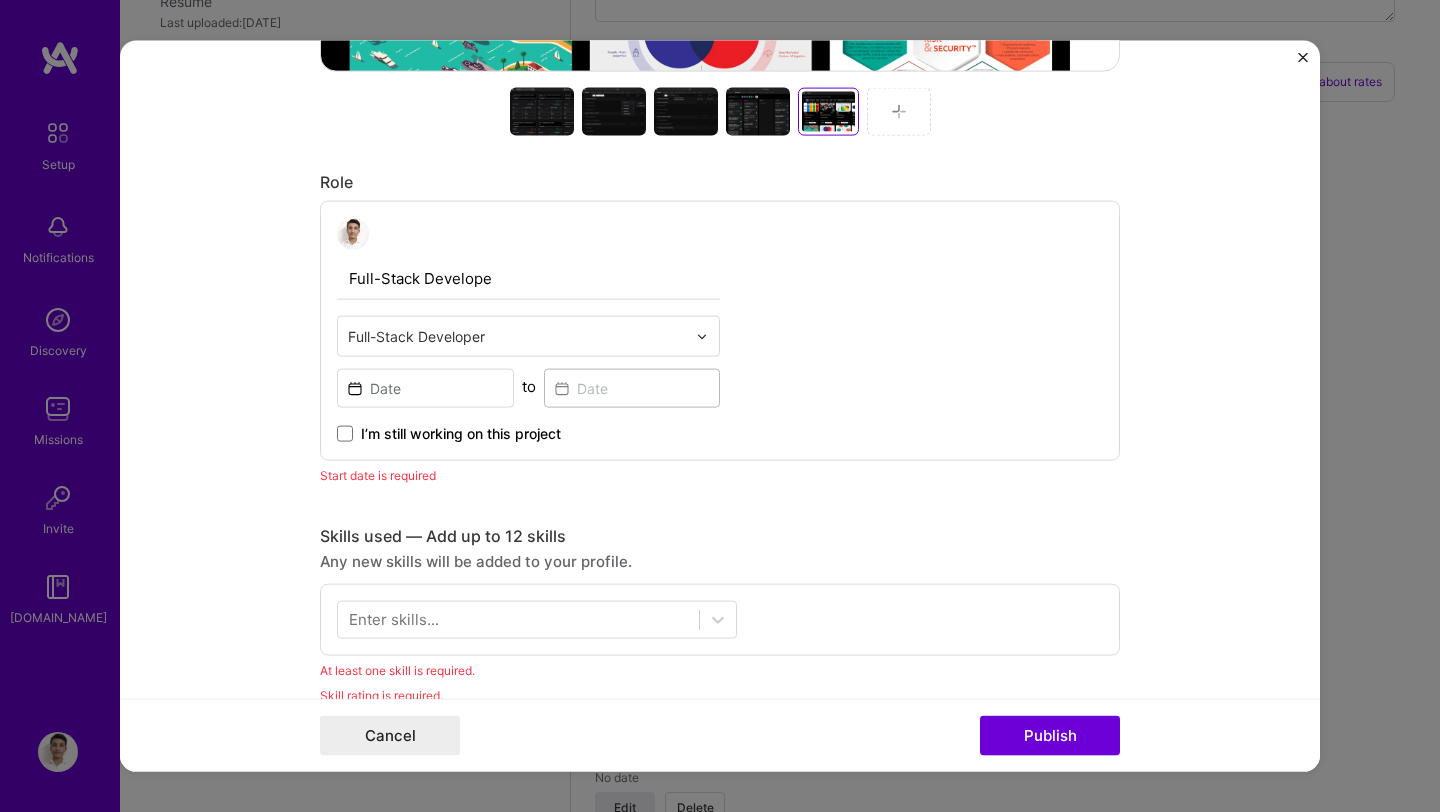 type on "Full-Stack Developer" 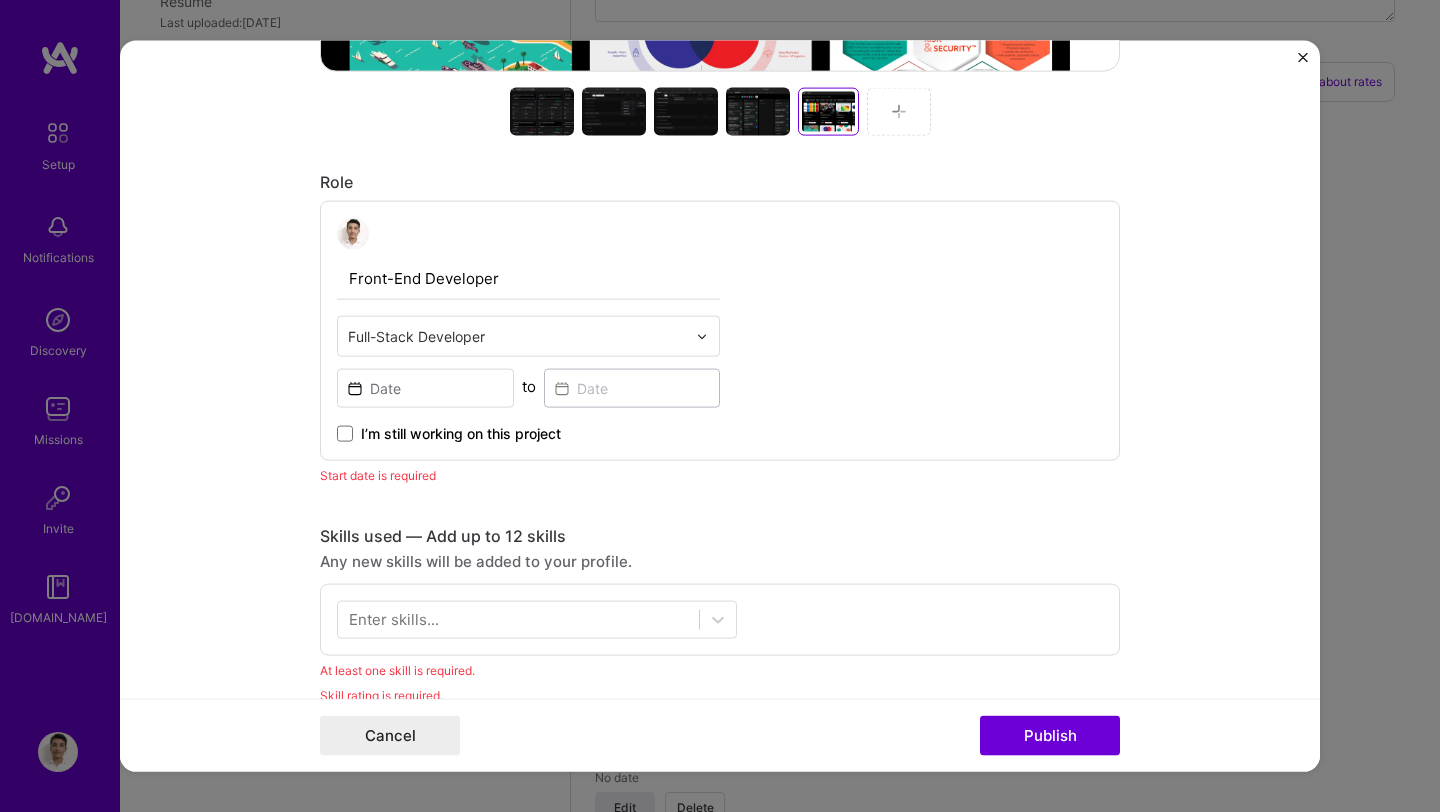 type on "Front-End Developer" 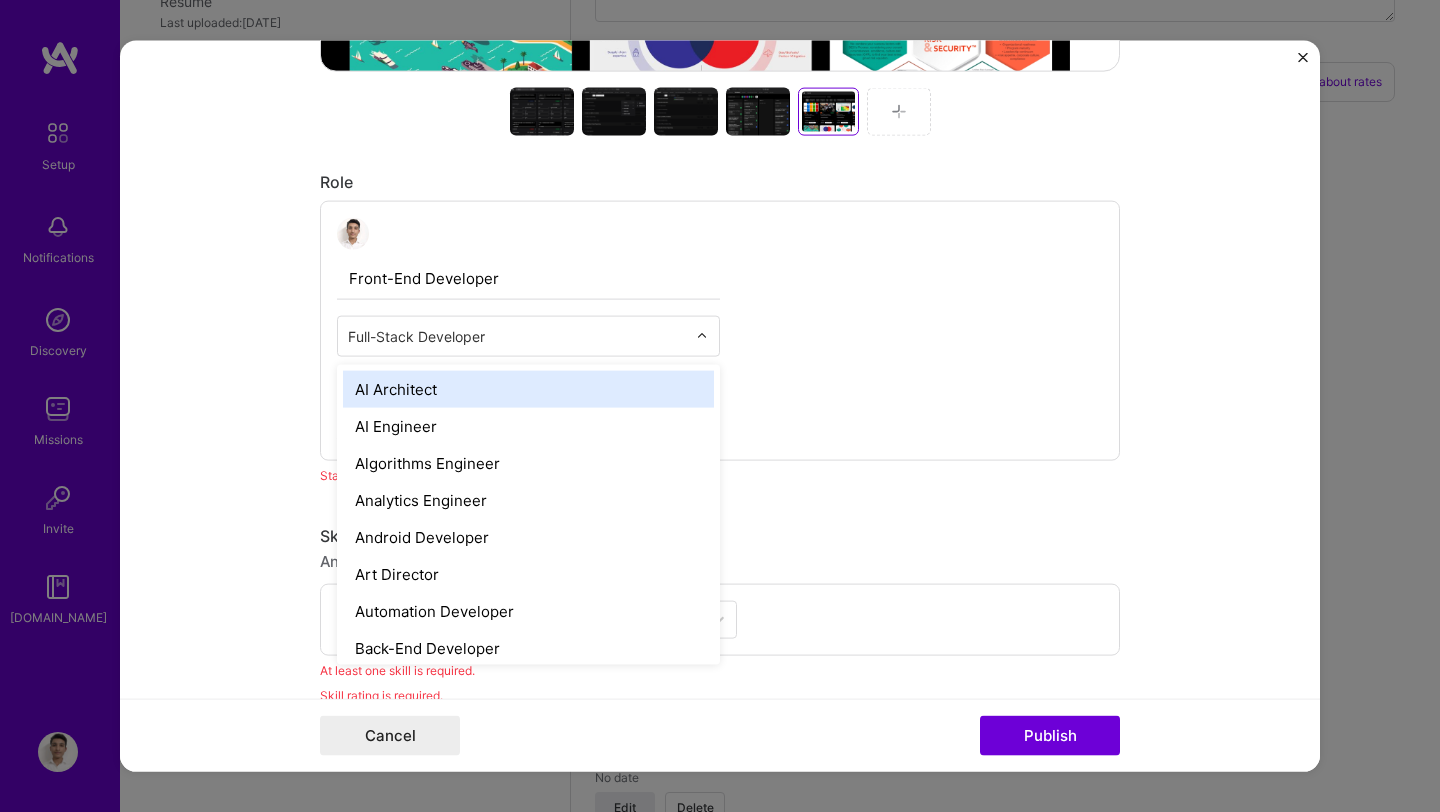 click at bounding box center [517, 336] 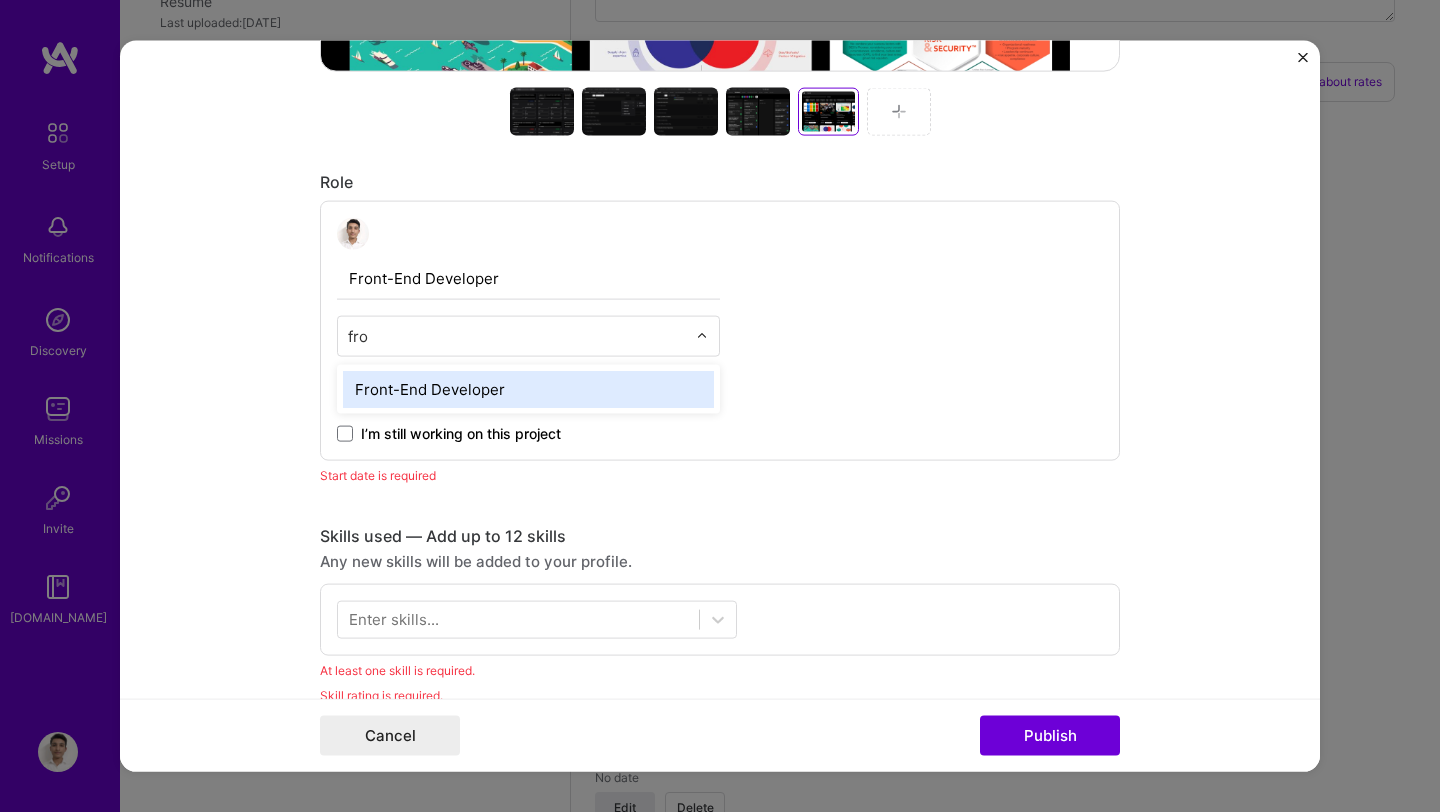 type on "fron" 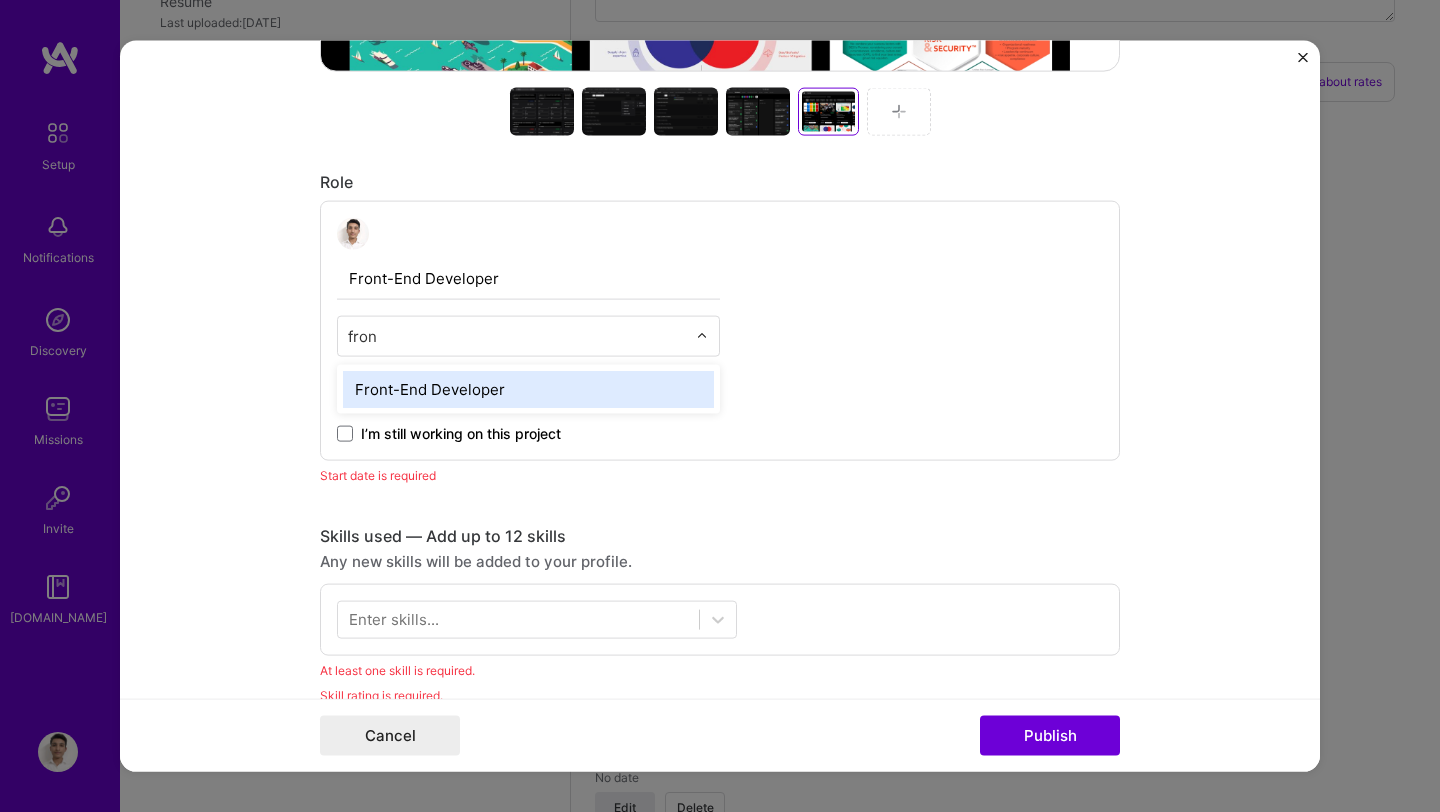 click on "Front-End Developer" at bounding box center [528, 389] 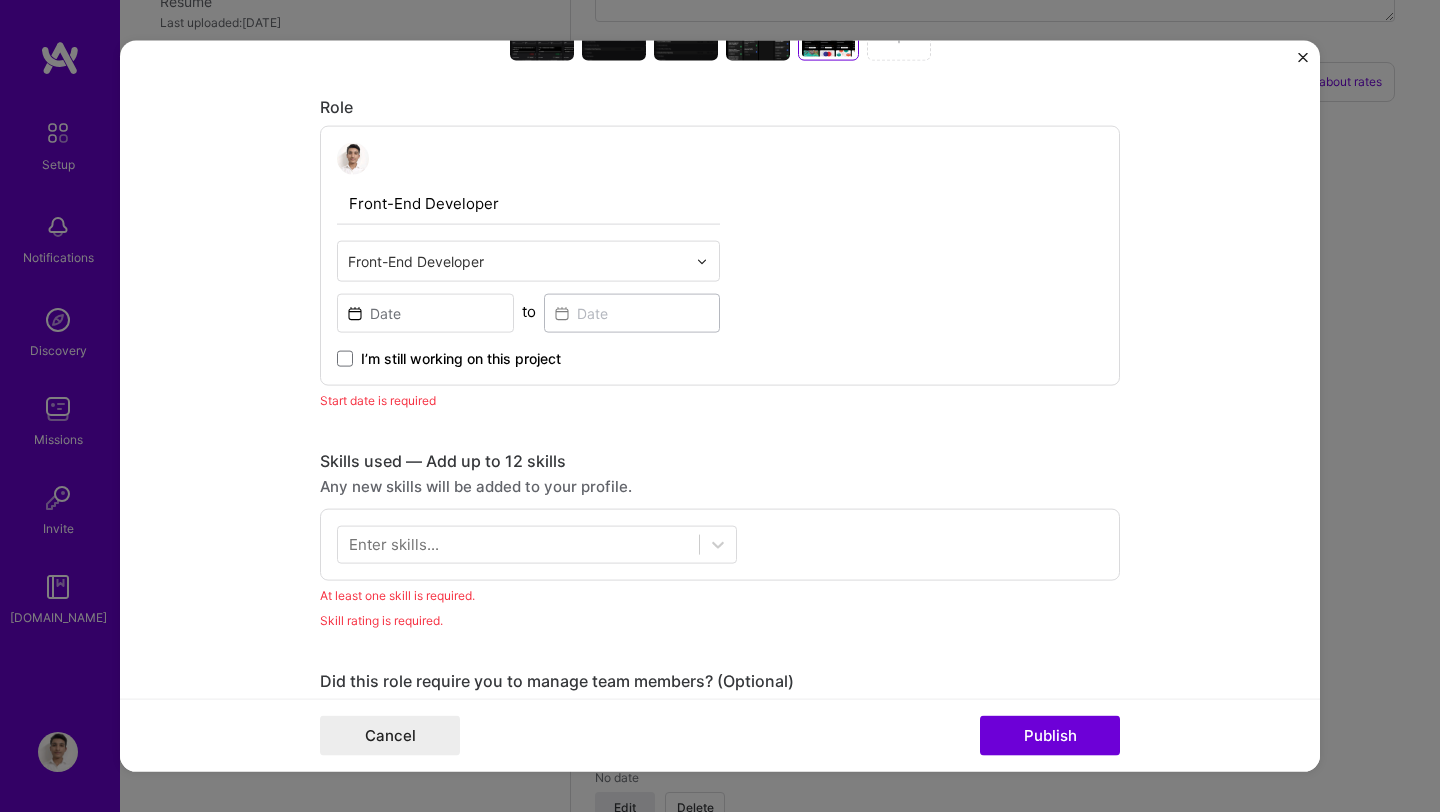 scroll, scrollTop: 1016, scrollLeft: 0, axis: vertical 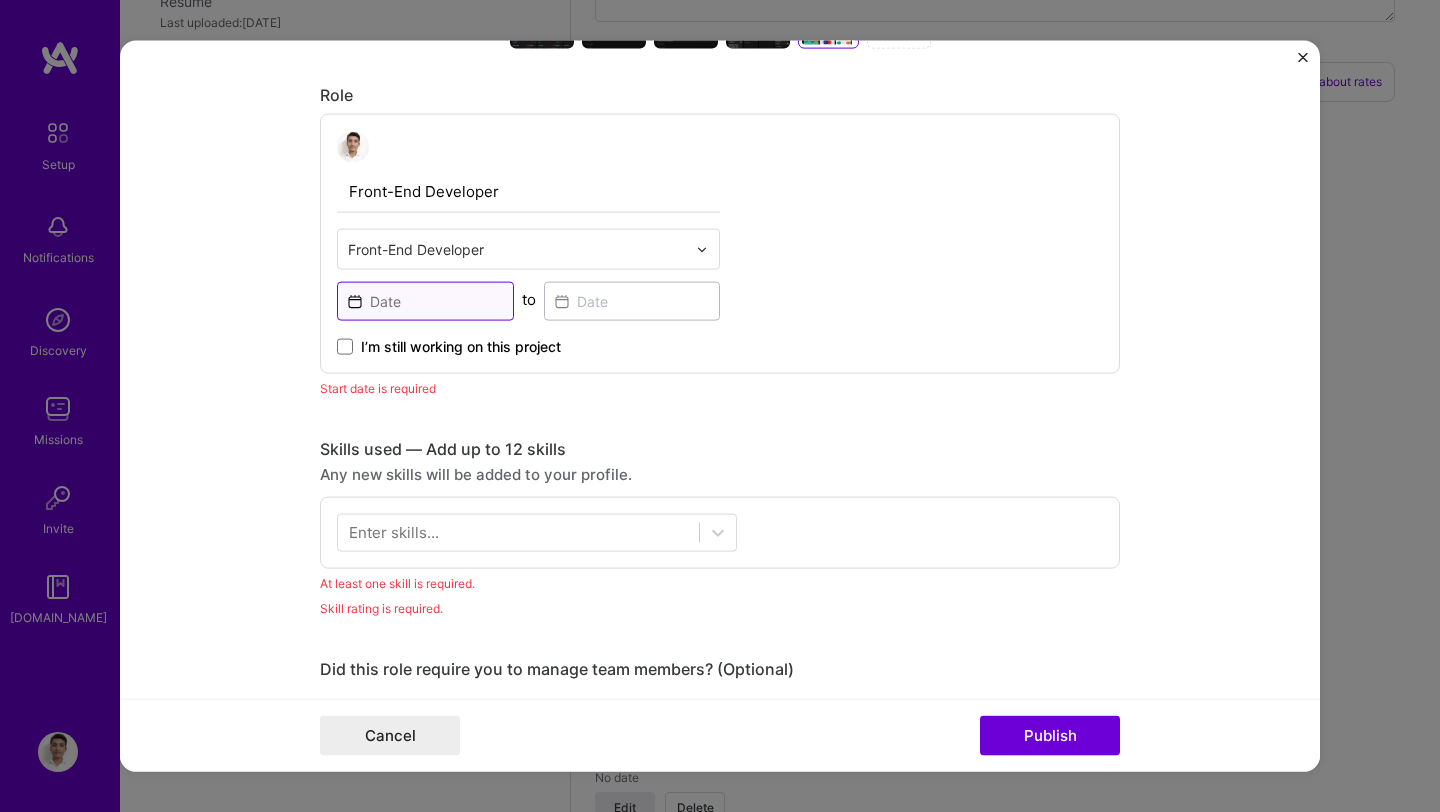 click at bounding box center (425, 301) 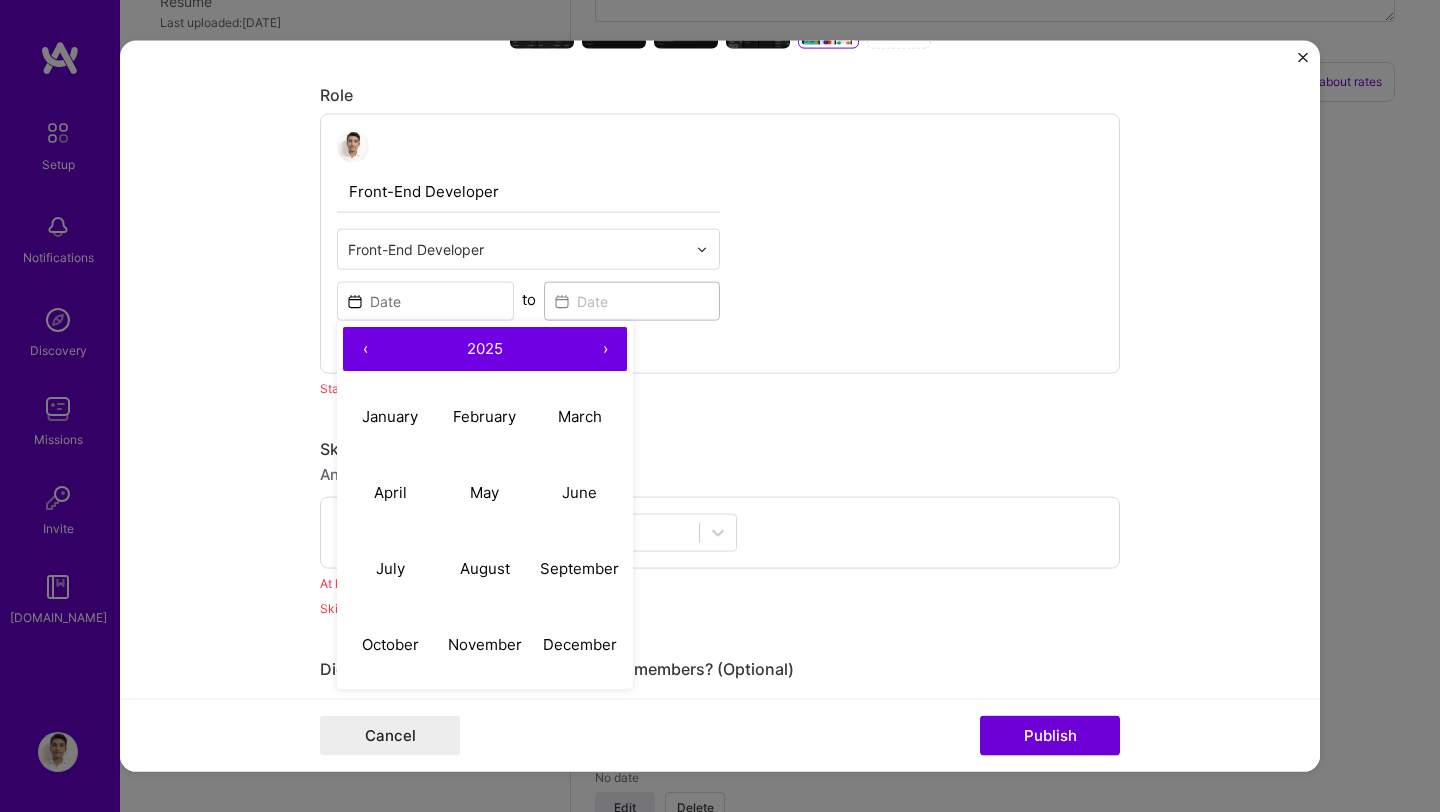 type 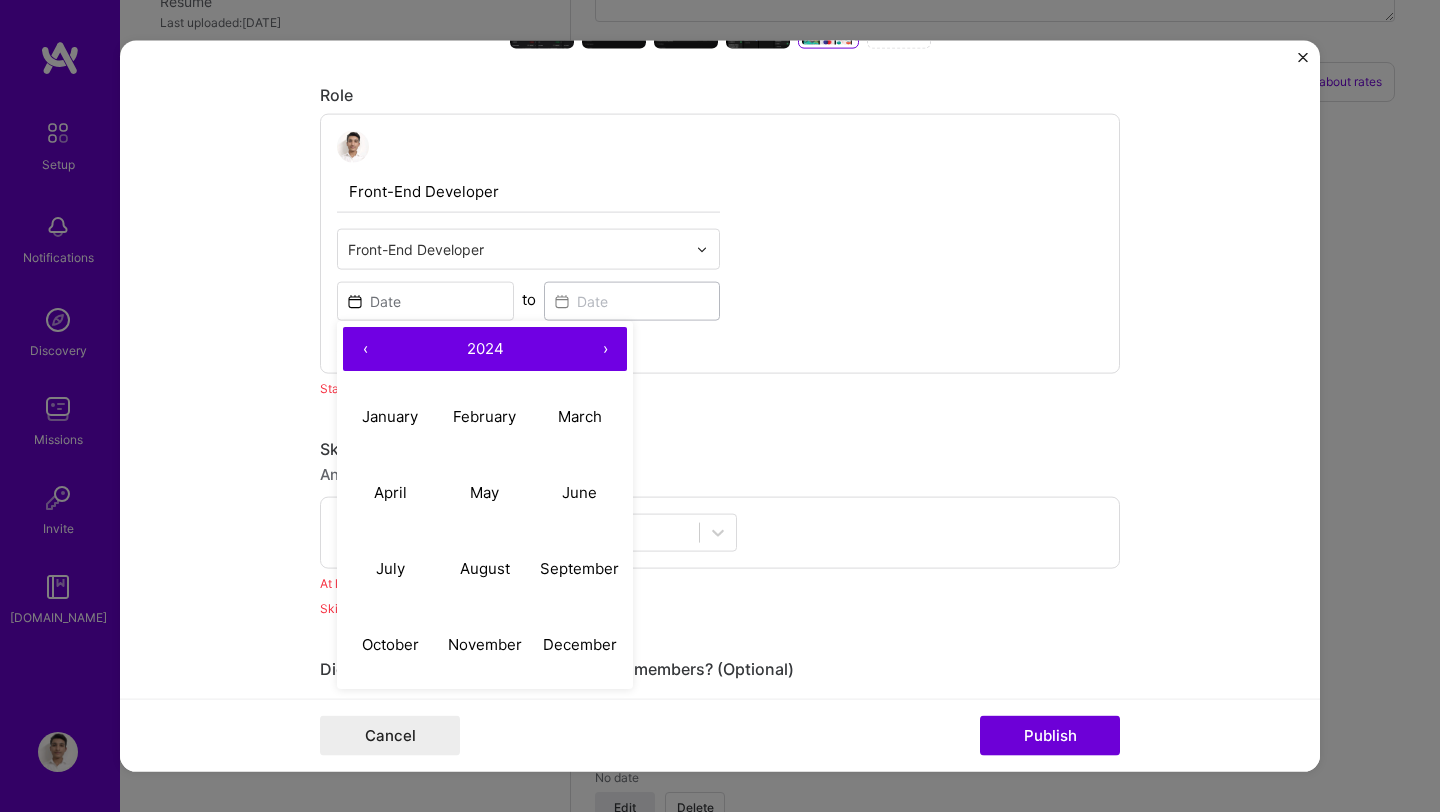 click on "‹" at bounding box center [365, 349] 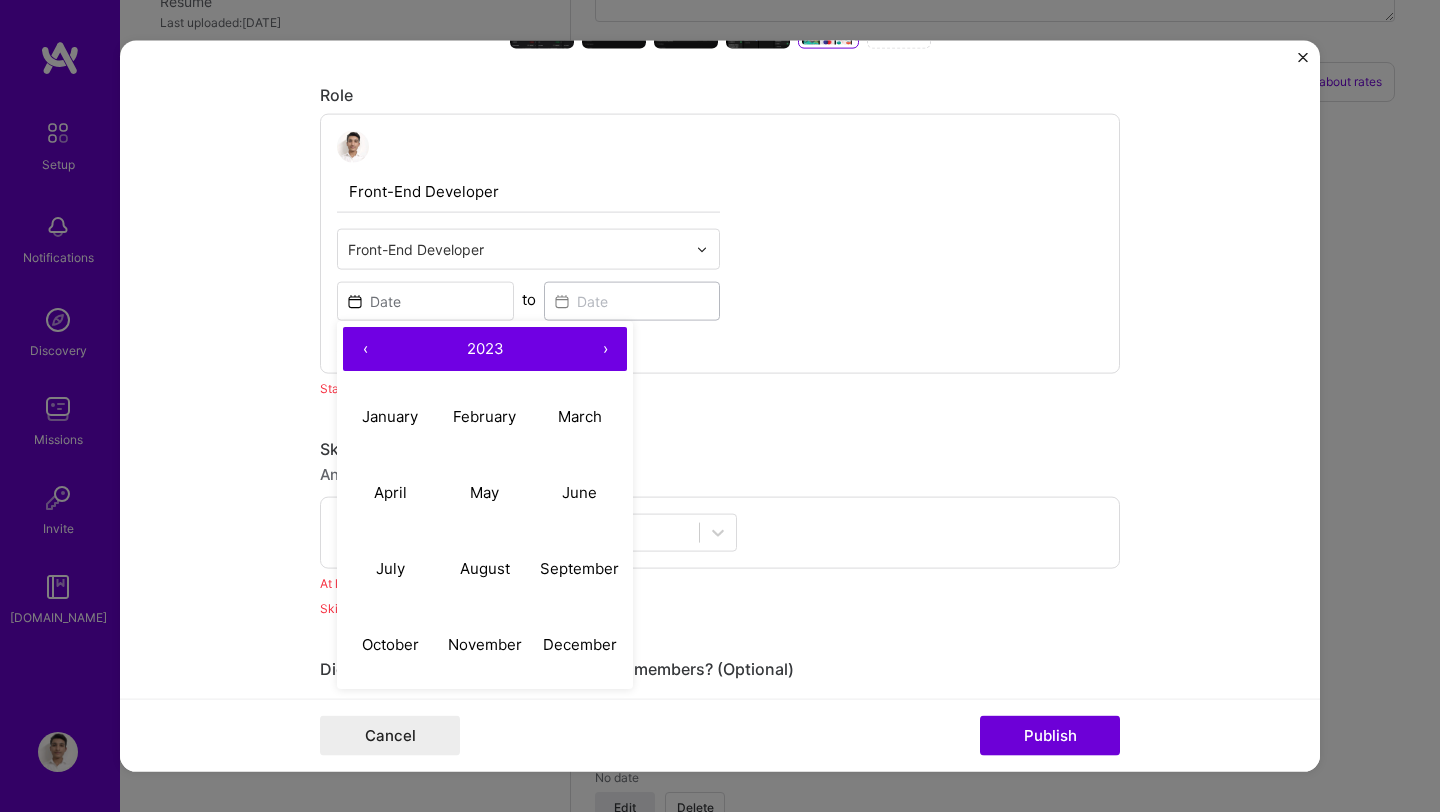 click on "‹" at bounding box center [365, 349] 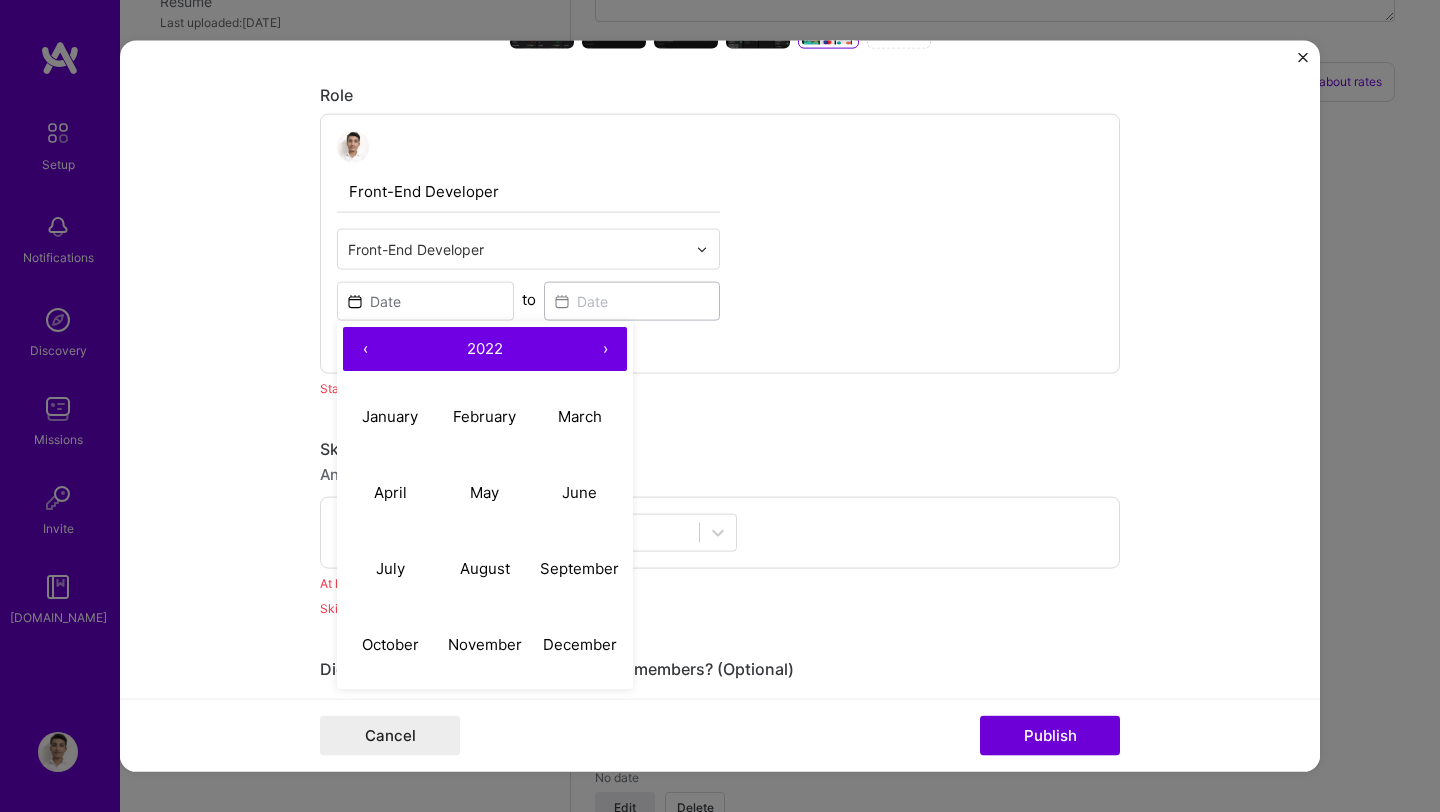 click on "‹" at bounding box center (365, 349) 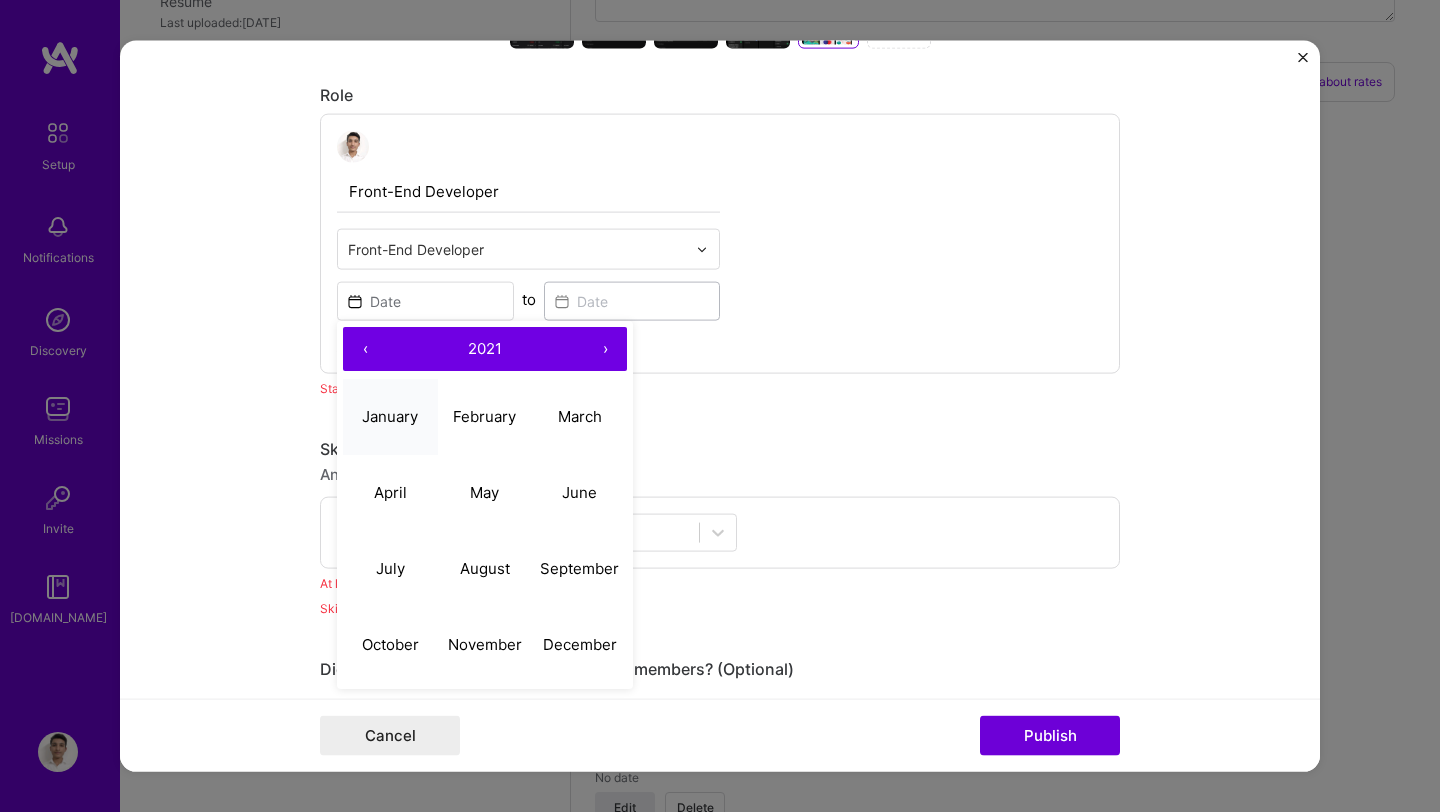 click on "January" at bounding box center (390, 415) 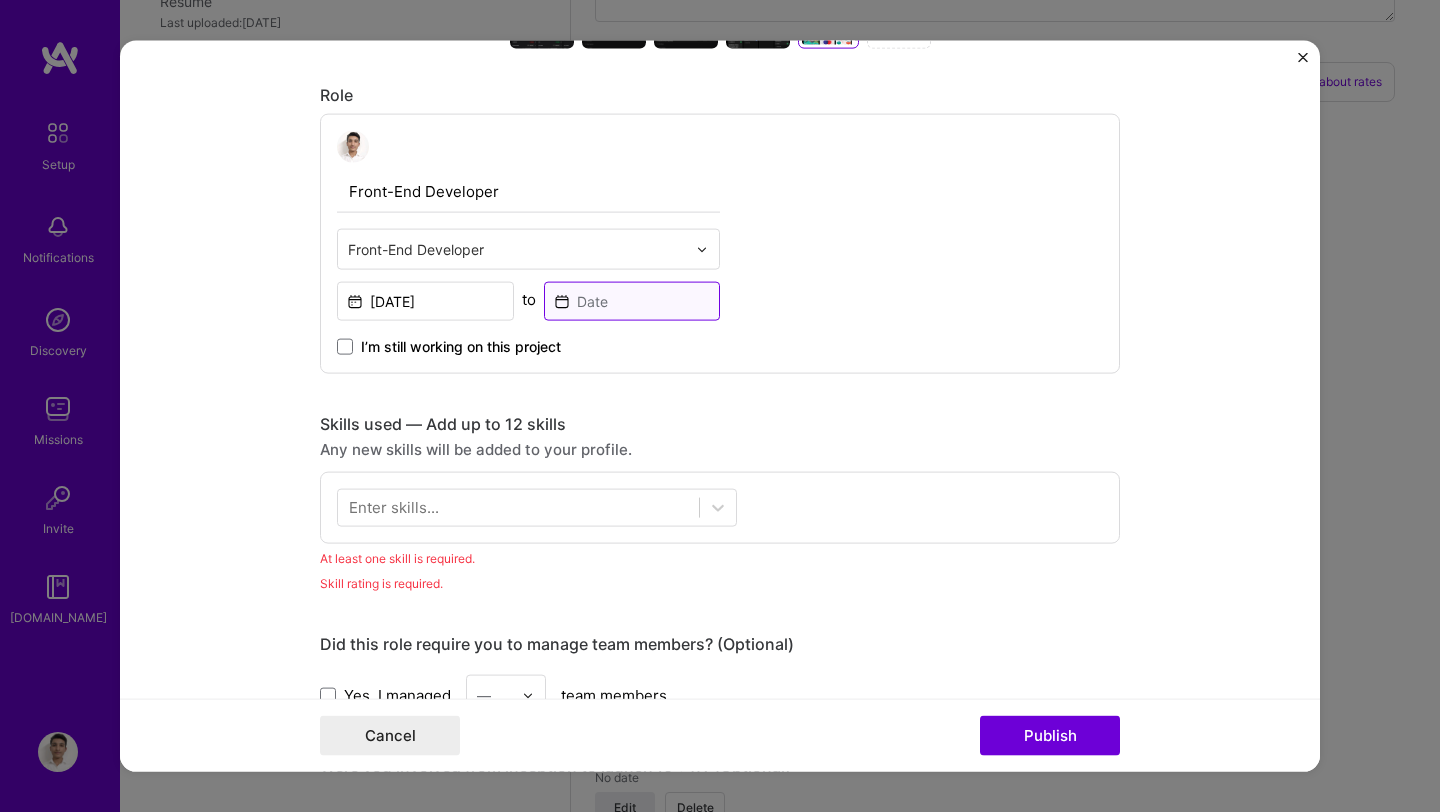 click at bounding box center [632, 301] 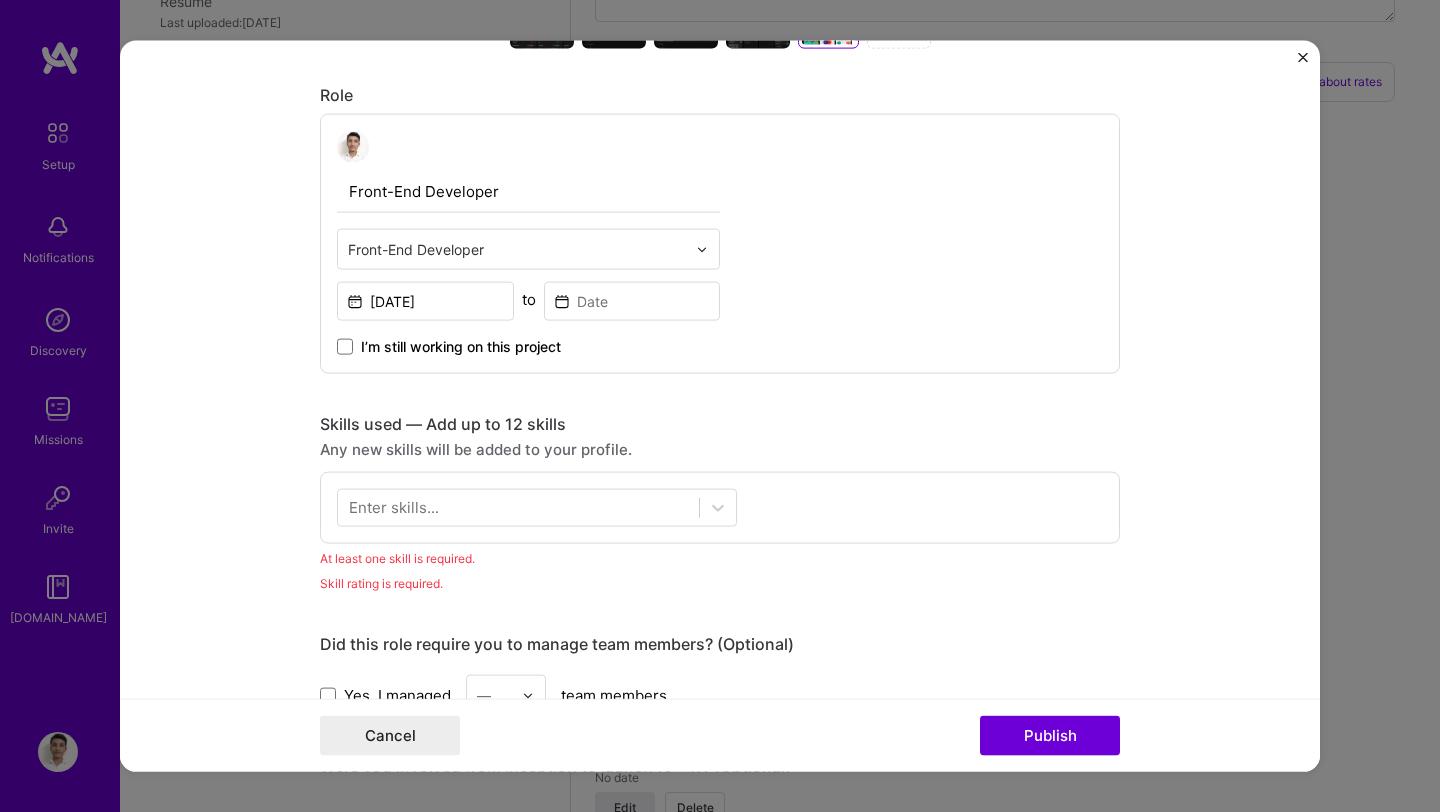 click on "Front-End Developer Front-End Developer [DATE]
to
I’m still working on this project" at bounding box center (720, 244) 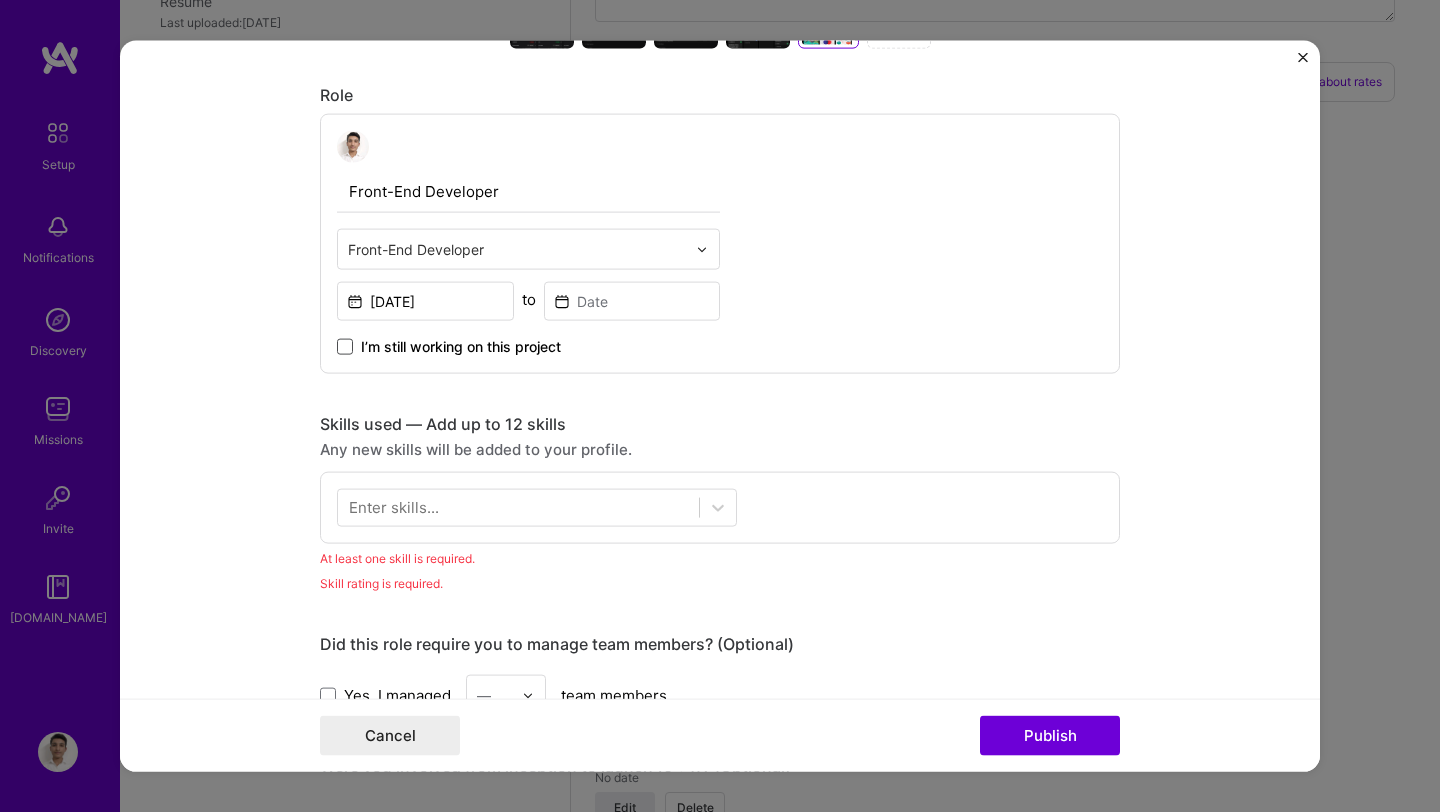 click at bounding box center (345, 347) 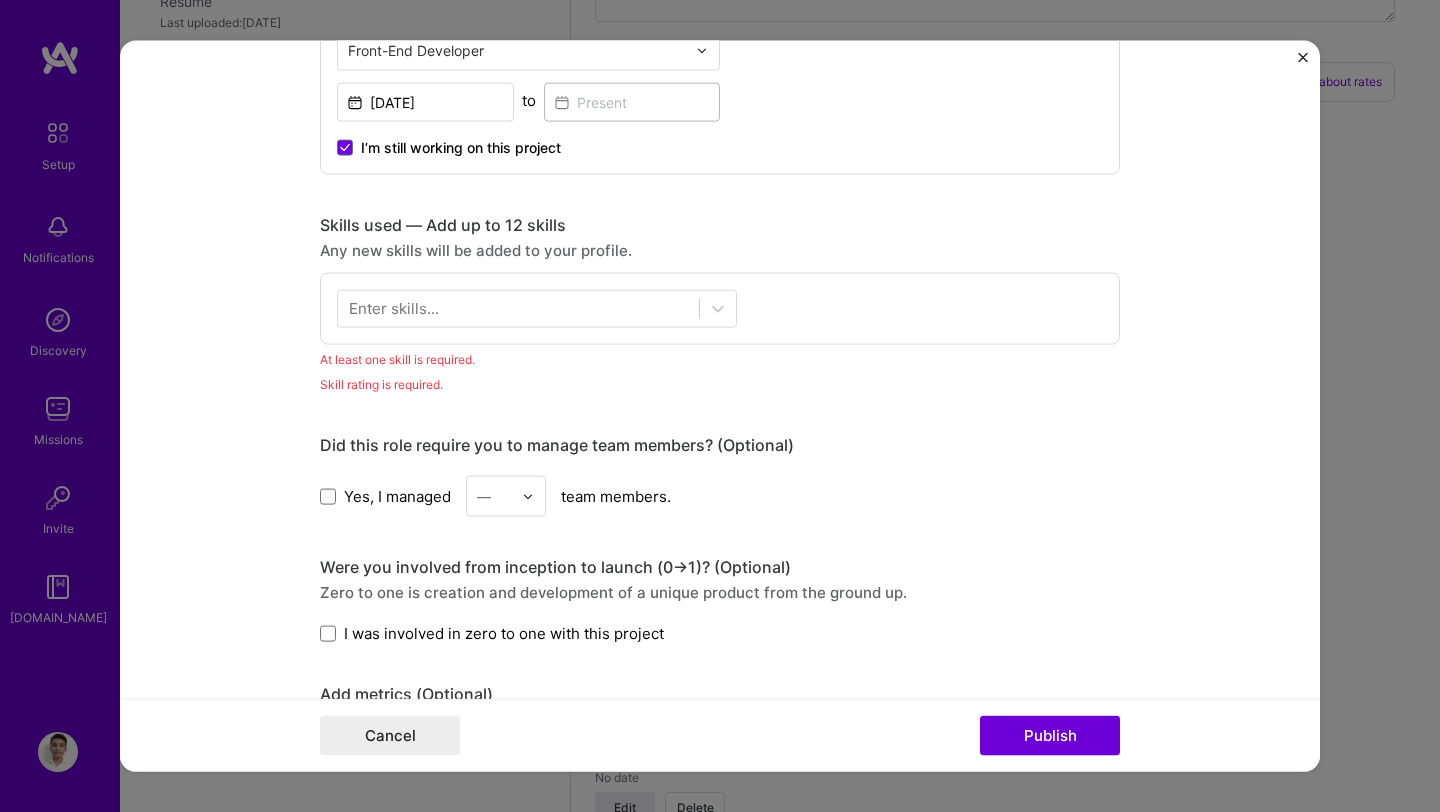 scroll, scrollTop: 1243, scrollLeft: 0, axis: vertical 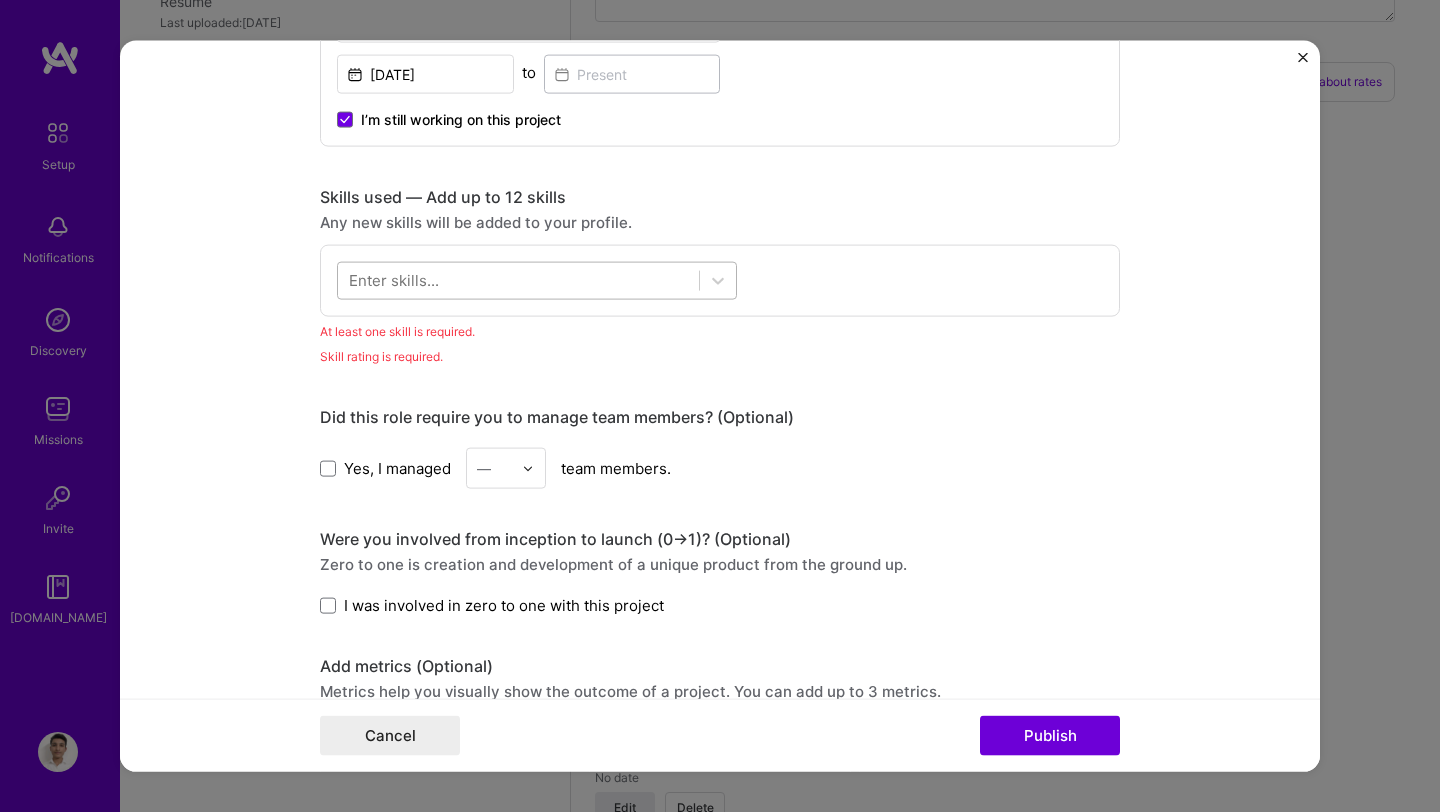 click at bounding box center [518, 280] 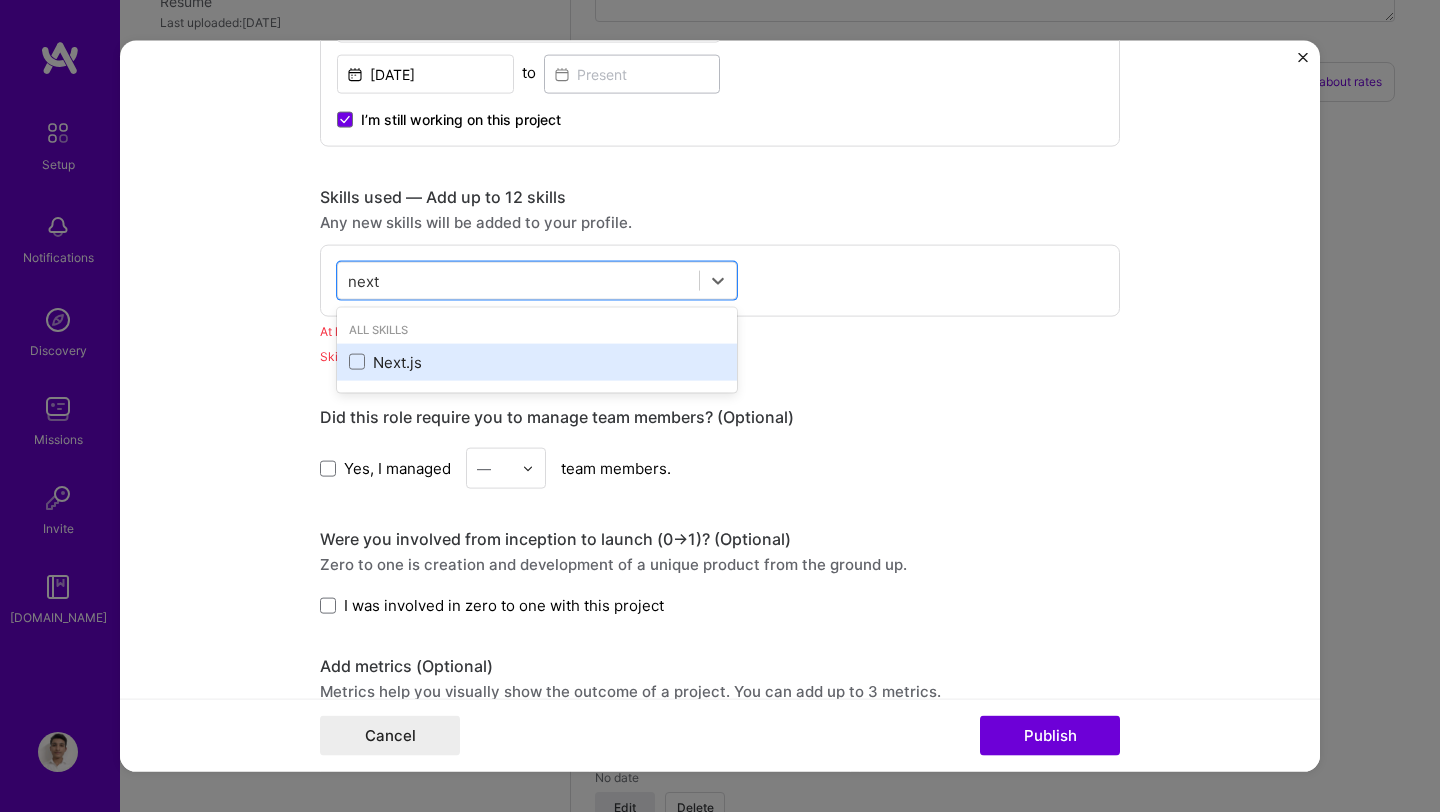 click on "Next.js" at bounding box center (537, 361) 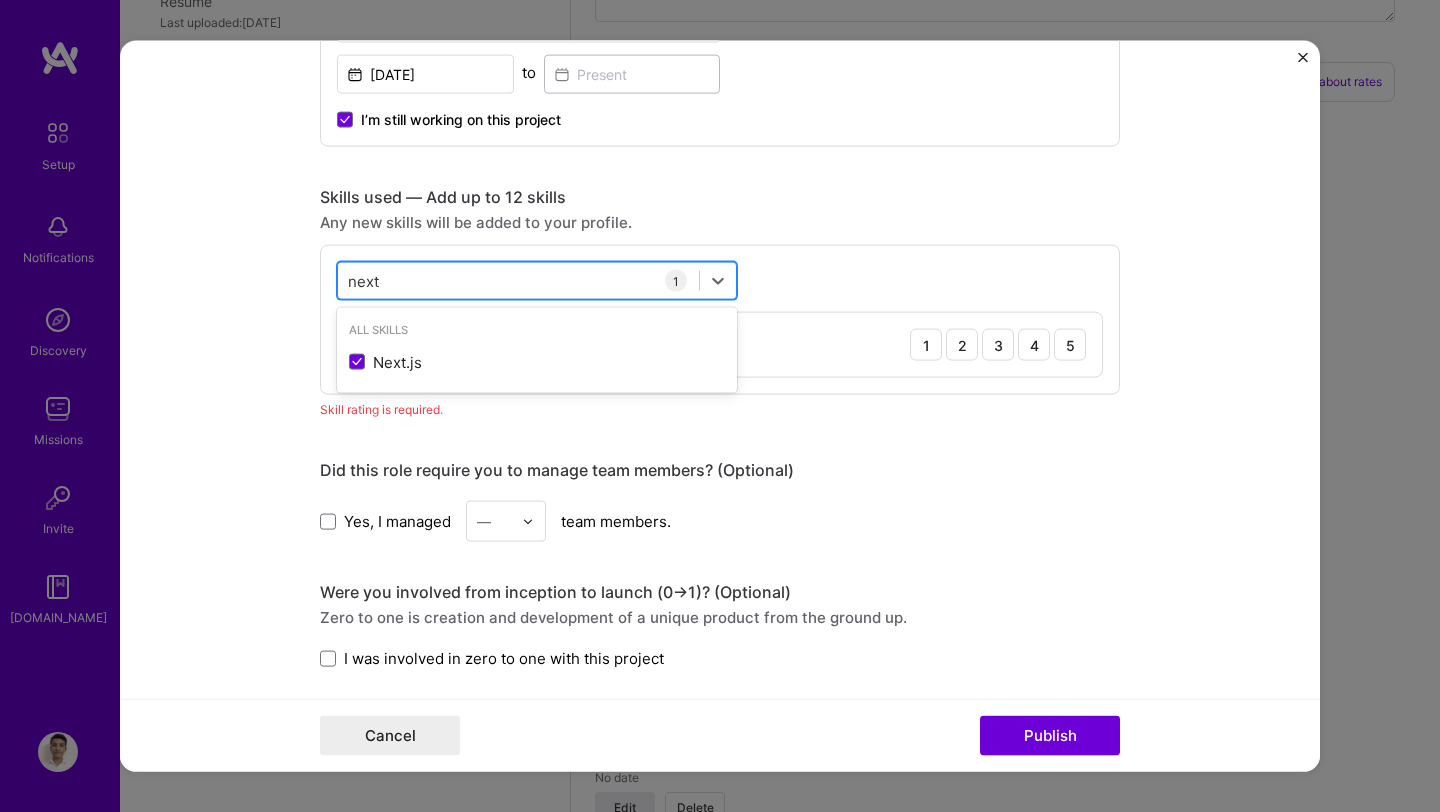 click on "next next" at bounding box center [518, 280] 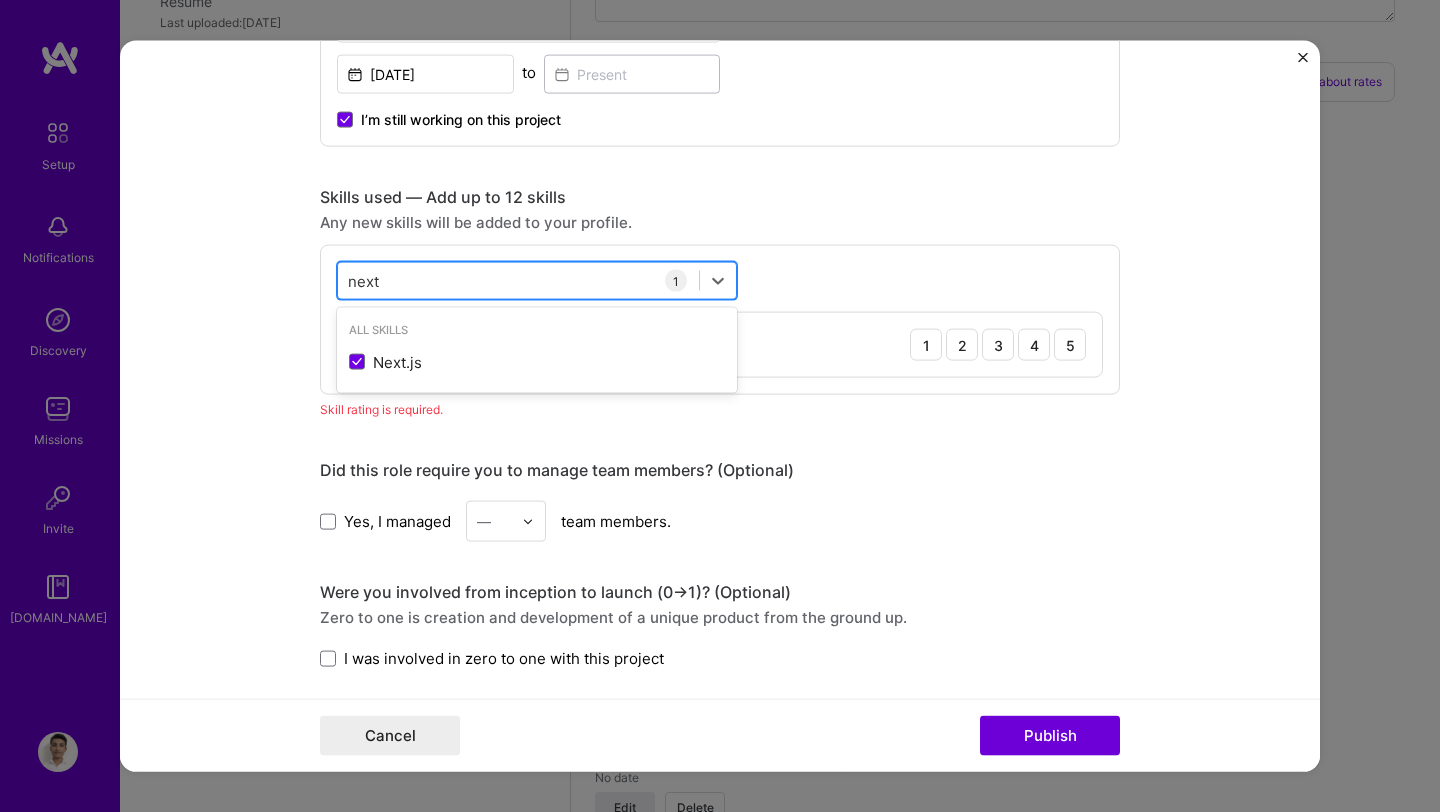 click on "next next" at bounding box center [518, 280] 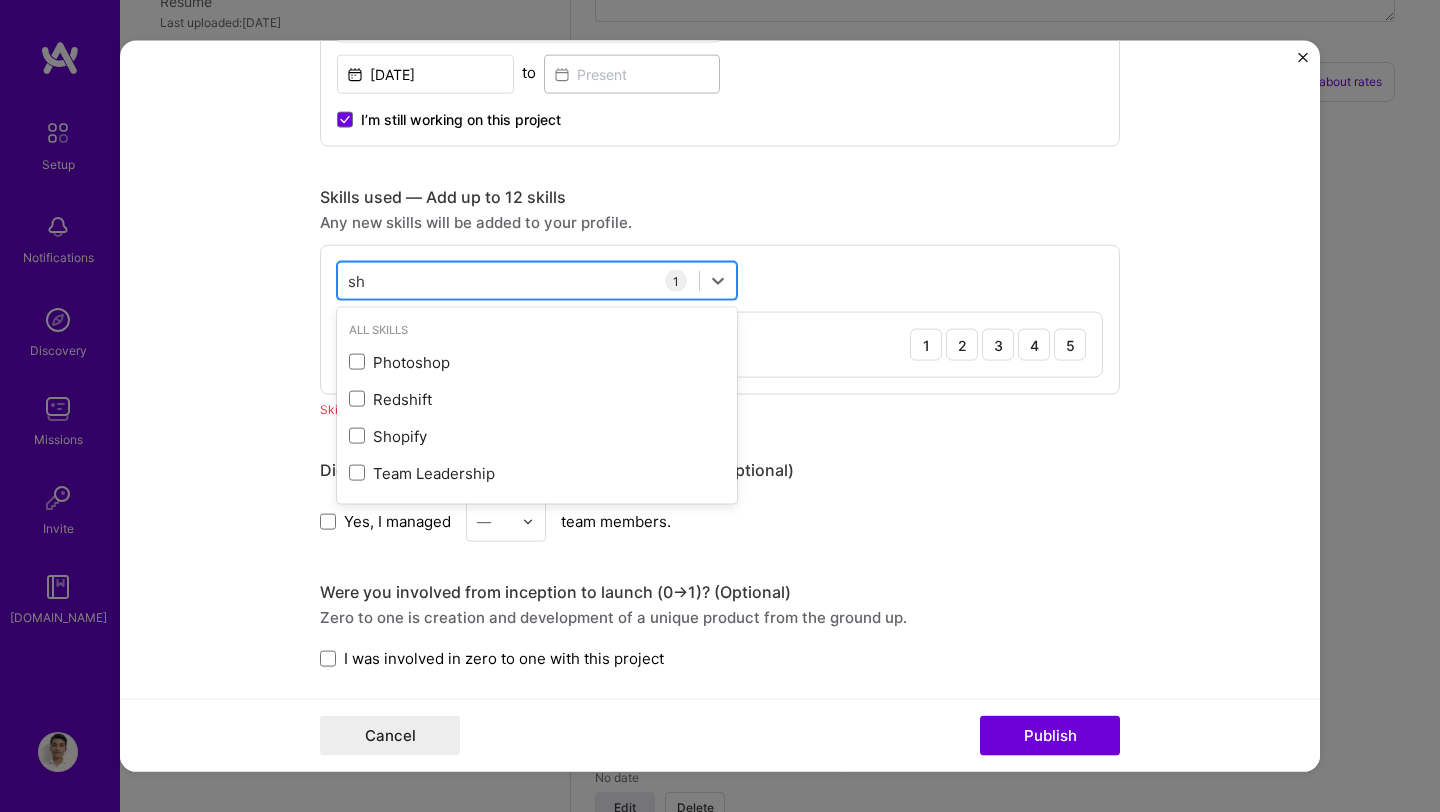 type on "s" 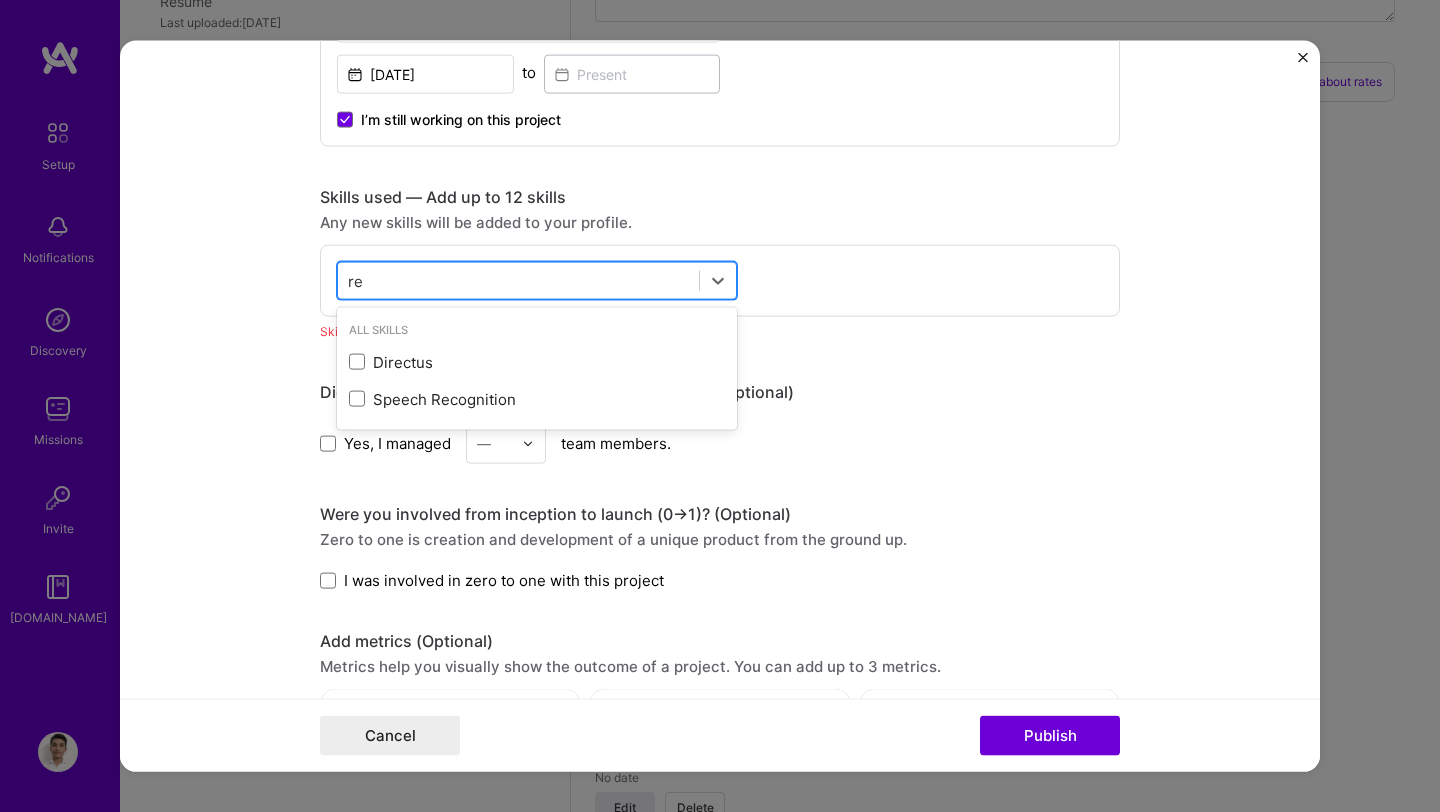 type on "r" 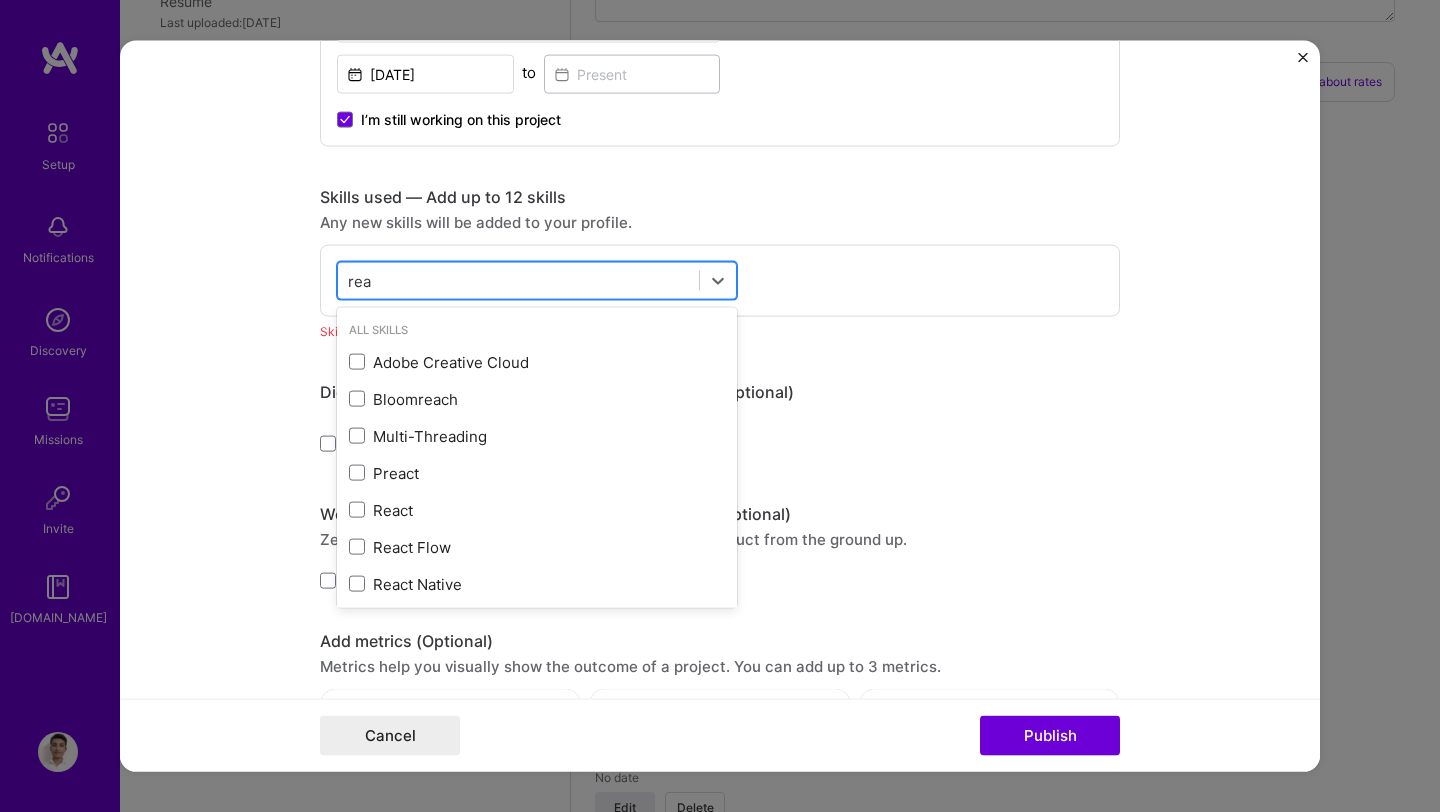 type on "reac" 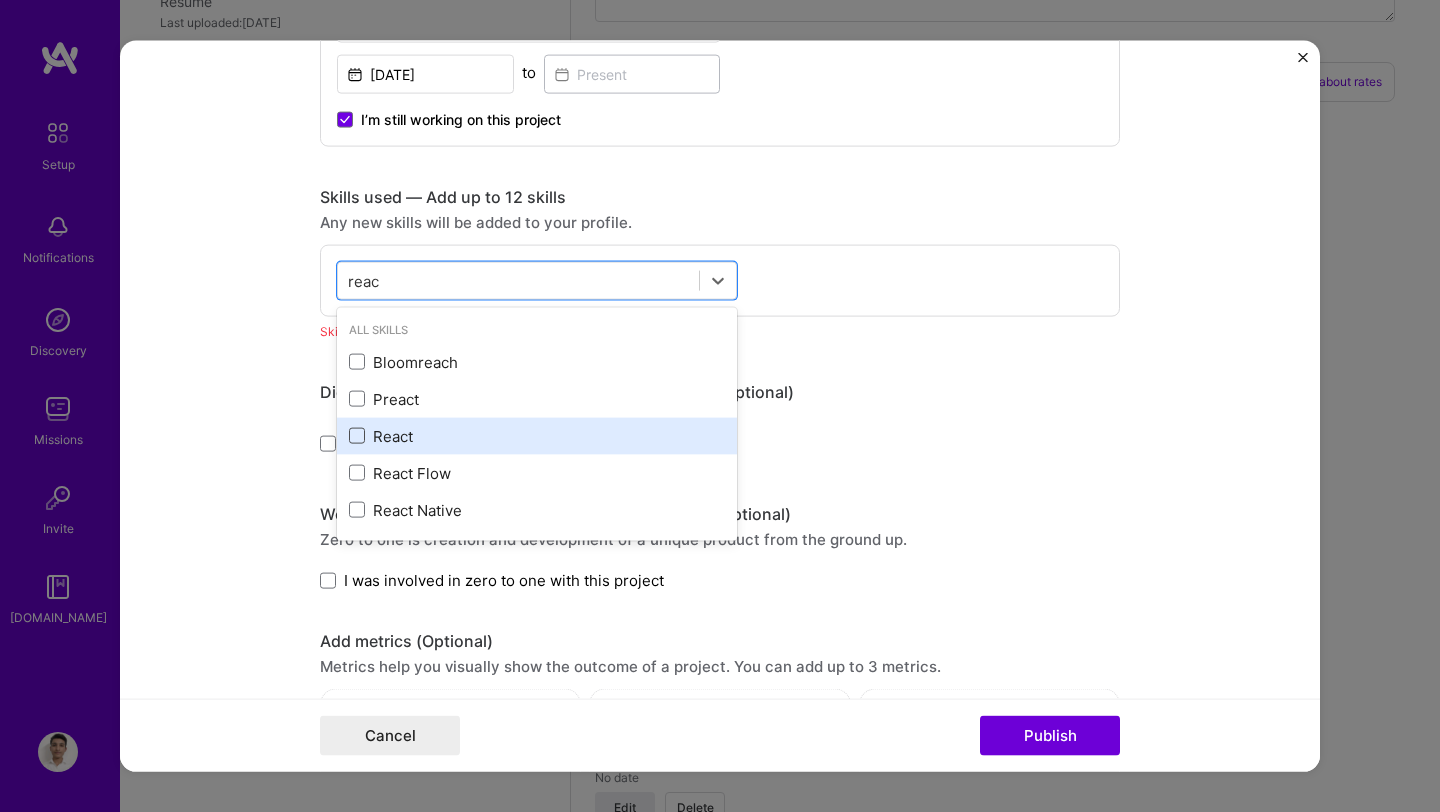 click at bounding box center [357, 436] 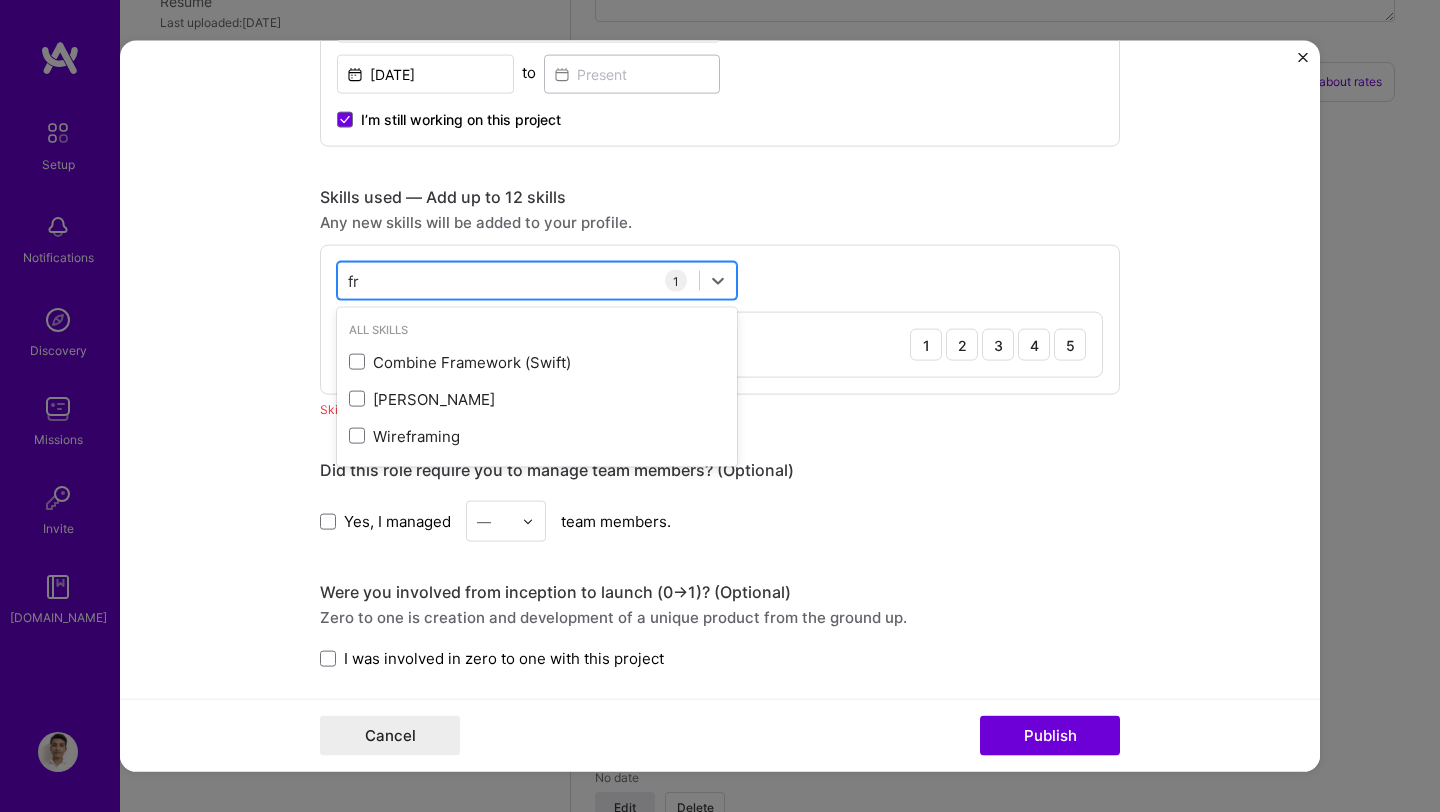 type on "f" 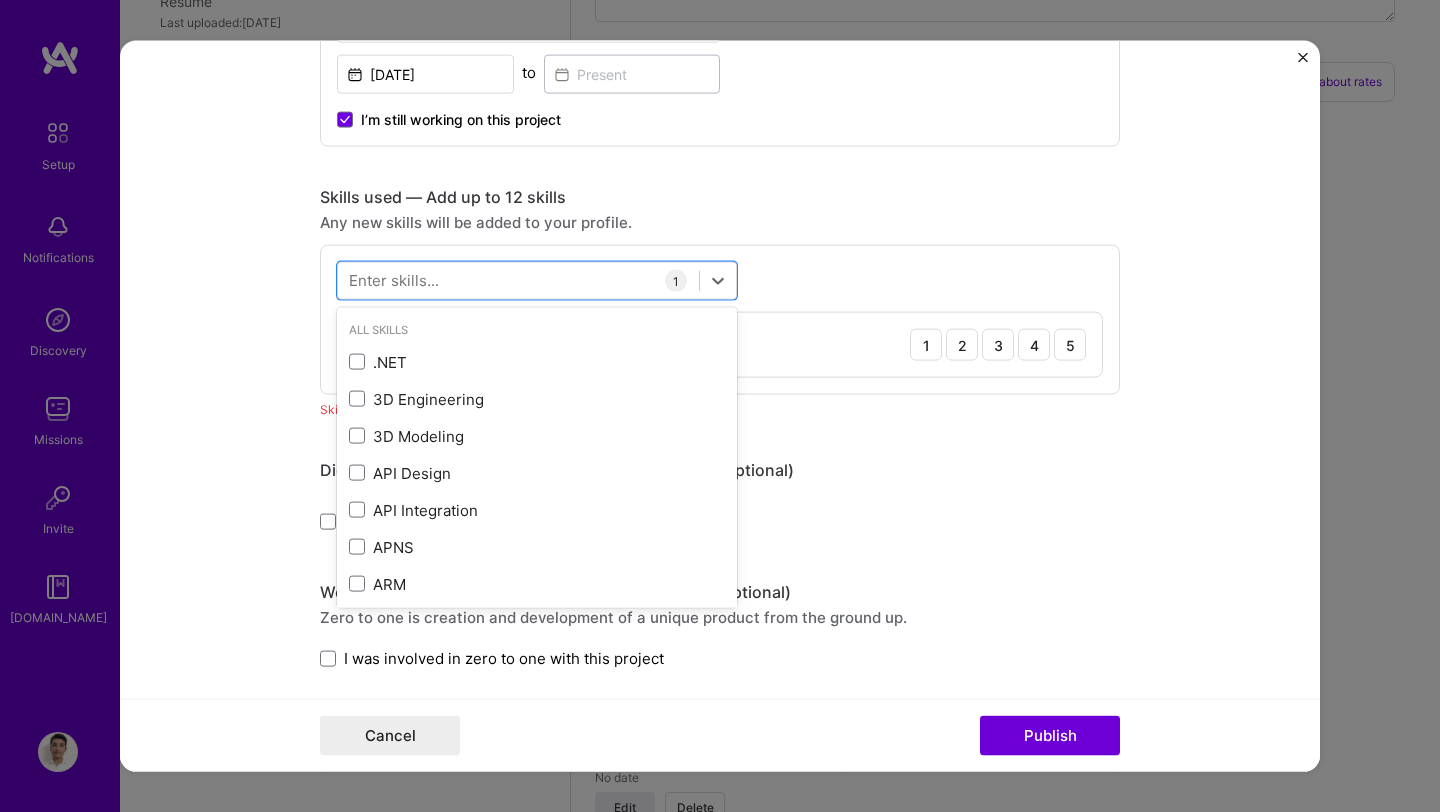 click on "option React, selected. option 3D Engineering focused, 0 of 2. 378 results available. Use Up and Down to choose options, press Enter to select the currently focused option, press Escape to exit the menu, press Tab to select the option and exit the menu. All Skills .NET 3D Engineering 3D Modeling API Design API Integration APNS ARM [DOMAIN_NAME] AWS AWS Aurora AWS BETA AWS CDK AWS CloudFormation AWS Lambda AWS Neptune AWS RDS Ada Adobe Creative Cloud Adobe Experience Manager Affiliate Marketing Agile Agora Airflow Airtable Algorithm Design Amazon Athena Amplitude Analytics Android Angular Angular.js Ansible Apache [PERSON_NAME] Apex (Salesforce) Apollo App Clip (iOS) ArangoDB Artifactory Artificial Intelligence (AI) Assembly [DOMAIN_NAME] [PERSON_NAME] Authentication Automated Testing Azure BLE (Bluetooth) Babylon.js Backbone.js Backlog Prioritization BigQuery Blockchain / Crypto Blog Bloomreach Bootstrap JS Boto3 Brand Strategy C C# C++ CI/CD CMS COBOL CSS CUDA Capacitor [PERSON_NAME] CircleCl Clojure Coaching Coffeescript Contentful Dax" at bounding box center (720, 320) 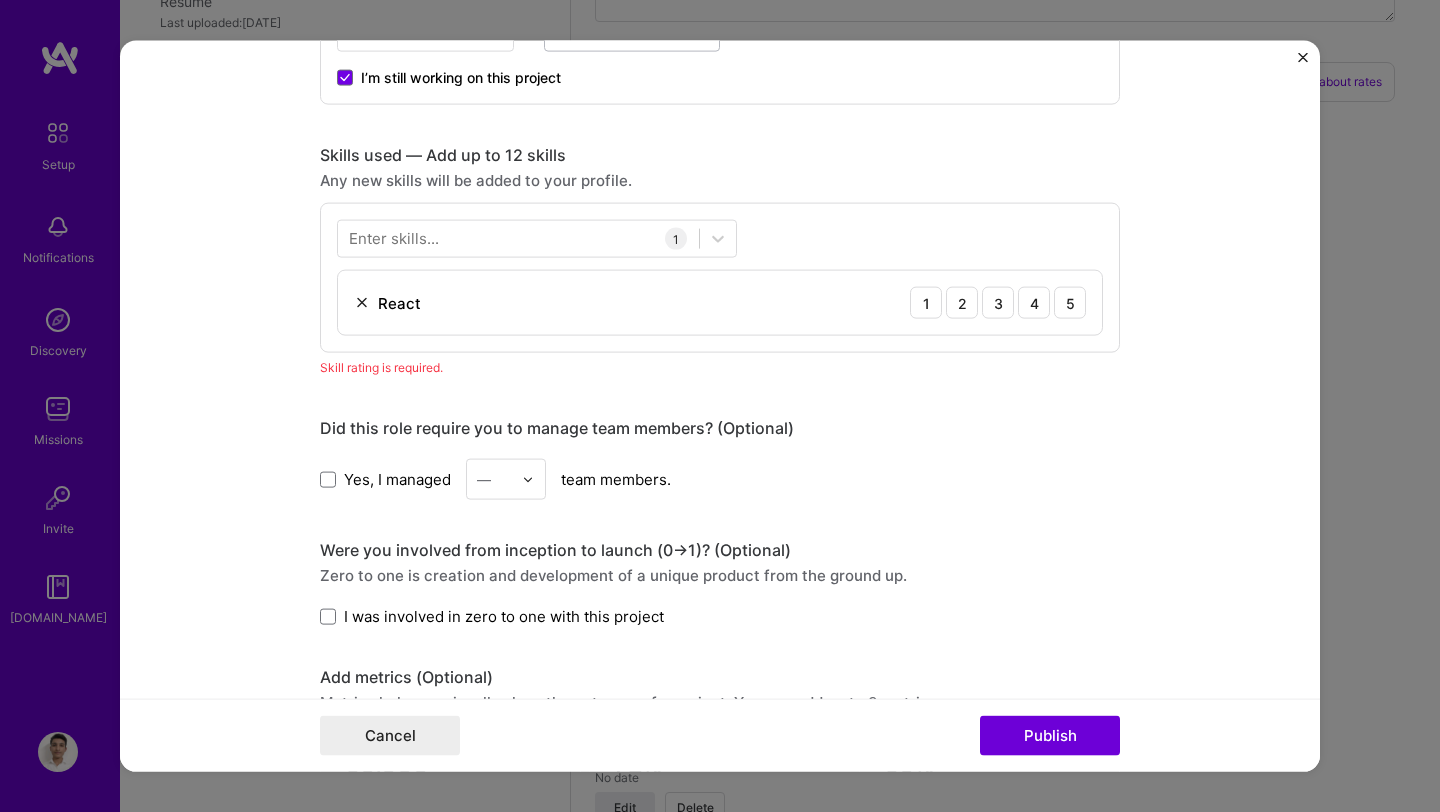 scroll, scrollTop: 1279, scrollLeft: 0, axis: vertical 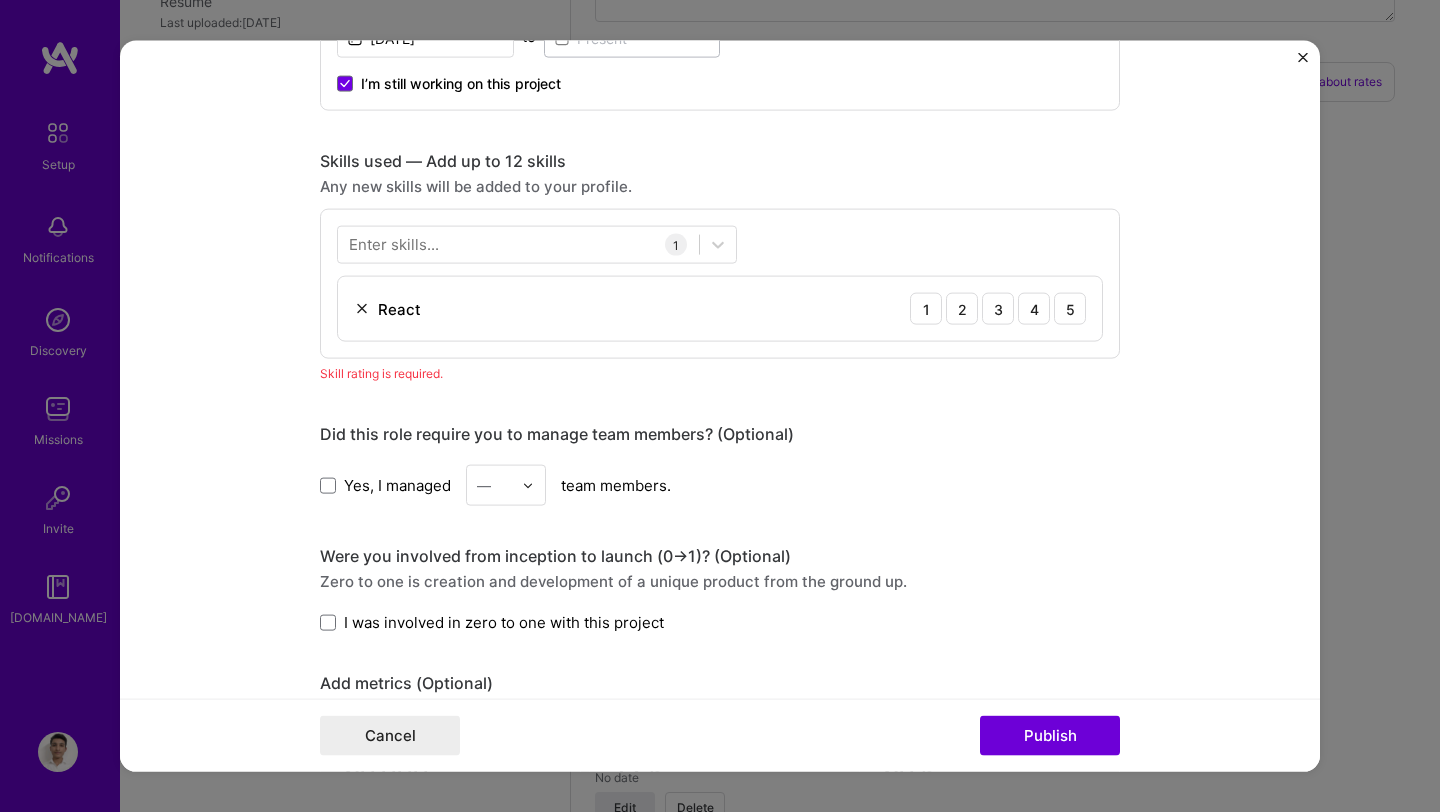 click at bounding box center (362, 309) 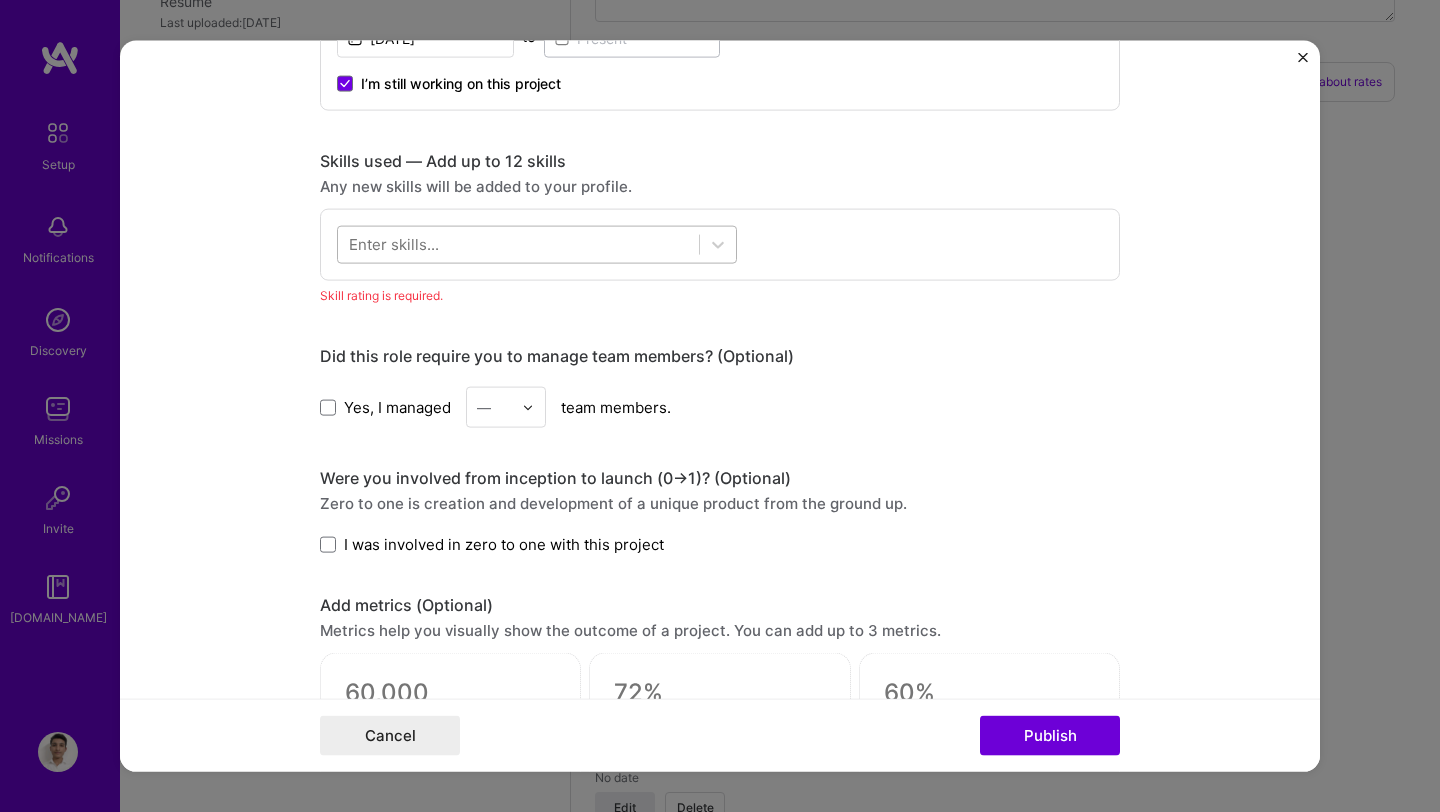 click at bounding box center (518, 244) 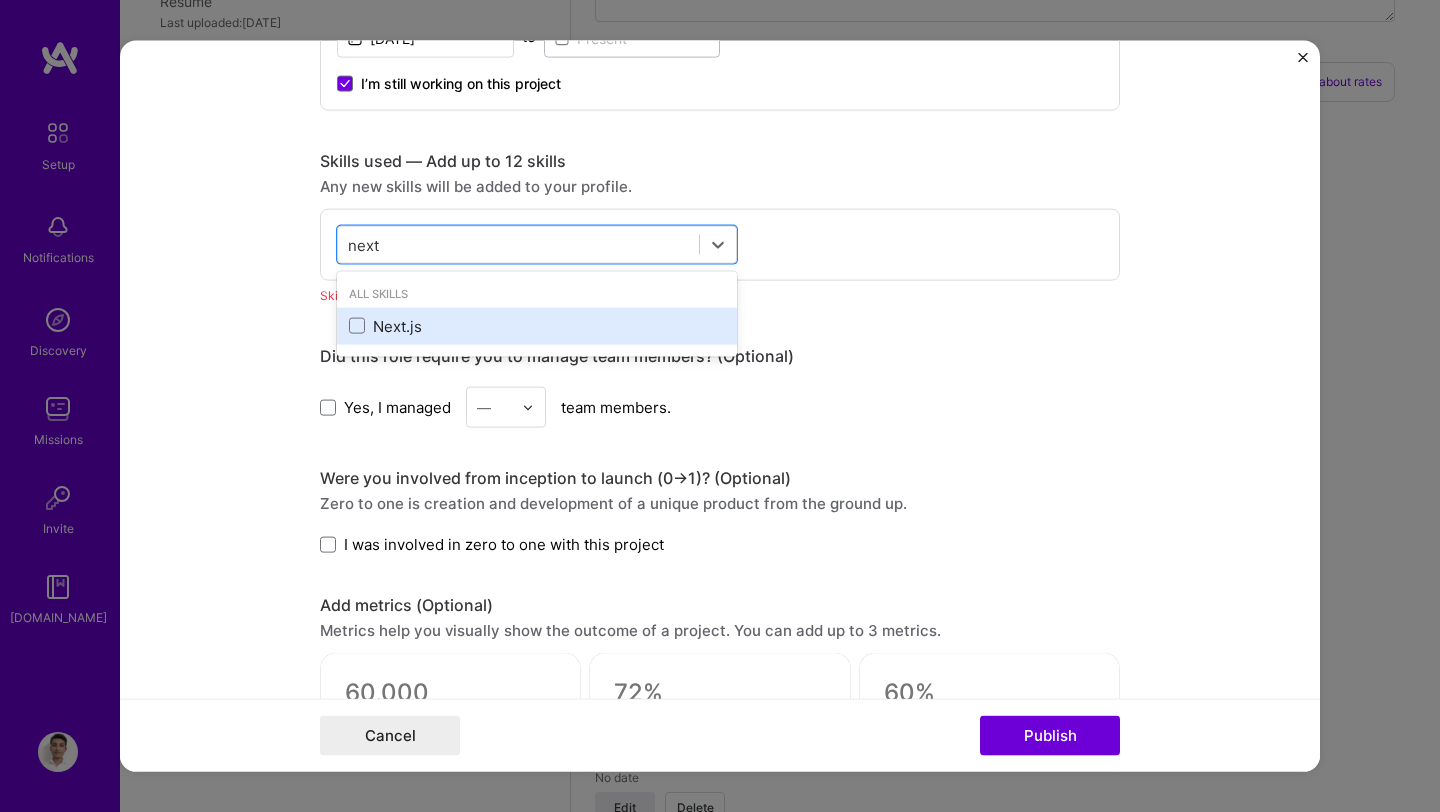 click on "Next.js" at bounding box center (537, 325) 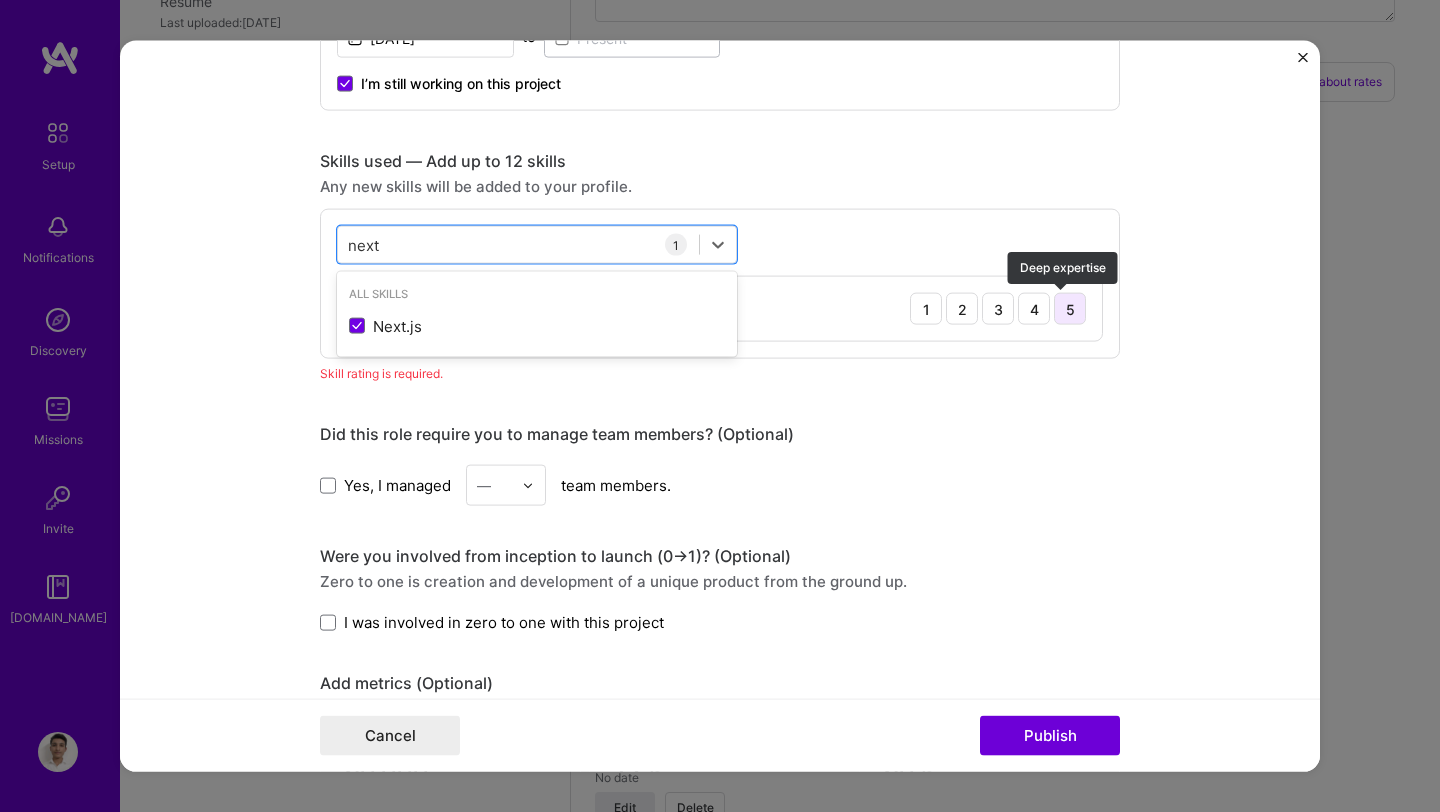 type on "next" 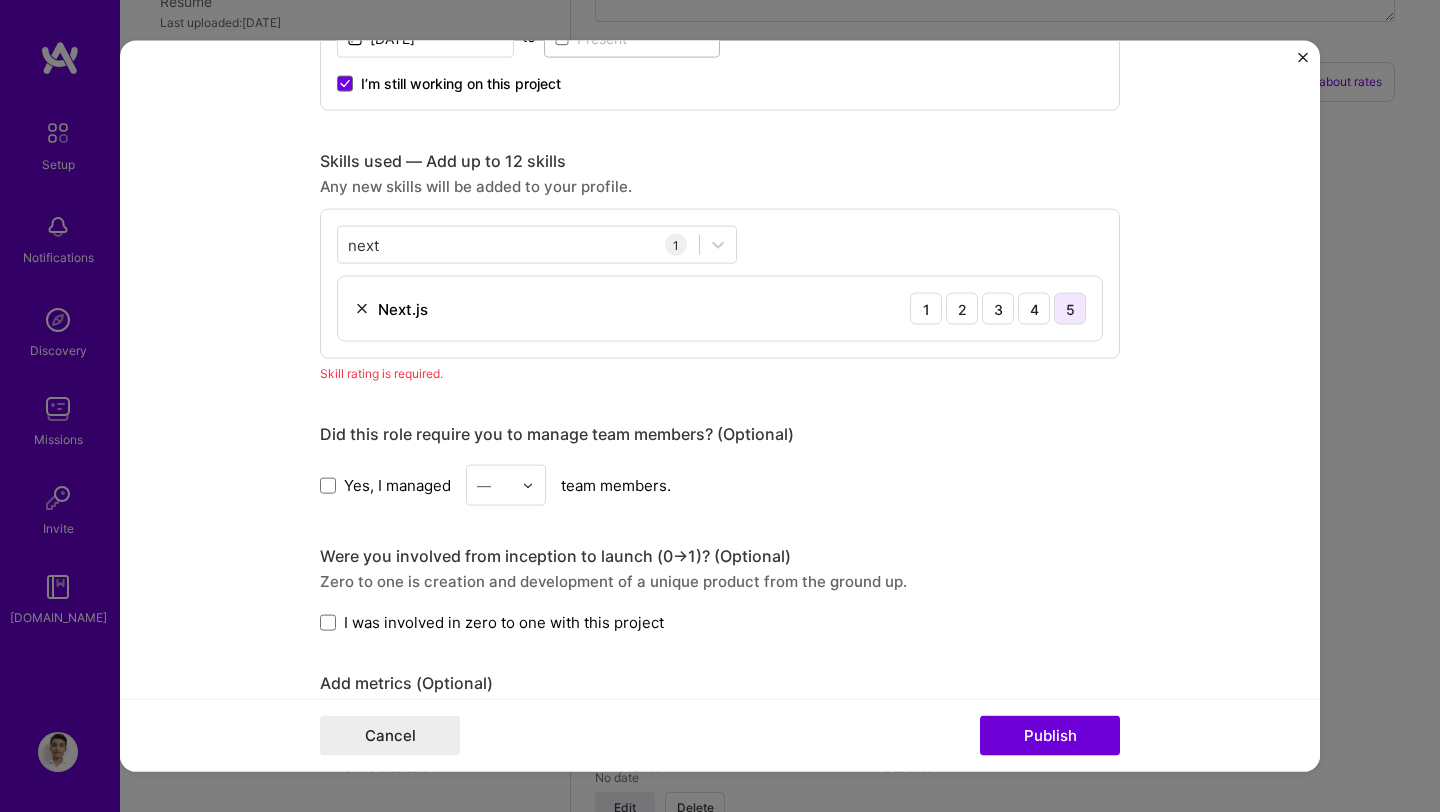click on "5" at bounding box center (1070, 309) 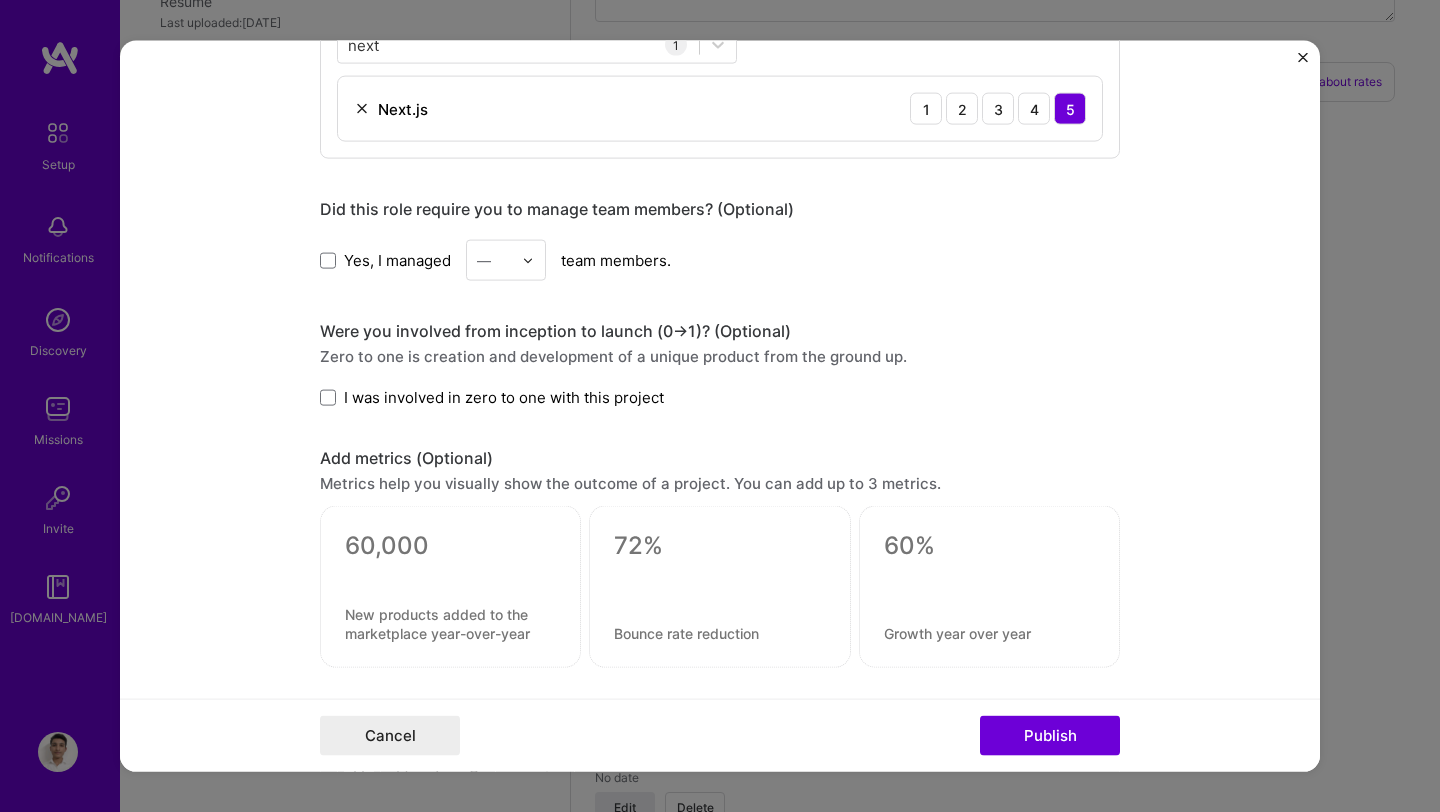 scroll, scrollTop: 1486, scrollLeft: 0, axis: vertical 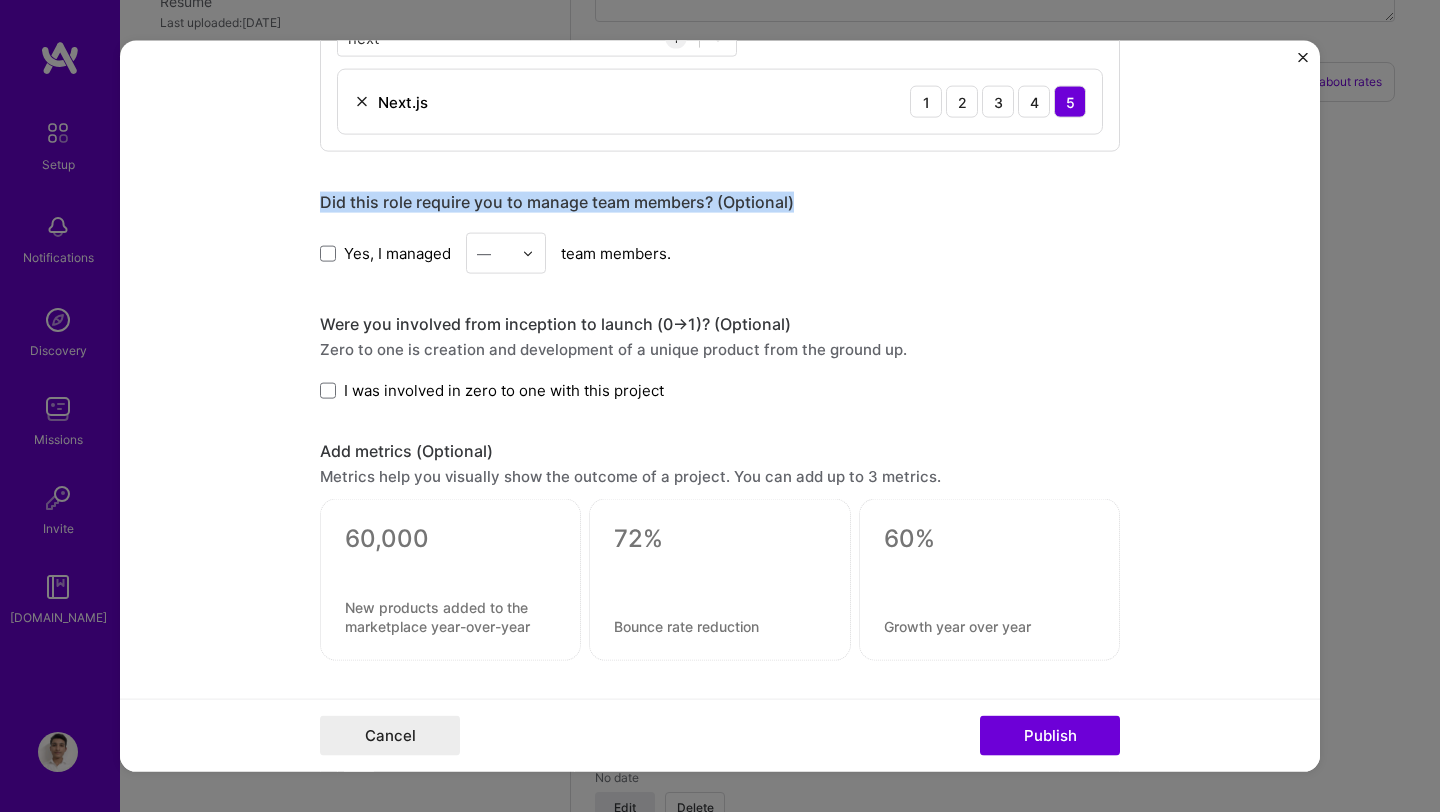 drag, startPoint x: 303, startPoint y: 210, endPoint x: 803, endPoint y: 197, distance: 500.16898 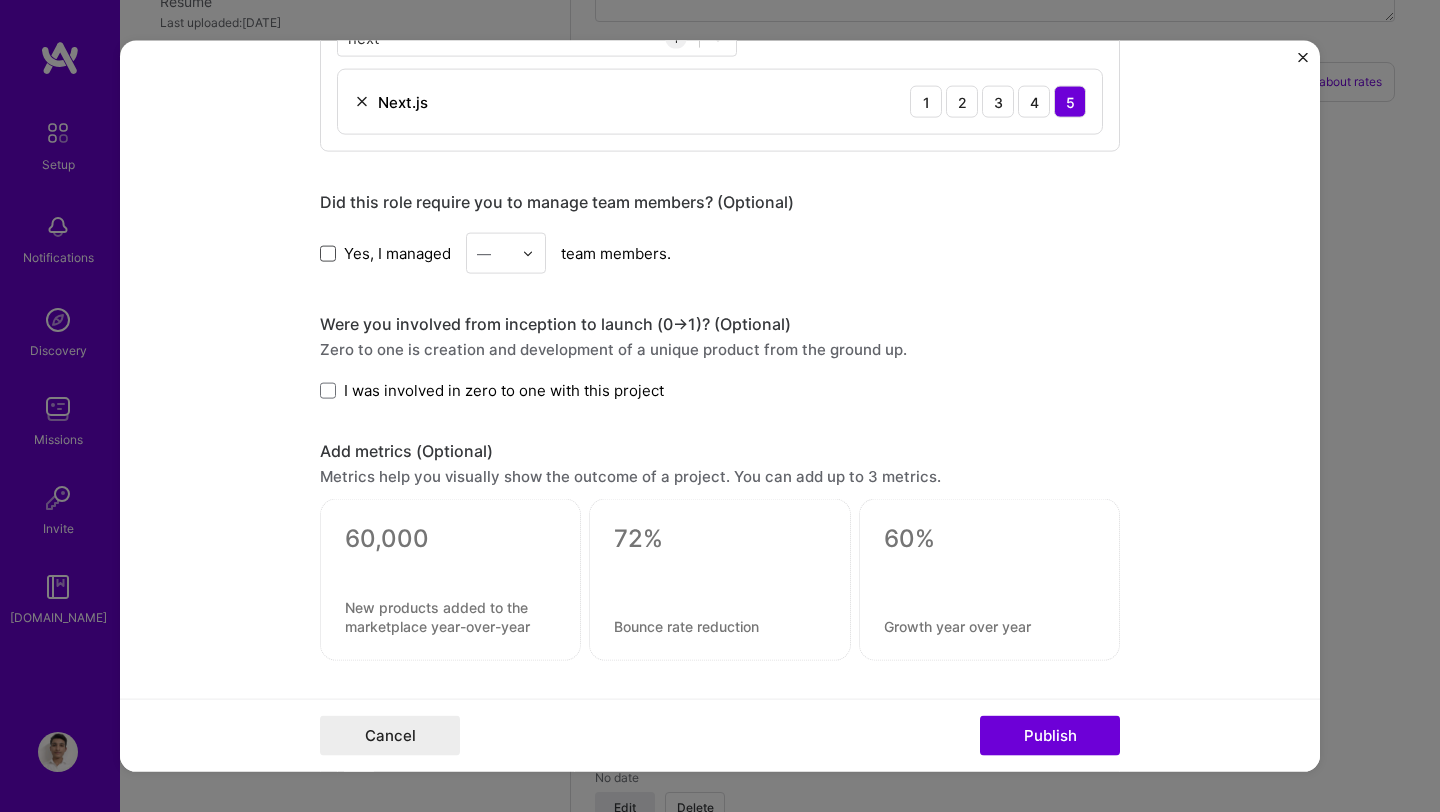 click at bounding box center [328, 253] 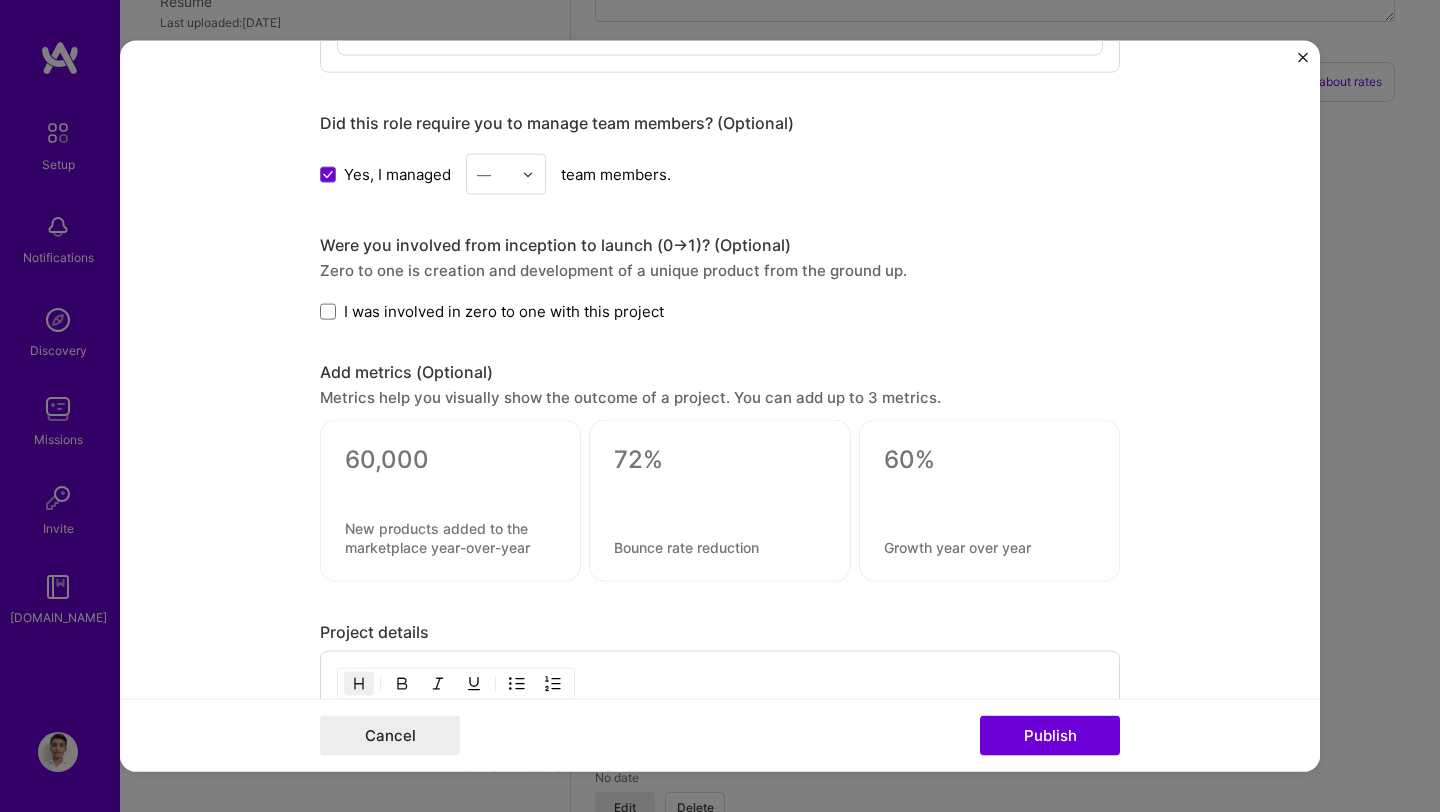 scroll, scrollTop: 1593, scrollLeft: 0, axis: vertical 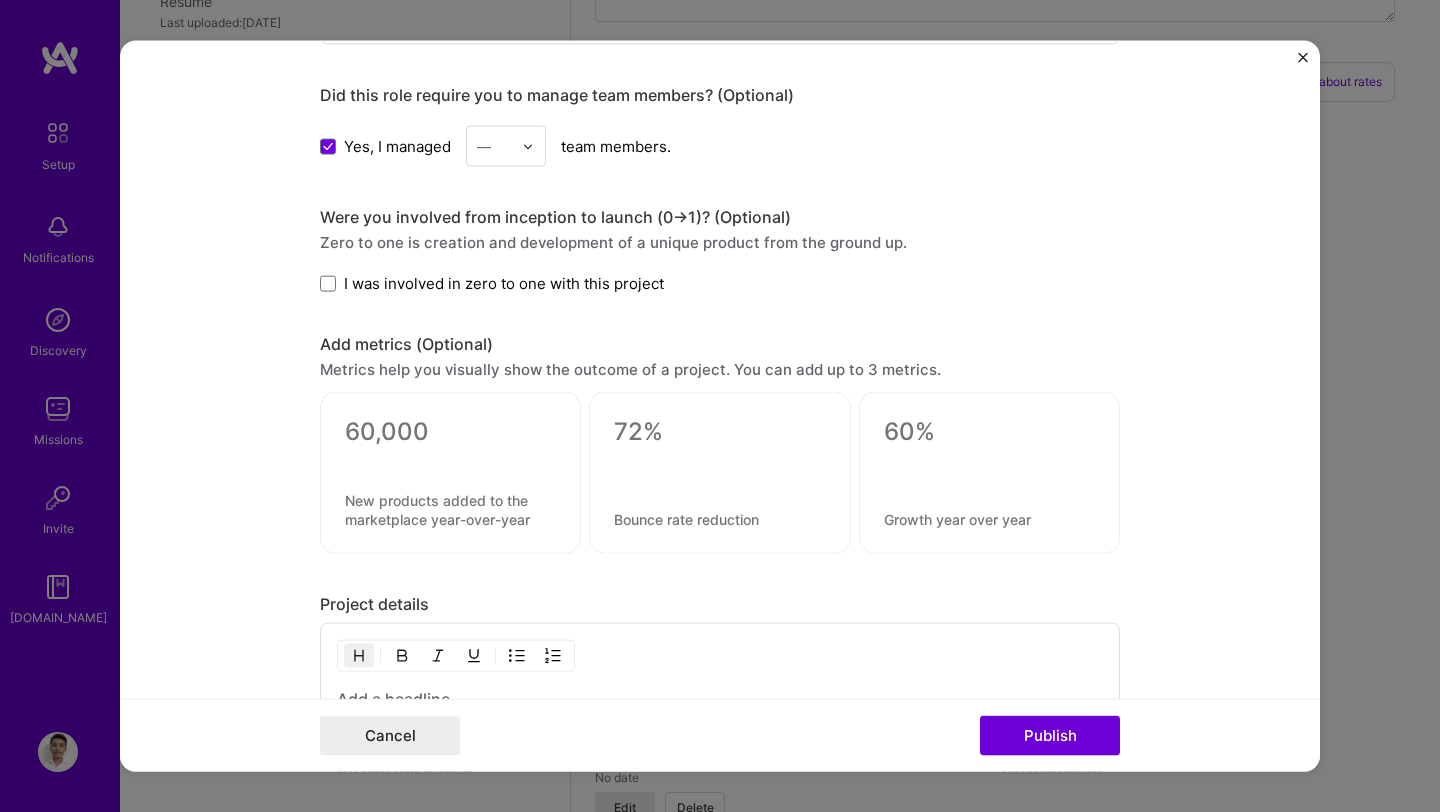 click at bounding box center [533, 146] 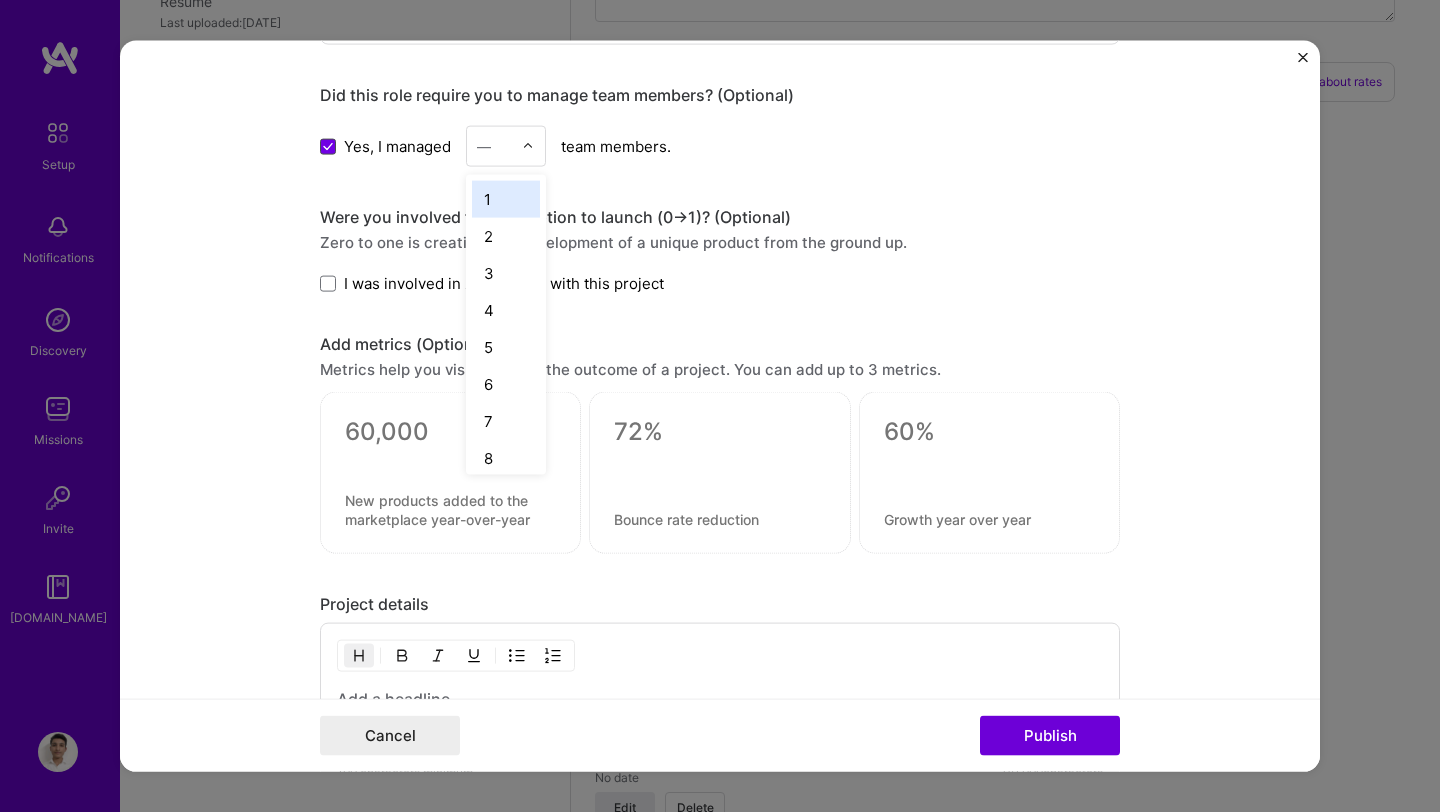 click at bounding box center (328, 146) 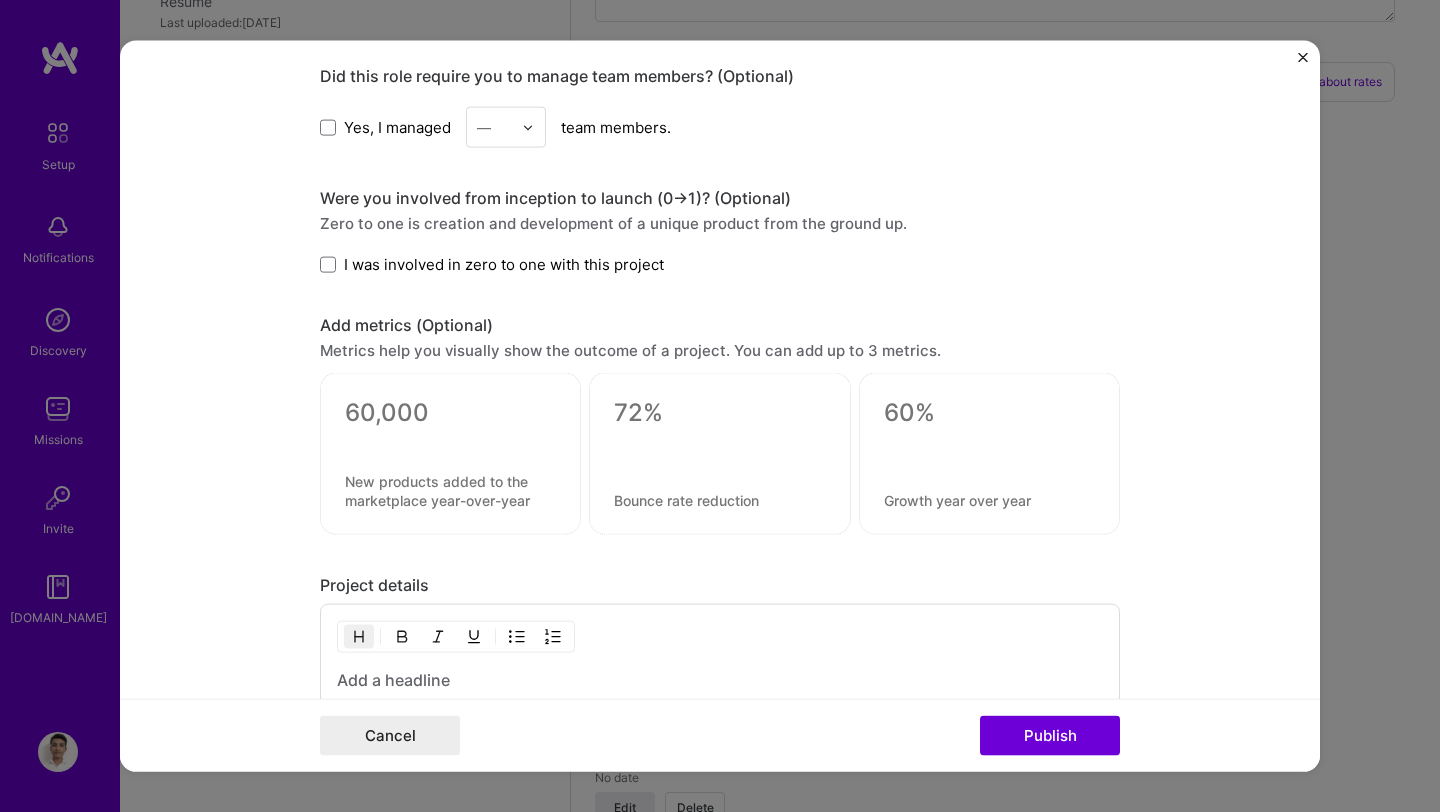 scroll, scrollTop: 1614, scrollLeft: 0, axis: vertical 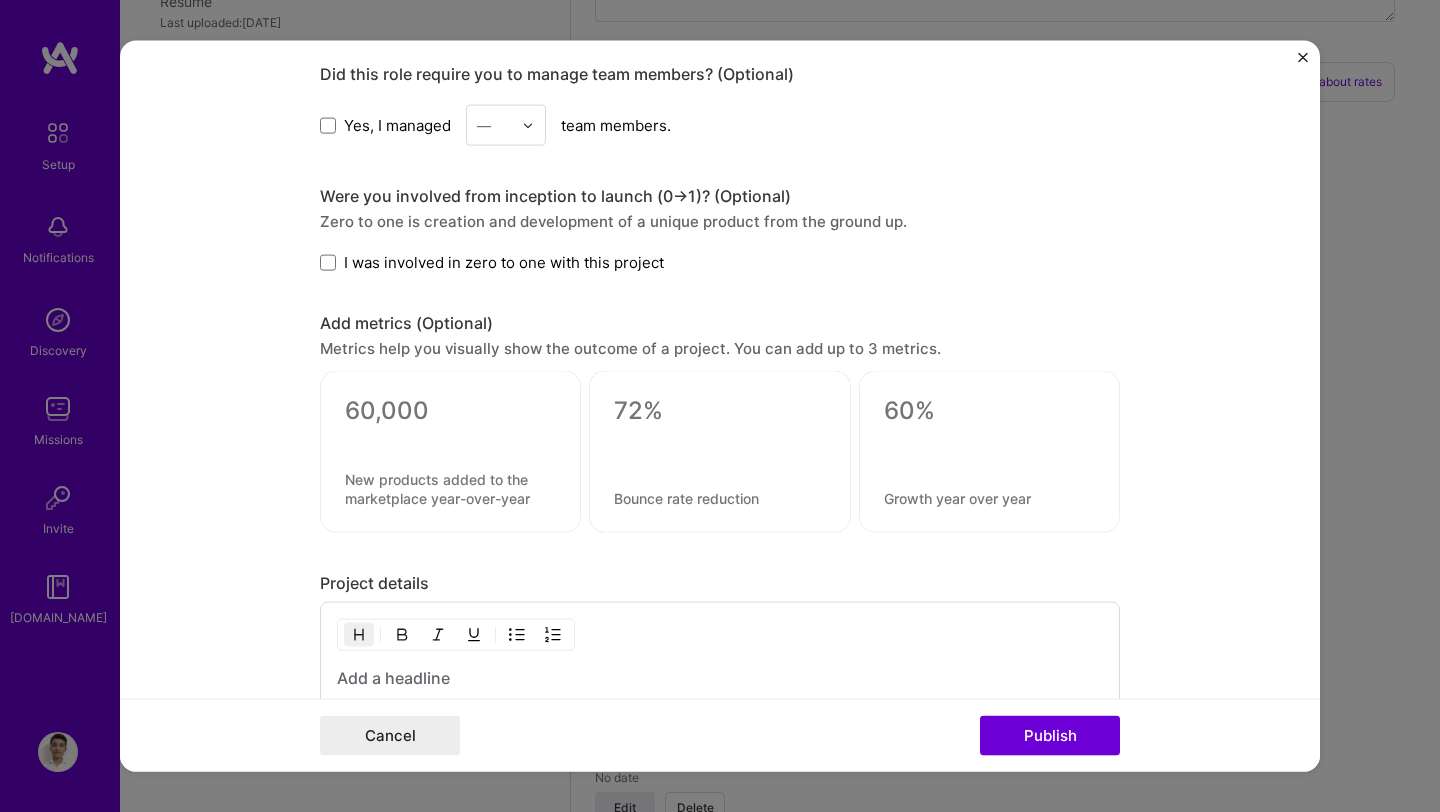 click on "Were you involved from inception to launch (0  ->  1)? (Optional)" at bounding box center [720, 196] 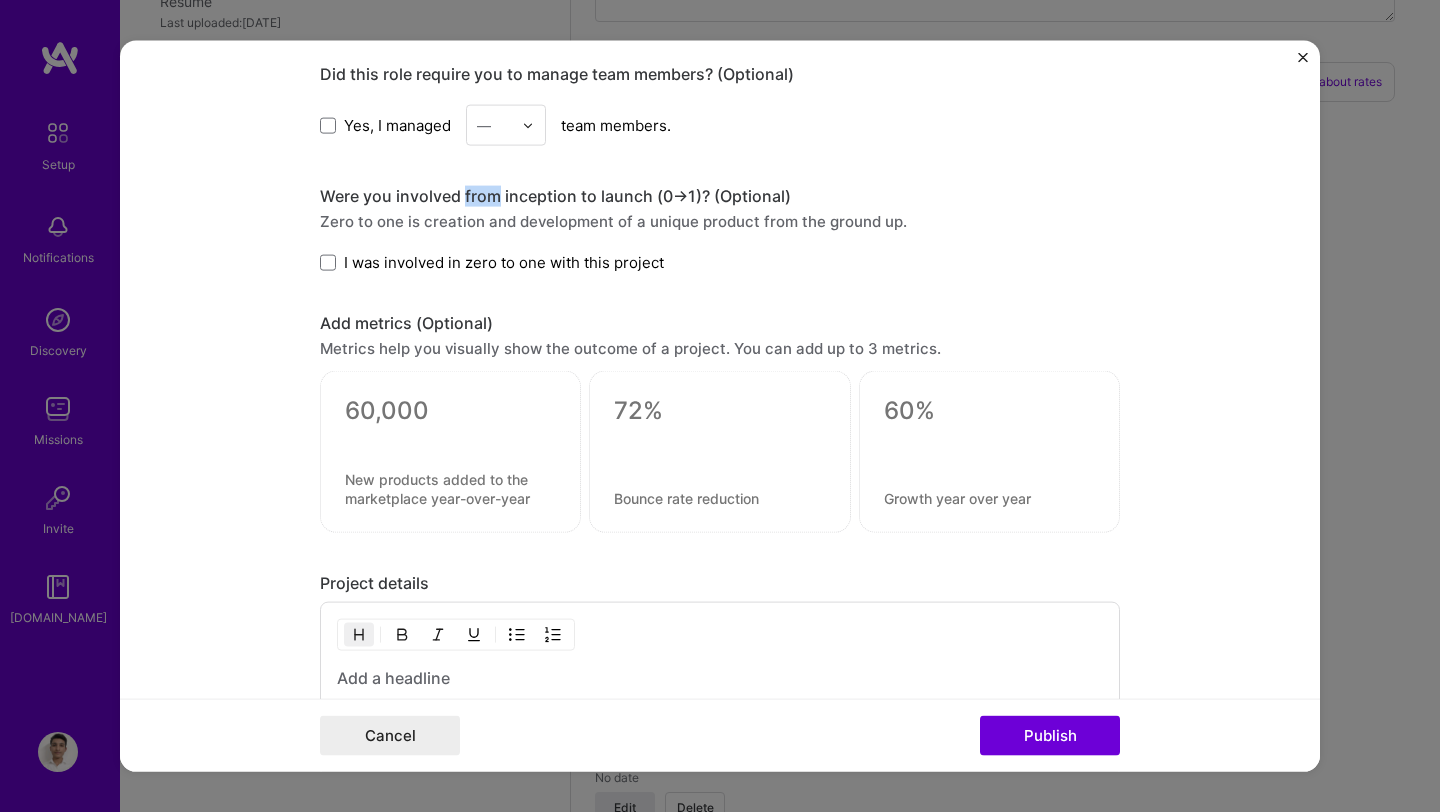 click on "Were you involved from inception to launch (0  ->  1)? (Optional)" at bounding box center (720, 196) 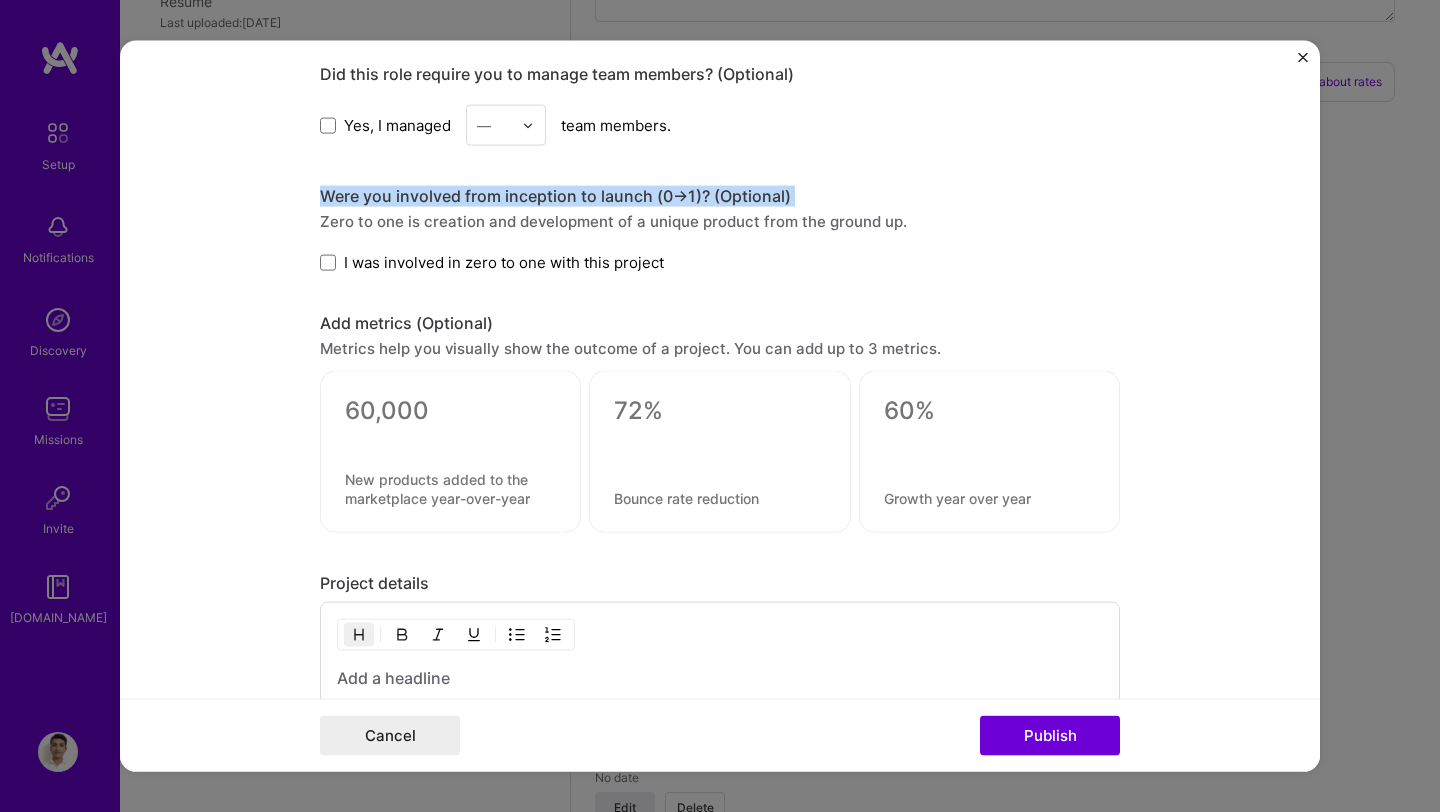 click on "Were you involved from inception to launch (0  ->  1)? (Optional)" at bounding box center (720, 196) 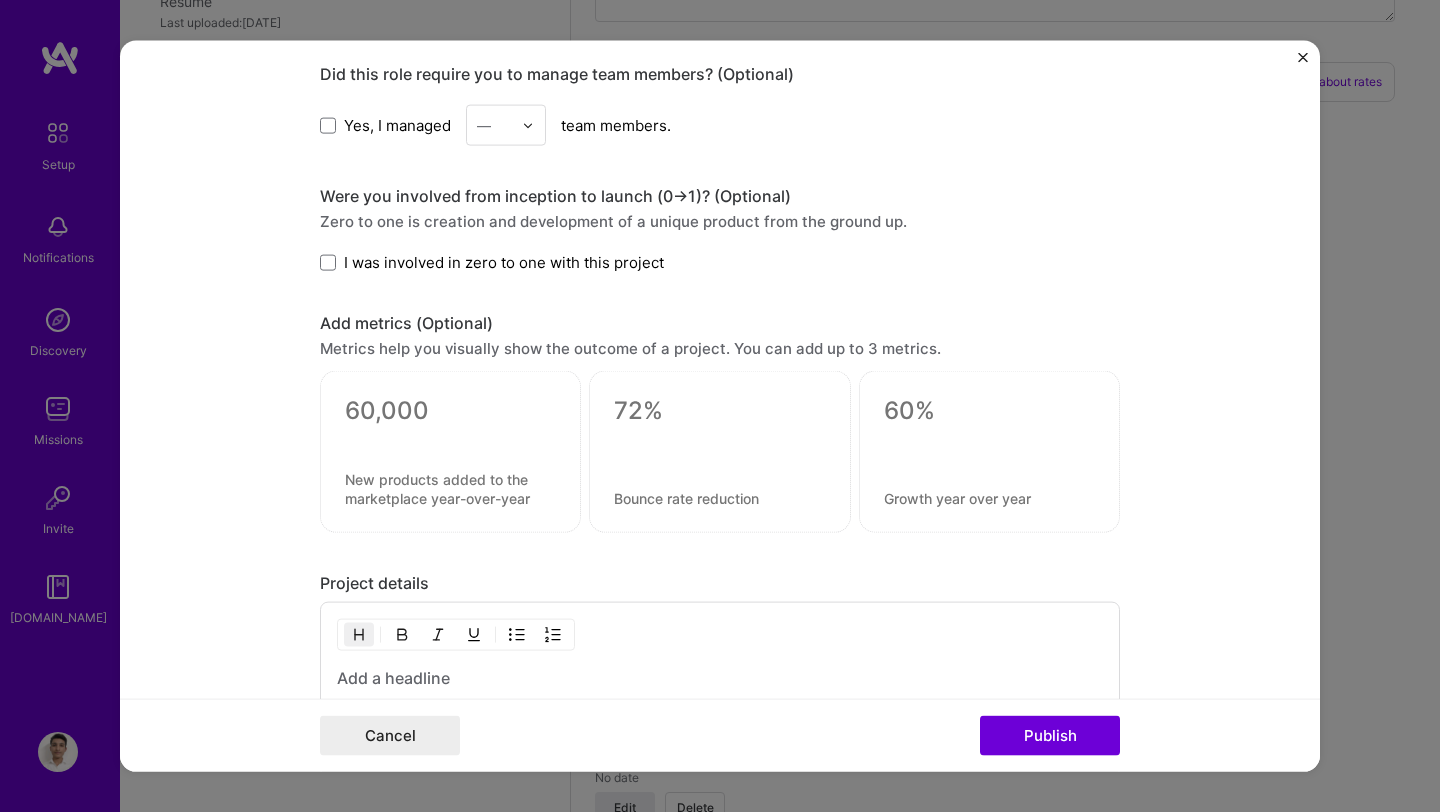 click on "Zero to one is creation and development of a unique product from the ground up." at bounding box center [720, 221] 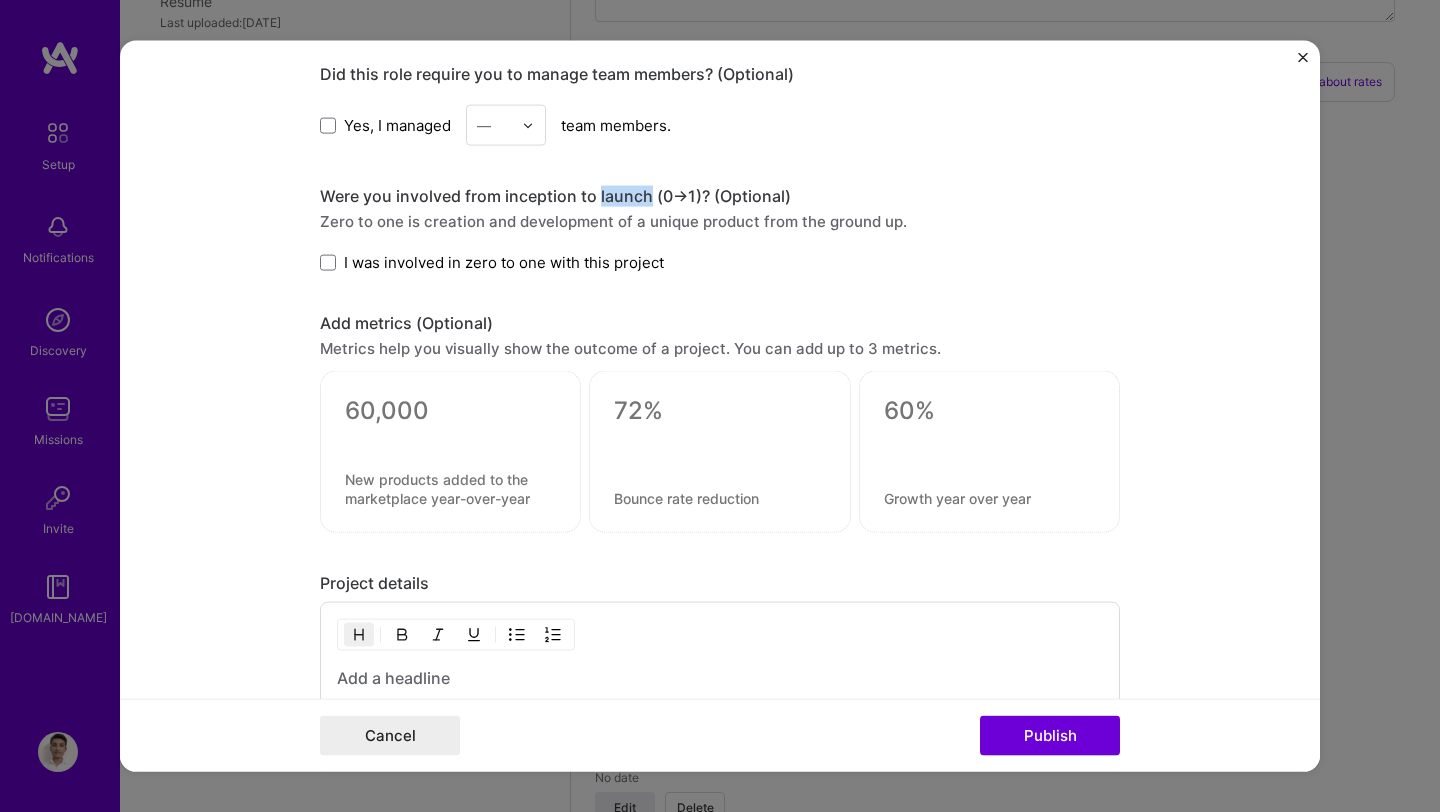 click on "Were you involved from inception to launch (0  ->  1)? (Optional)" at bounding box center [720, 196] 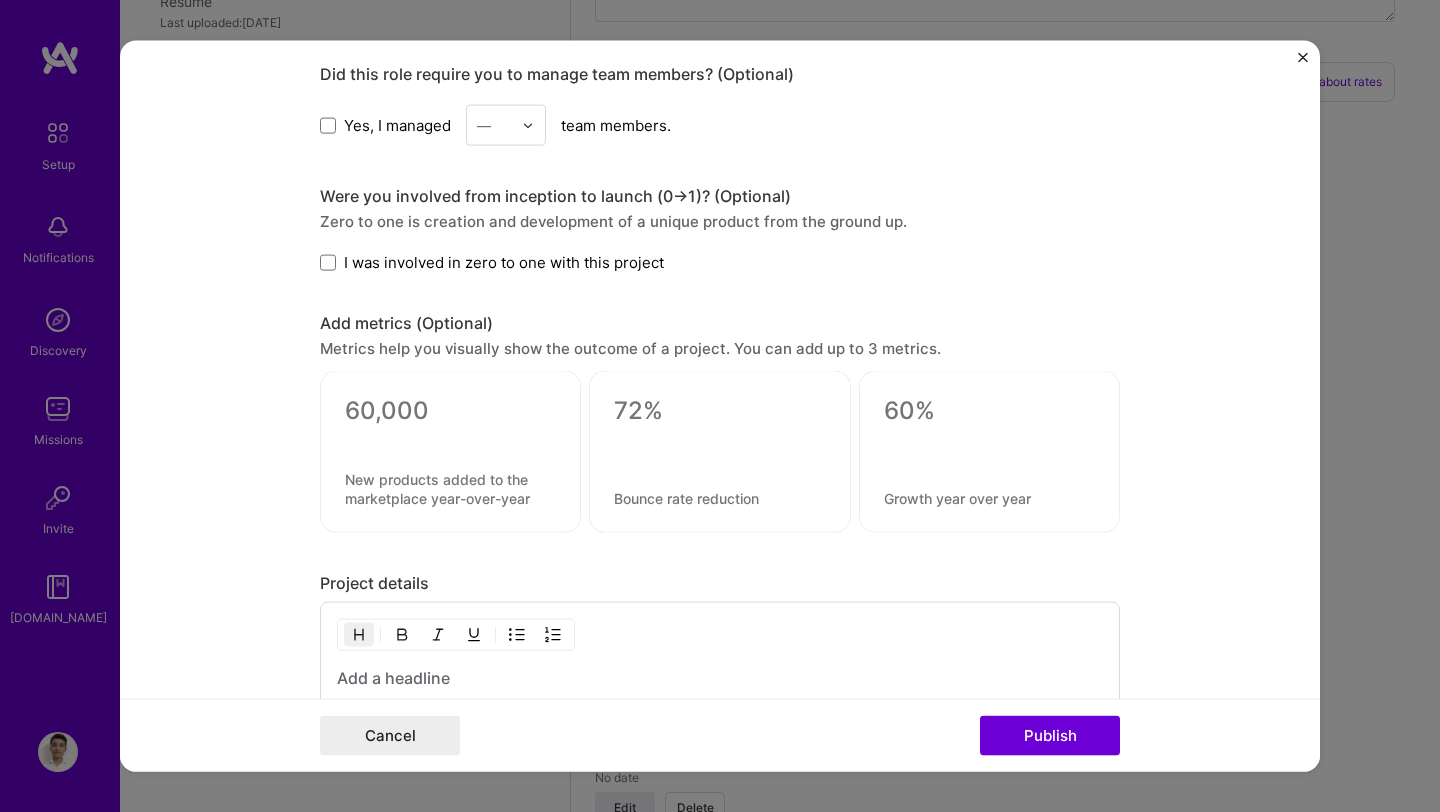 drag, startPoint x: 309, startPoint y: 202, endPoint x: 777, endPoint y: 186, distance: 468.27344 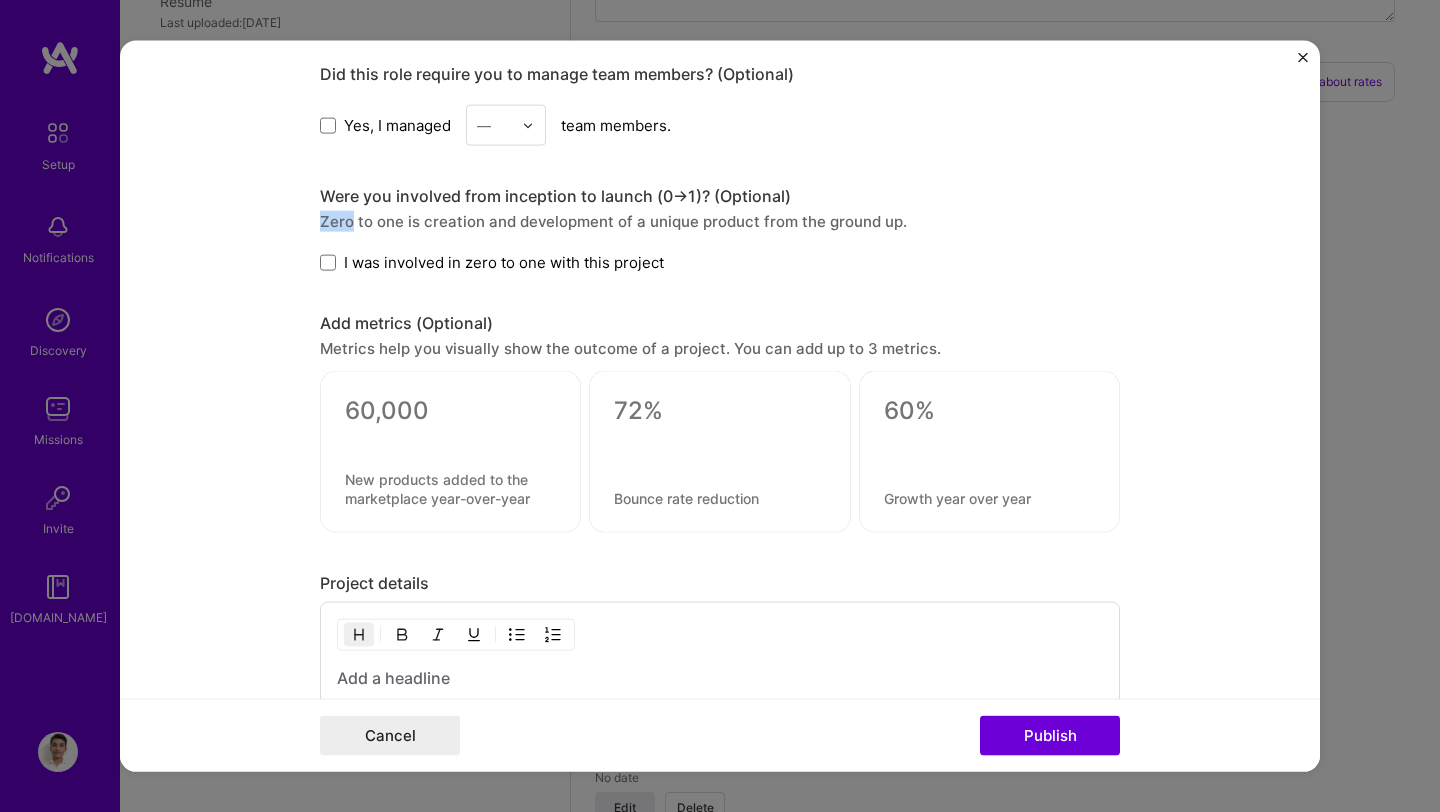click on "Zero to one is creation and development of a unique product from the ground up." at bounding box center [720, 221] 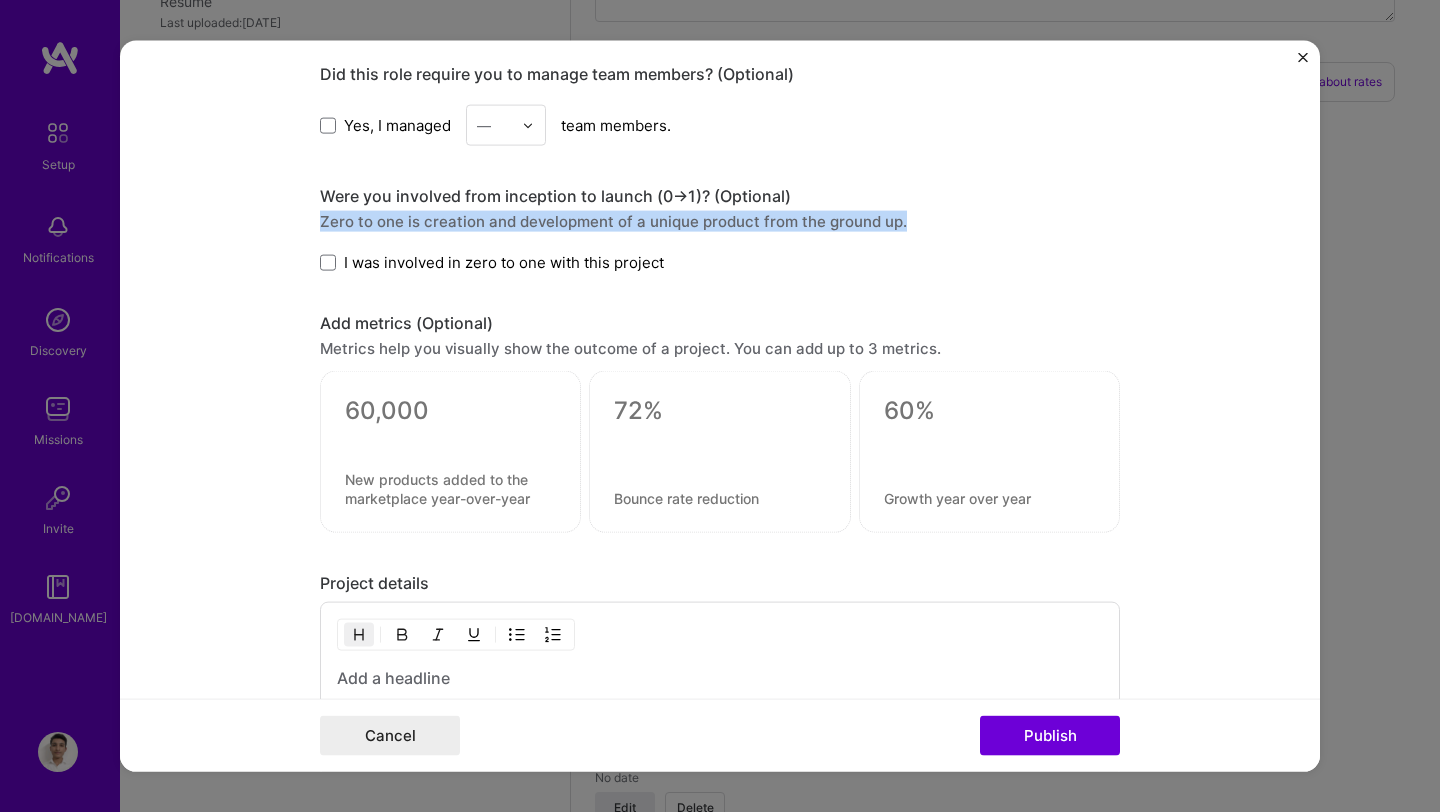 click on "Zero to one is creation and development of a unique product from the ground up." at bounding box center (720, 221) 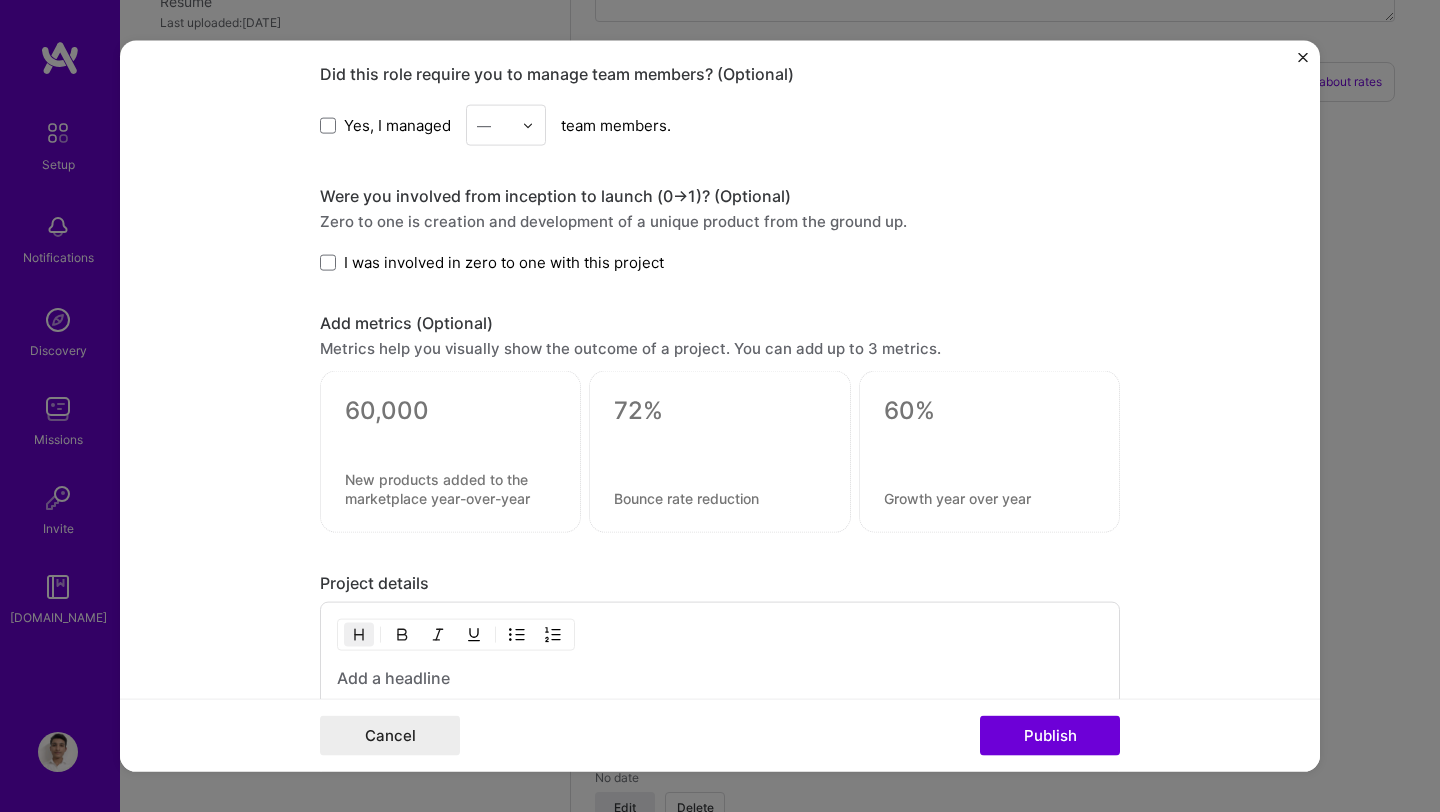 click on "I was involved in zero to one with this project" at bounding box center (720, 262) 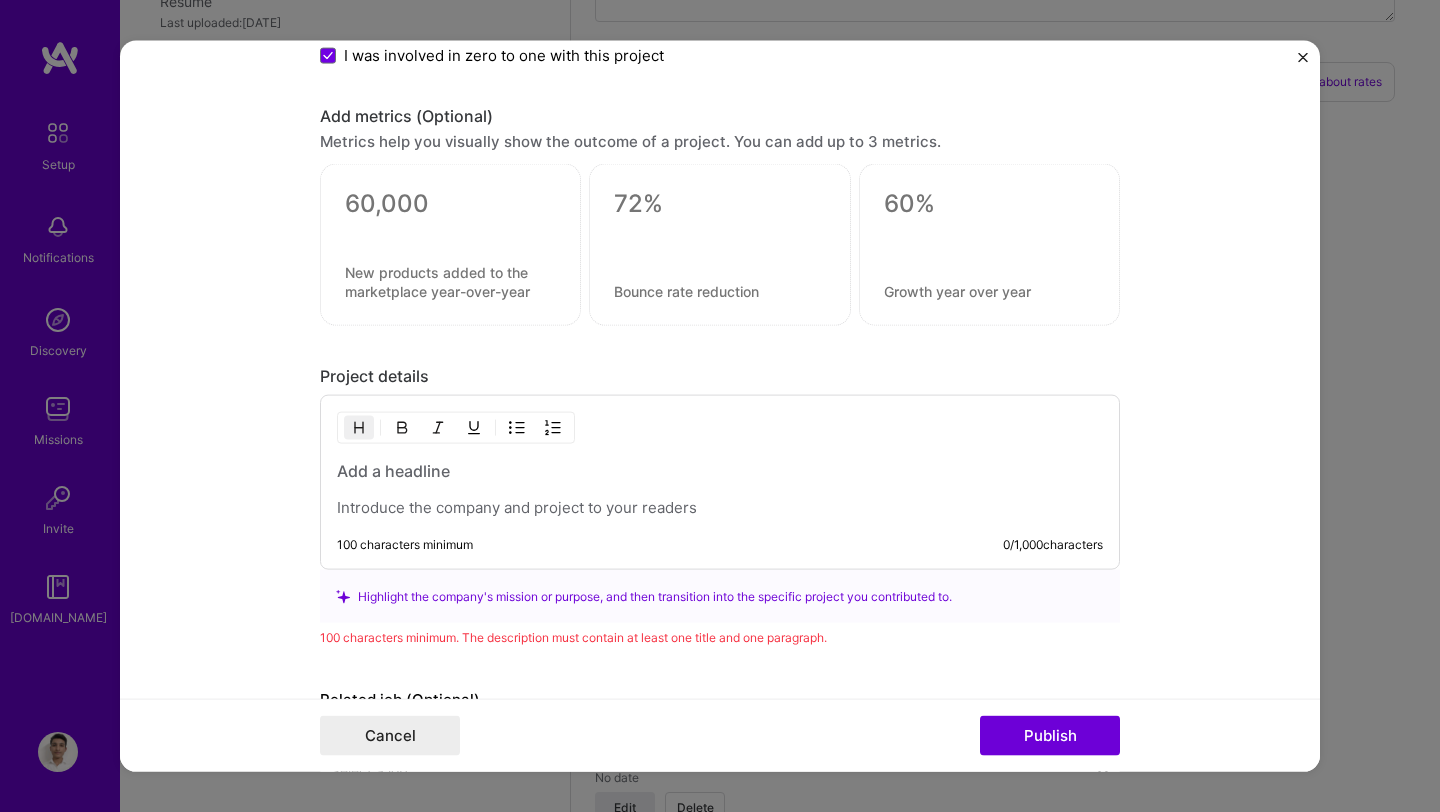 scroll, scrollTop: 1826, scrollLeft: 0, axis: vertical 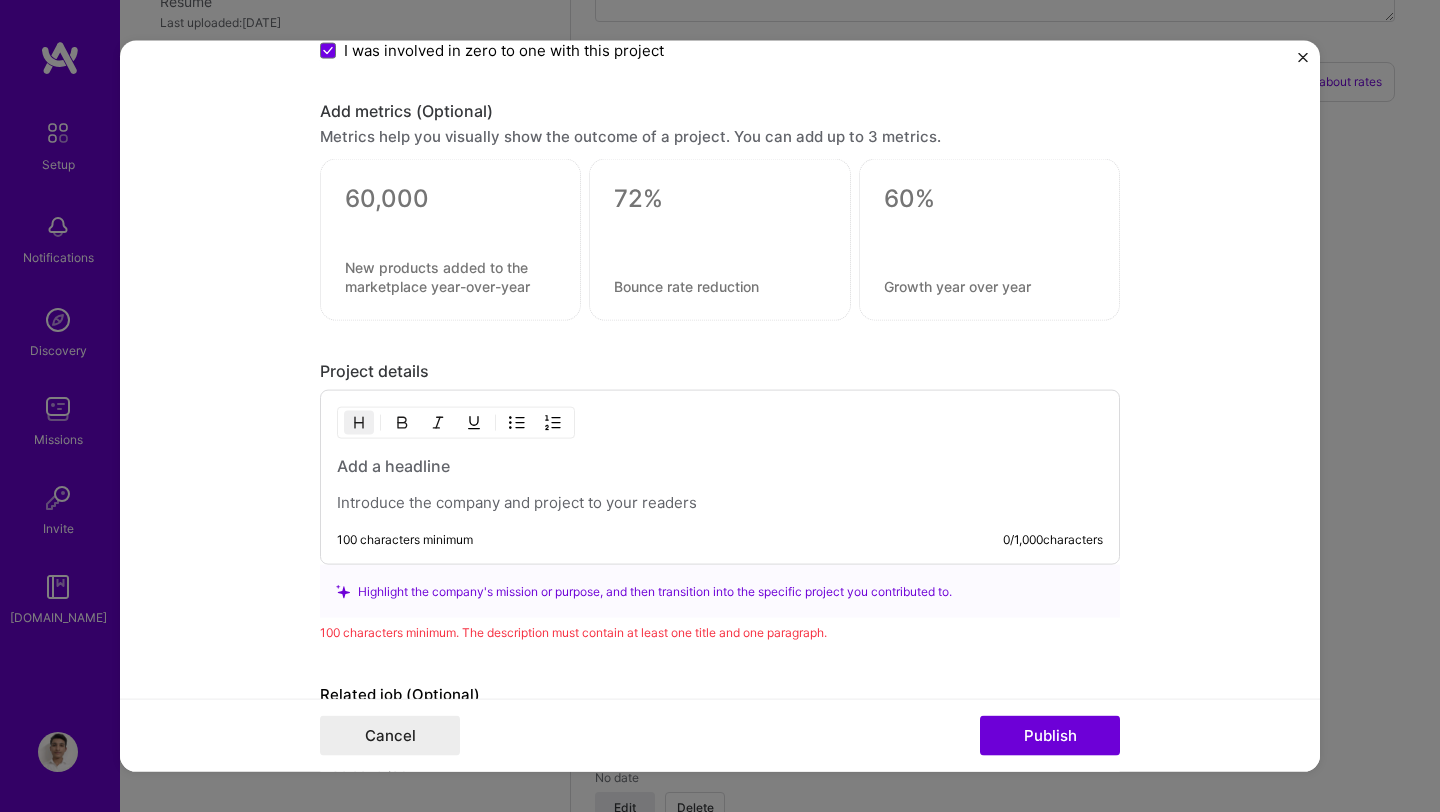 click at bounding box center (450, 224) 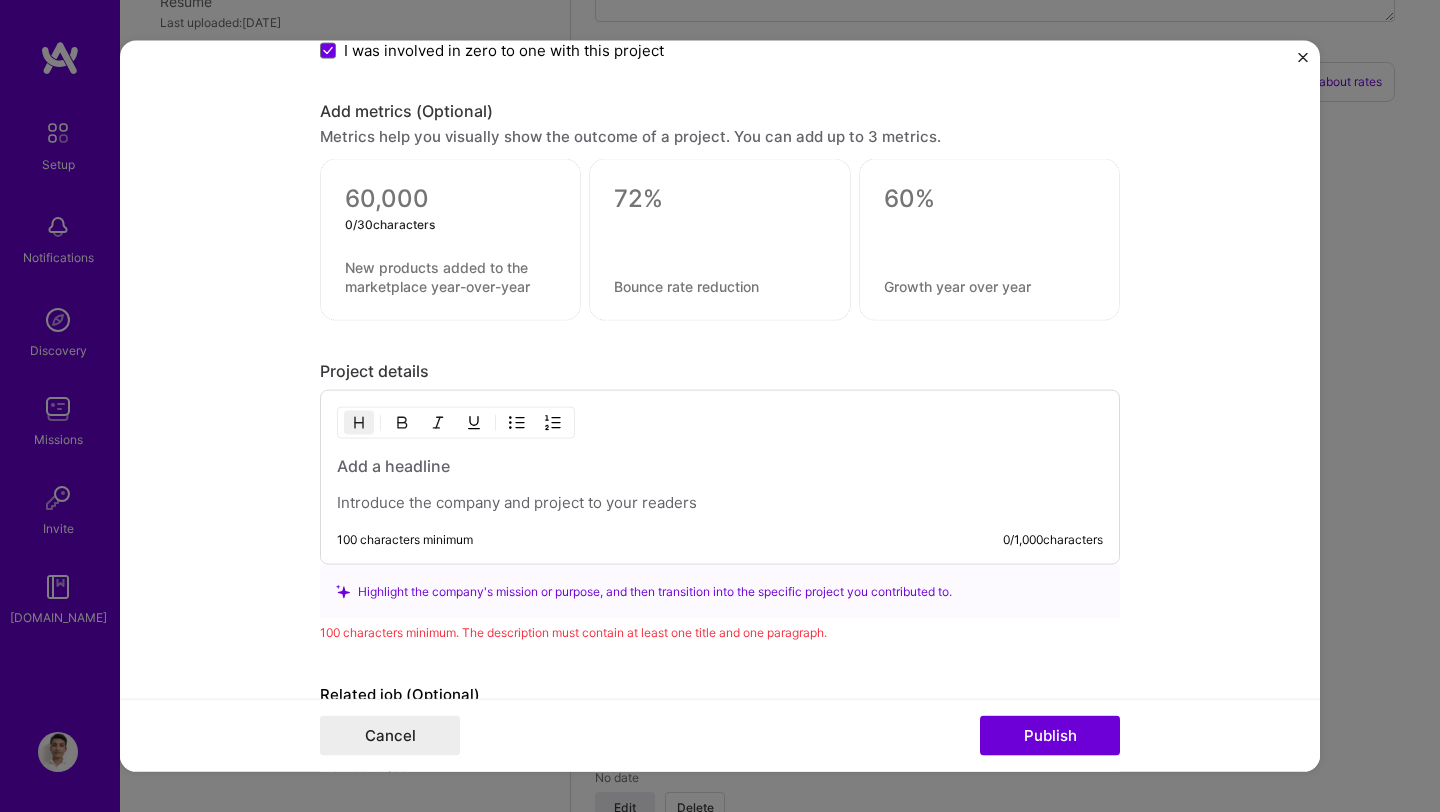 click at bounding box center [450, 199] 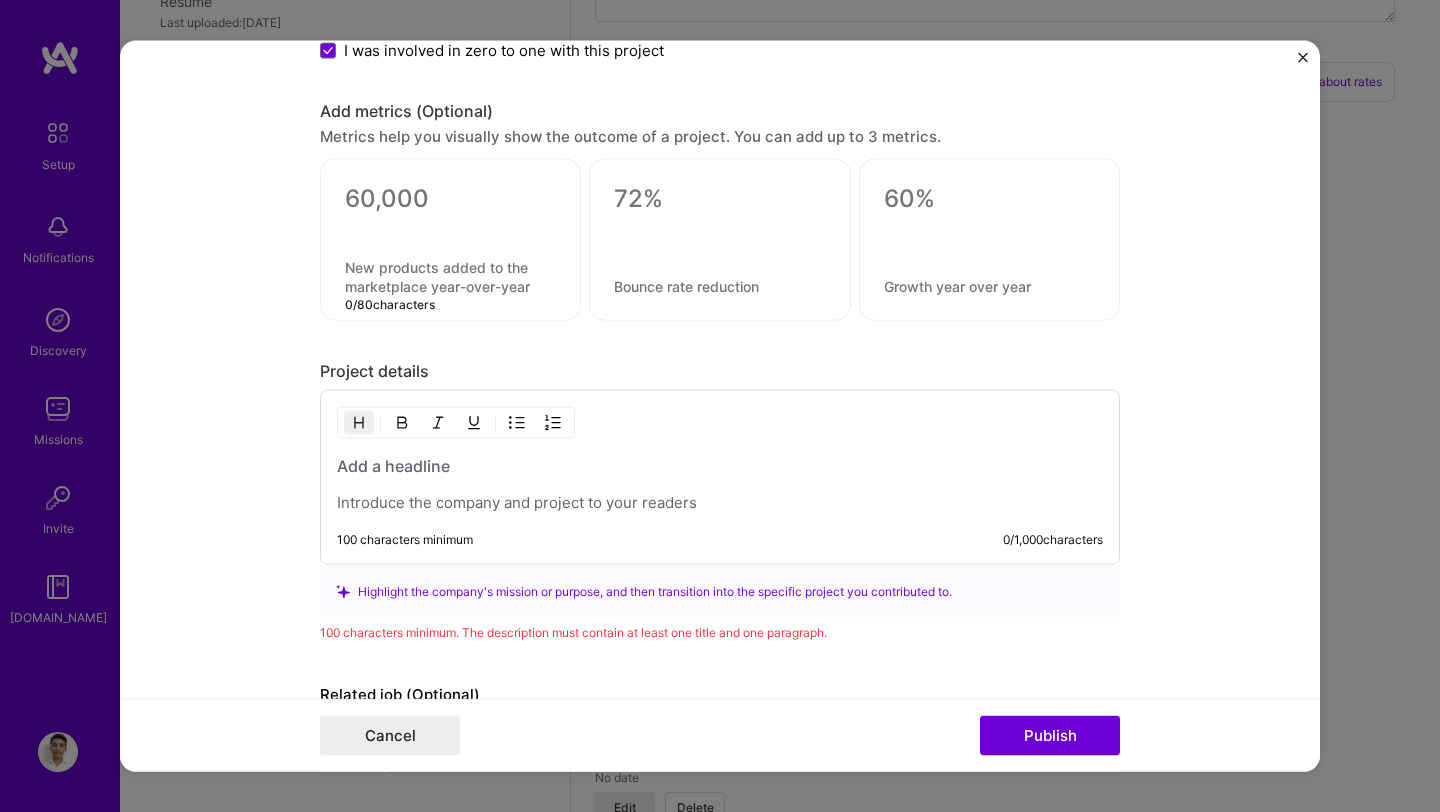 click at bounding box center [450, 277] 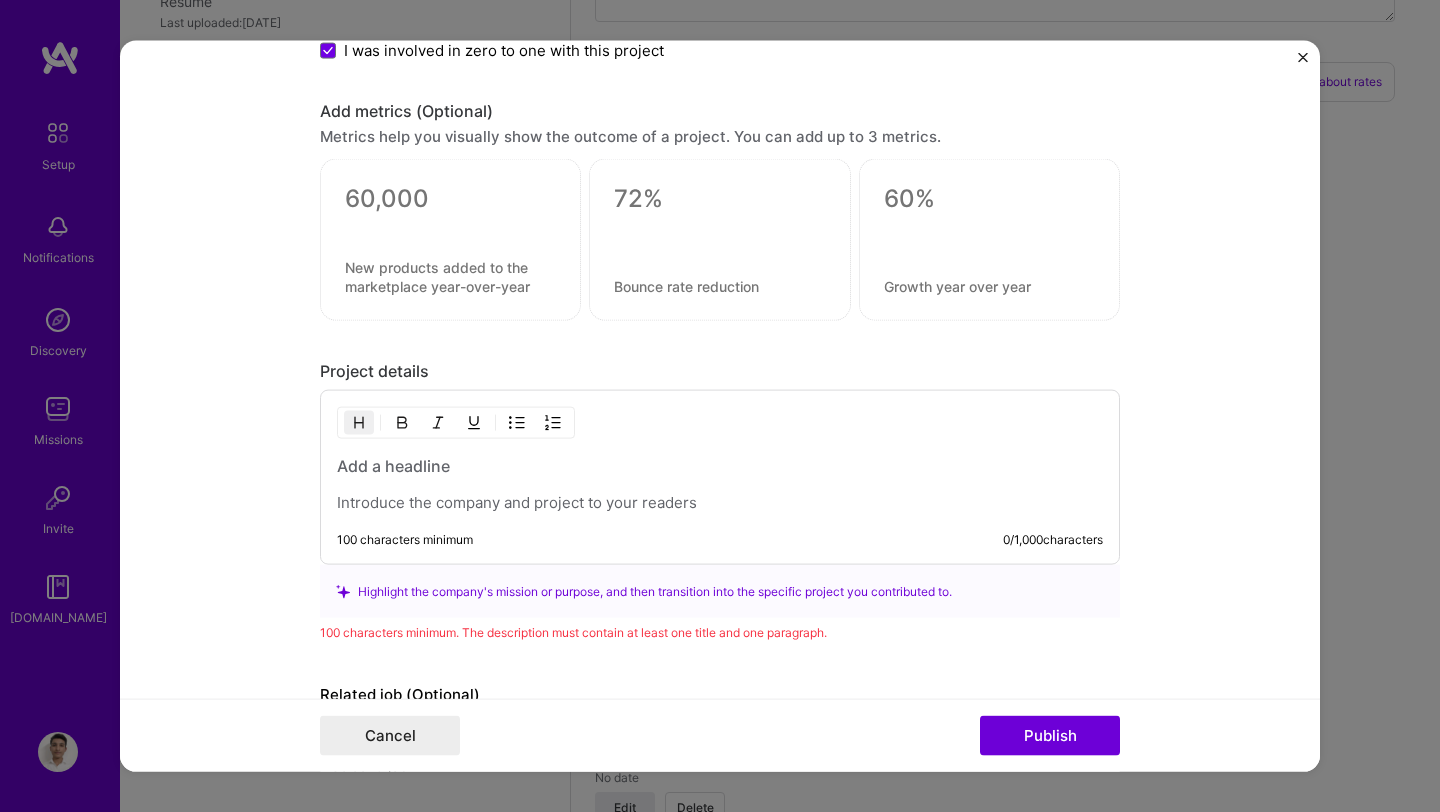 click on "Project title Zebralearn Studio Company Zebralearn
Project industry Industry 1 Project Link (Optional) [URL][DOMAIN_NAME]
Set as cover Add New Image  |  Set as Cover Remove Image Role Front-End Developer Front-End Developer [DATE]
to
I’m still working on this project Skills used — Add up to 12 skills Any new skills will be added to your profile. next next 1 Next.js 1 2 3 4 5 Did this role require you to manage team members? (Optional) Yes, I managed — team members. Were you involved from inception to launch (0  ->  1)? (Optional) Zero to one is creation and development of a unique product from the ground up. I was involved in zero to one with this project Add metrics (Optional) Metrics help you visually show the outcome of a project. You can add up to 3 metrics. Project details   100 characters minimum 0 / 1,000  characters Related job (Optional) Connect a job this project was a part of. Select a job" at bounding box center [720, 406] 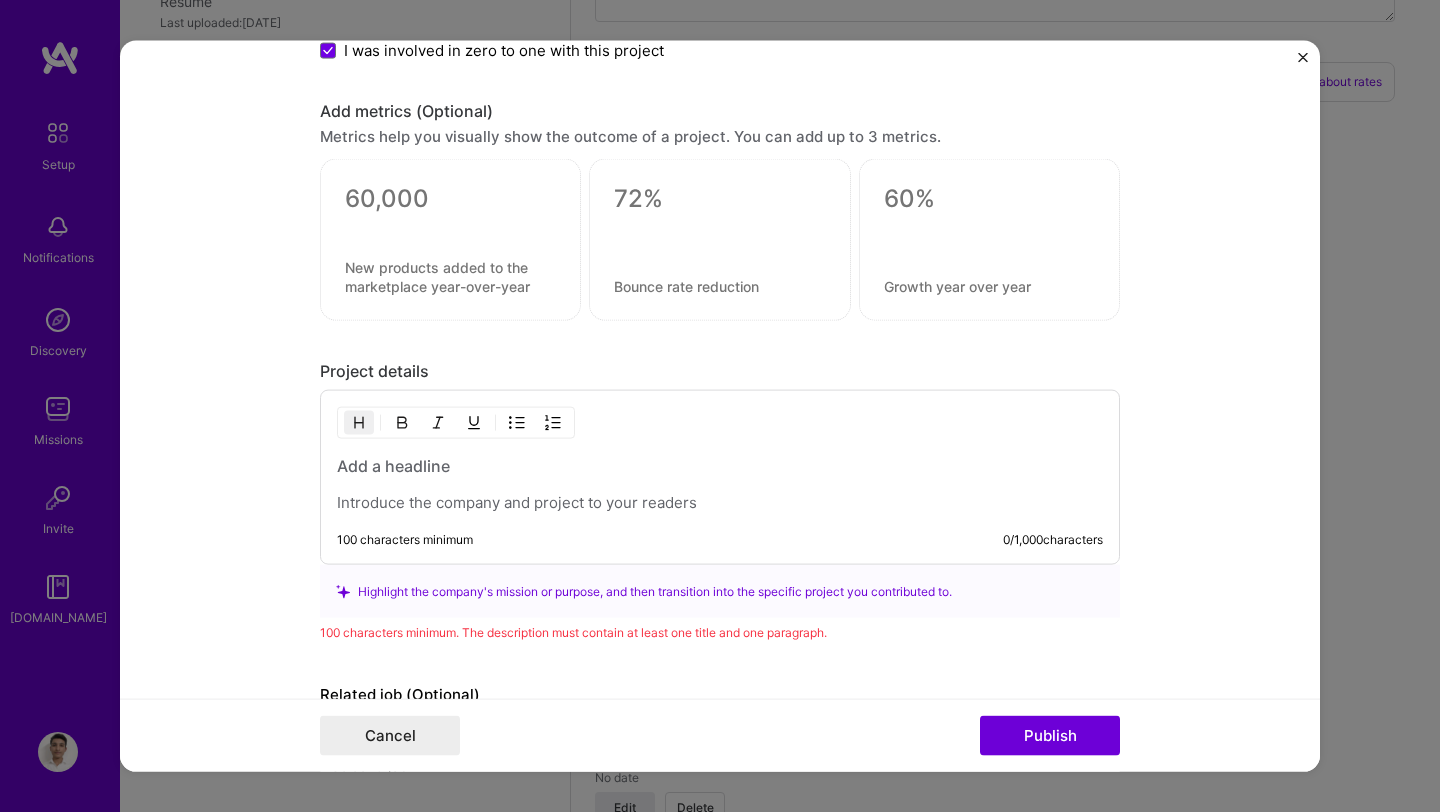drag, startPoint x: 305, startPoint y: 126, endPoint x: 527, endPoint y: 113, distance: 222.38031 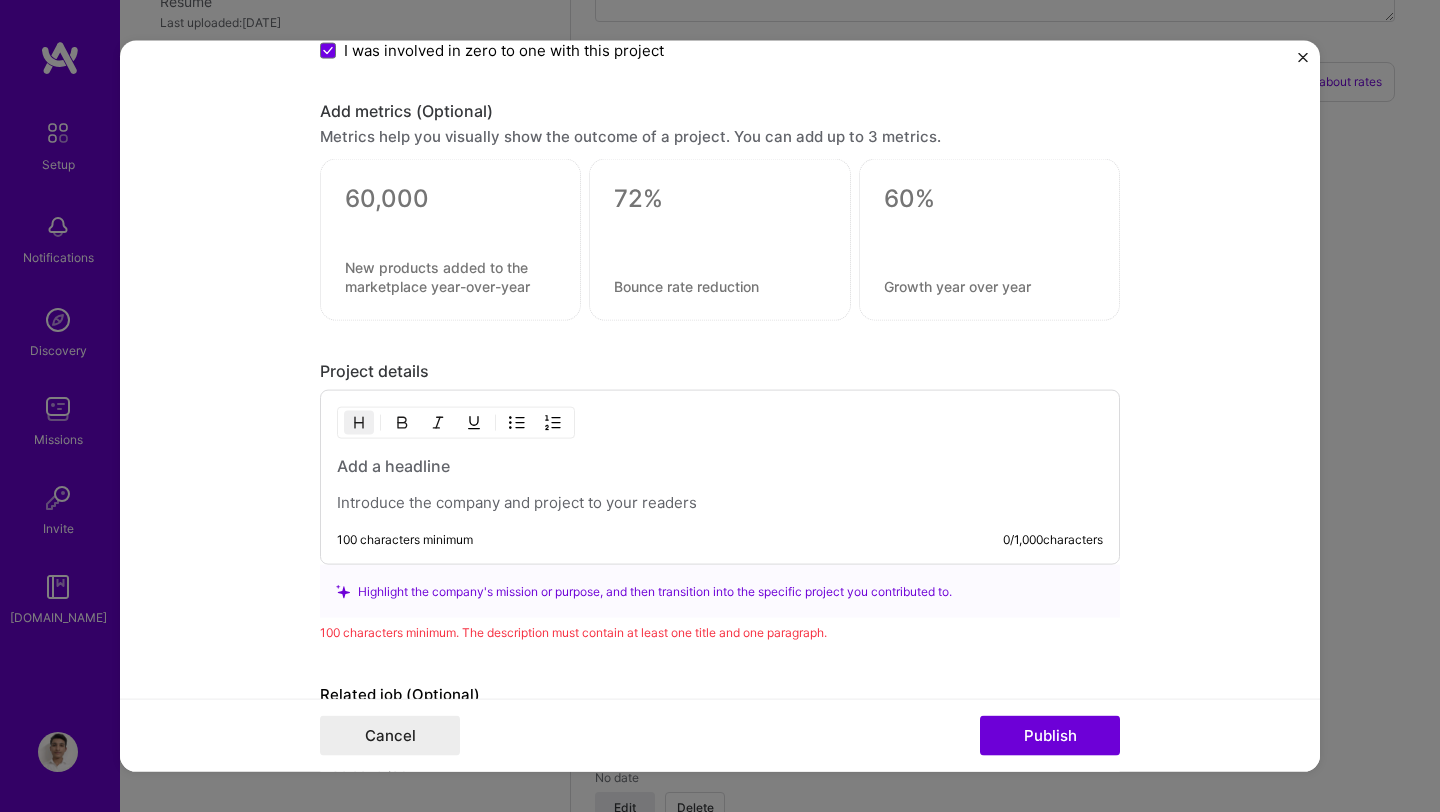 click on "Project title Zebralearn Studio Company Zebralearn
Project industry Industry 1 Project Link (Optional) [URL][DOMAIN_NAME]
Set as cover Add New Image  |  Set as Cover Remove Image Role Front-End Developer Front-End Developer [DATE]
to
I’m still working on this project Skills used — Add up to 12 skills Any new skills will be added to your profile. next next 1 Next.js 1 2 3 4 5 Did this role require you to manage team members? (Optional) Yes, I managed — team members. Were you involved from inception to launch (0  ->  1)? (Optional) Zero to one is creation and development of a unique product from the ground up. I was involved in zero to one with this project Add metrics (Optional) Metrics help you visually show the outcome of a project. You can add up to 3 metrics. Project details   100 characters minimum 0 / 1,000  characters Related job (Optional) Connect a job this project was a part of. Select a job" at bounding box center [720, 406] 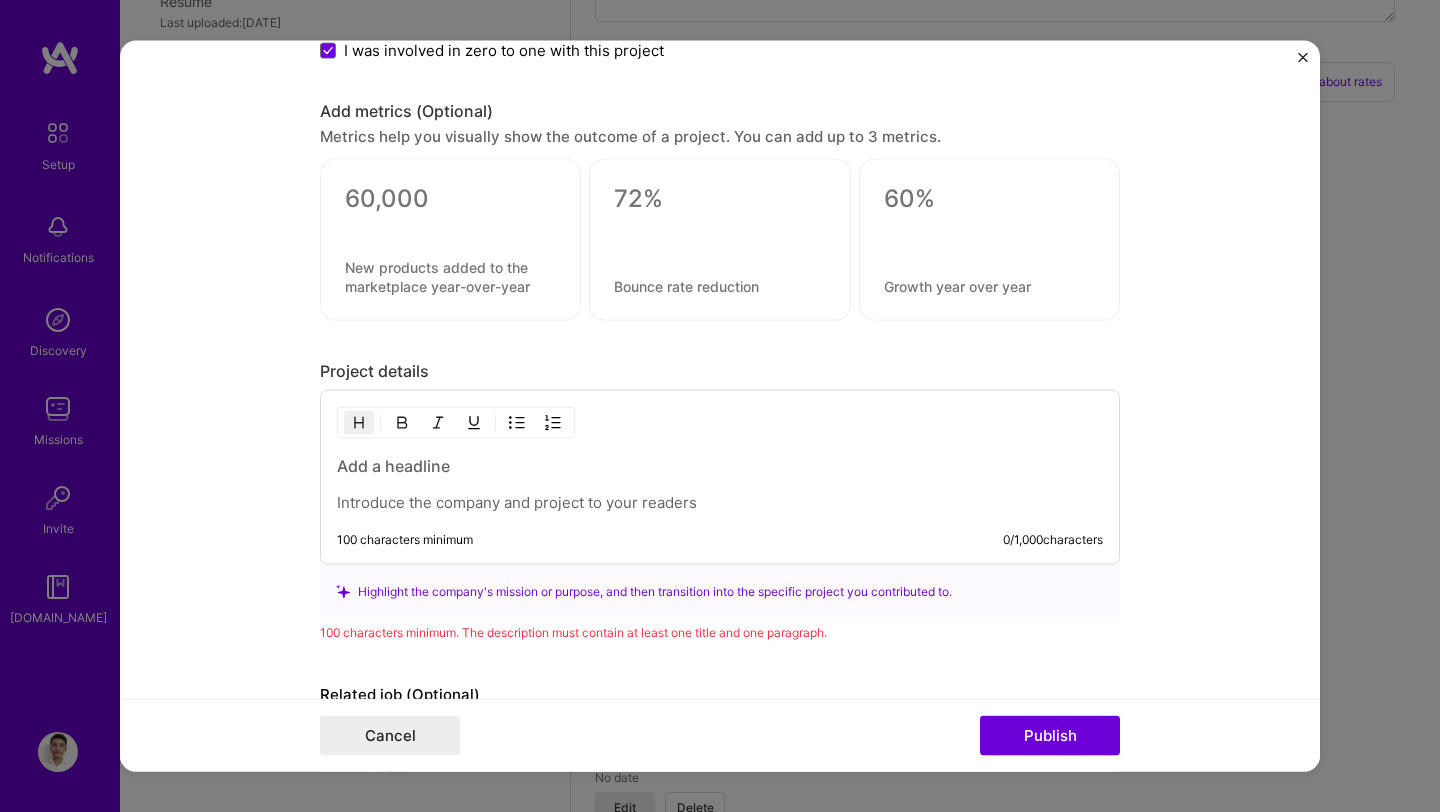 click on "Metrics help you visually show the outcome of a project. You can add up to 3 metrics." at bounding box center (720, 136) 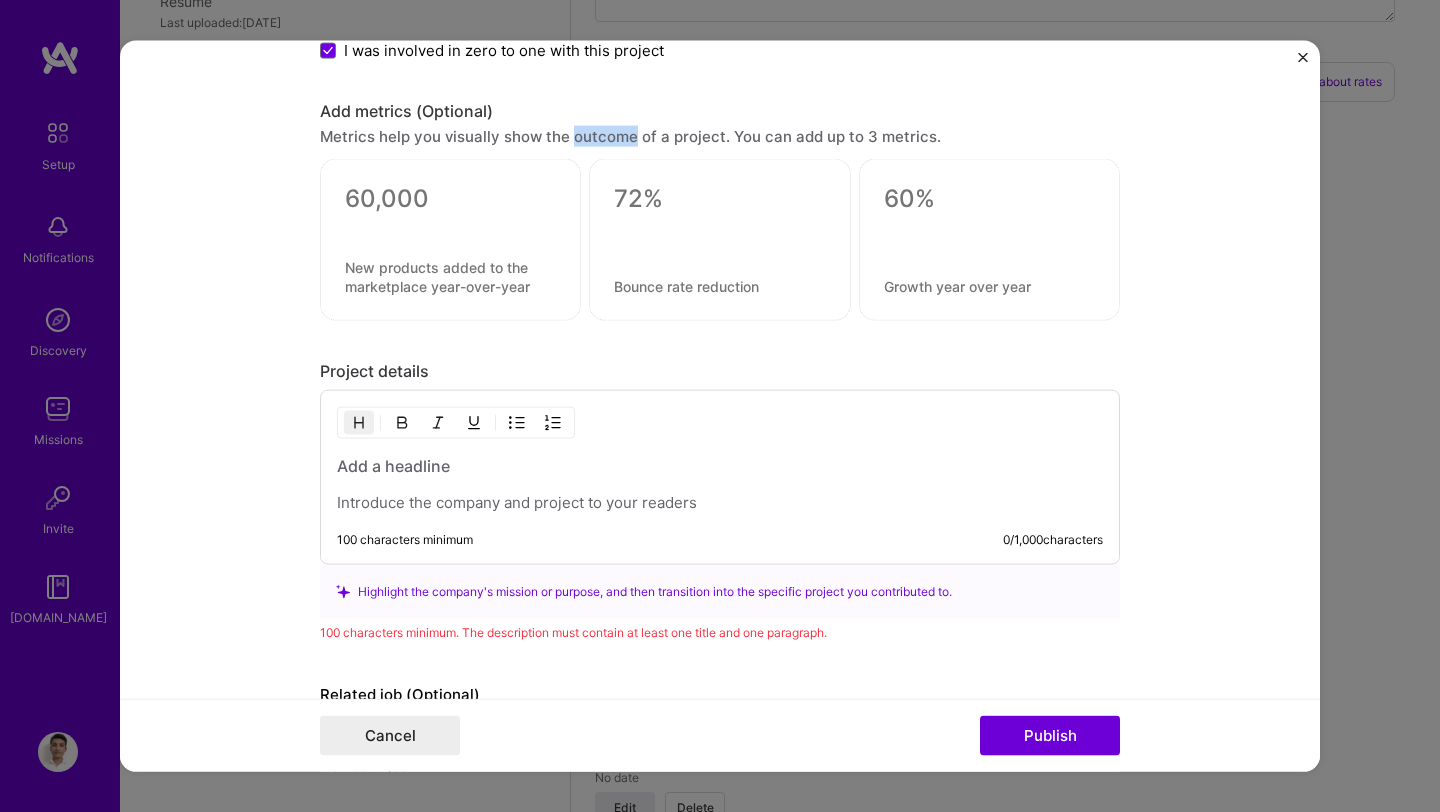 click on "Metrics help you visually show the outcome of a project. You can add up to 3 metrics." at bounding box center (720, 136) 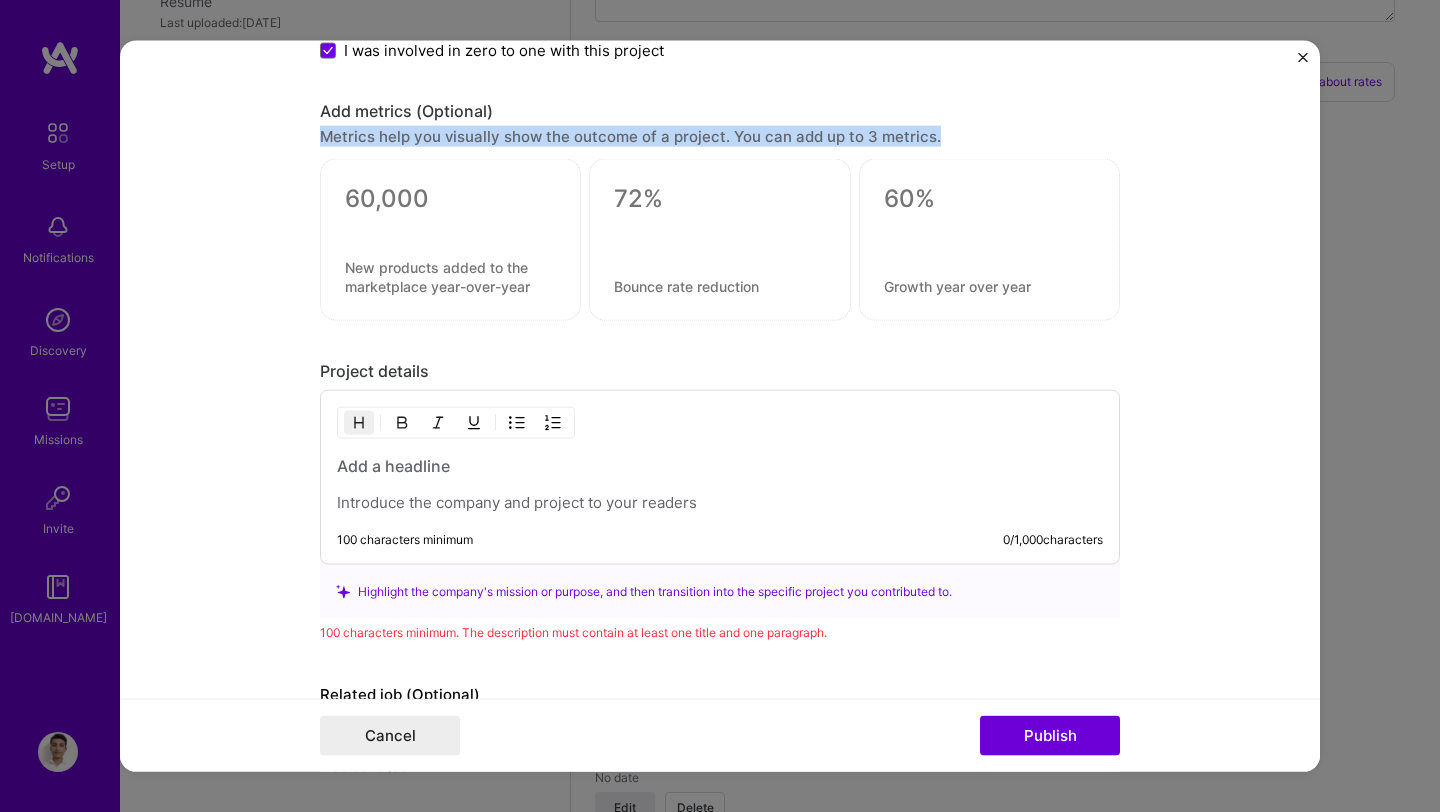 click on "Metrics help you visually show the outcome of a project. You can add up to 3 metrics." at bounding box center (720, 136) 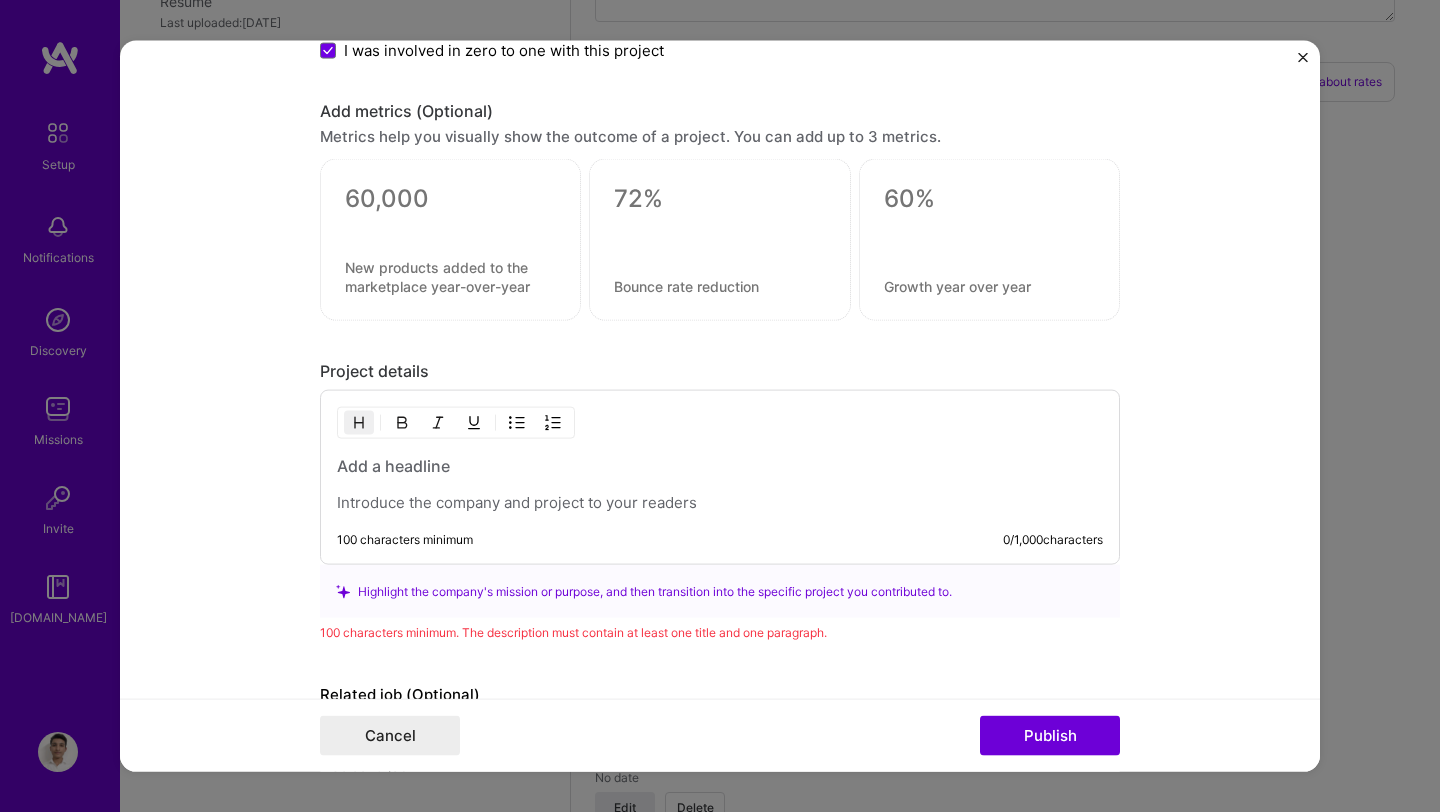 click on "Add metrics (Optional)" at bounding box center [720, 111] 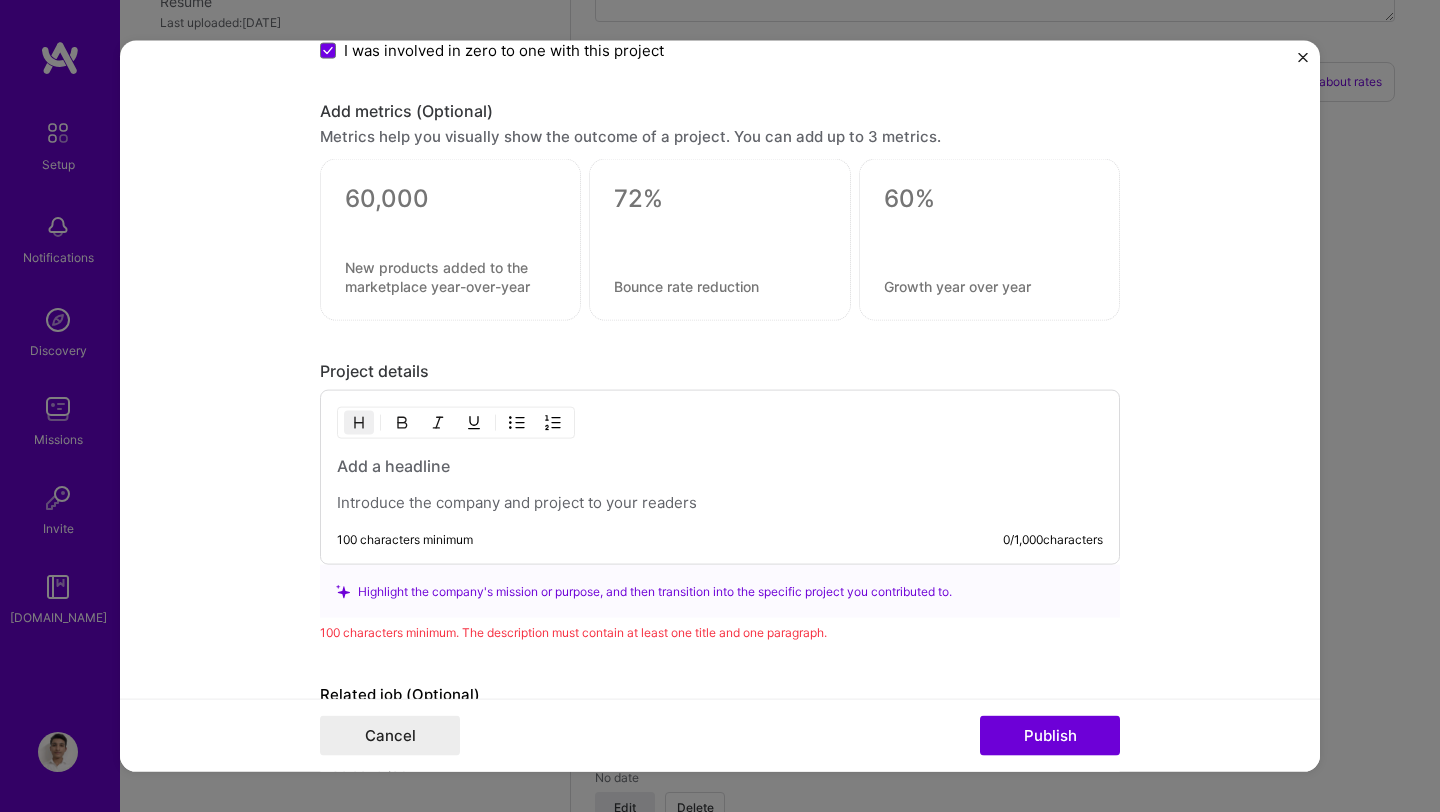 click at bounding box center (450, 199) 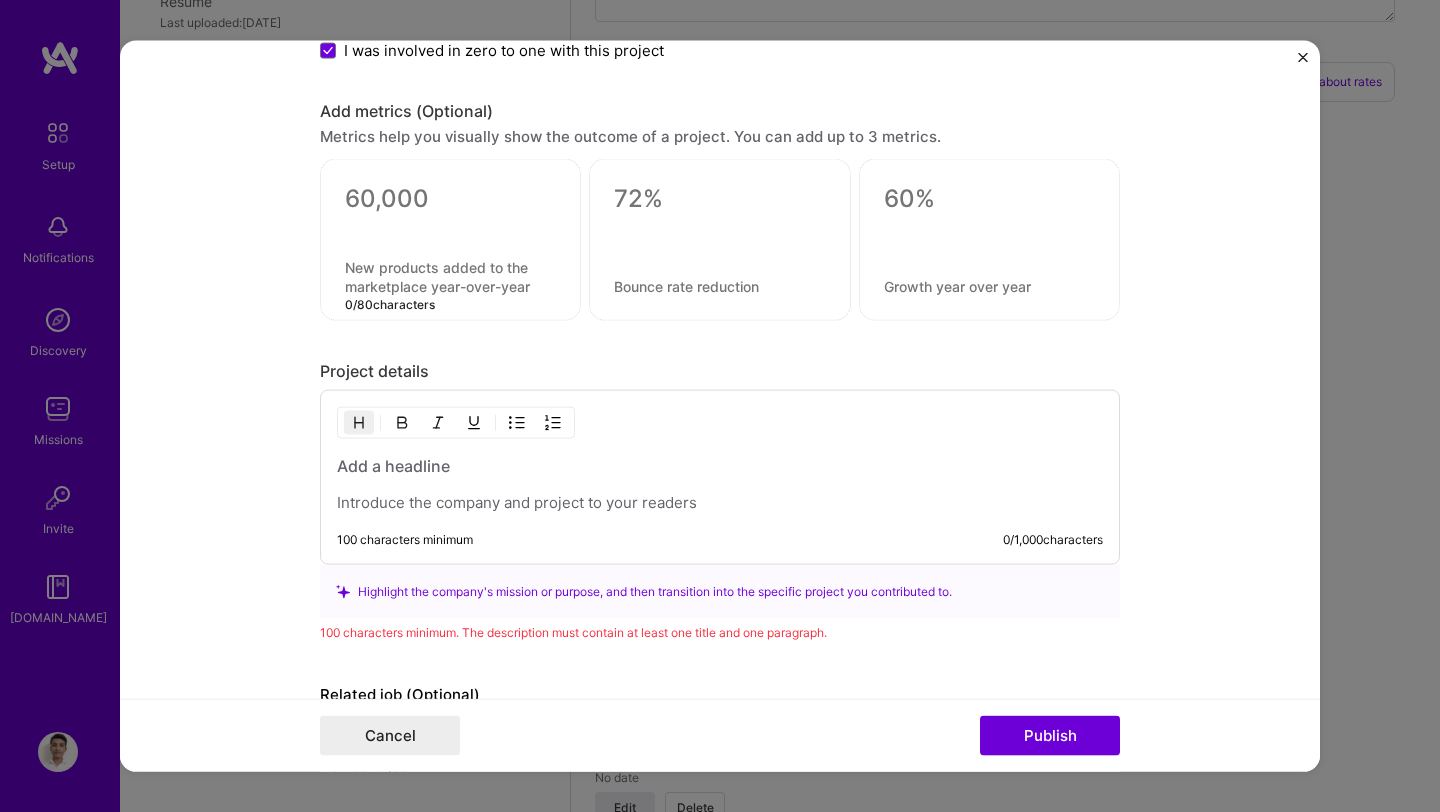 drag, startPoint x: 539, startPoint y: 289, endPoint x: 401, endPoint y: 280, distance: 138.29317 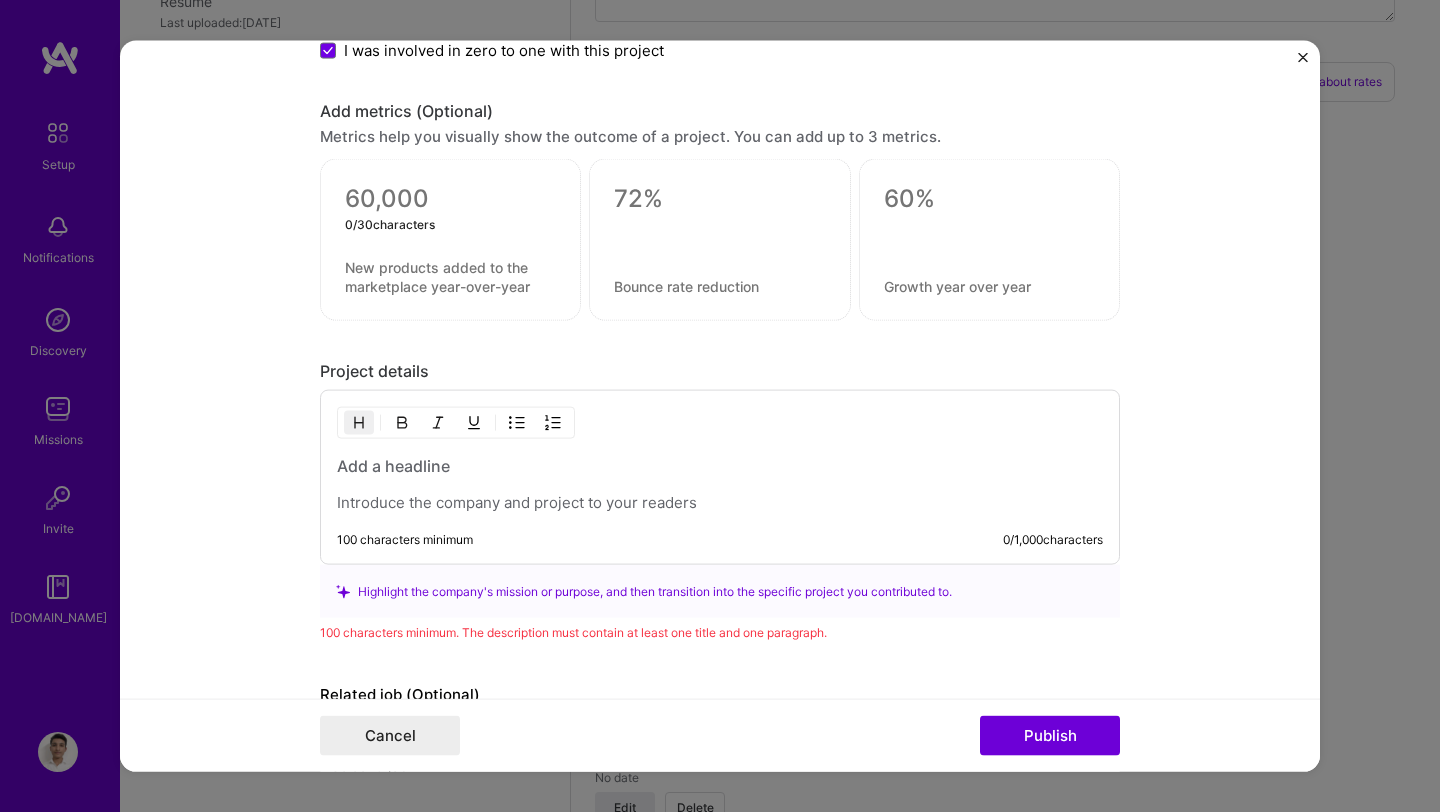 click at bounding box center [450, 199] 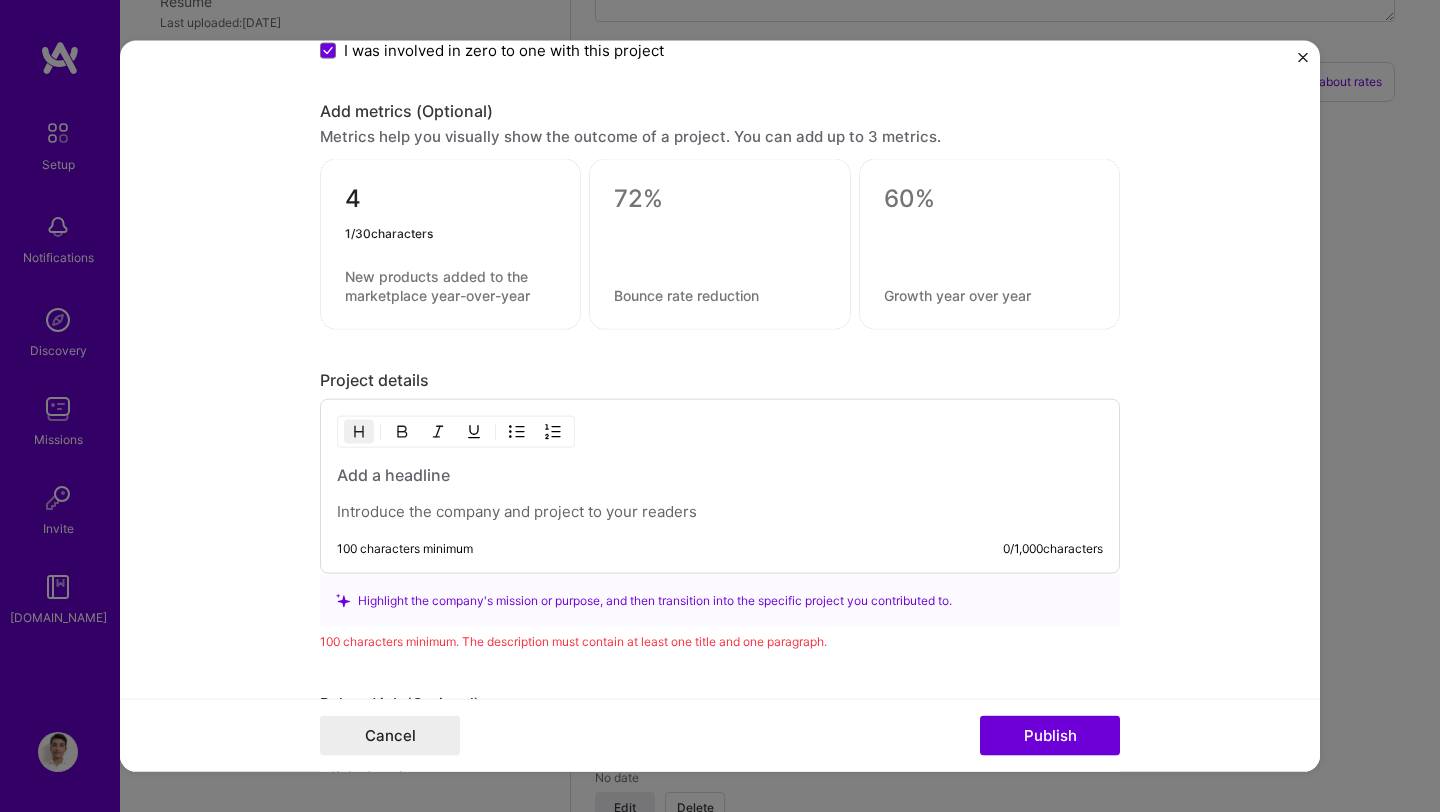type on "4" 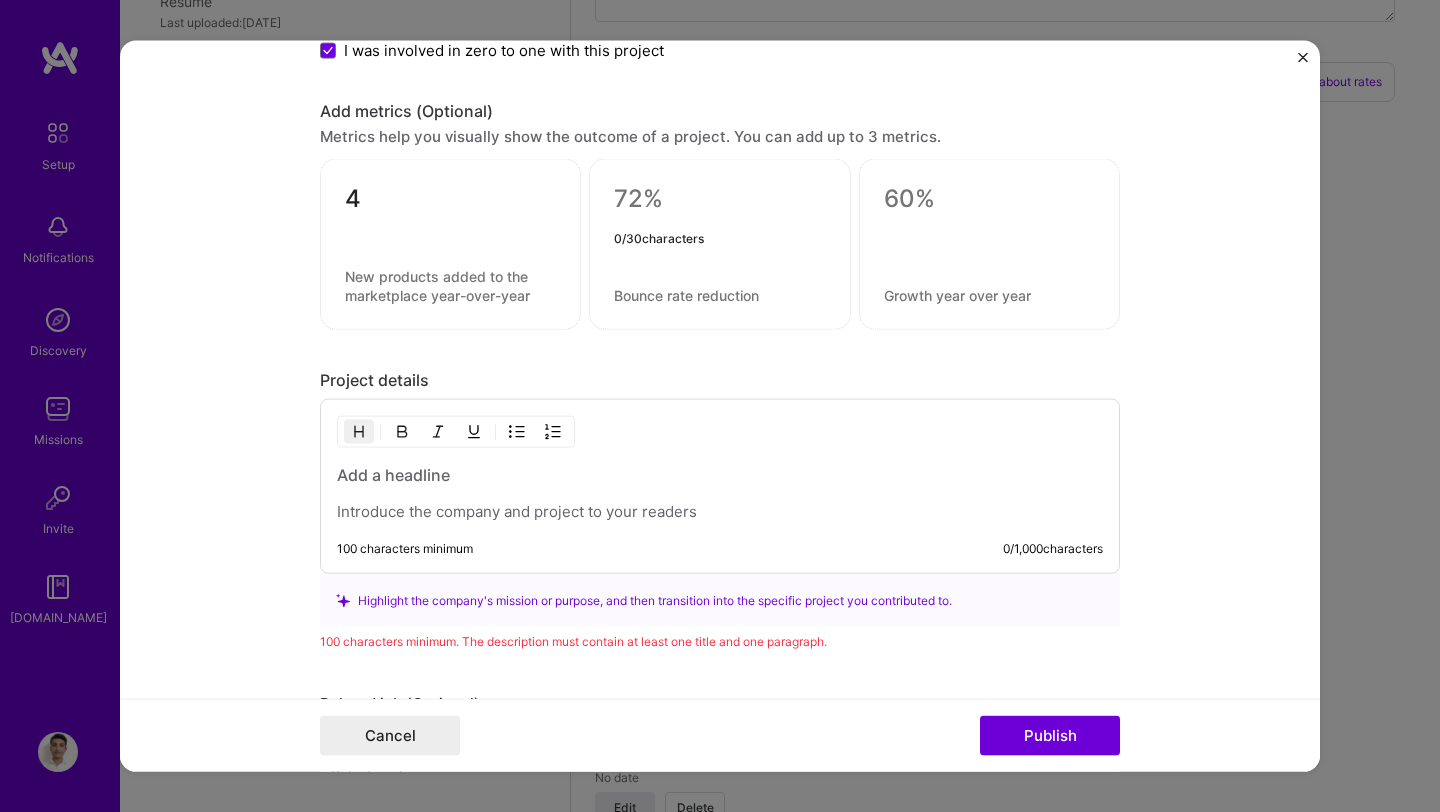 click at bounding box center (719, 199) 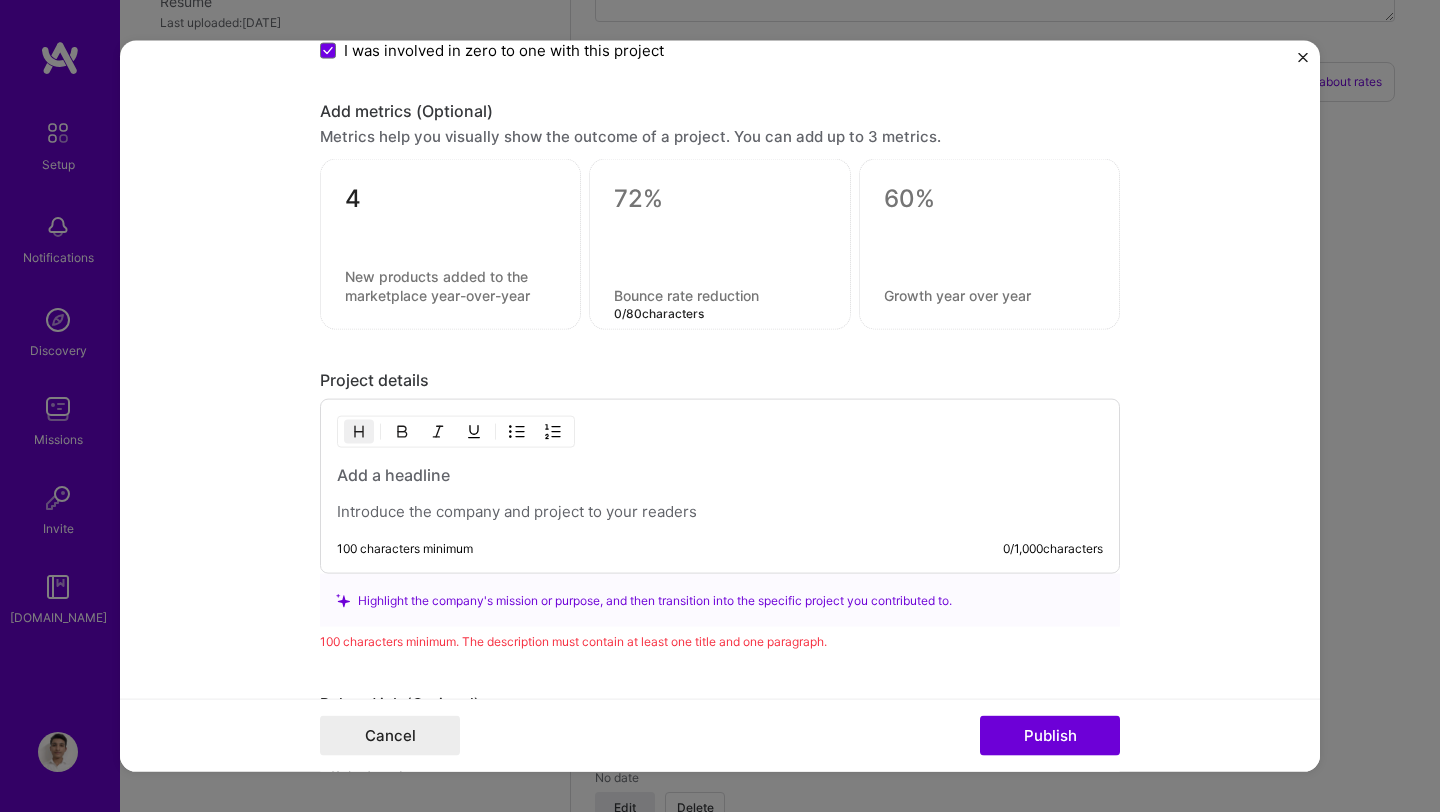 click on "0 / 80  characters" at bounding box center [719, 244] 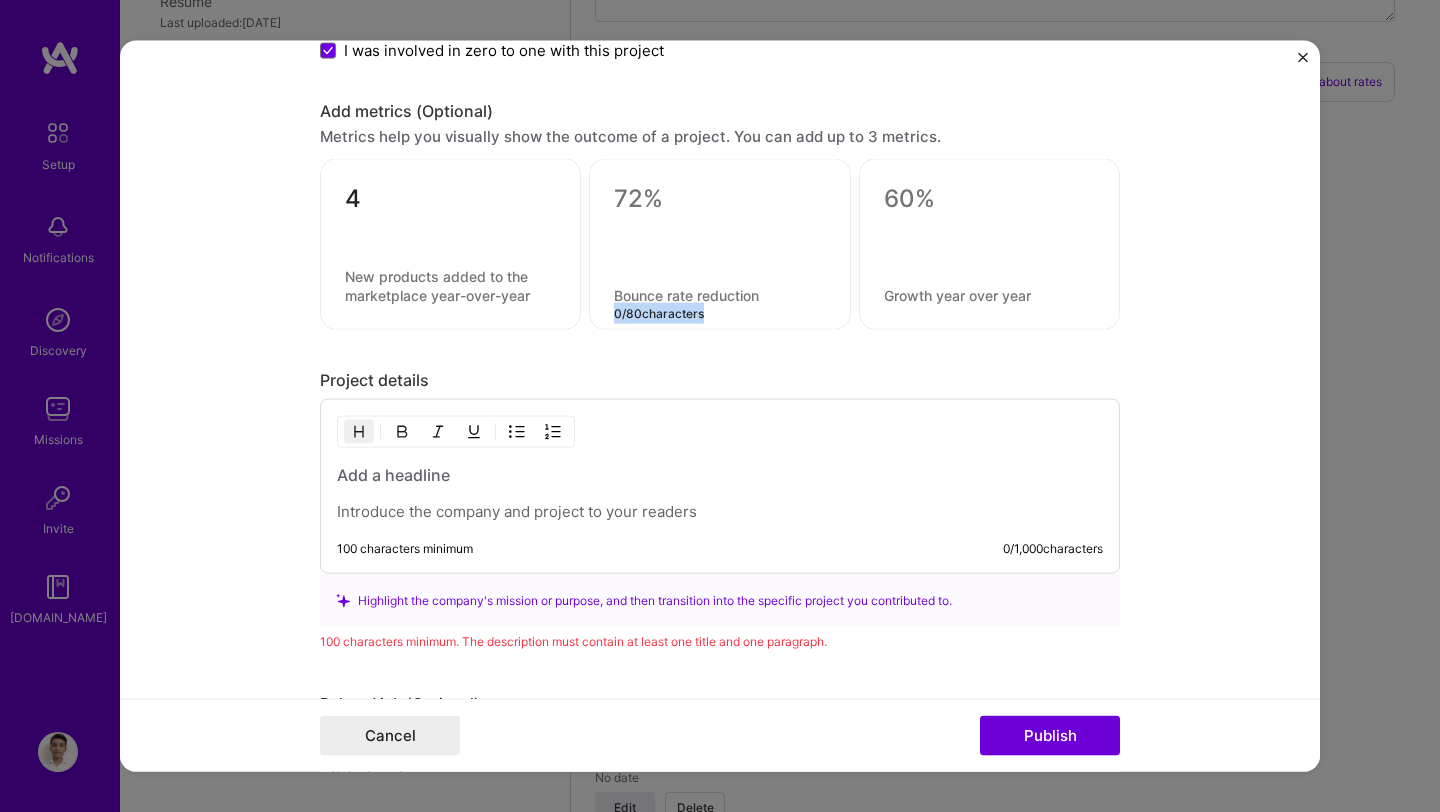 click on "0 / 80  characters" at bounding box center [719, 244] 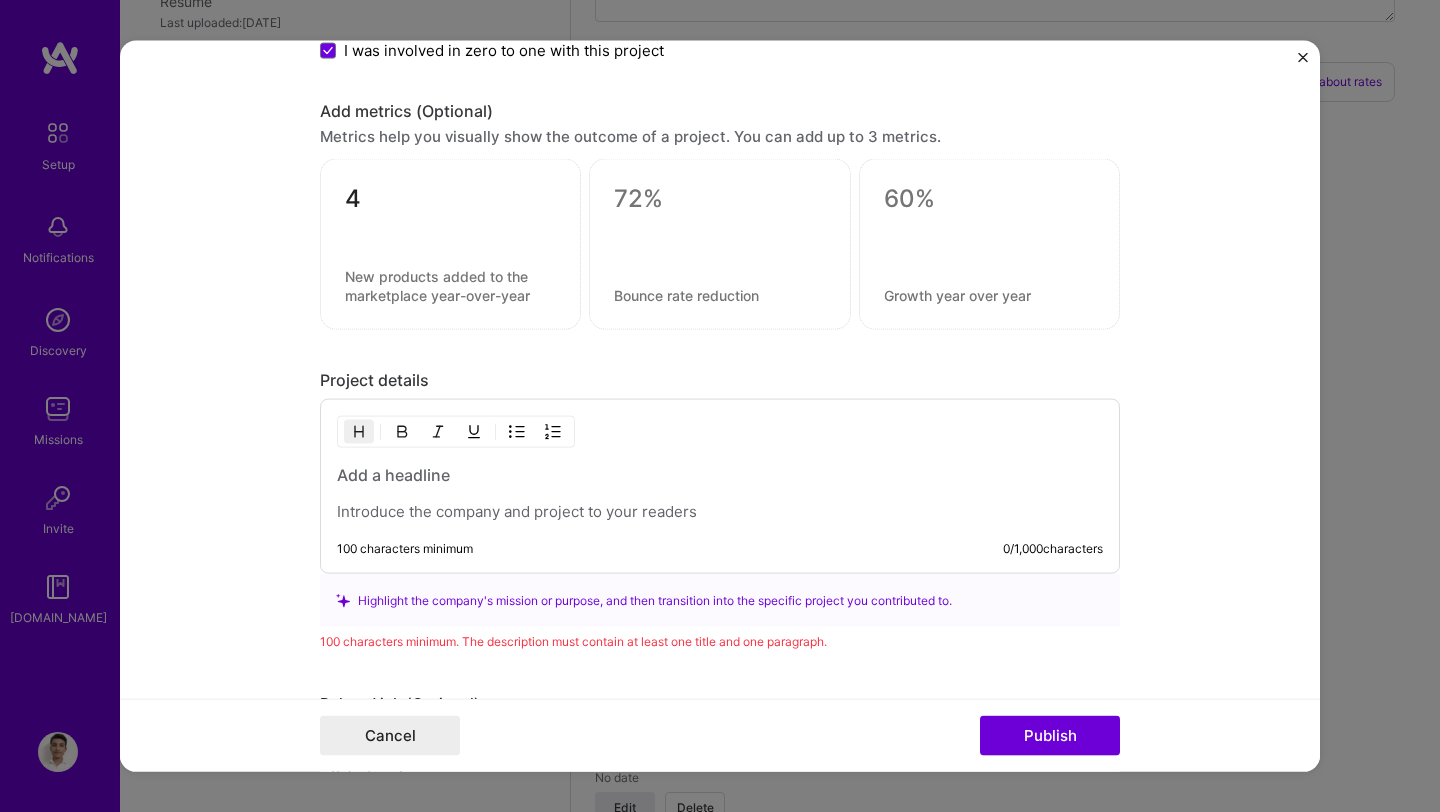 click at bounding box center (719, 244) 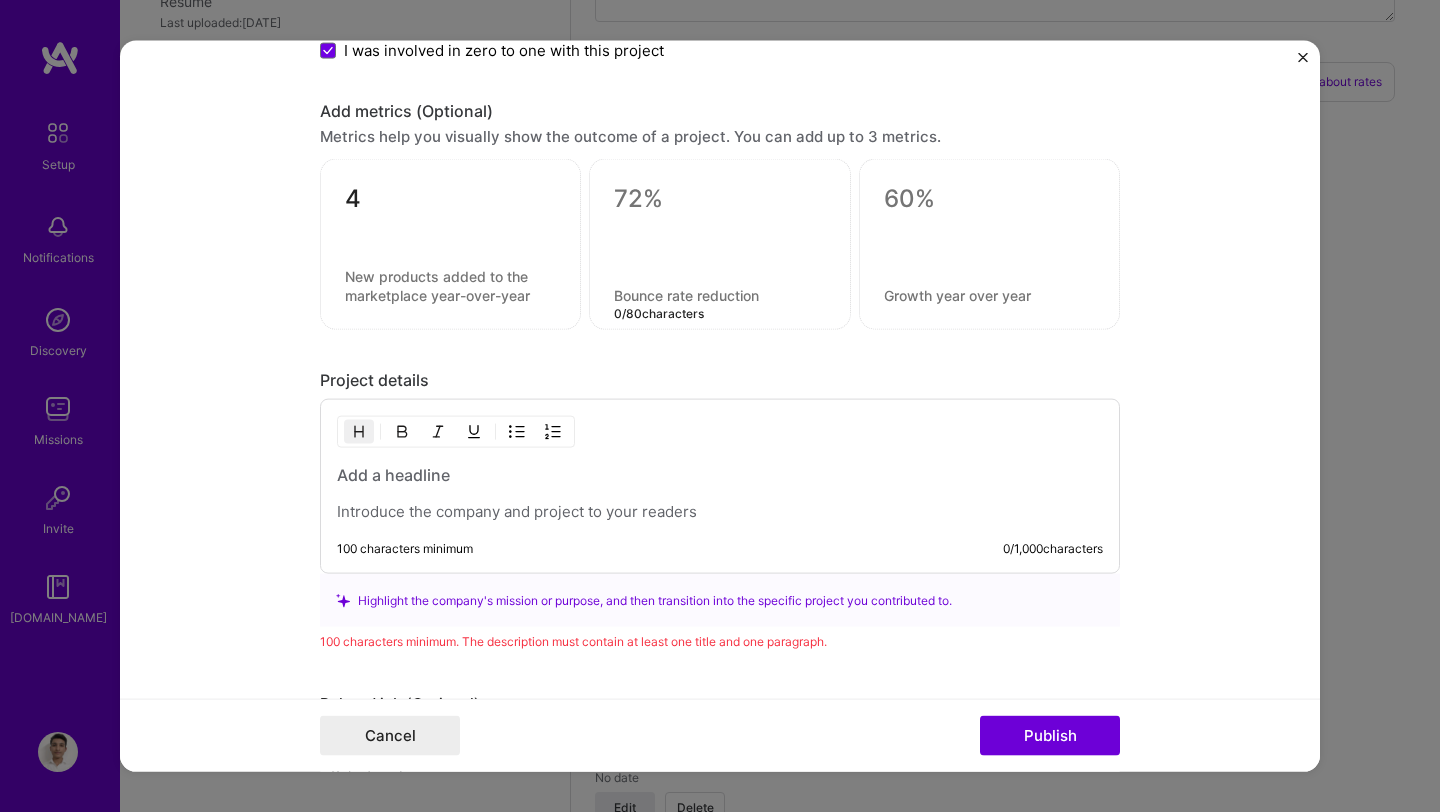 click at bounding box center (719, 295) 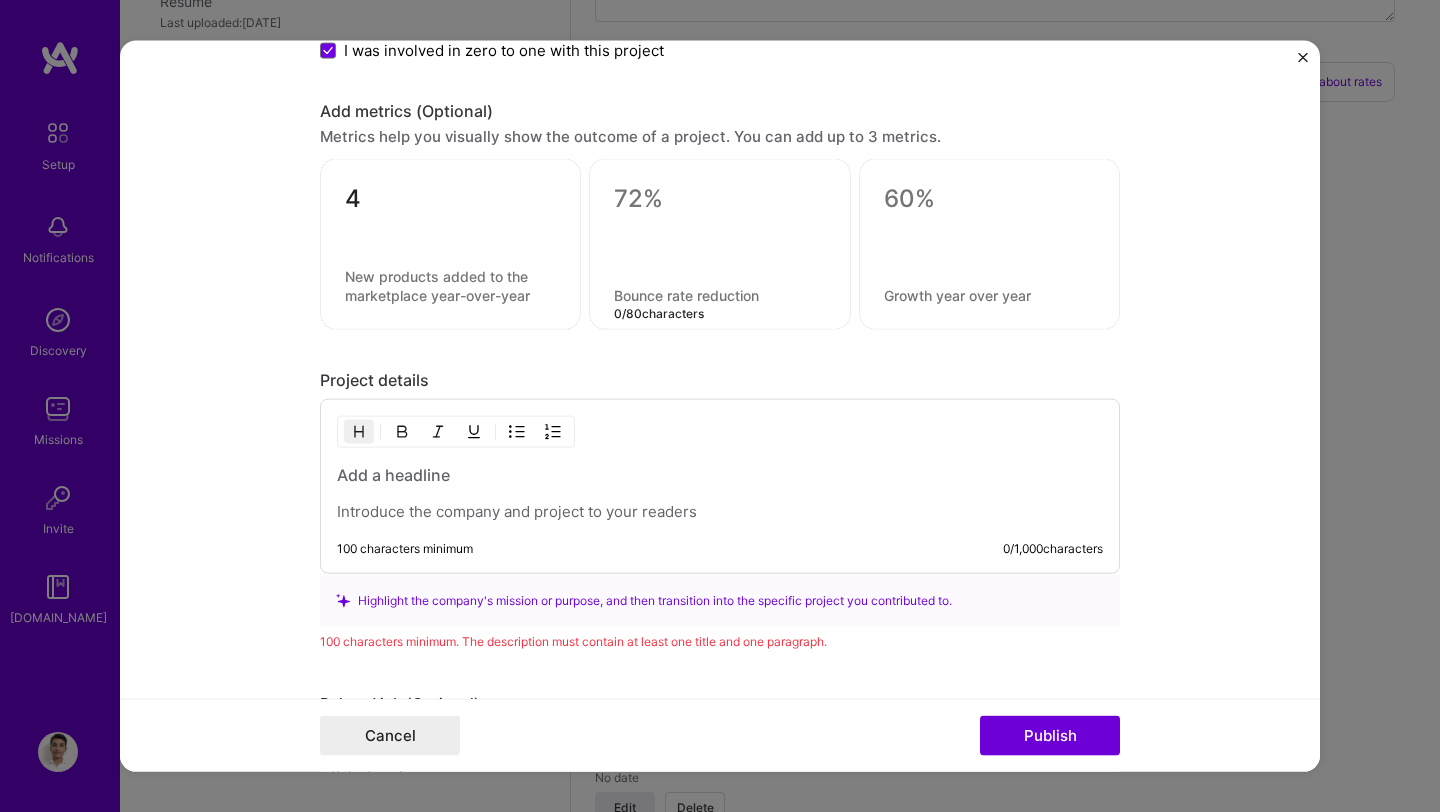 click at bounding box center (719, 199) 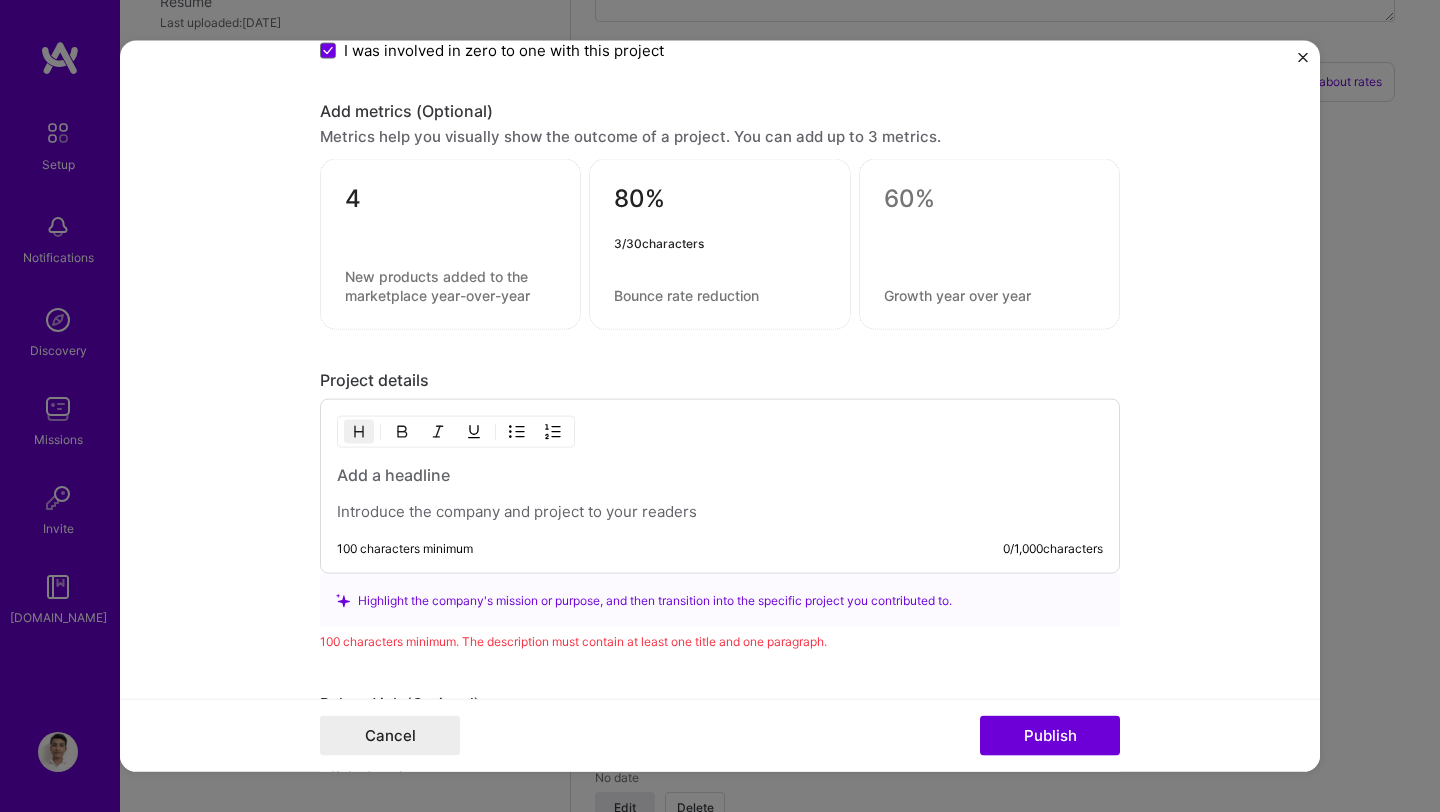 type on "80%" 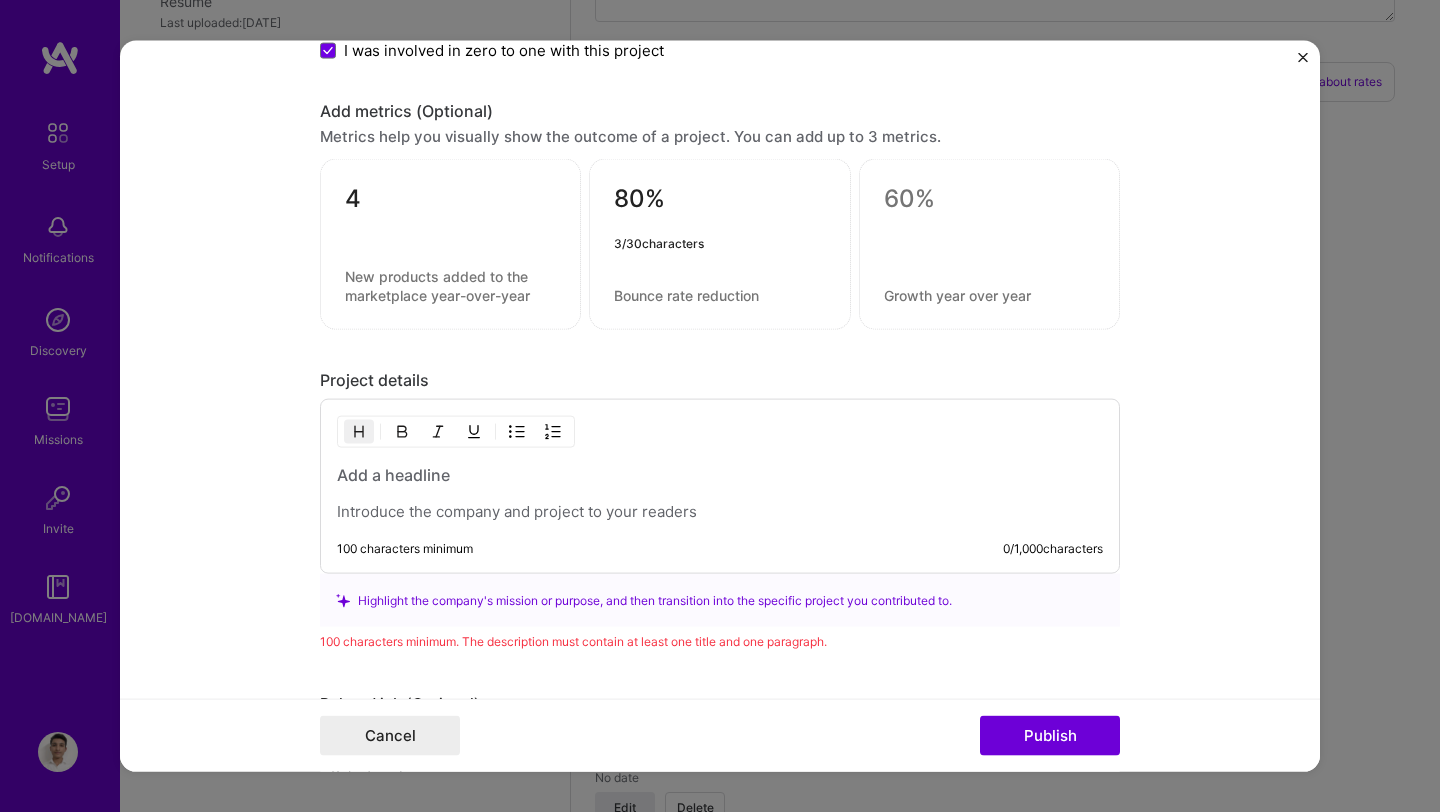 click at bounding box center (989, 199) 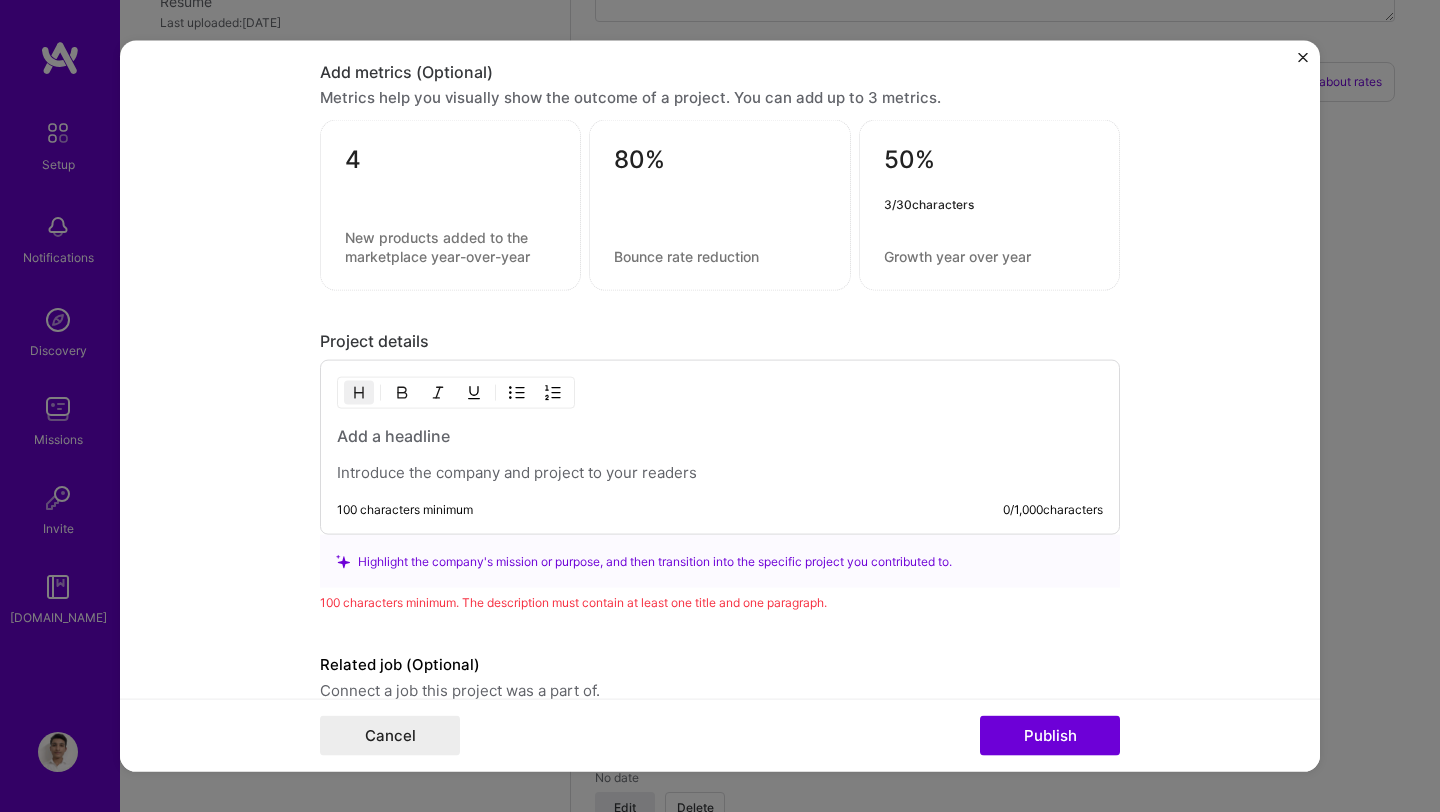 scroll, scrollTop: 1960, scrollLeft: 0, axis: vertical 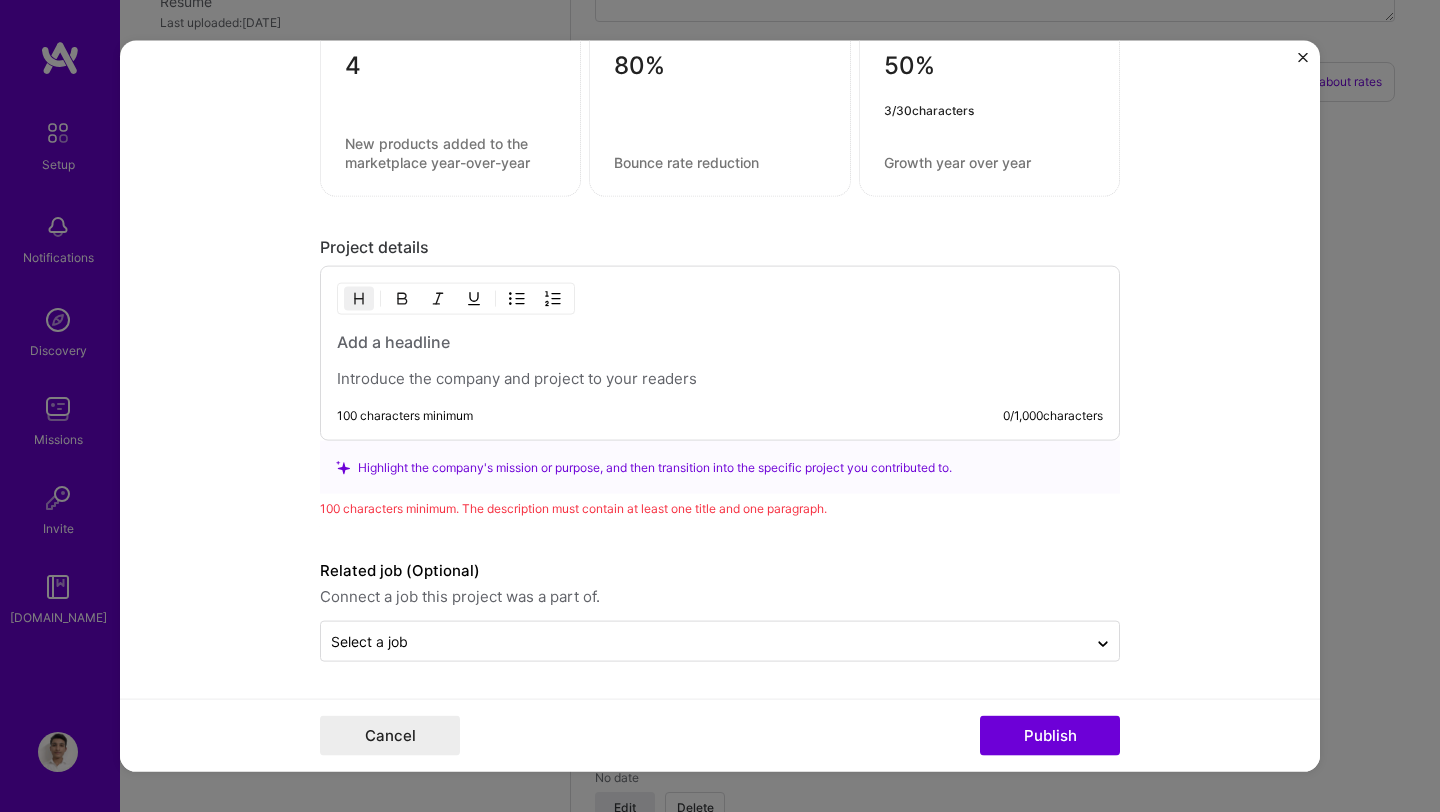 type on "50%" 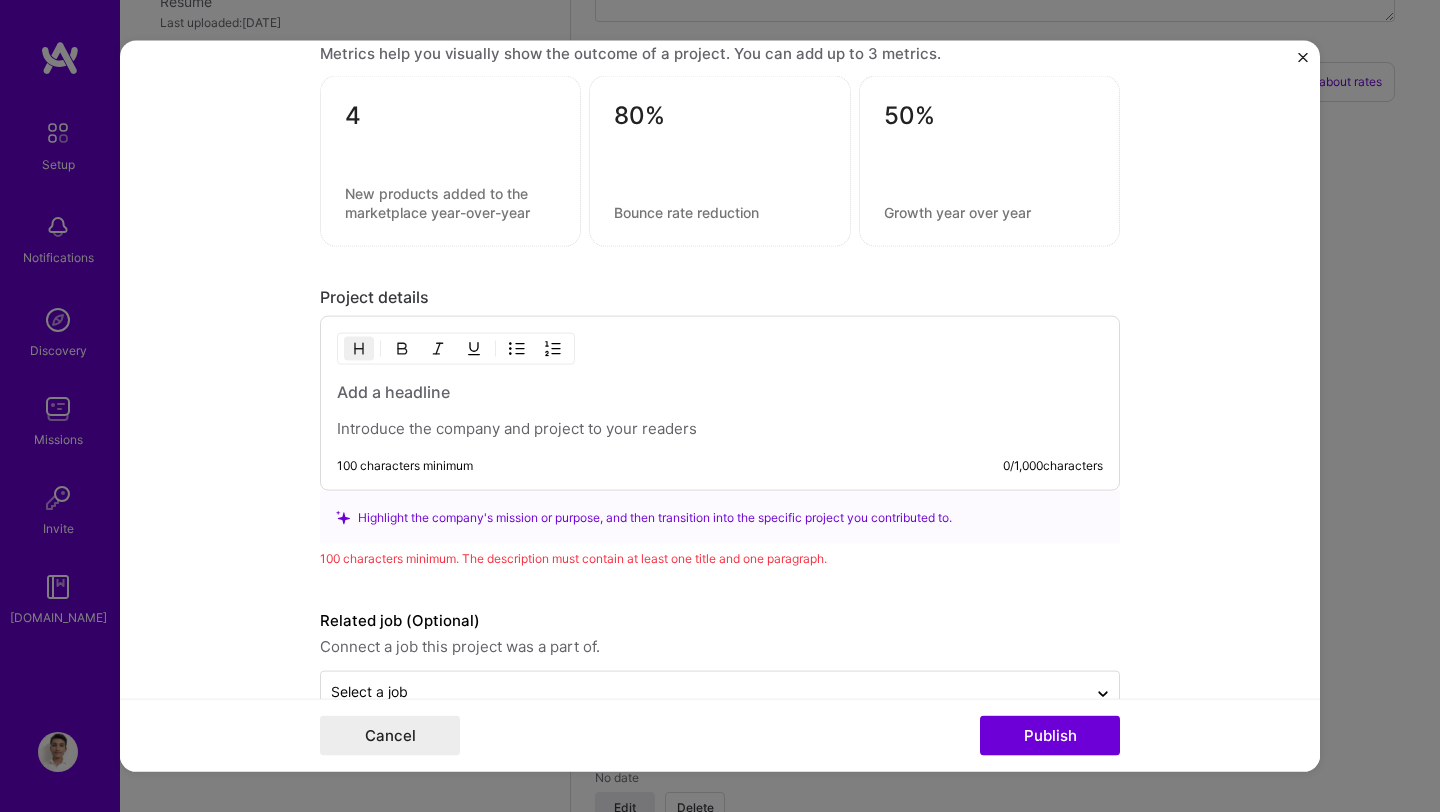 scroll, scrollTop: 1960, scrollLeft: 0, axis: vertical 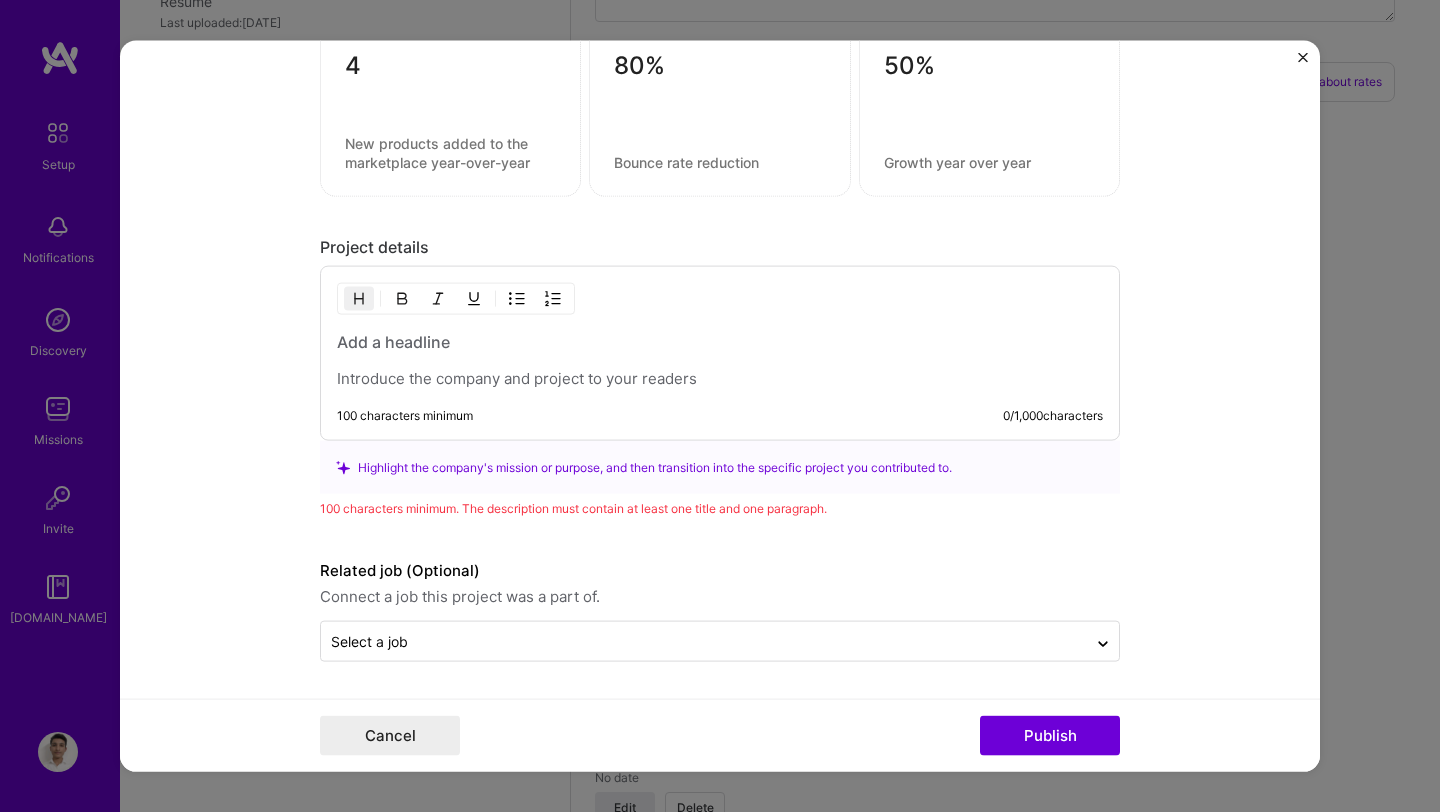 type 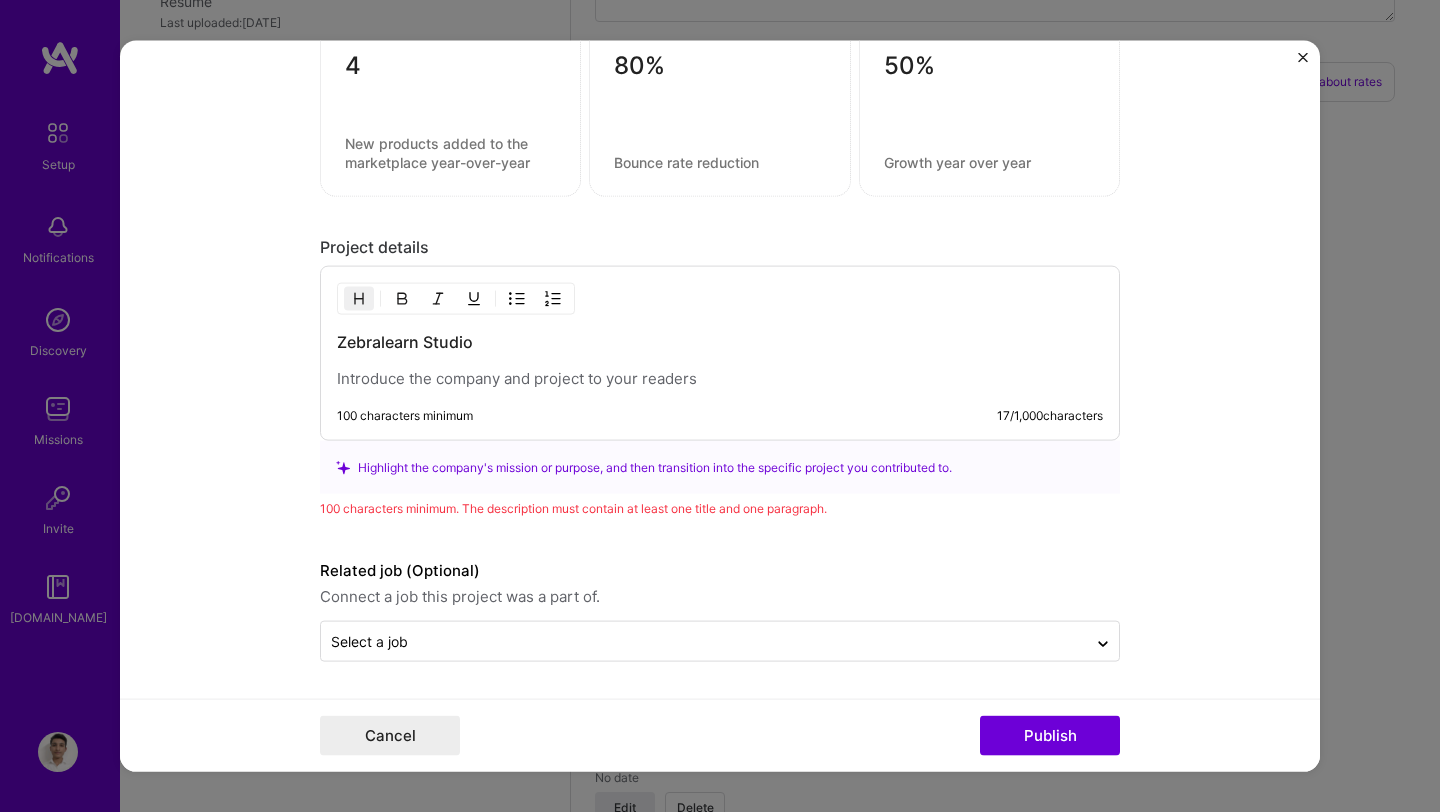 click at bounding box center (720, 379) 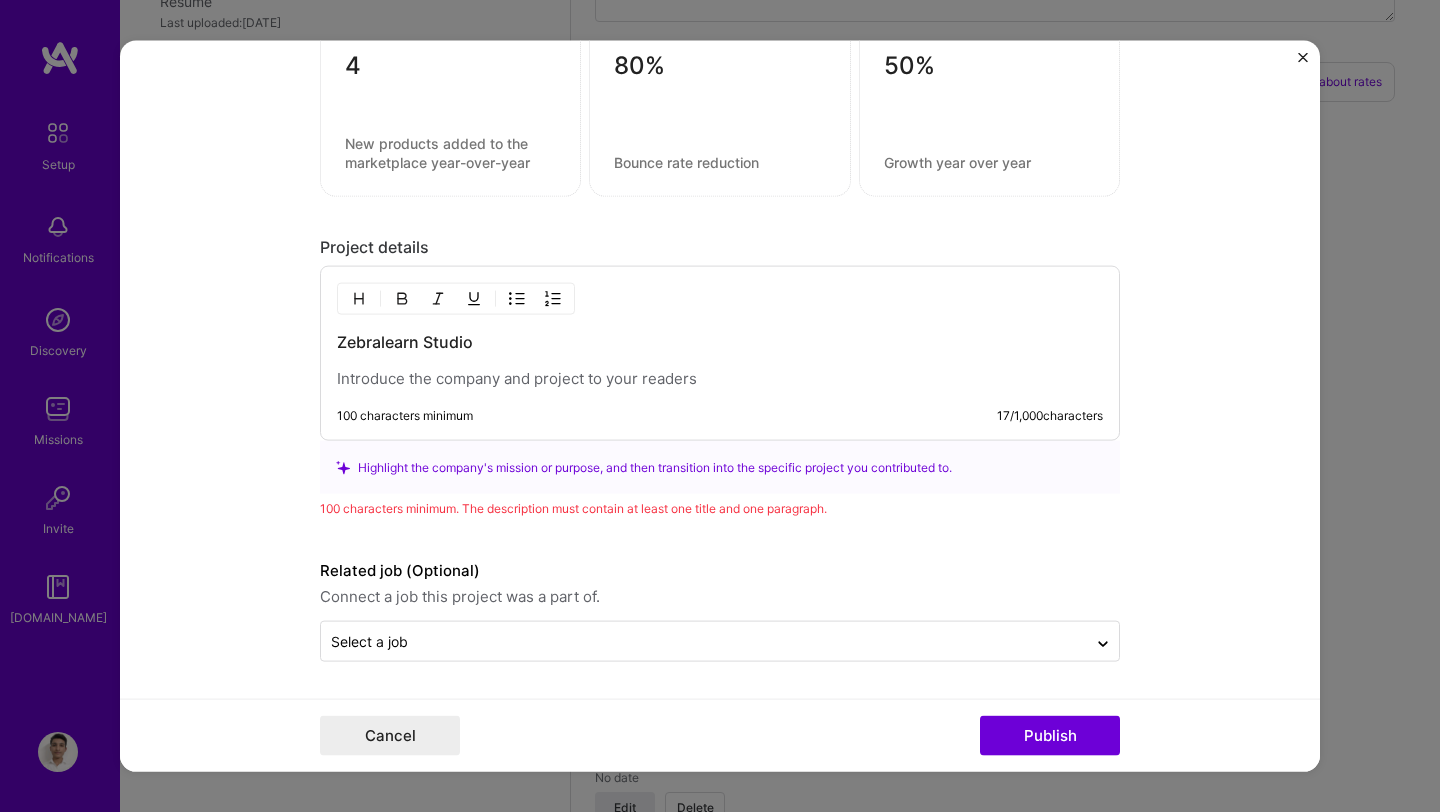 click at bounding box center (720, 379) 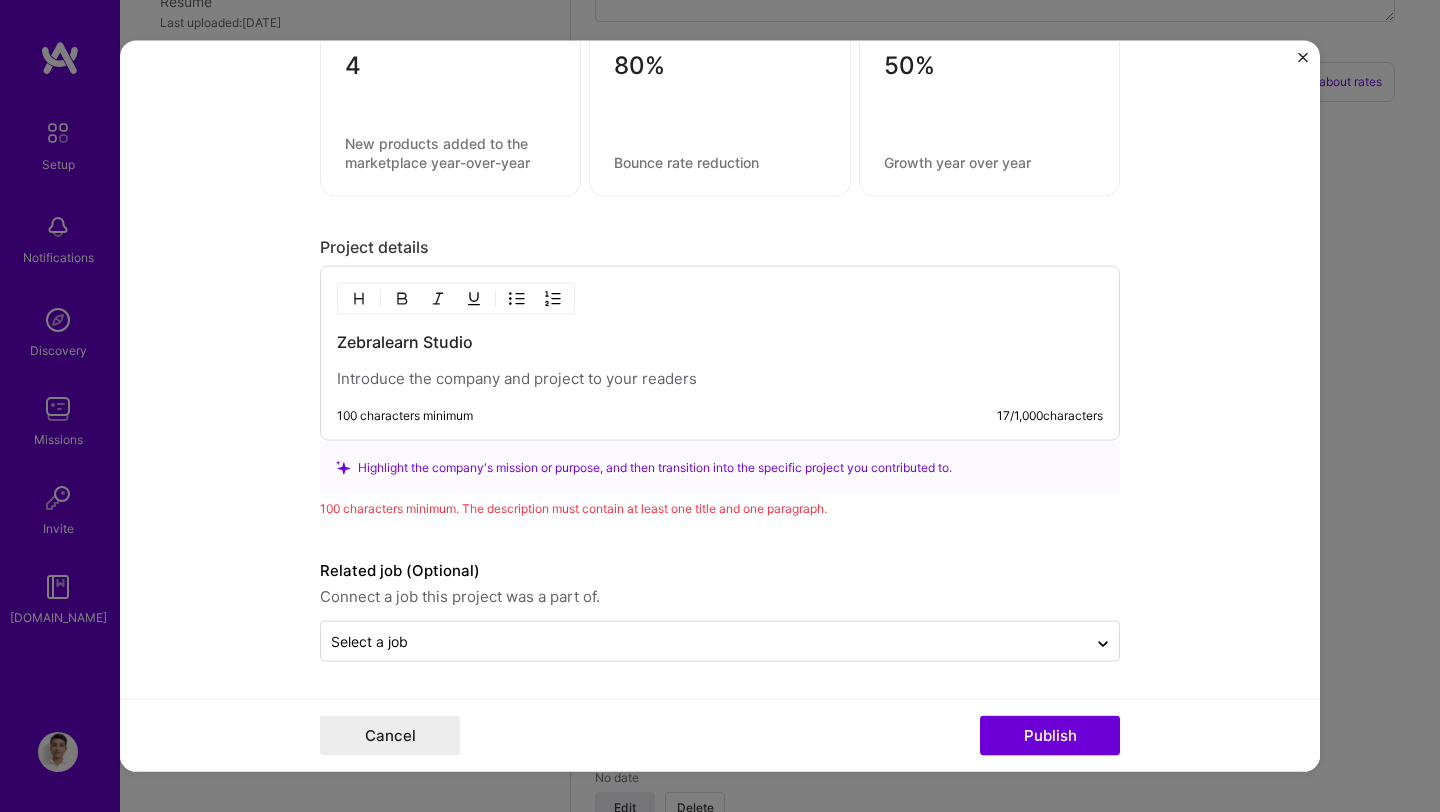 click at bounding box center [720, 379] 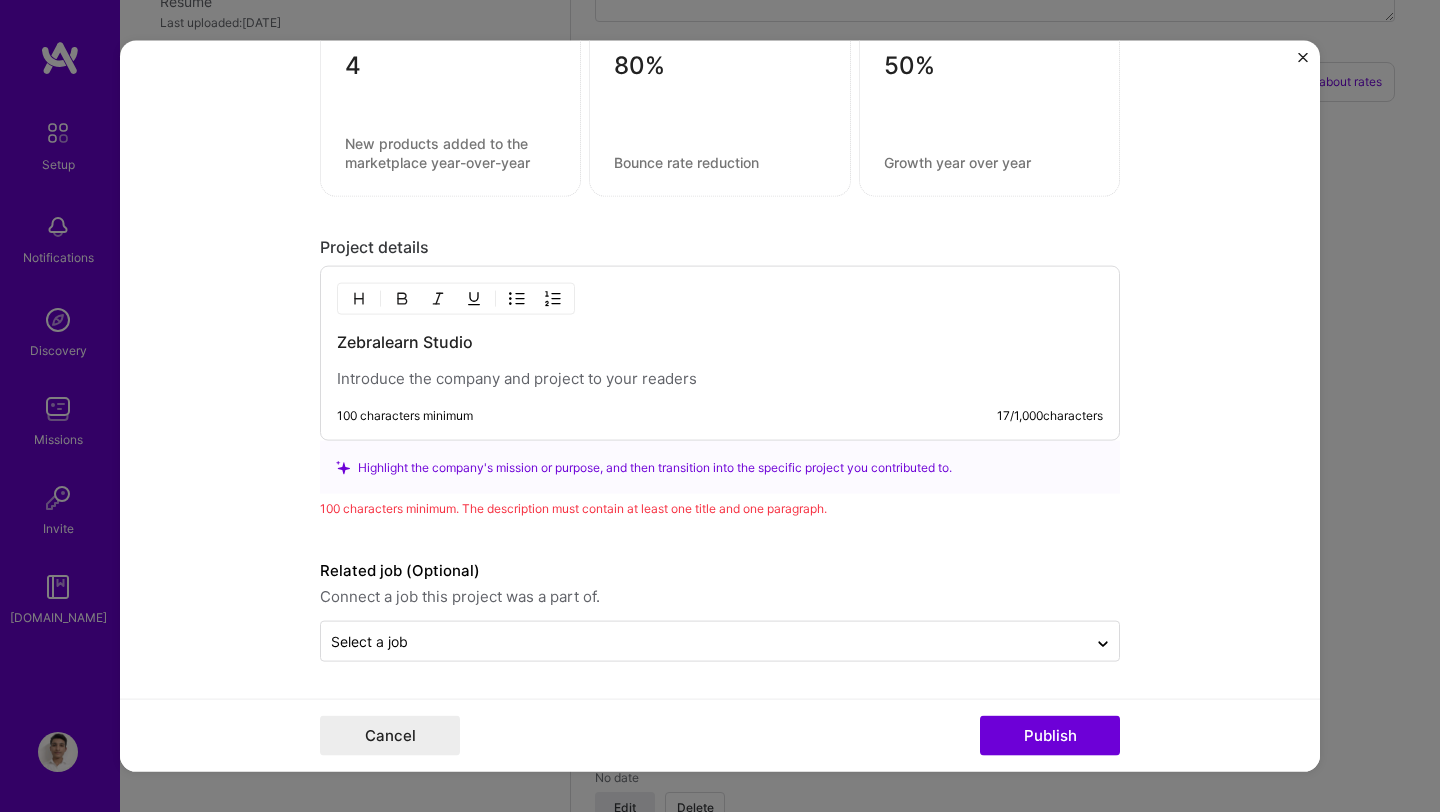 click at bounding box center [720, 379] 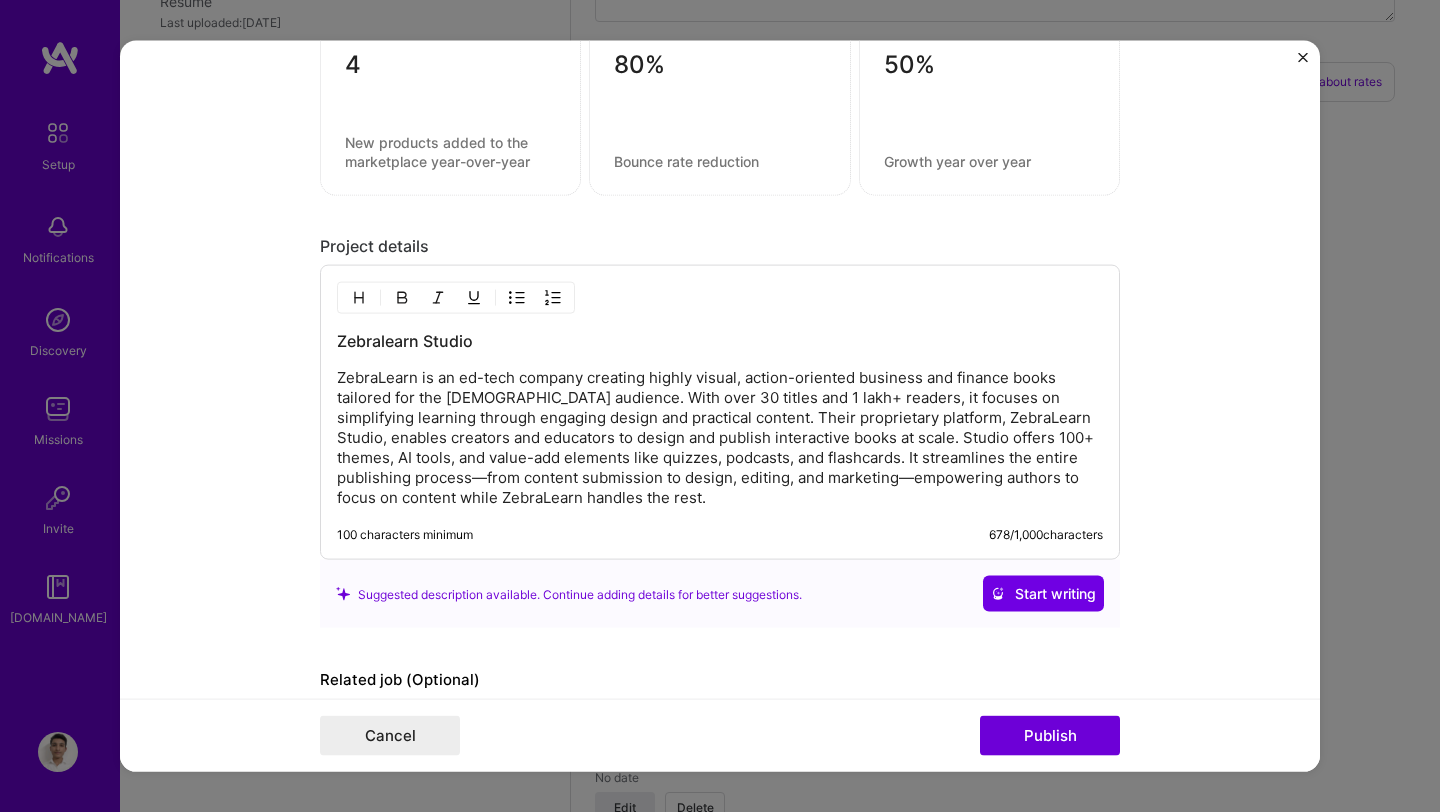 click on "ZebraLearn is an ed-tech company creating highly visual, action-oriented business and finance books tailored for the [DEMOGRAPHIC_DATA] audience. With over 30 titles and 1 lakh+ readers, it focuses on simplifying learning through engaging design and practical content. Their proprietary platform, ZebraLearn Studio, enables creators and educators to design and publish interactive books at scale. Studio offers 100+ themes, AI tools, and value-add elements like quizzes, podcasts, and flashcards. It streamlines the entire publishing process—from content submission to design, editing, and marketing—empowering authors to focus on content while ZebraLearn handles the rest." at bounding box center (720, 438) 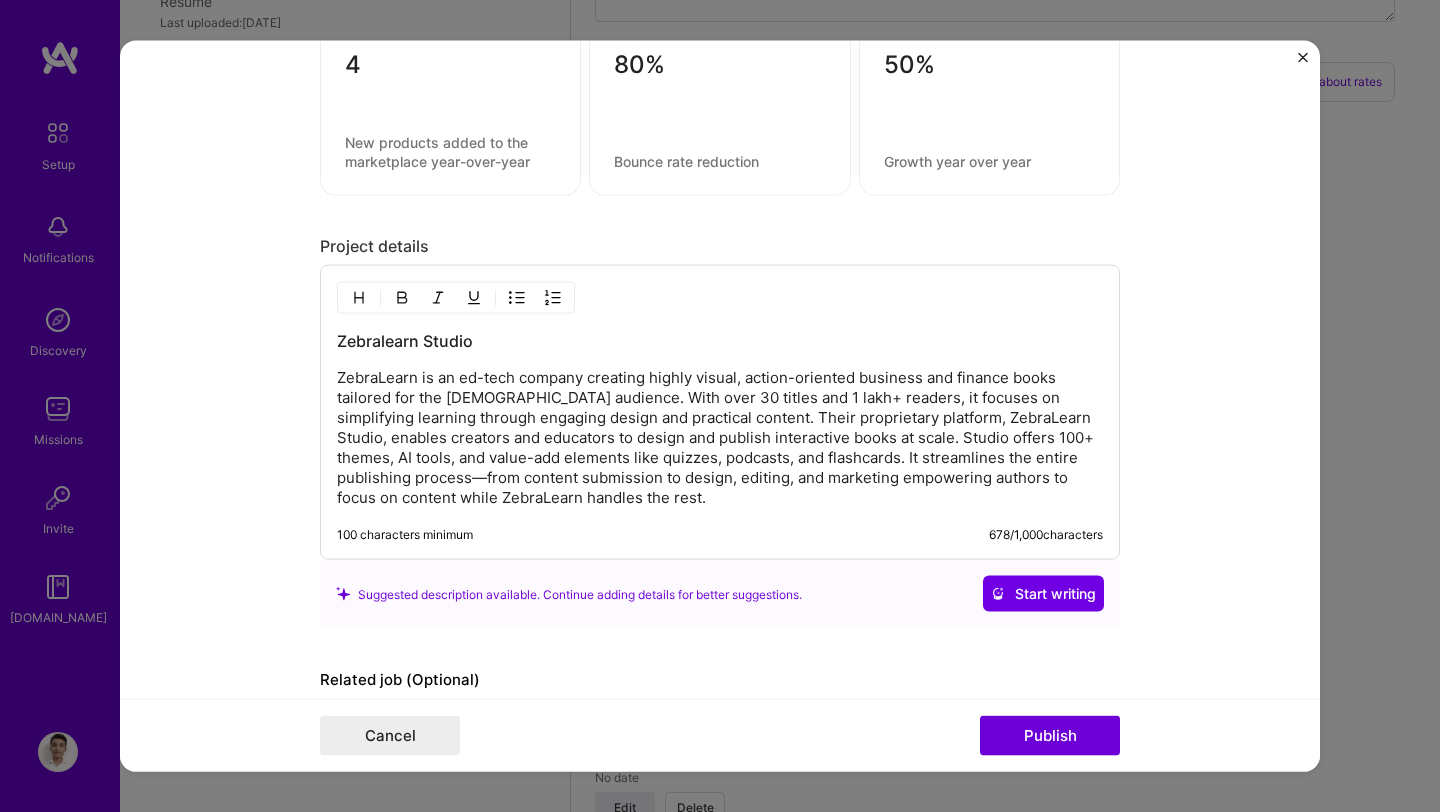 click on "ZebraLearn is an ed-tech company creating highly visual, action-oriented business and finance books tailored for the [DEMOGRAPHIC_DATA] audience. With over 30 titles and 1 lakh+ readers, it focuses on simplifying learning through engaging design and practical content. Their proprietary platform, ZebraLearn Studio, enables creators and educators to design and publish interactive books at scale. Studio offers 100+ themes, AI tools, and value-add elements like quizzes, podcasts, and flashcards. It streamlines the entire publishing process—from content submission to design, editing, and marketing empowering authors to focus on content while ZebraLearn handles the rest." at bounding box center (720, 438) 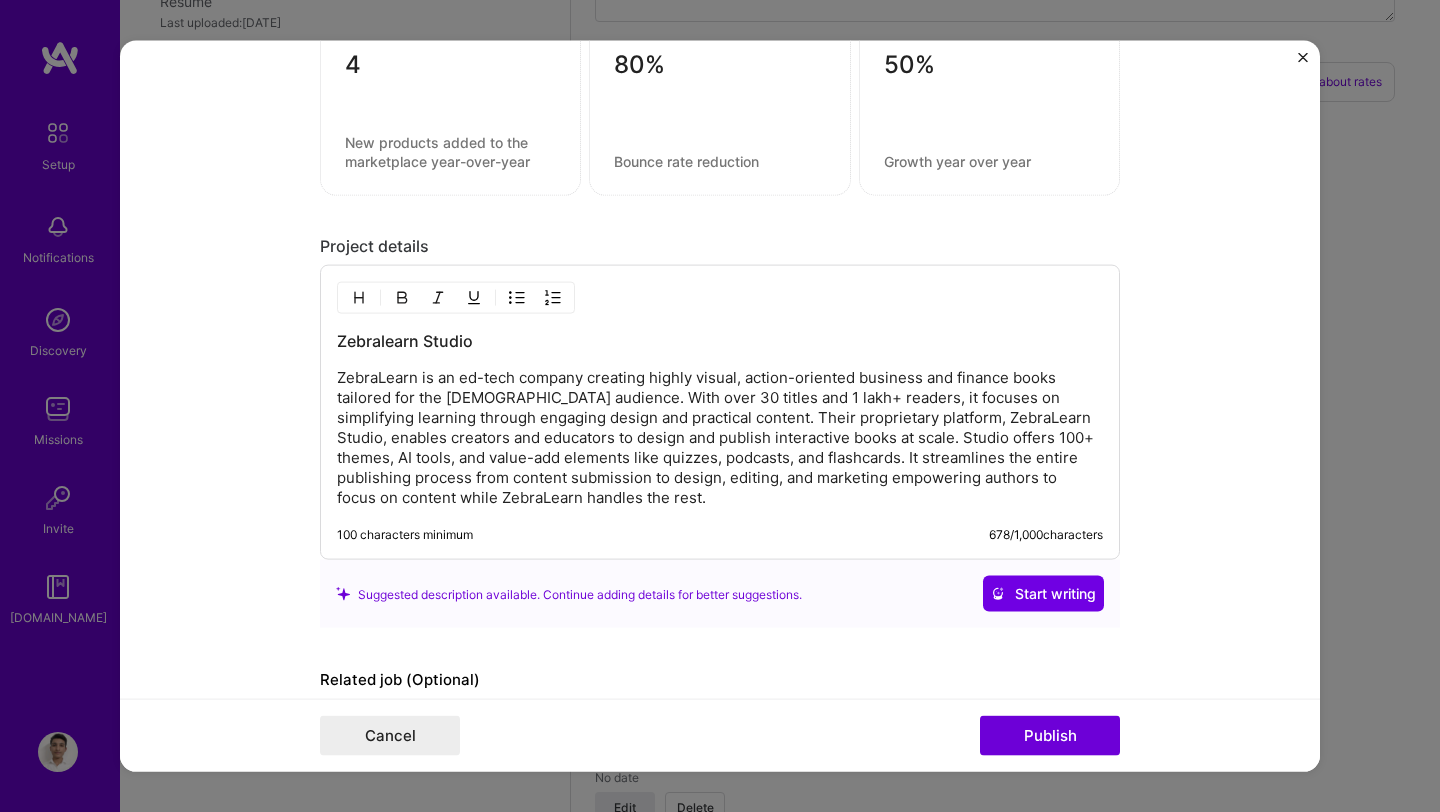 scroll, scrollTop: 2070, scrollLeft: 0, axis: vertical 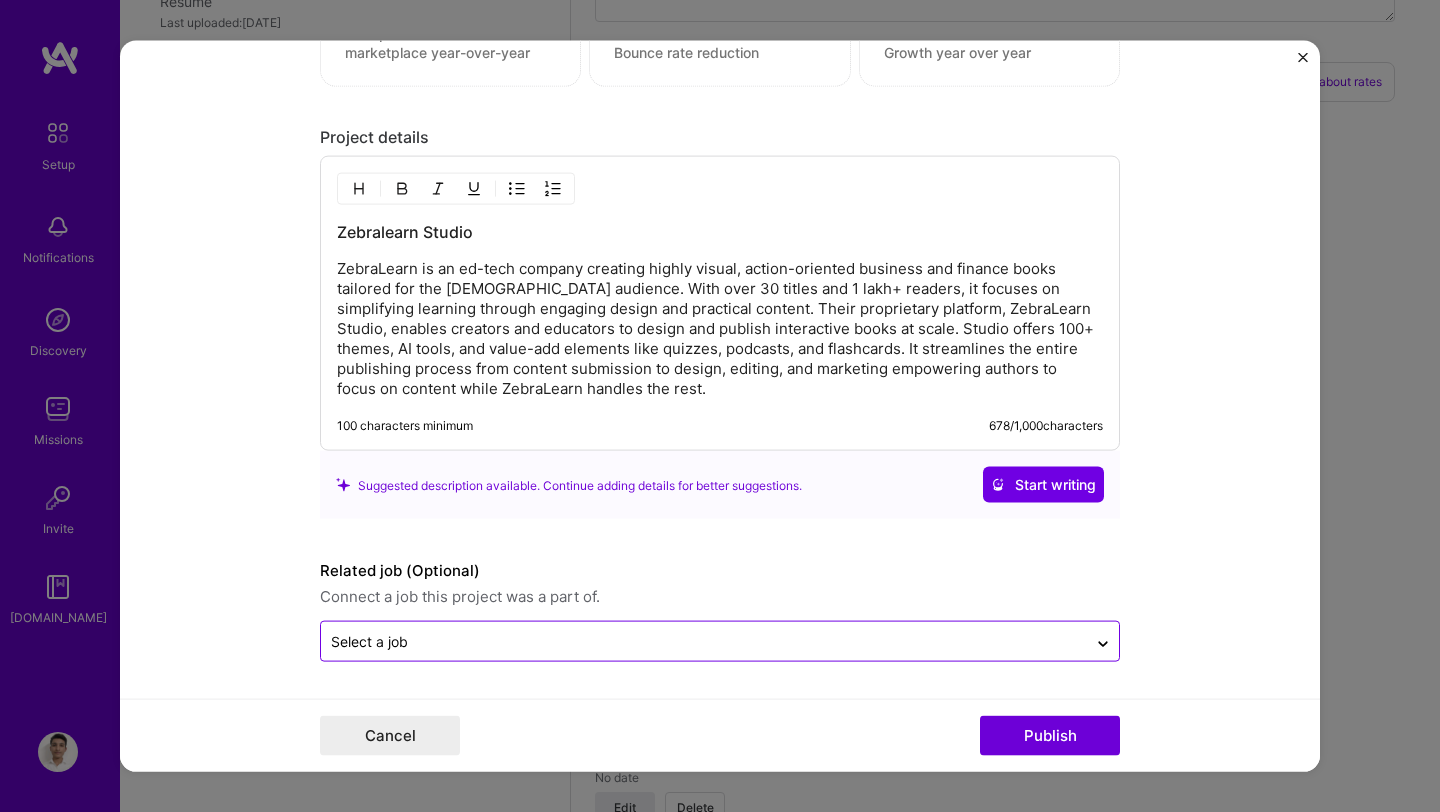 click at bounding box center [704, 641] 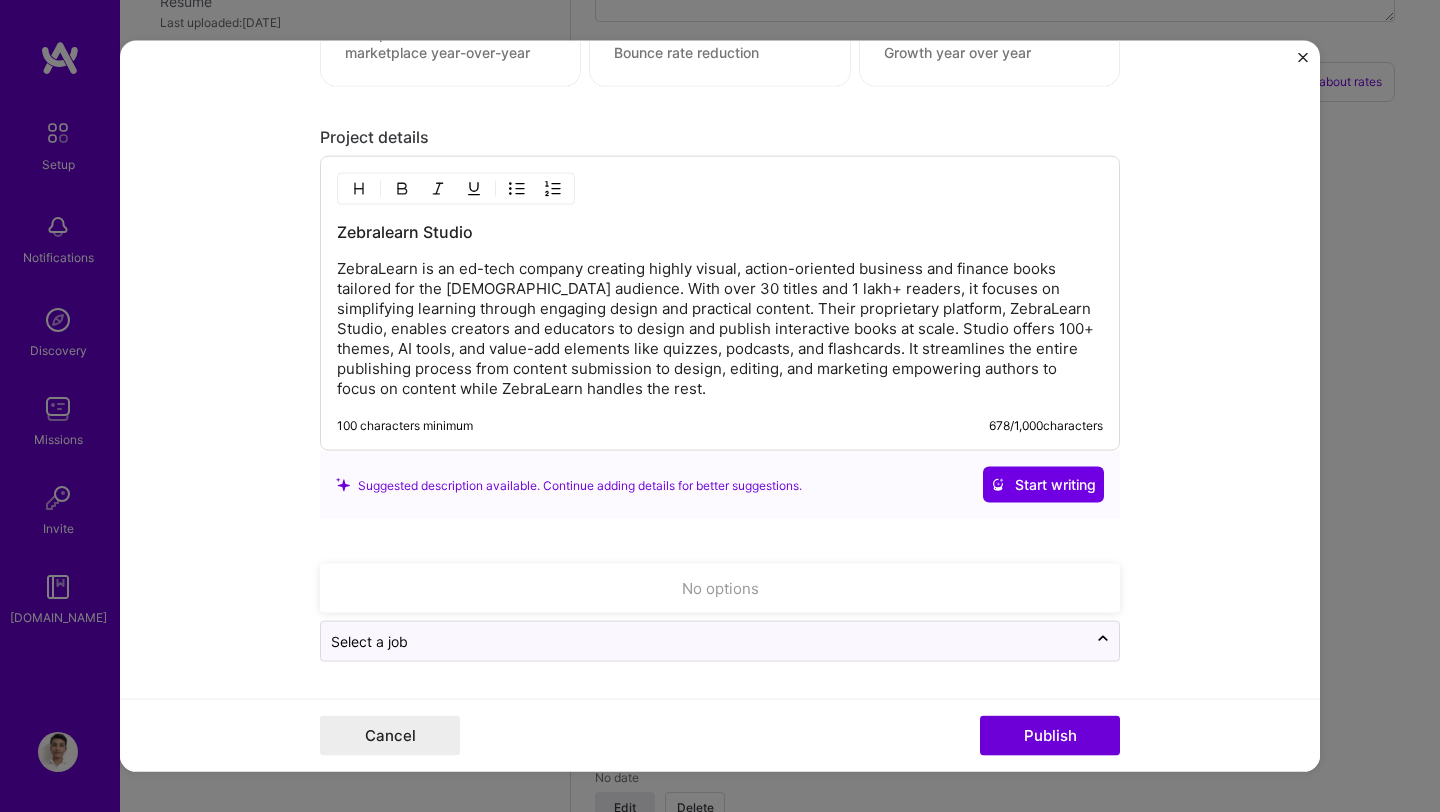 click on "Project title Zebralearn Studio Company Zebralearn
Project industry Industry 1 Project Link (Optional) [URL][DOMAIN_NAME]
Set as cover Add New Image  |  Set as Cover Remove Image Role Front-End Developer Front-End Developer [DATE]
to
I’m still working on this project Skills used — Add up to 12 skills Any new skills will be added to your profile. next next 1 Next.js 1 2 3 4 5 Did this role require you to manage team members? (Optional) Yes, I managed — team members. Were you involved from inception to launch (0  ->  1)? (Optional) Zero to one is creation and development of a unique product from the ground up. I was involved in zero to one with this project Add metrics (Optional) Metrics help you visually show the outcome of a project. You can add up to 3 metrics. 4 80% 50% Project details   Zebralearn Studio 100 characters minimum 678 / 1,000  characters Start writing Related job (Optional) Select a job" at bounding box center (720, 406) 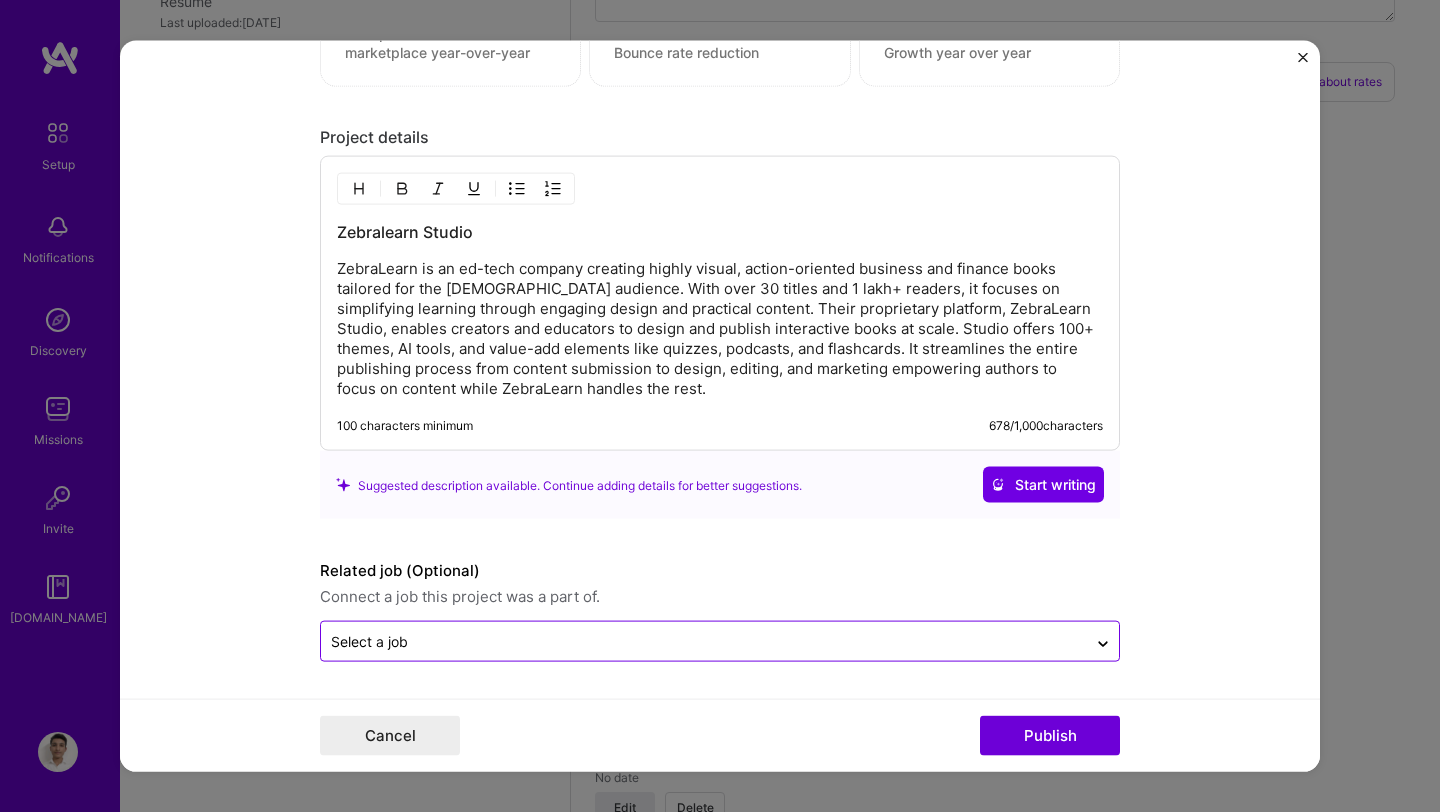 click on "Select a job" at bounding box center [704, 641] 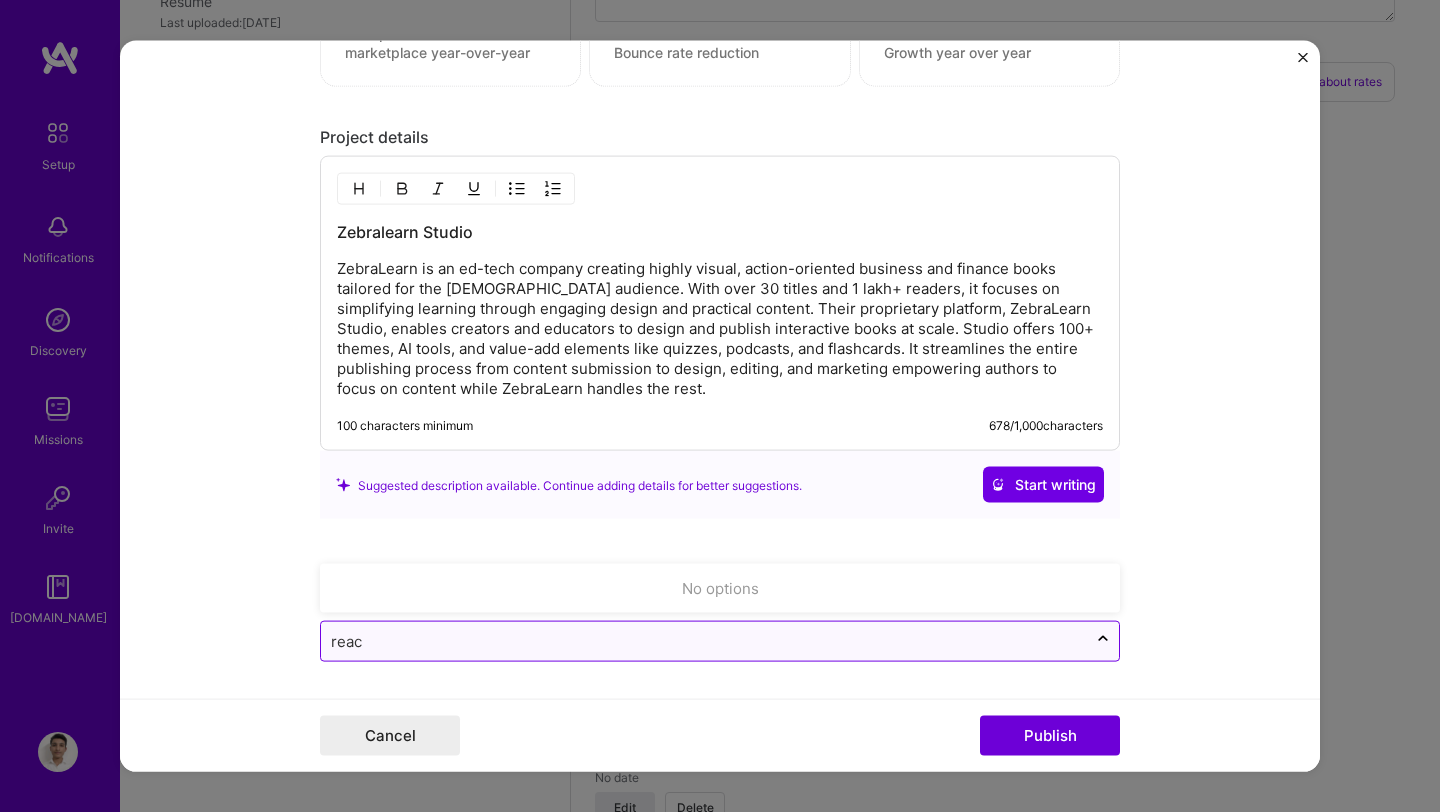 type on "react" 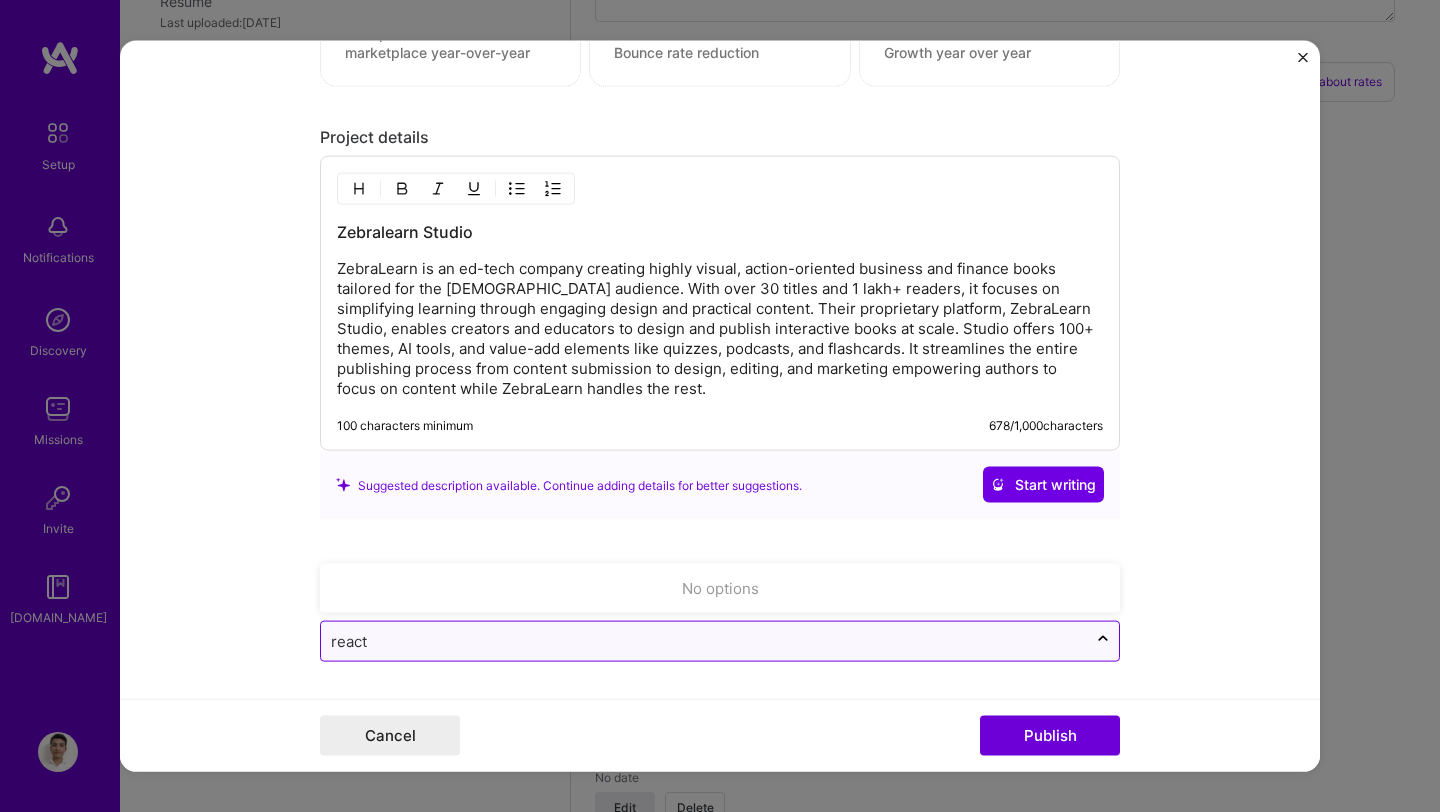 type 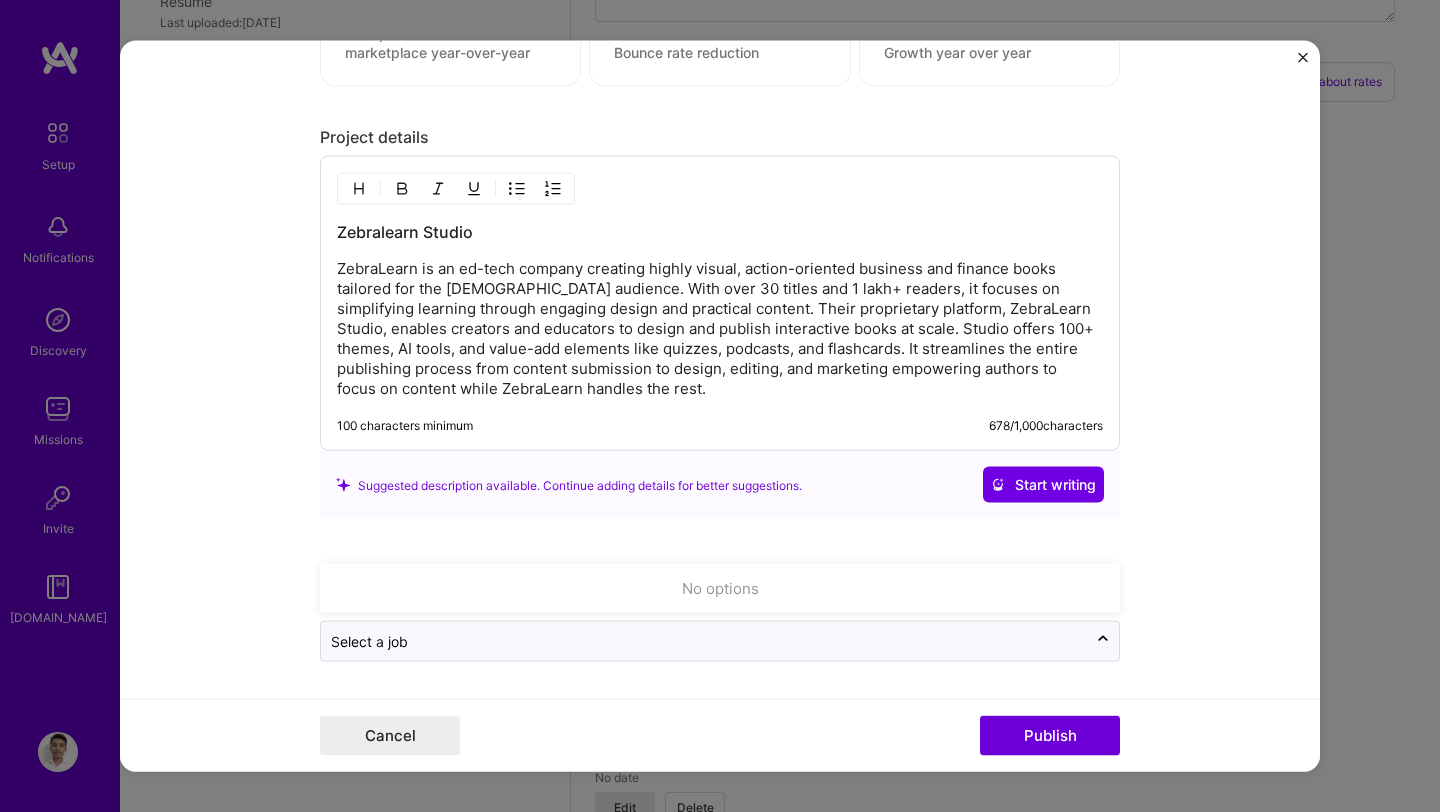 click on "Project title Zebralearn Studio Company Zebralearn
Project industry Industry 1 Project Link (Optional) [URL][DOMAIN_NAME]
Set as cover Add New Image  |  Set as Cover Remove Image Role Front-End Developer Front-End Developer [DATE]
to
I’m still working on this project Skills used — Add up to 12 skills Any new skills will be added to your profile. next next 1 Next.js 1 2 3 4 5 Did this role require you to manage team members? (Optional) Yes, I managed — team members. Were you involved from inception to launch (0  ->  1)? (Optional) Zero to one is creation and development of a unique product from the ground up. I was involved in zero to one with this project Add metrics (Optional) Metrics help you visually show the outcome of a project. You can add up to 3 metrics. 4 80% 50% Project details   Zebralearn Studio 100 characters minimum 678 / 1,000  characters Start writing Related job (Optional) Select a job" at bounding box center (720, 406) 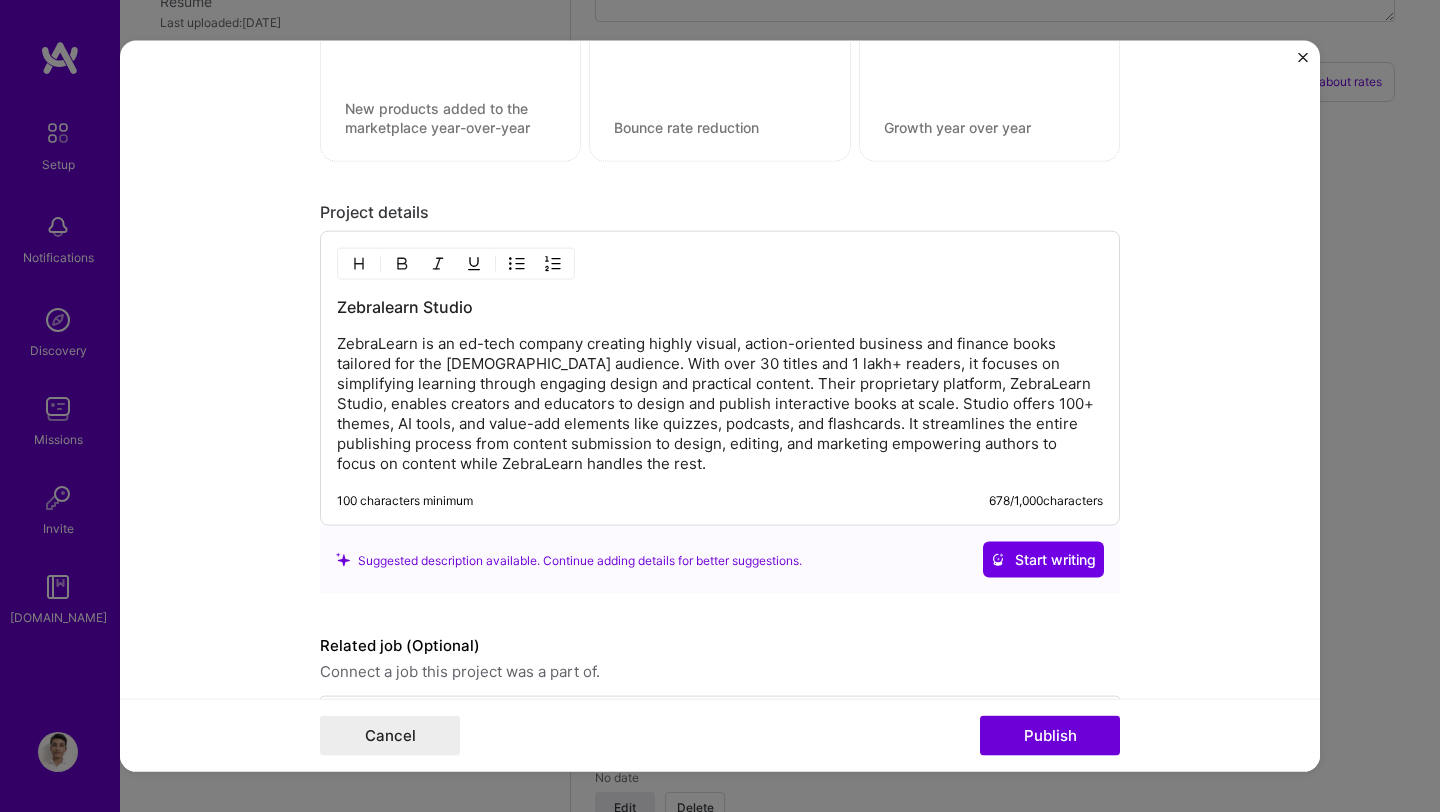 scroll, scrollTop: 2070, scrollLeft: 0, axis: vertical 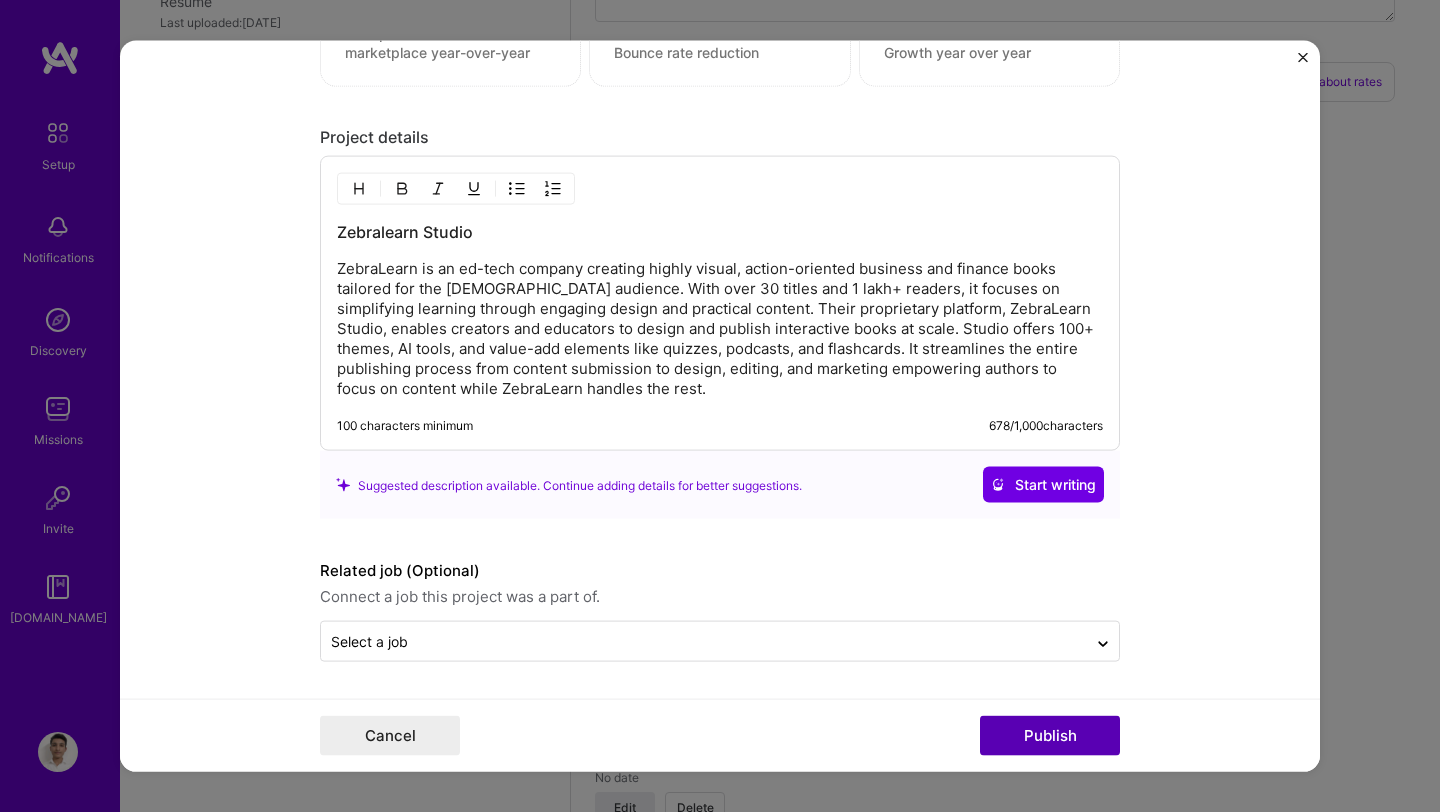 click on "Publish" at bounding box center (1050, 735) 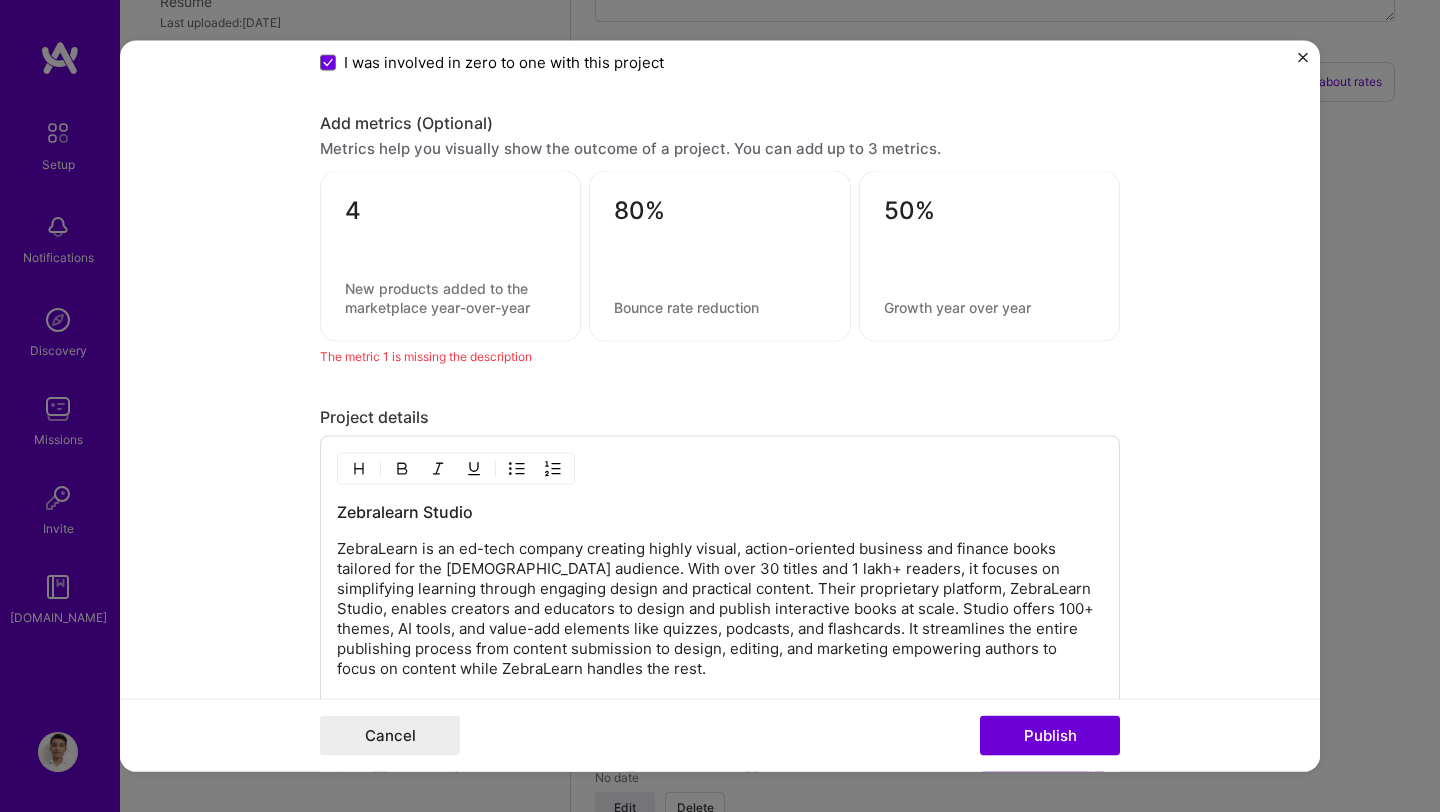 scroll, scrollTop: 1791, scrollLeft: 0, axis: vertical 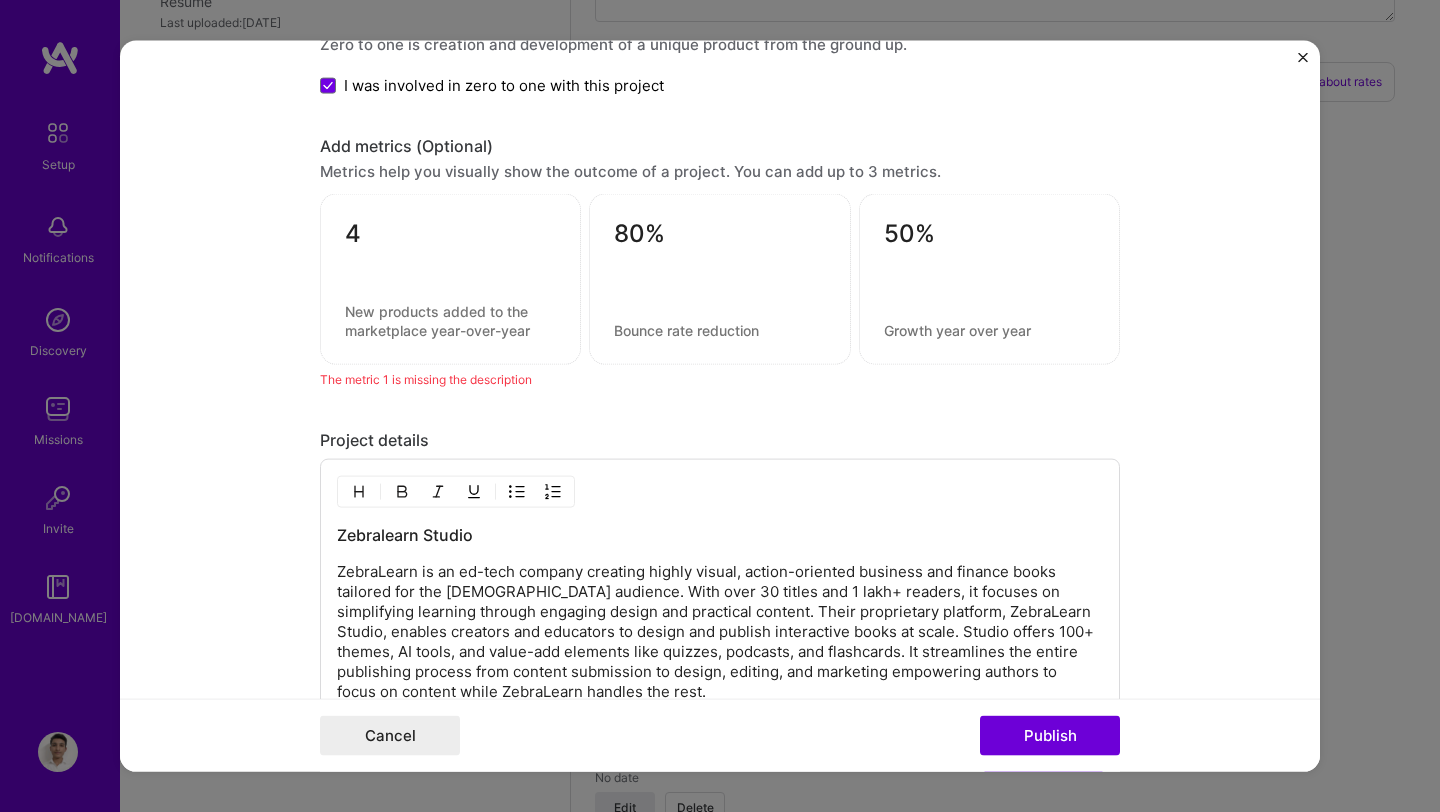 click on "4" at bounding box center [450, 238] 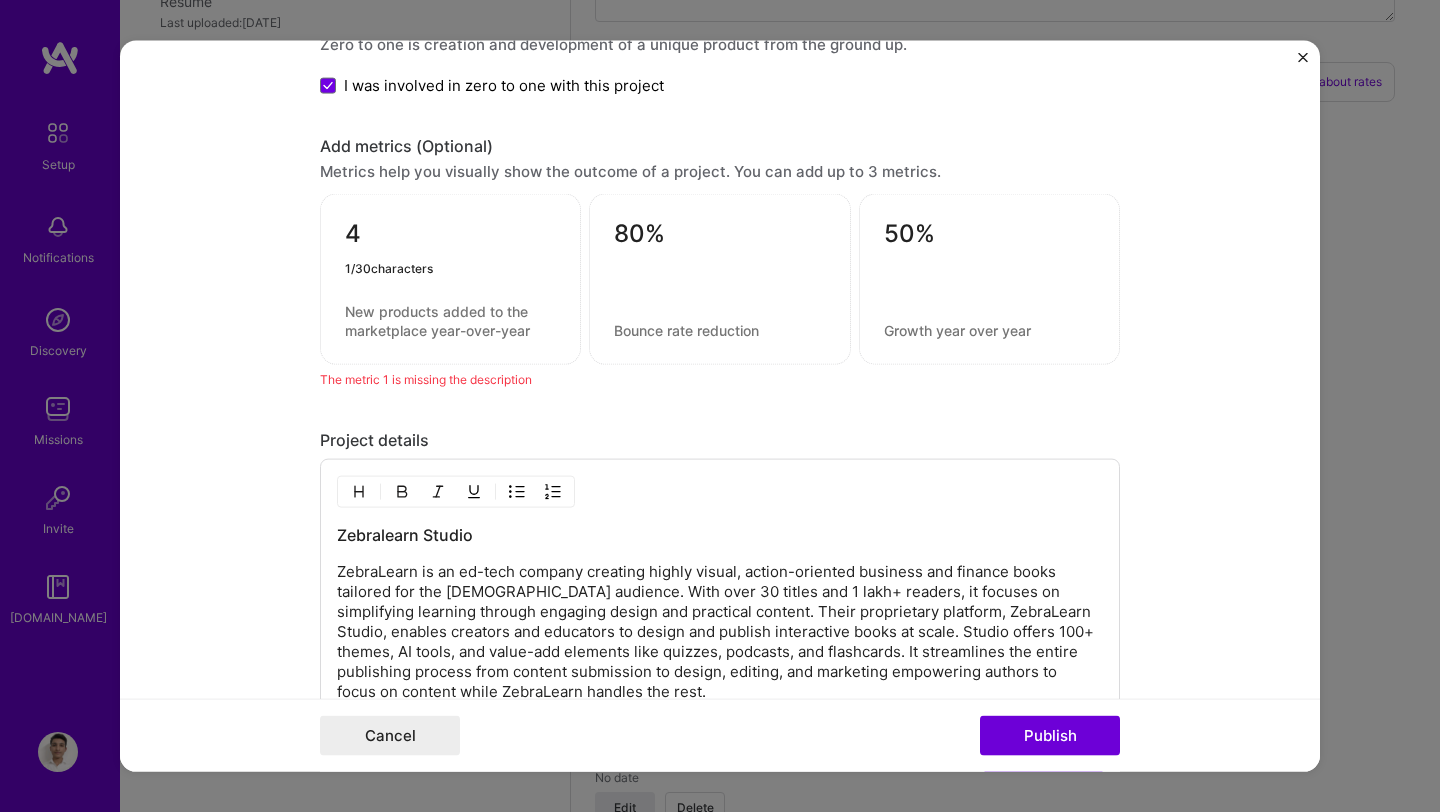 click on "4" at bounding box center (450, 238) 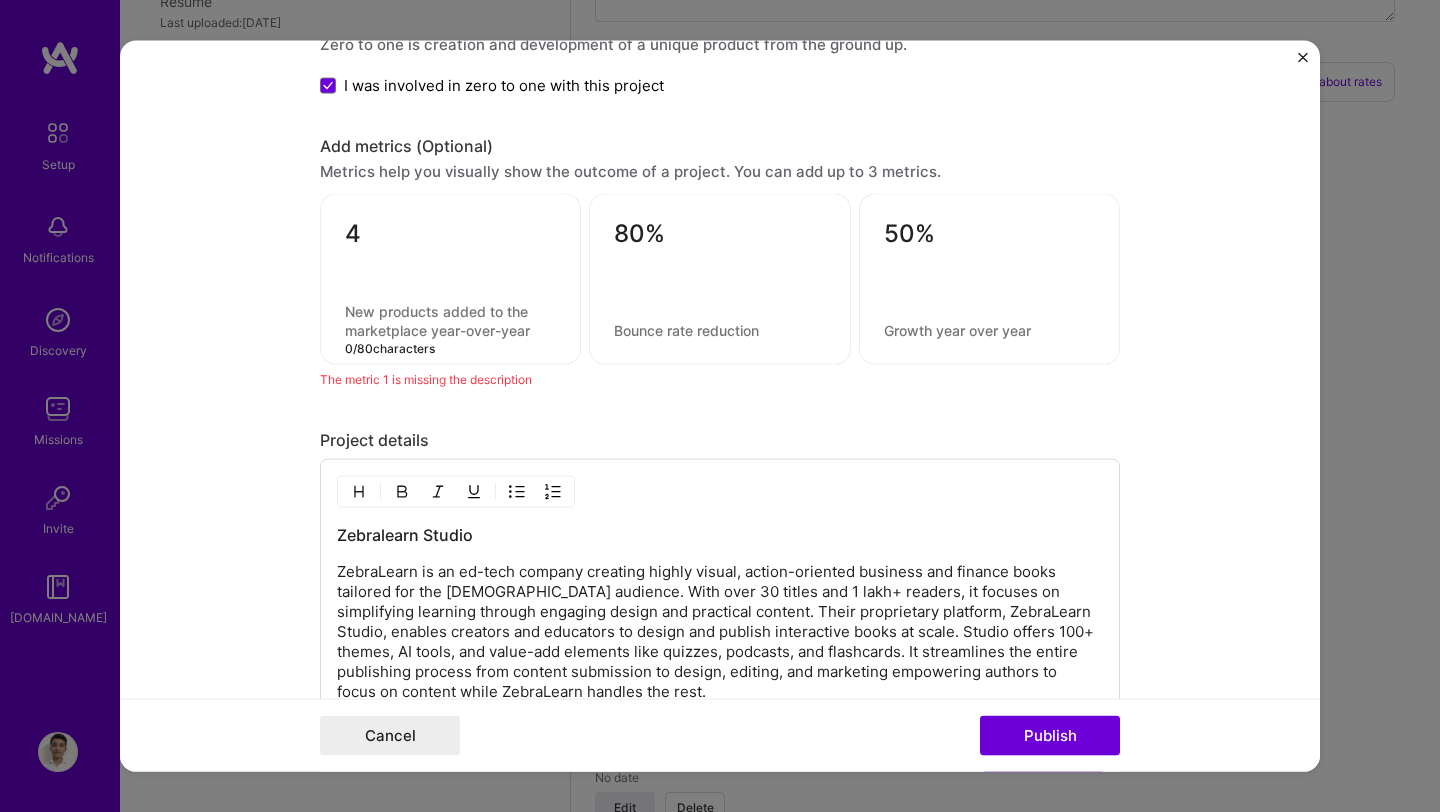 click at bounding box center (450, 321) 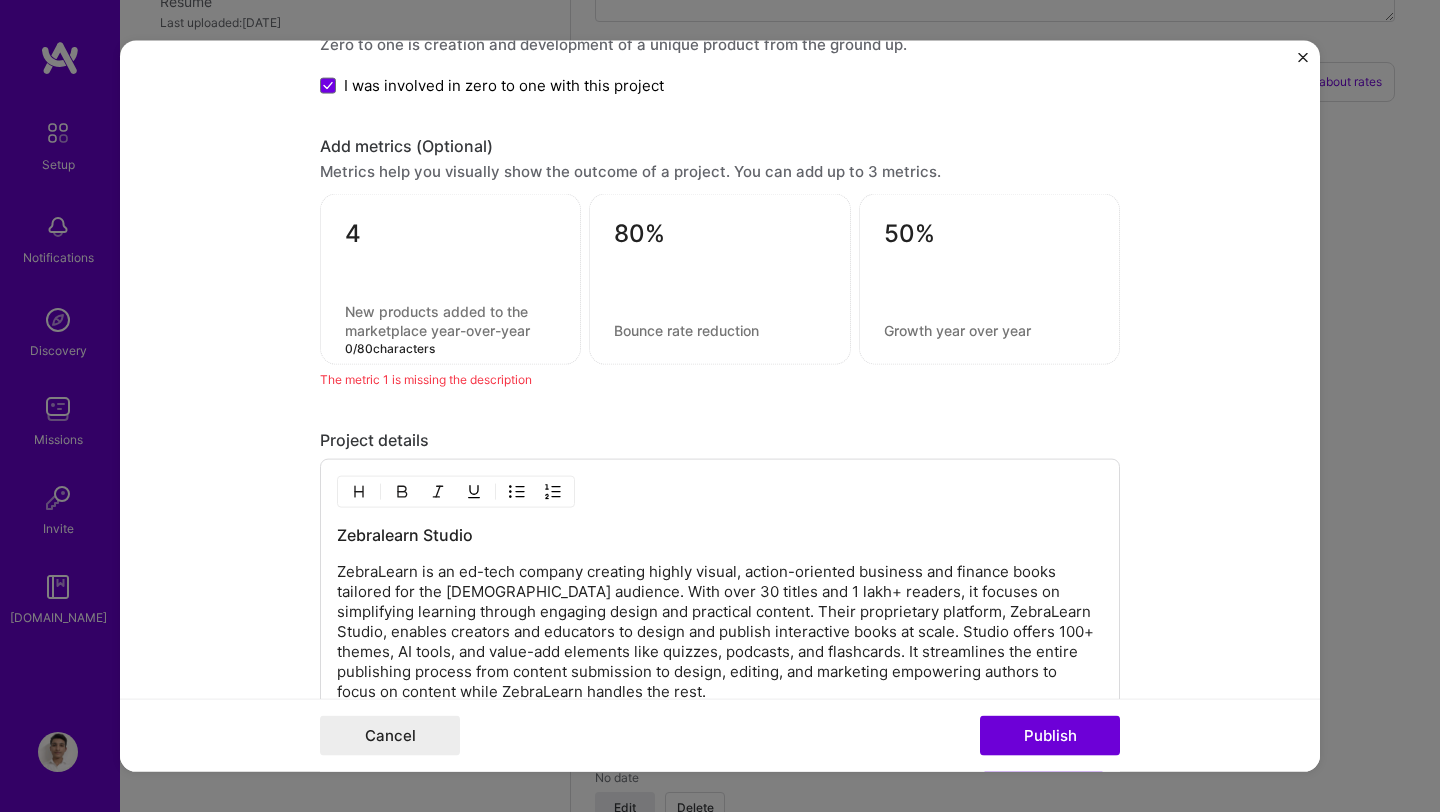 click on "4" at bounding box center (450, 238) 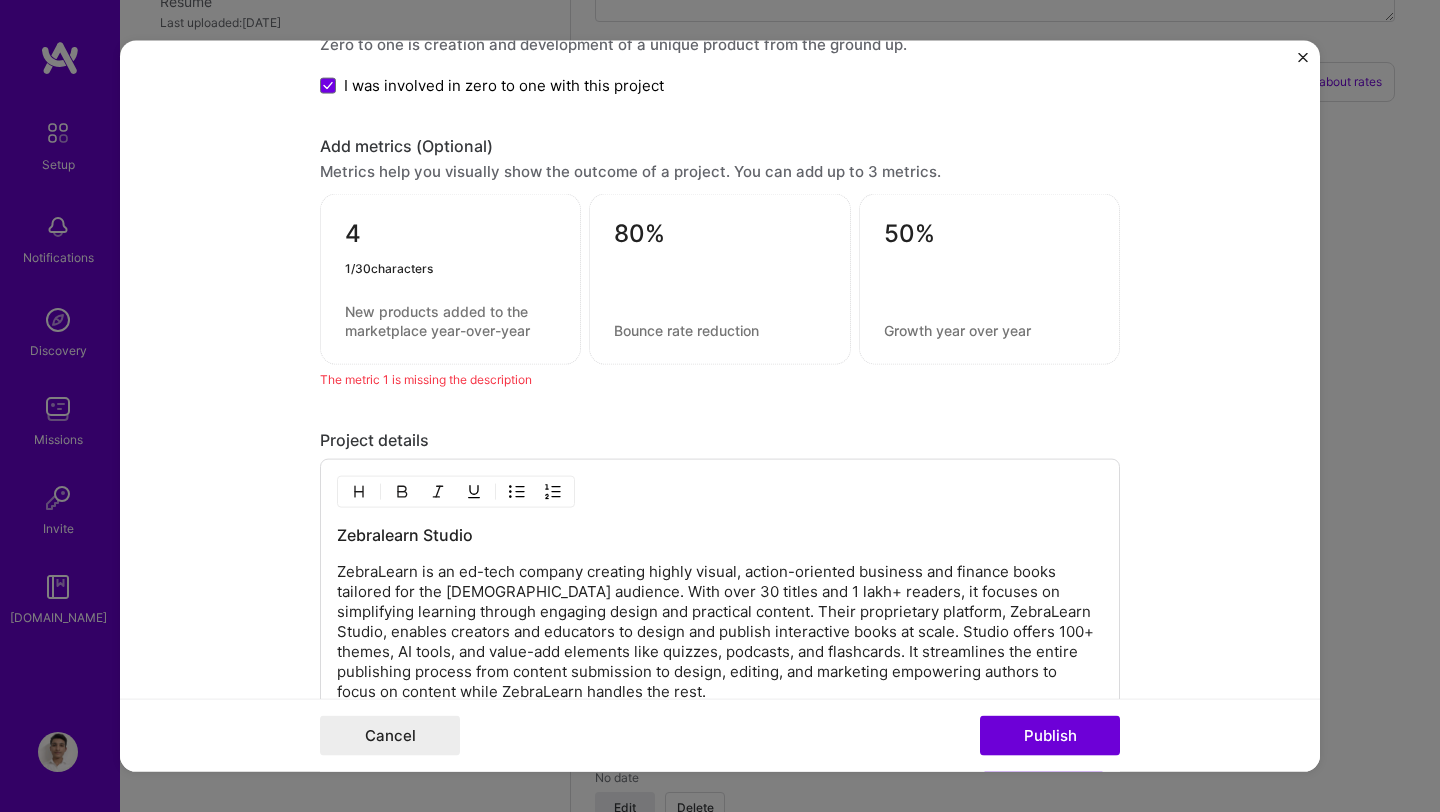 click on "4" at bounding box center [450, 238] 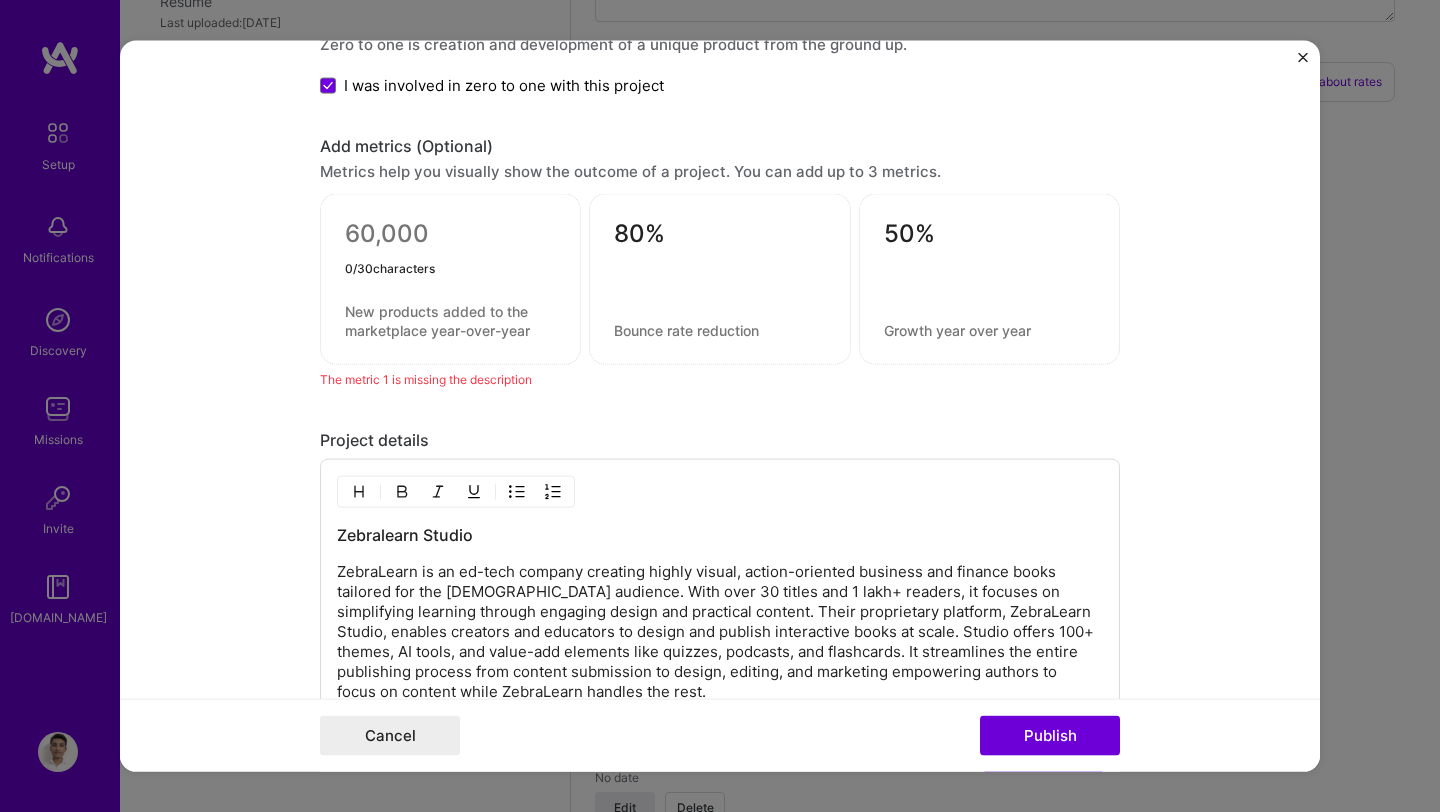 type 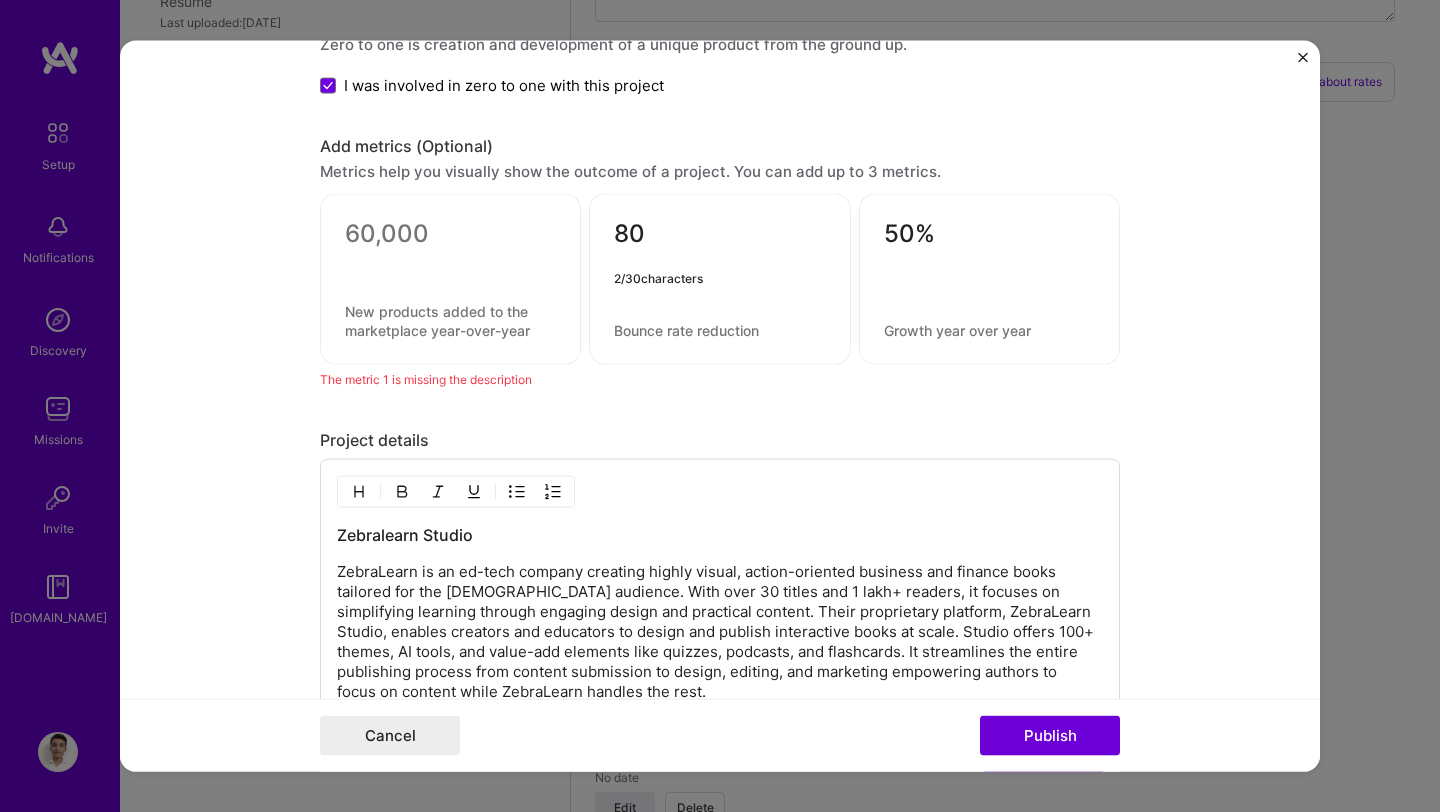 type on "8" 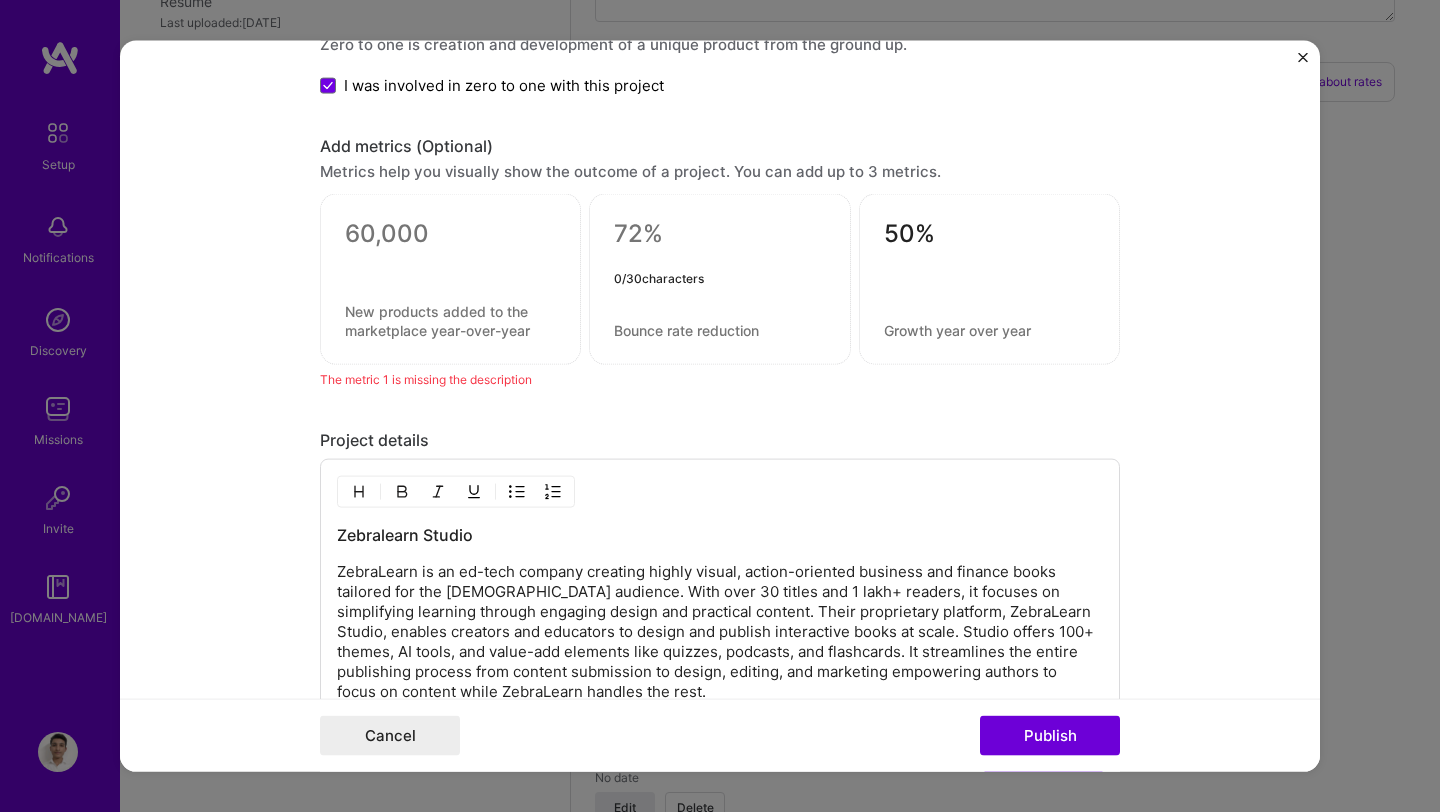 type 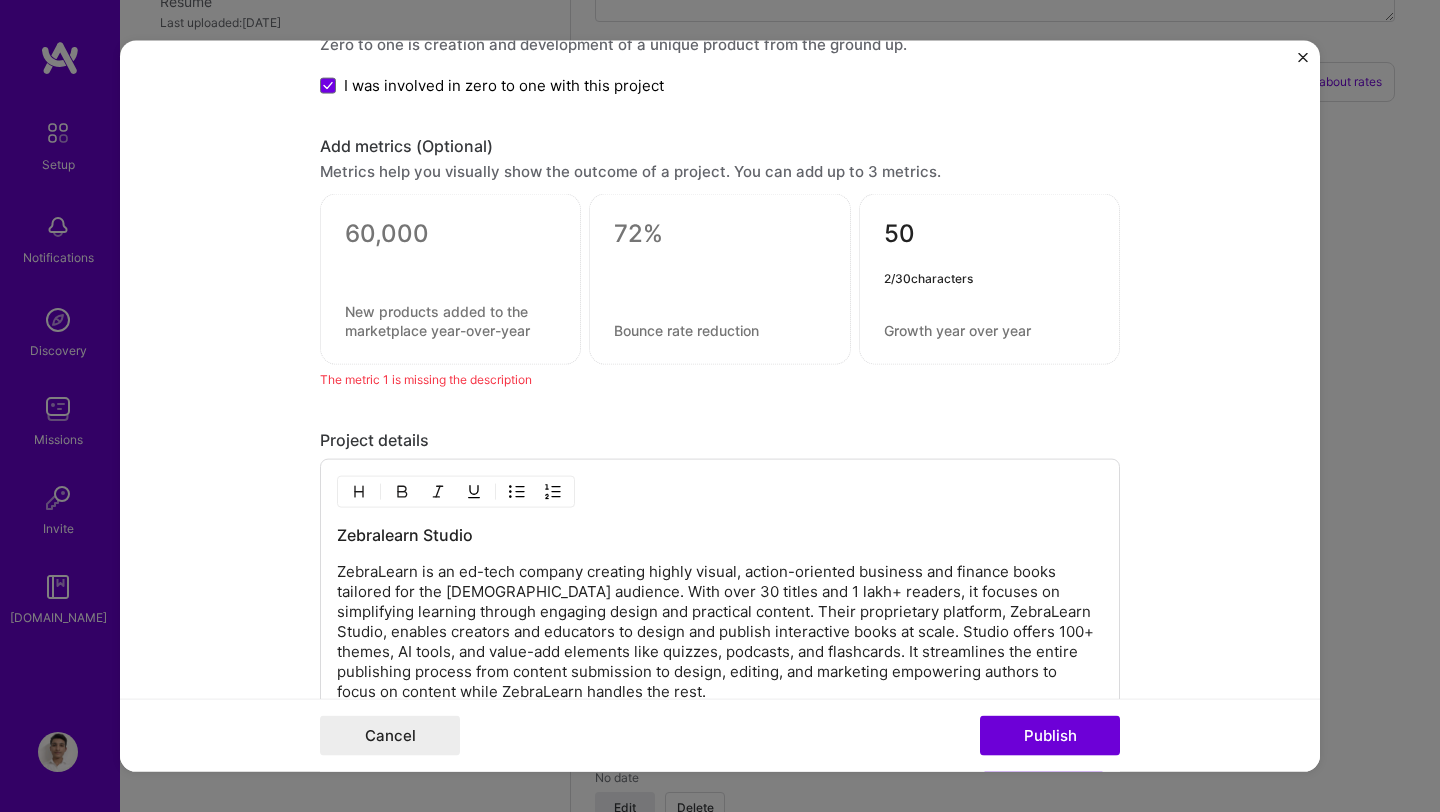 type on "5" 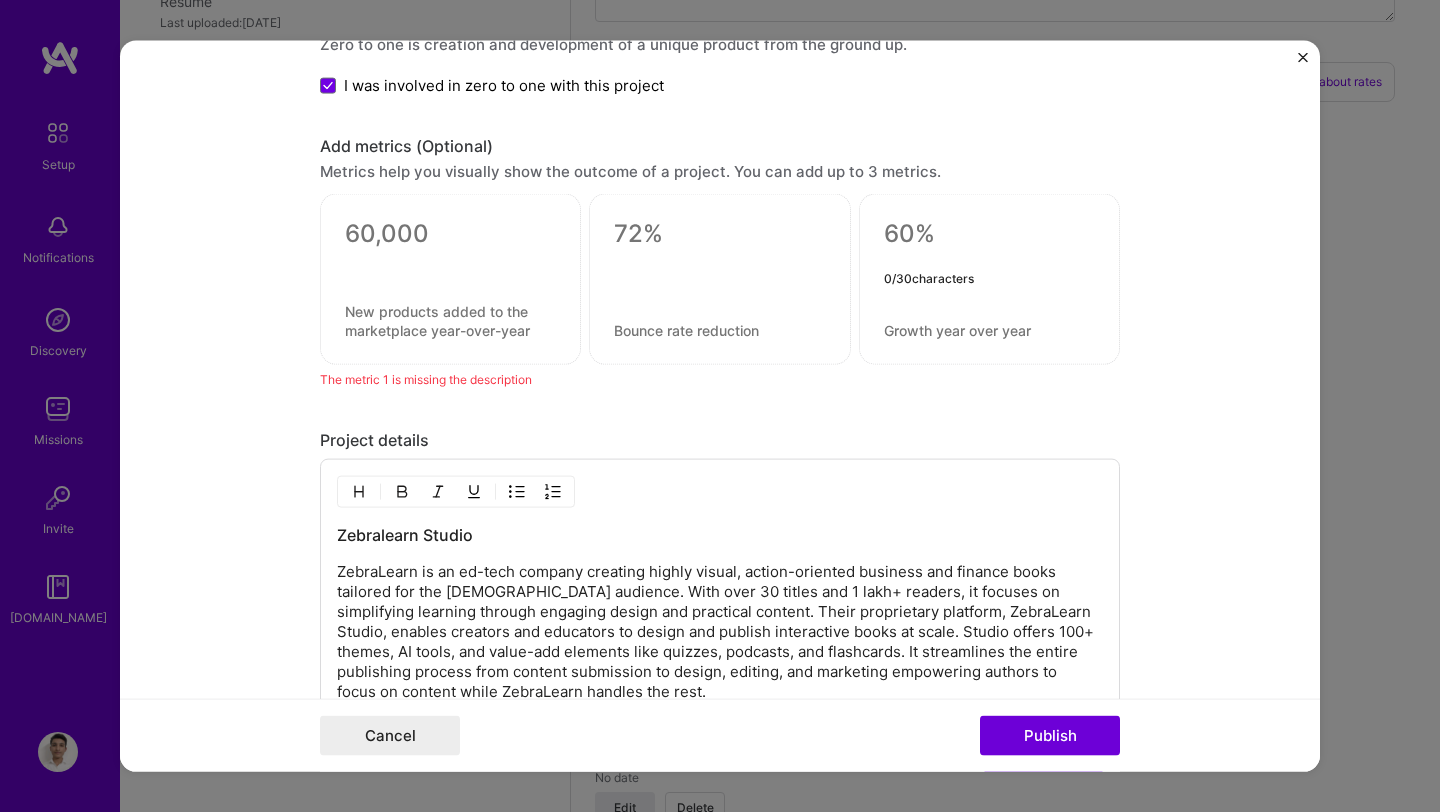 type 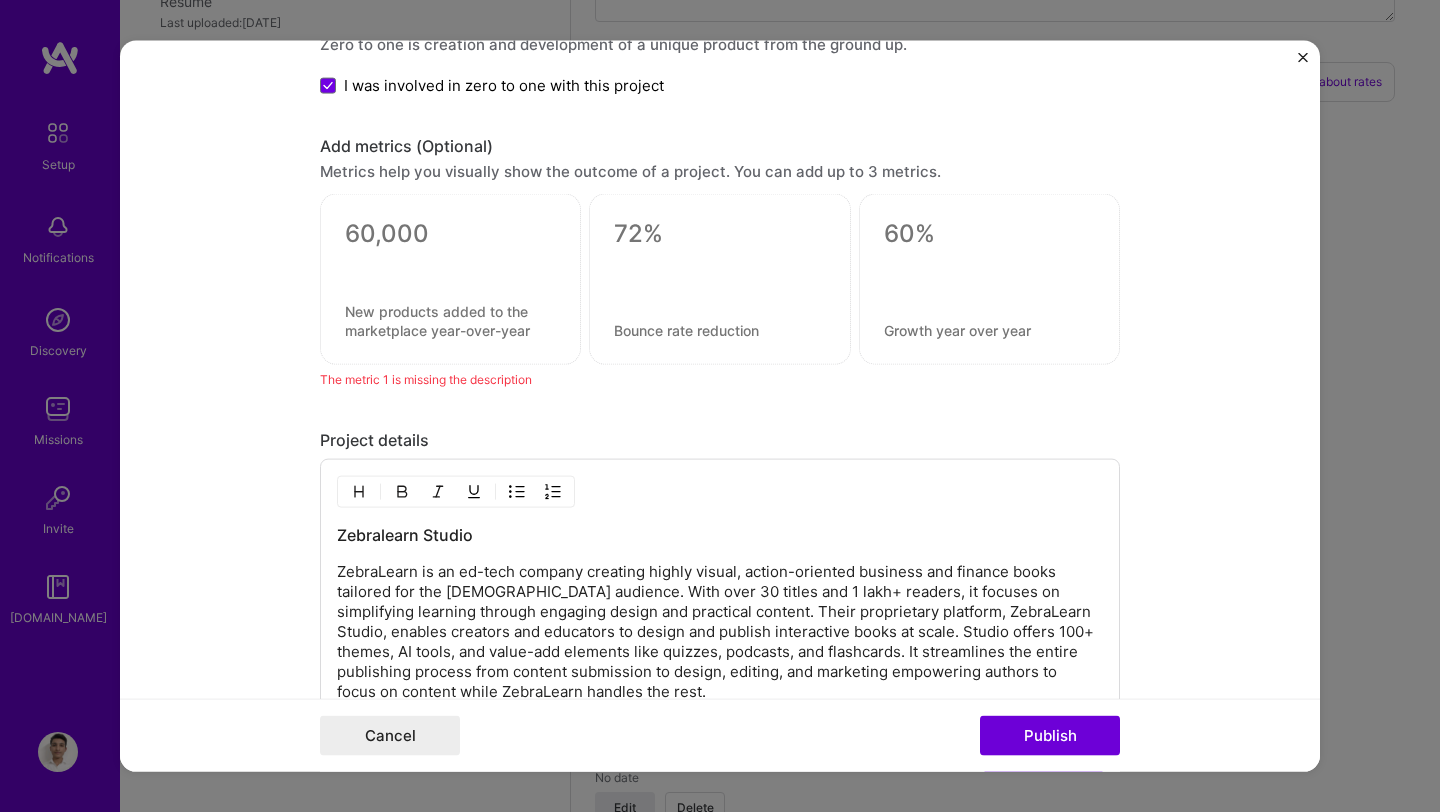 drag, startPoint x: 287, startPoint y: 199, endPoint x: 1099, endPoint y: 415, distance: 840.23804 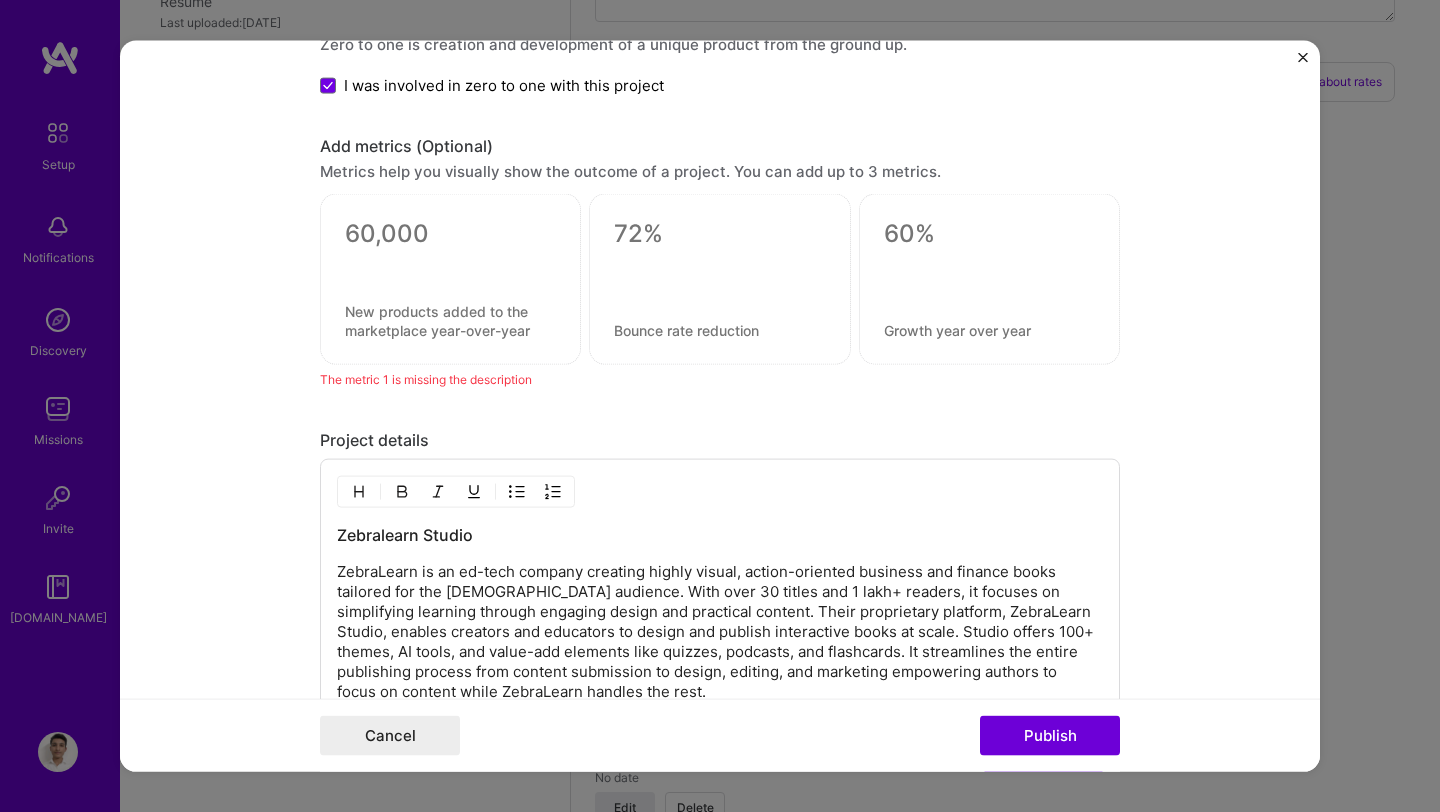 click on "Project title Zebralearn Studio Company Zebralearn
Project industry Industry 1 Project Link (Optional) [URL][DOMAIN_NAME]
Set as cover Add New Image  |  Set as Cover Remove Image Role Front-End Developer Front-End Developer [DATE]
to
I’m still working on this project Skills used — Add up to 12 skills Any new skills will be added to your profile. next next 1 Next.js 1 2 3 4 5 Did this role require you to manage team members? (Optional) Yes, I managed — team members. Were you involved from inception to launch (0  ->  1)? (Optional) Zero to one is creation and development of a unique product from the ground up. I was involved in zero to one with this project Add metrics (Optional) Metrics help you visually show the outcome of a project. You can add up to 3 metrics. The metric 1 is missing the description Project details   Zebralearn Studio 100 characters minimum 678 / 1,000  characters Start writing Cancel" at bounding box center [720, 406] 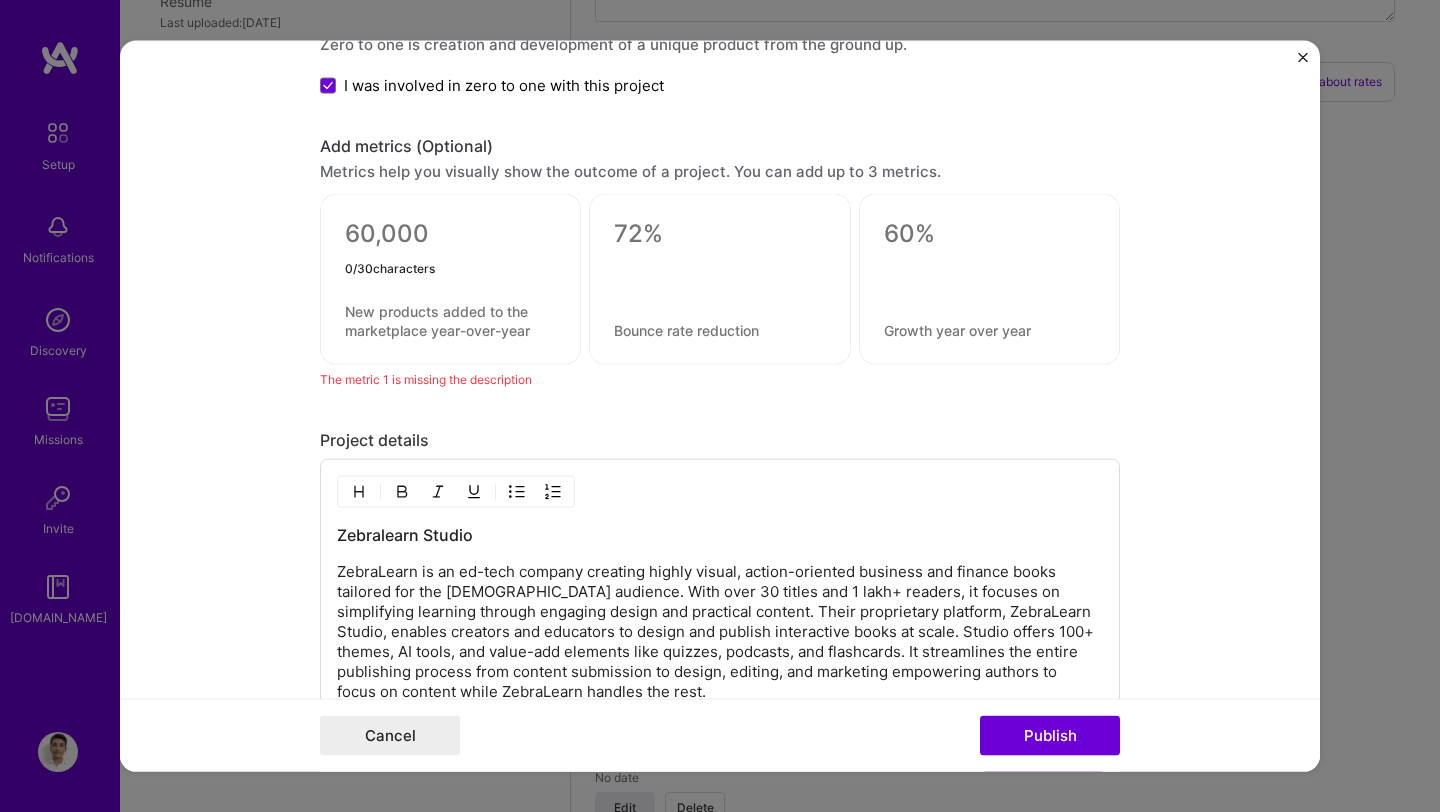 click at bounding box center [450, 238] 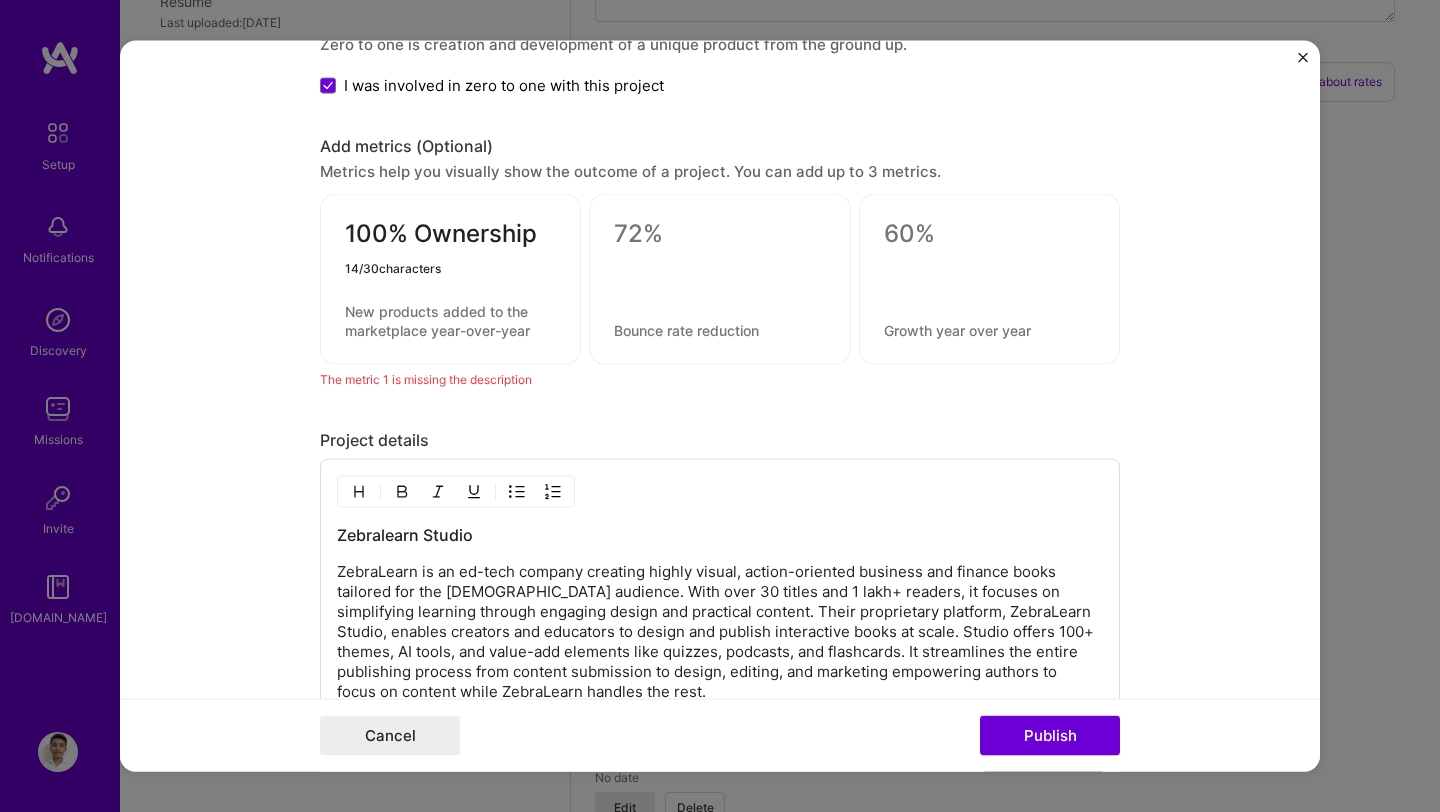 type on "100% Ownership" 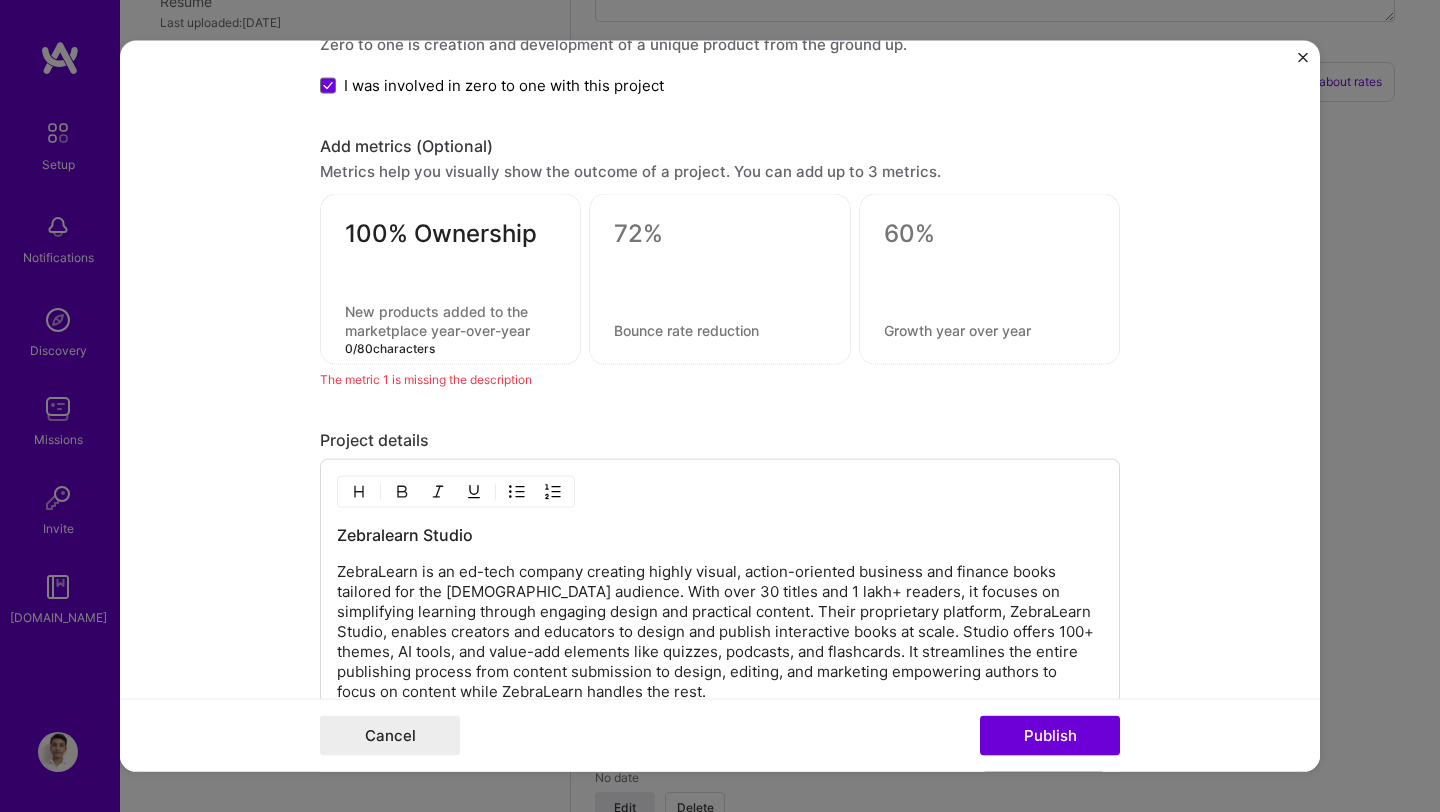 click at bounding box center [450, 321] 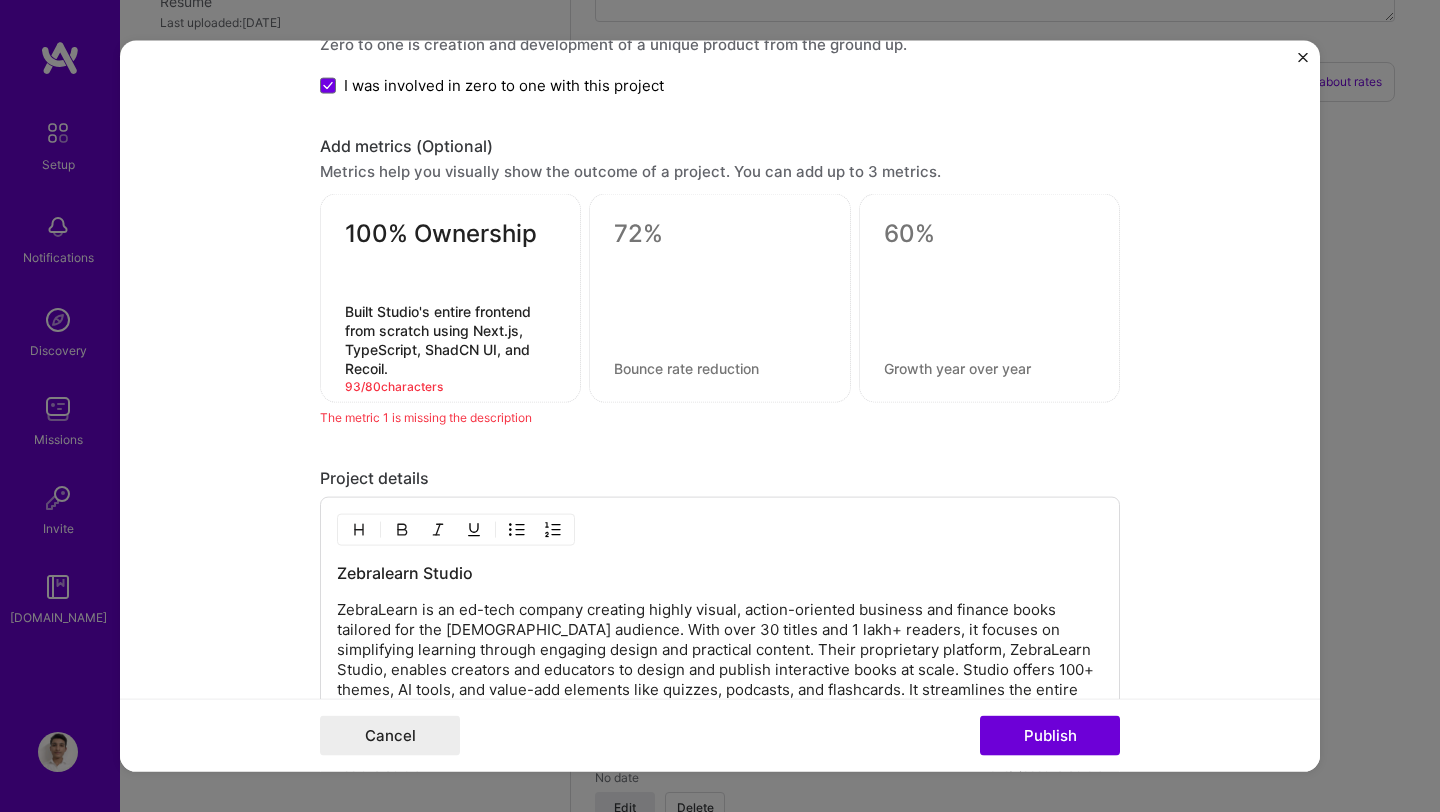 click on "Built Studio's entire frontend from scratch using Next.js, TypeScript, ShadCN UI, and Recoil." at bounding box center (450, 340) 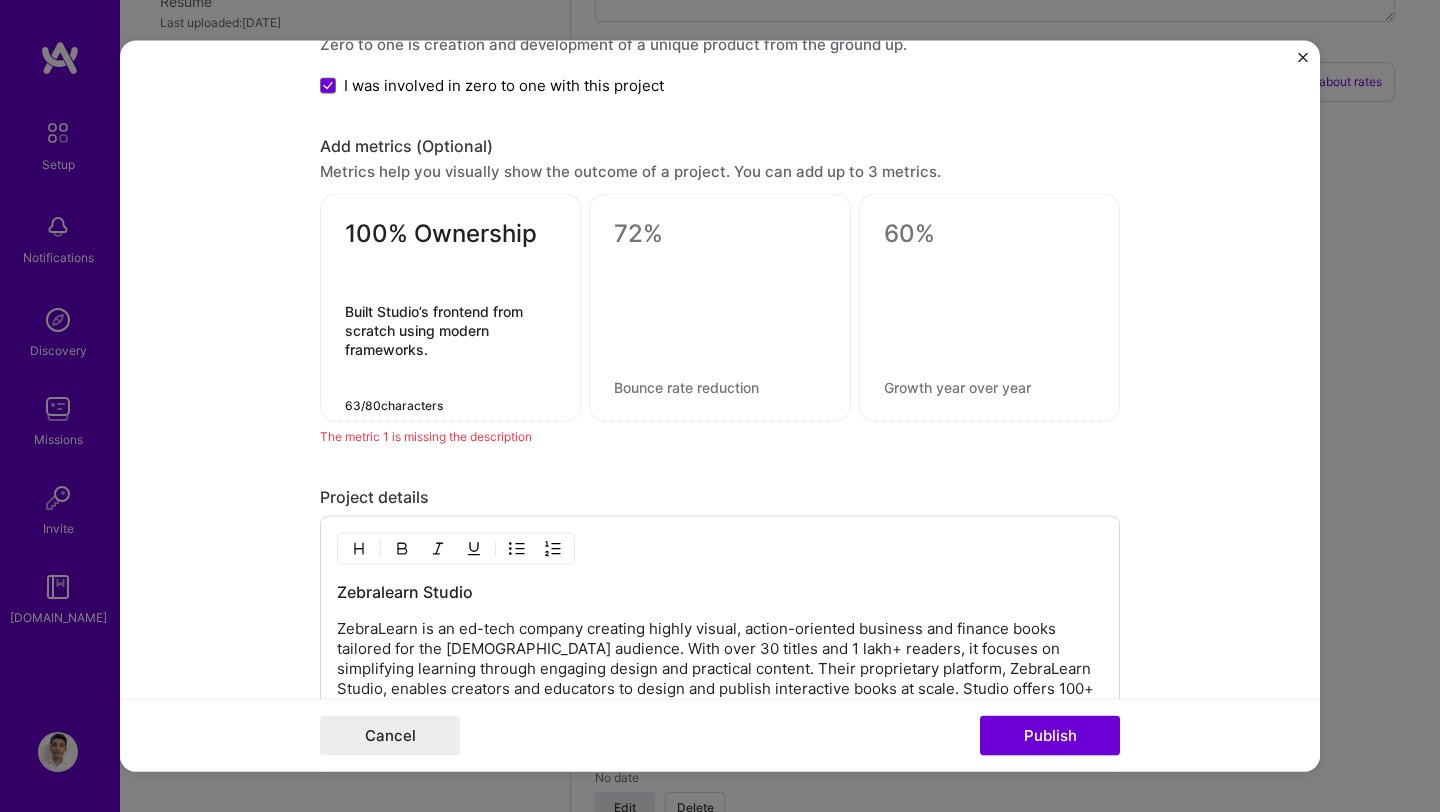 type on "Built Studio’s frontend from scratch using modern frameworks." 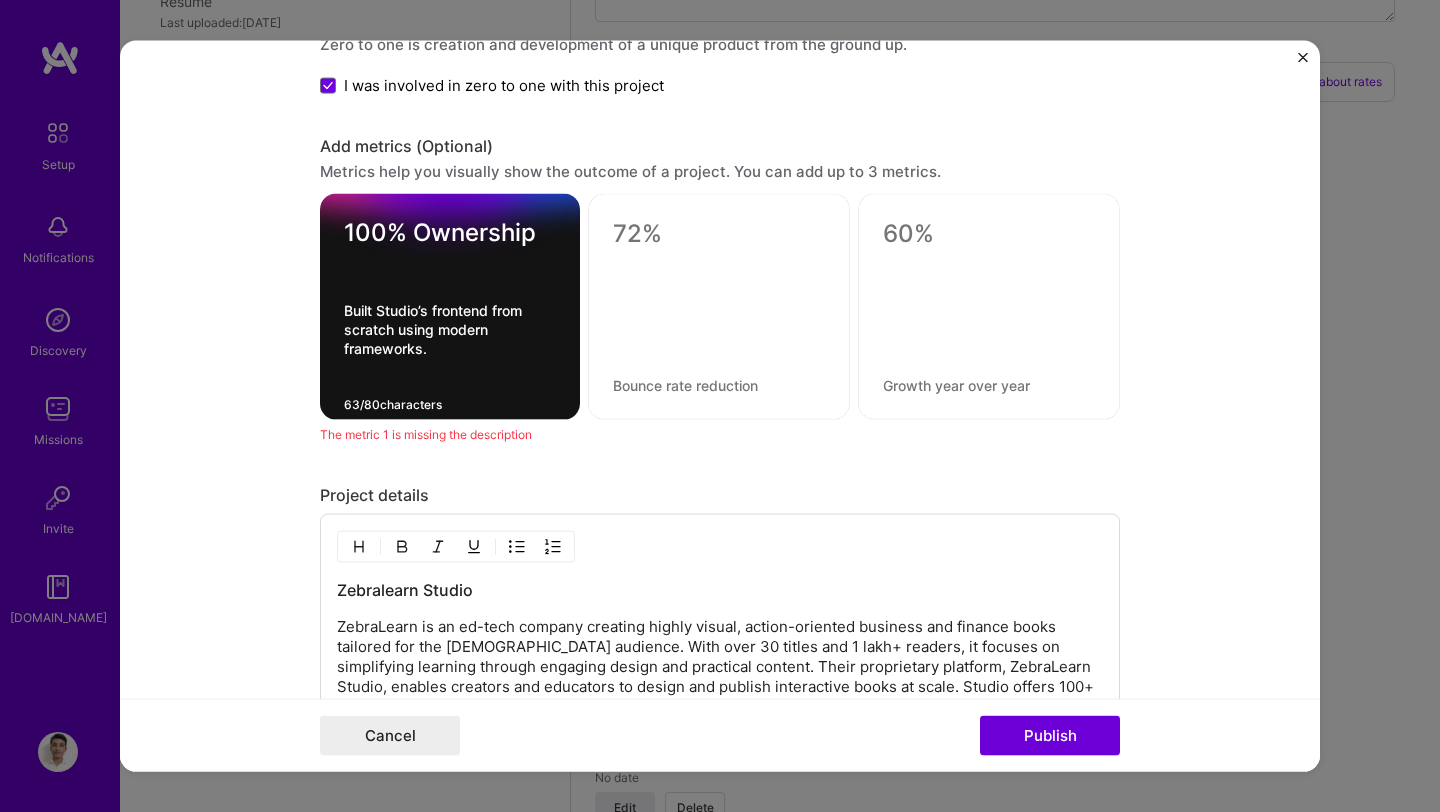 click at bounding box center [719, 238] 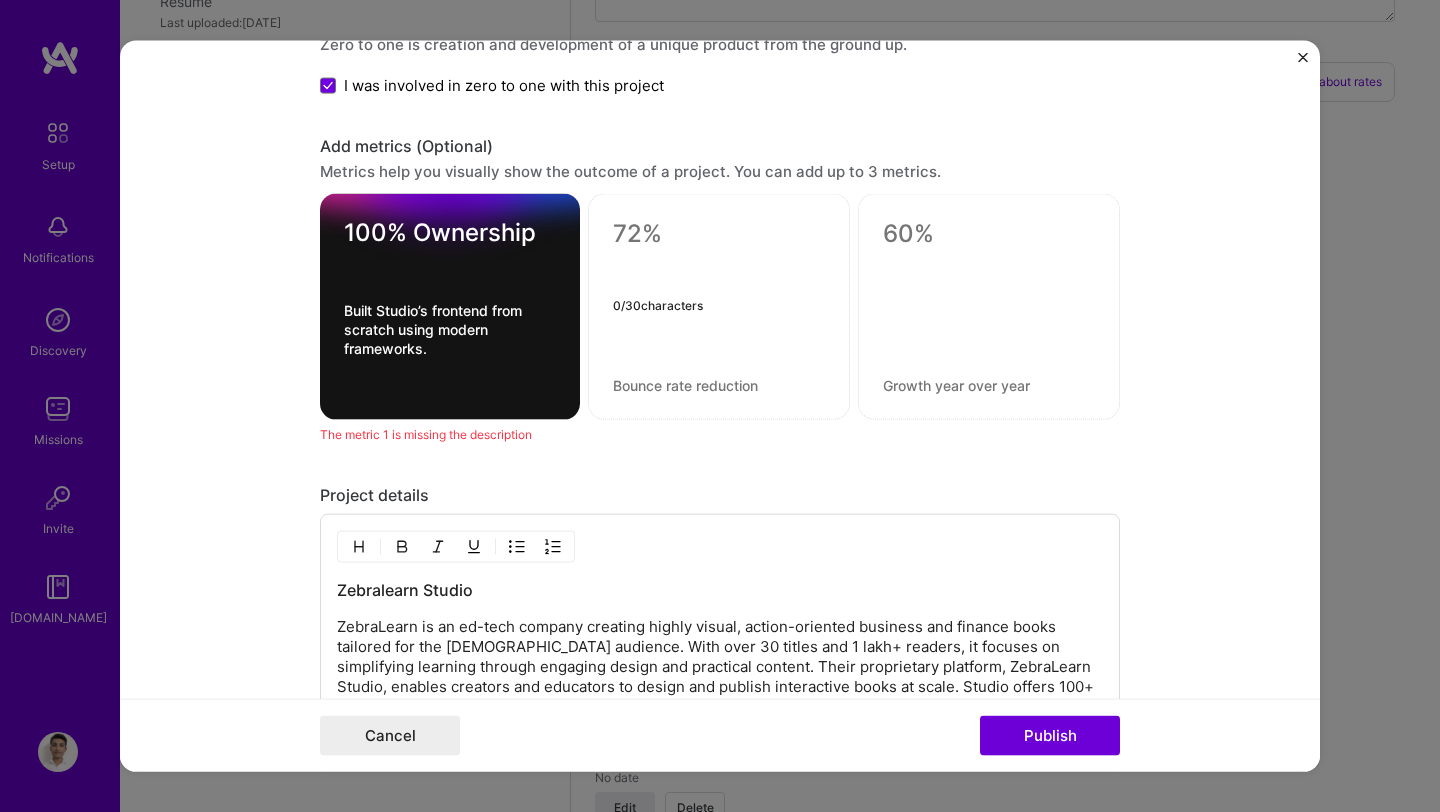paste on "10x Efficiency" 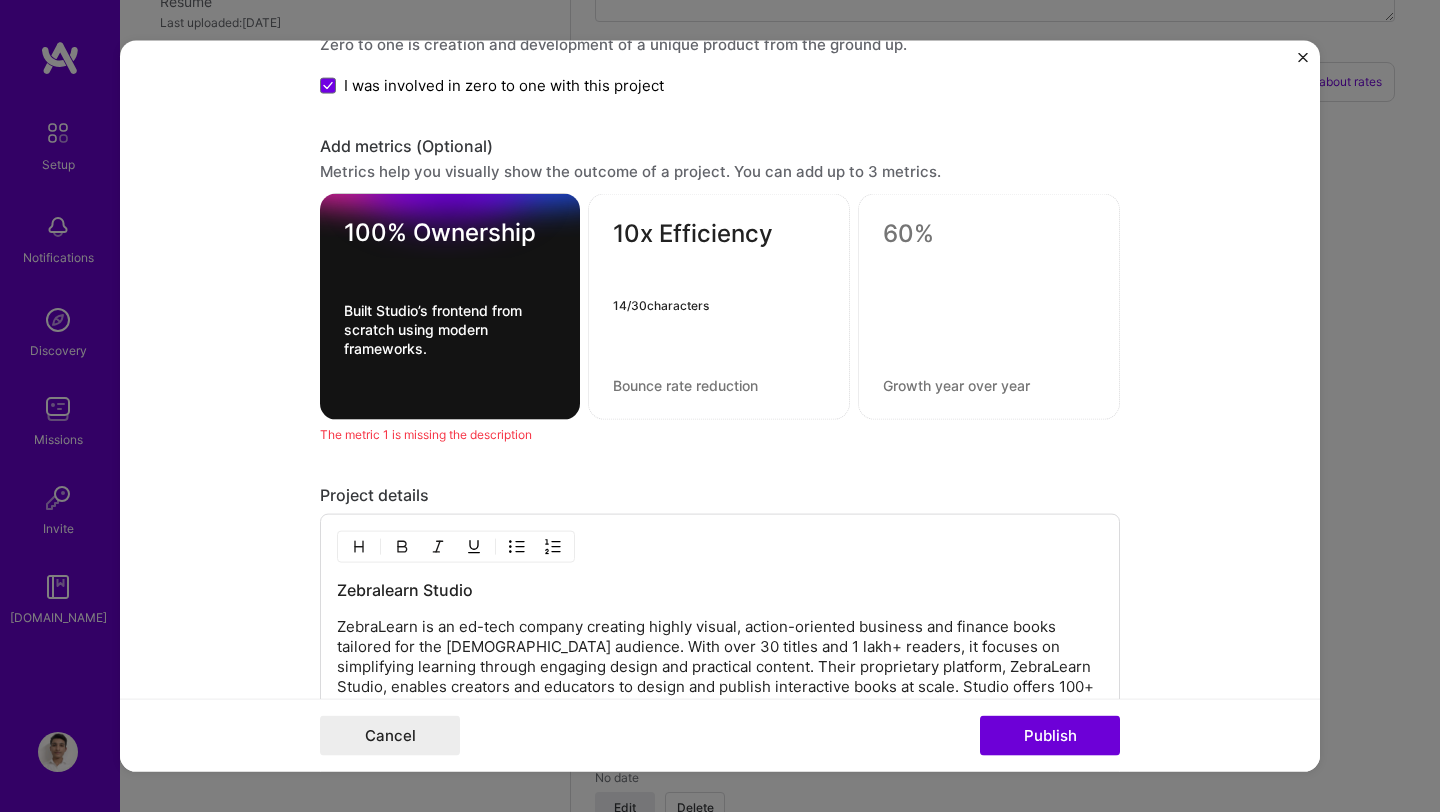 type on "10x Efficiency" 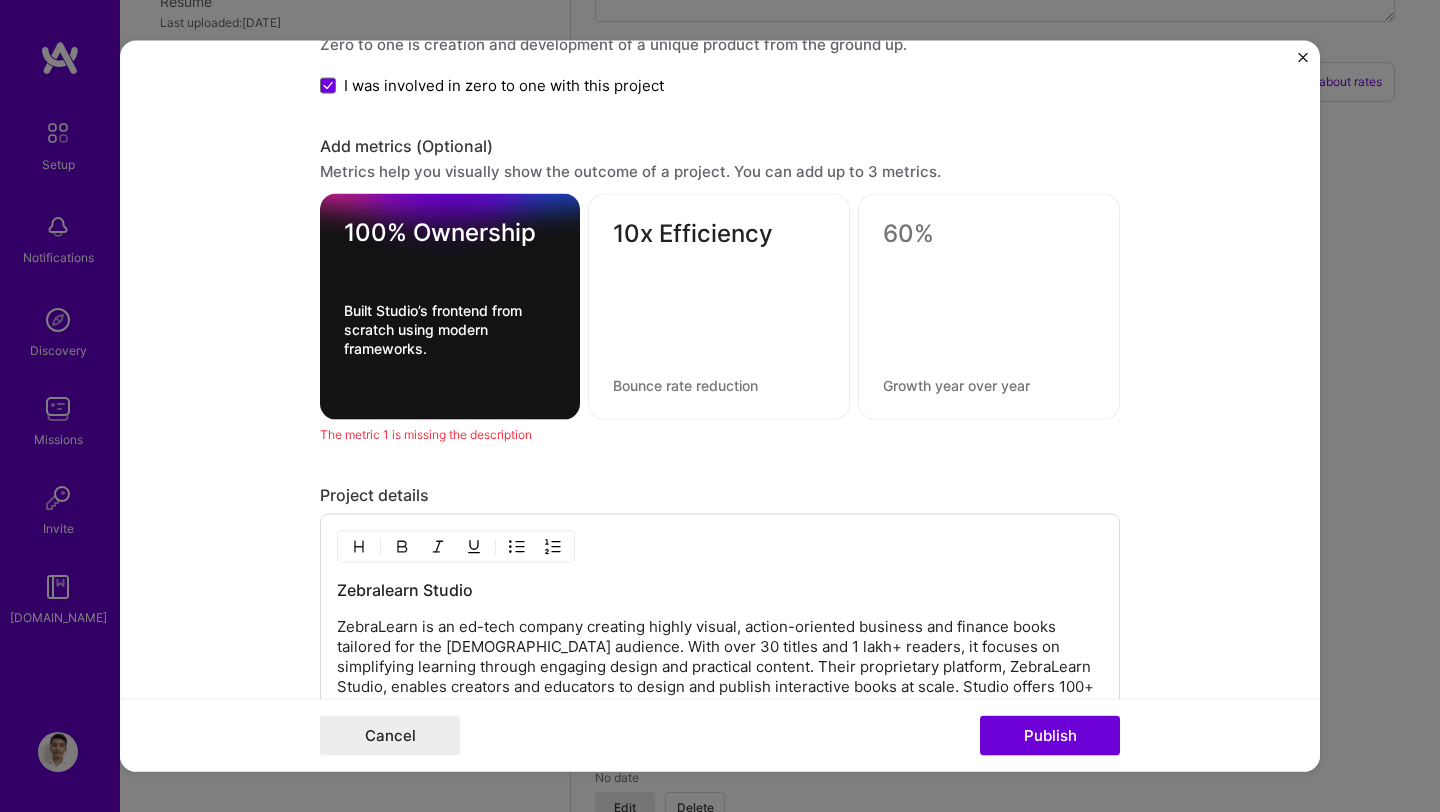 click on "10x Efficiency" at bounding box center (719, 307) 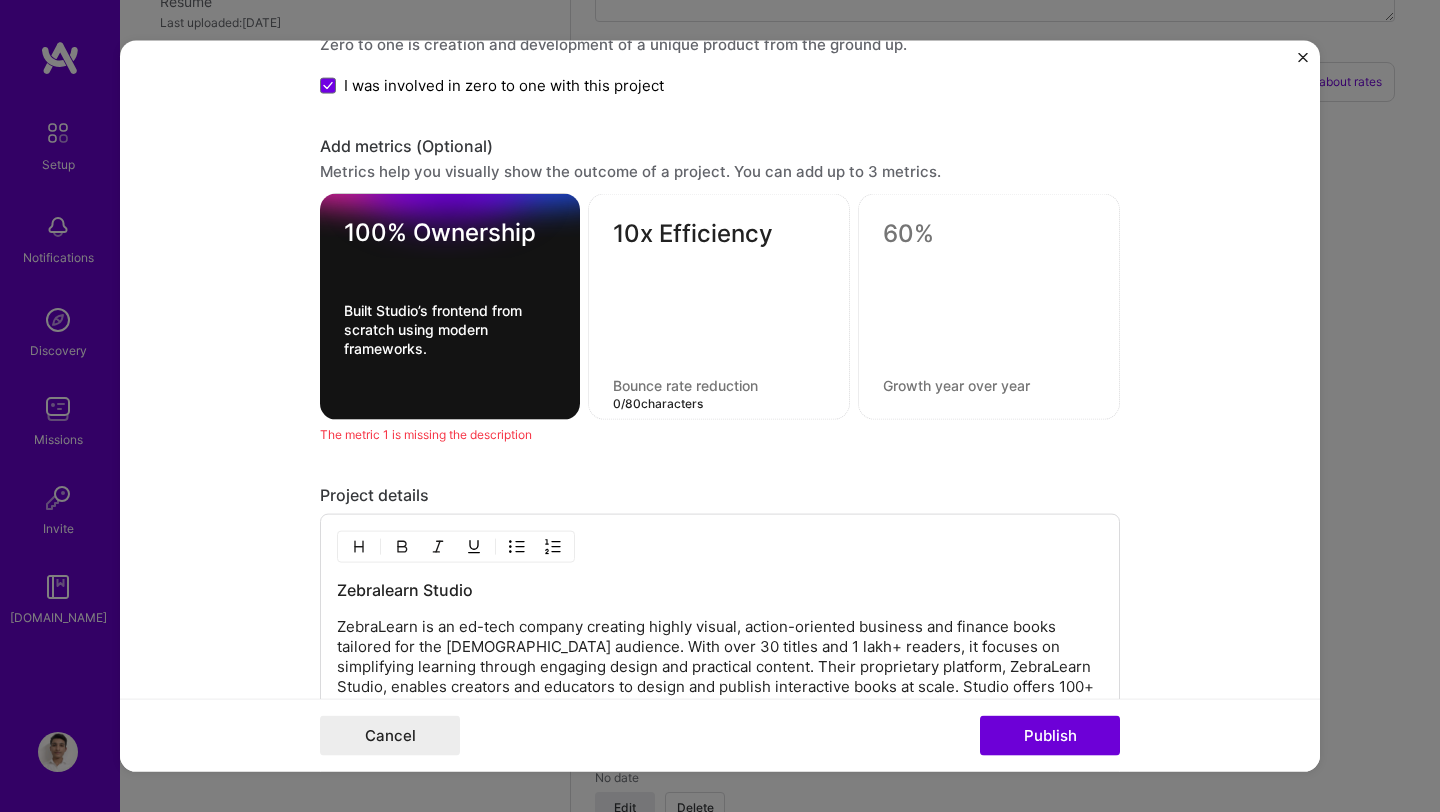 click at bounding box center [719, 385] 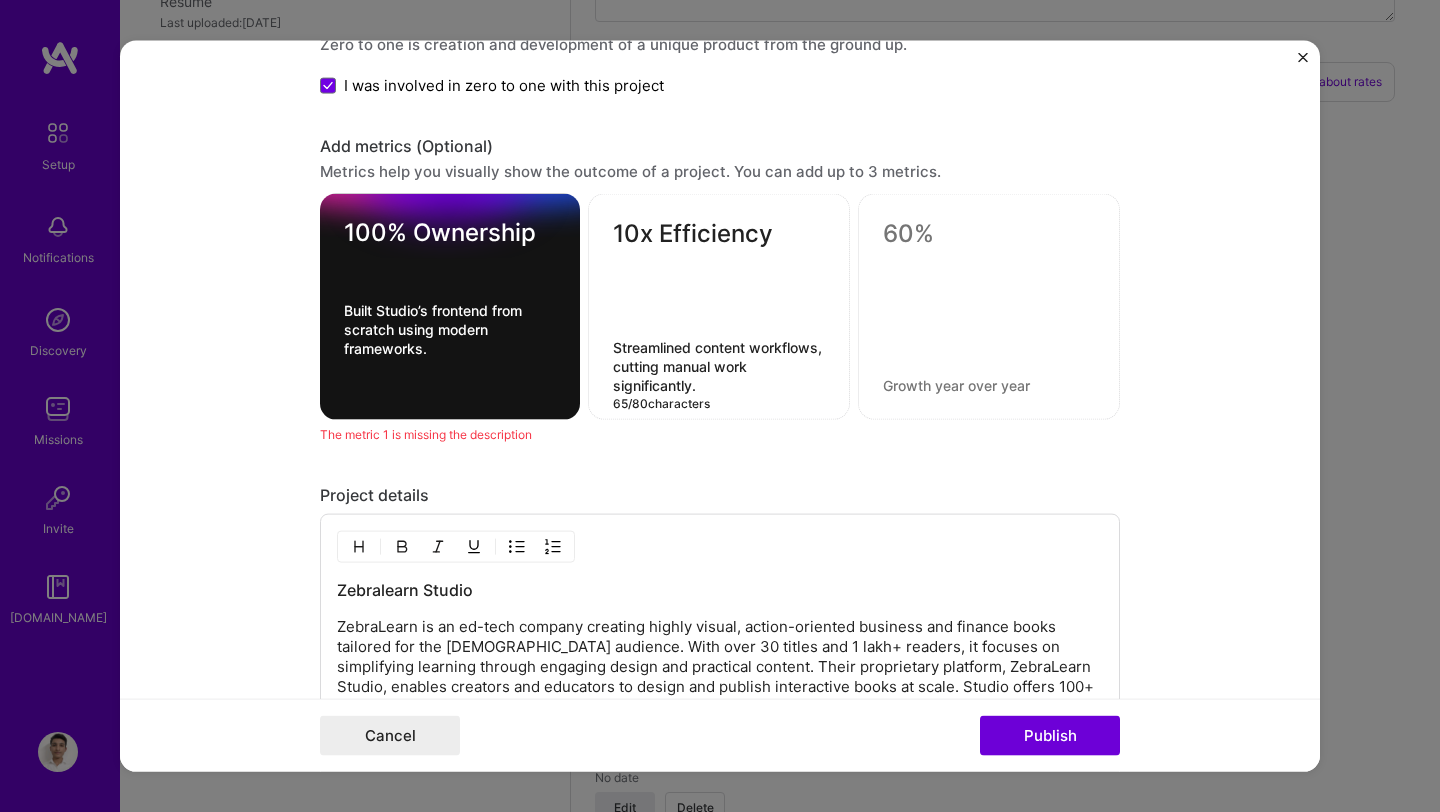 type on "Streamlined content workflows, cutting manual work significantly." 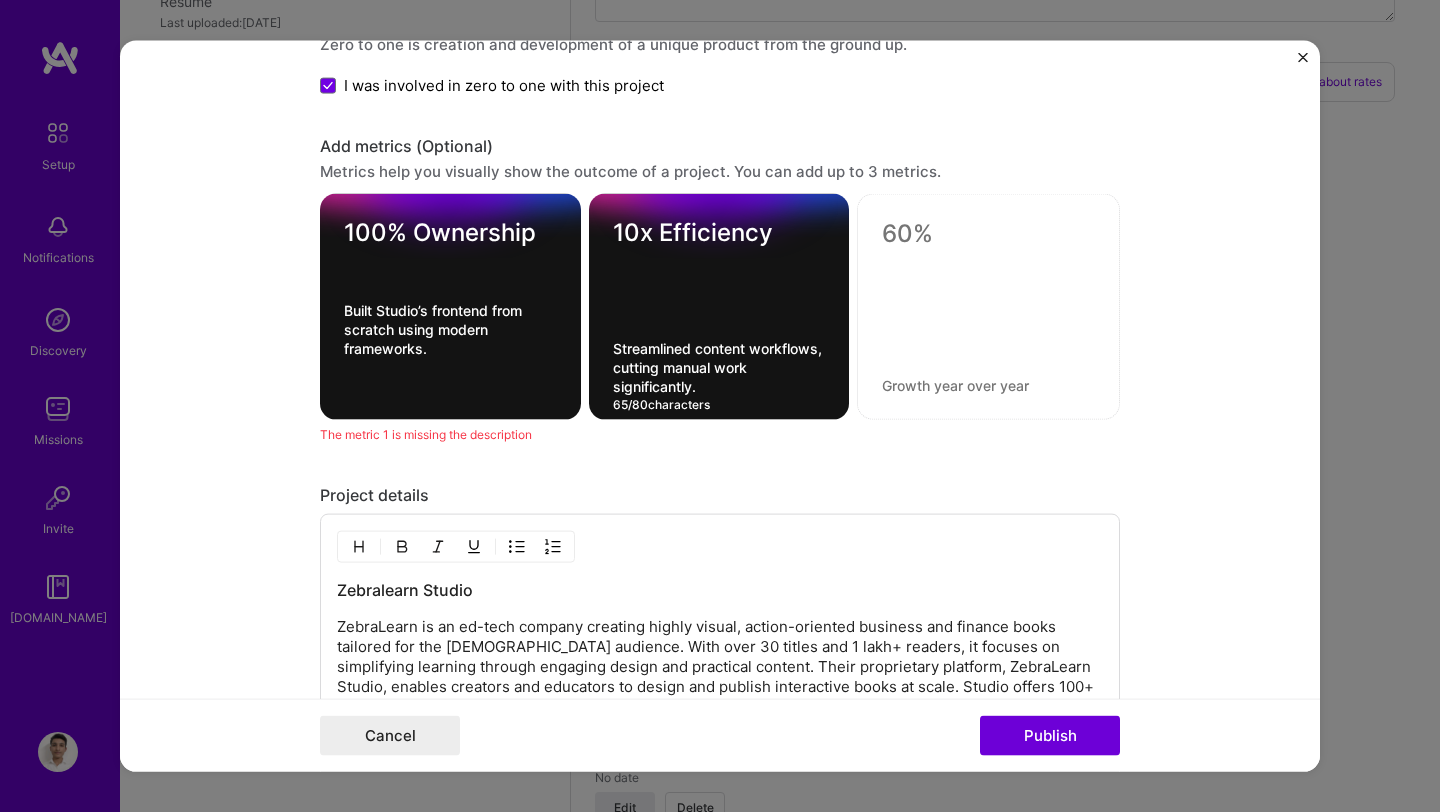 click at bounding box center [988, 238] 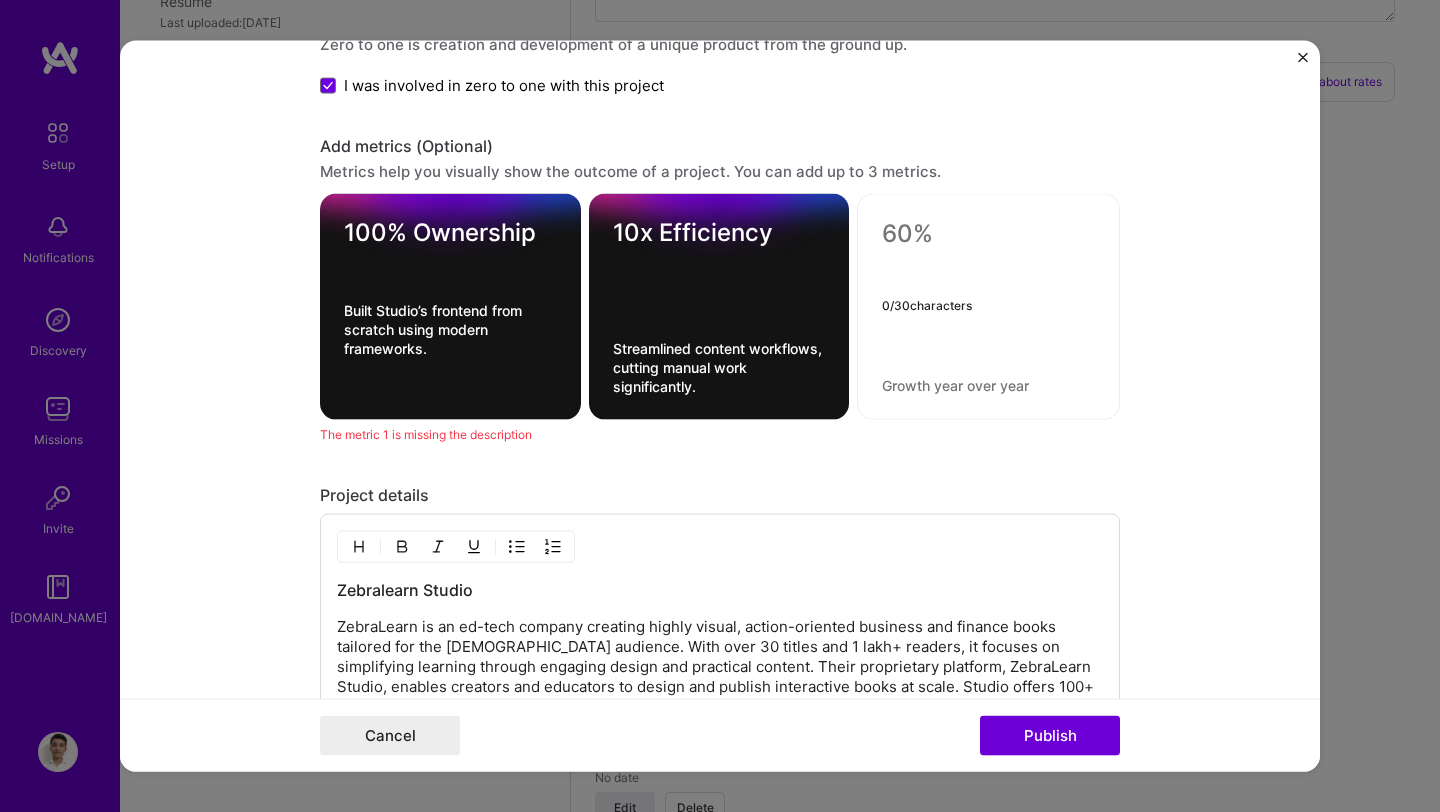 paste on "50+ Features" 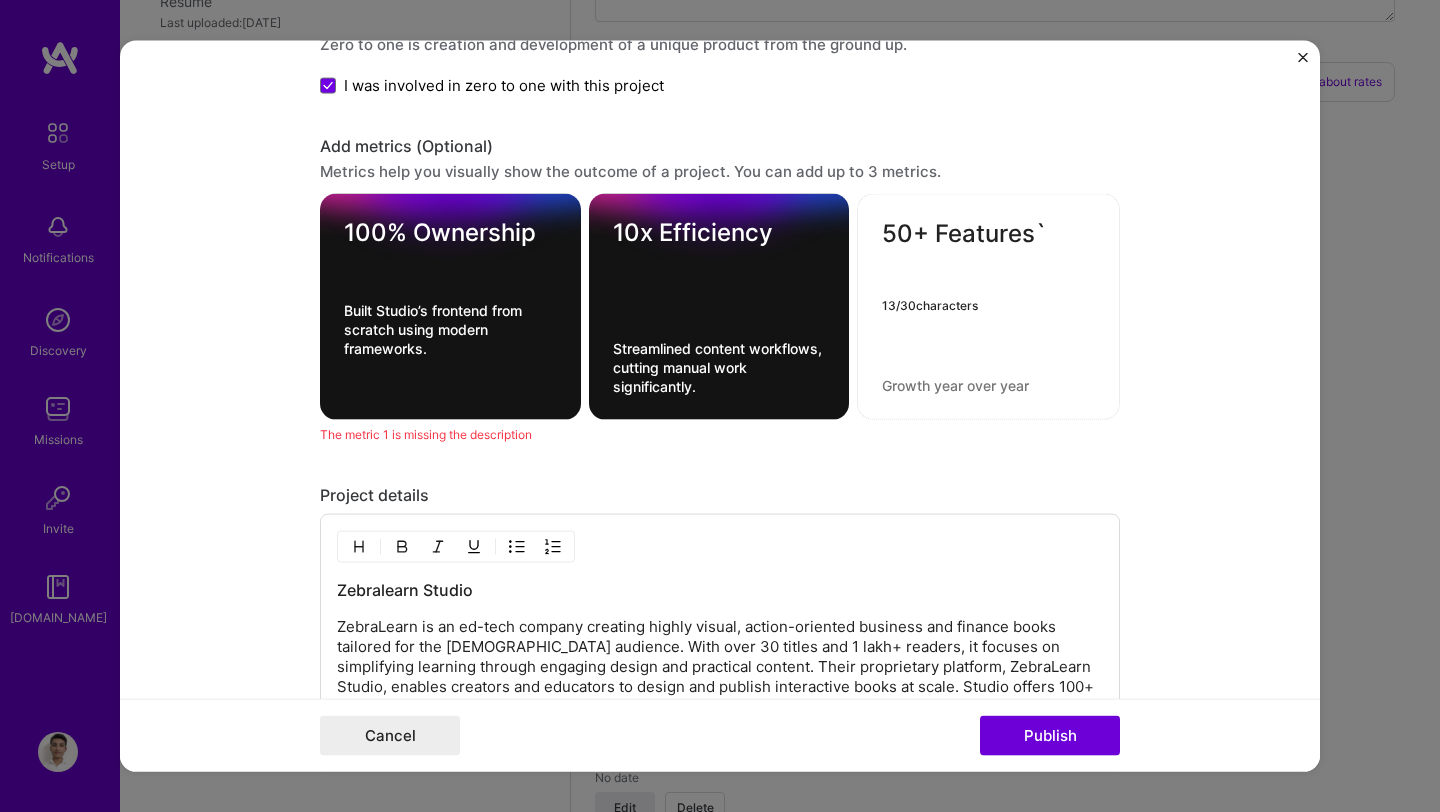 type on "50+ Features`" 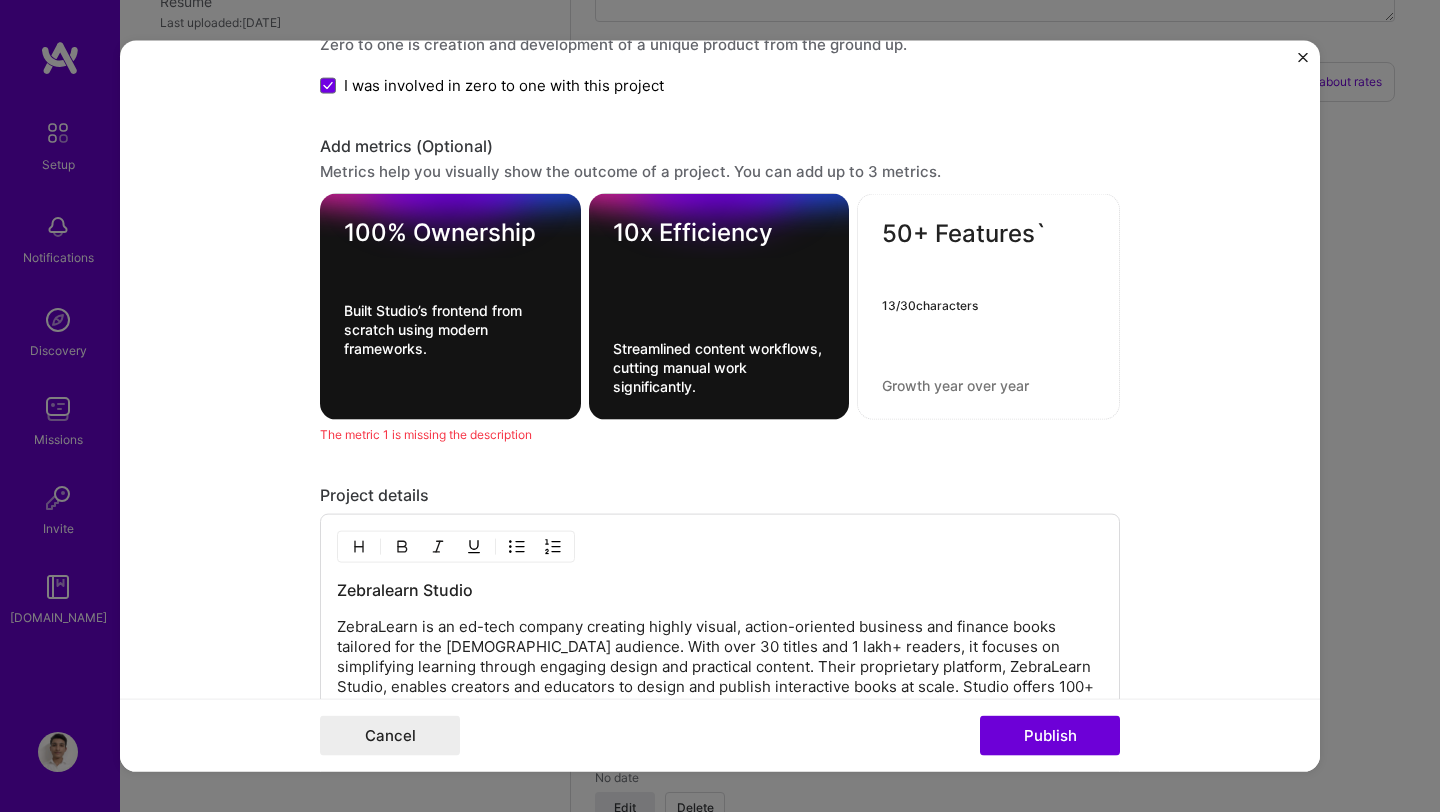 click on "50+ Features` 13 / 30  characters" at bounding box center (988, 307) 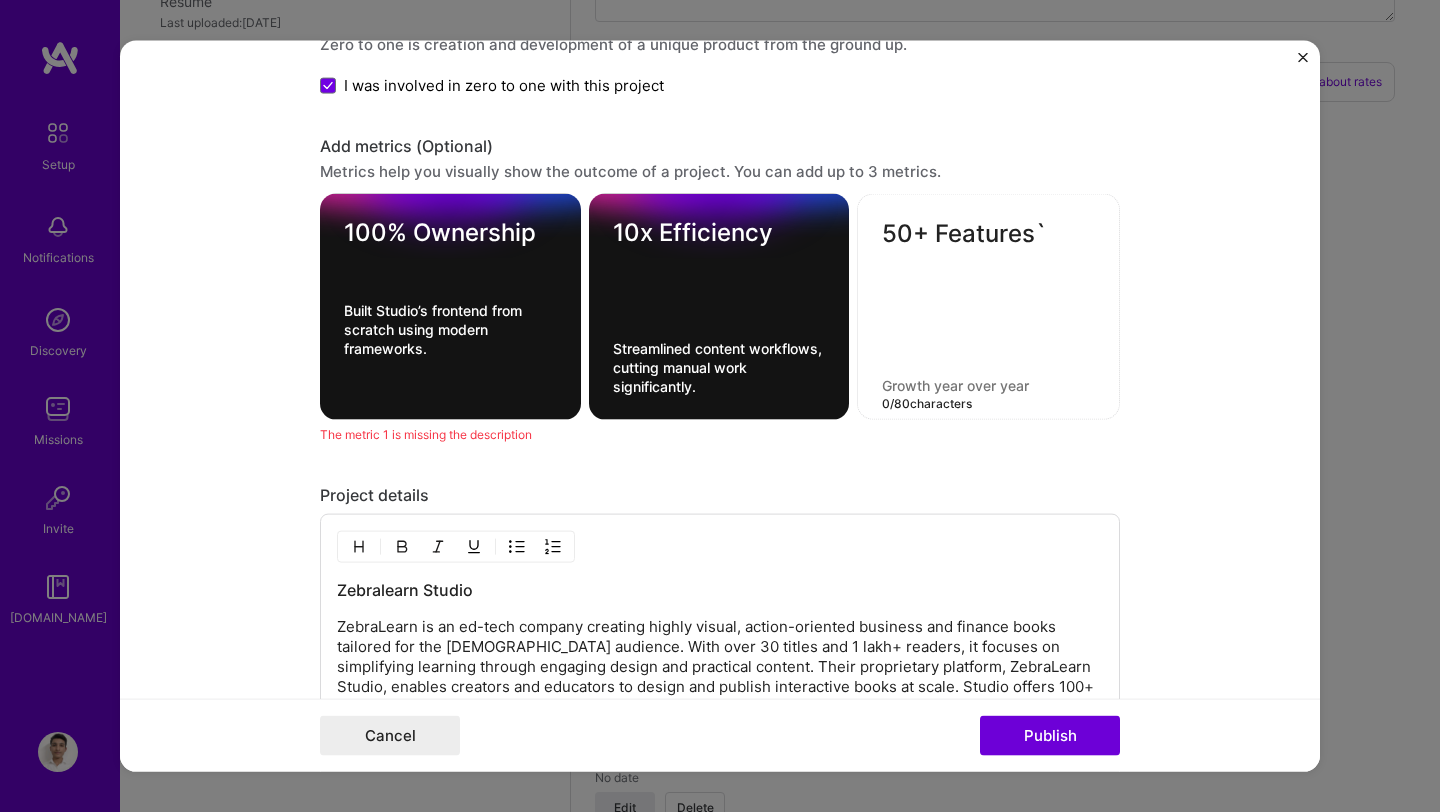 click at bounding box center [988, 385] 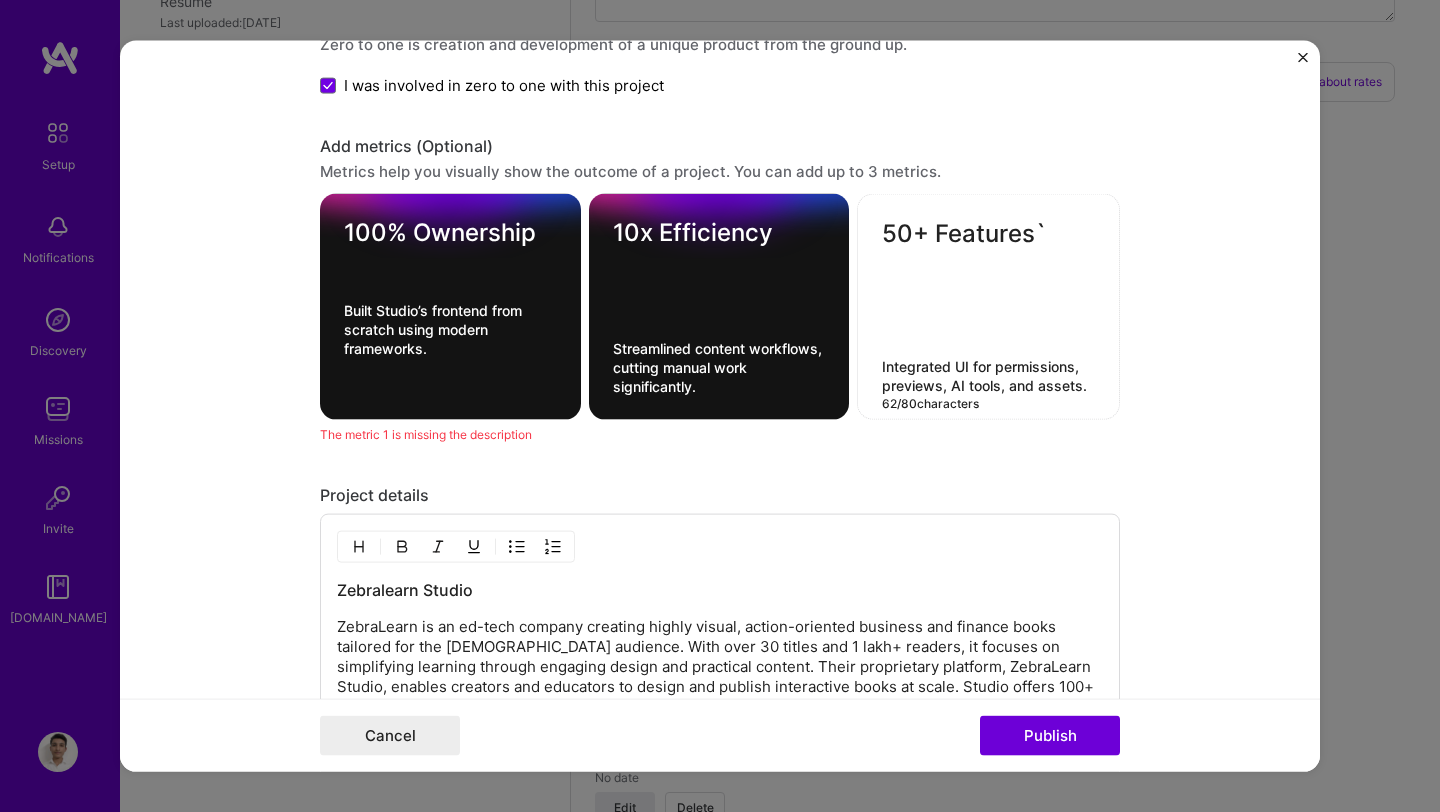 type on "Integrated UI for permissions, previews, AI tools, and assets." 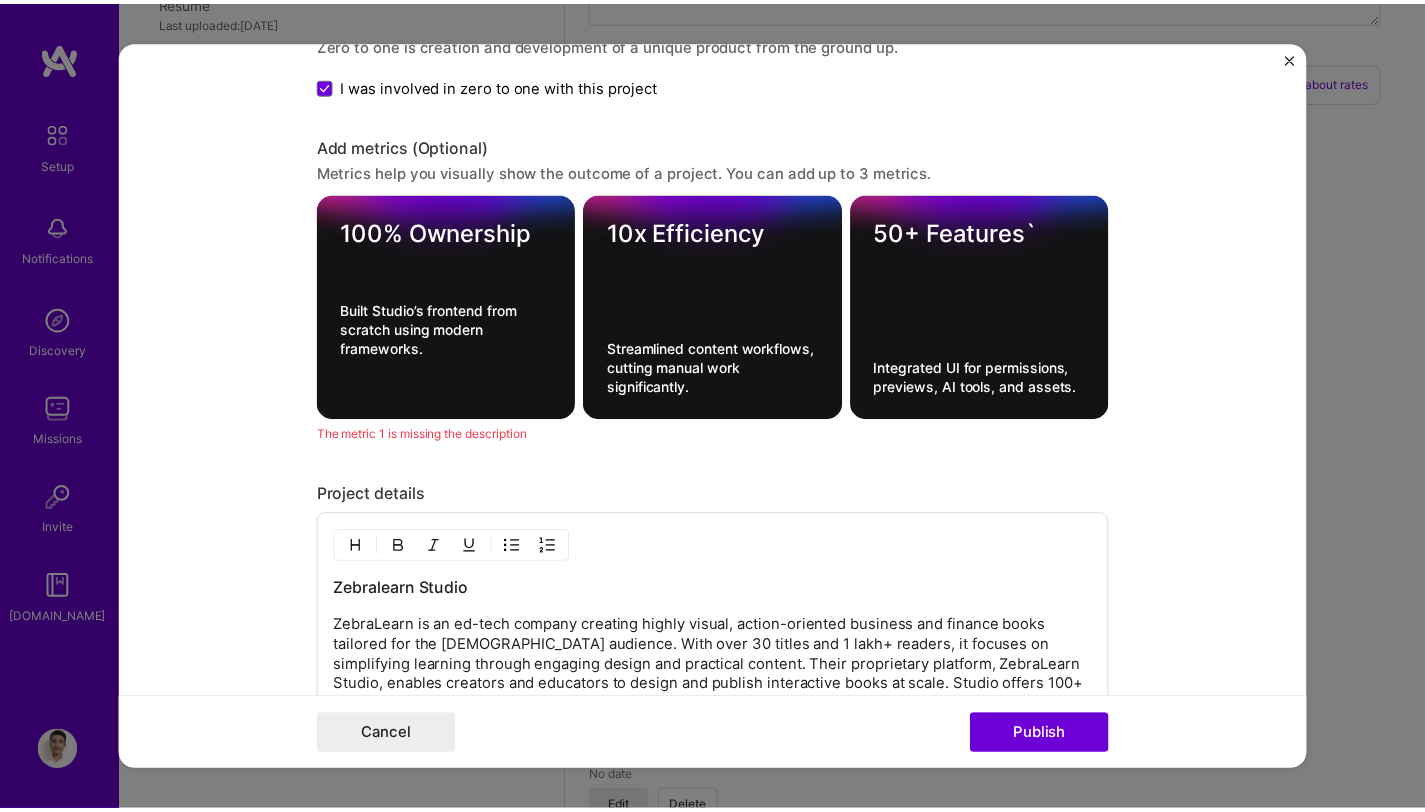 scroll, scrollTop: 2065, scrollLeft: 0, axis: vertical 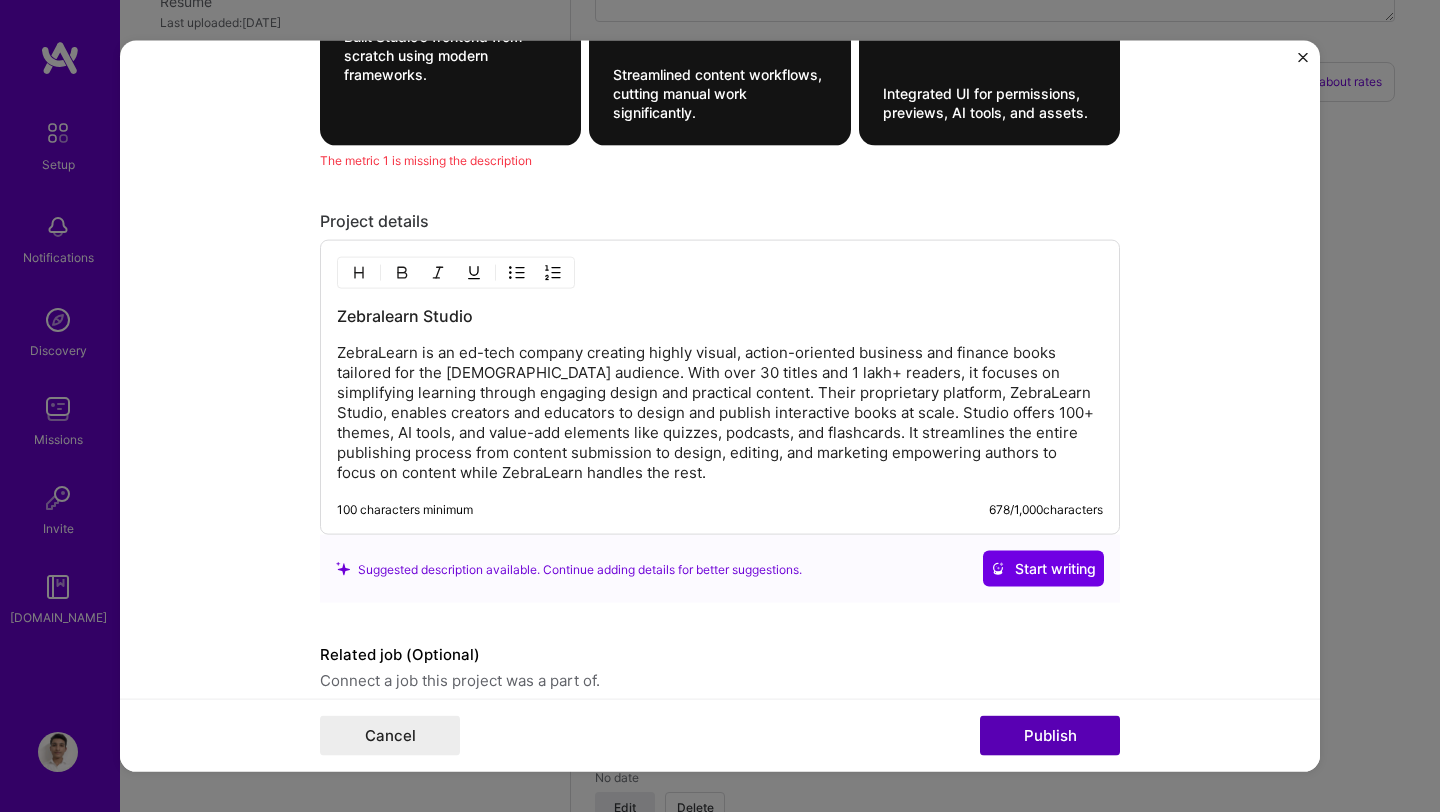 click on "Publish" at bounding box center (1050, 735) 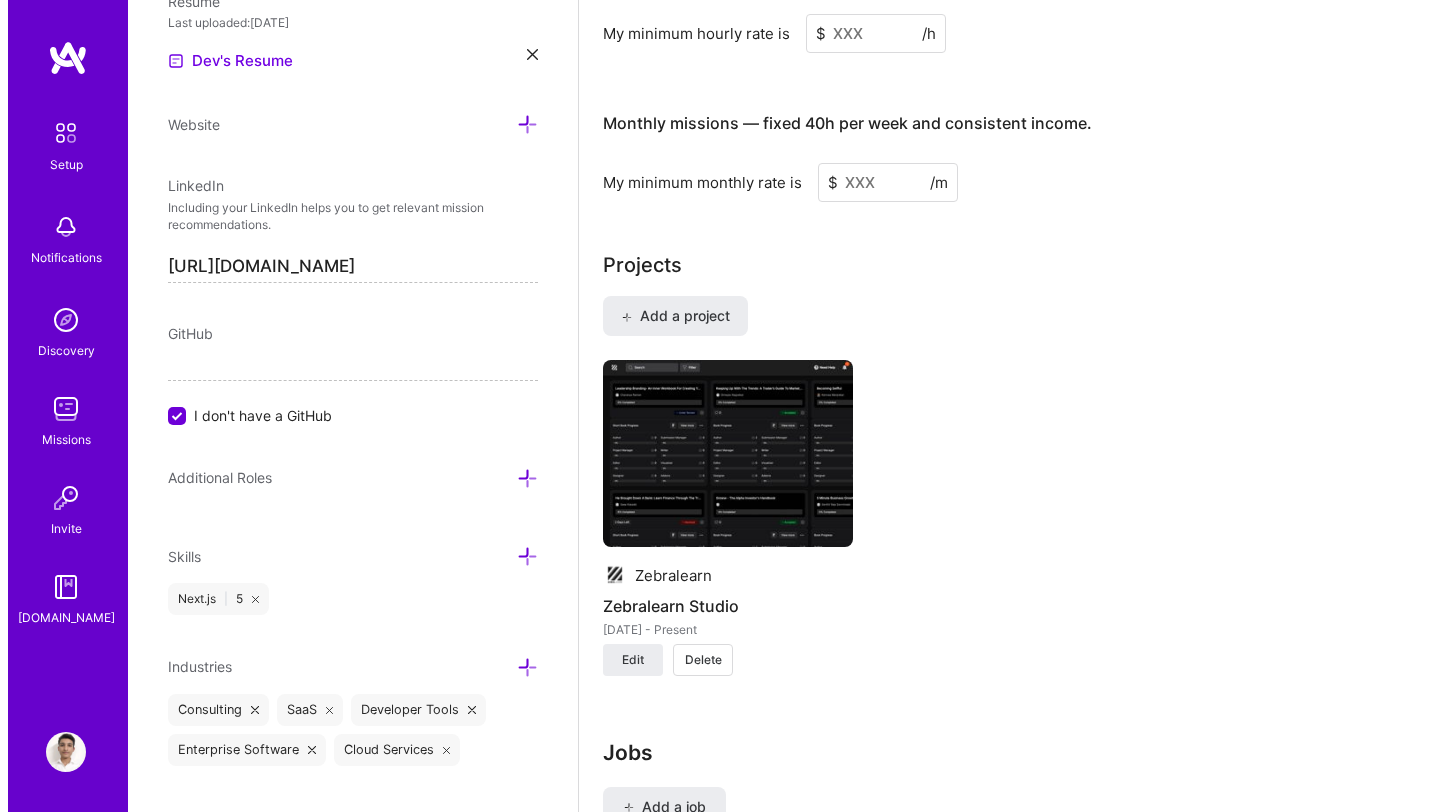 scroll, scrollTop: 1425, scrollLeft: 0, axis: vertical 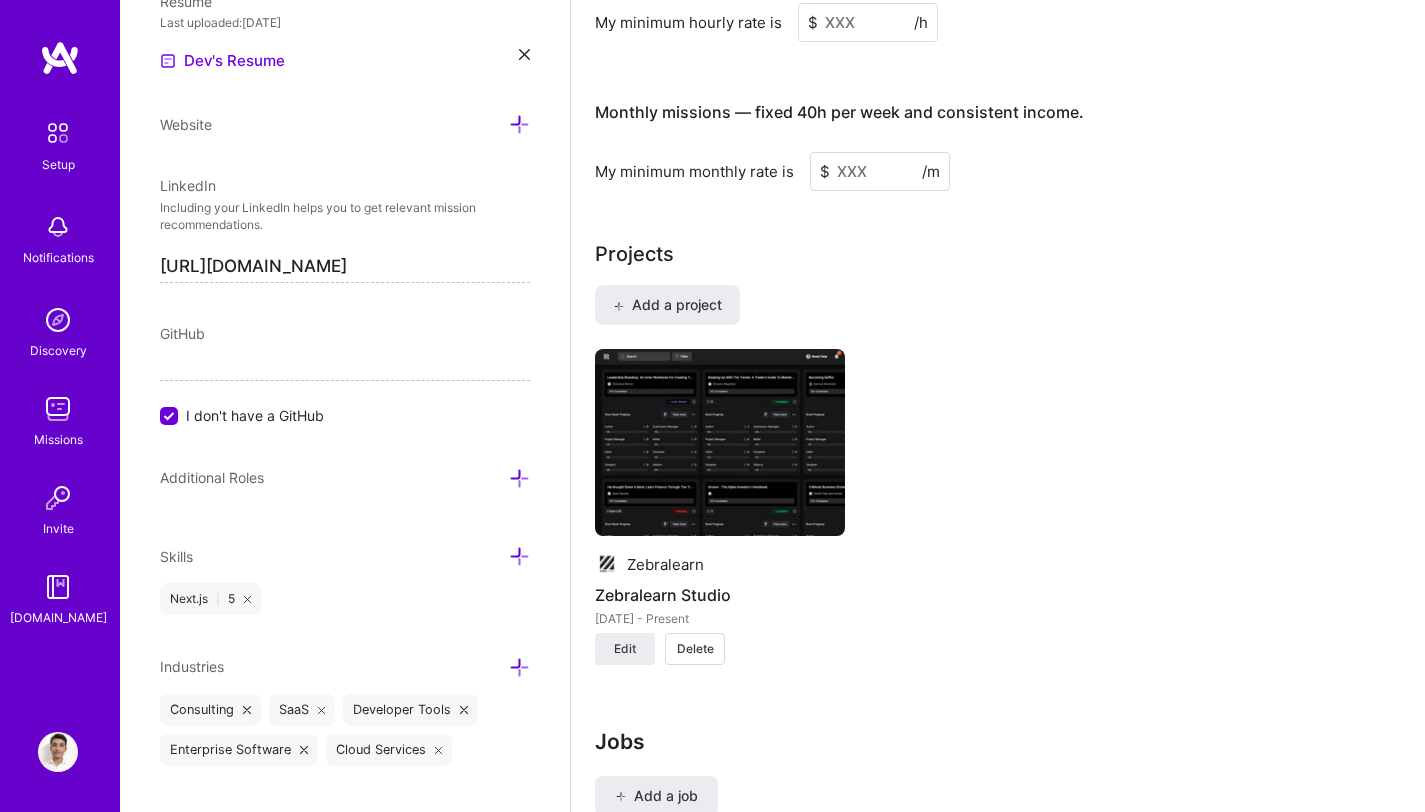 click at bounding box center (720, 443) 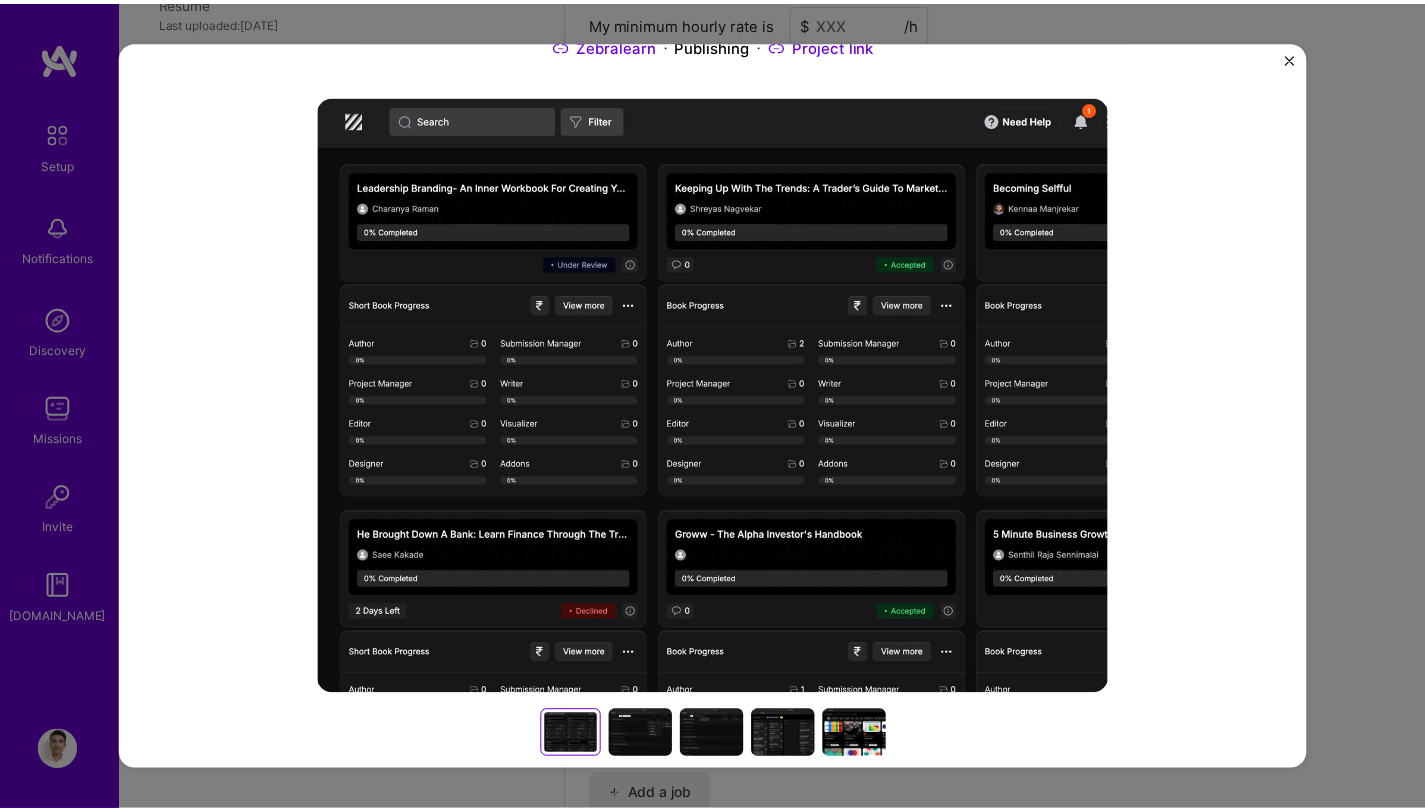 scroll, scrollTop: 0, scrollLeft: 0, axis: both 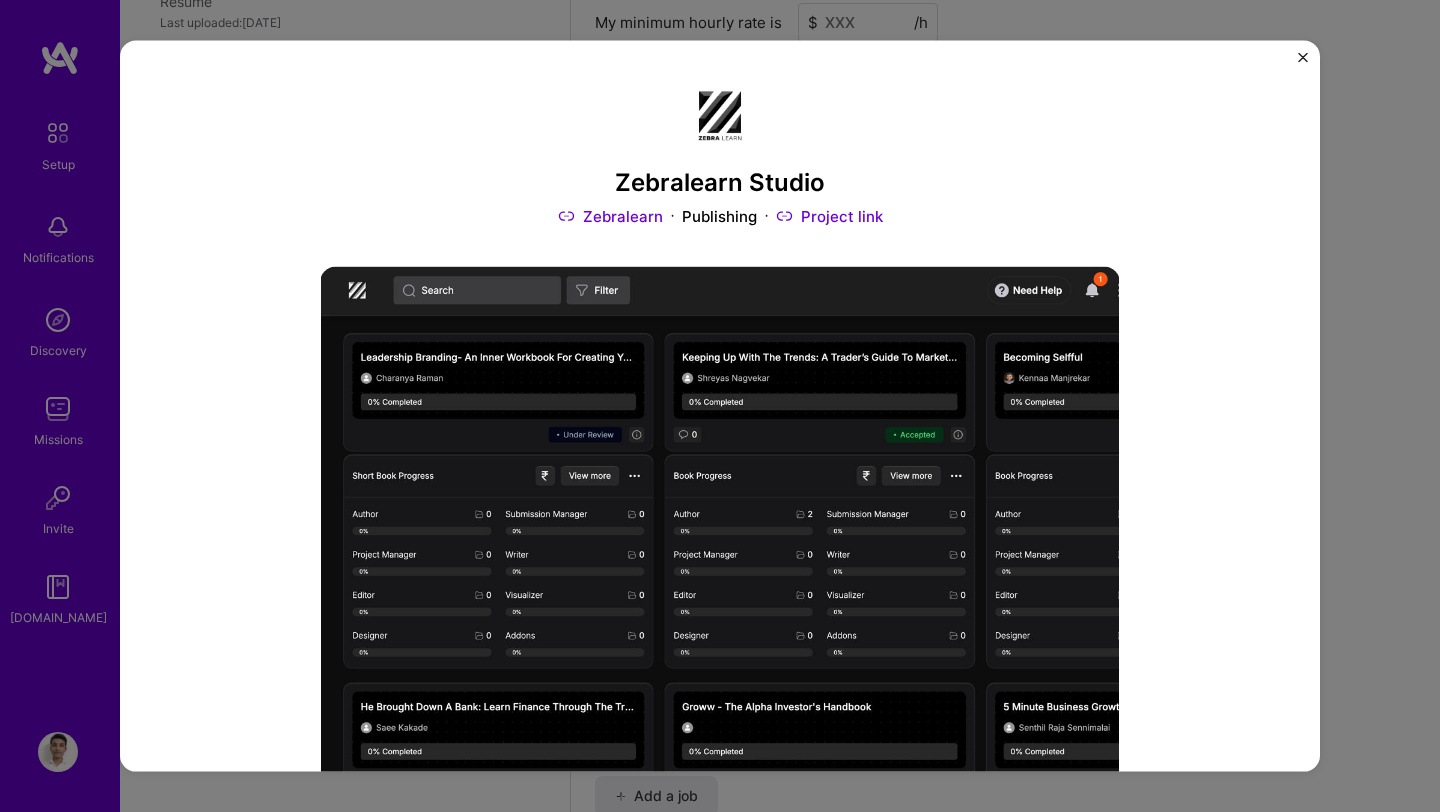 click at bounding box center [1303, 58] 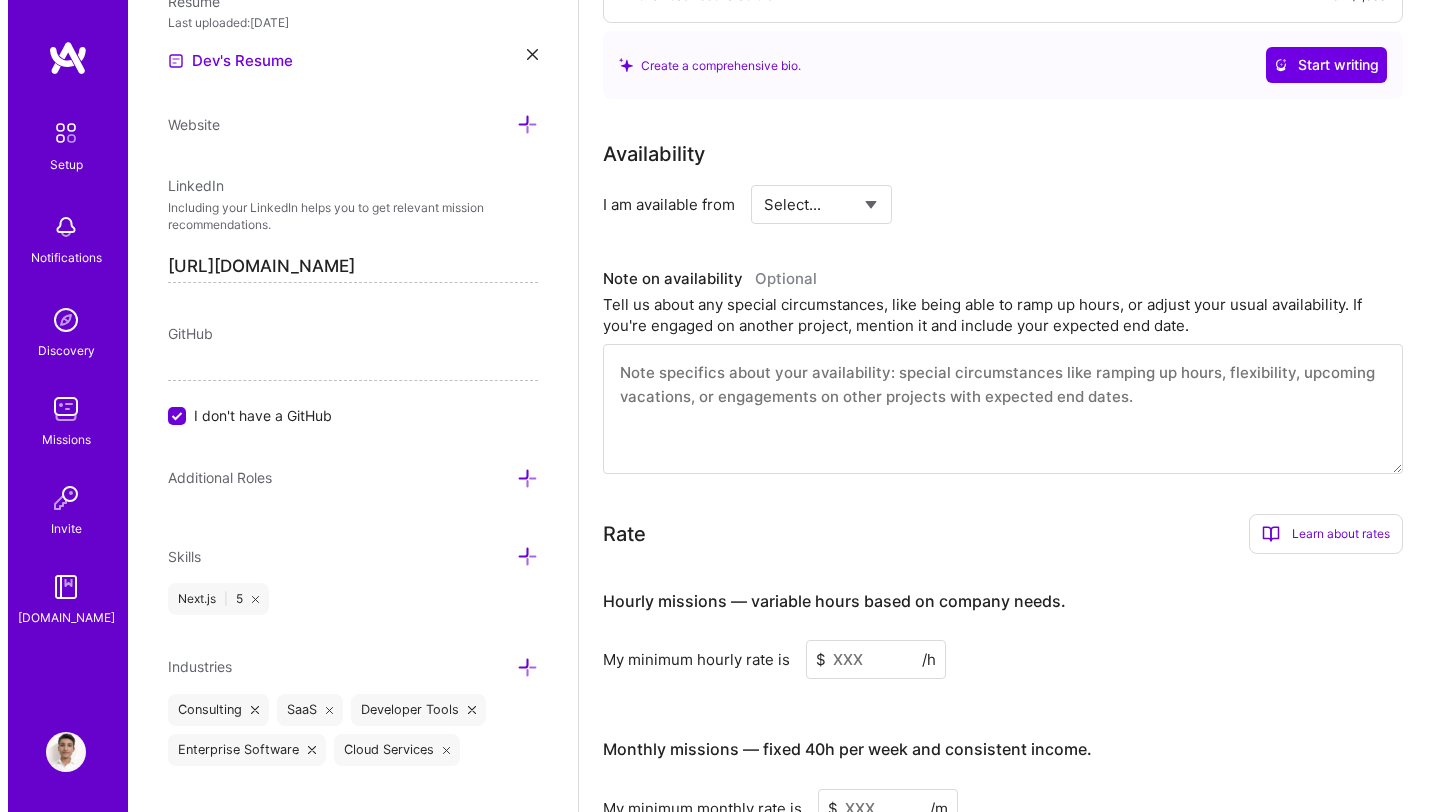 scroll, scrollTop: 0, scrollLeft: 0, axis: both 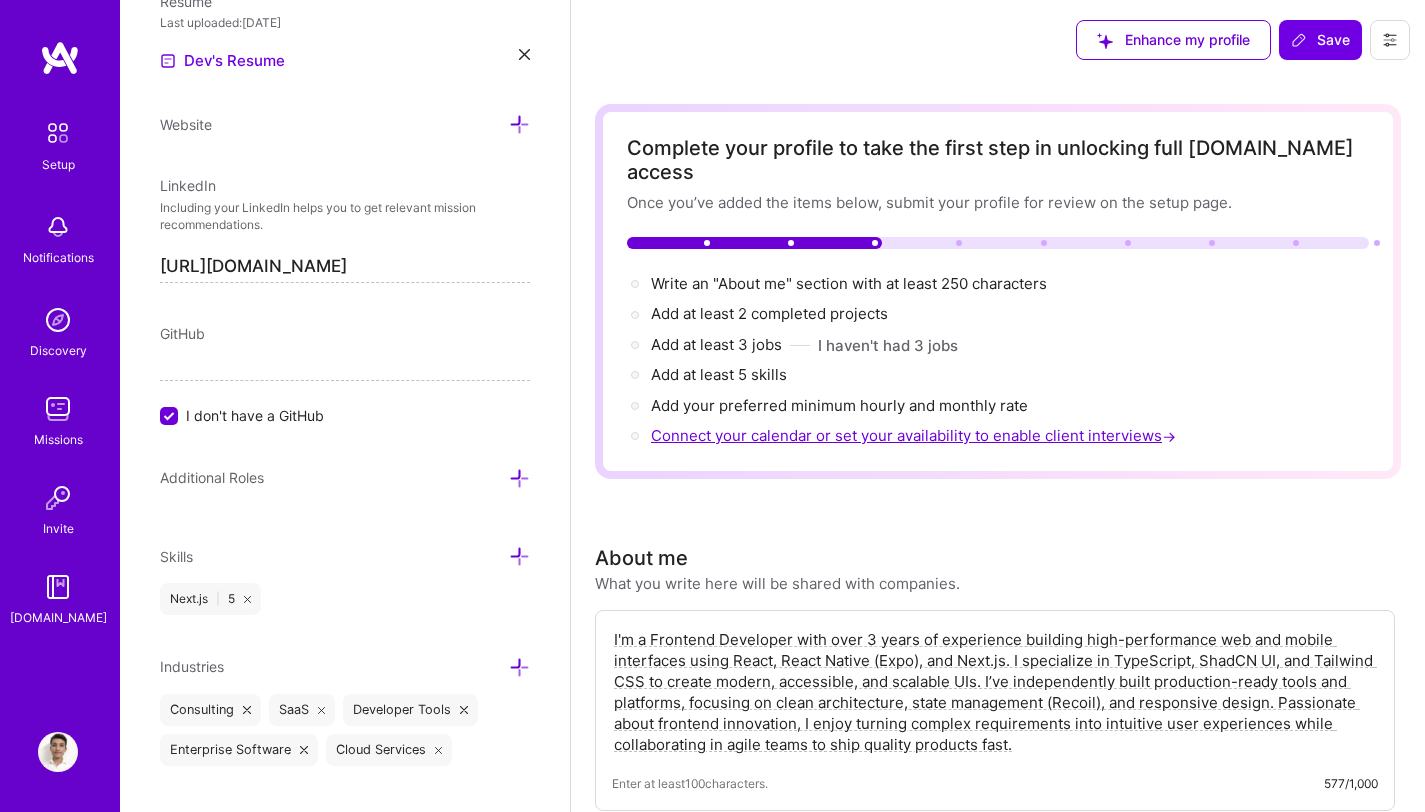 click on "Connect your calendar or set your availability to enable client interviews  →" at bounding box center [915, 435] 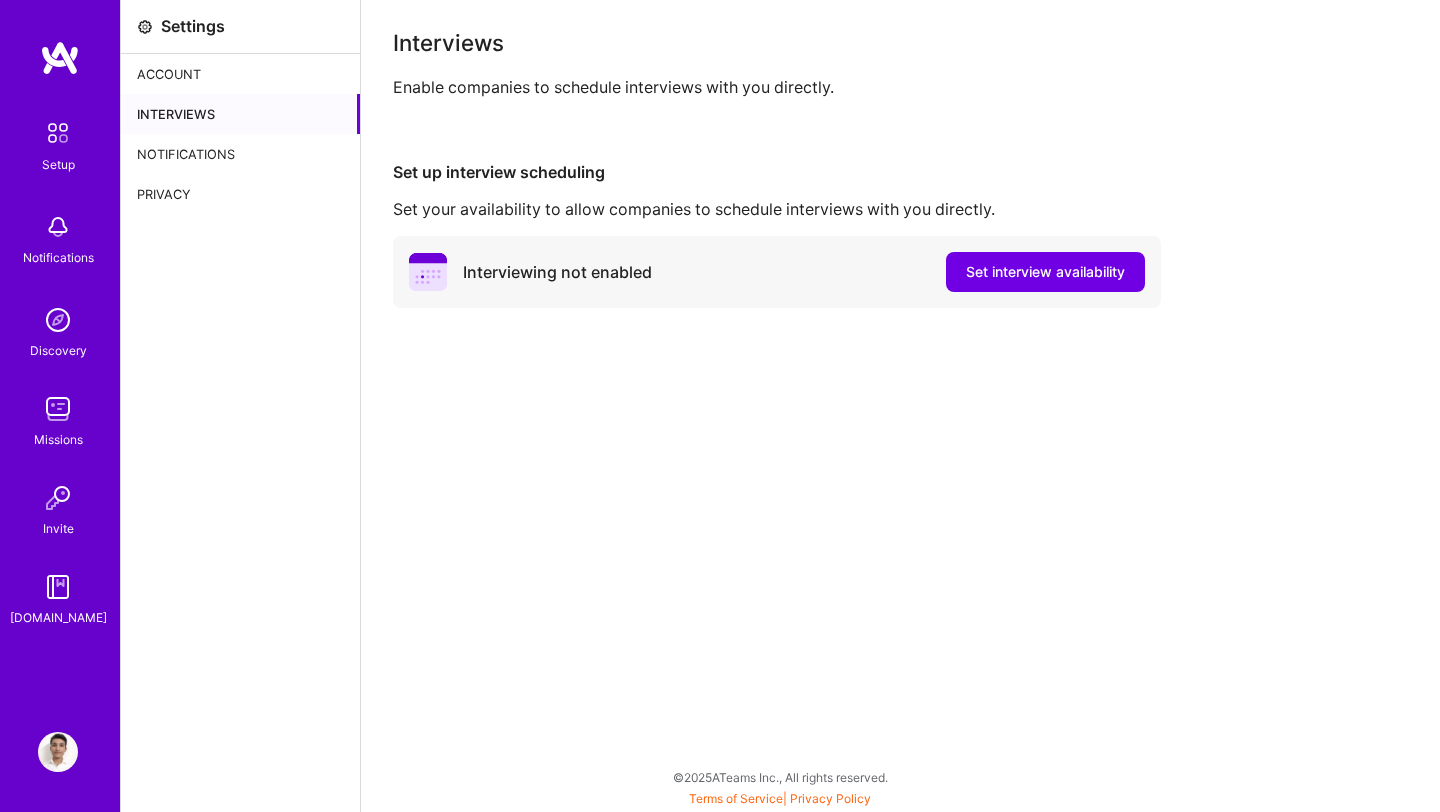 click on "Enable companies to schedule interviews with you directly." at bounding box center [900, 87] 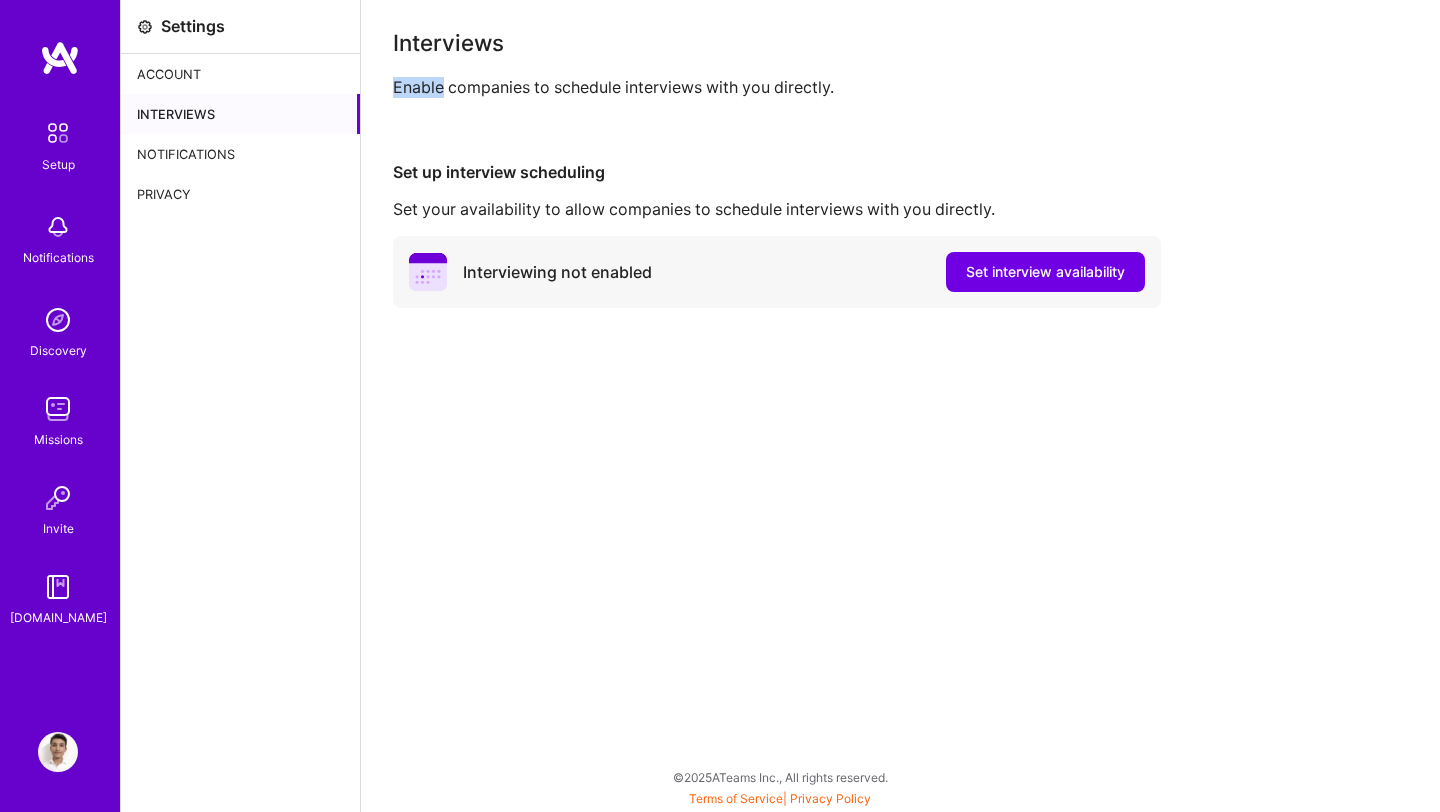 click on "Enable companies to schedule interviews with you directly." at bounding box center [900, 87] 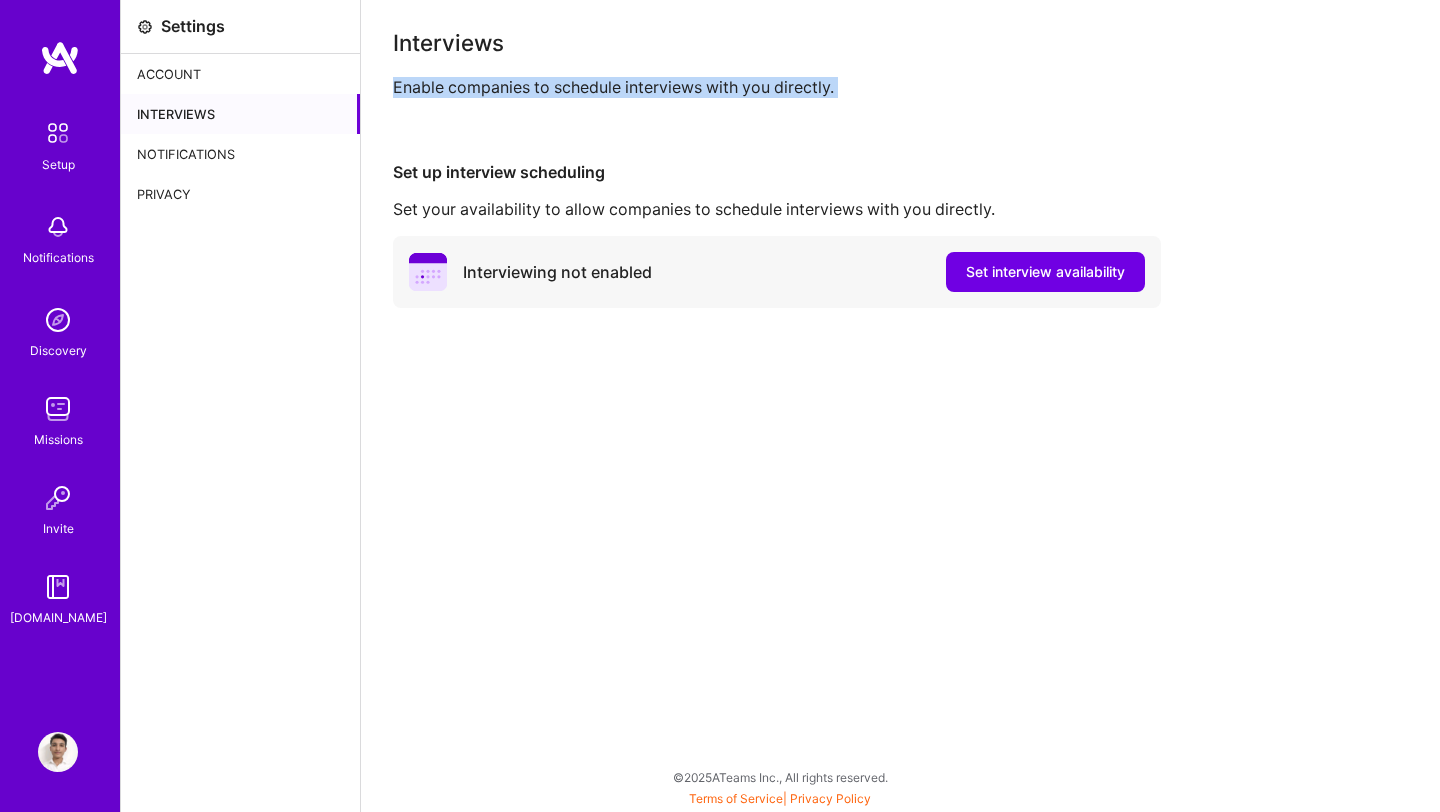 click on "Enable companies to schedule interviews with you directly." at bounding box center (900, 87) 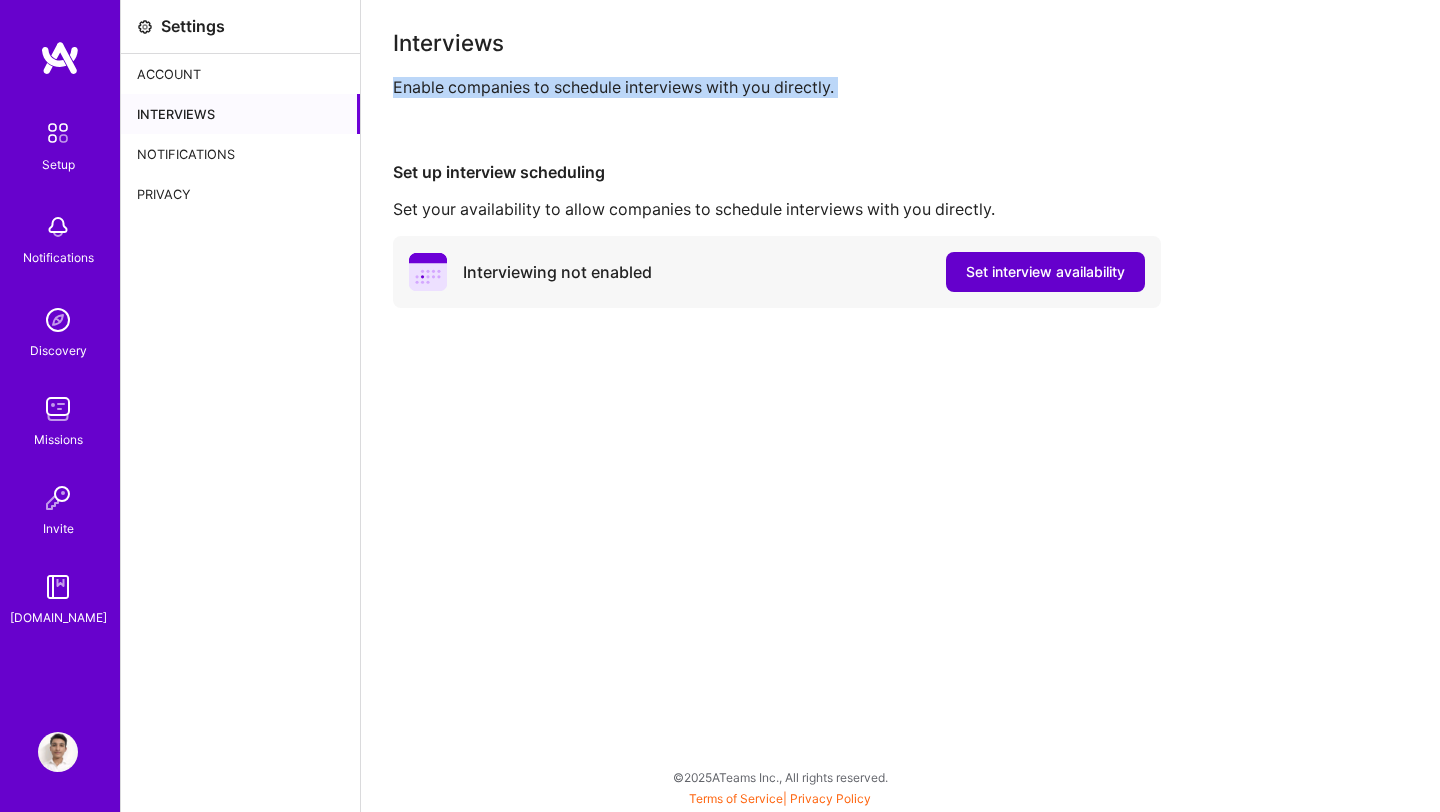 click on "Set interview availability" at bounding box center [1045, 272] 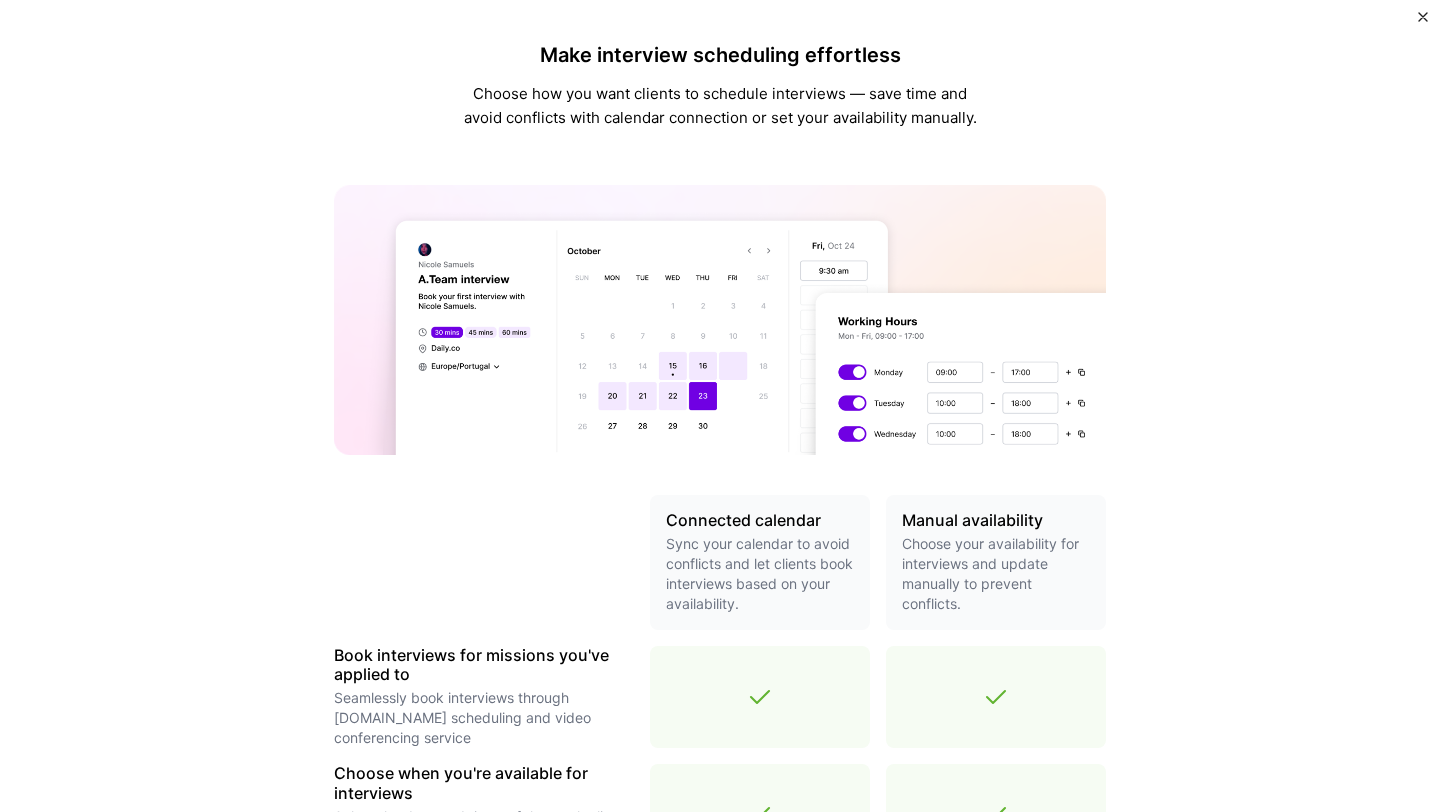 scroll, scrollTop: 589, scrollLeft: 0, axis: vertical 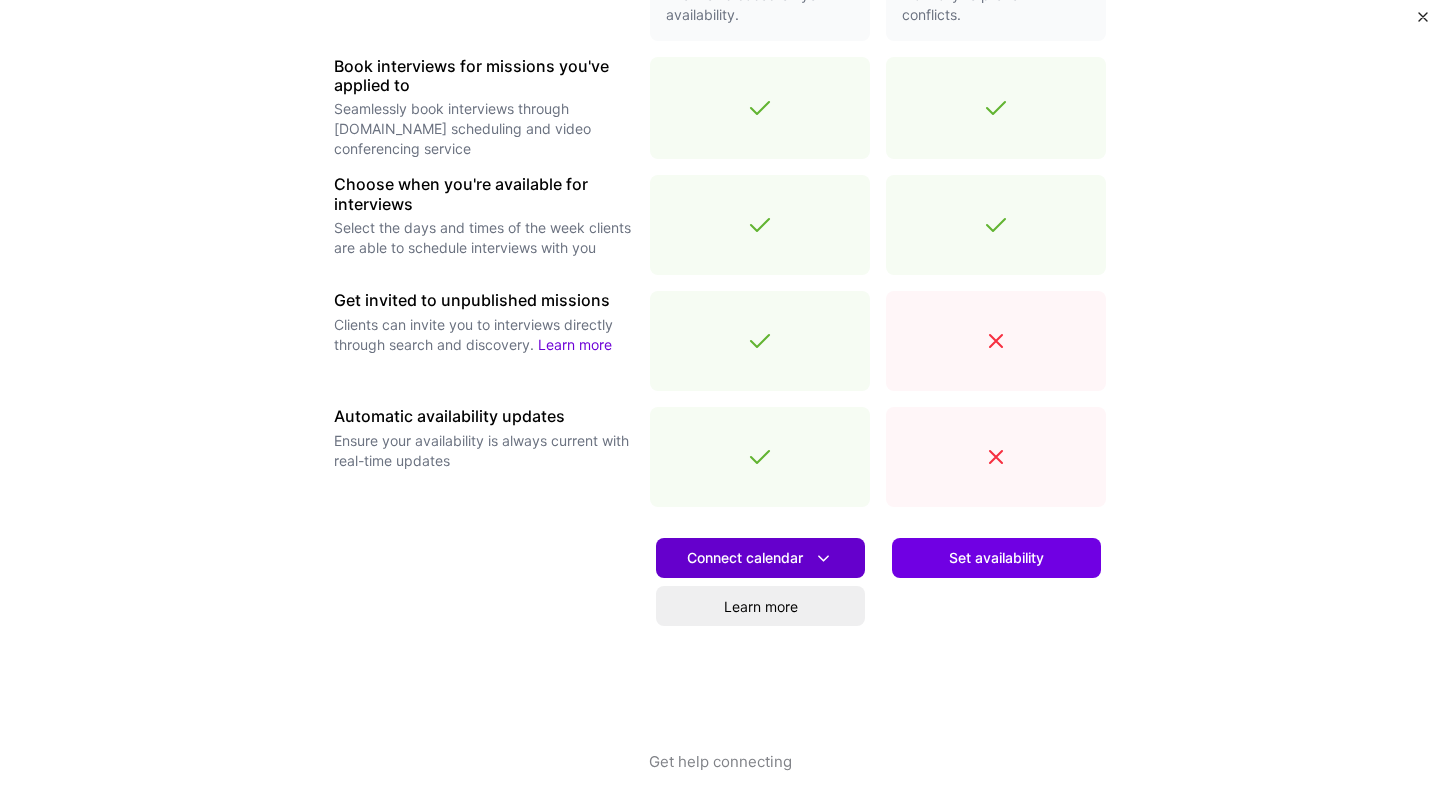 click on "Connect calendar" at bounding box center [760, 558] 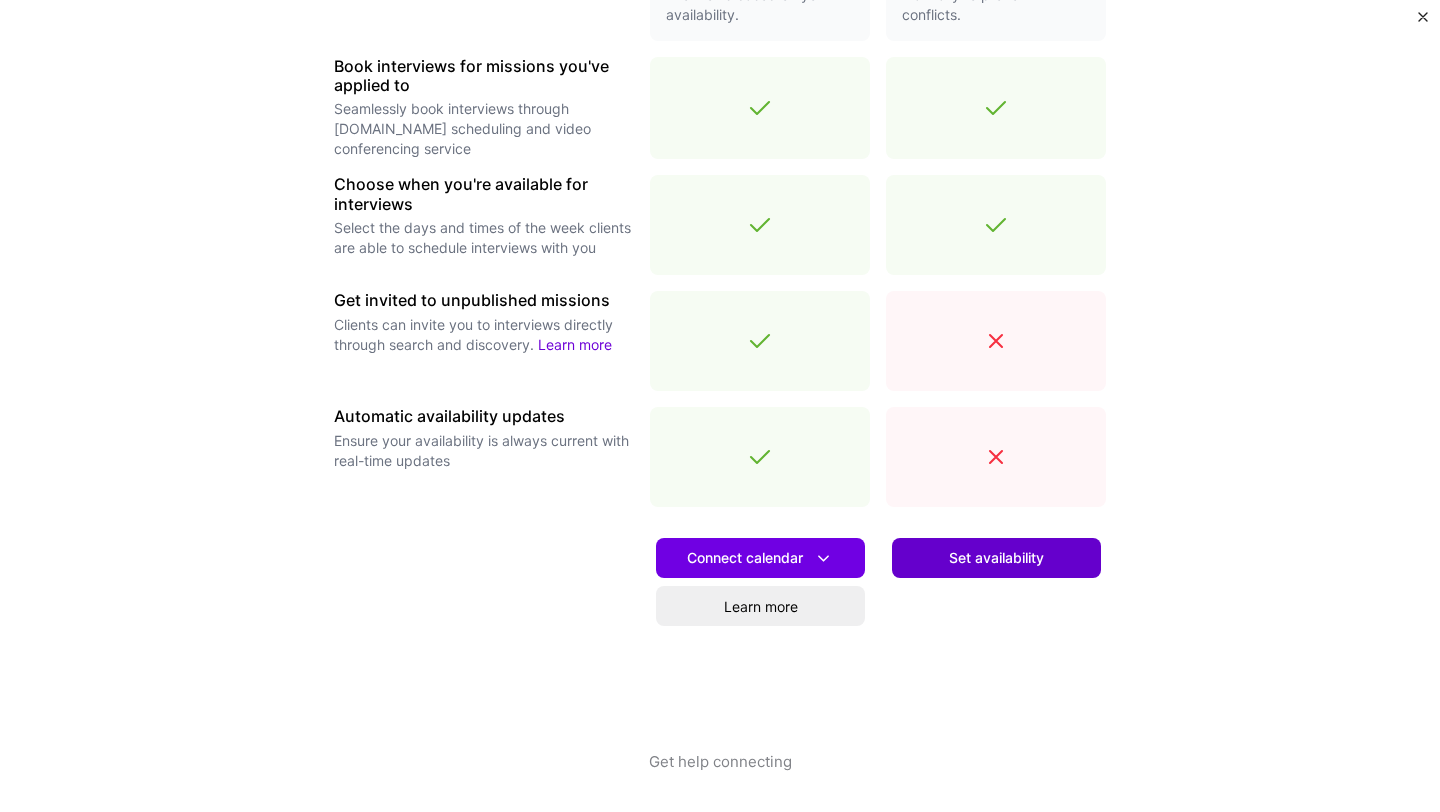 click on "Set availability" at bounding box center (996, 558) 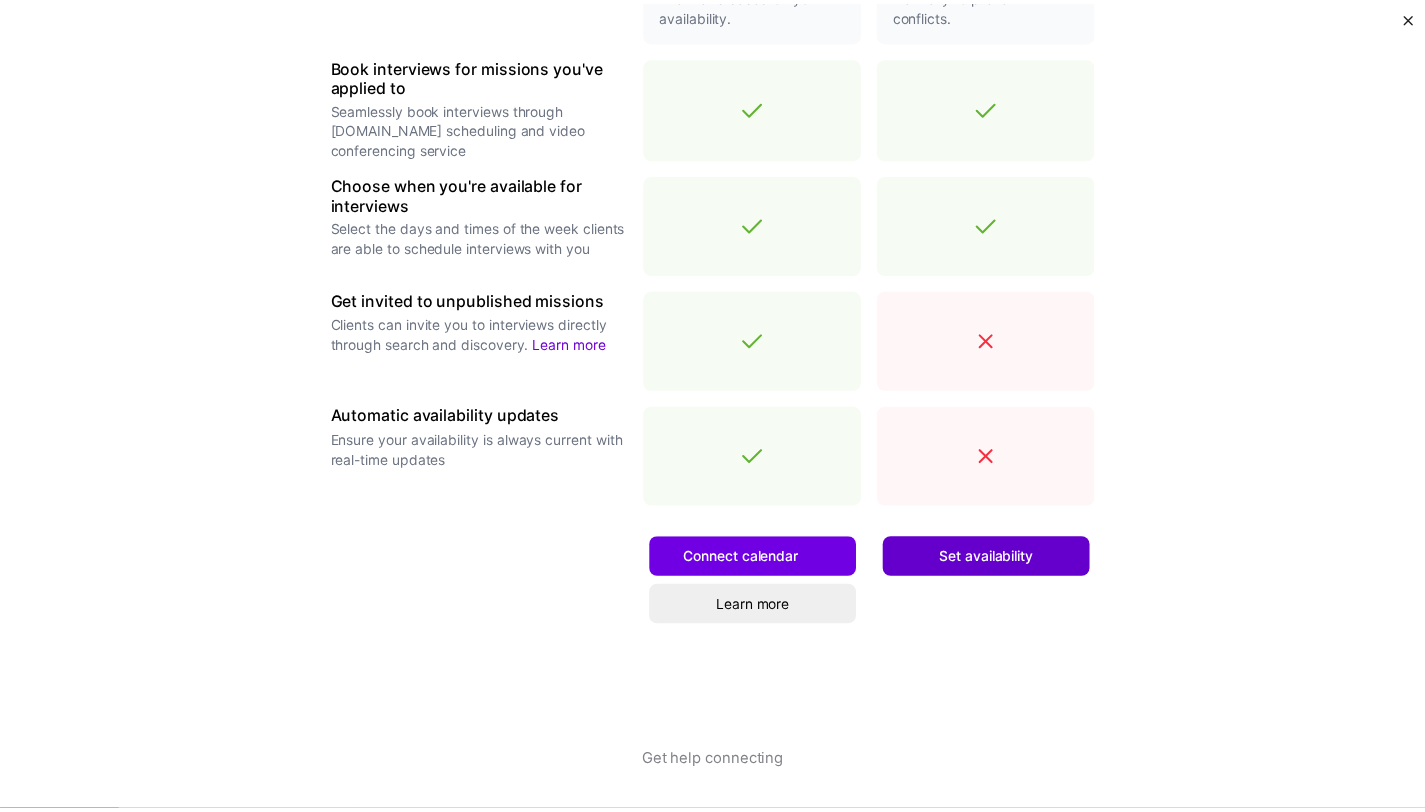 scroll, scrollTop: 0, scrollLeft: 0, axis: both 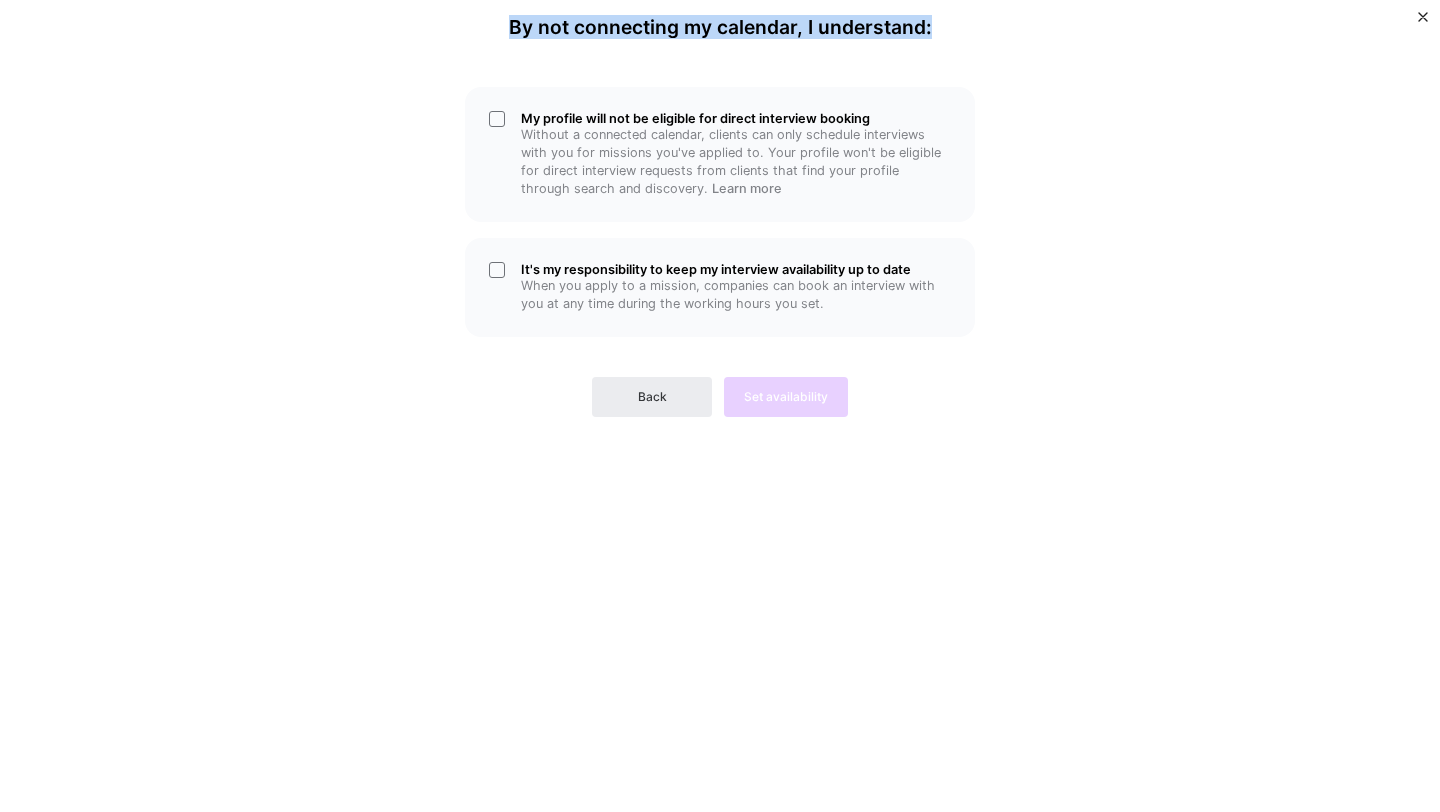 drag, startPoint x: 489, startPoint y: 29, endPoint x: 982, endPoint y: 43, distance: 493.19873 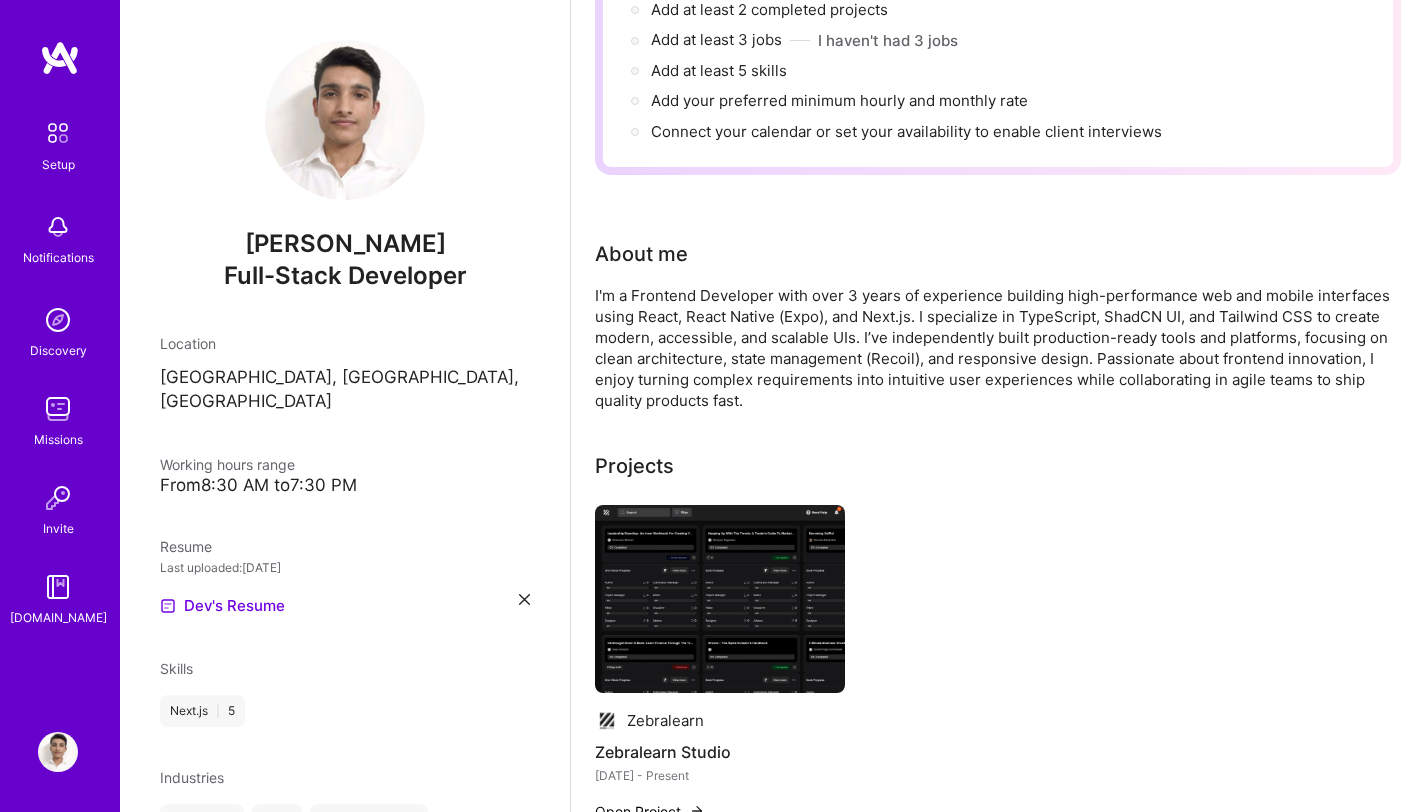 scroll, scrollTop: 371, scrollLeft: 0, axis: vertical 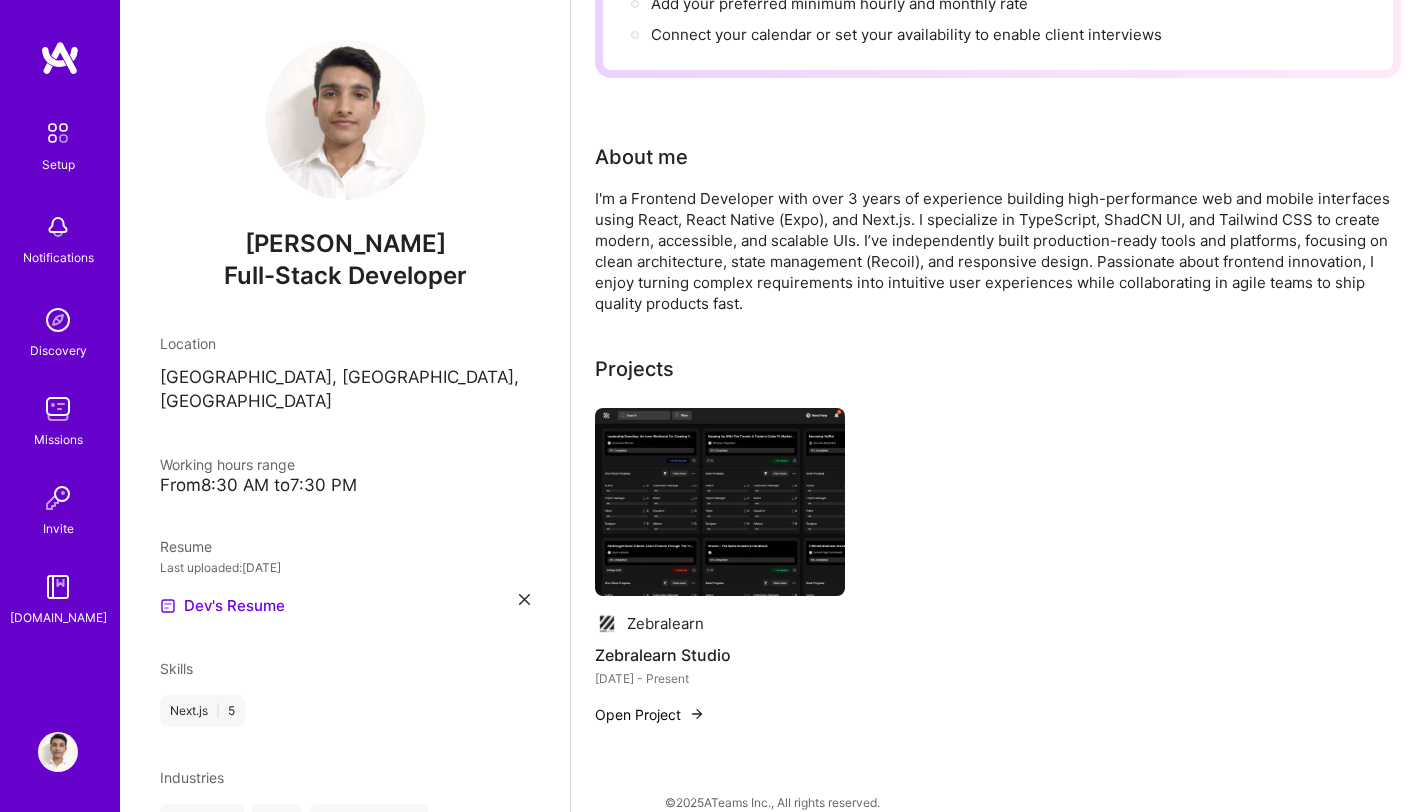 click on "Open Project" at bounding box center (650, 714) 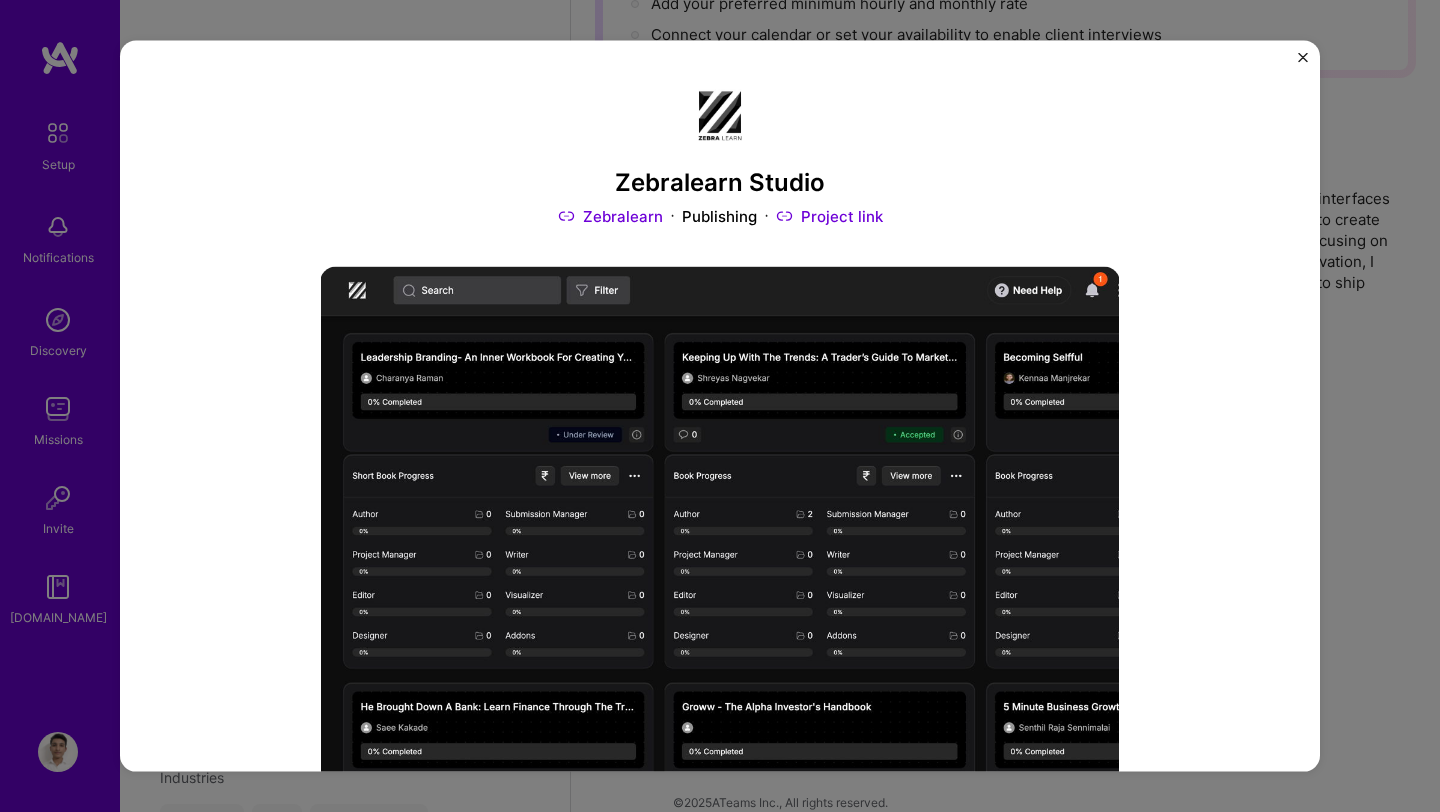 click on "Project link" at bounding box center (829, 215) 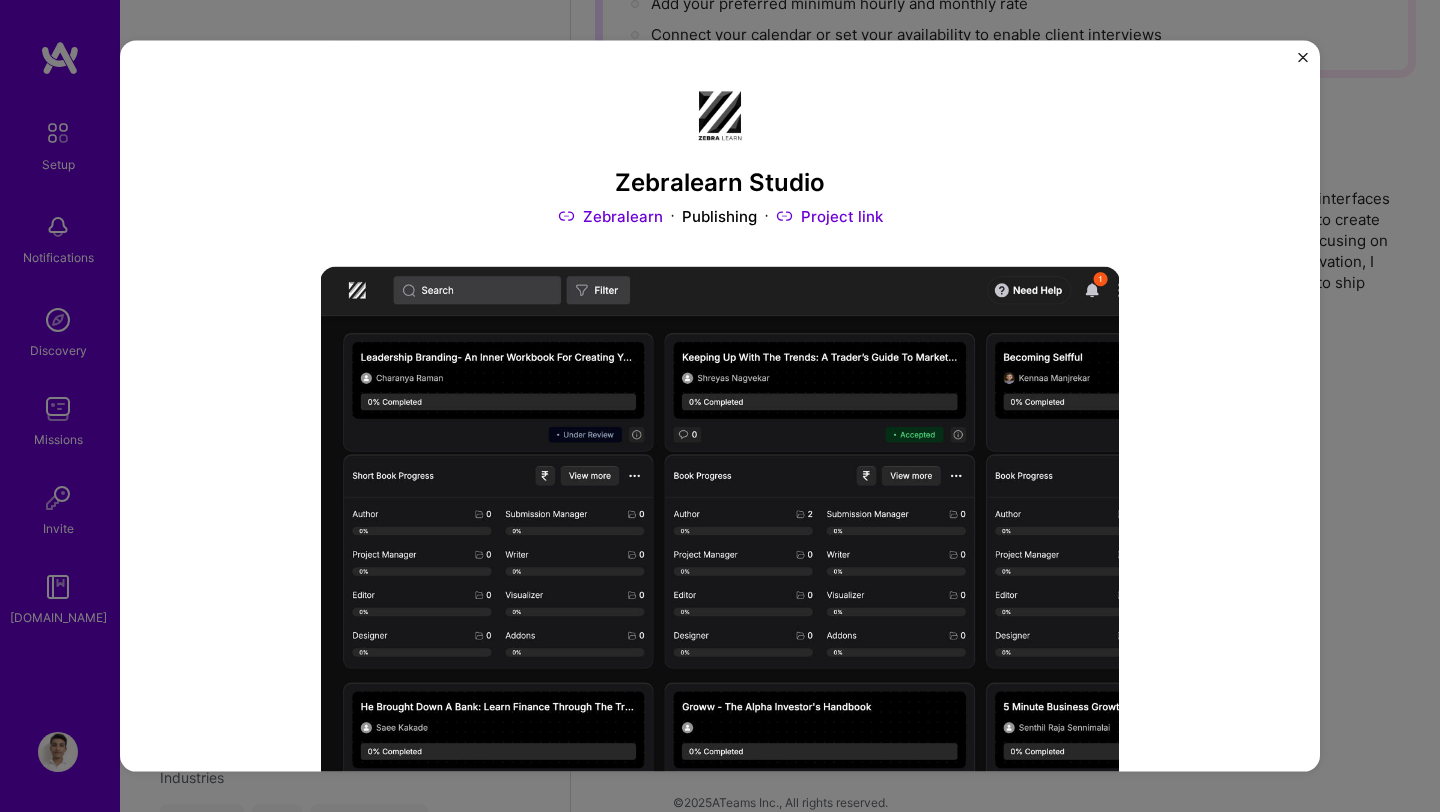 click at bounding box center (1303, 58) 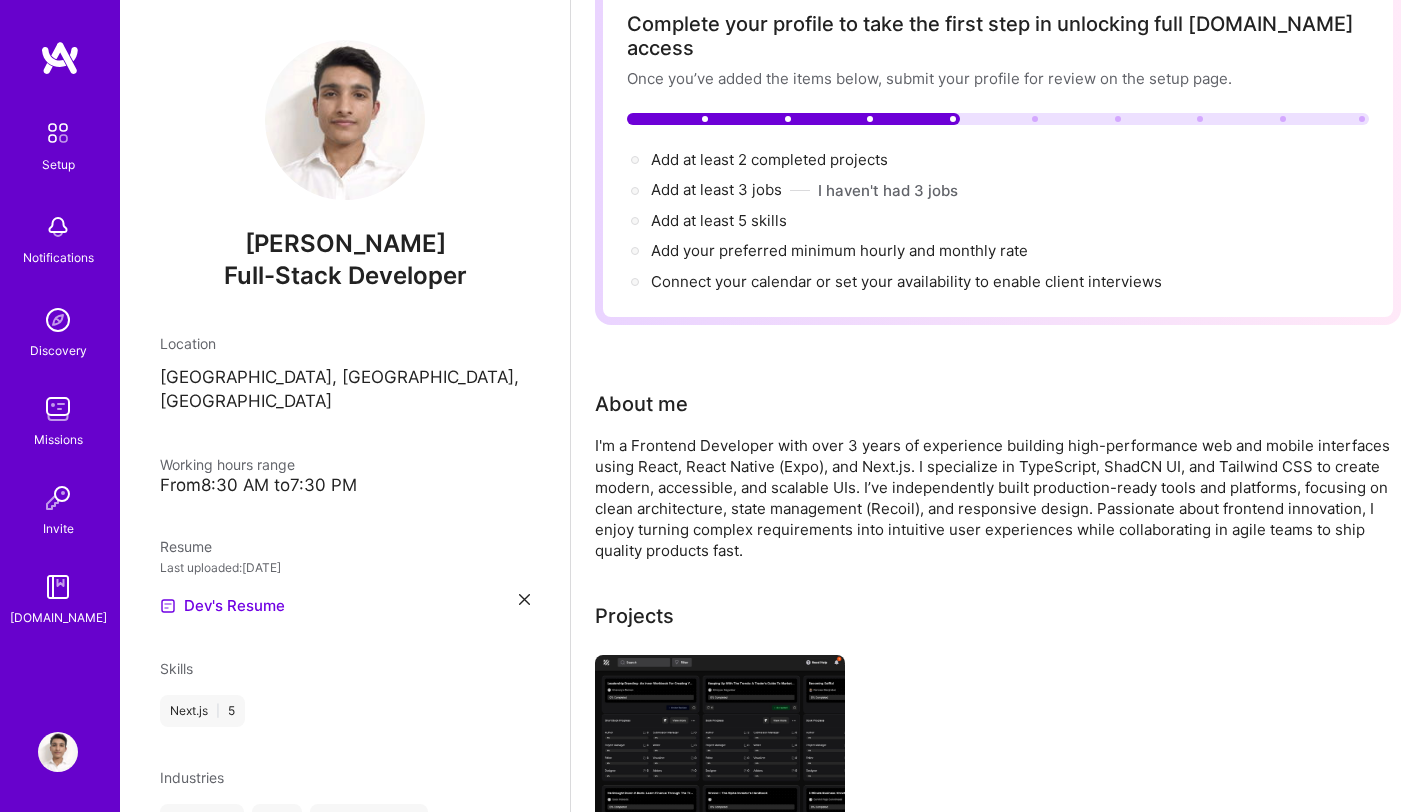 scroll, scrollTop: 0, scrollLeft: 0, axis: both 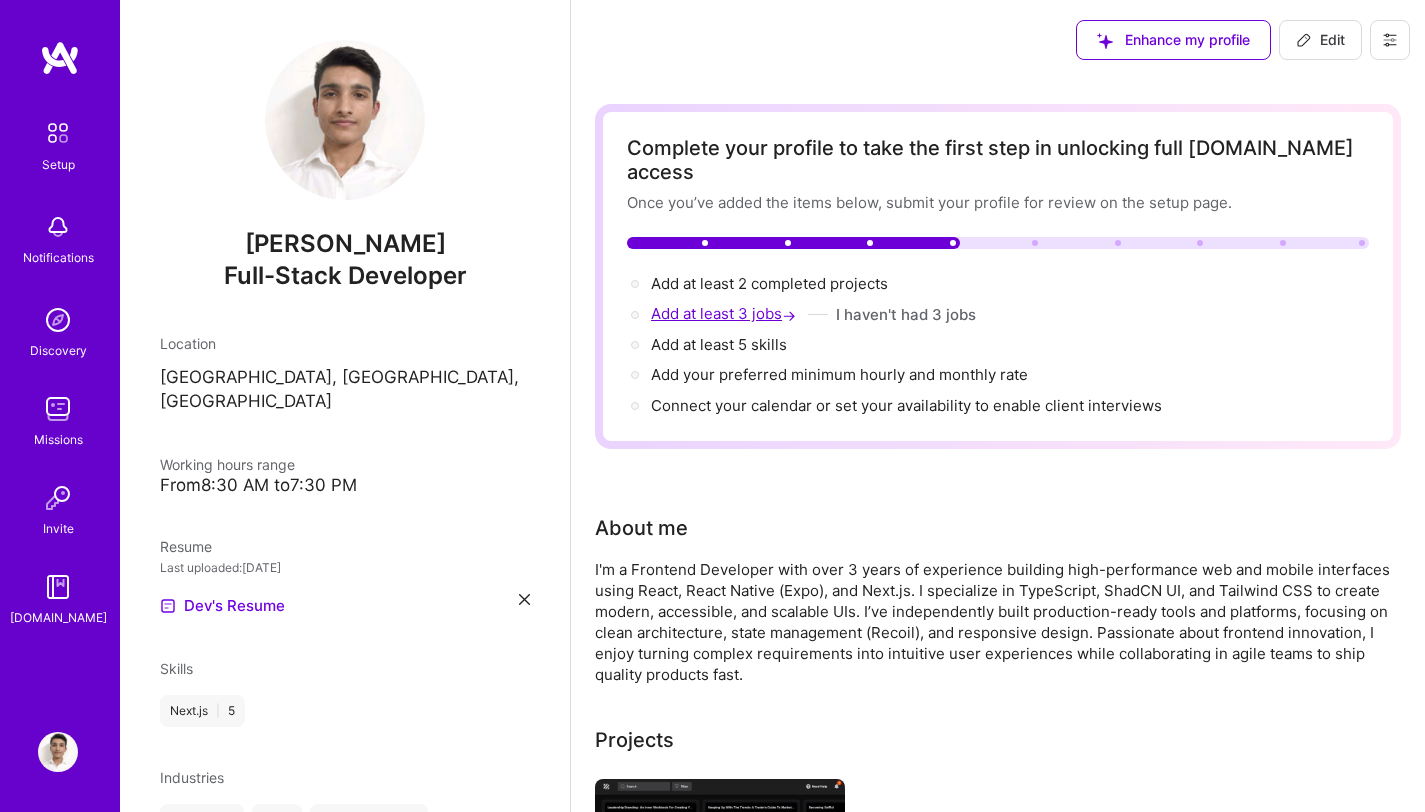 click on "Add at least 3 jobs  →" at bounding box center [725, 313] 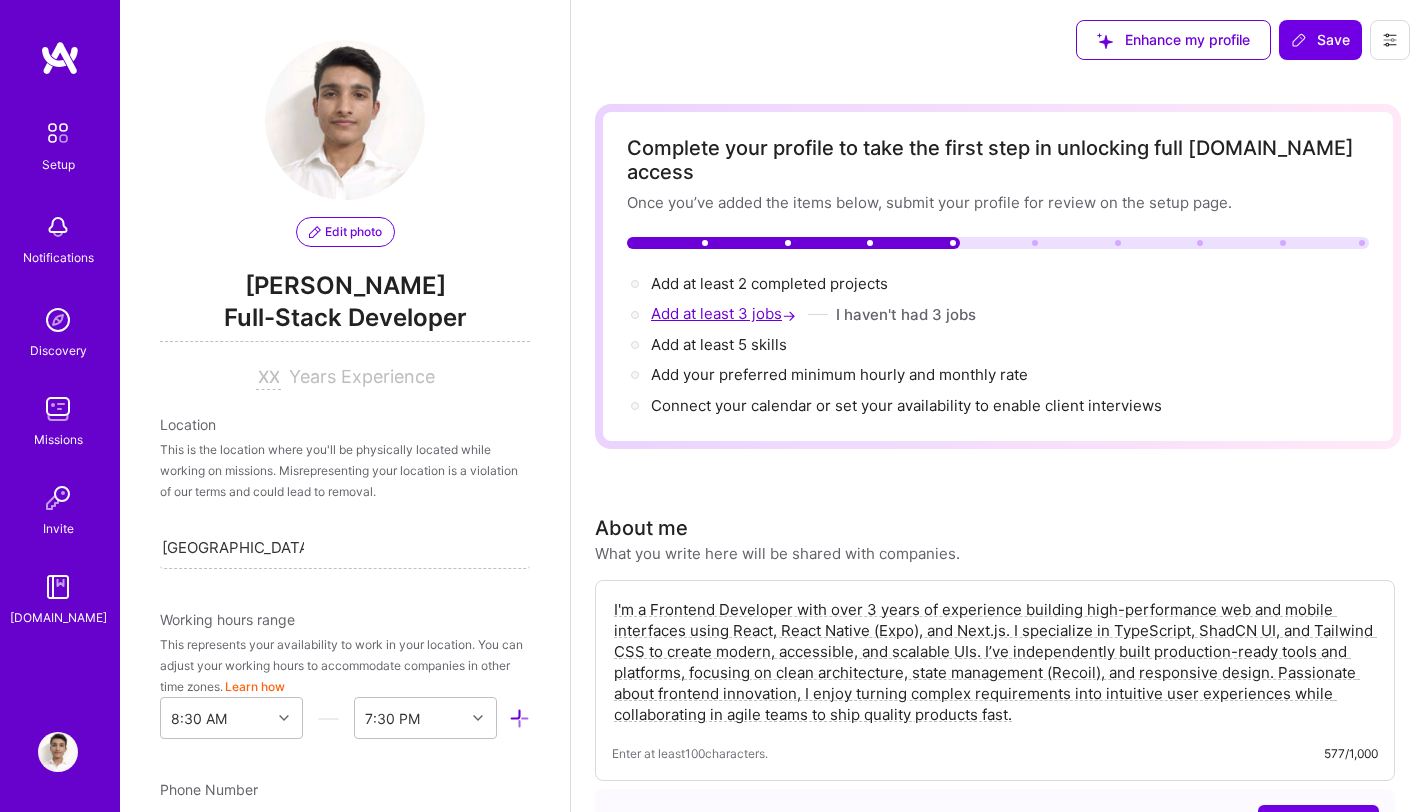 scroll, scrollTop: 764, scrollLeft: 0, axis: vertical 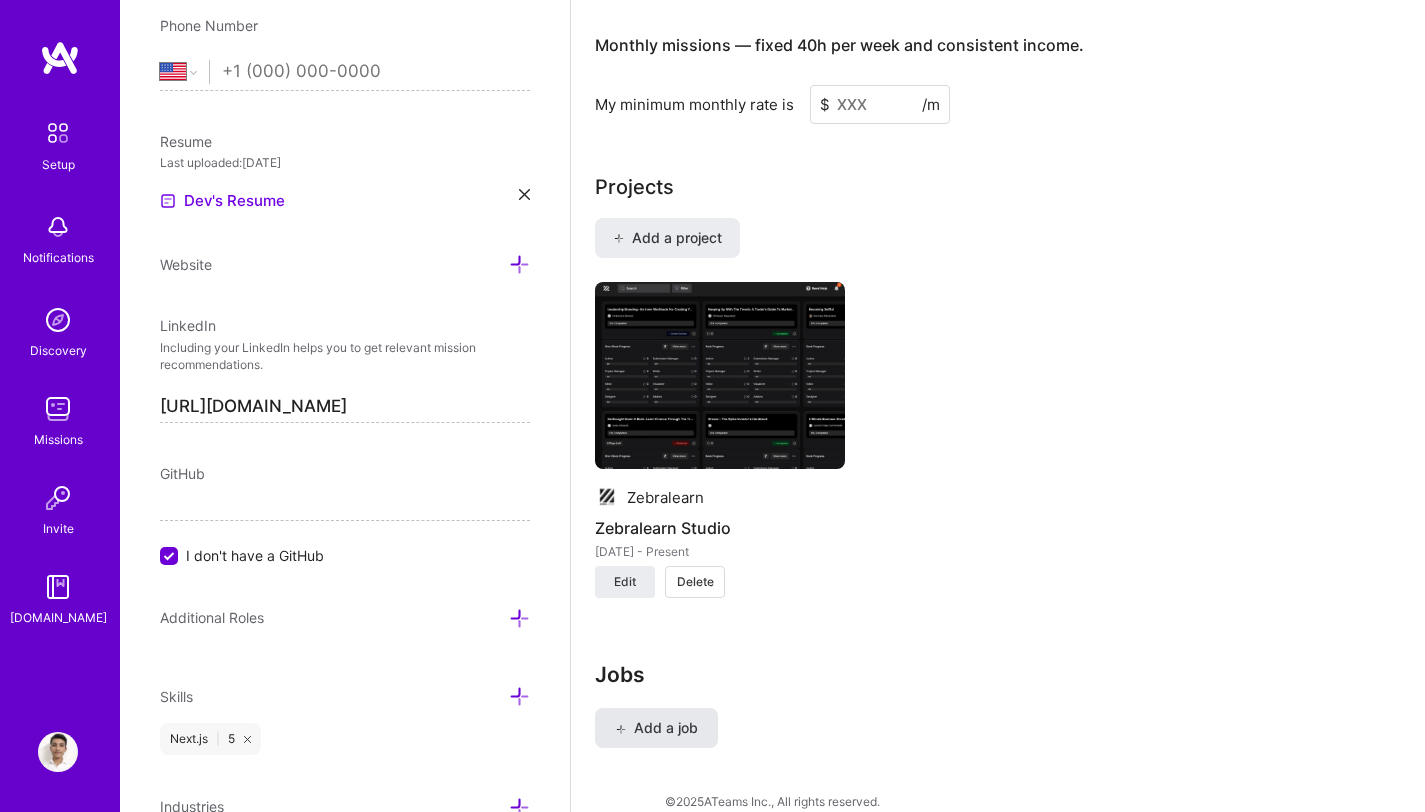 click on "Add a job" at bounding box center [656, 728] 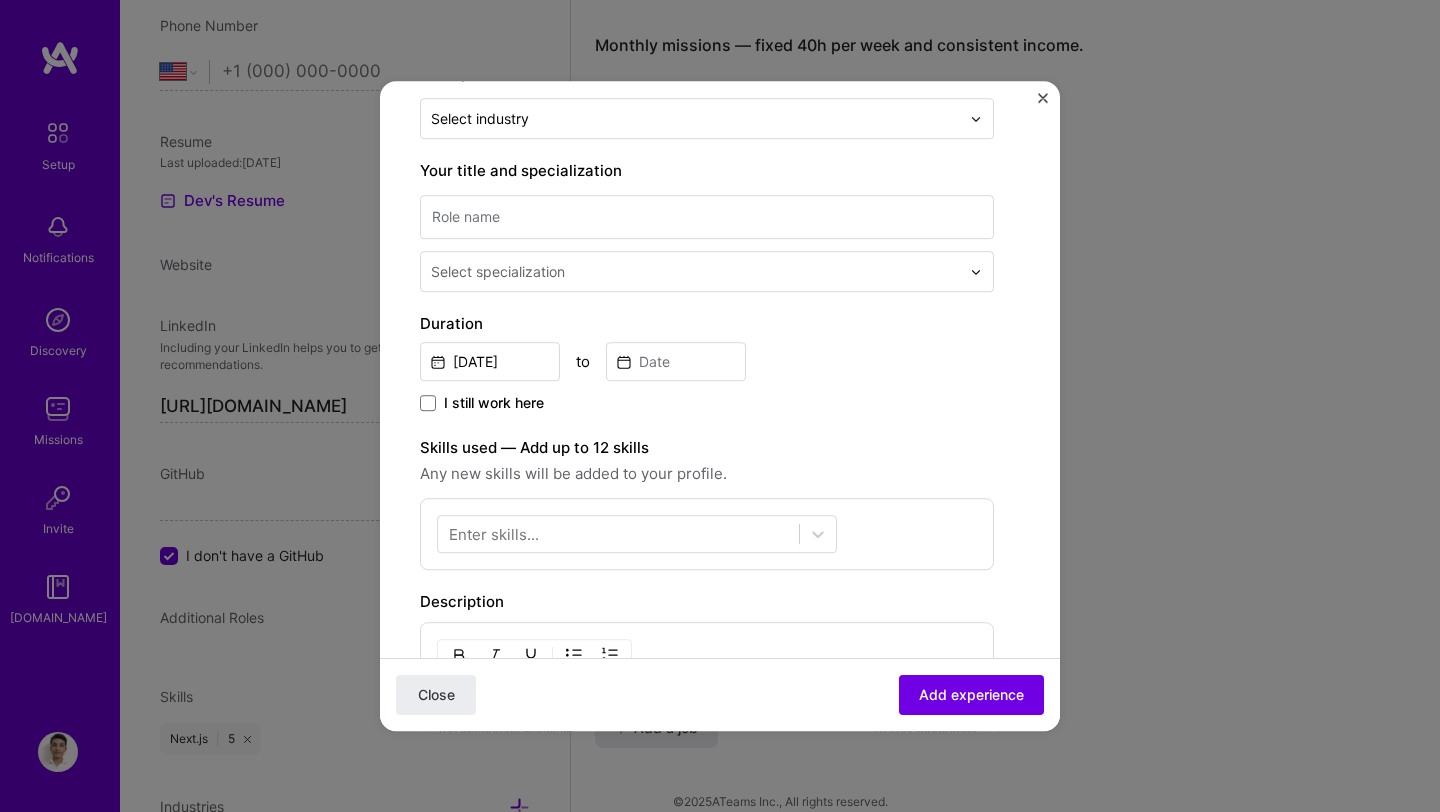 scroll, scrollTop: 0, scrollLeft: 0, axis: both 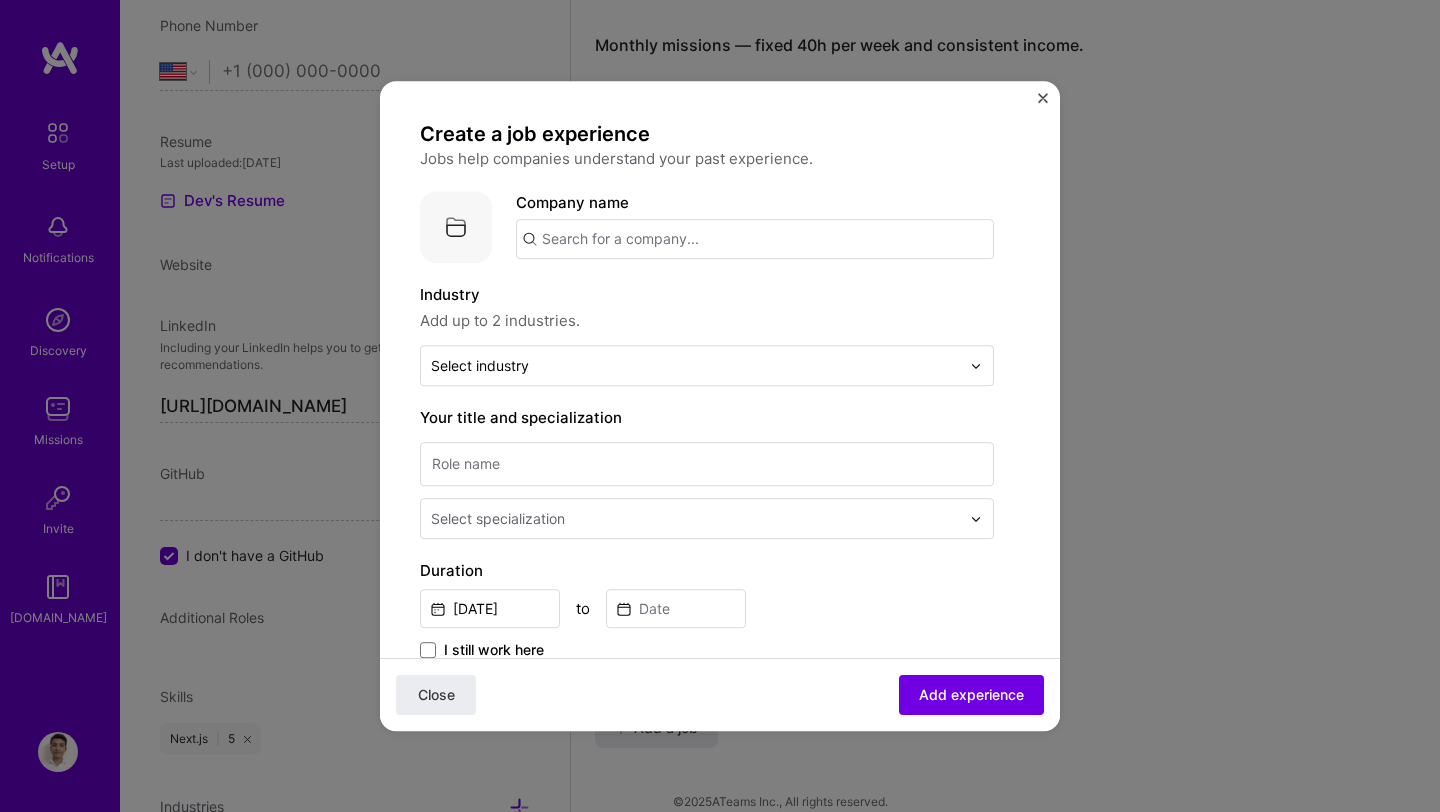 click at bounding box center [755, 239] 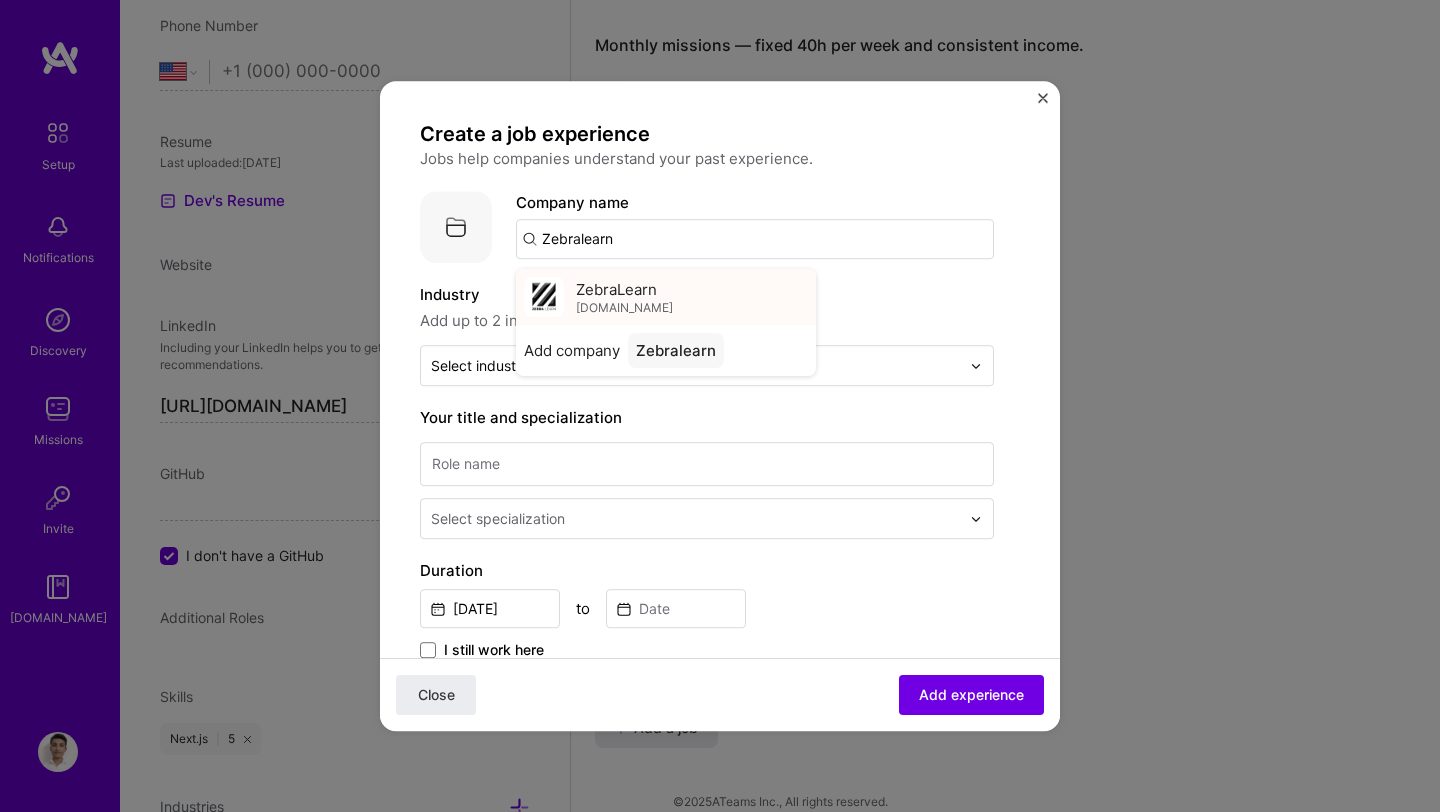 click on "ZebraLearn" at bounding box center [616, 289] 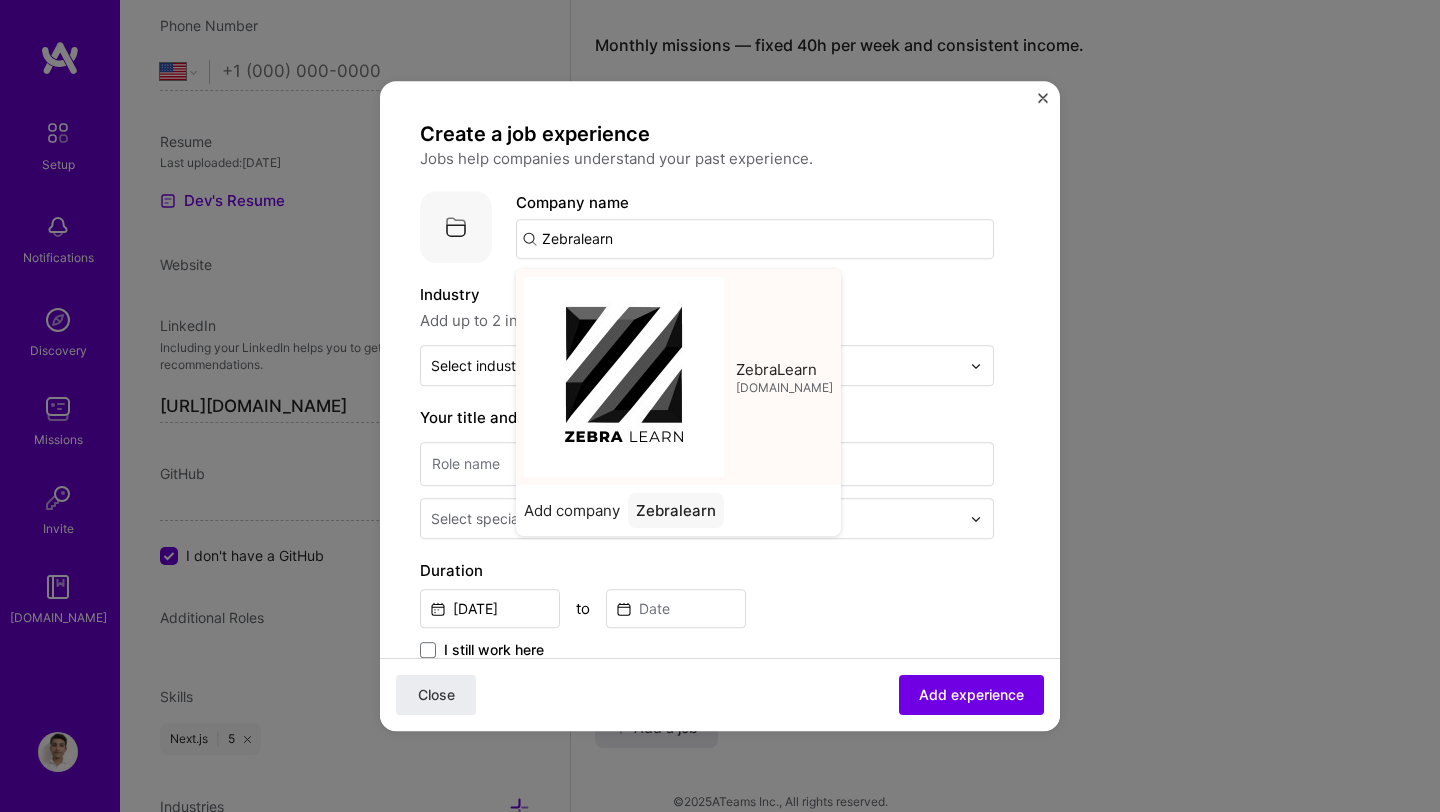type on "ZebraLearn" 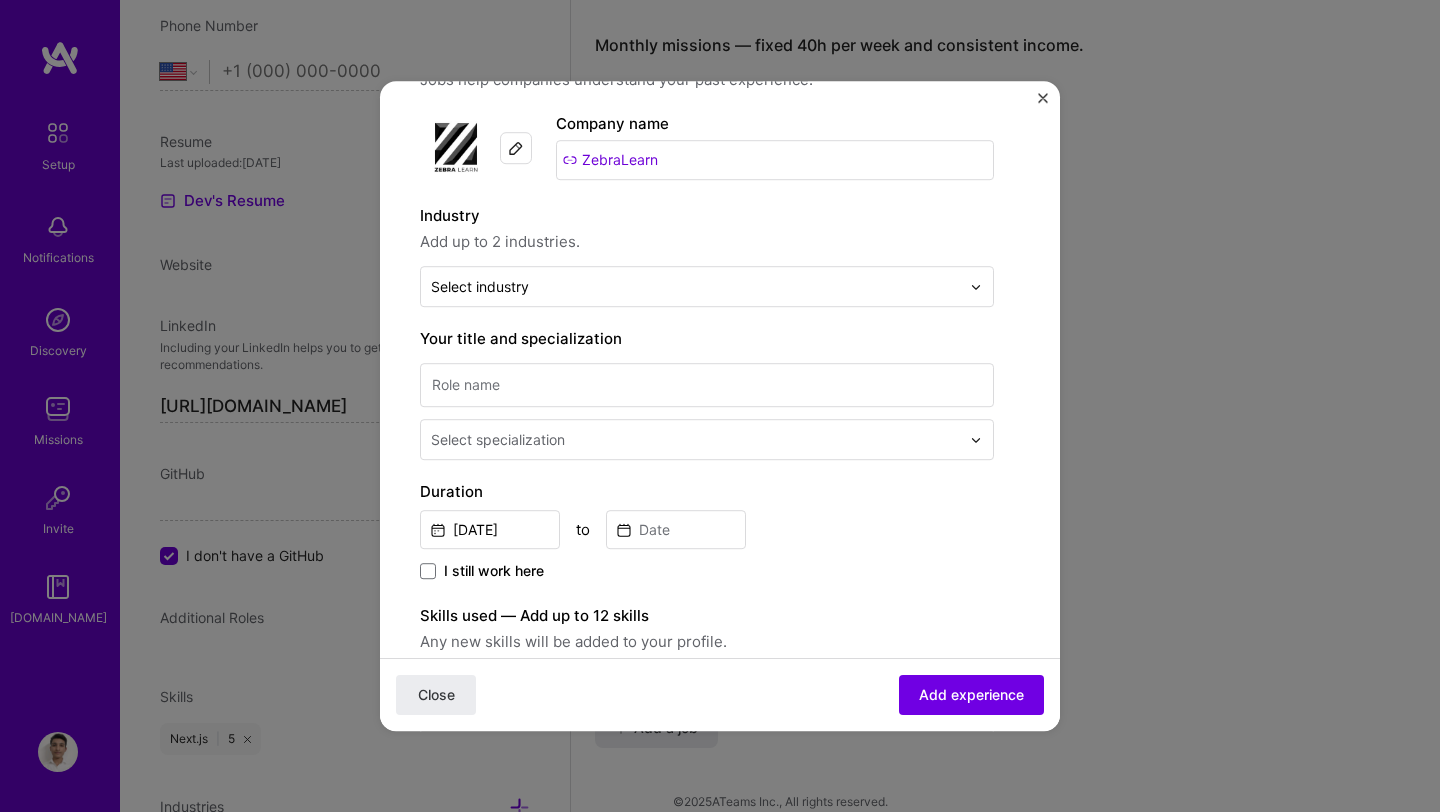 scroll, scrollTop: 85, scrollLeft: 0, axis: vertical 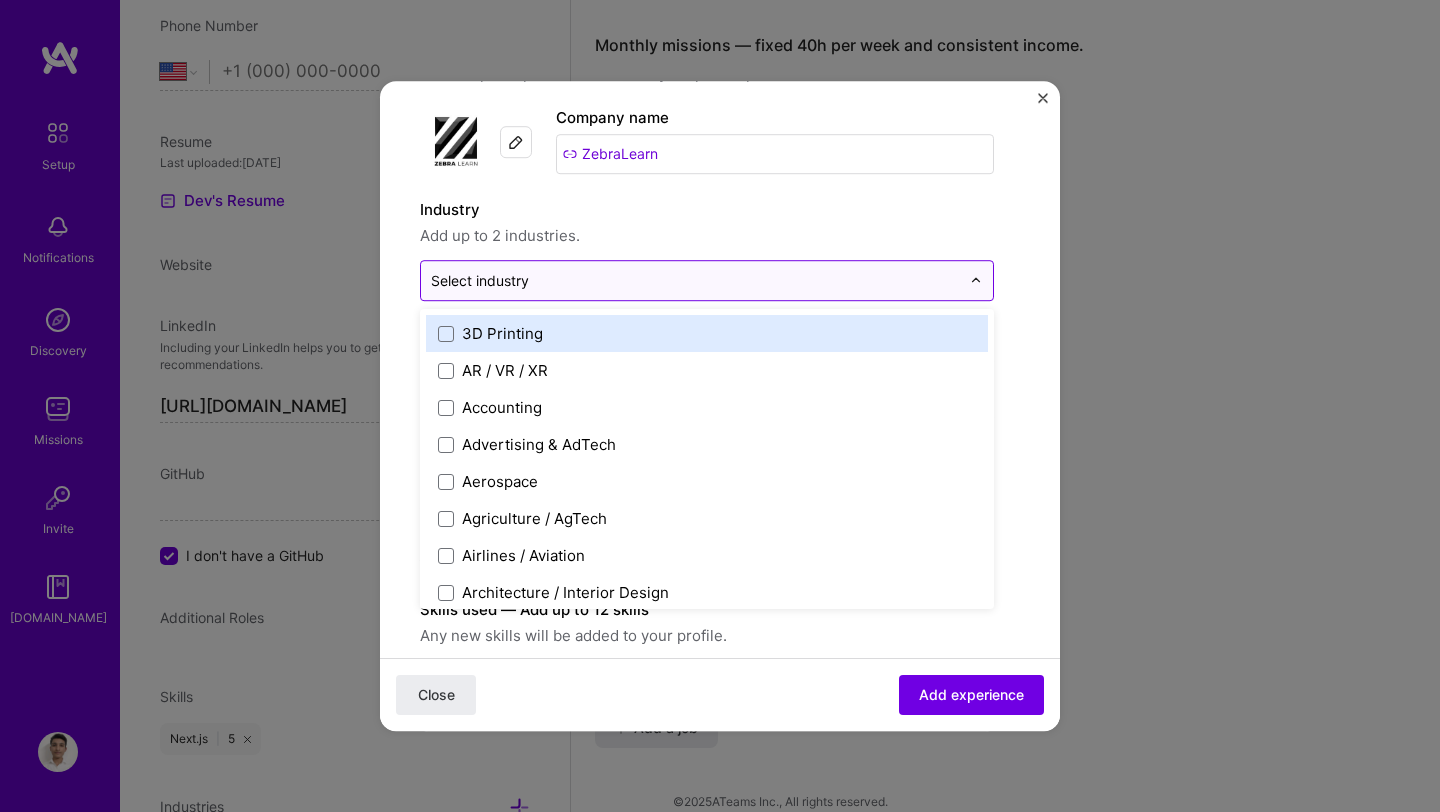 click on "Select industry 0" at bounding box center (480, 280) 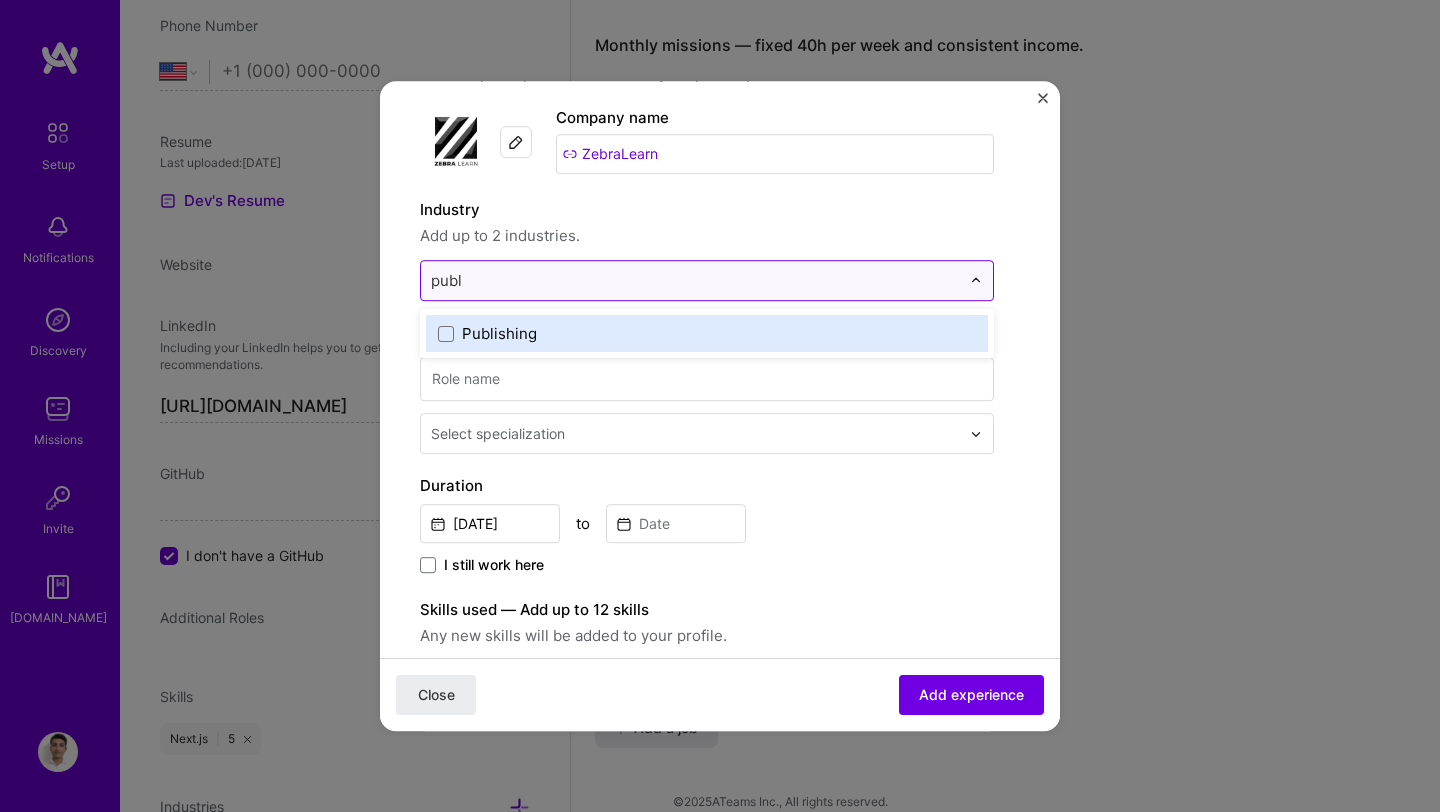 type on "publi" 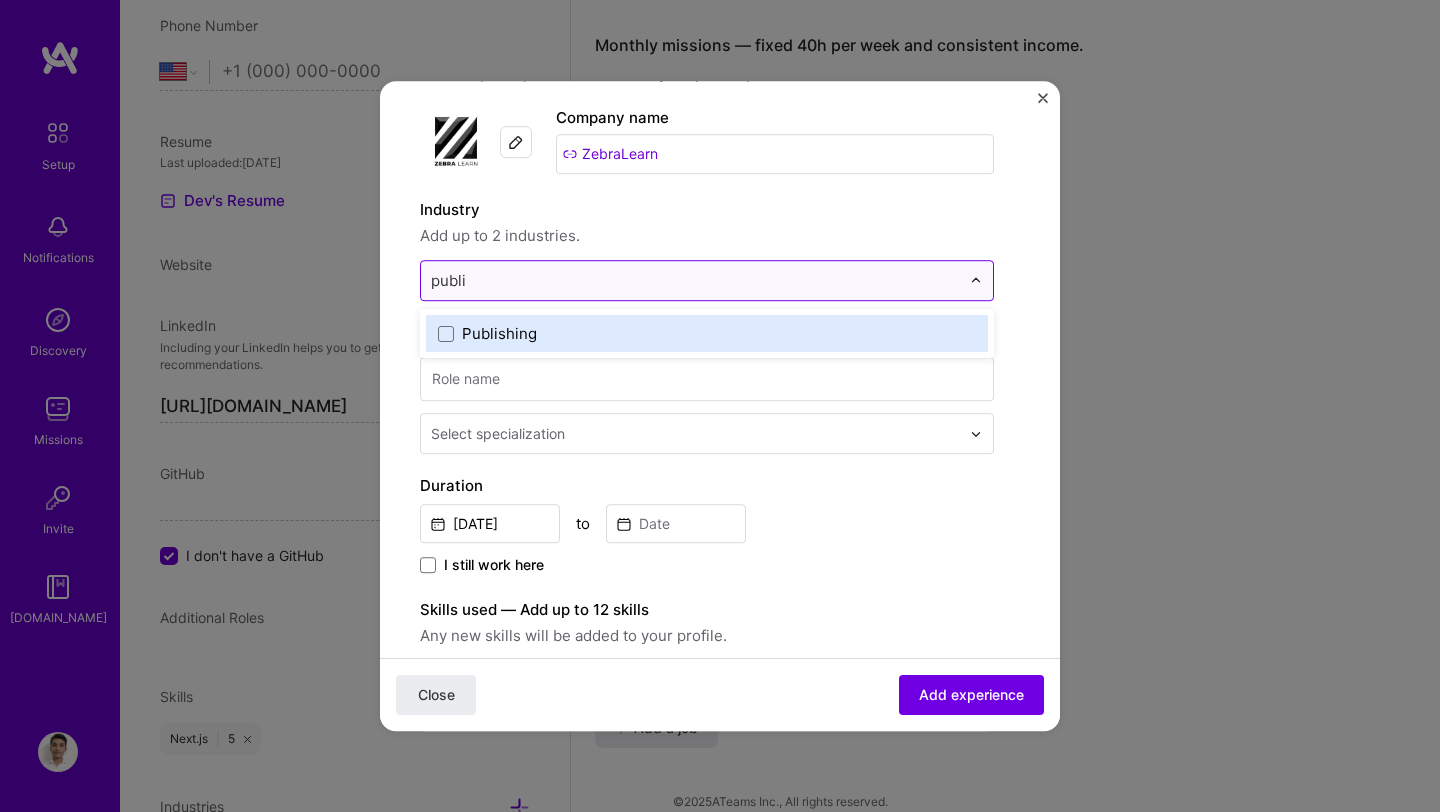 click on "Publishing" at bounding box center (499, 333) 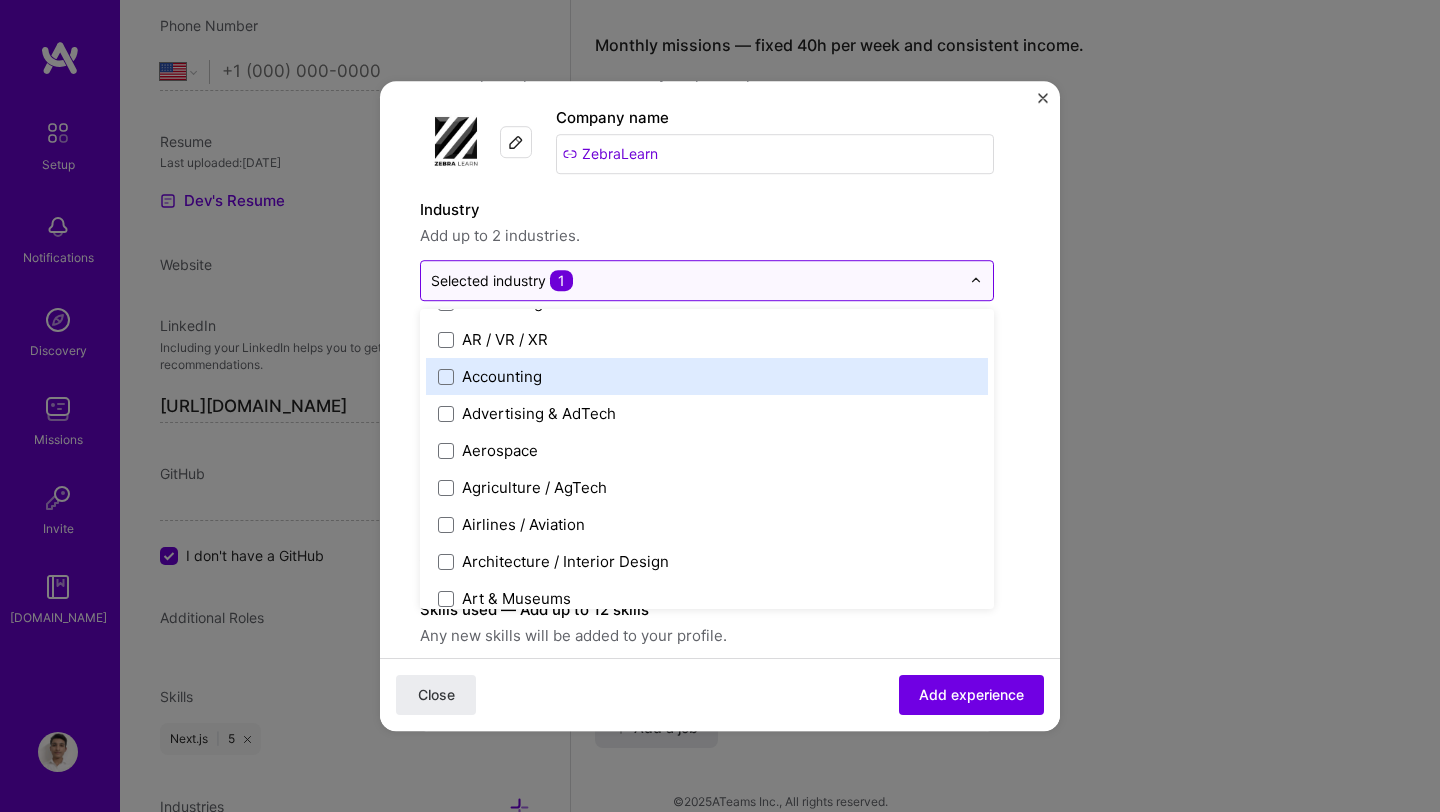 scroll, scrollTop: 30, scrollLeft: 0, axis: vertical 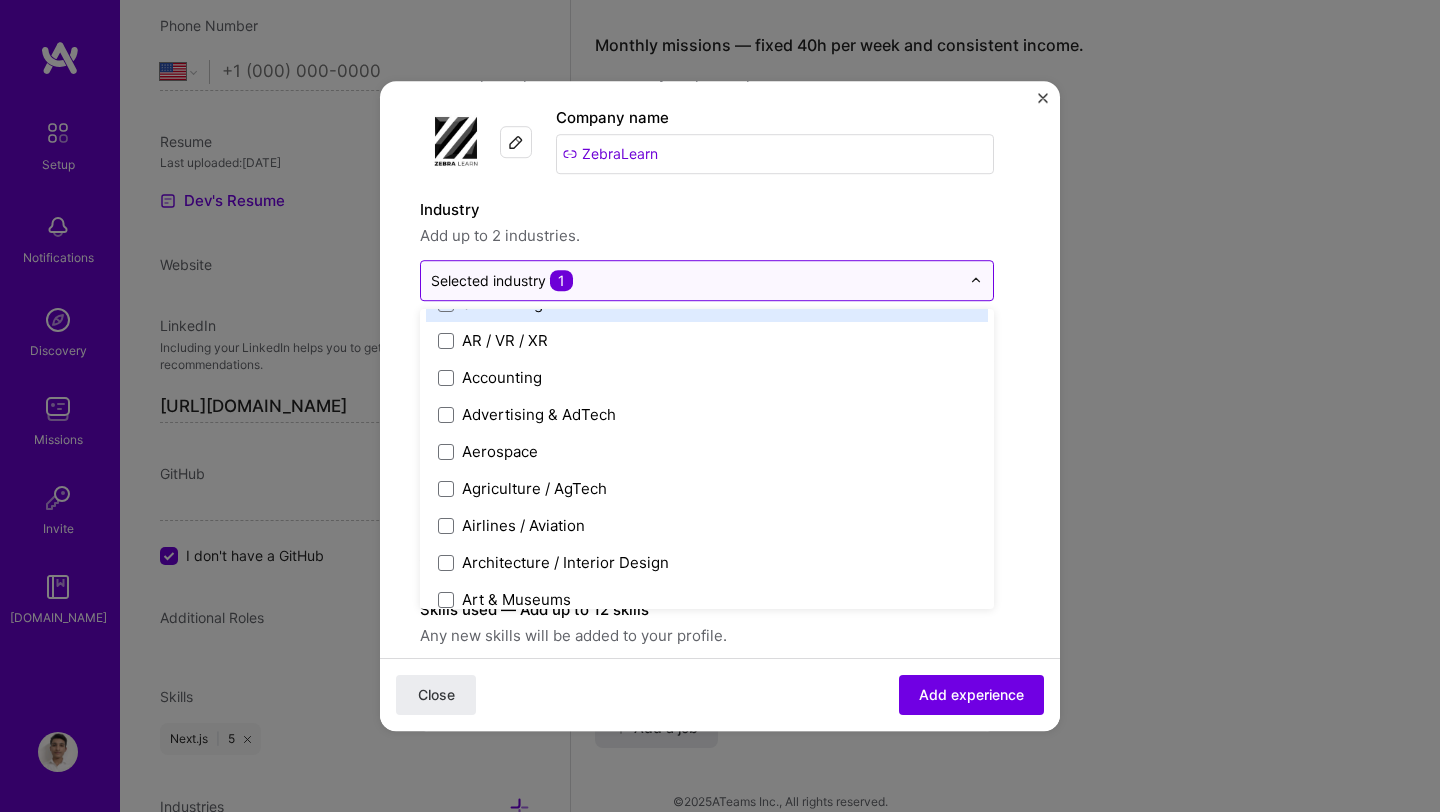 click on "Create a job experience Jobs help companies understand your past experience. Company logo Company name ZebraLearn
Industry Add up to 2 industries. option Publishing, selected. option 3D Printing focused, 1 of 120. 120 results available. Use Up and Down to choose options, press Enter to select the currently focused option, press Escape to exit the menu, press Tab to select the option and exit the menu. Selected industry 1 3D Printing AR / VR / XR Accounting Advertising & AdTech Aerospace Agriculture / AgTech Airlines / Aviation Architecture / Interior Design Art & Museums Artifical Intelligence / Machine Learning Arts / Culture Augmented & Virtual Reality (AR/VR) Automotive Automotive & Self Driving Cars Aviation B2B B2B2C B2C BPA / RPA Banking Beauty Big Data BioTech Blockchain CMS CPG CRM Cannabis Charity & Nonprofit Circular Economy CivTech Climate Tech Cloud Services Coaching Community Tech Construction Consulting Consumer Electronics Crowdfunding Crypto Customer Success Cybersecurity DTC HR" at bounding box center (707, 638) 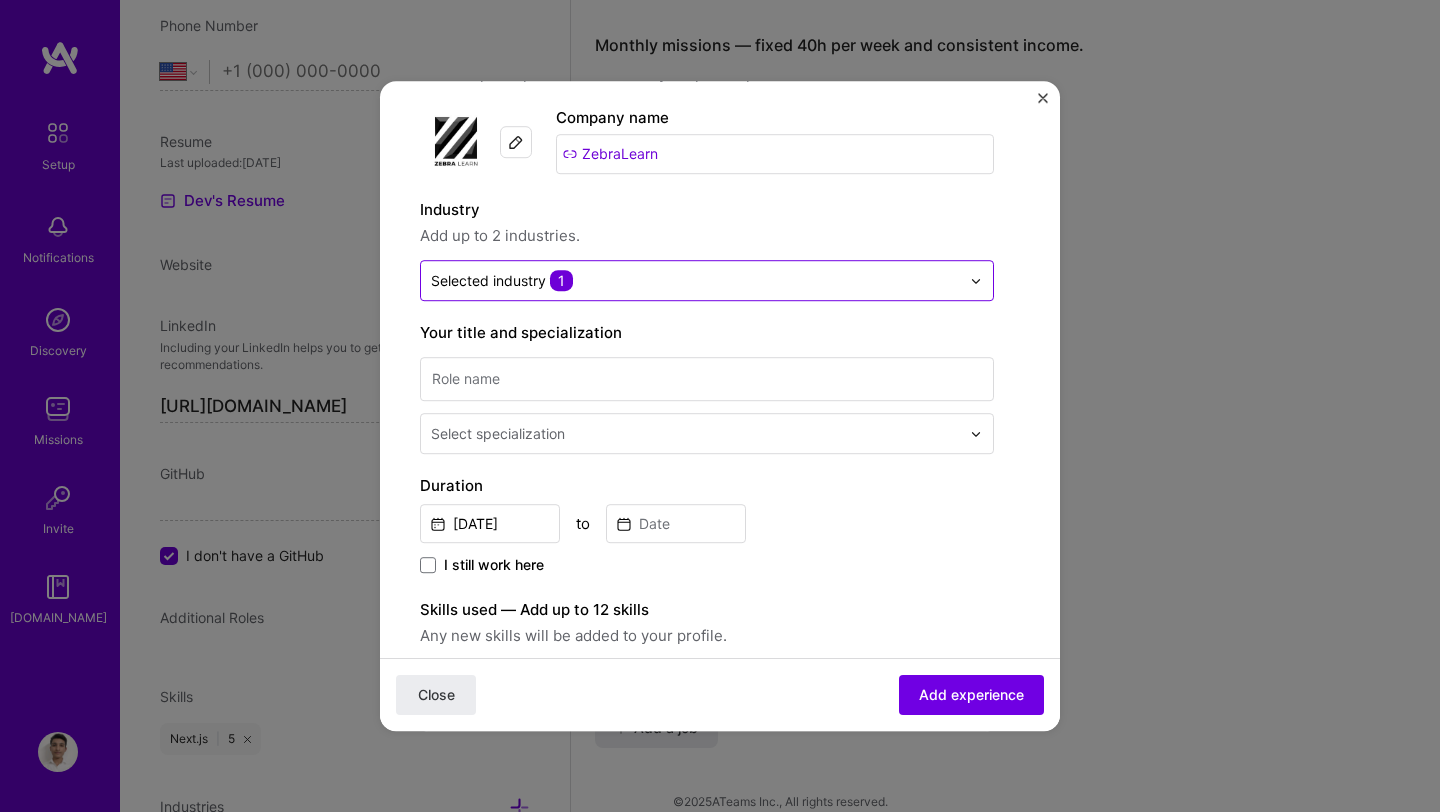 scroll, scrollTop: 94, scrollLeft: 0, axis: vertical 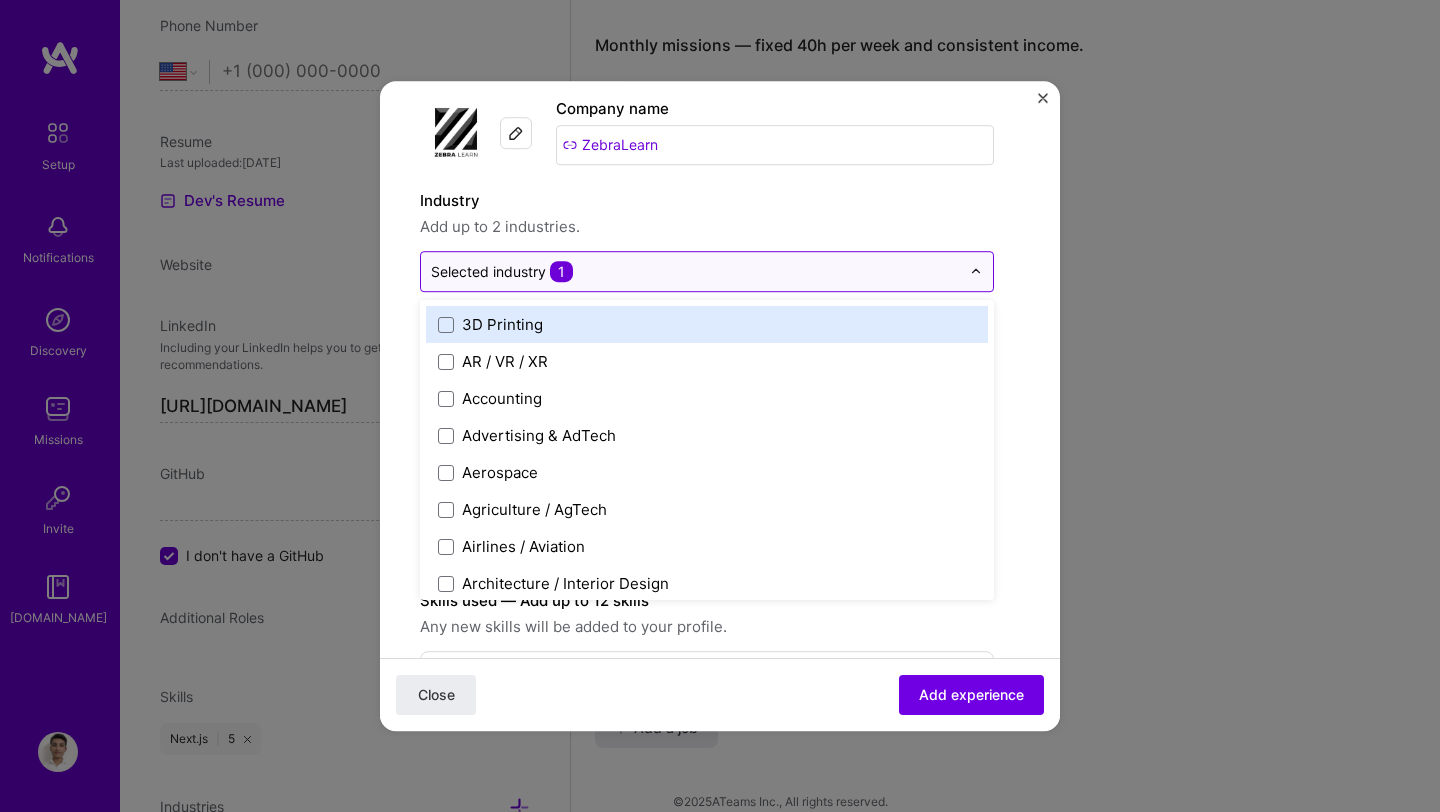 click at bounding box center (695, 271) 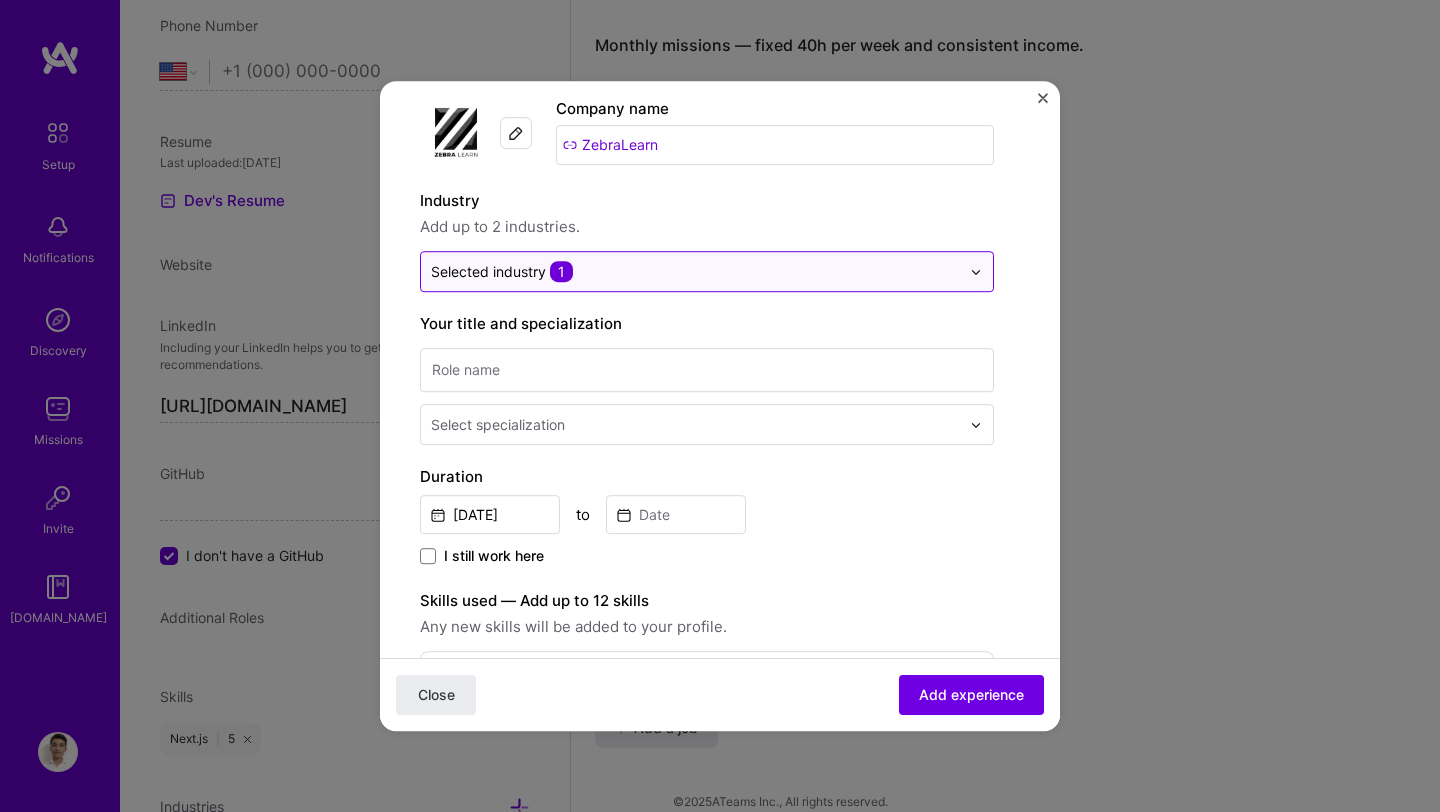 scroll, scrollTop: 164, scrollLeft: 0, axis: vertical 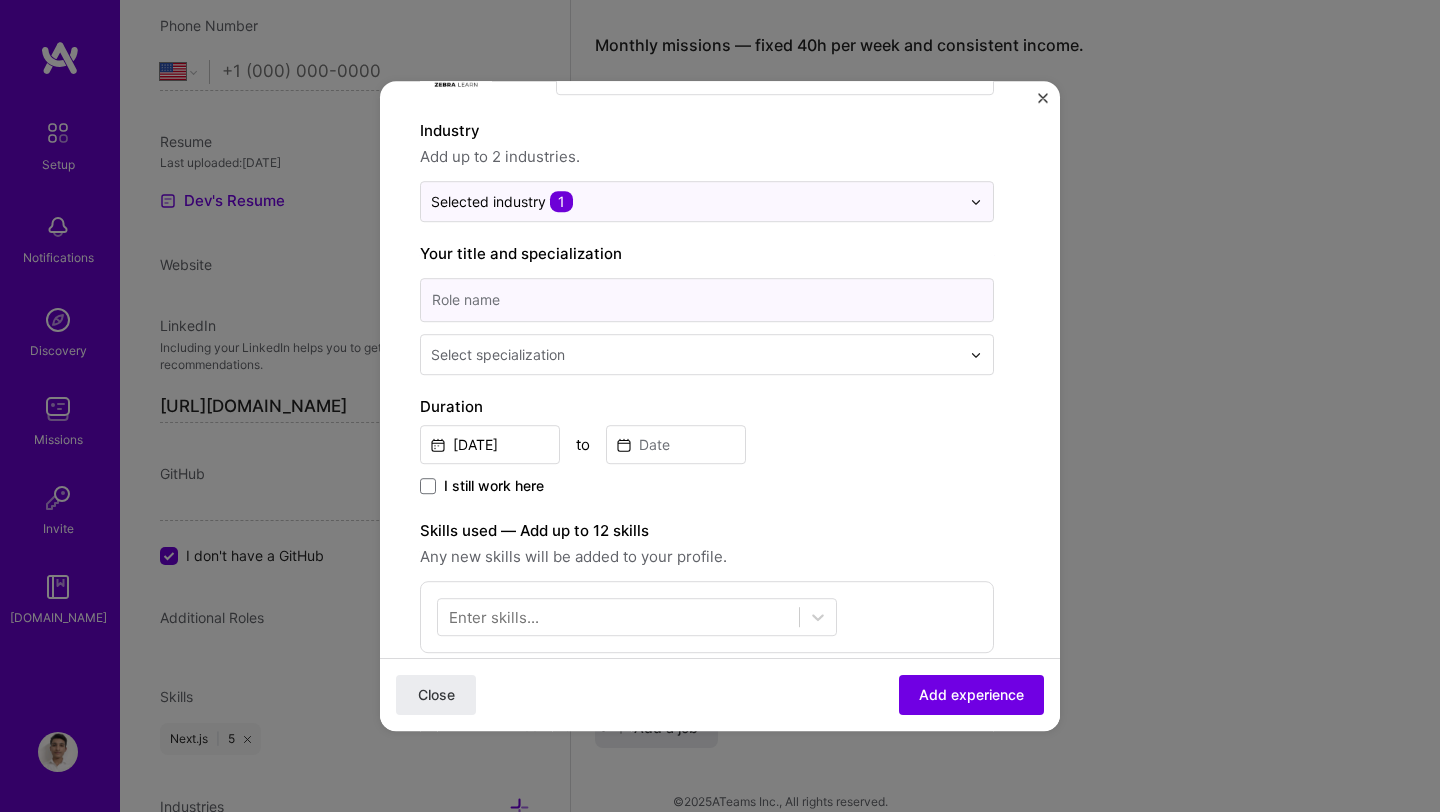 click at bounding box center (707, 300) 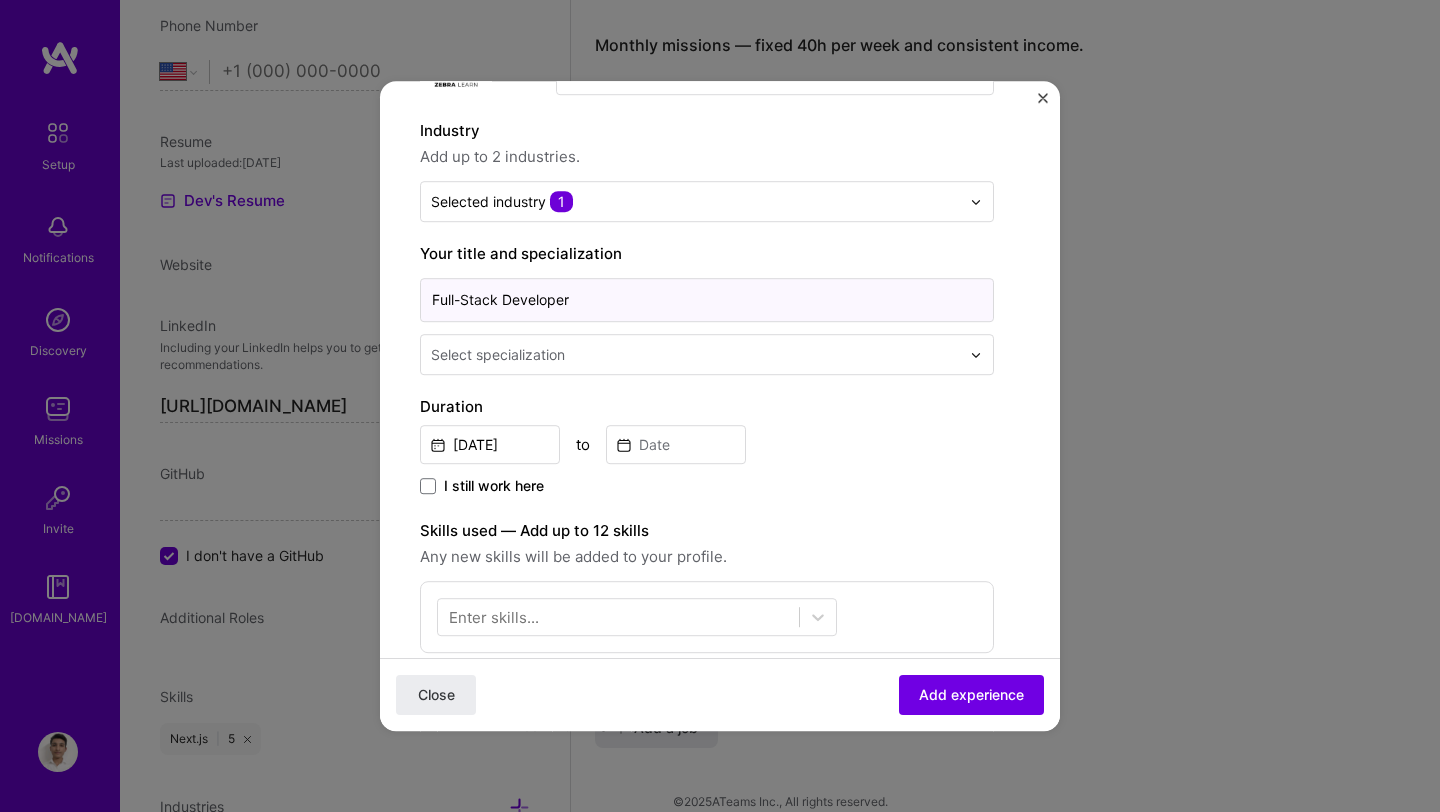 type on "Full-Stack Developer" 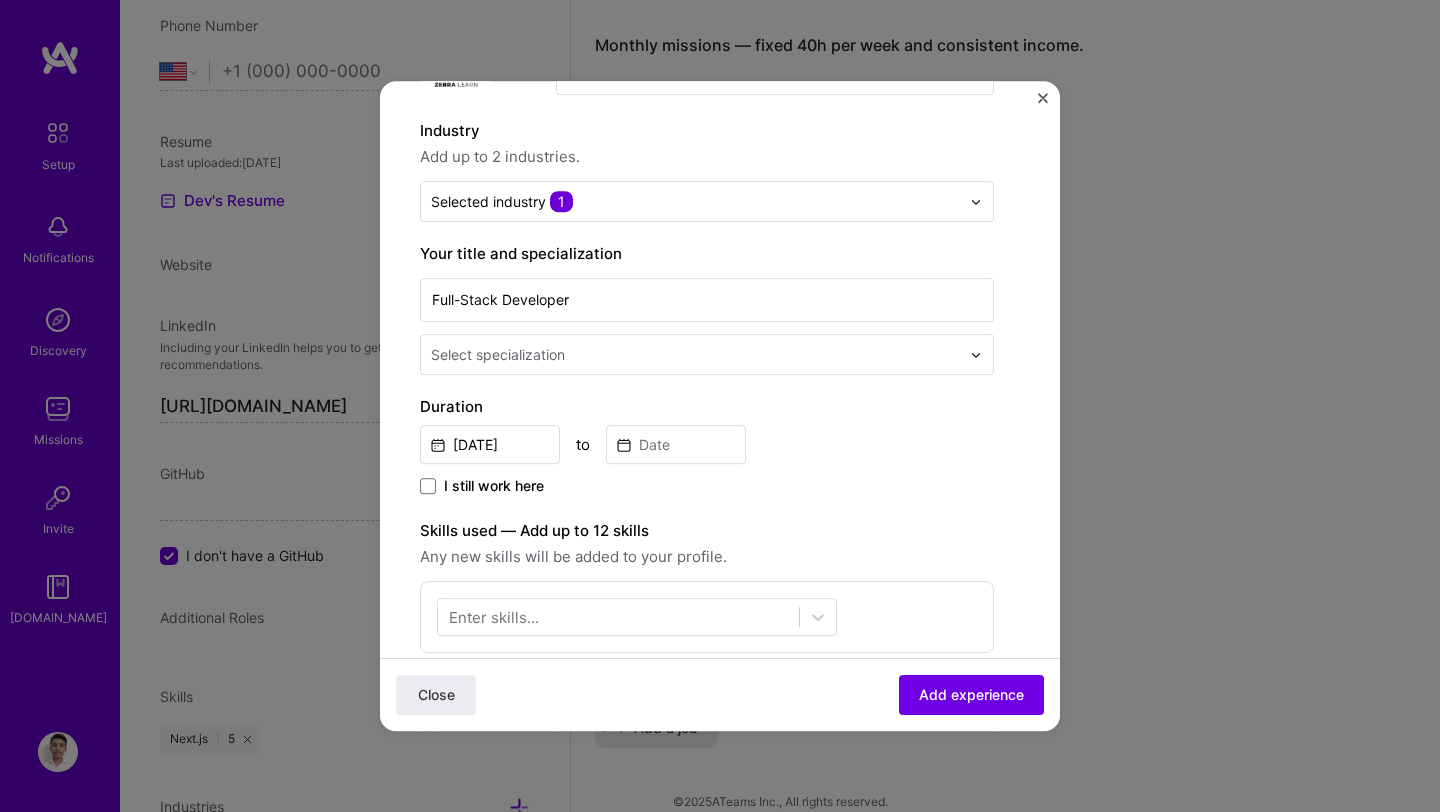 click at bounding box center (697, 354) 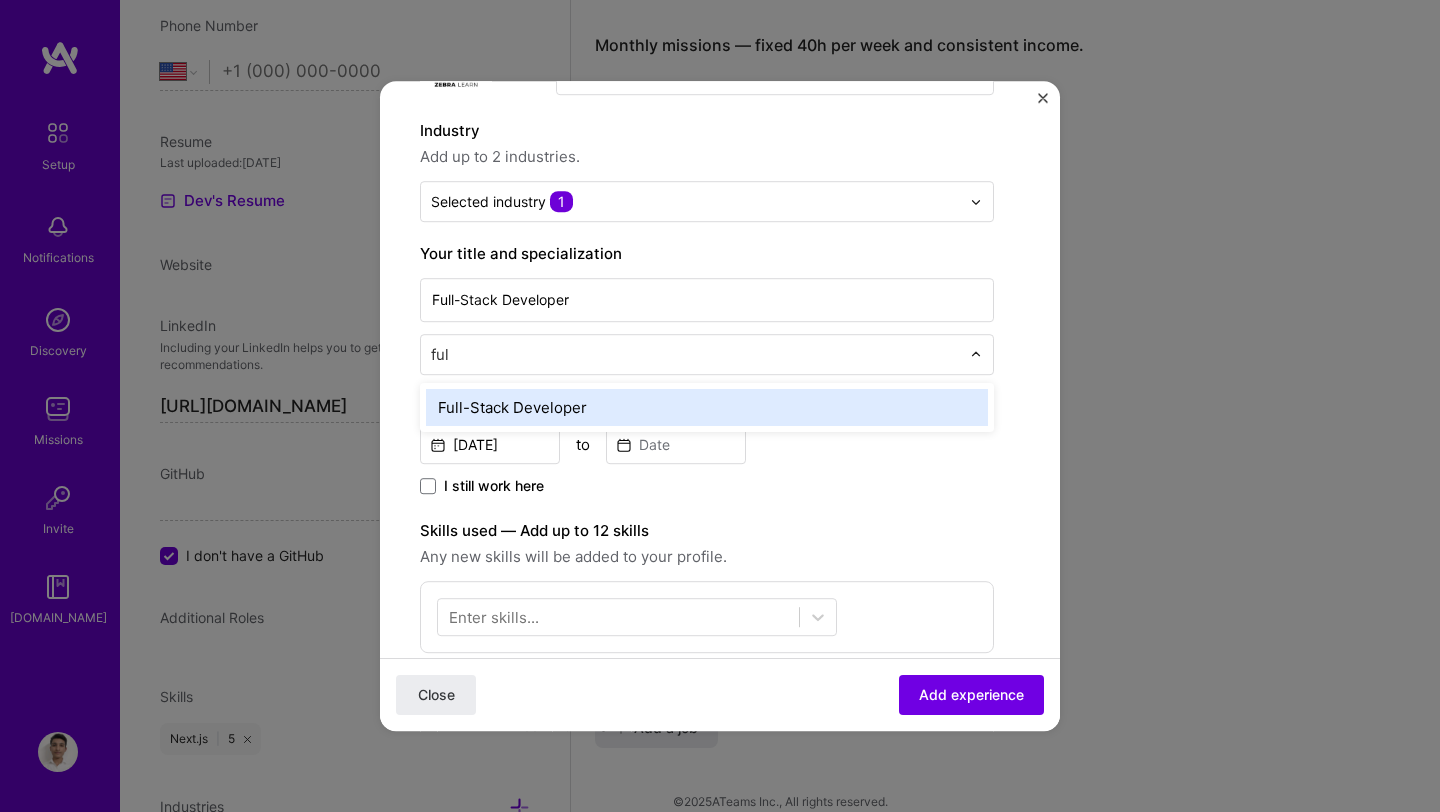 type on "full" 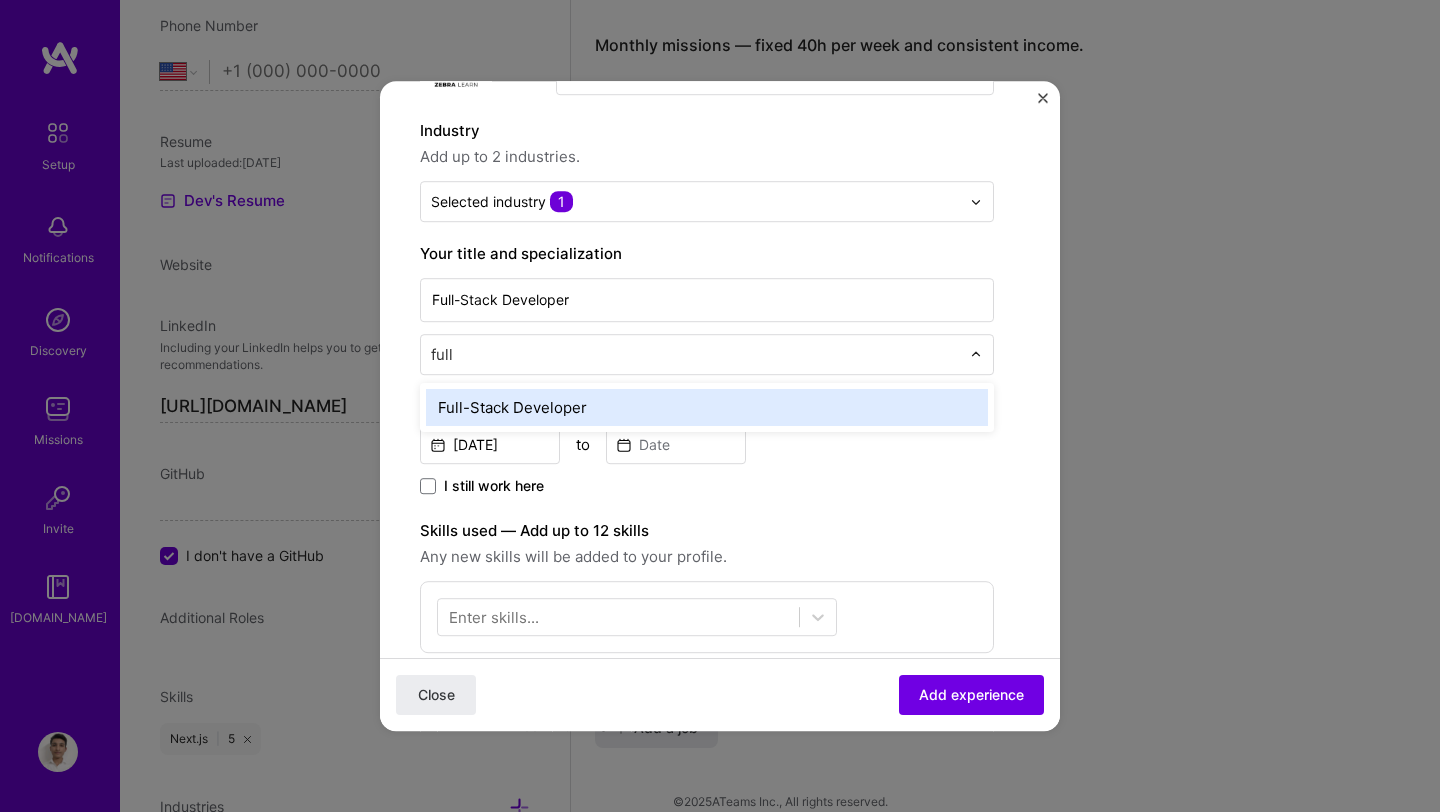 click on "Full-Stack Developer" at bounding box center (707, 407) 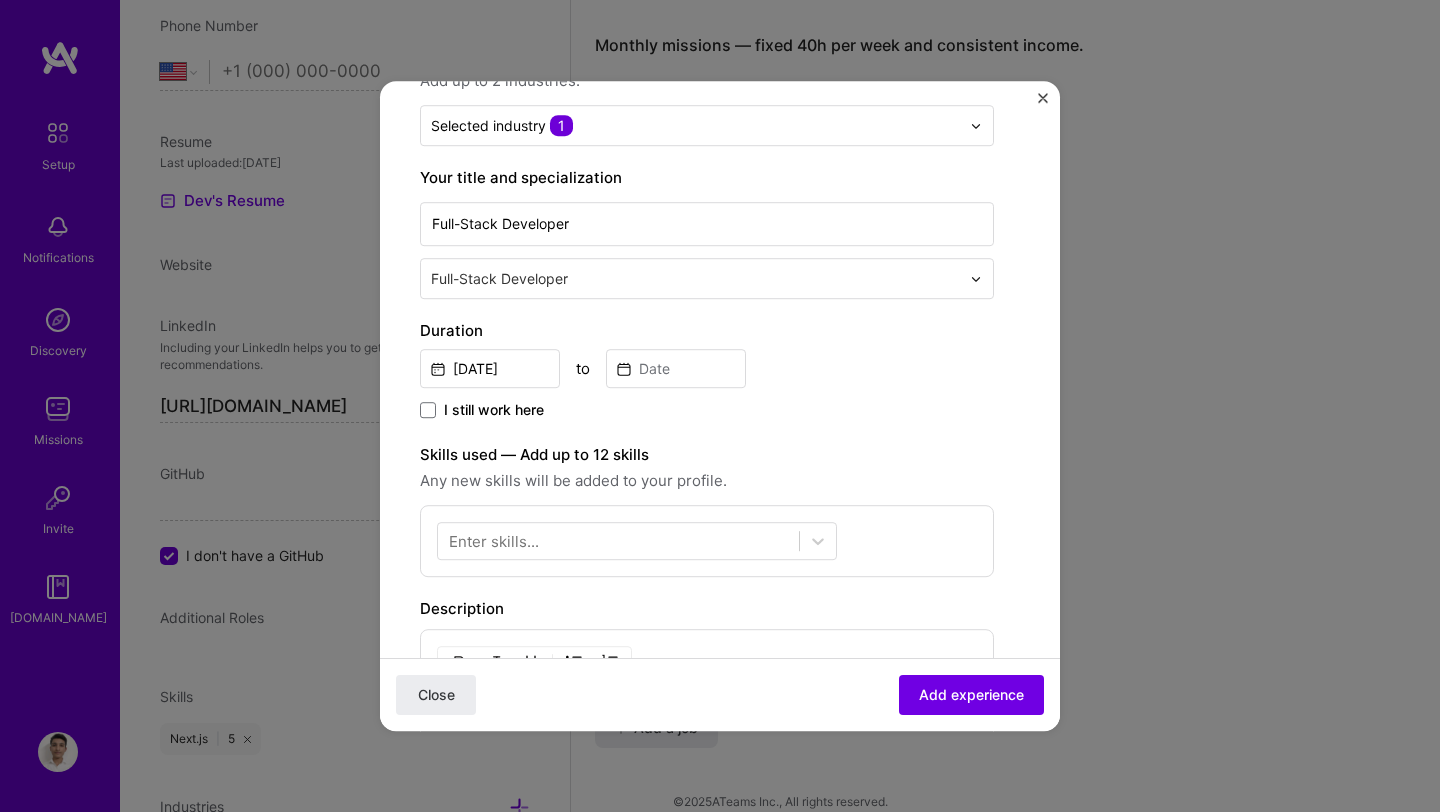 scroll, scrollTop: 359, scrollLeft: 0, axis: vertical 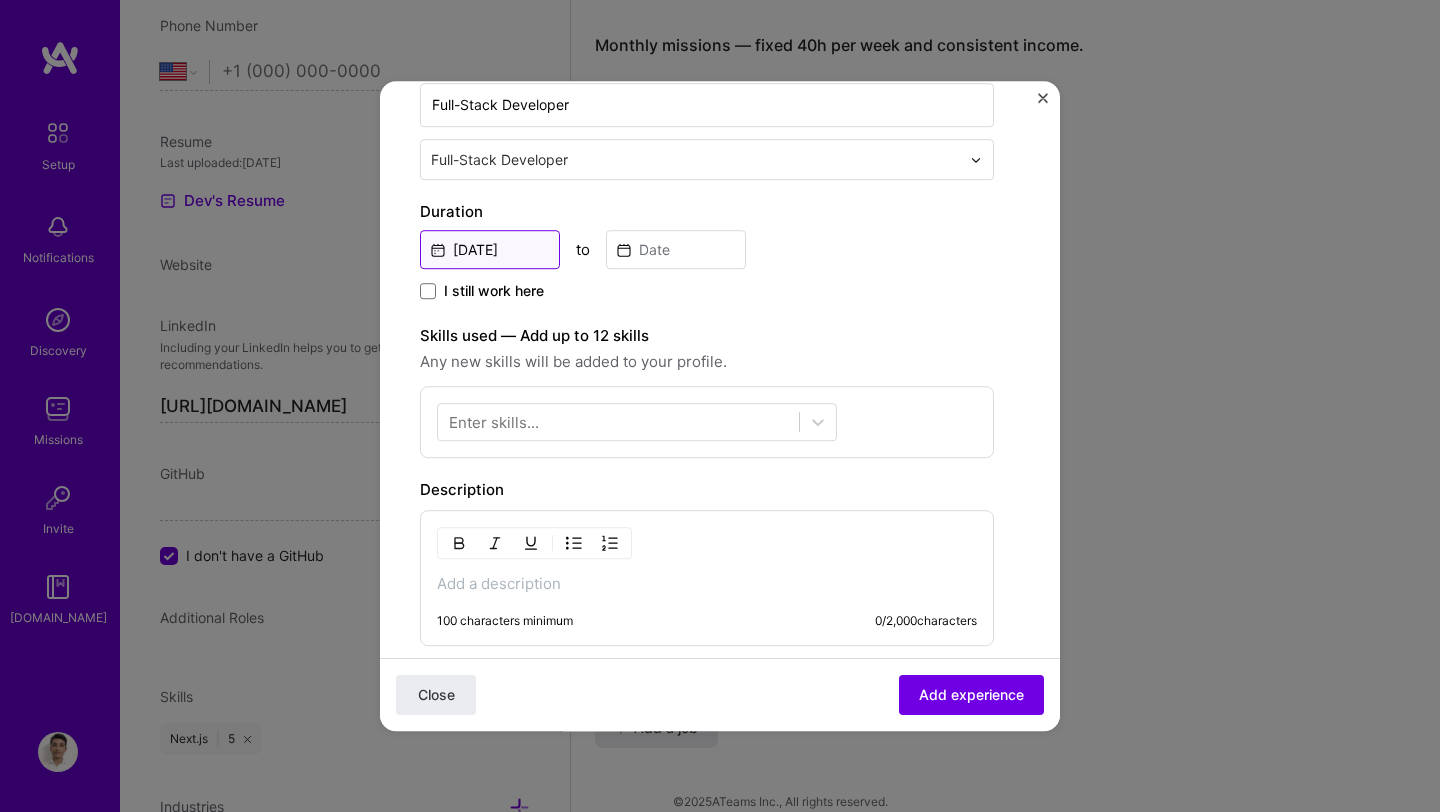 click on "[DATE]" at bounding box center (490, 249) 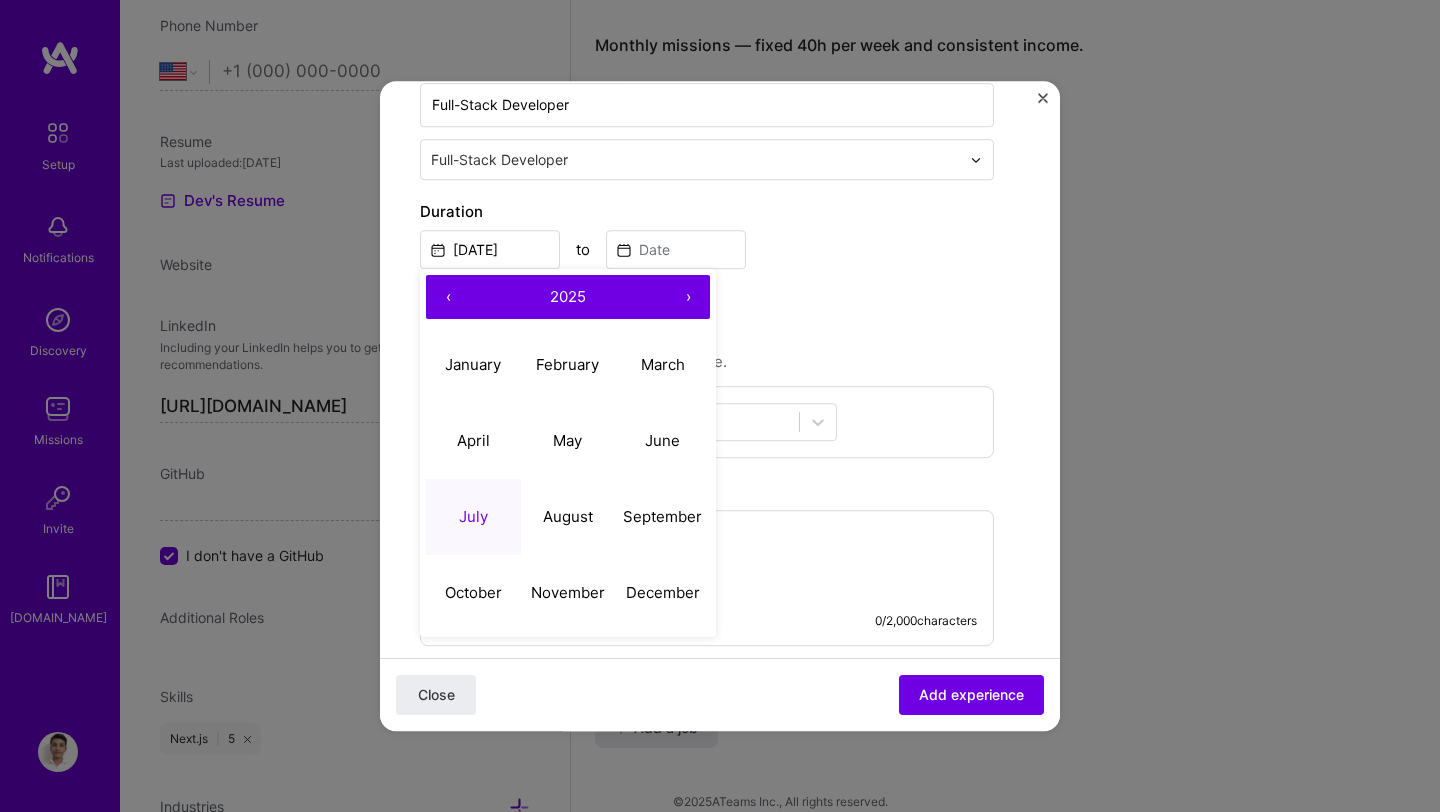 click on "‹" at bounding box center [448, 297] 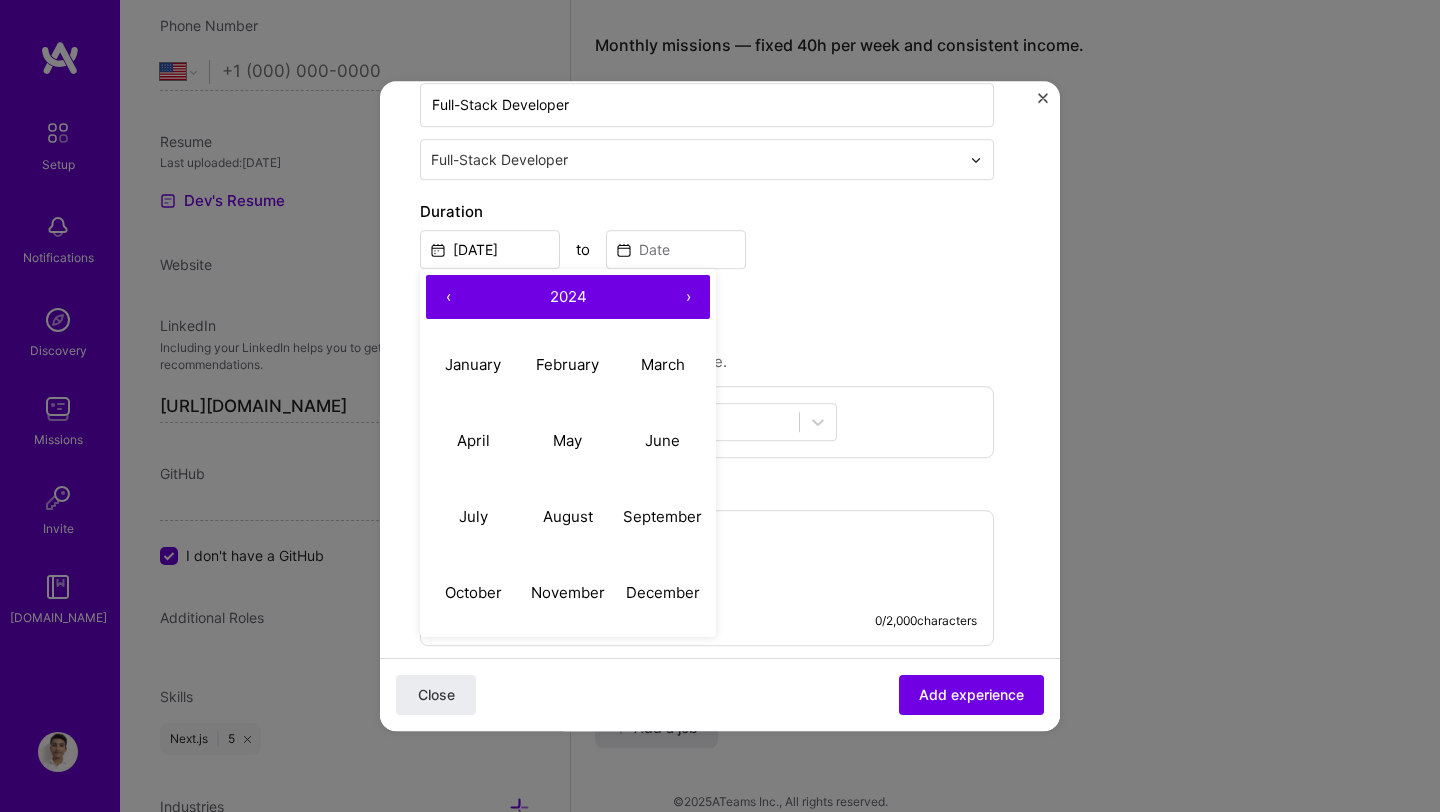 click on "‹" at bounding box center (448, 297) 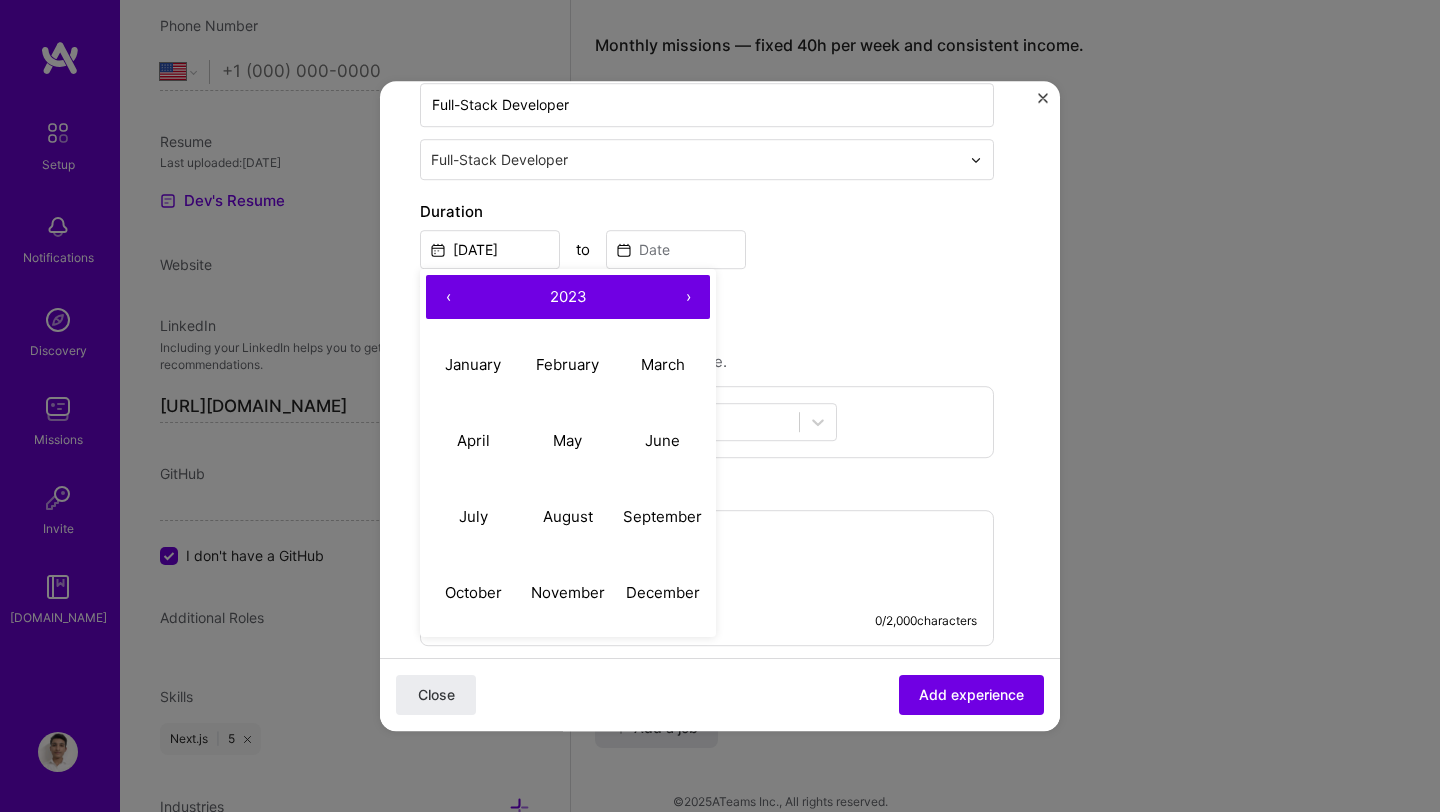 click on "‹" at bounding box center [448, 297] 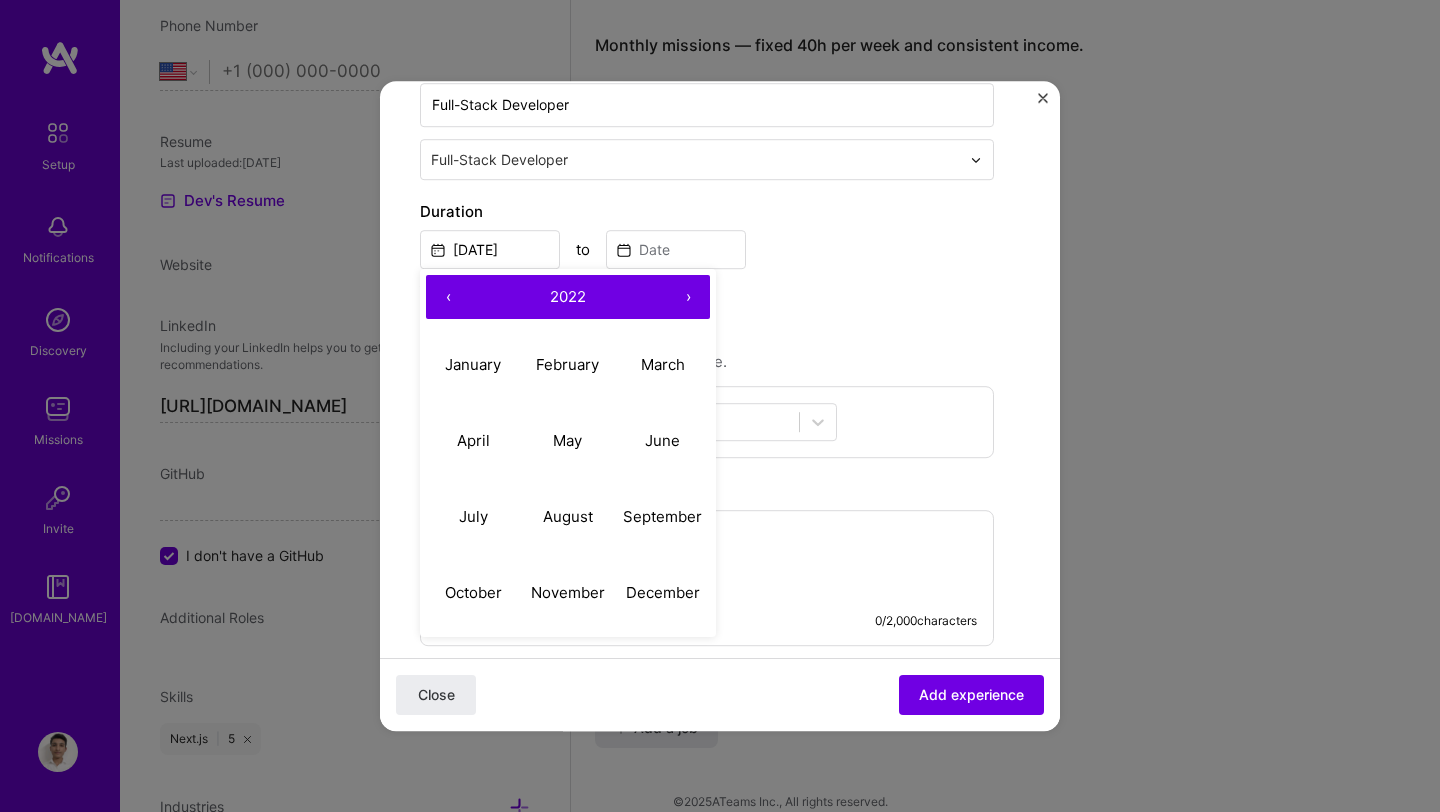 click on "‹" at bounding box center (448, 297) 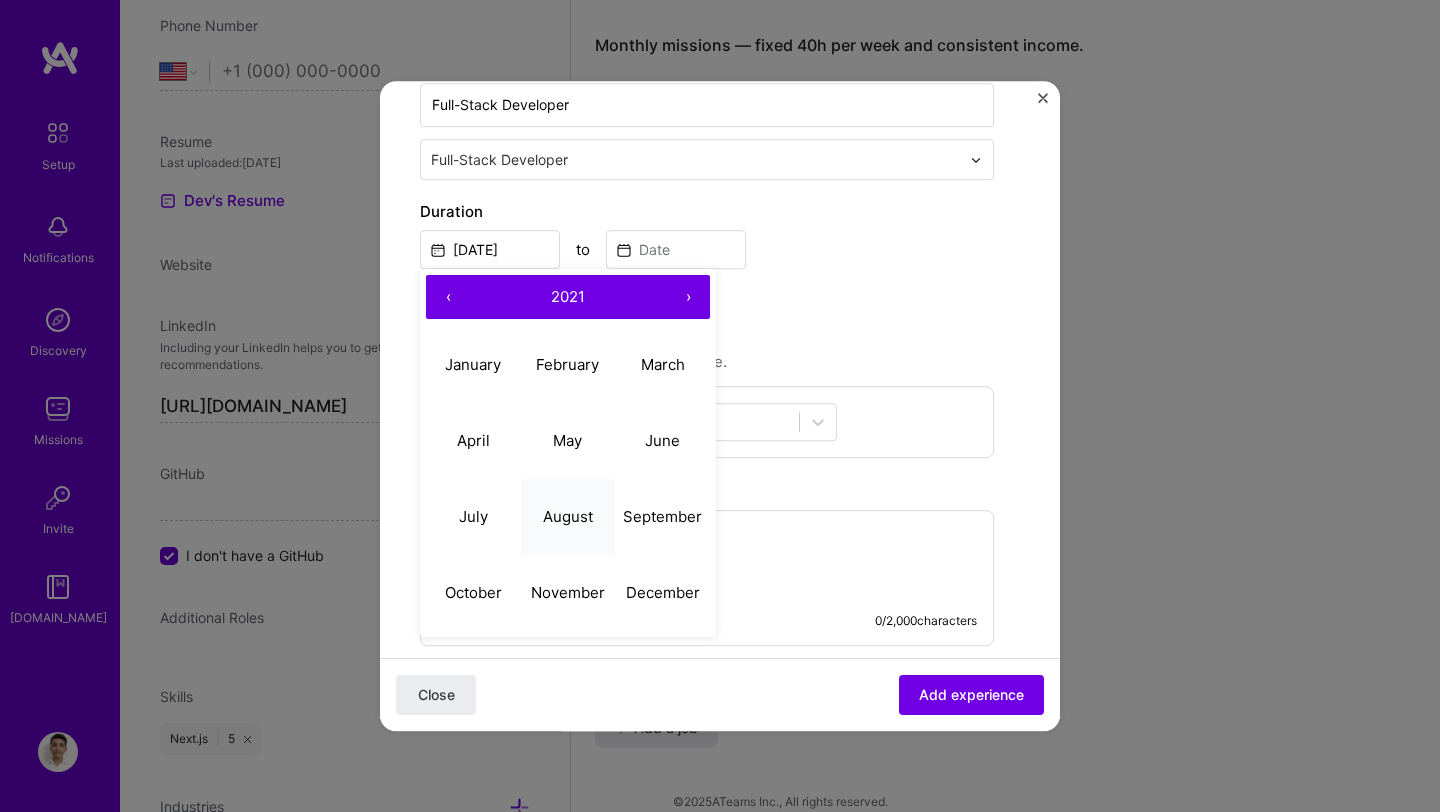 click on "August" at bounding box center (568, 516) 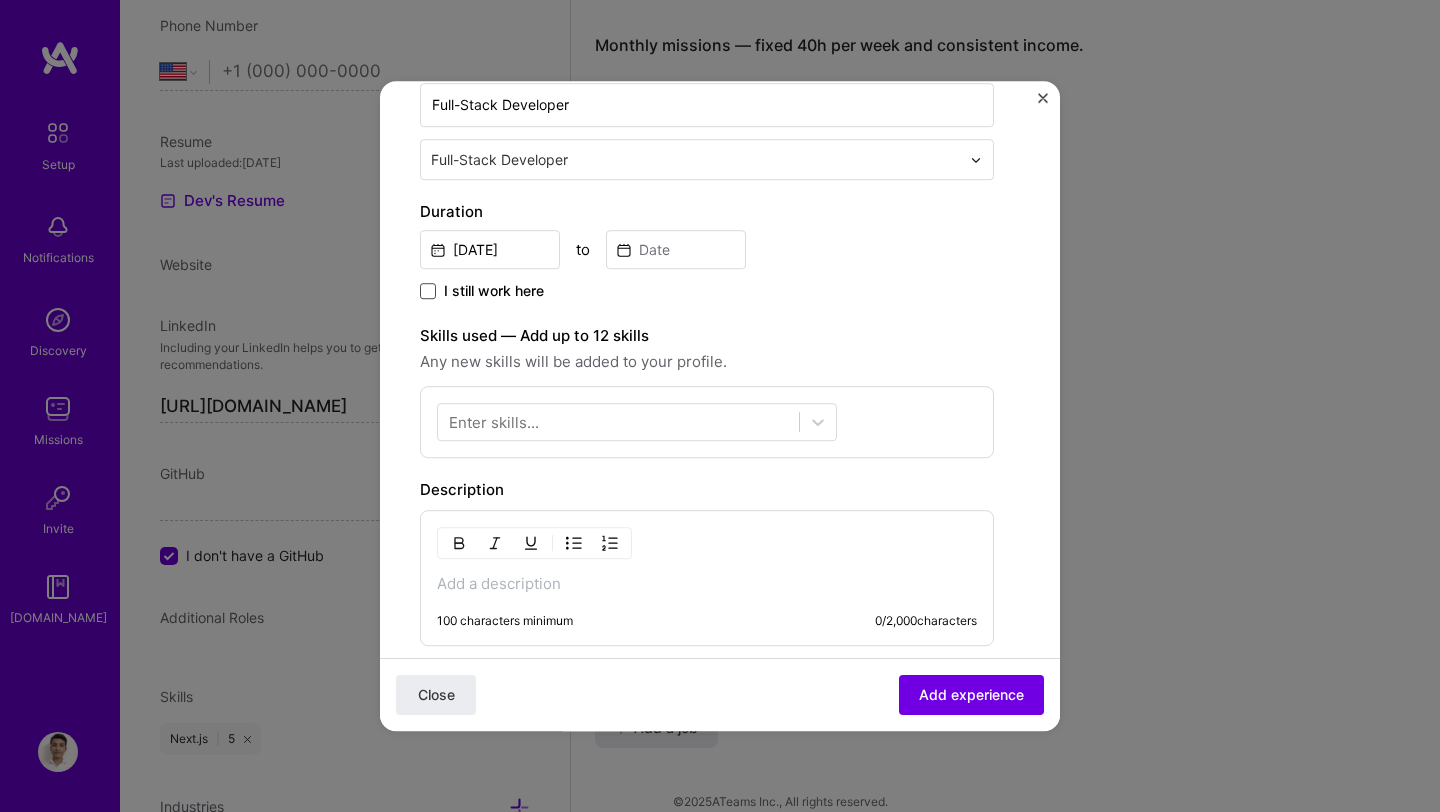 click at bounding box center [428, 291] 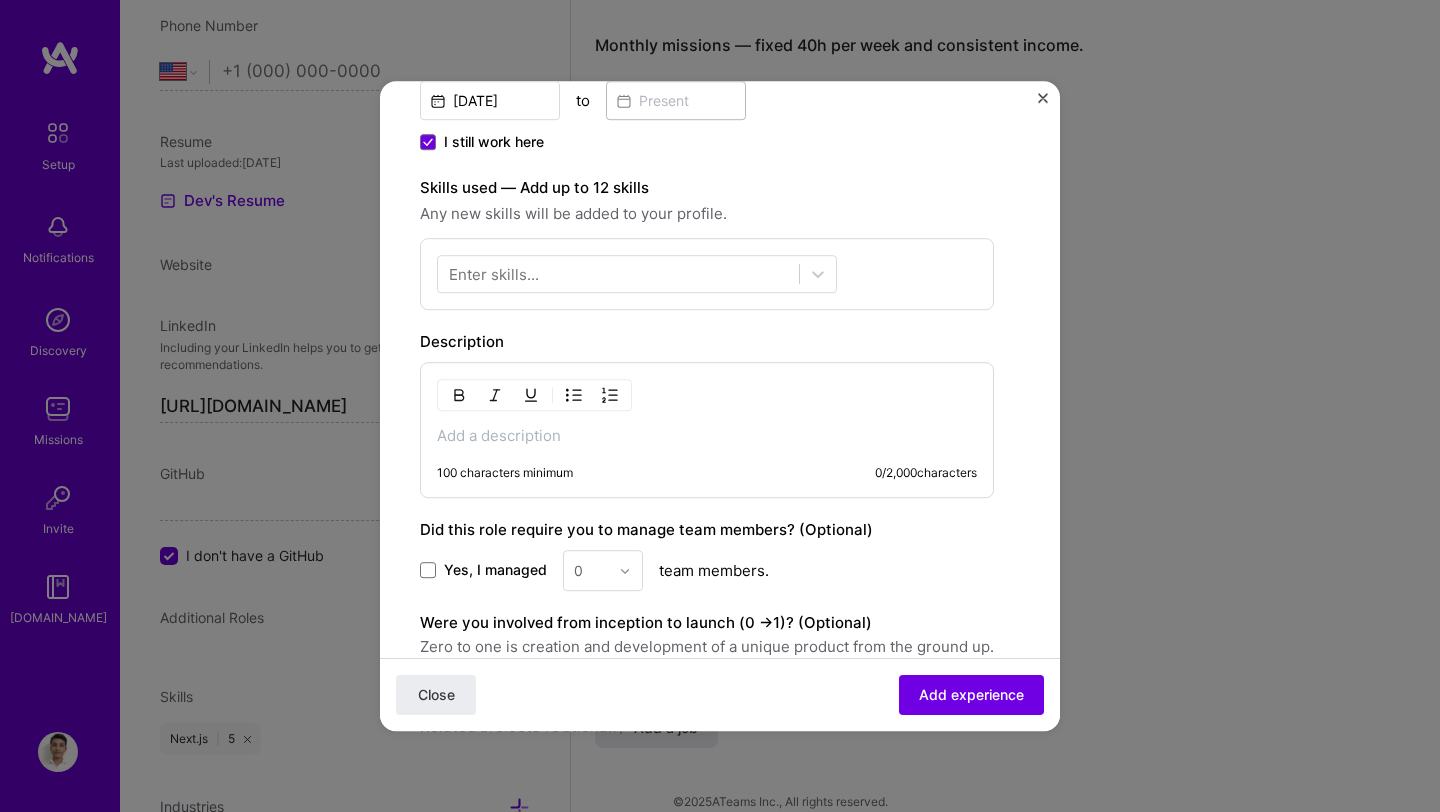scroll, scrollTop: 531, scrollLeft: 0, axis: vertical 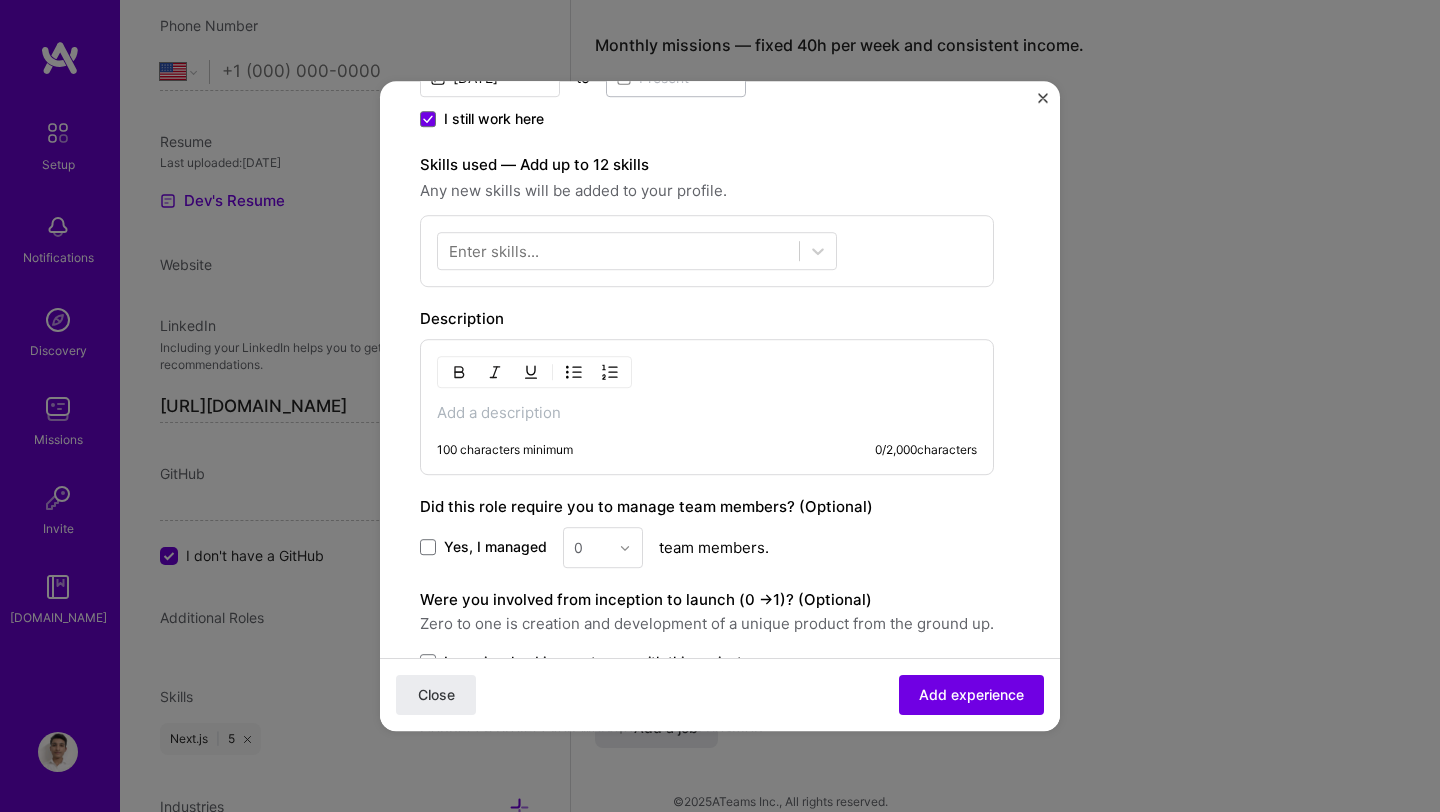 click on "Enter skills..." at bounding box center [494, 251] 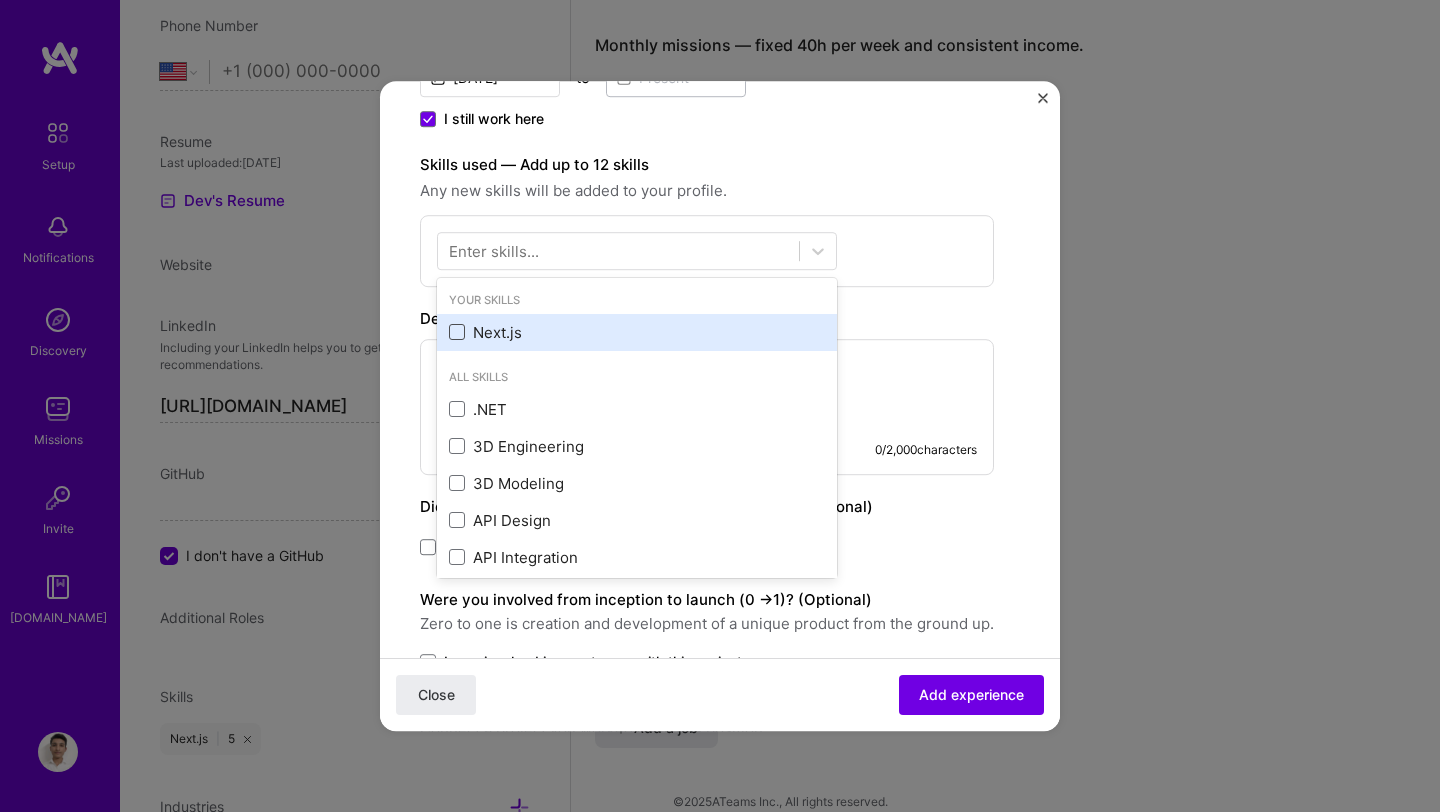 click at bounding box center (457, 333) 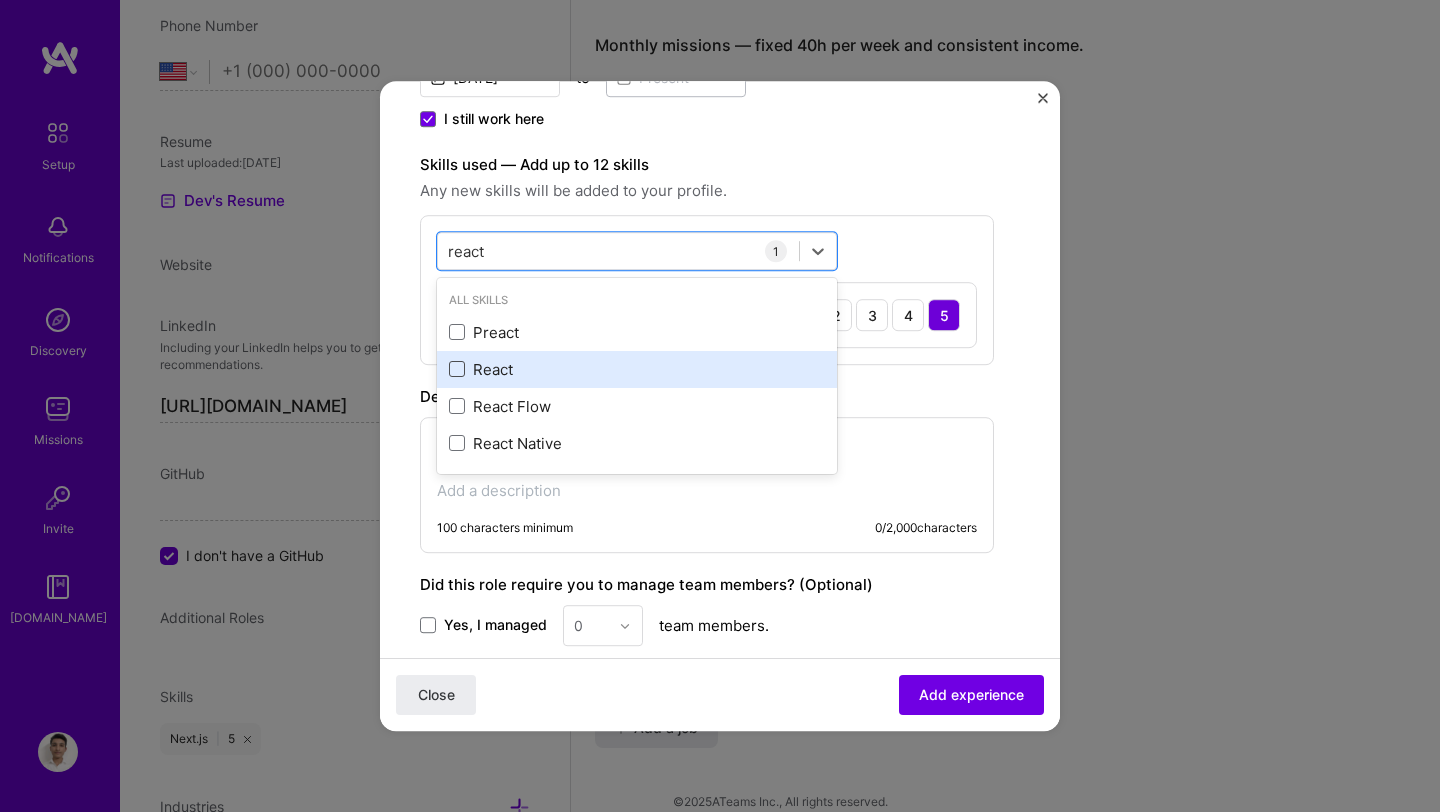 click at bounding box center (457, 370) 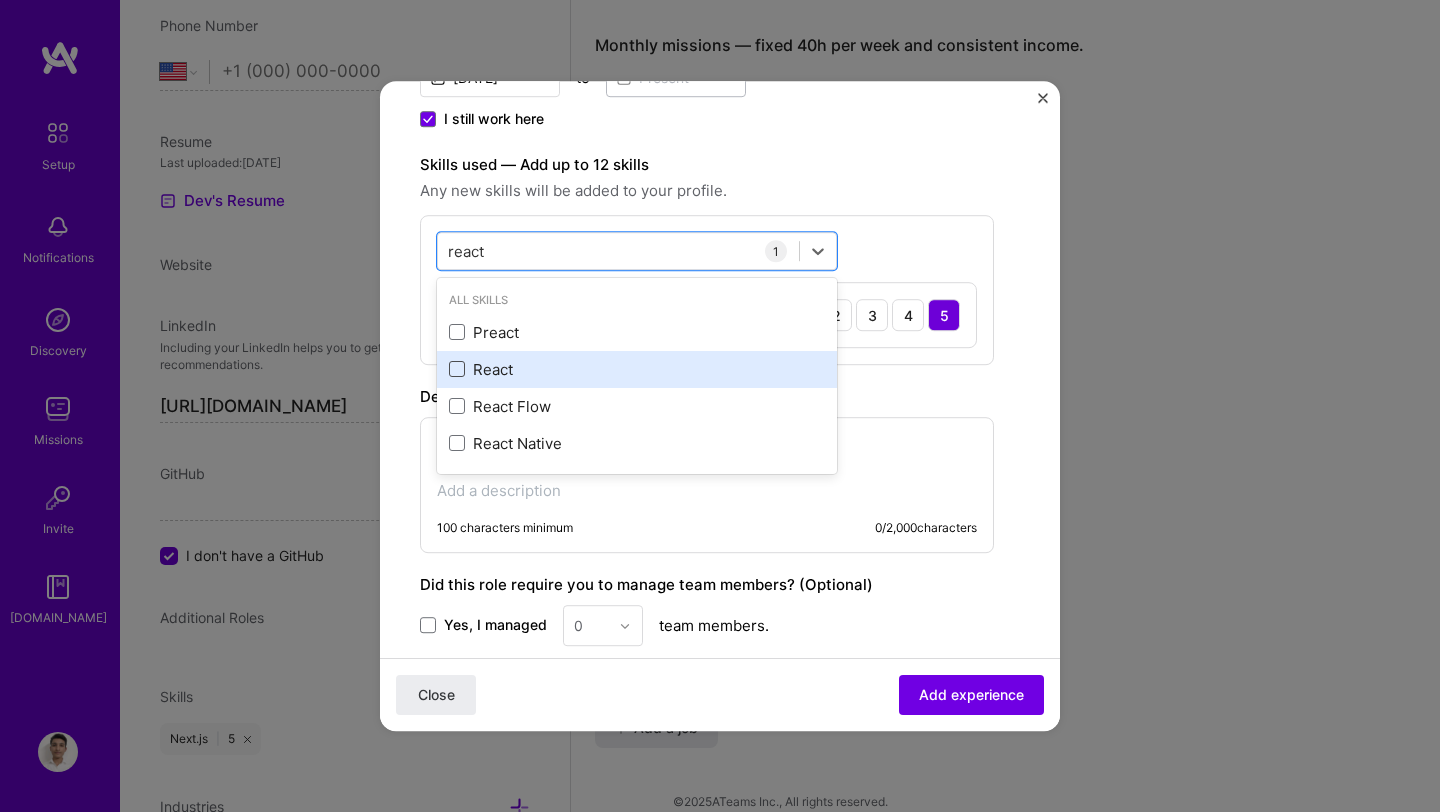 click at bounding box center [0, 0] 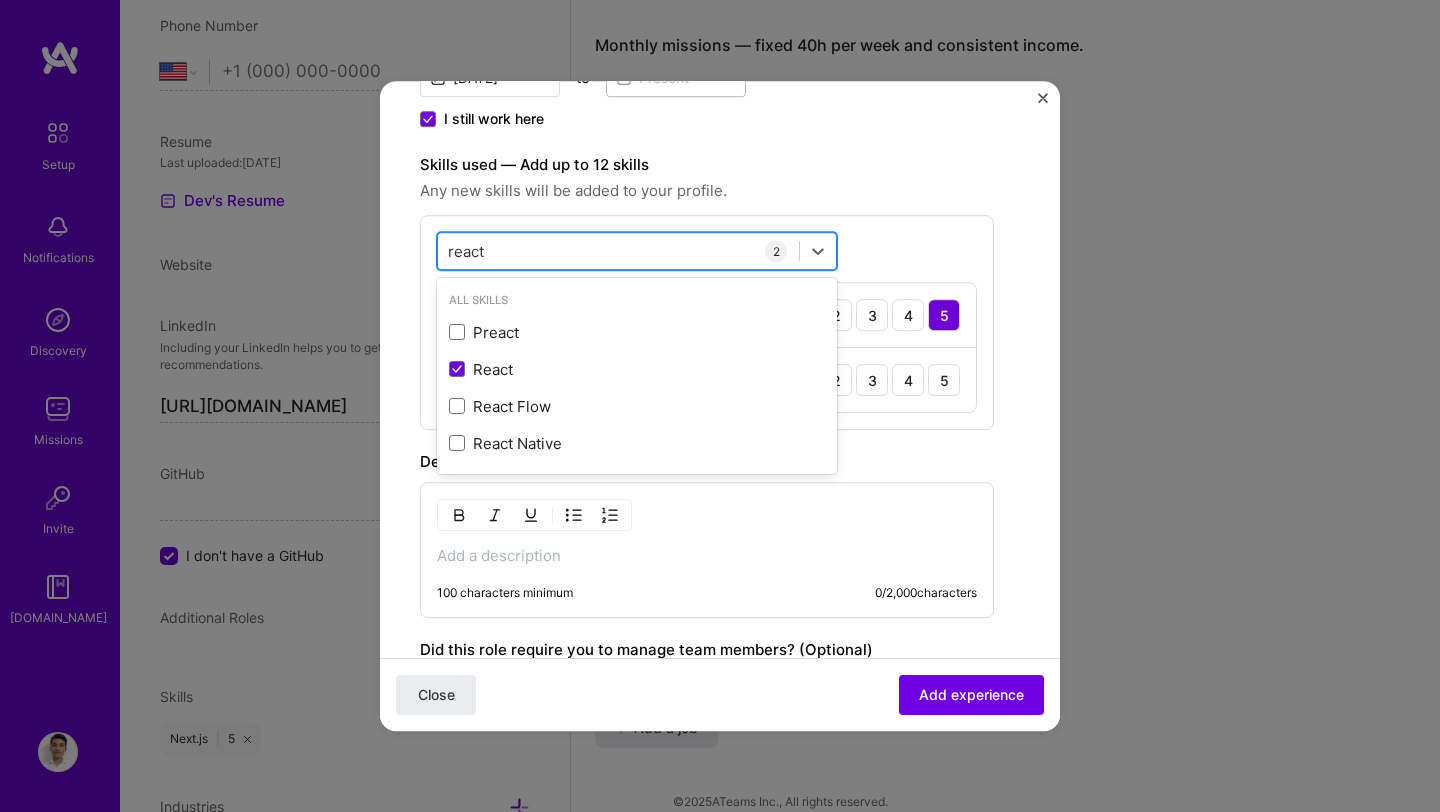 click on "react react" at bounding box center (618, 251) 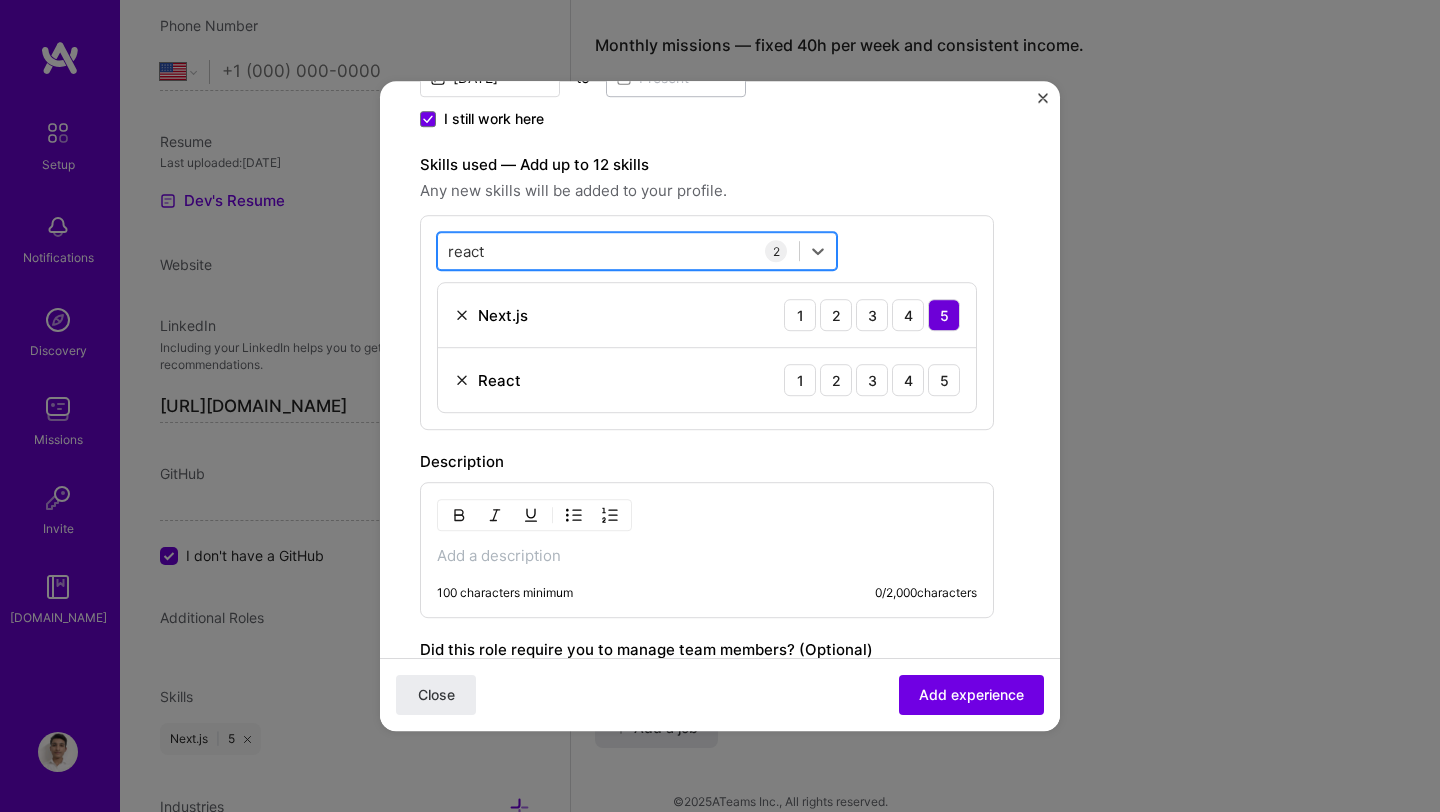 click on "react react" at bounding box center (618, 251) 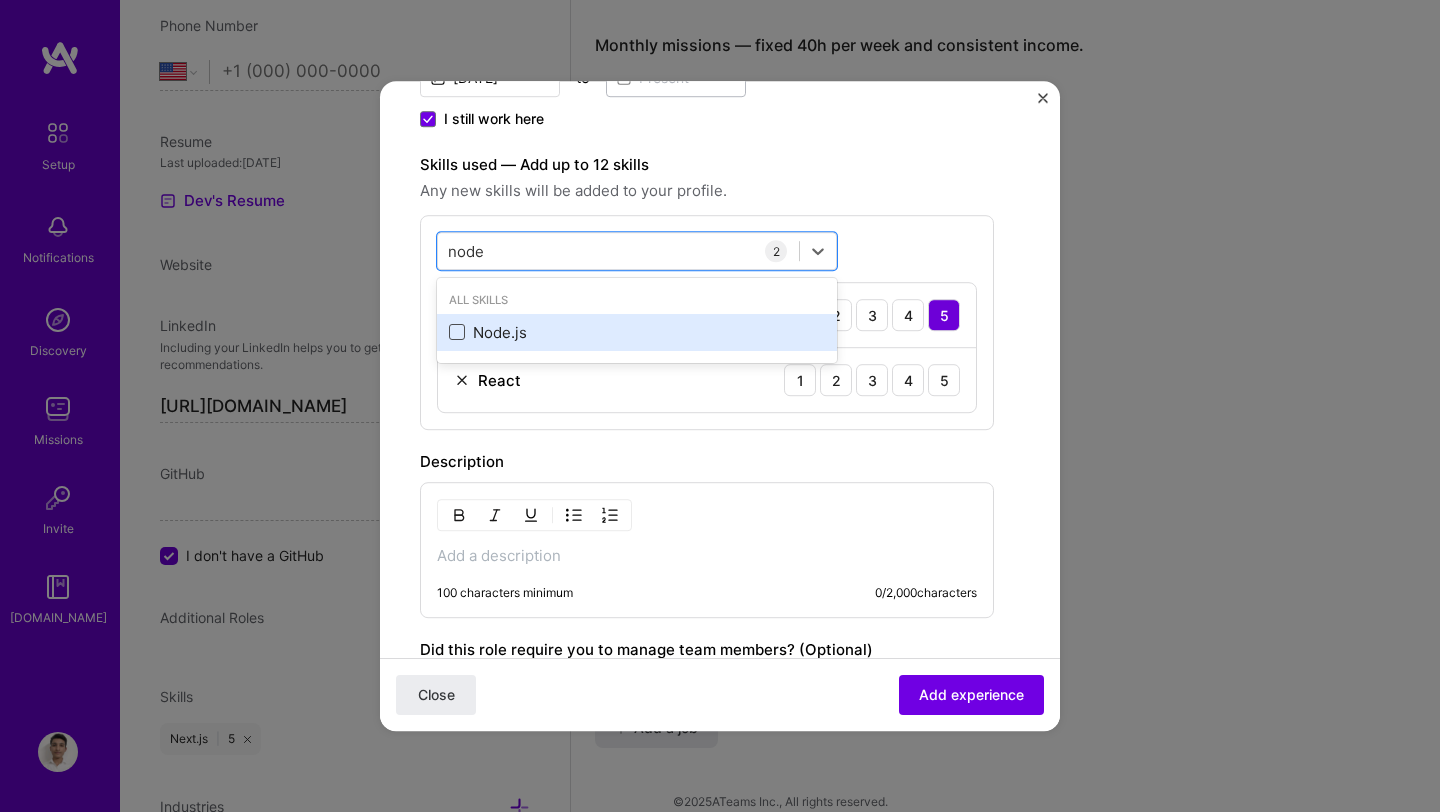 click at bounding box center [457, 333] 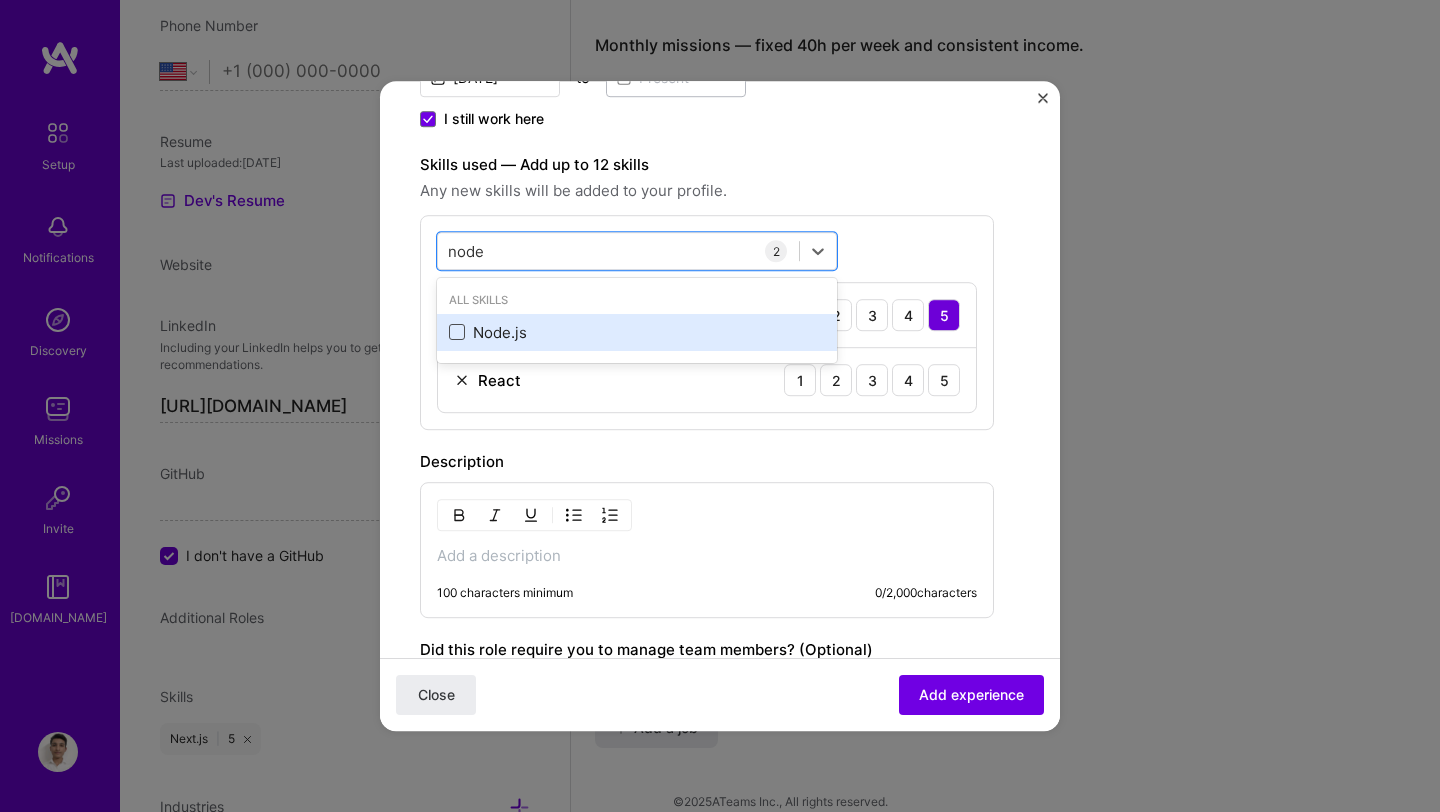 click at bounding box center (0, 0) 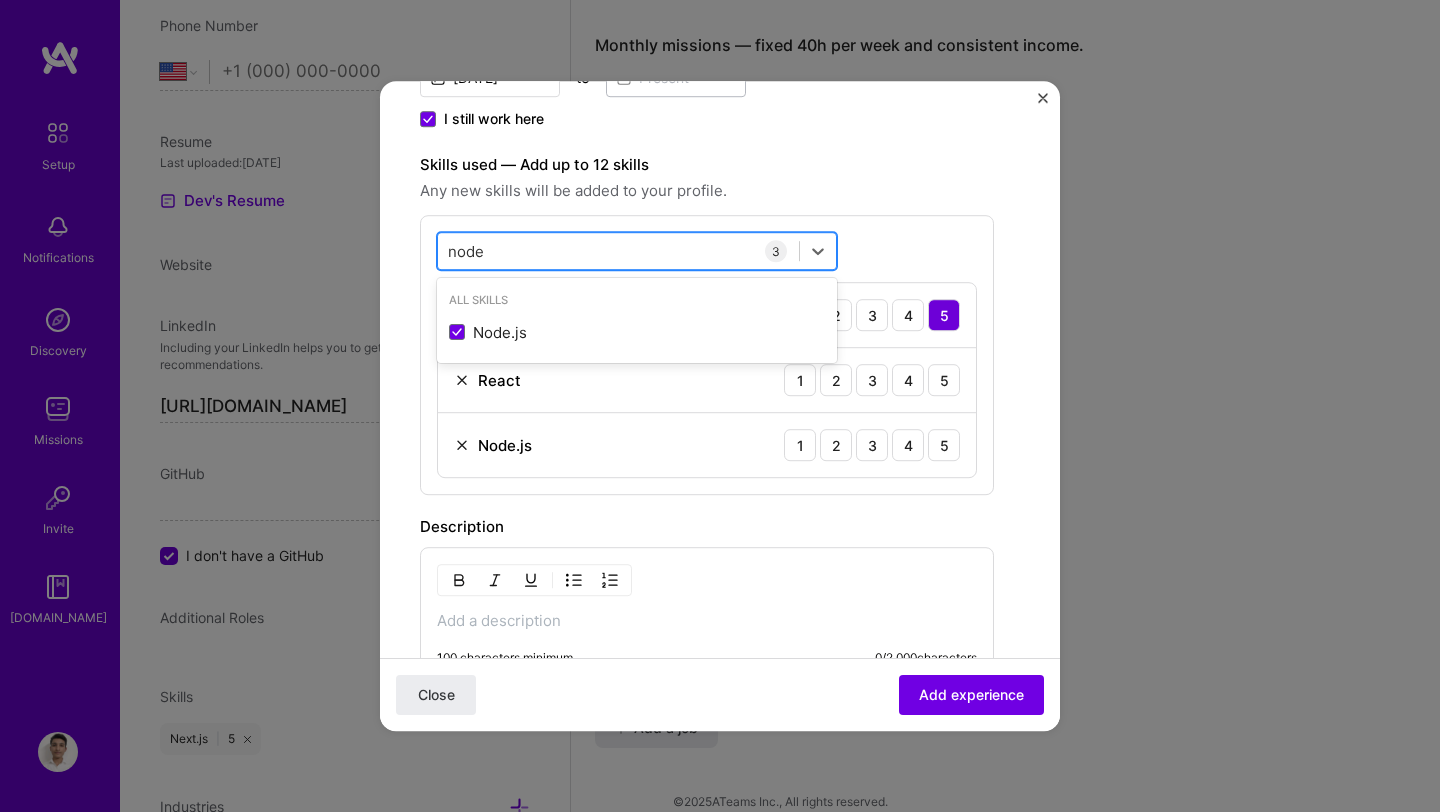 click on "node node" at bounding box center (618, 251) 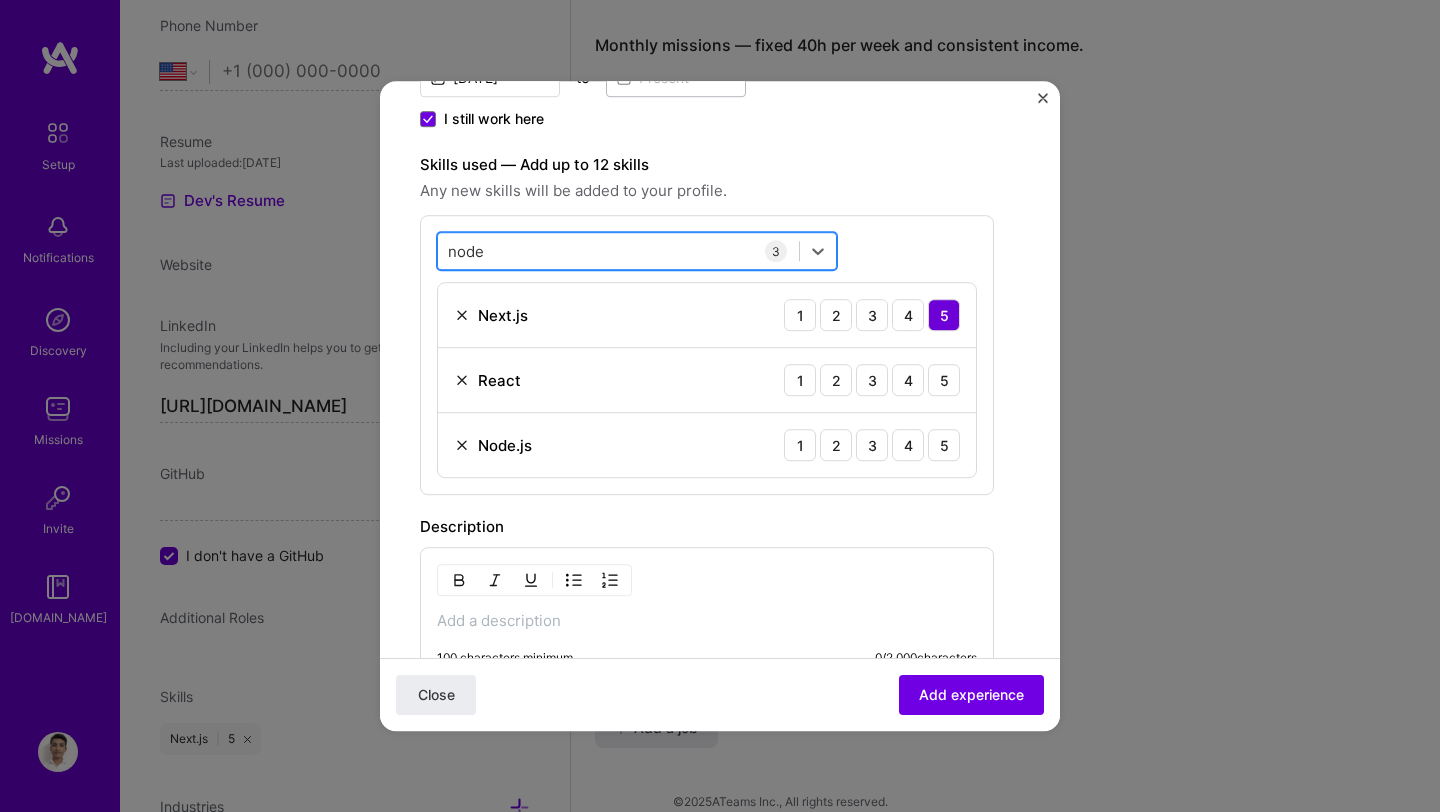 click on "node node" at bounding box center (618, 251) 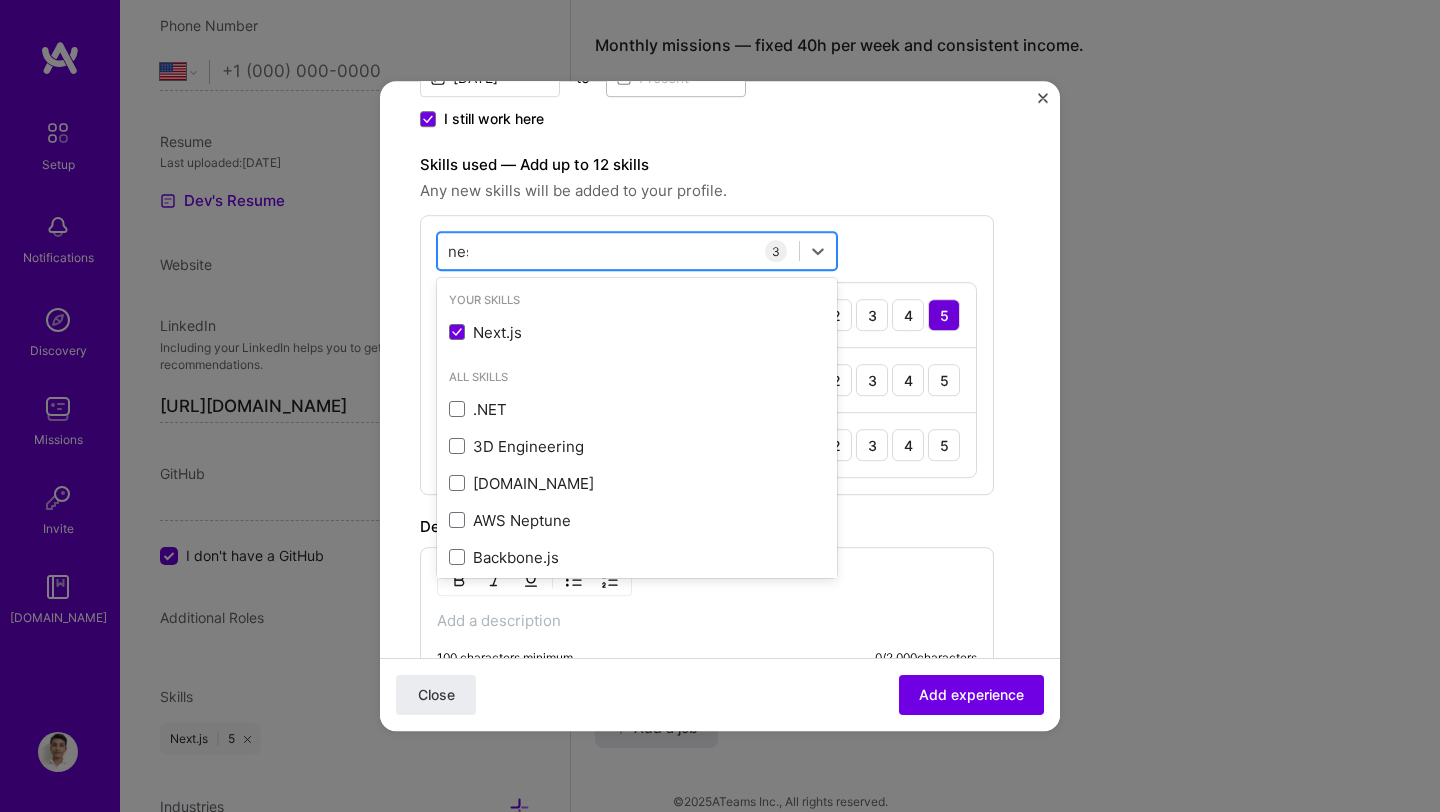 type on "nest" 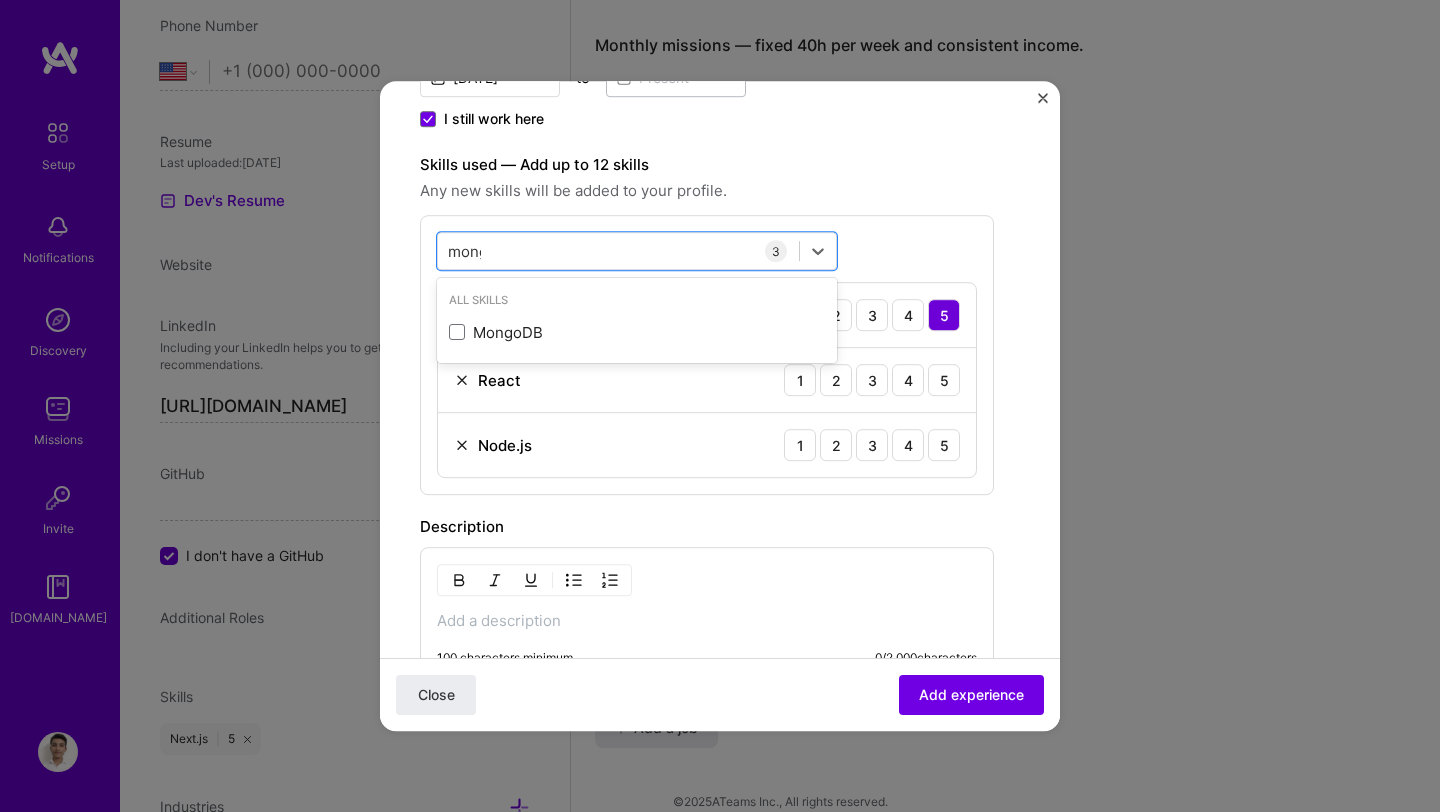 type on "mongo" 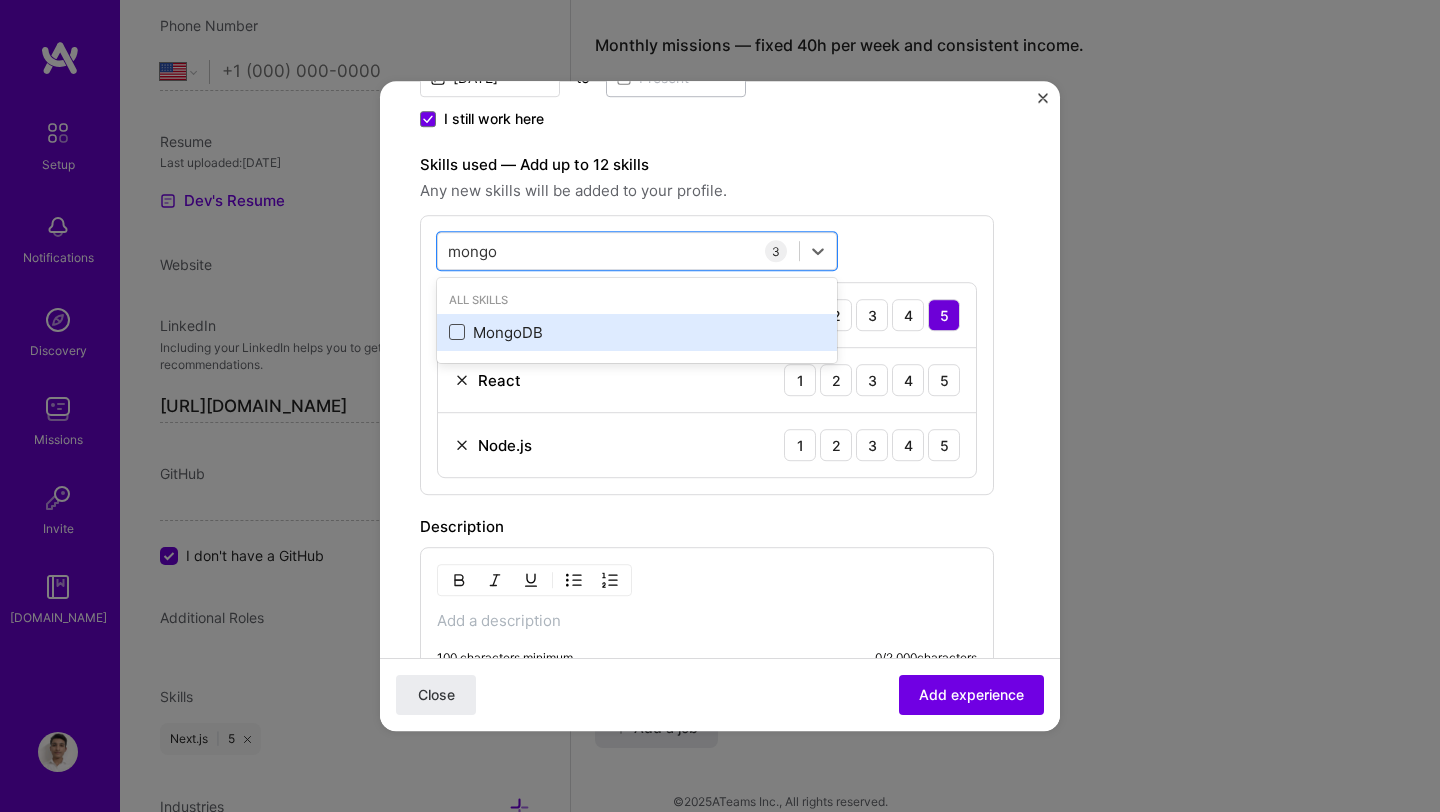 click at bounding box center (457, 333) 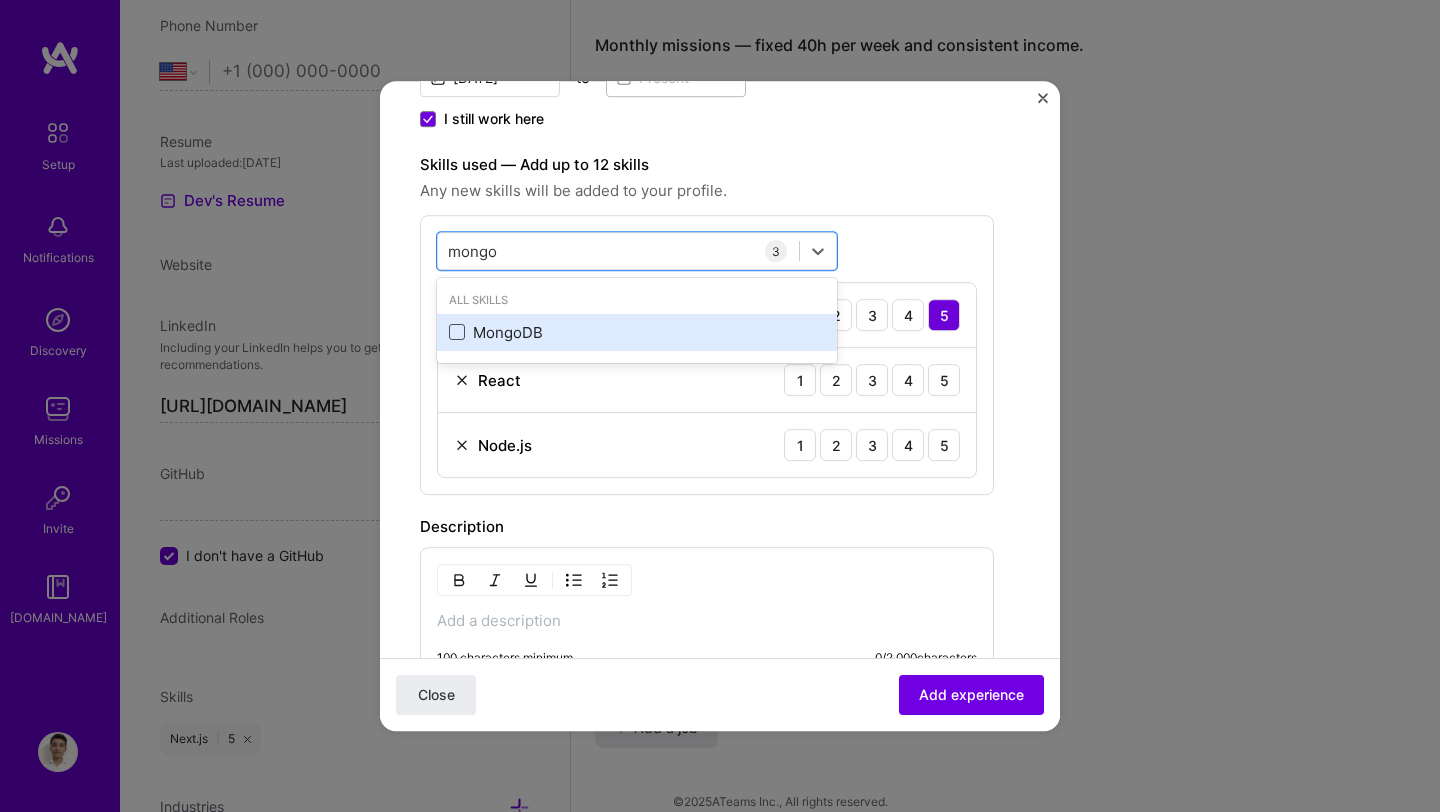 click at bounding box center (0, 0) 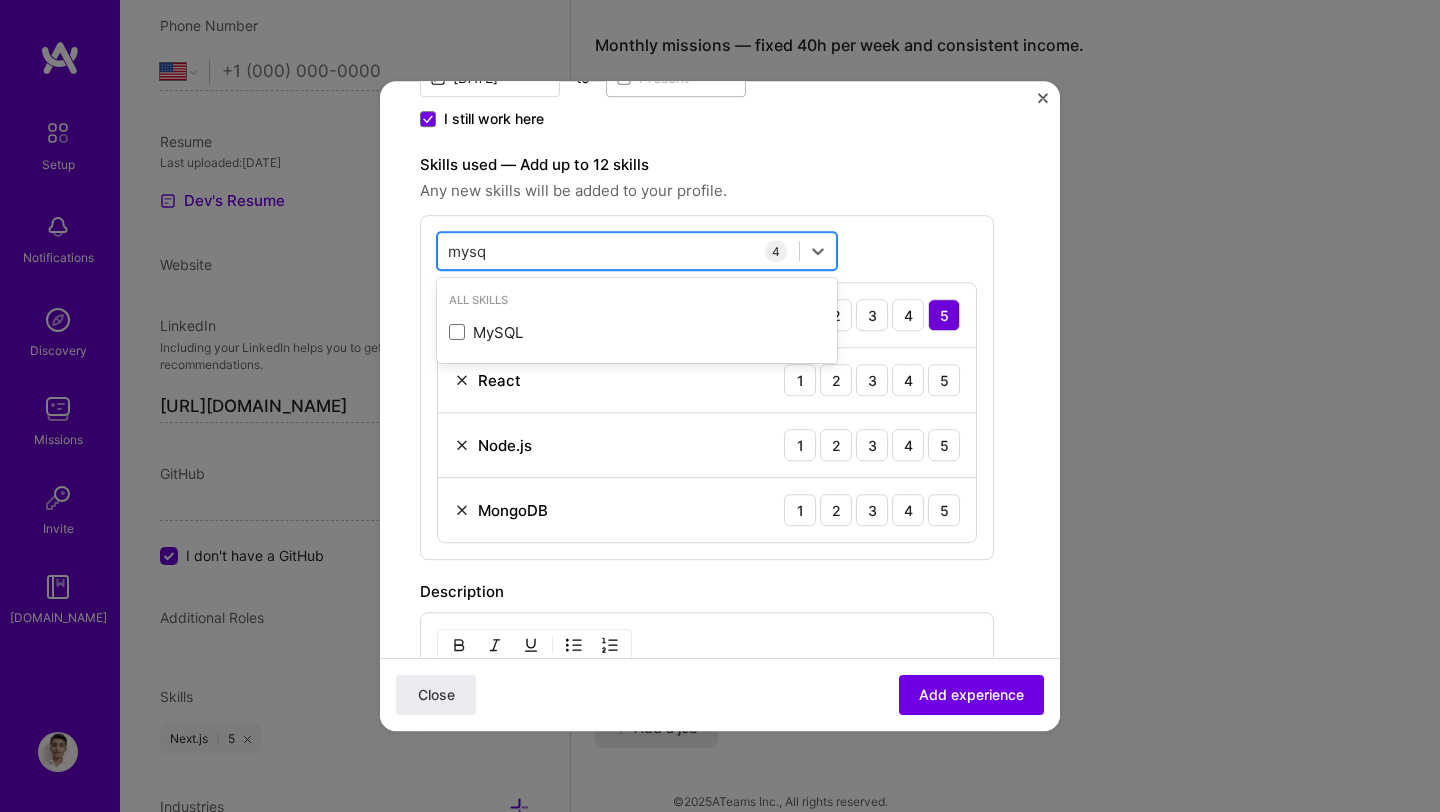 type on "mysql" 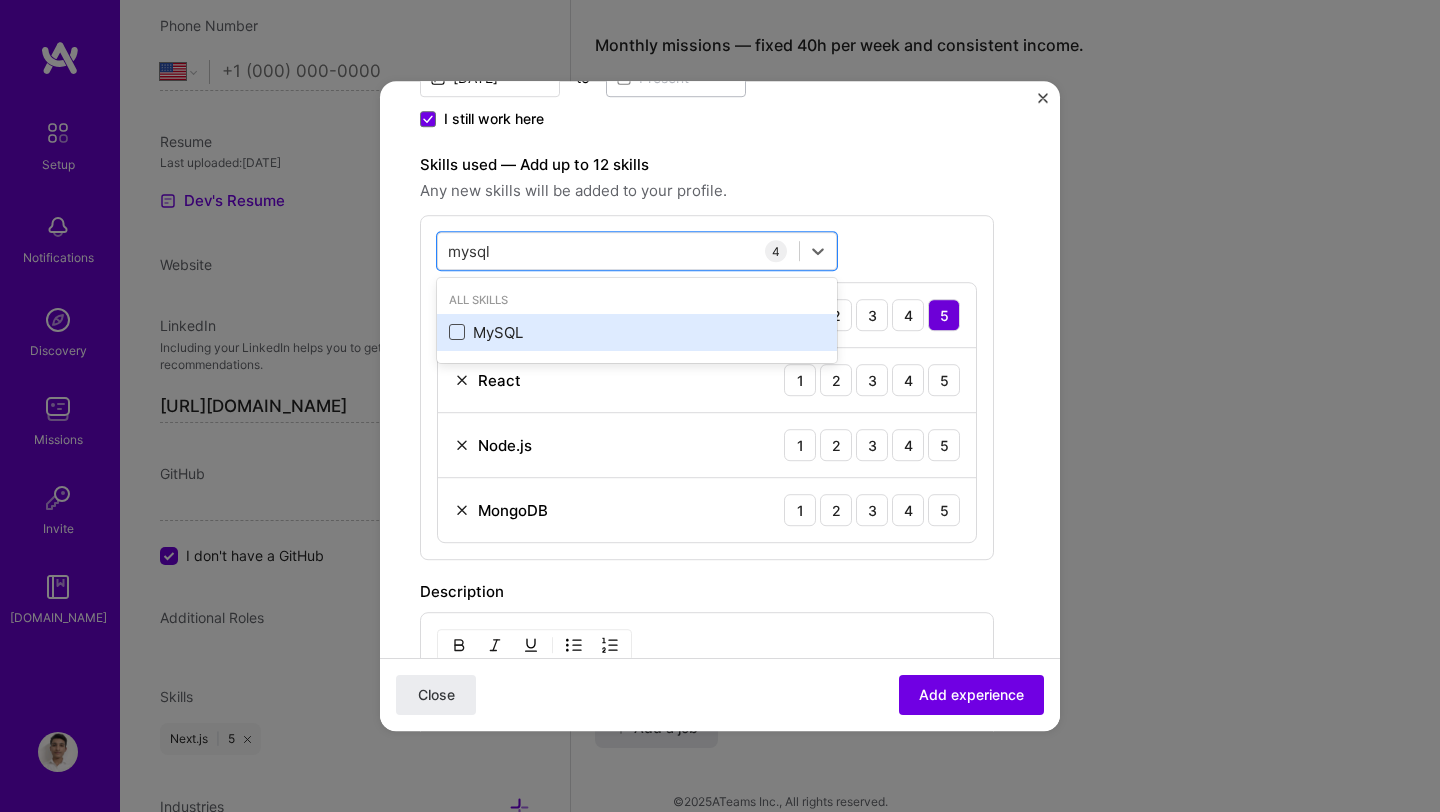 click at bounding box center [457, 333] 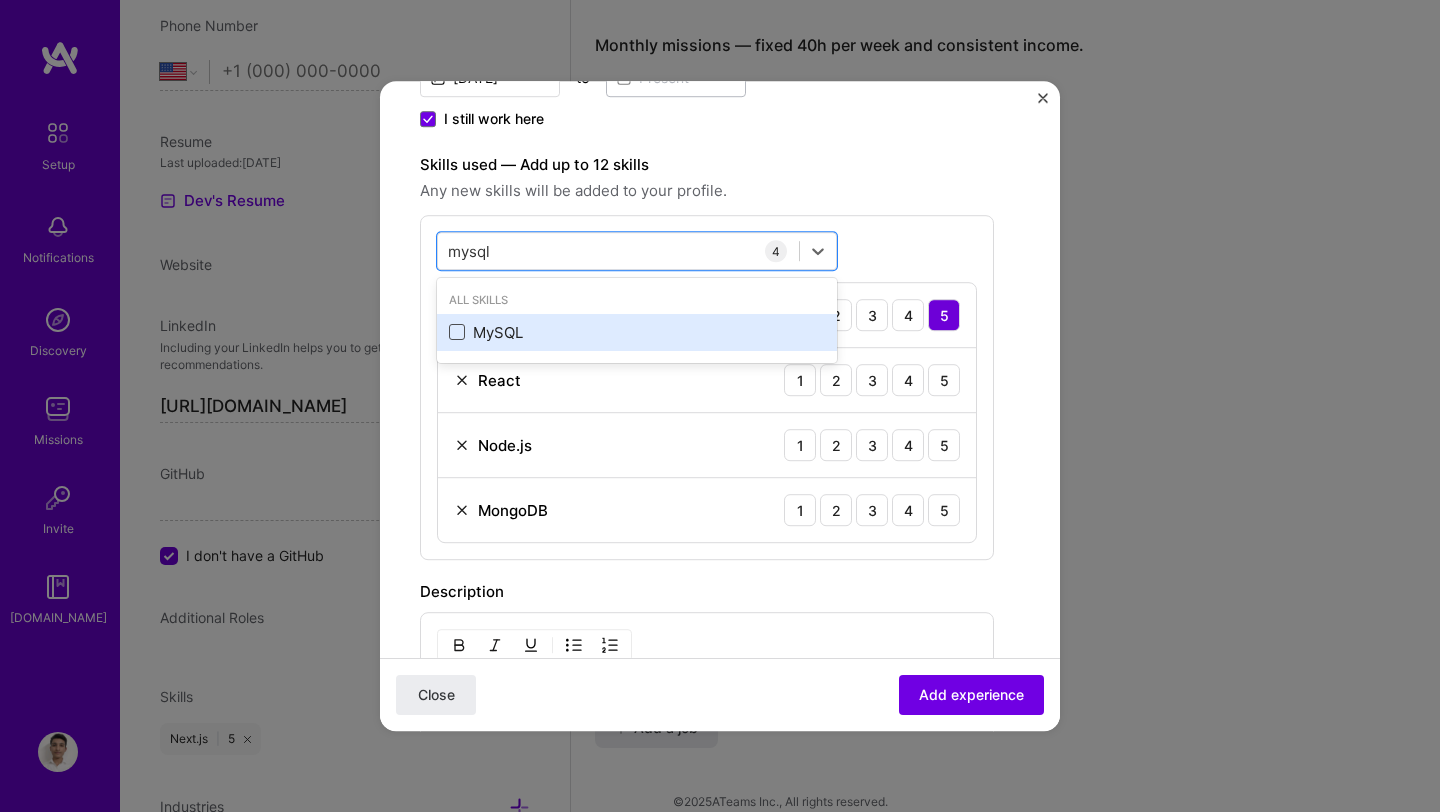 click at bounding box center [0, 0] 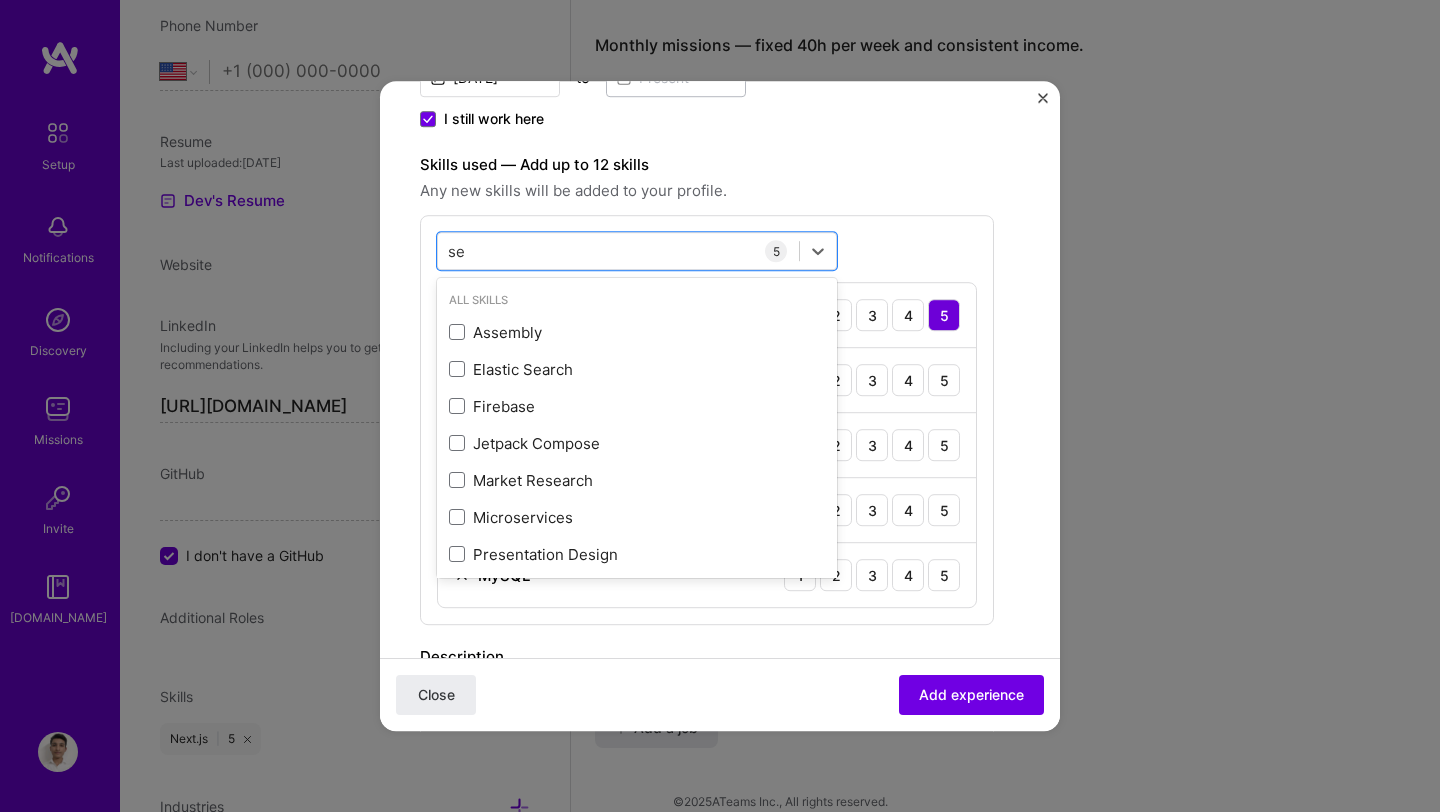 type on "s" 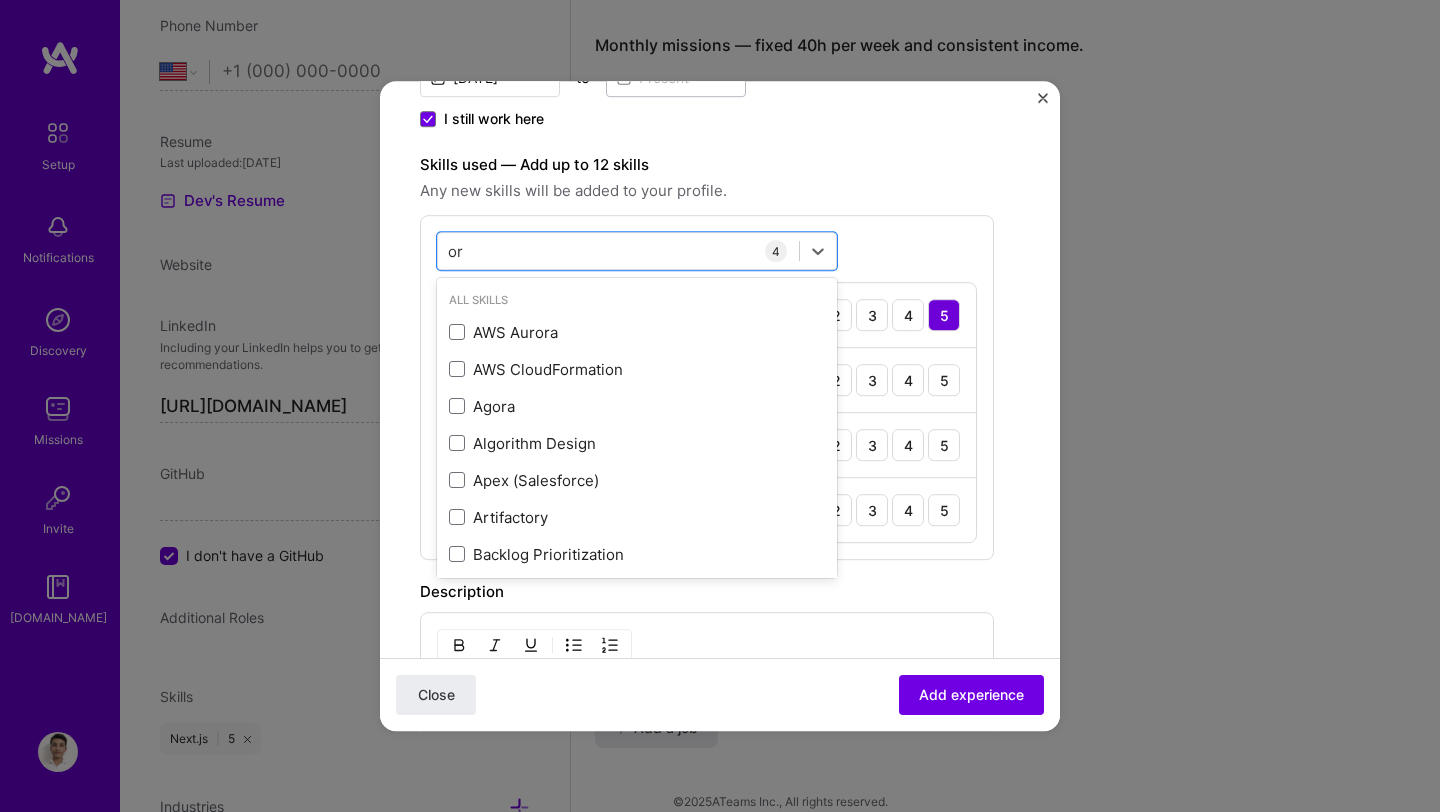 type on "orm" 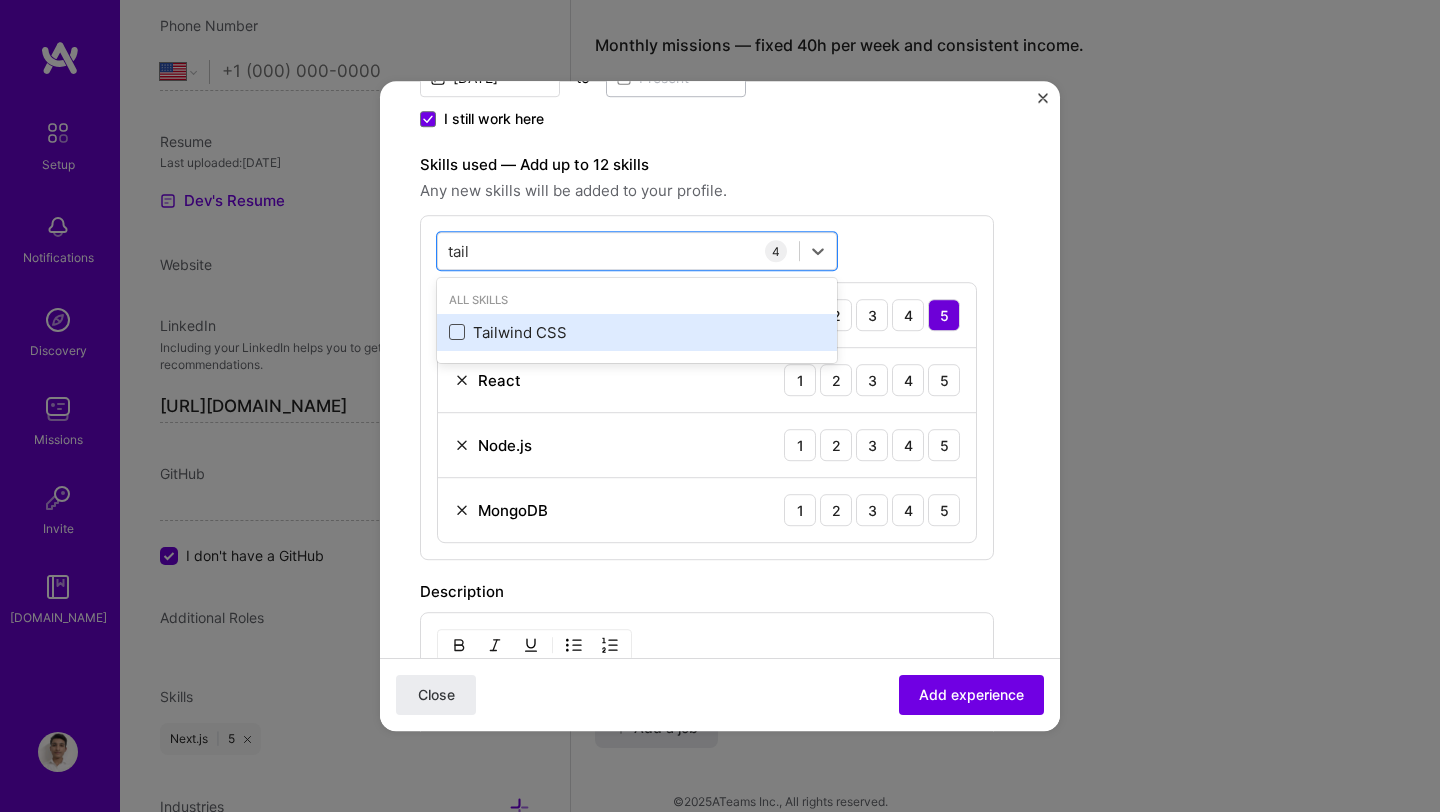 click at bounding box center (457, 333) 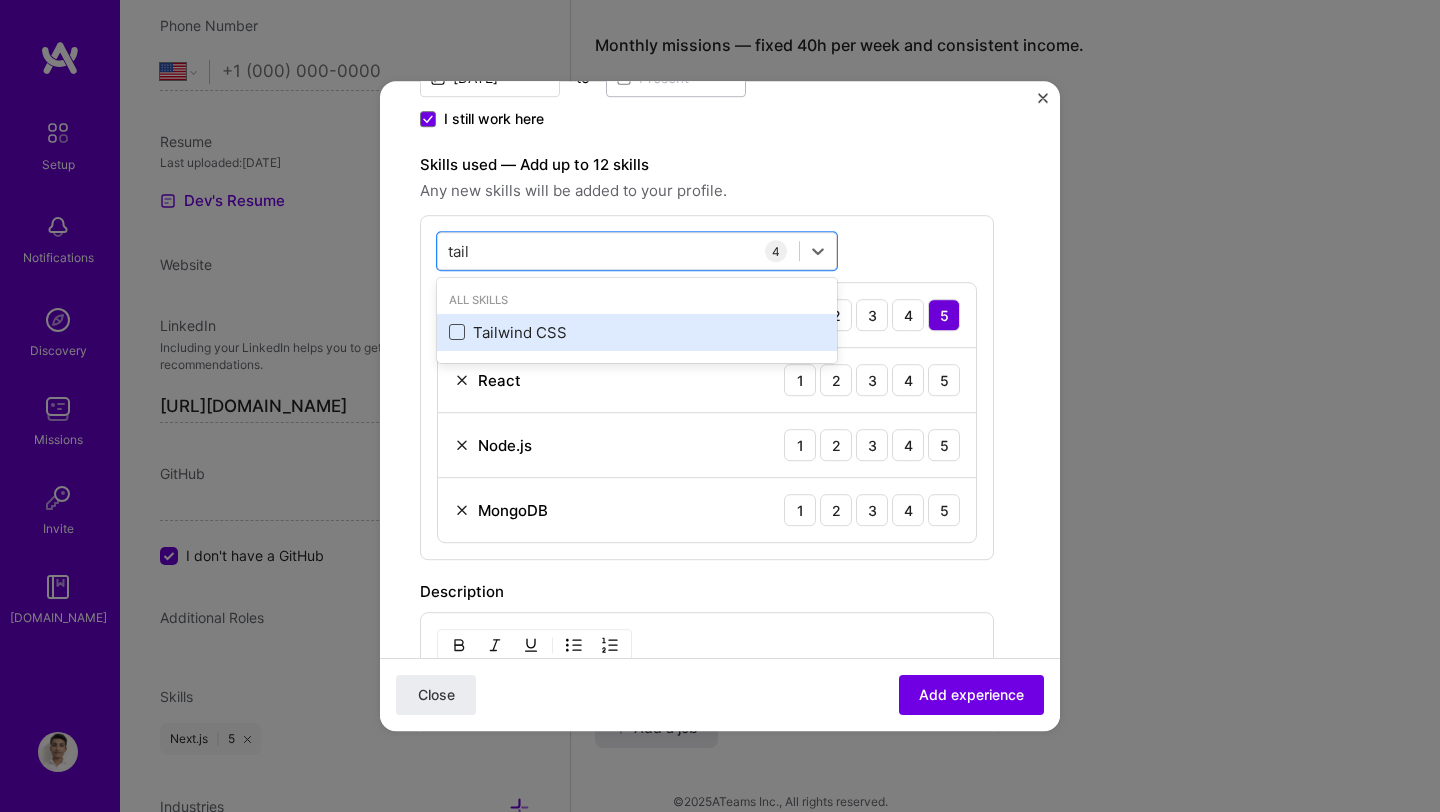 click at bounding box center [0, 0] 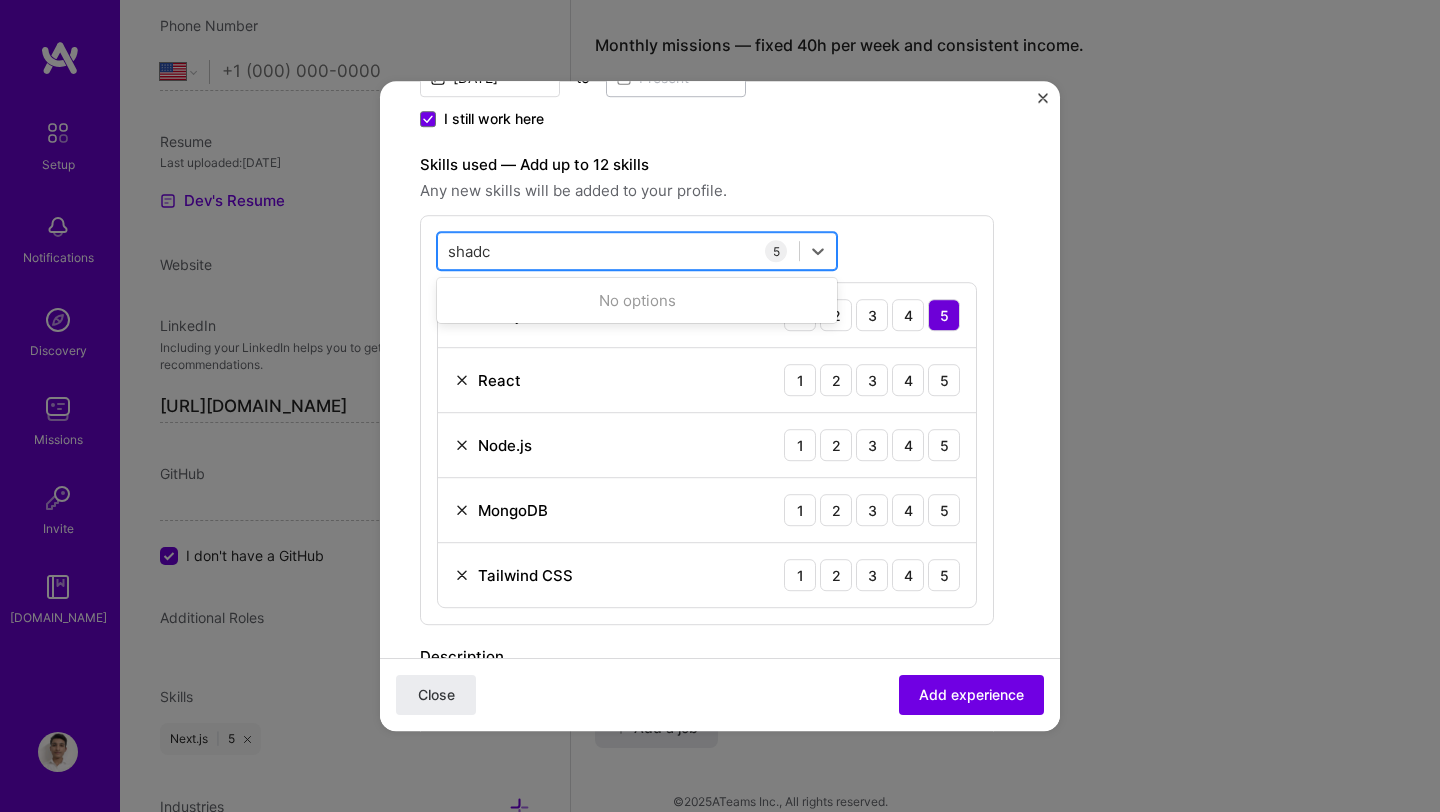 type on "shadcn" 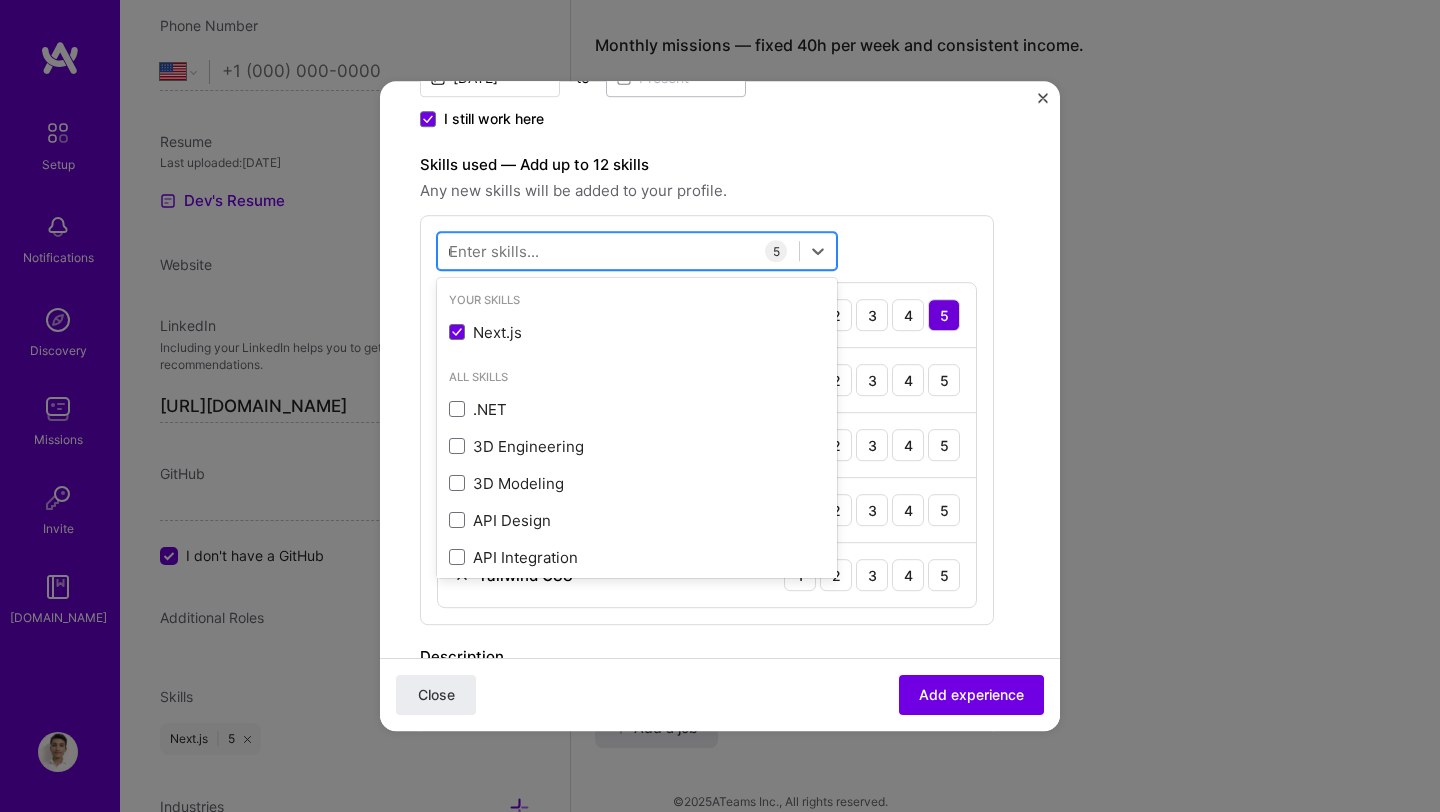 type on "ui" 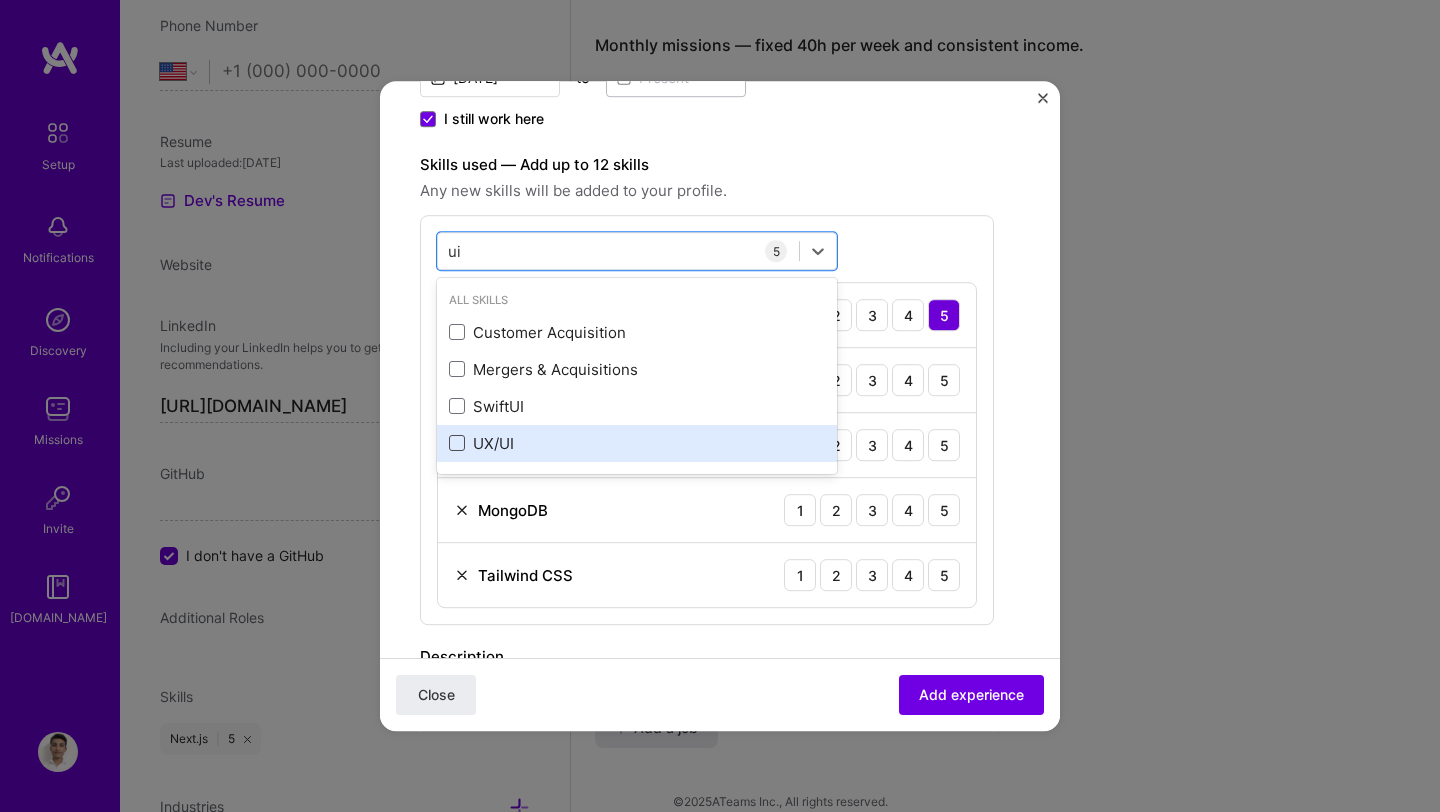click at bounding box center (457, 444) 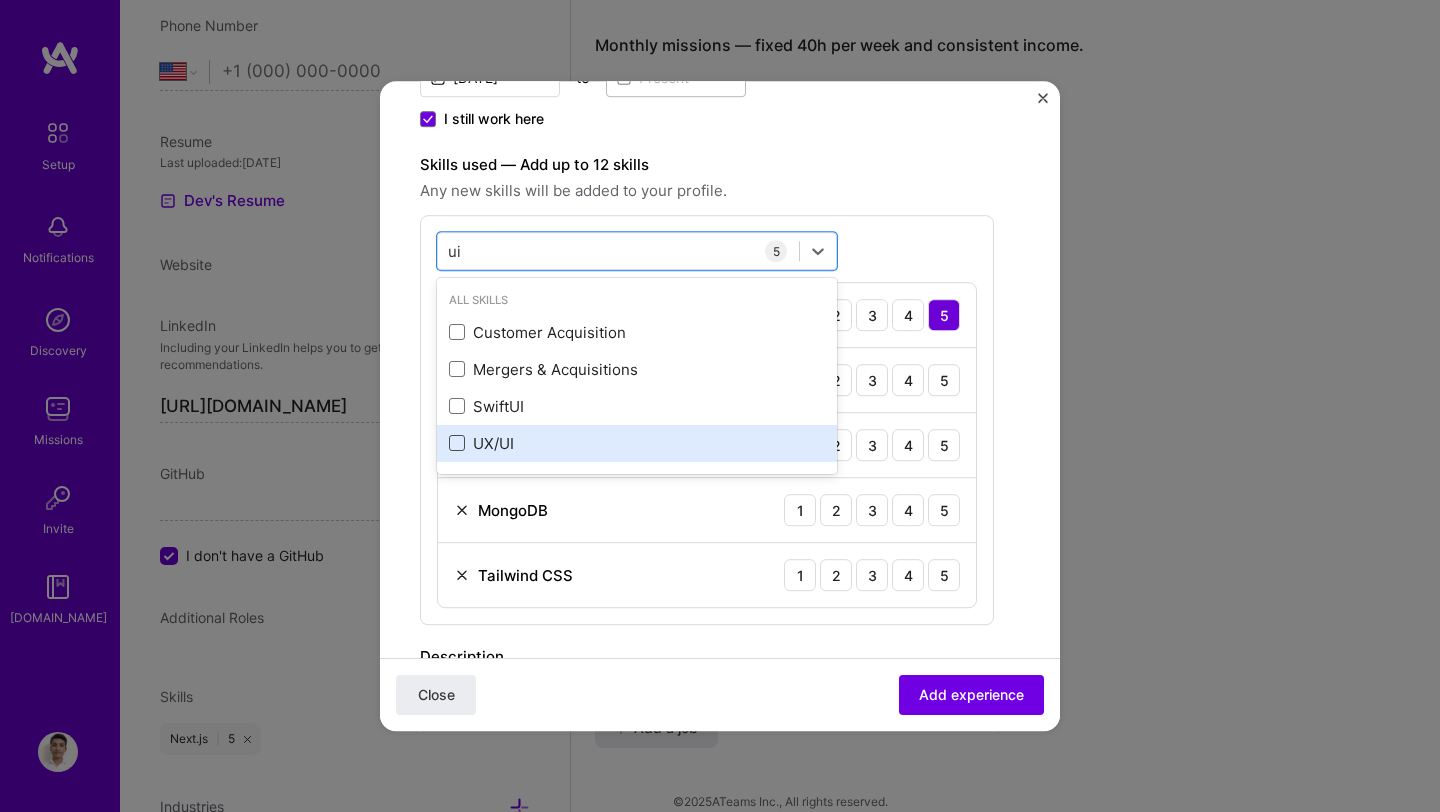 click at bounding box center (0, 0) 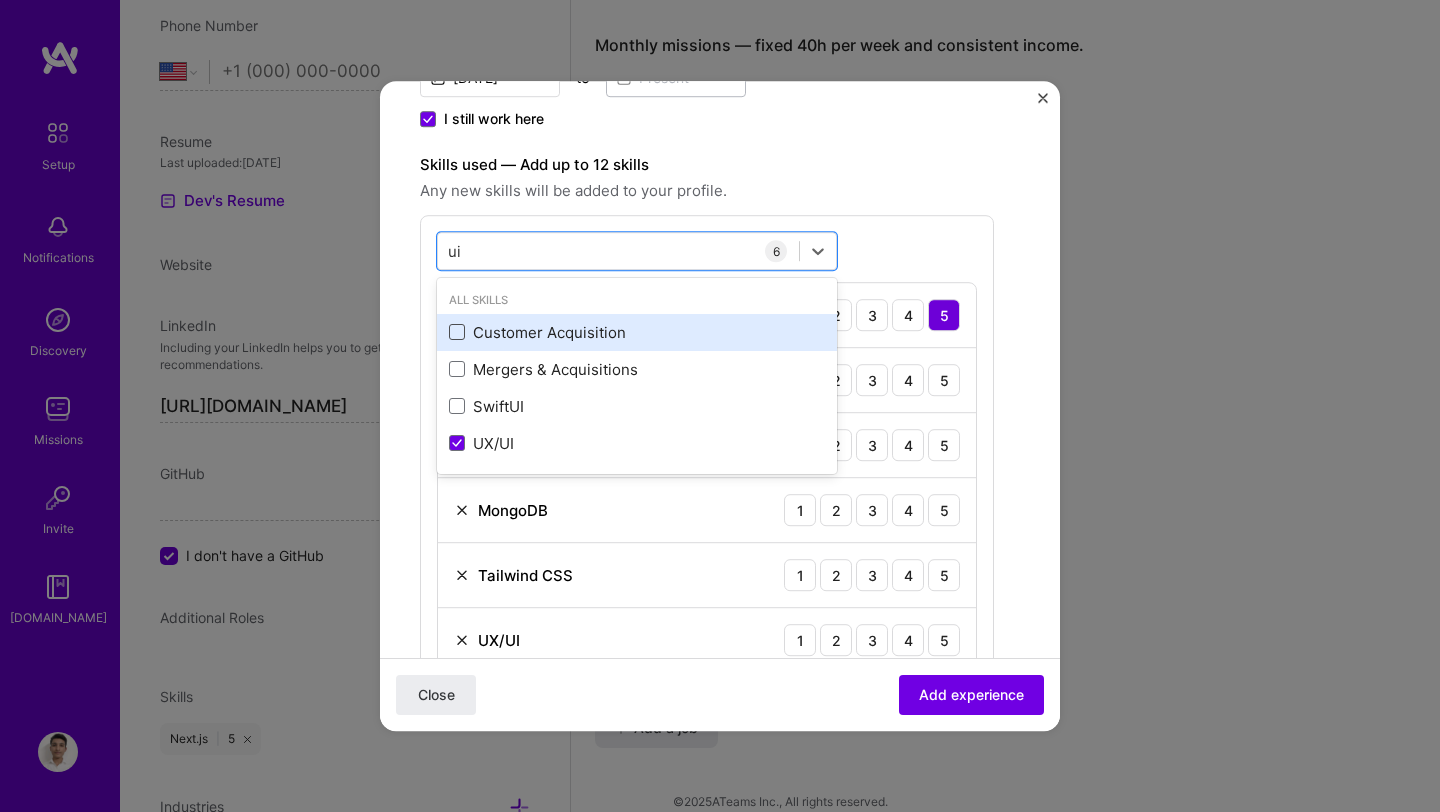 click at bounding box center (457, 333) 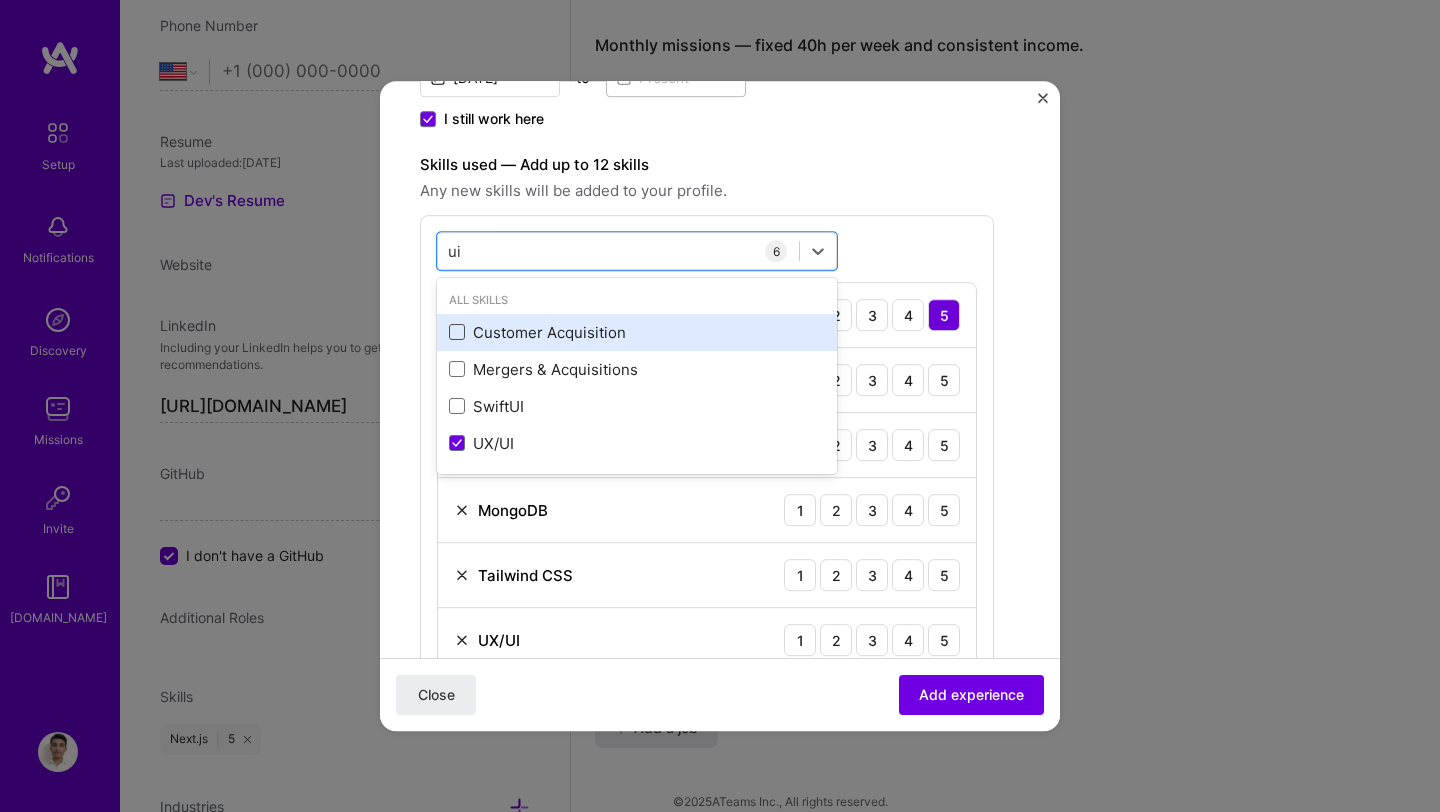 click at bounding box center (0, 0) 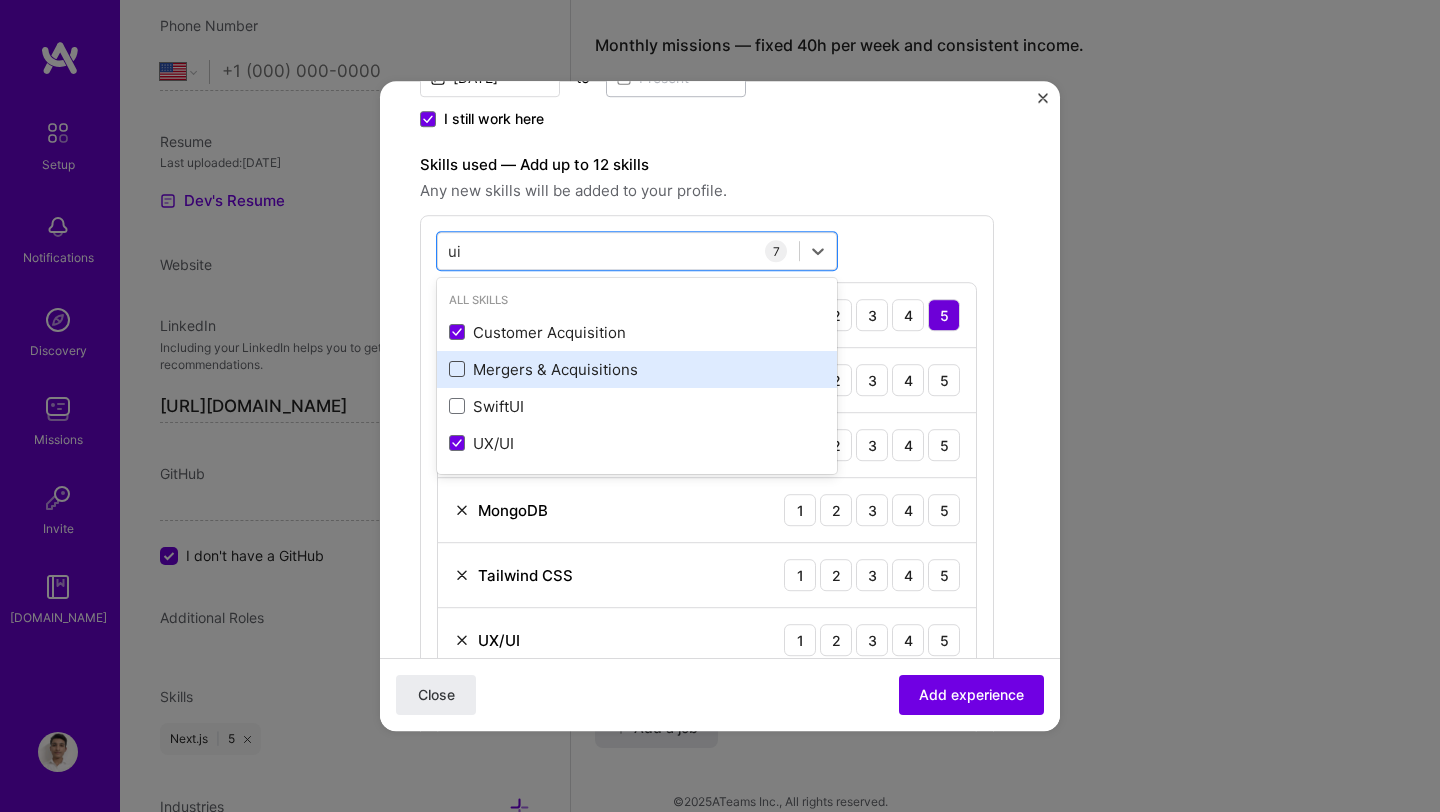 click at bounding box center [457, 370] 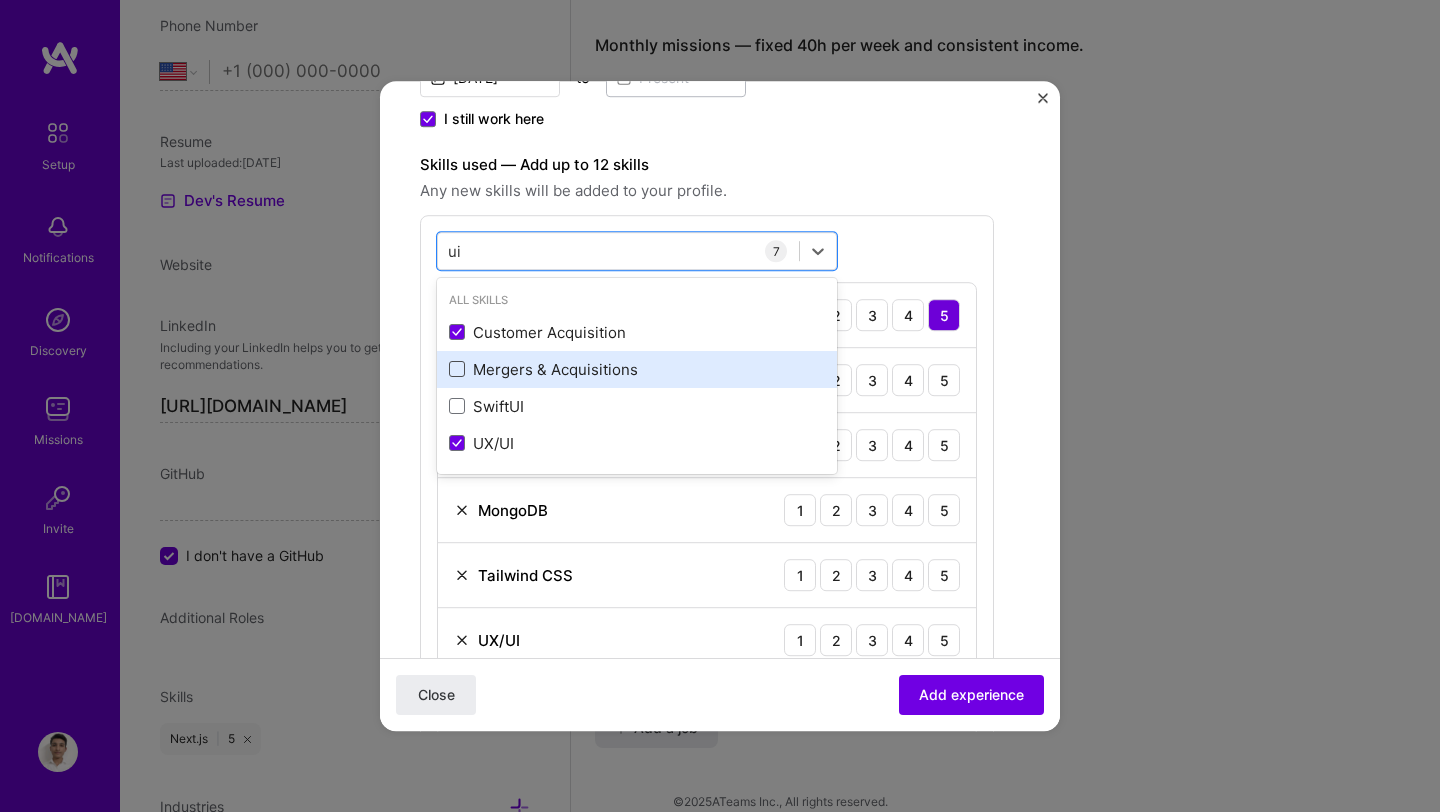 click at bounding box center [0, 0] 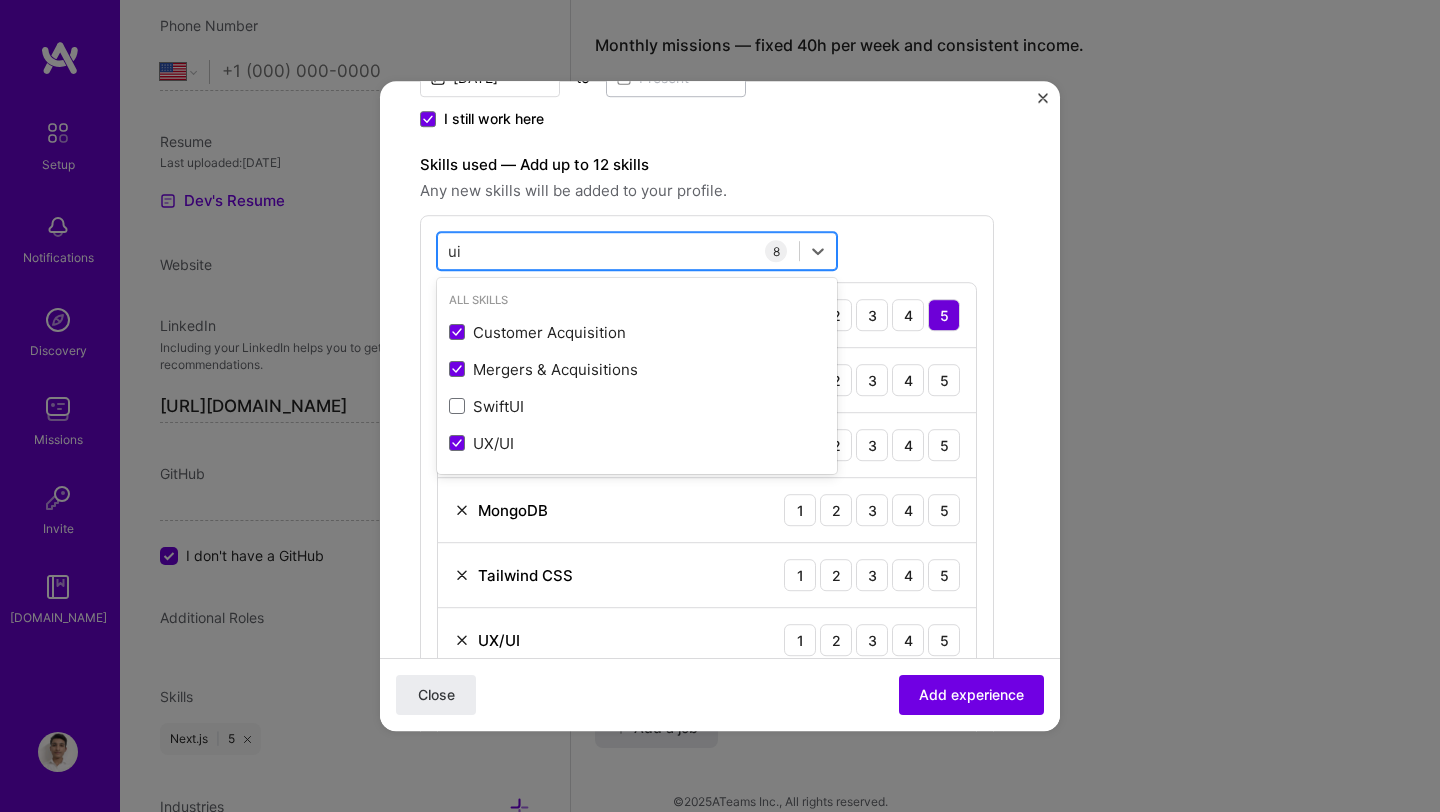 click on "ui ui" at bounding box center (618, 251) 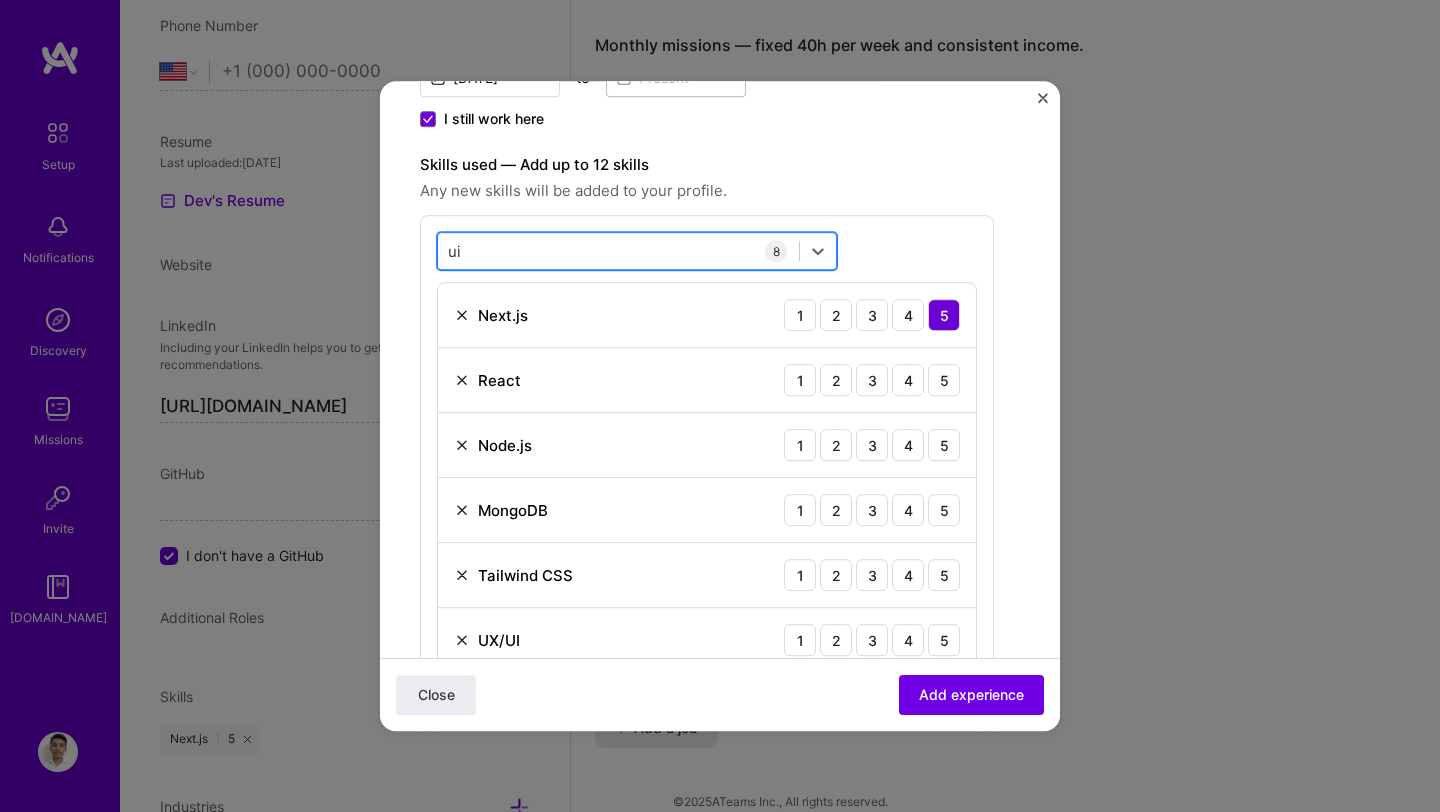 type 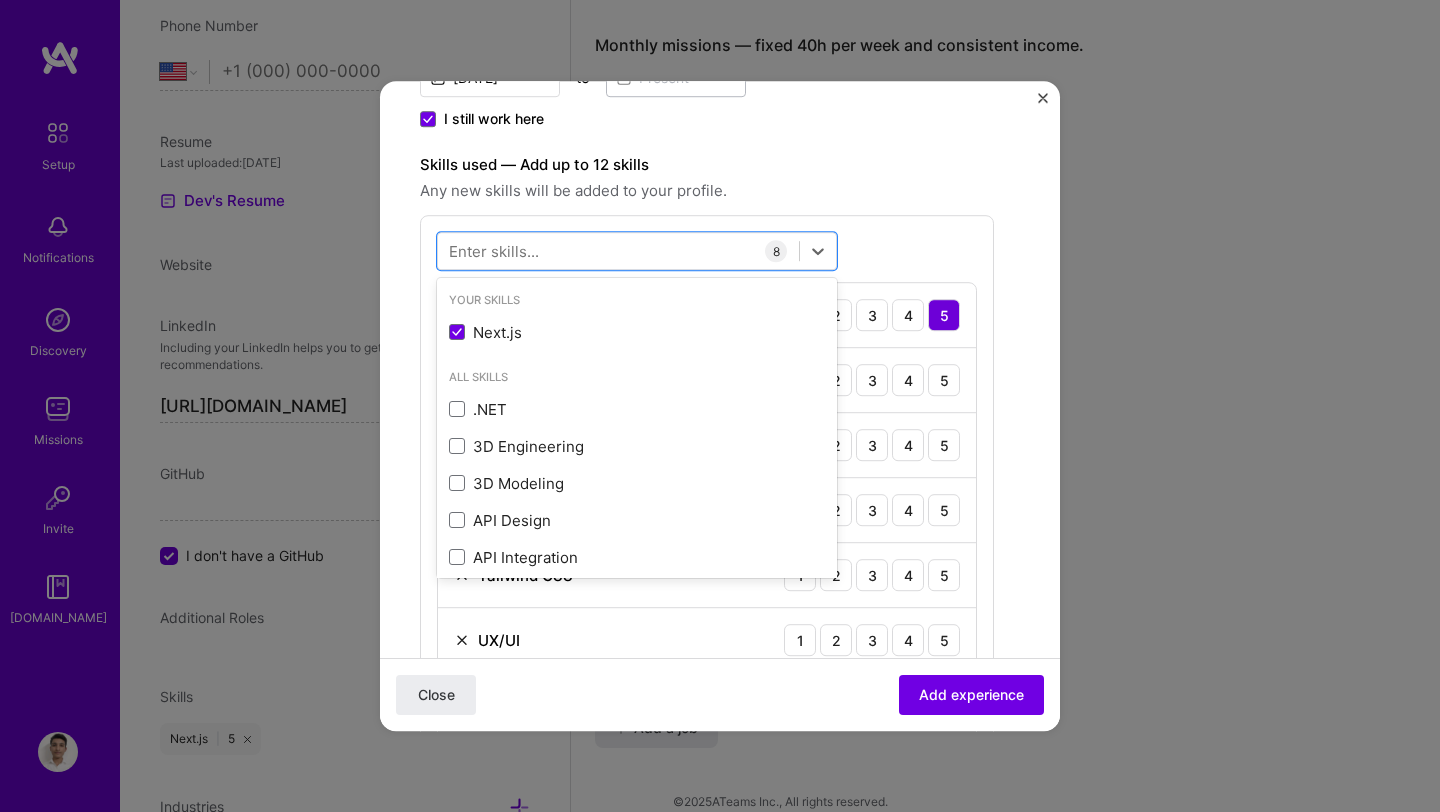 click on "Skills used — Add up to 12 skills Any new skills will be added to your profile. option Mergers & Acquisitions, selected. option Next.js selected, 0 of 2. 378 results available. Use Up and Down to choose options, press Enter to select the currently focused option, press Escape to exit the menu, press Tab to select the option and exit the menu. Your Skills Next.js All Skills .NET 3D Engineering 3D Modeling API Design API Integration APNS ARM [DOMAIN_NAME] AWS AWS Aurora AWS BETA AWS CDK AWS CloudFormation AWS Lambda AWS Neptune AWS RDS Ada Adobe Creative Cloud Adobe Experience Manager Affiliate Marketing Agile Agora Airflow Airtable Algorithm Design Amazon Athena Amplitude Analytics Android Angular Angular.js Ansible Apache [PERSON_NAME] Apex (Salesforce) Apollo App Clip (iOS) ArangoDB Artifactory Artificial Intelligence (AI) Assembly [DOMAIN_NAME] [PERSON_NAME] Authentication Automated Testing Azure BLE (Bluetooth) Babylon.js Backbone.js Backlog Prioritization BigQuery Blockchain / Crypto Blog Bloomreach Bootstrap JS Boto3 C C# C++" at bounding box center [707, 486] 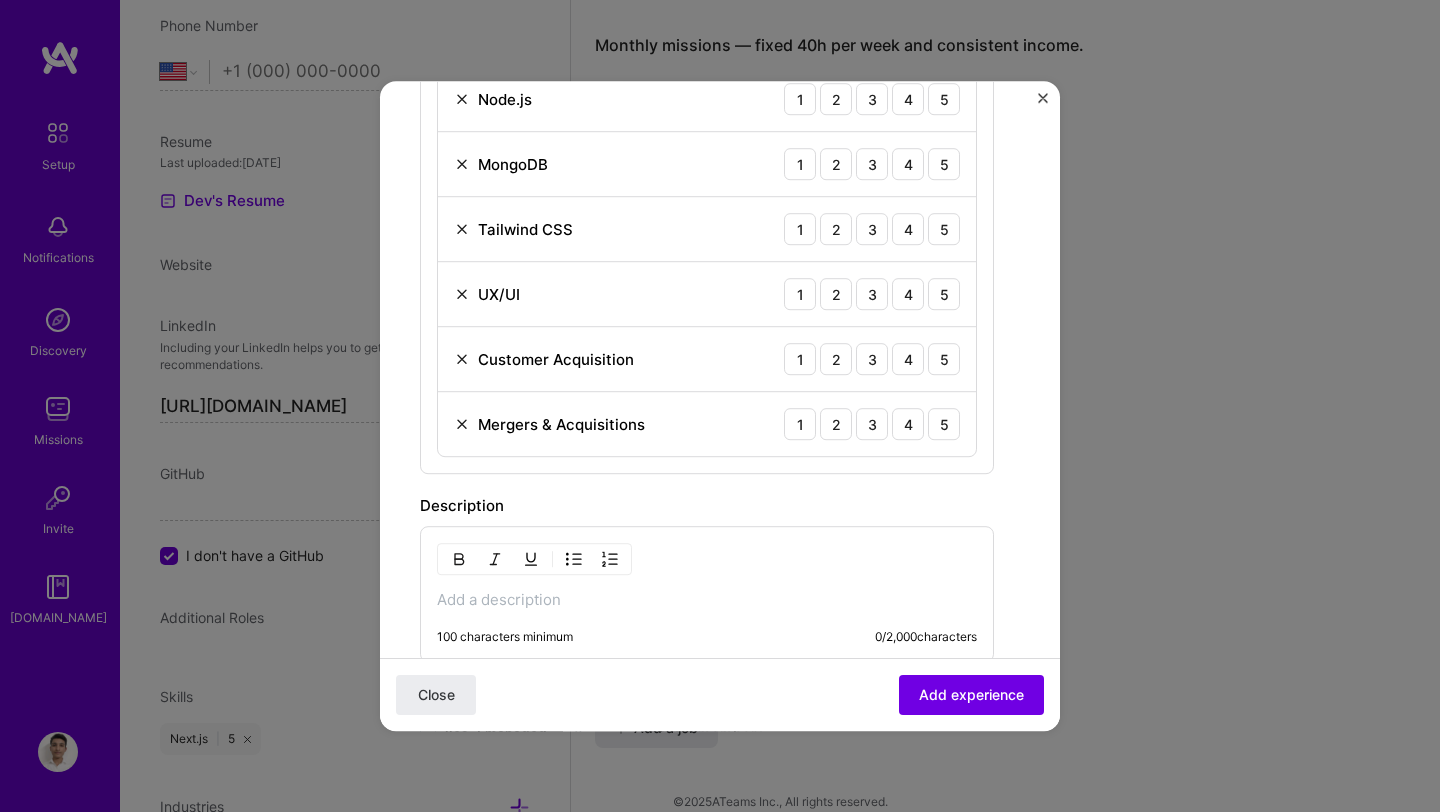 scroll, scrollTop: 911, scrollLeft: 0, axis: vertical 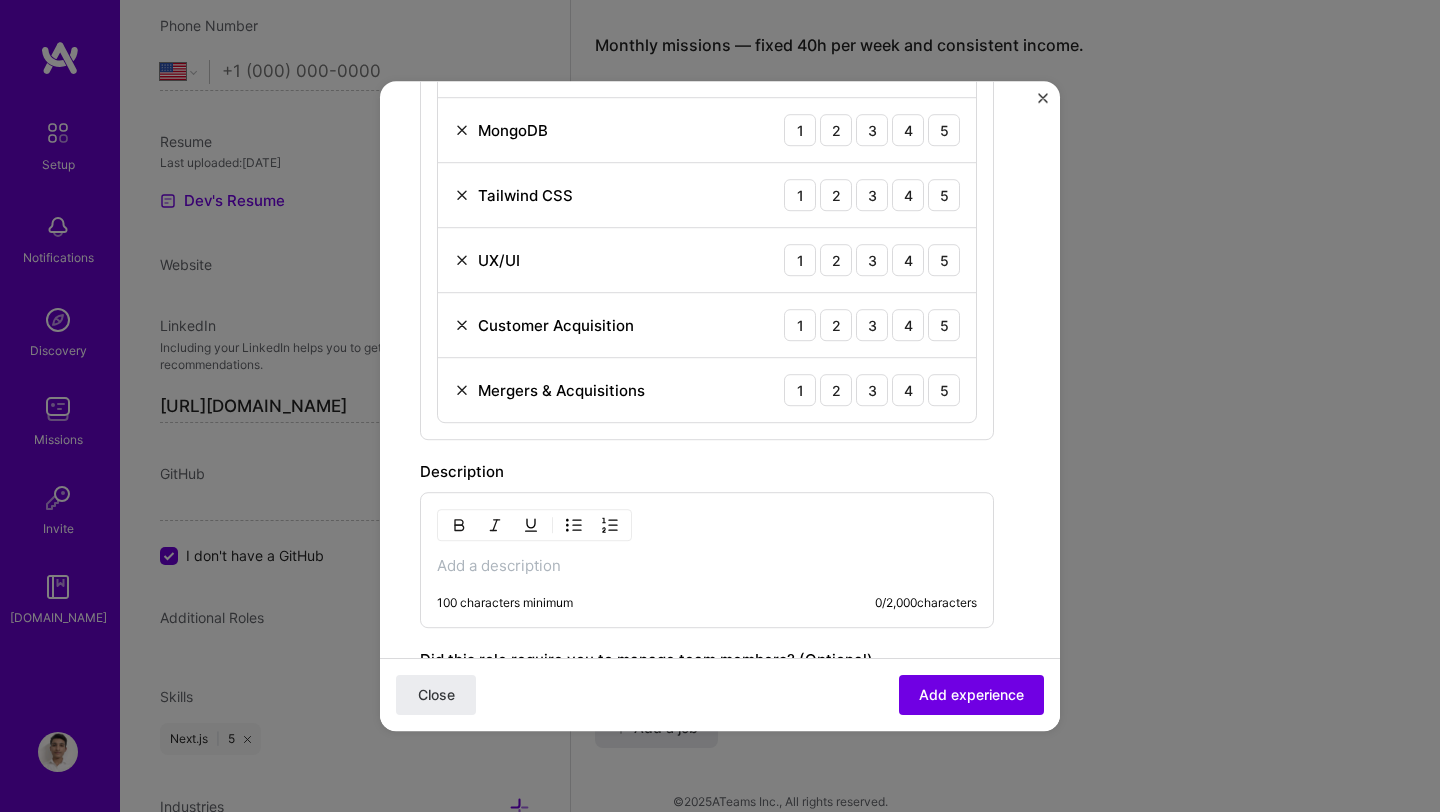 click at bounding box center [462, 390] 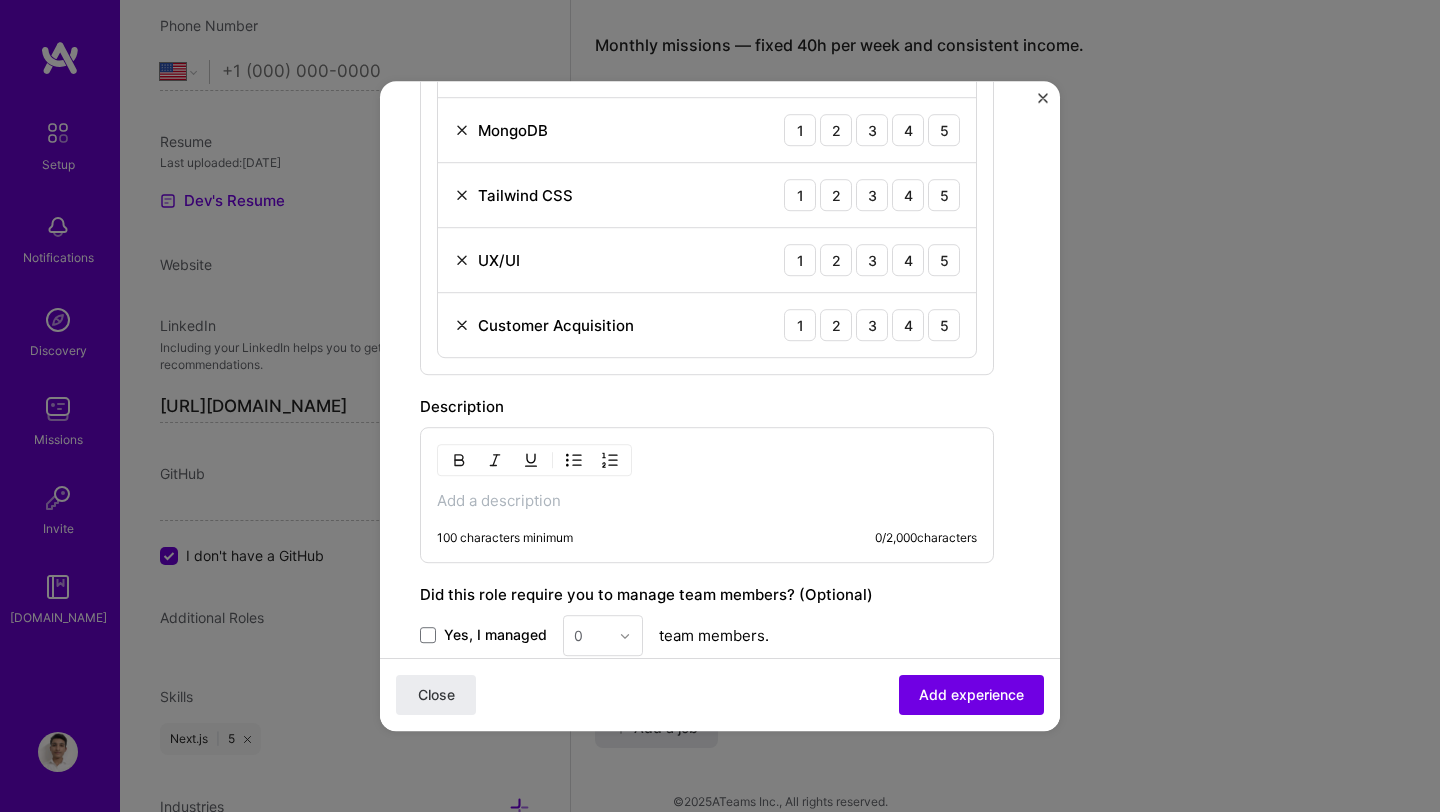 click at bounding box center (462, 325) 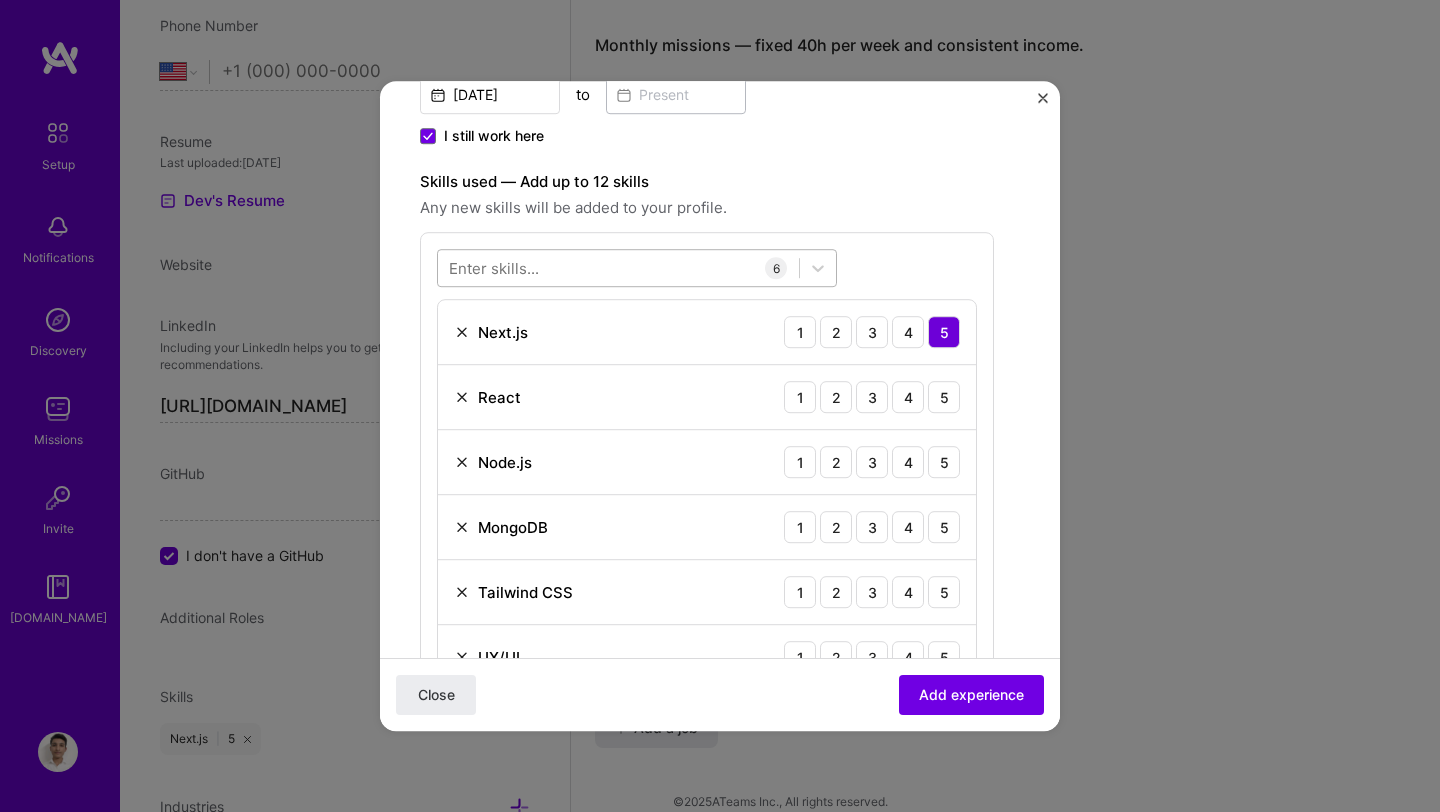 scroll, scrollTop: 492, scrollLeft: 0, axis: vertical 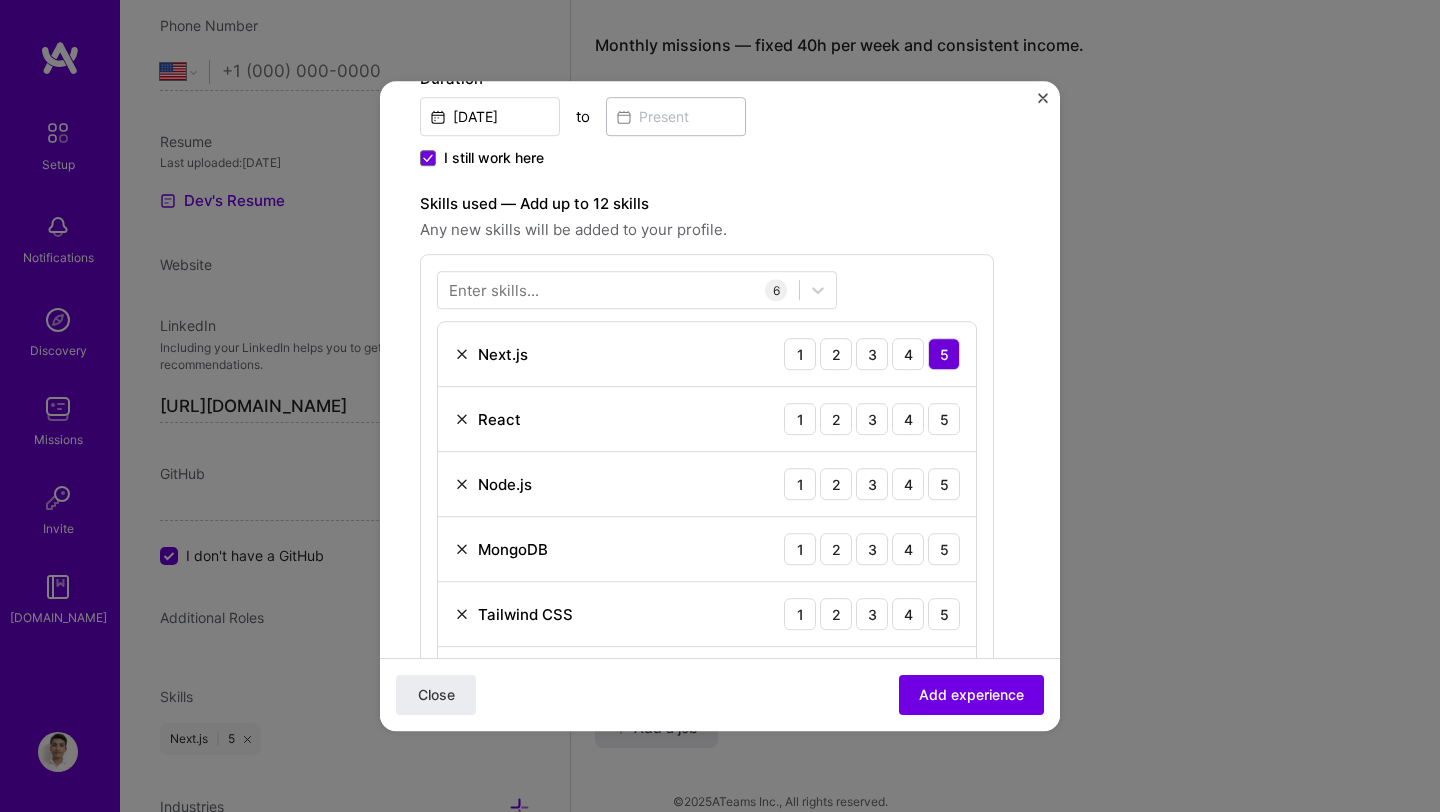 click on "Enter skills..." at bounding box center [494, 290] 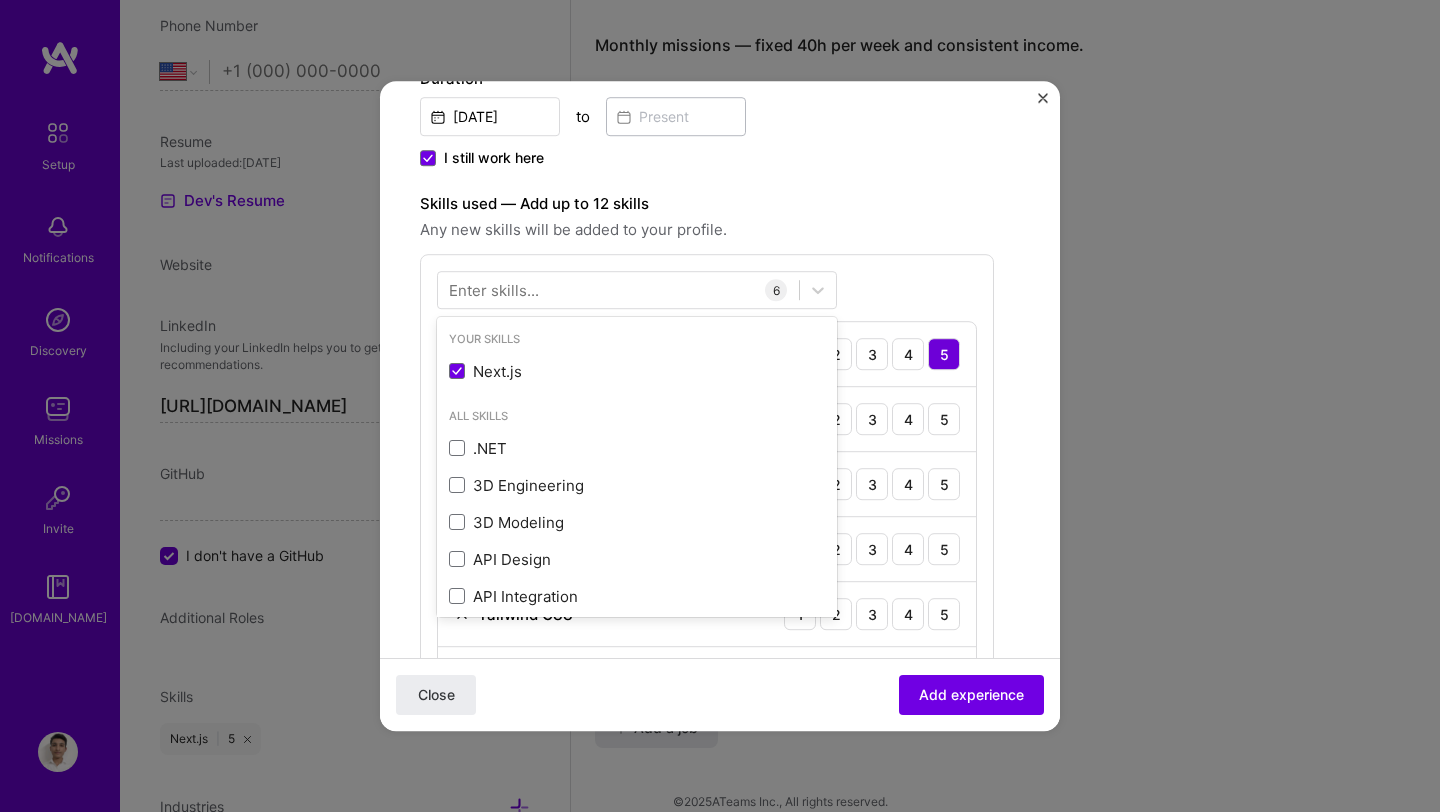 click on "Your Skills Next.js All Skills .NET 3D Engineering 3D Modeling API Design API Integration APNS ARM [DOMAIN_NAME] AWS AWS Aurora AWS BETA AWS CDK AWS CloudFormation AWS Lambda AWS Neptune AWS RDS Ada Adobe Creative Cloud Adobe Experience Manager Affiliate Marketing Agile Agora Airflow Airtable Algorithm Design Amazon Athena Amplitude Analytics Android Angular Angular.js Ansible Apache [PERSON_NAME] Apex (Salesforce) Apollo App Clip (iOS) ArangoDB Artifactory Artificial Intelligence (AI) Assembly [DOMAIN_NAME] [PERSON_NAME] Authentication Automated Testing Azure BLE (Bluetooth) Babylon.js Backbone.js Backlog Prioritization BigQuery Blockchain / Crypto Blog Bloomreach Bootstrap JS Boto3 Brand Strategy C C# C++ CI/CD CMS COBOL CSS CUDA Capacitor [PERSON_NAME] CircleCl Clojure Coaching Coffeescript Combine Framework (Swift) Computer Vision Concurrent programming Content Development Contentful Contently Copywriting [PERSON_NAME] Cryptography Customer Acquisition Cypress D3.[PERSON_NAME] (engineering) DMX Protocol Dart Data Analysis Data Architecture Dax F#" at bounding box center [707, 491] 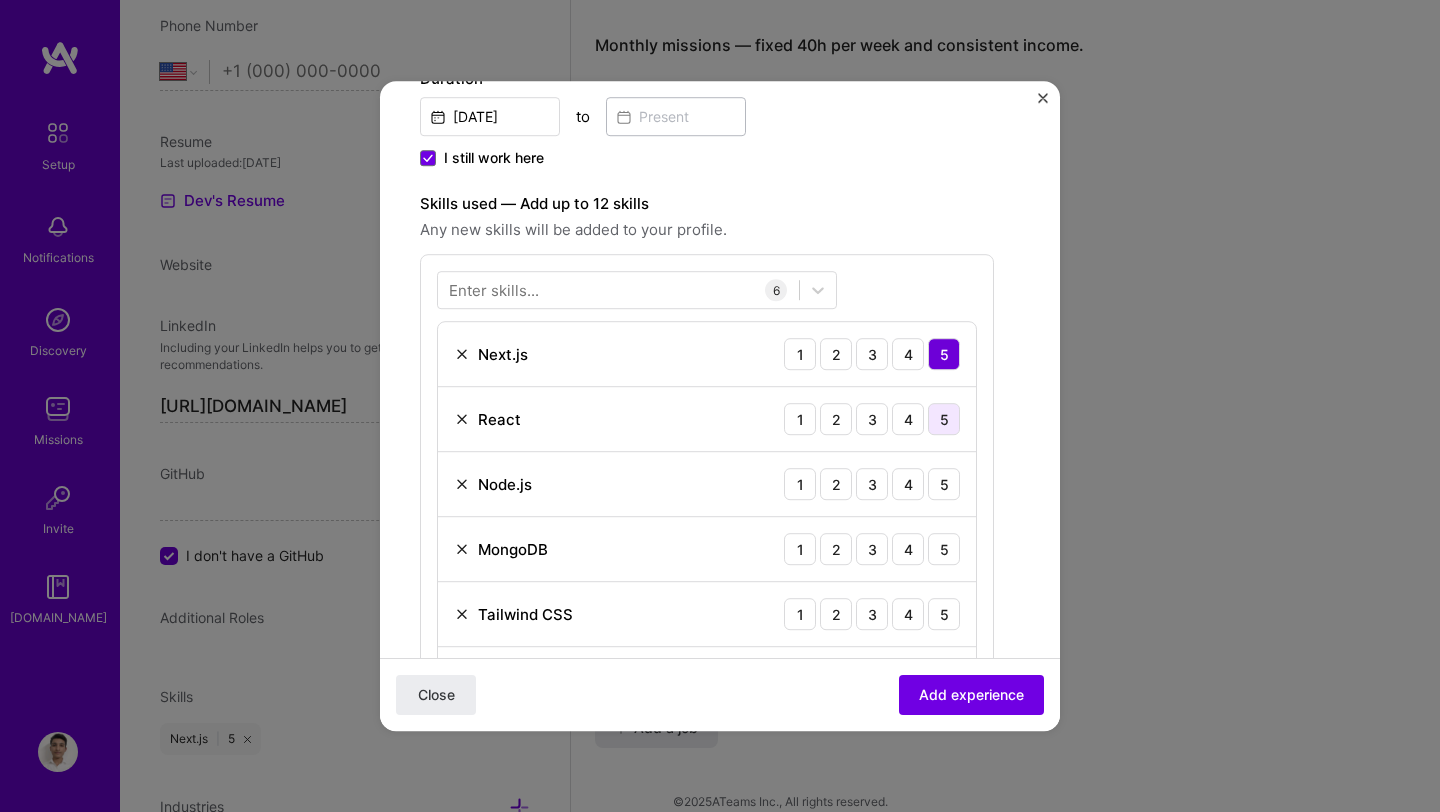 click on "5" at bounding box center (944, 419) 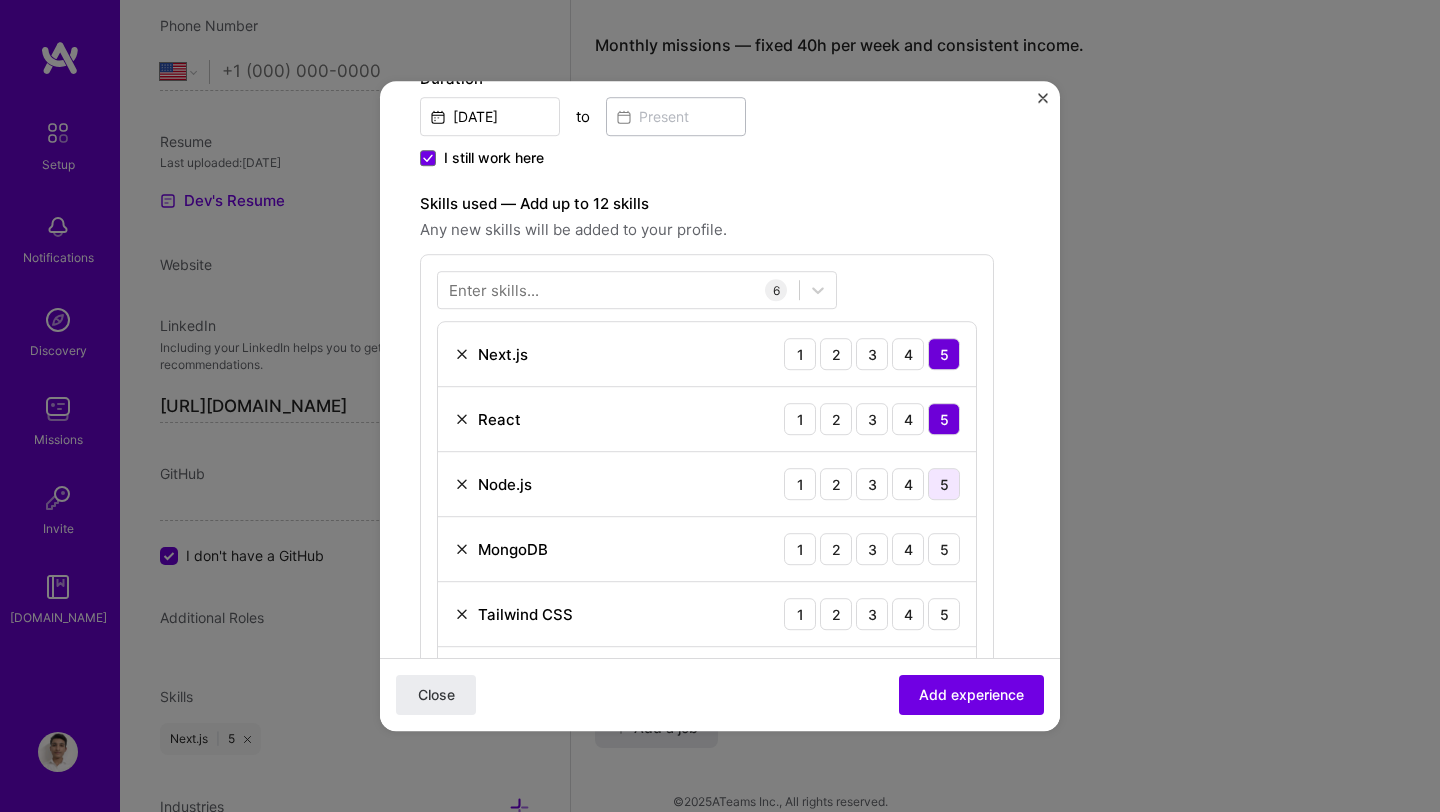 click on "5" at bounding box center [944, 484] 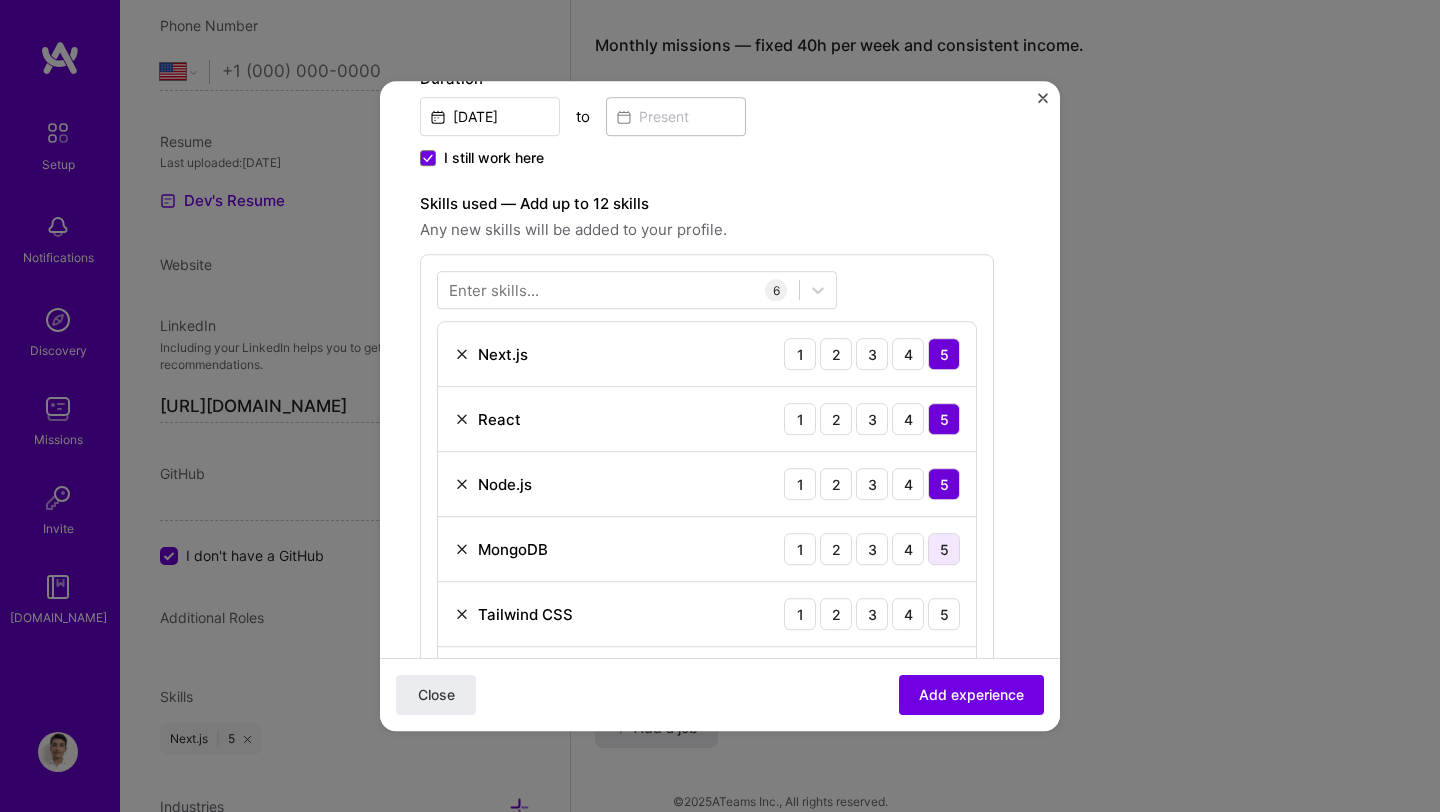 click on "5" at bounding box center [944, 549] 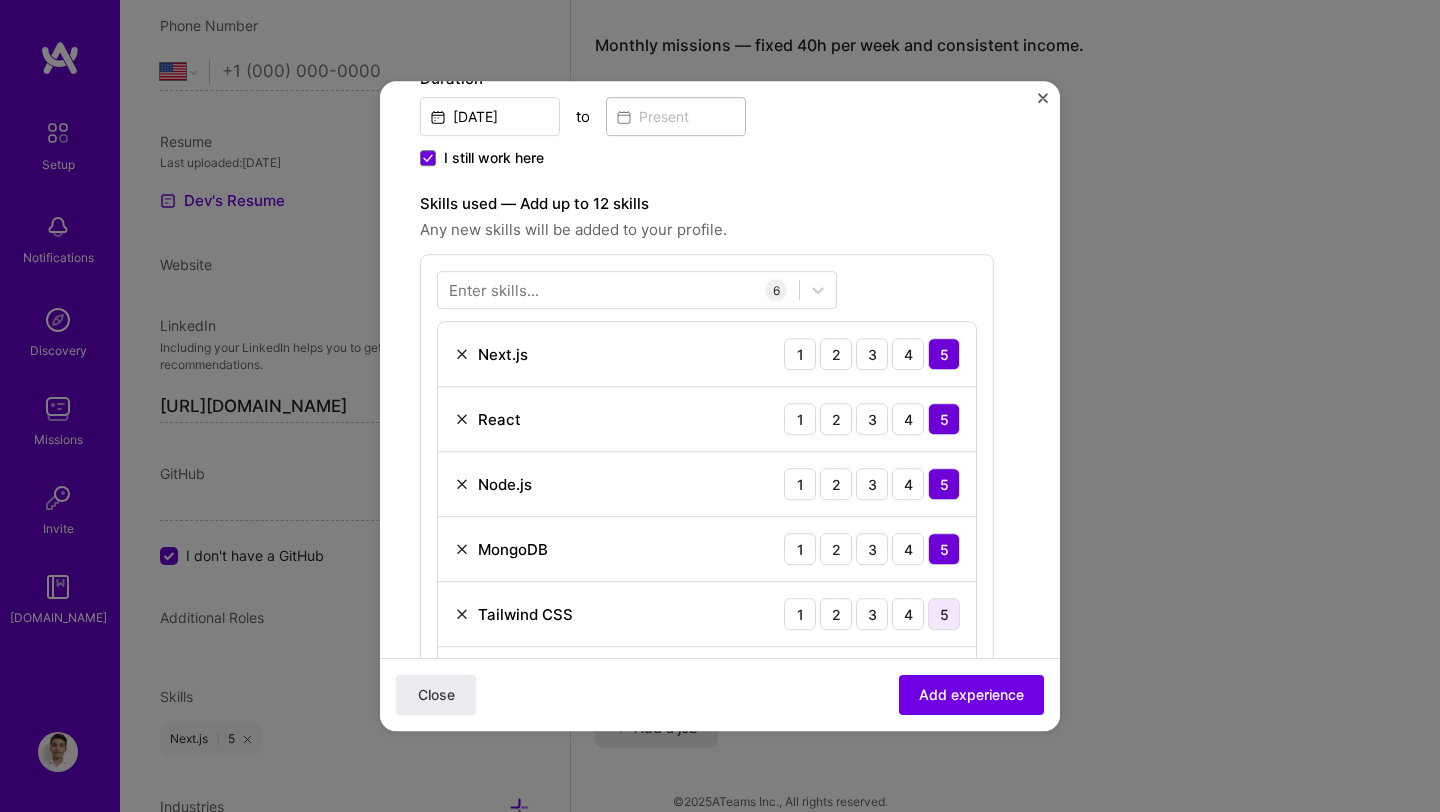 click on "5" at bounding box center (944, 614) 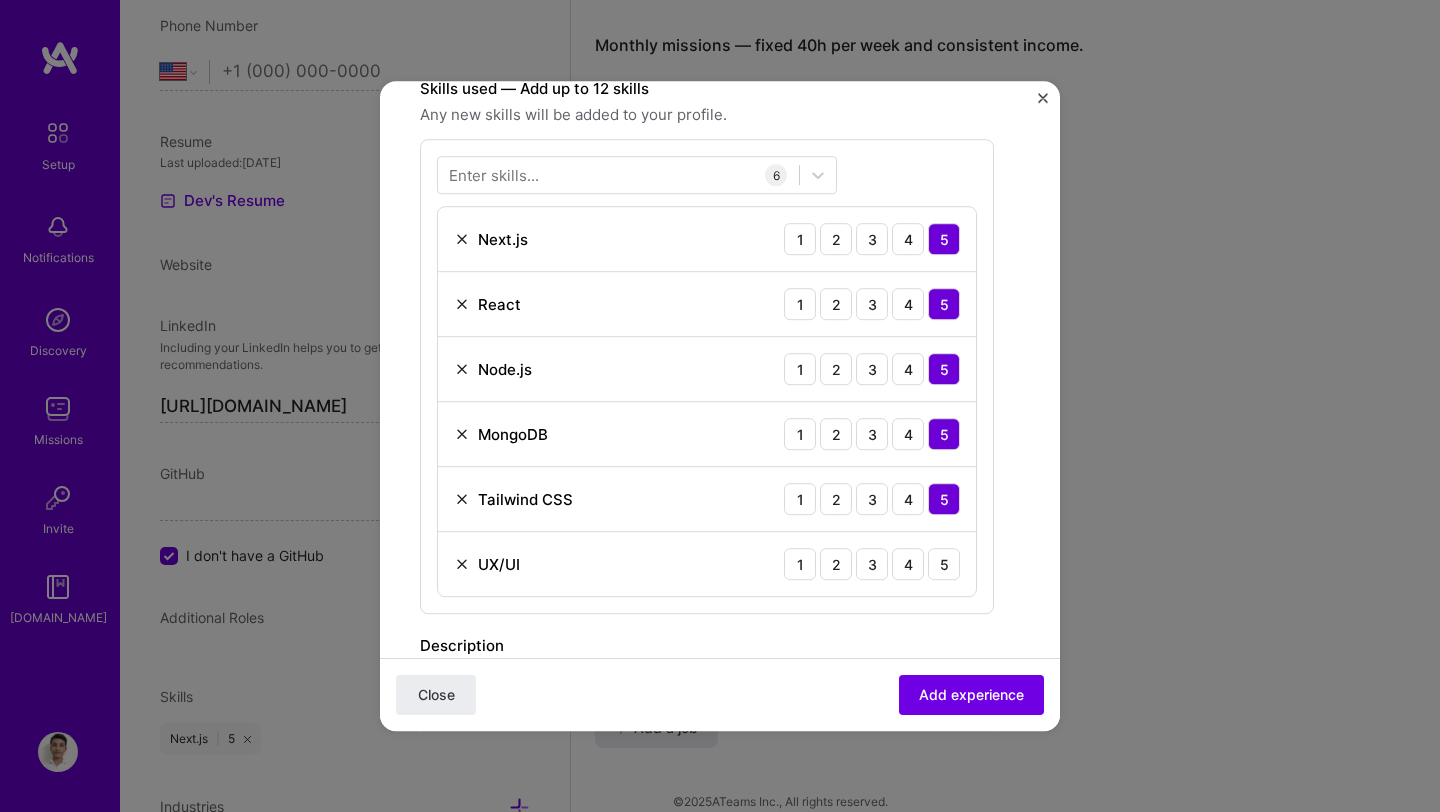 scroll, scrollTop: 669, scrollLeft: 0, axis: vertical 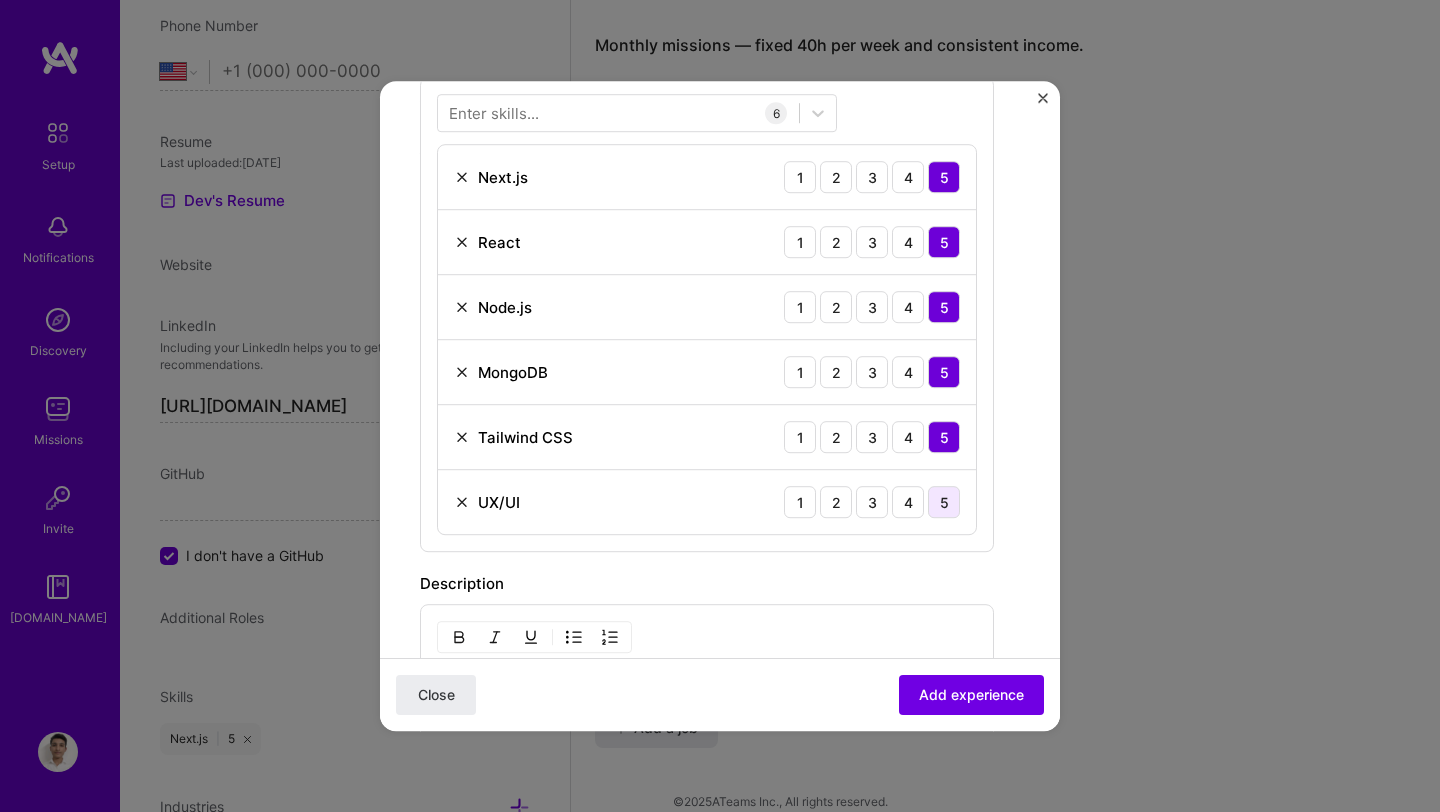 click on "5" at bounding box center (944, 502) 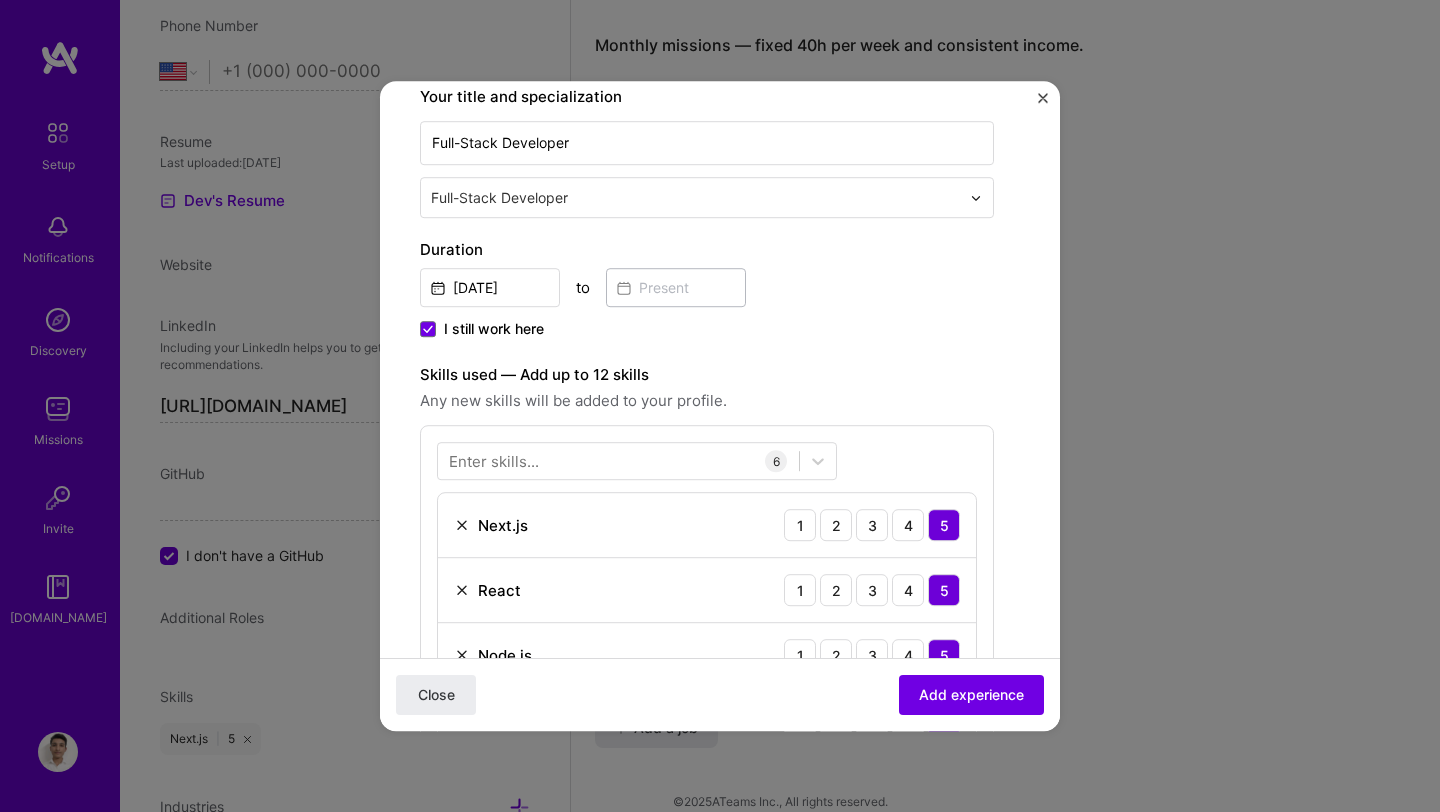 scroll, scrollTop: 369, scrollLeft: 0, axis: vertical 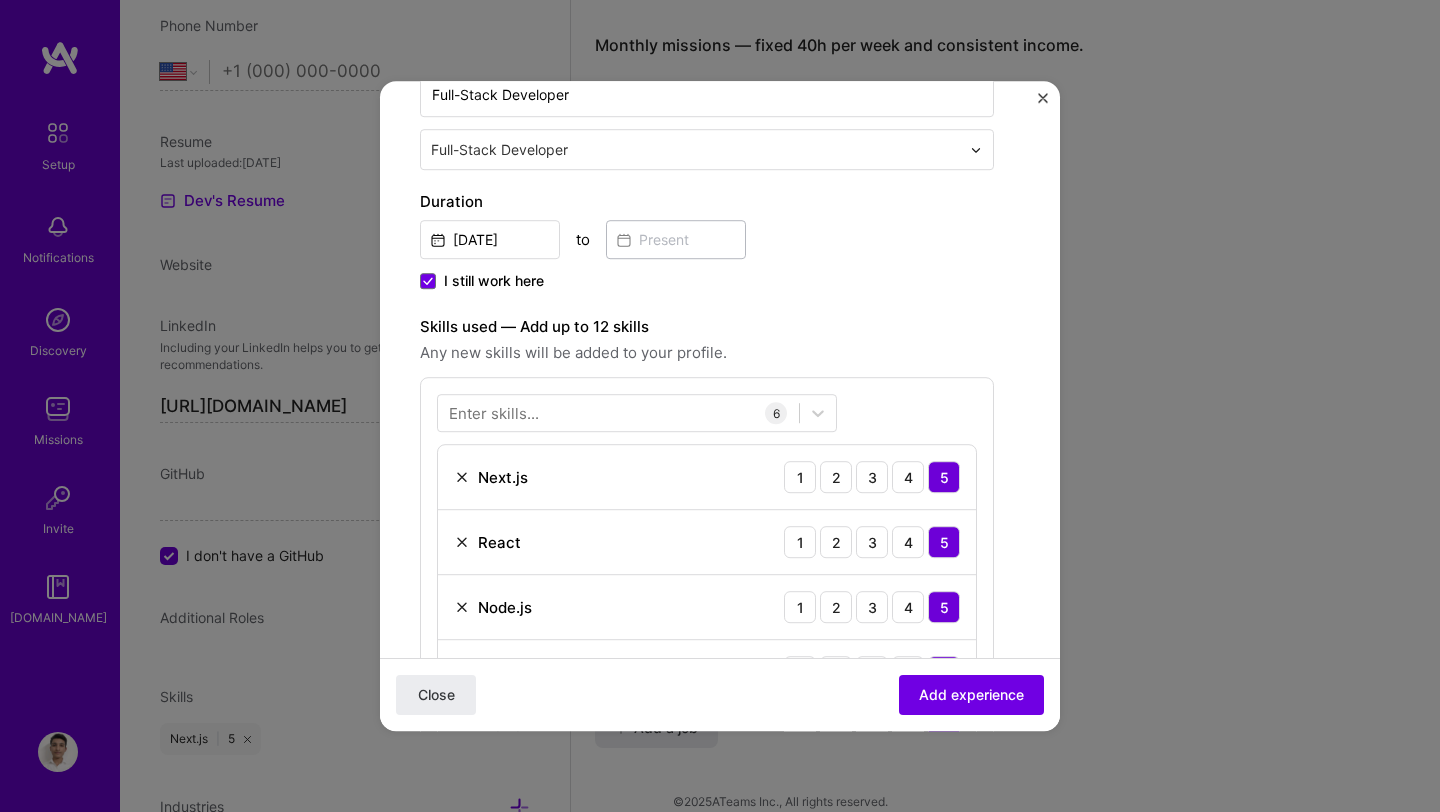 click on "Enter skills..." at bounding box center (494, 413) 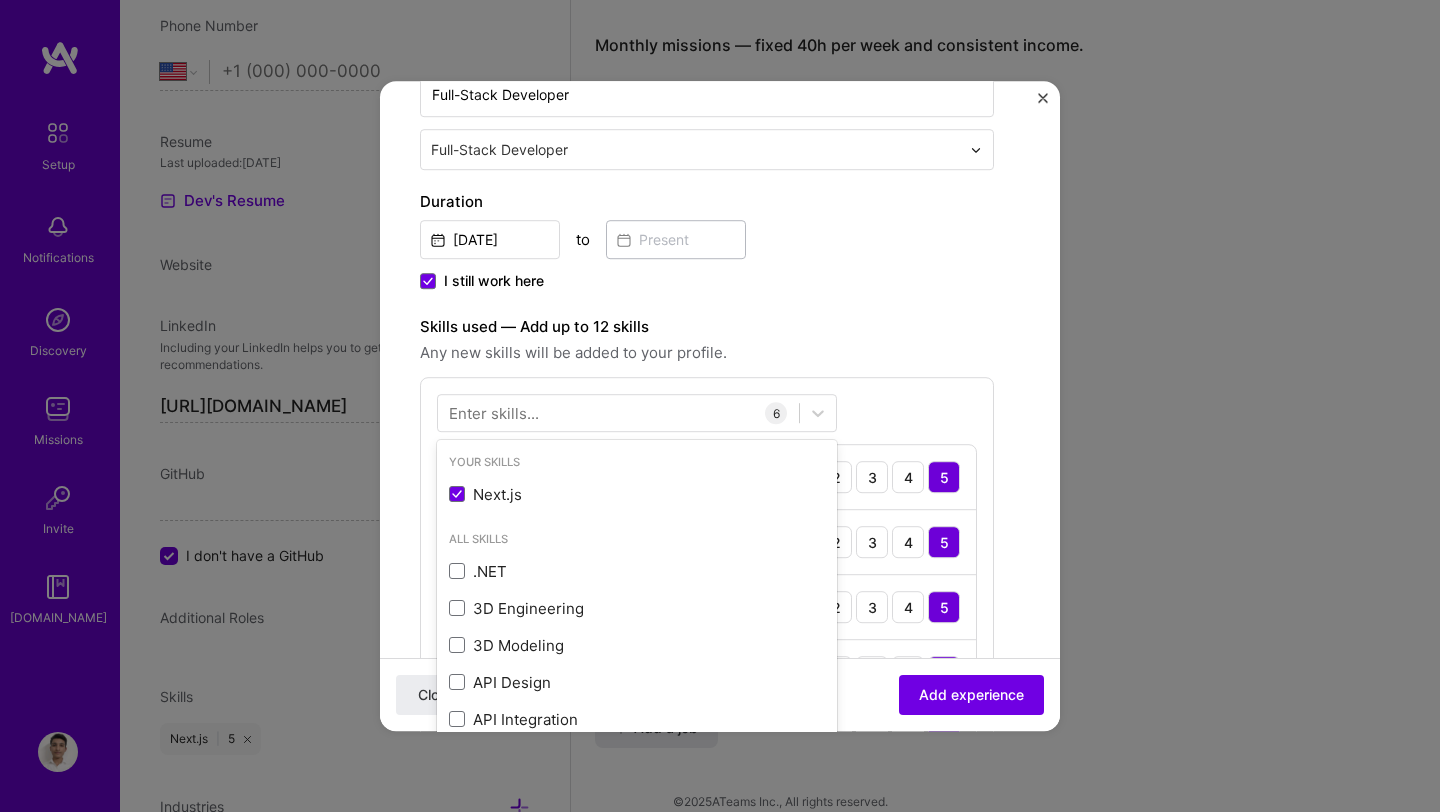 click on "Enter skills..." at bounding box center (494, 413) 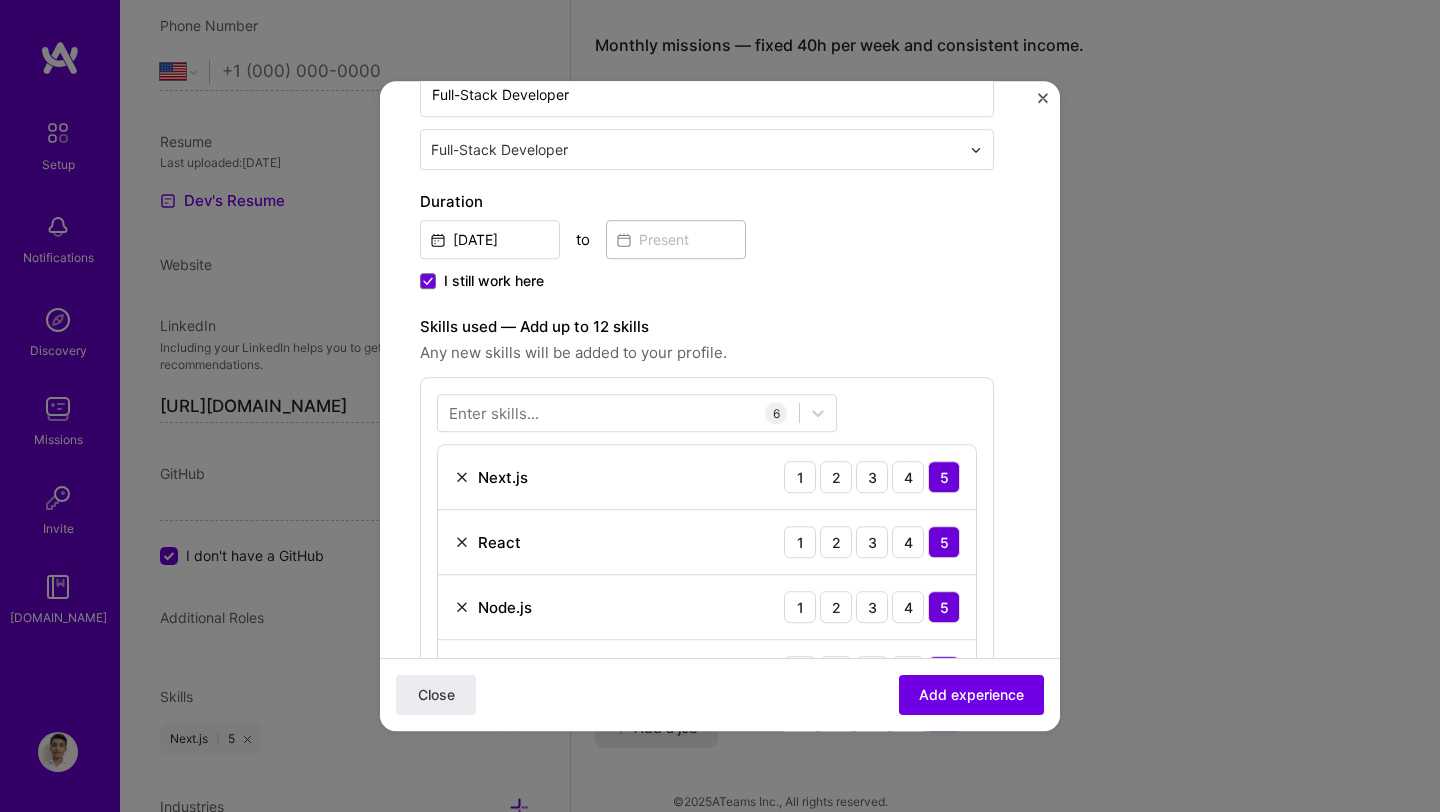 click on "Enter skills..." at bounding box center [494, 413] 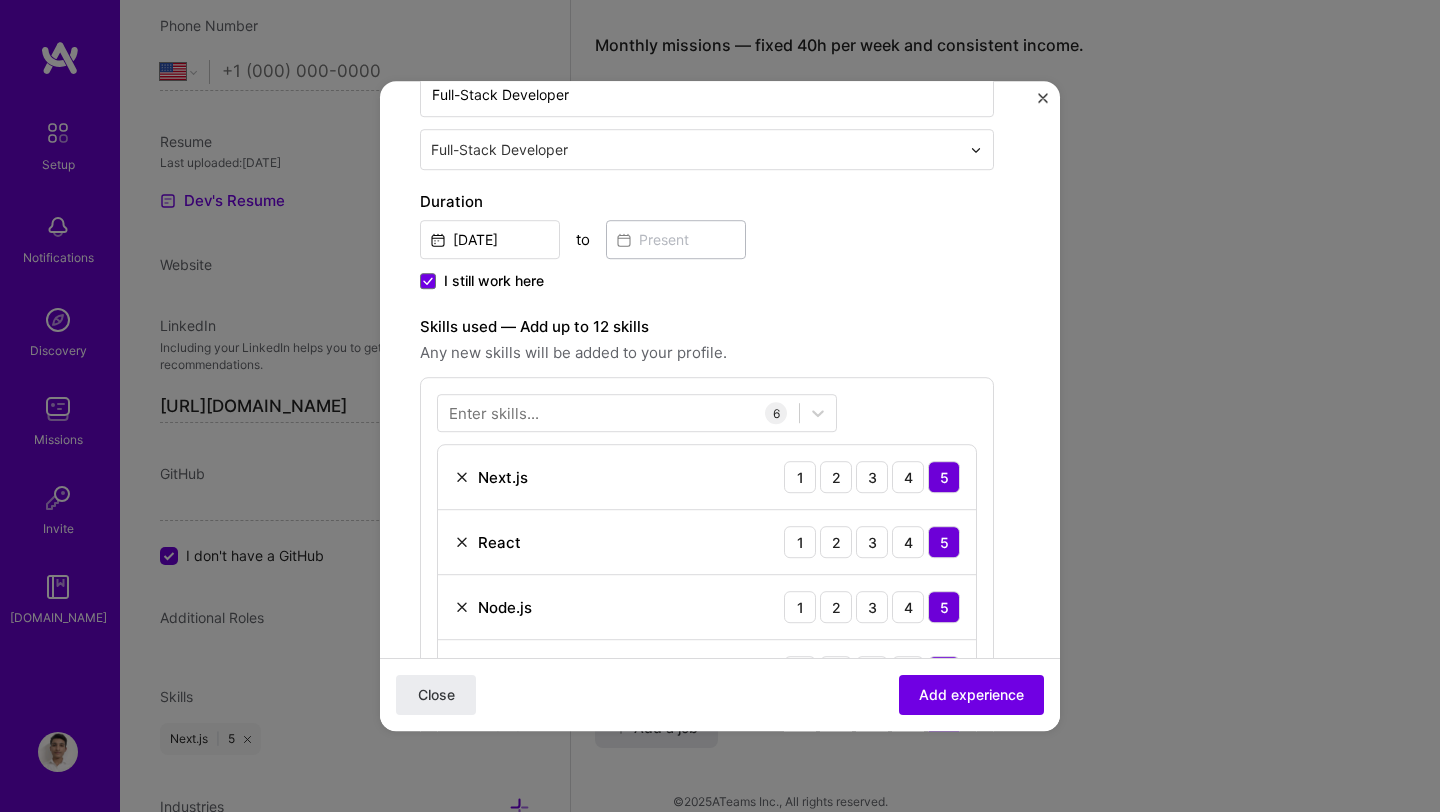 click on "Enter skills..." at bounding box center (494, 413) 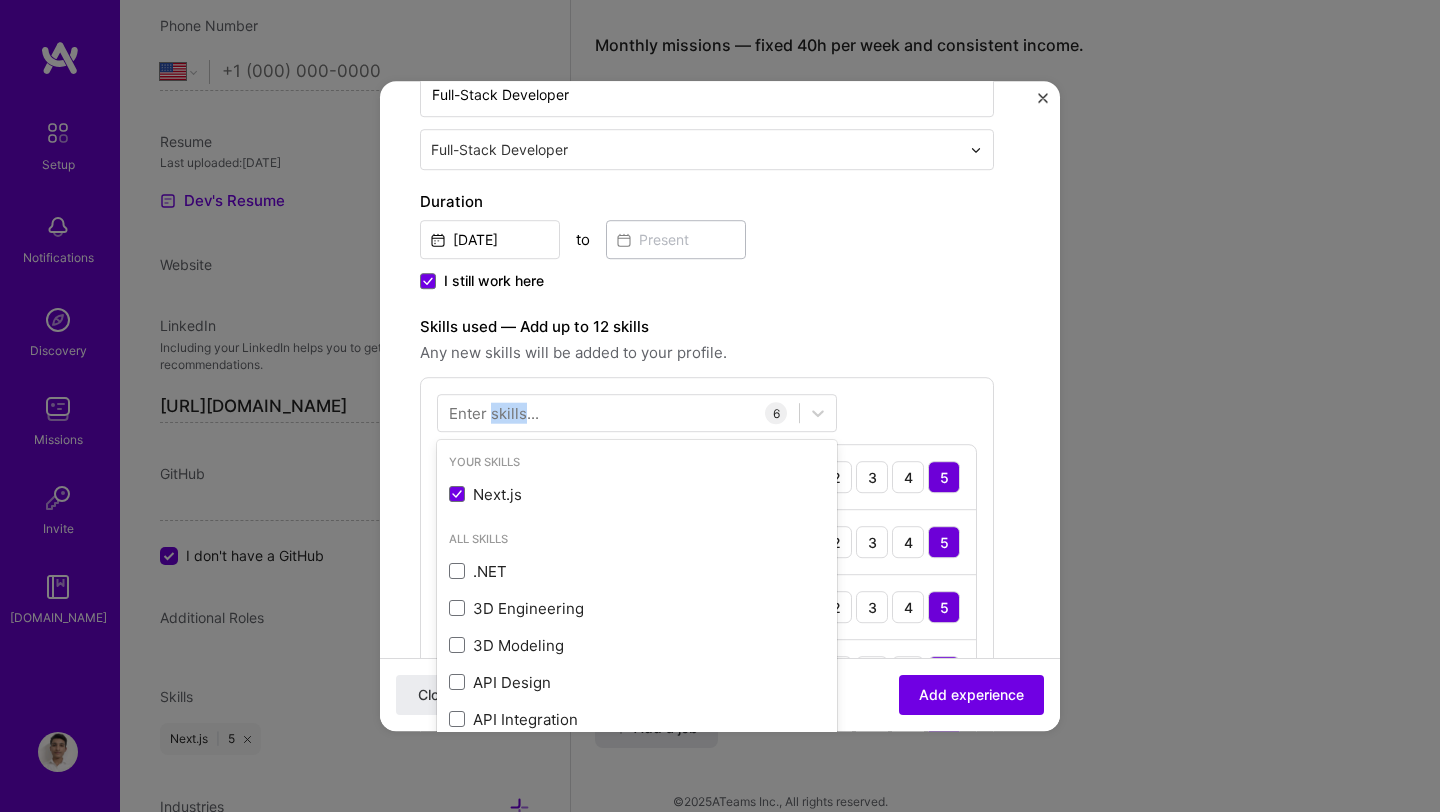 click on "Enter skills..." at bounding box center [494, 413] 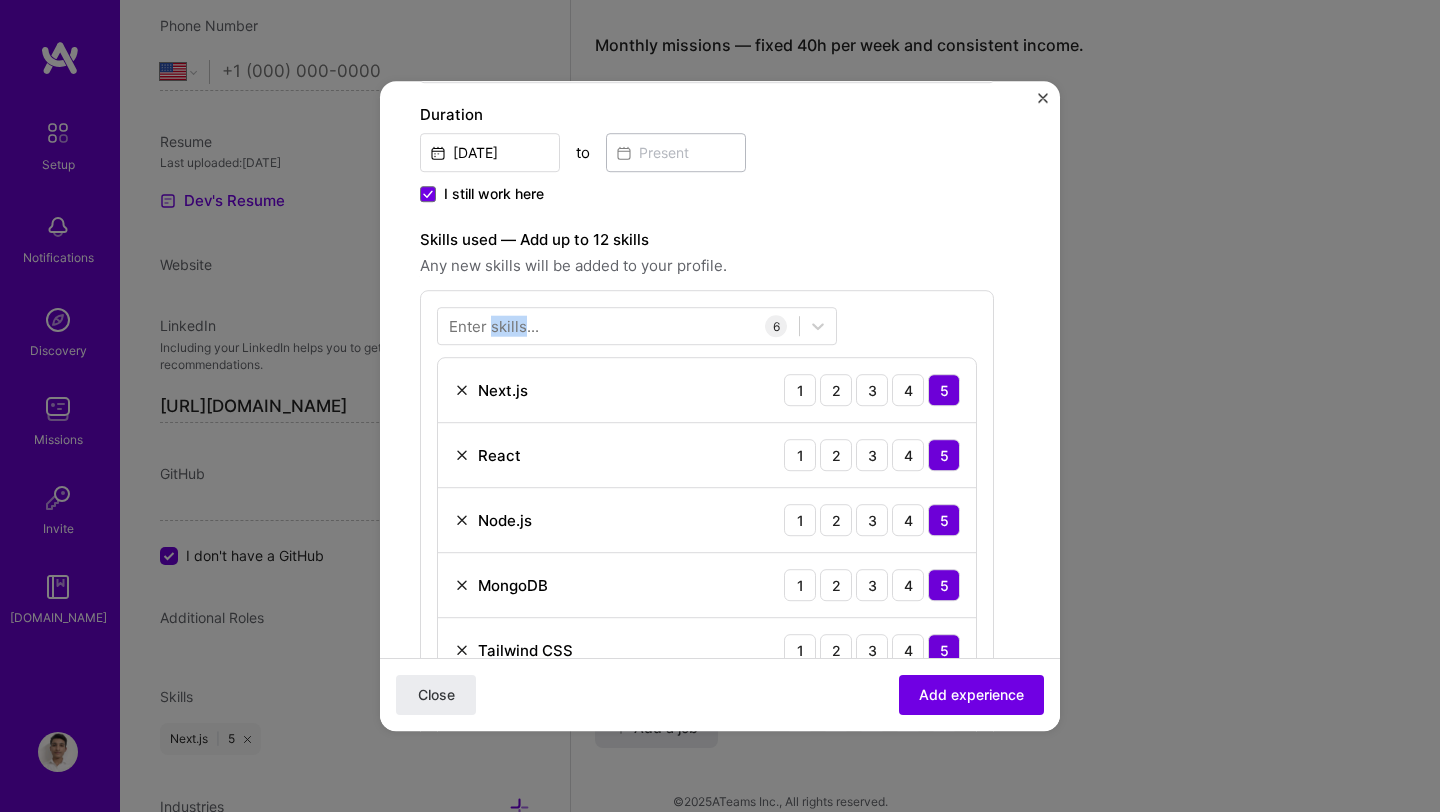 scroll, scrollTop: 502, scrollLeft: 0, axis: vertical 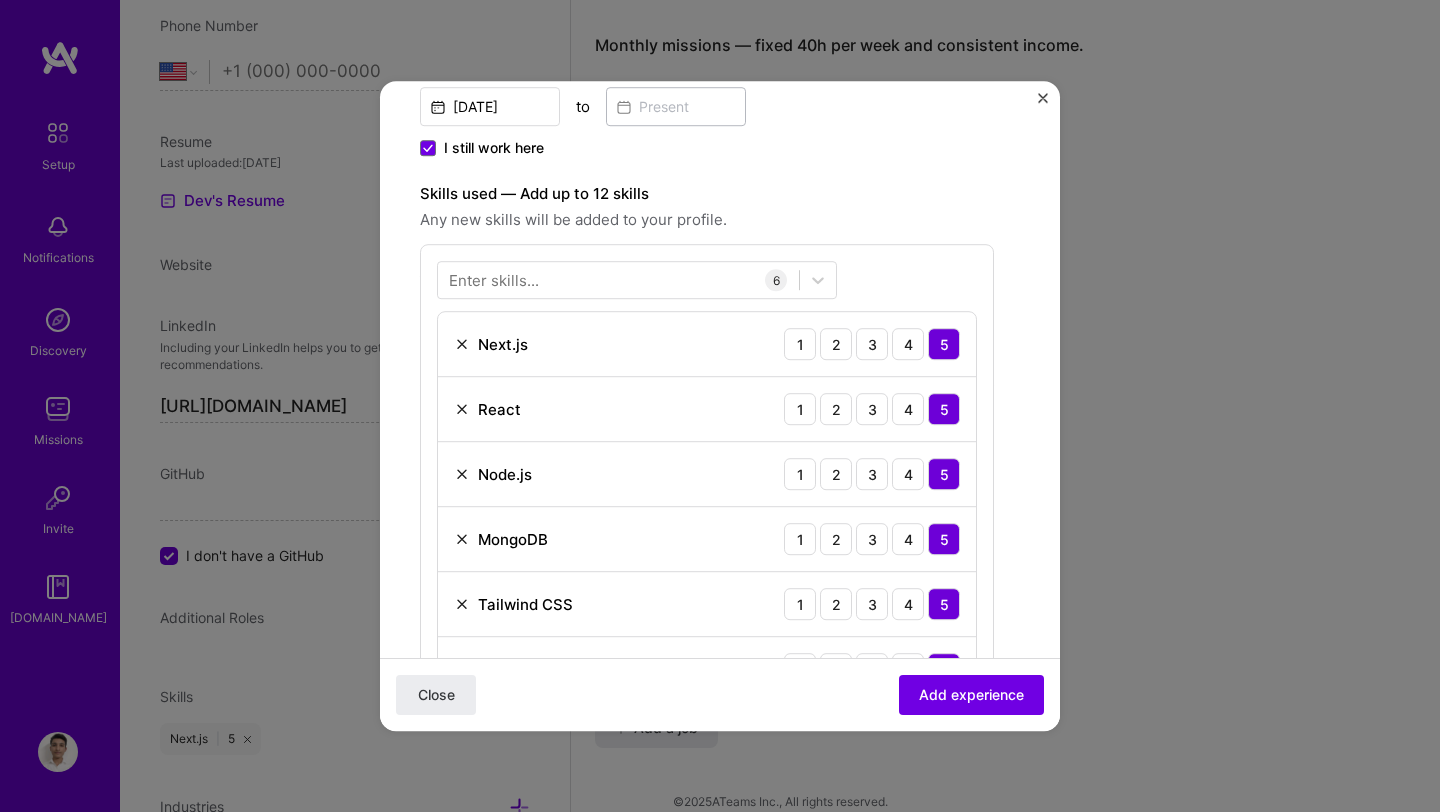 click on "Enter skills..." at bounding box center [494, 280] 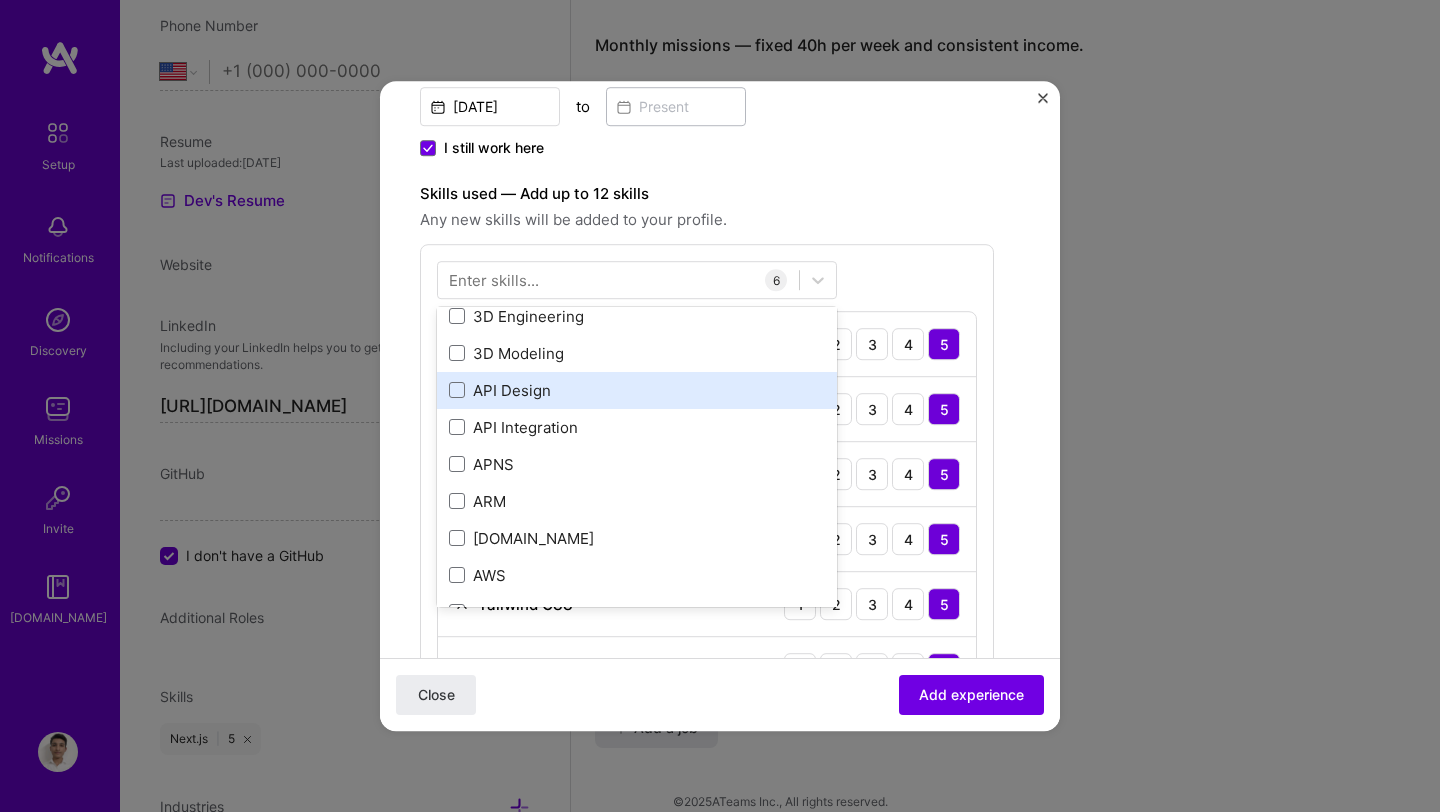 scroll, scrollTop: 263, scrollLeft: 0, axis: vertical 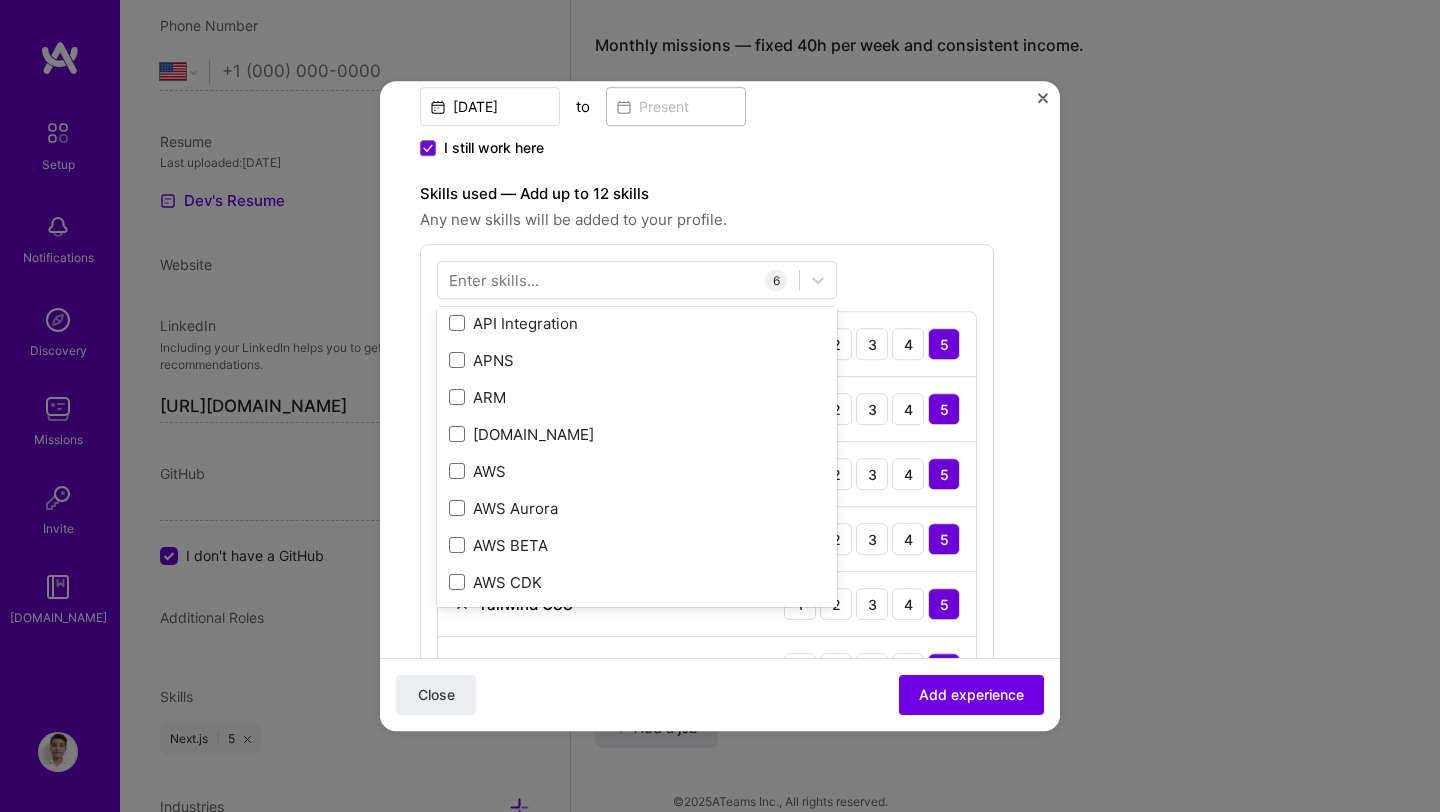 click on "Enter skills..." at bounding box center [494, 280] 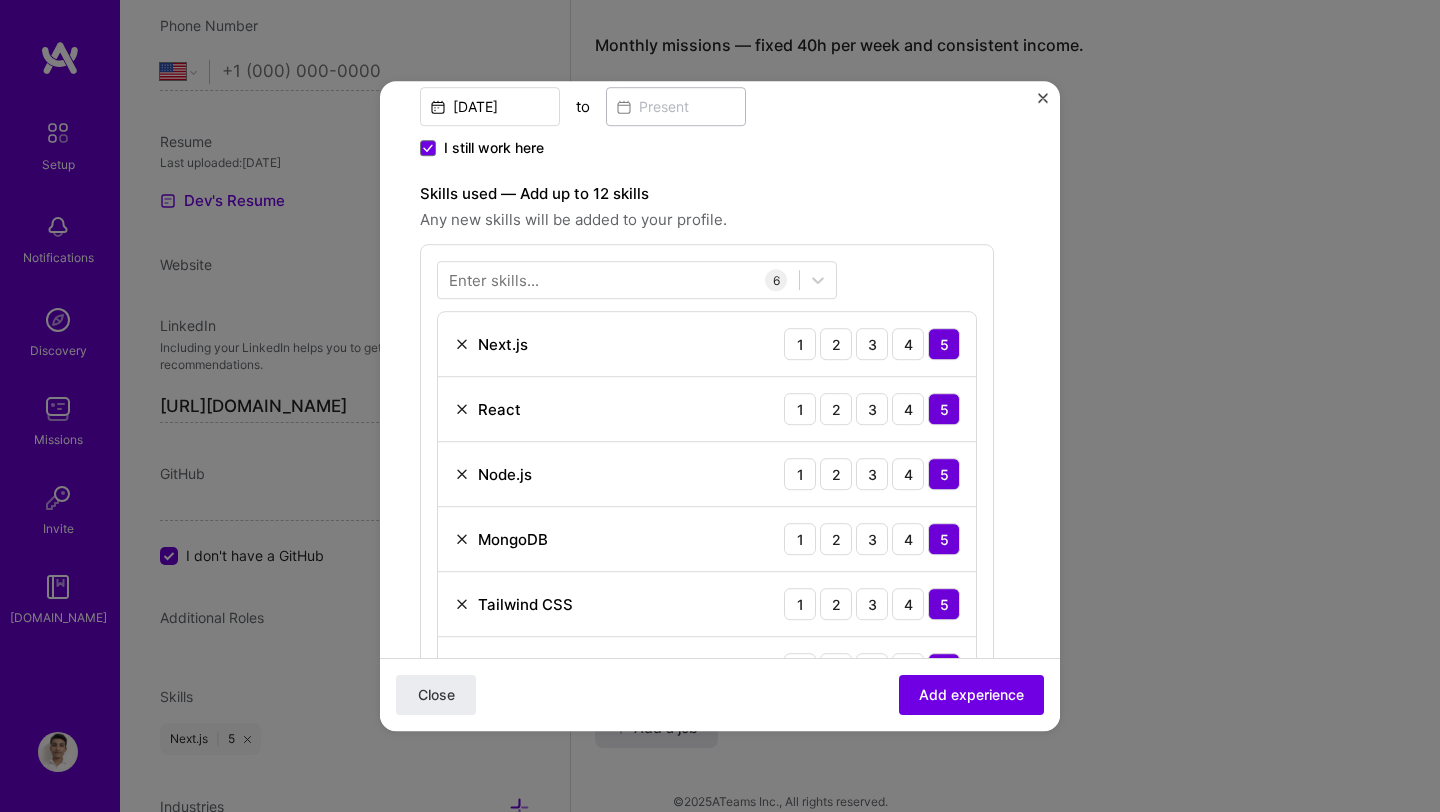 click on "Enter skills... 6 Next.js 1 2 3 4 5 React 1 2 3 4 5 Node.js 1 2 3 4 5 MongoDB 1 2 3 4 5 Tailwind CSS 1 2 3 4 5 UX/UI 1 2 3 4 5" at bounding box center [707, 481] 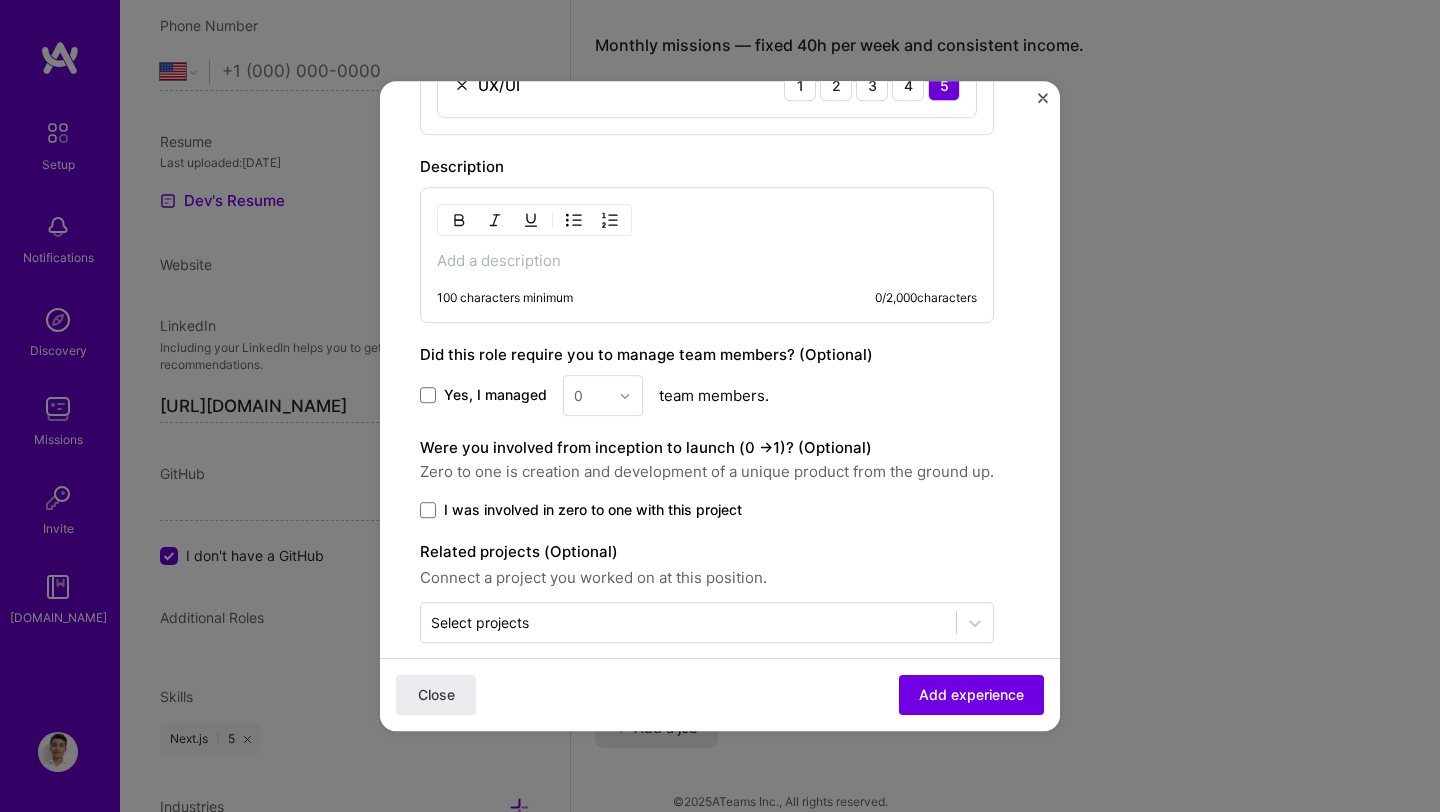 scroll, scrollTop: 1111, scrollLeft: 0, axis: vertical 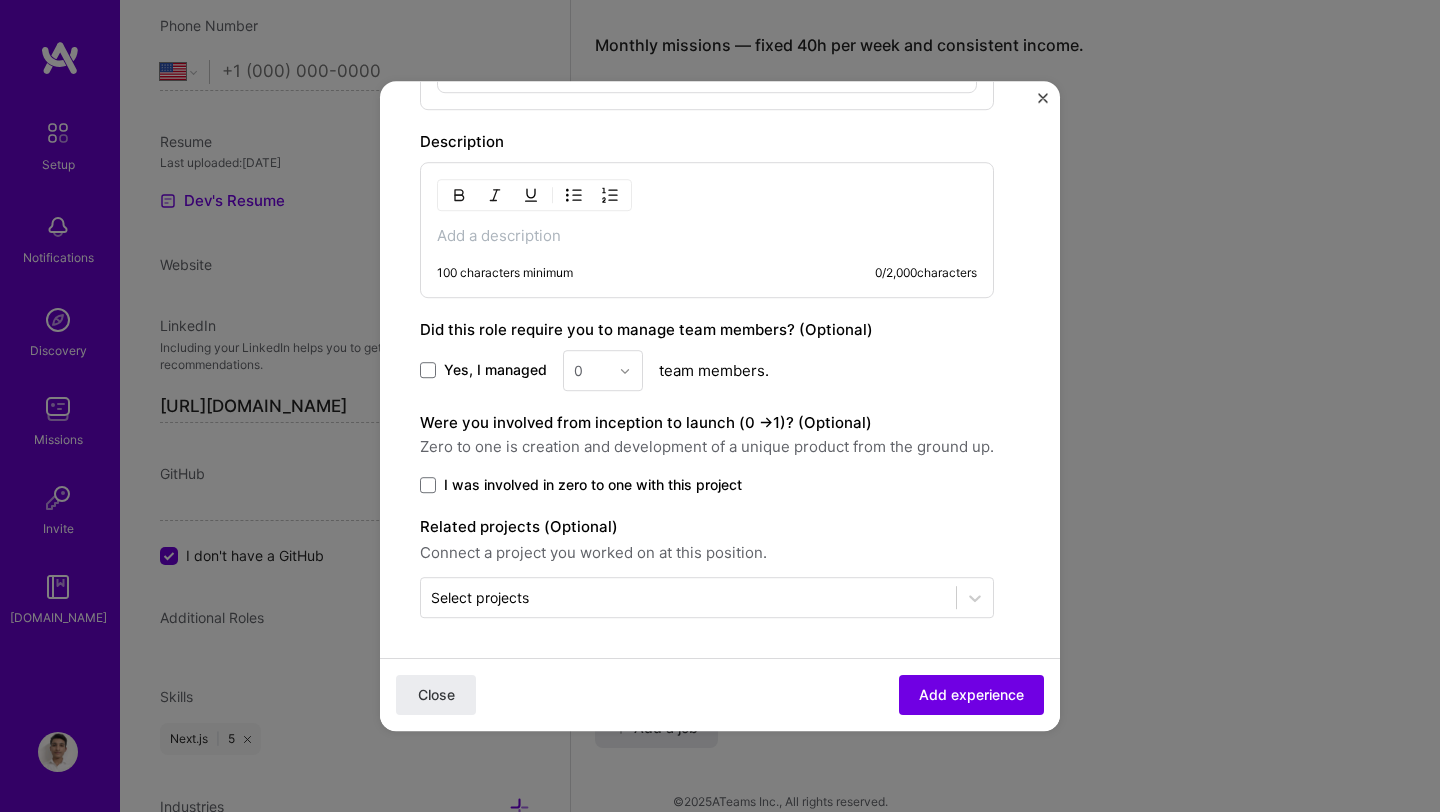 click on "Did this role require you to manage team members? (Optional)" at bounding box center [646, 329] 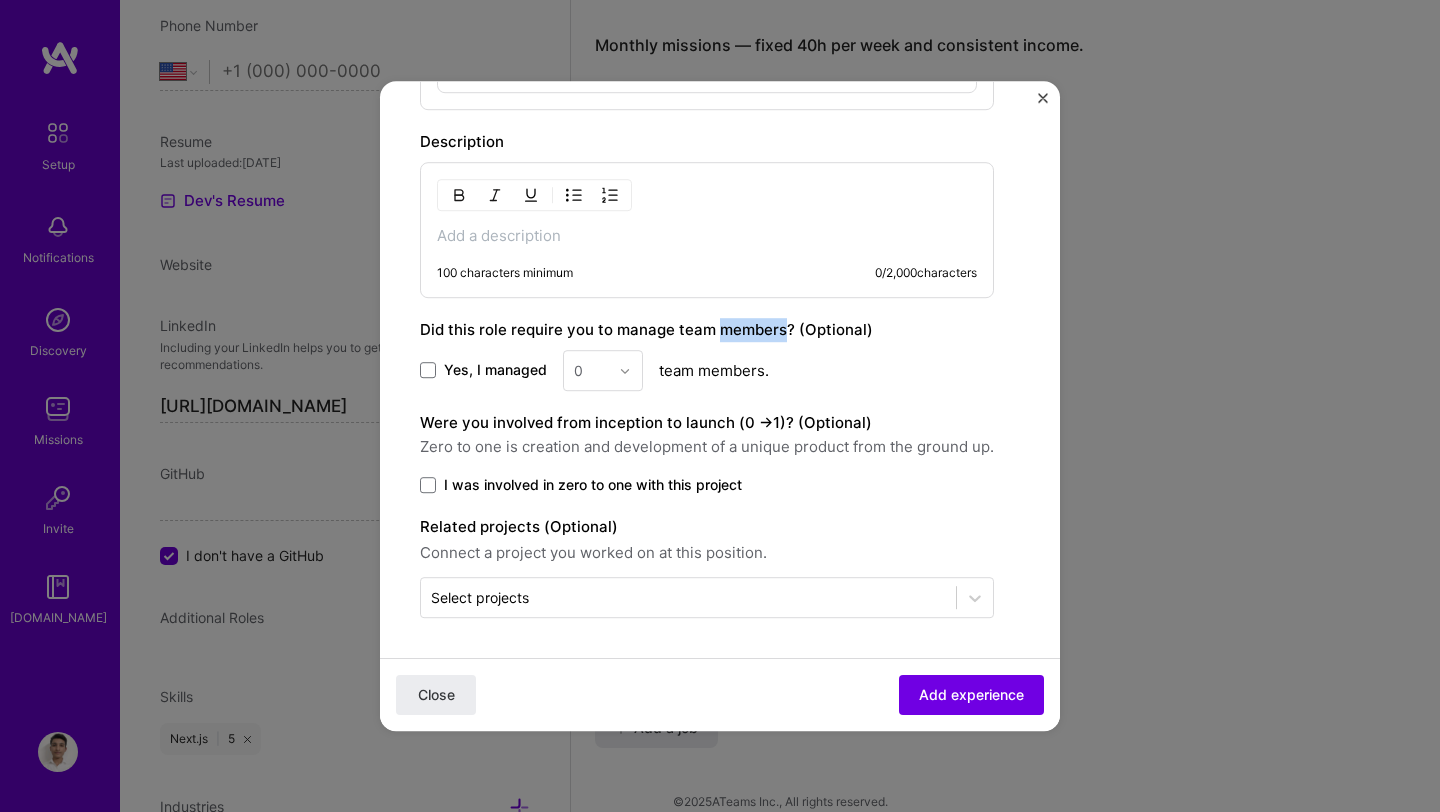 click on "Did this role require you to manage team members? (Optional)" at bounding box center (646, 329) 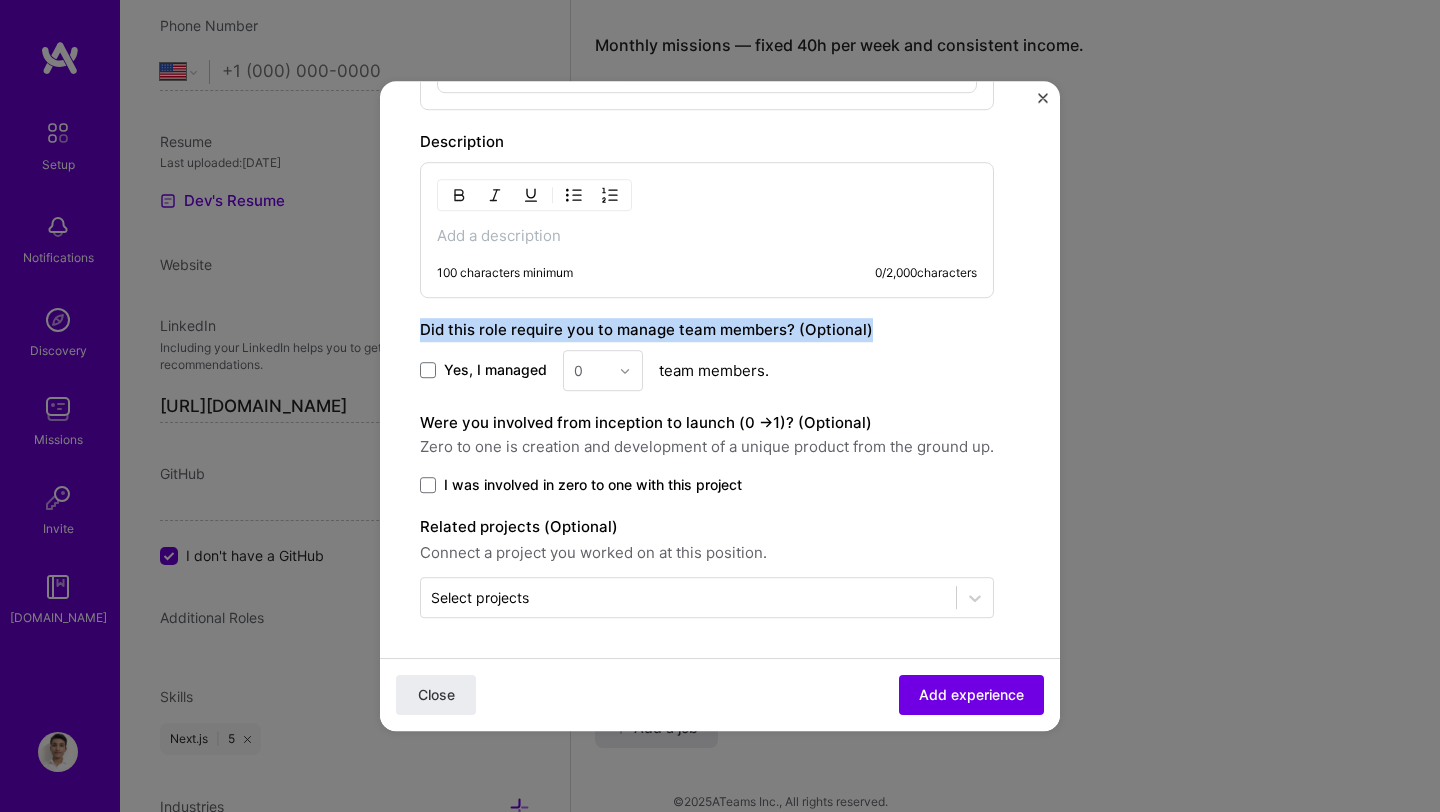 click on "Did this role require you to manage team members? (Optional)" at bounding box center (646, 329) 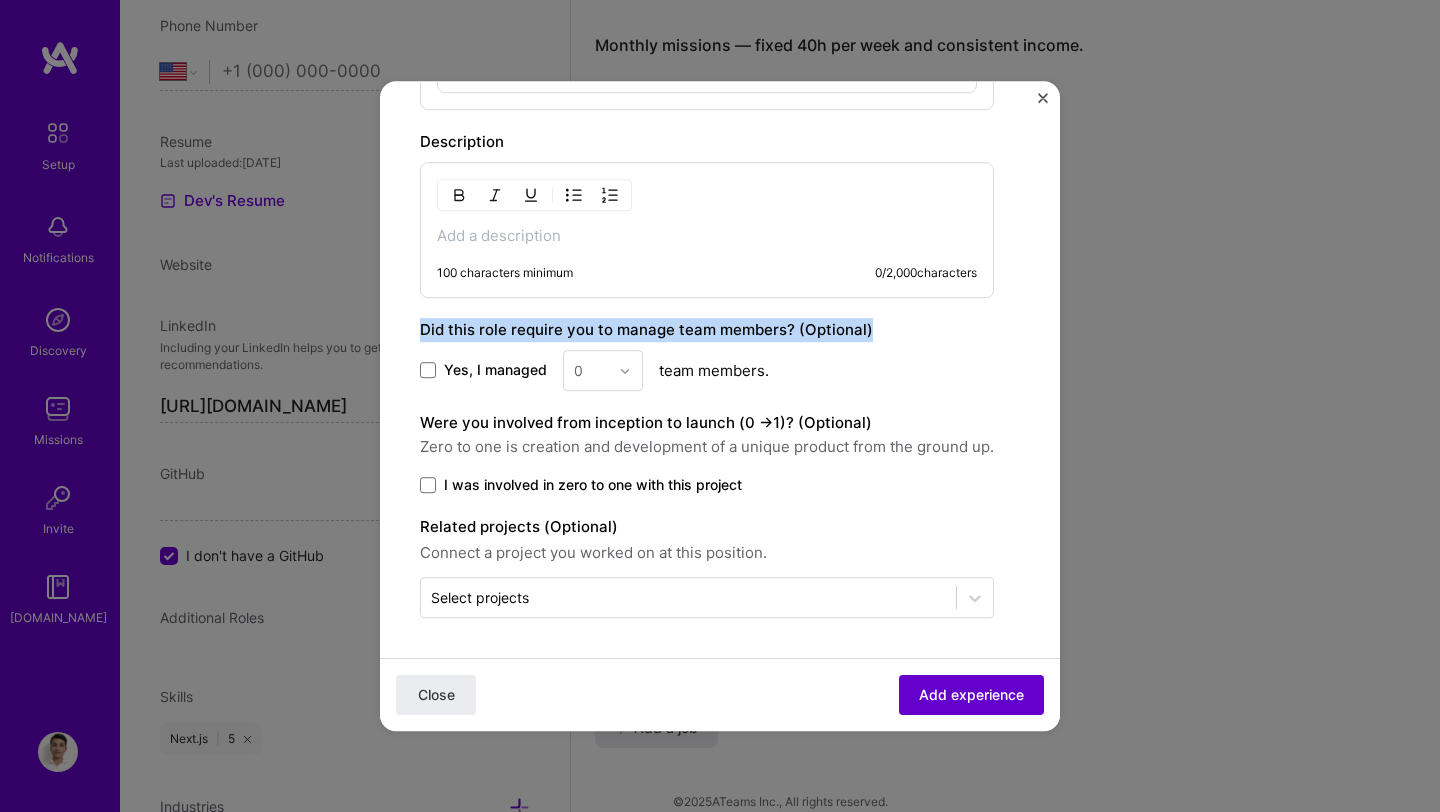 click on "Add experience" at bounding box center (971, 695) 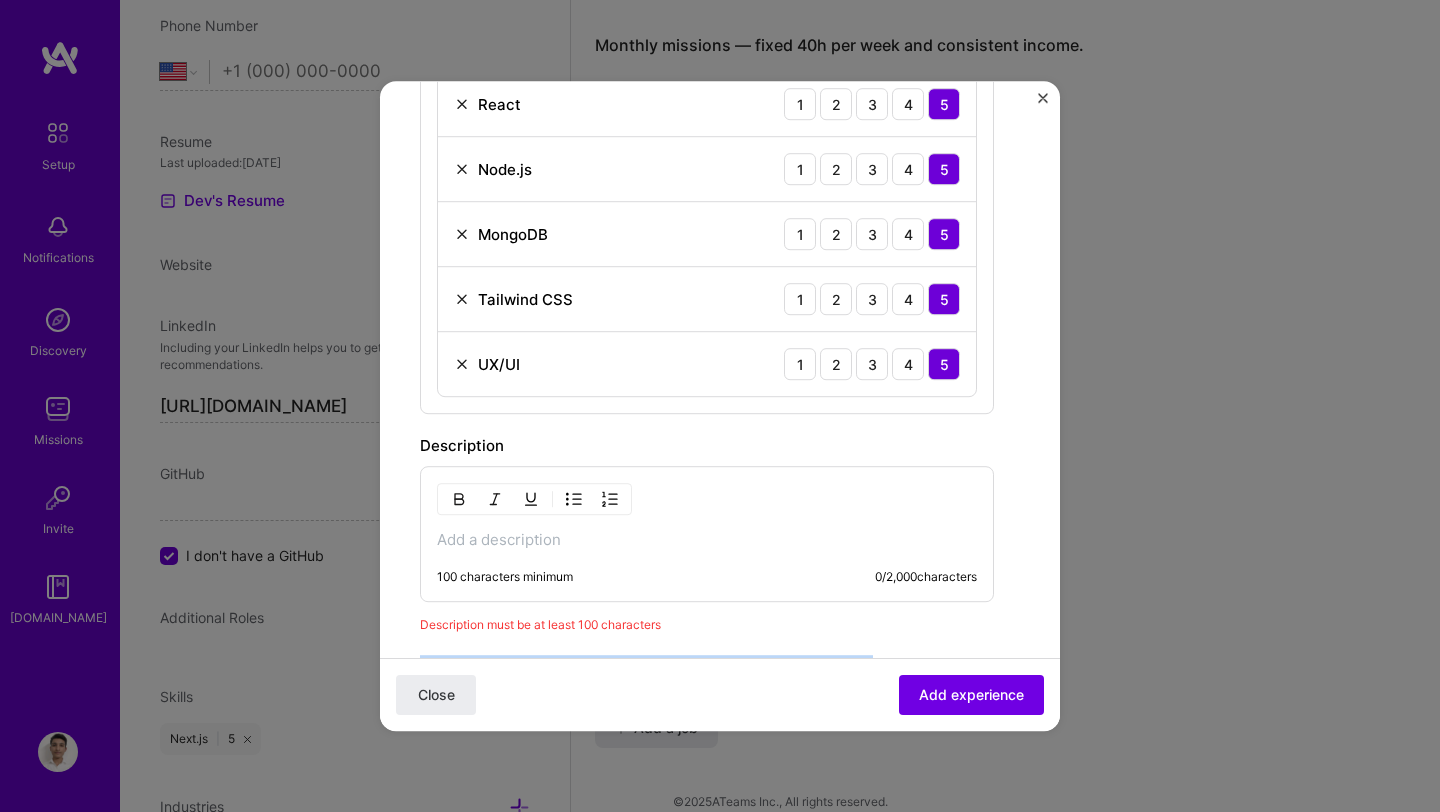 scroll, scrollTop: 853, scrollLeft: 0, axis: vertical 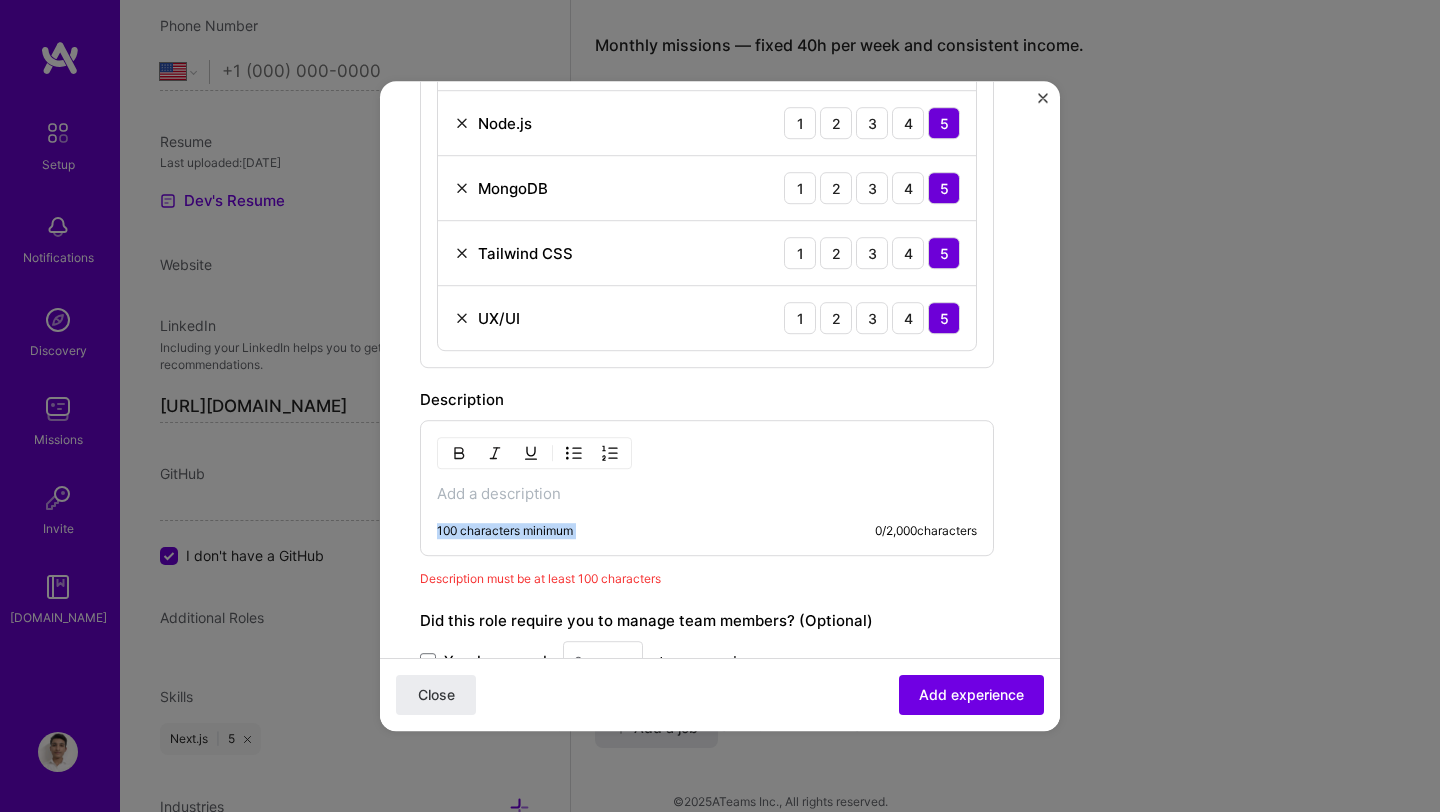 drag, startPoint x: 868, startPoint y: 534, endPoint x: 977, endPoint y: 533, distance: 109.004585 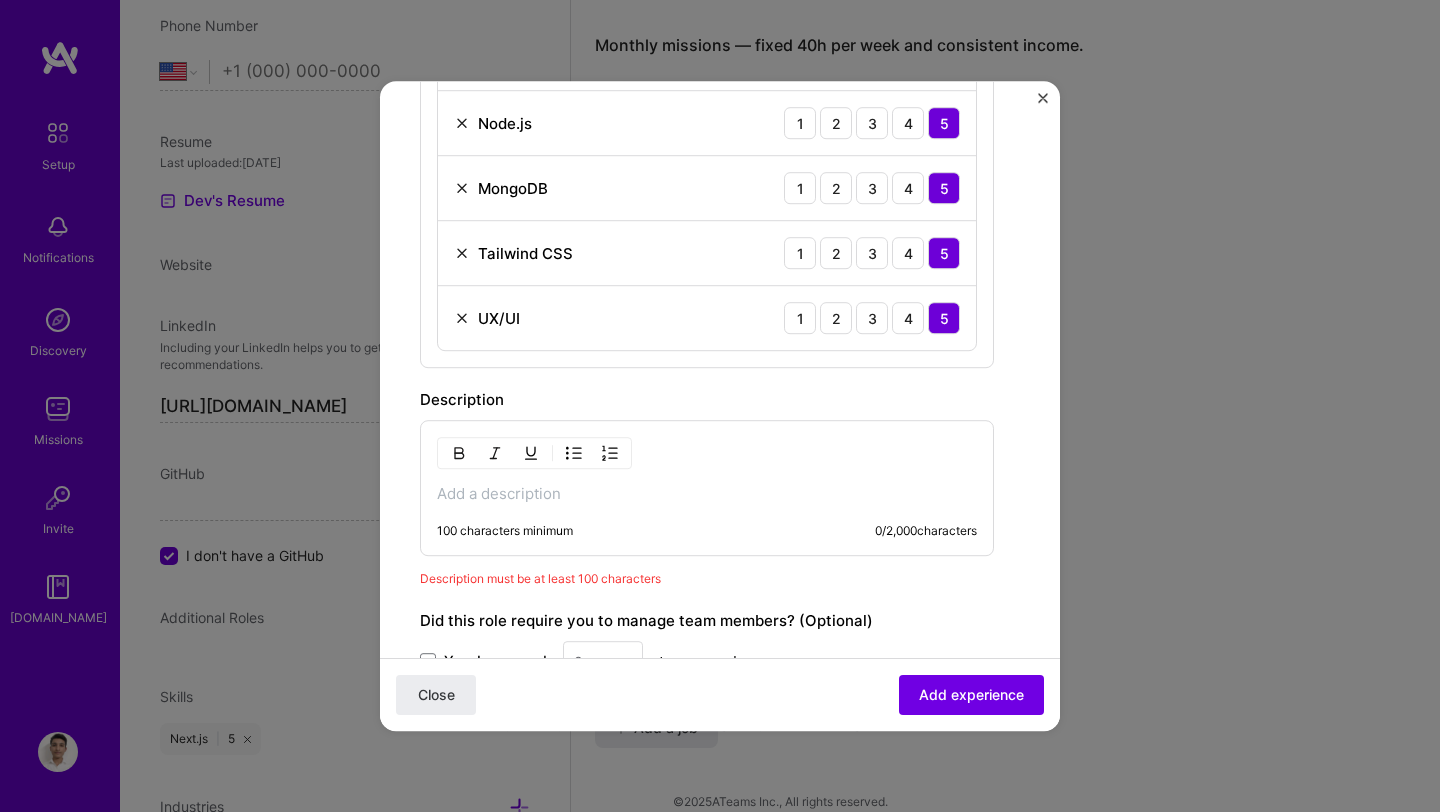 click on "0 / 2,000  characters" at bounding box center (926, 531) 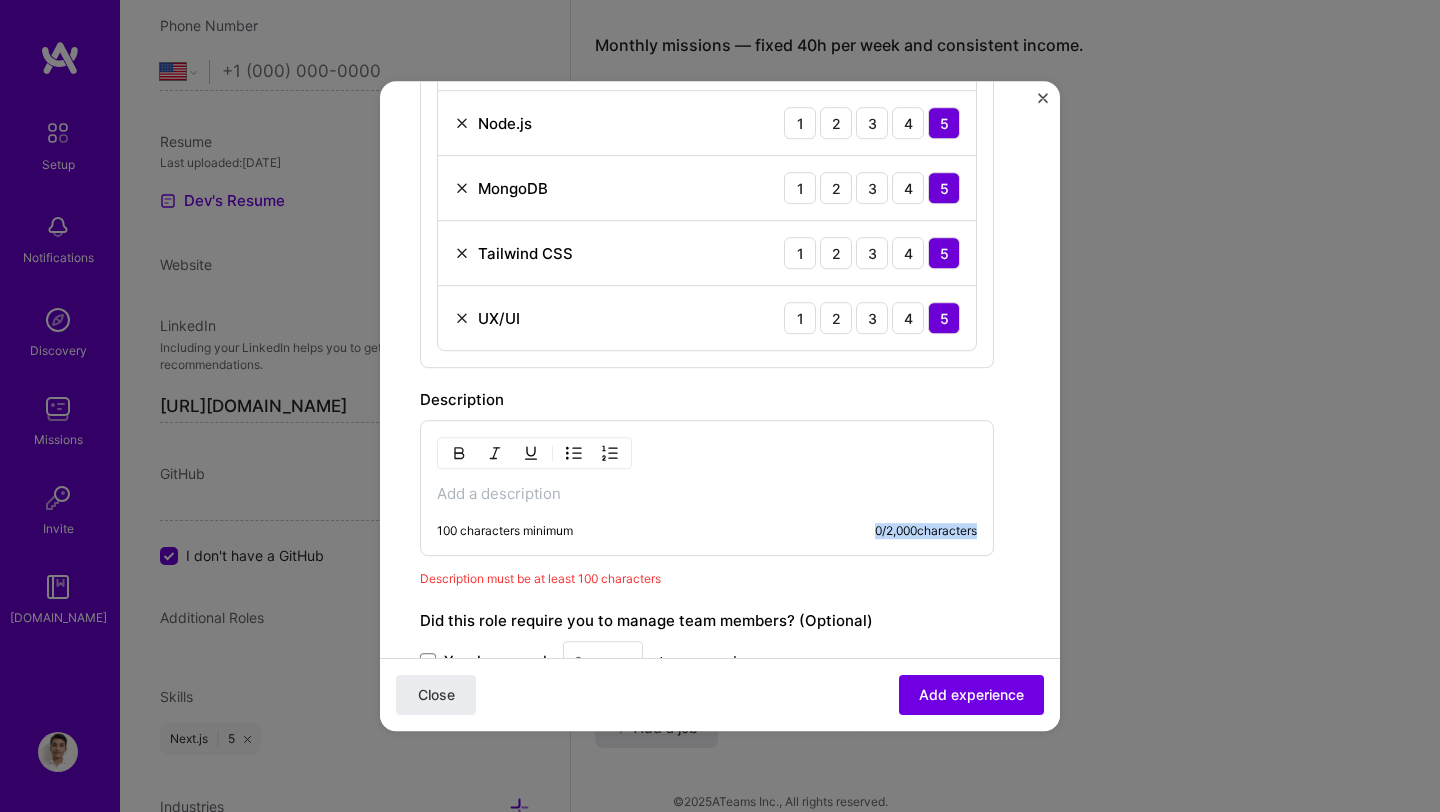 click on "0 / 2,000  characters" at bounding box center [926, 531] 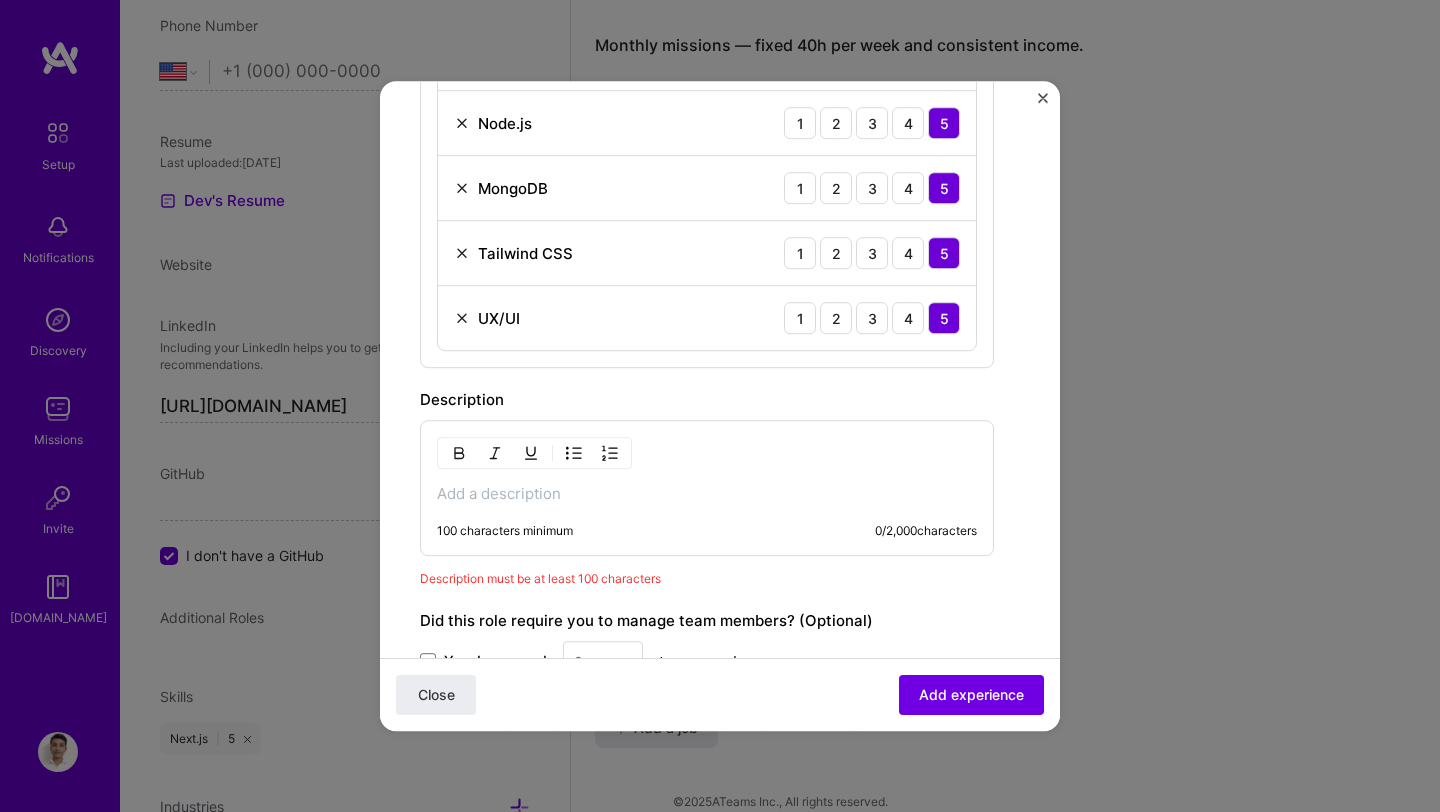 click on "100 characters minimum 0 / 2,000  characters" at bounding box center [707, 488] 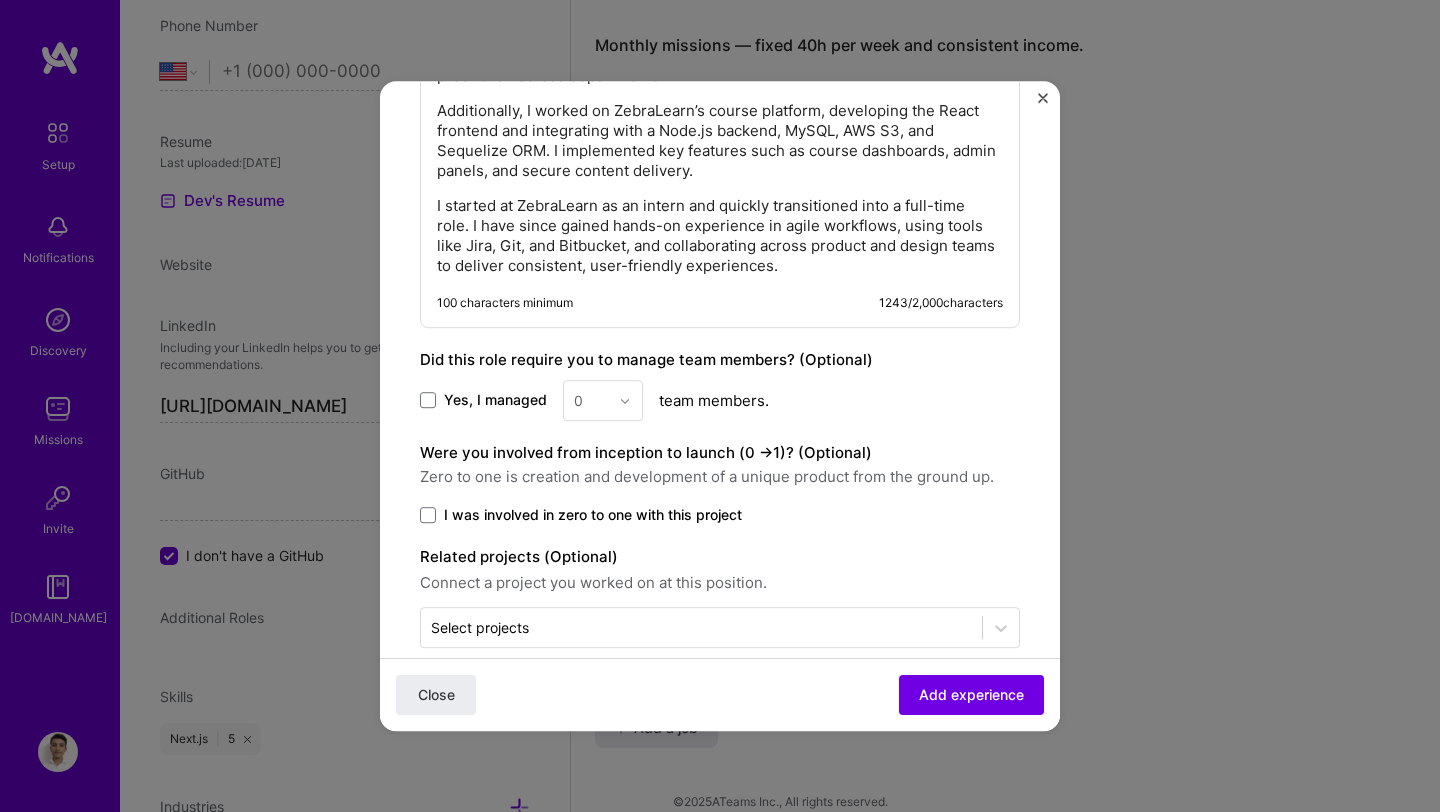 scroll, scrollTop: 1516, scrollLeft: 0, axis: vertical 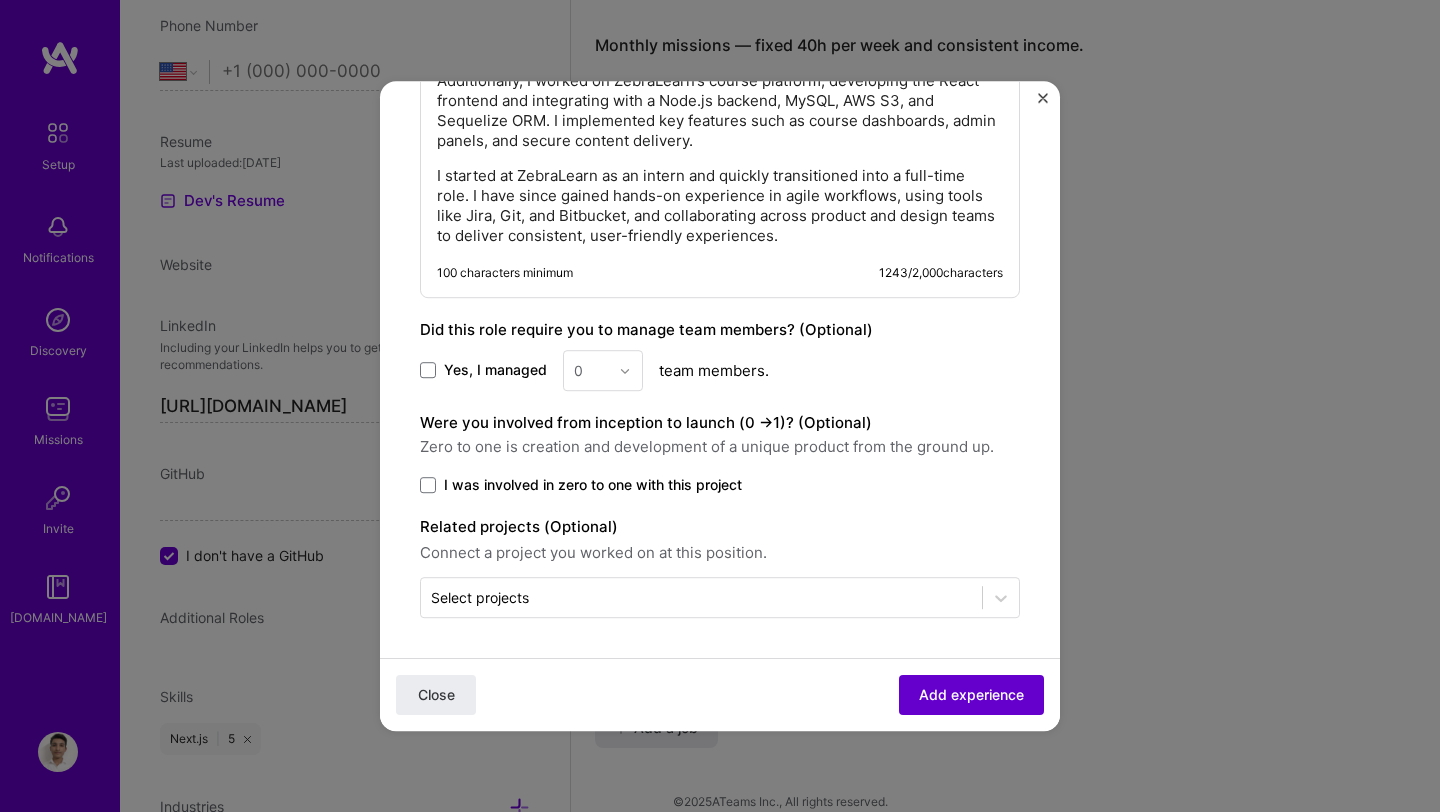 click on "Add experience" at bounding box center [971, 695] 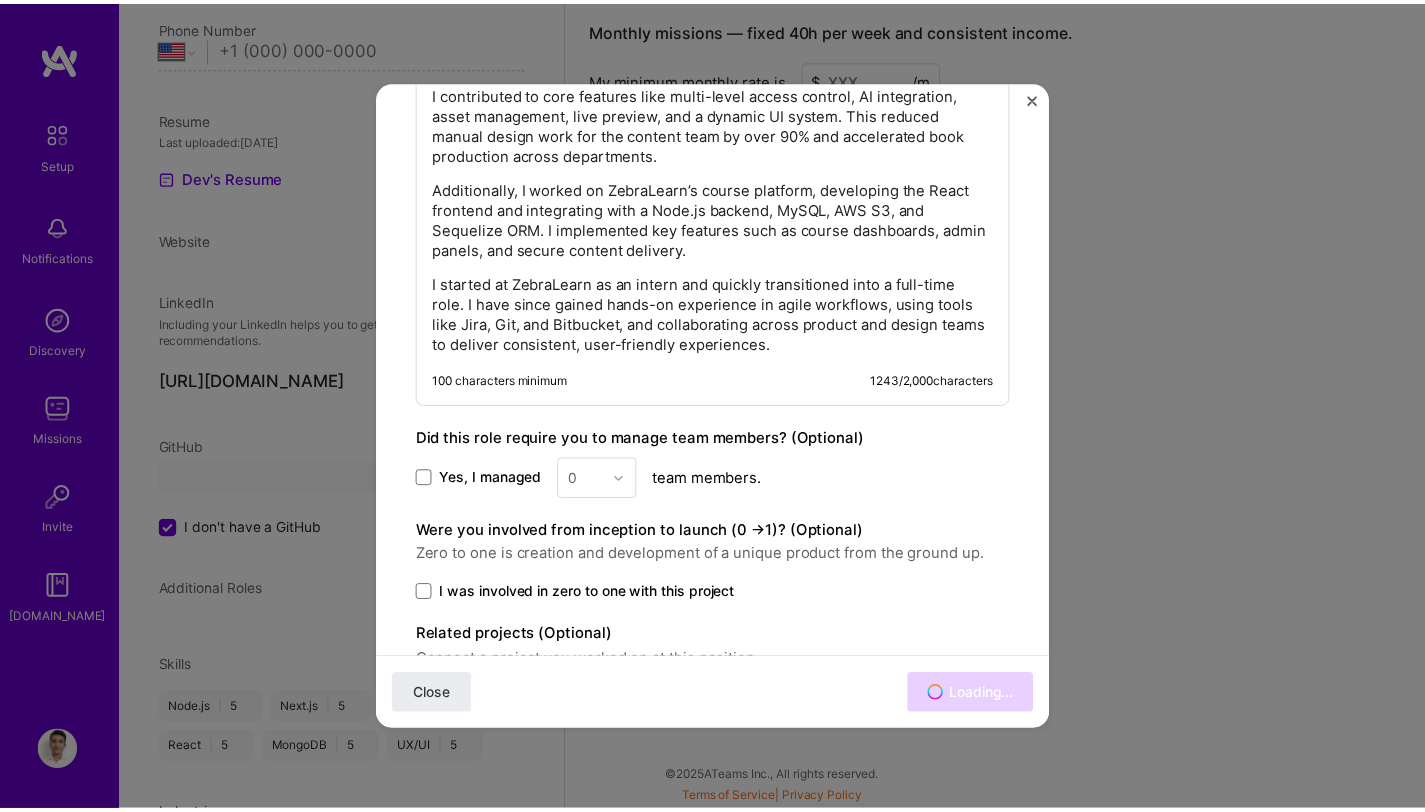 scroll, scrollTop: 1462, scrollLeft: 0, axis: vertical 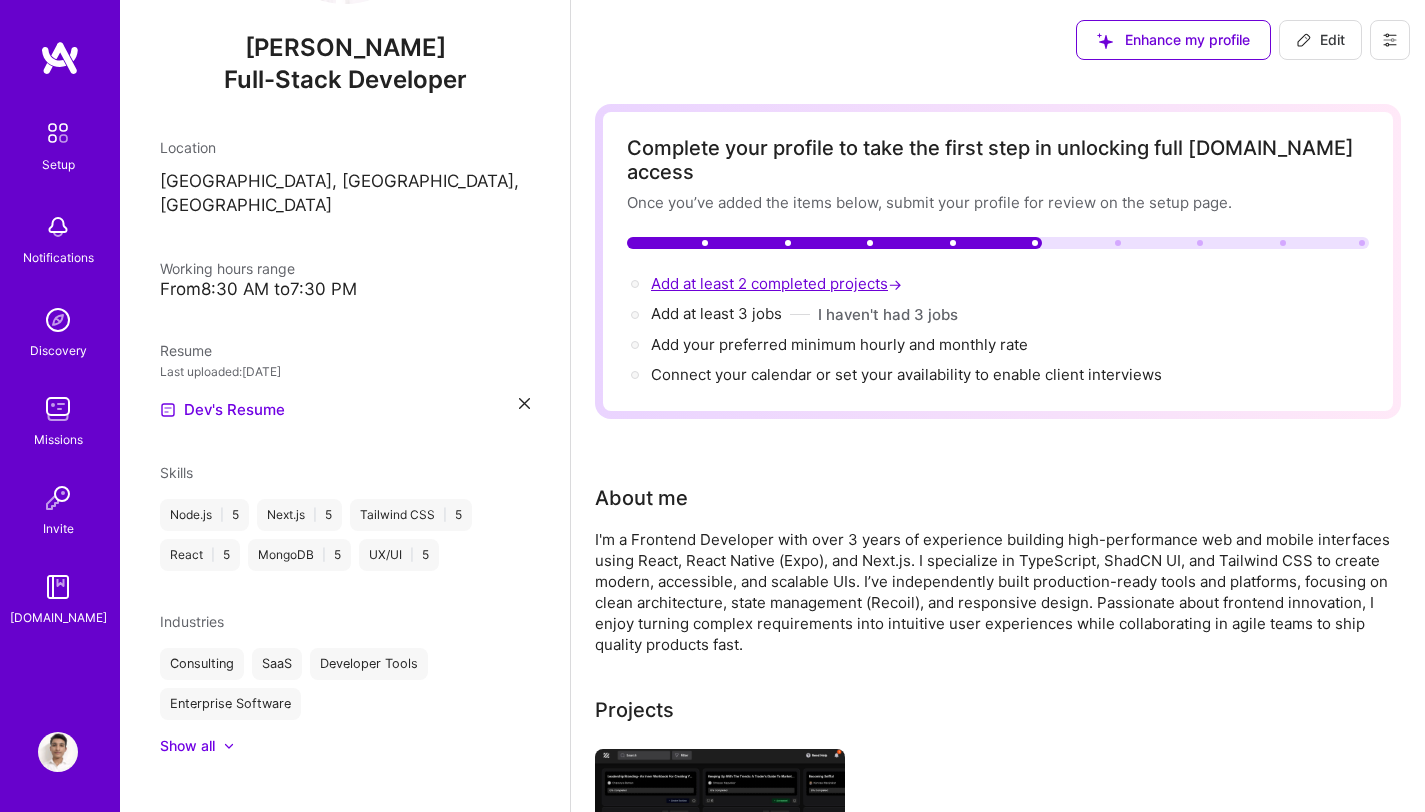 click on "Add at least 2 completed projects  →" at bounding box center [778, 283] 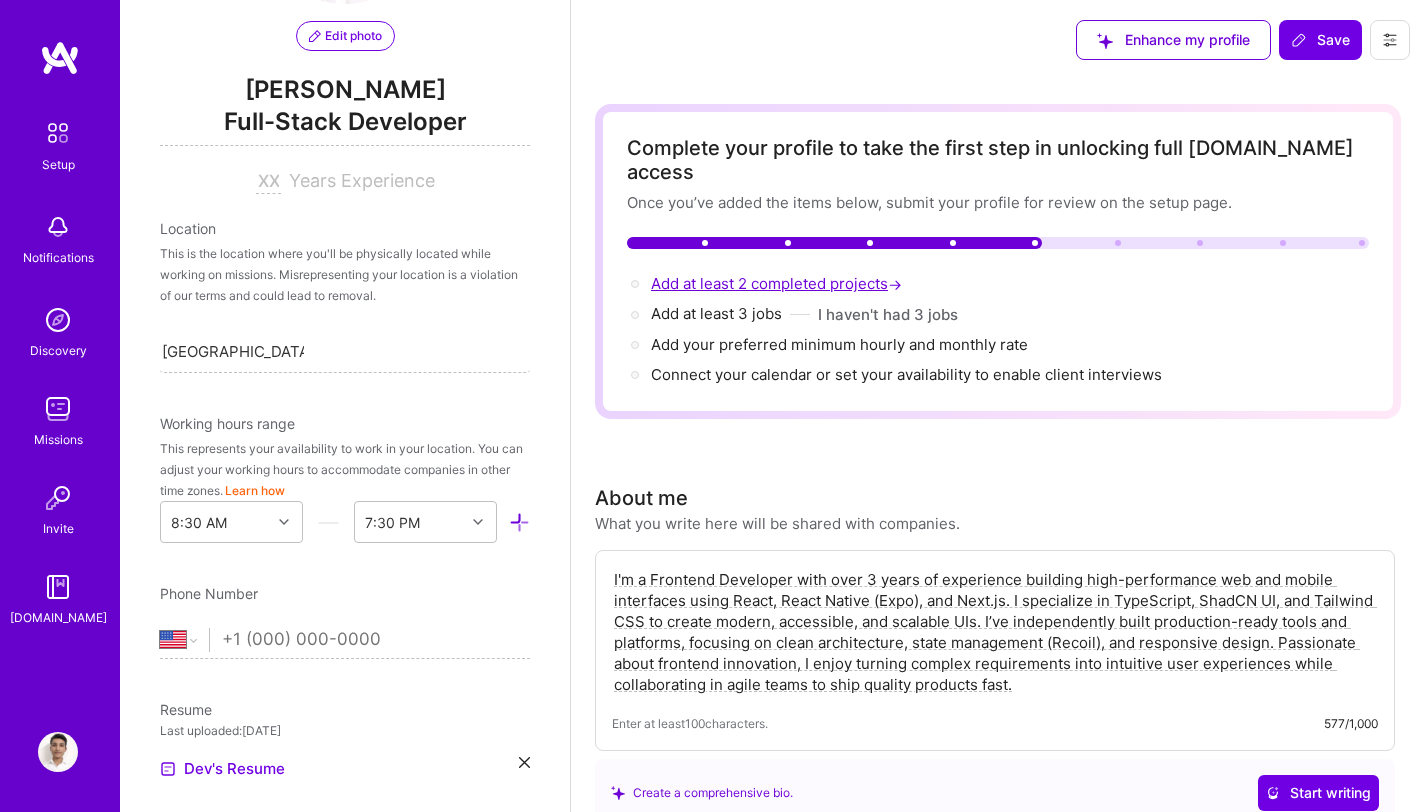 scroll, scrollTop: 764, scrollLeft: 0, axis: vertical 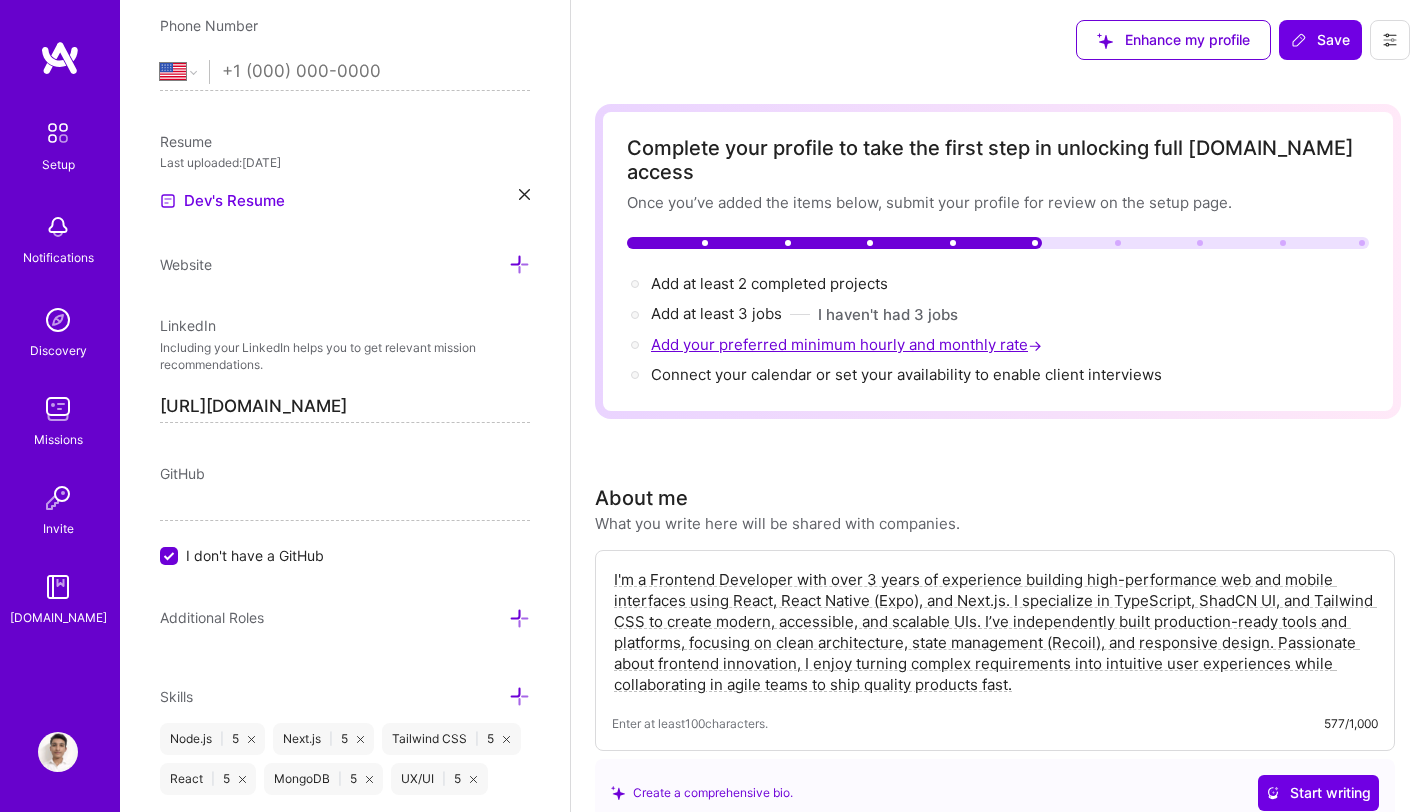 click on "Add your preferred minimum hourly and monthly rate  →" at bounding box center (848, 344) 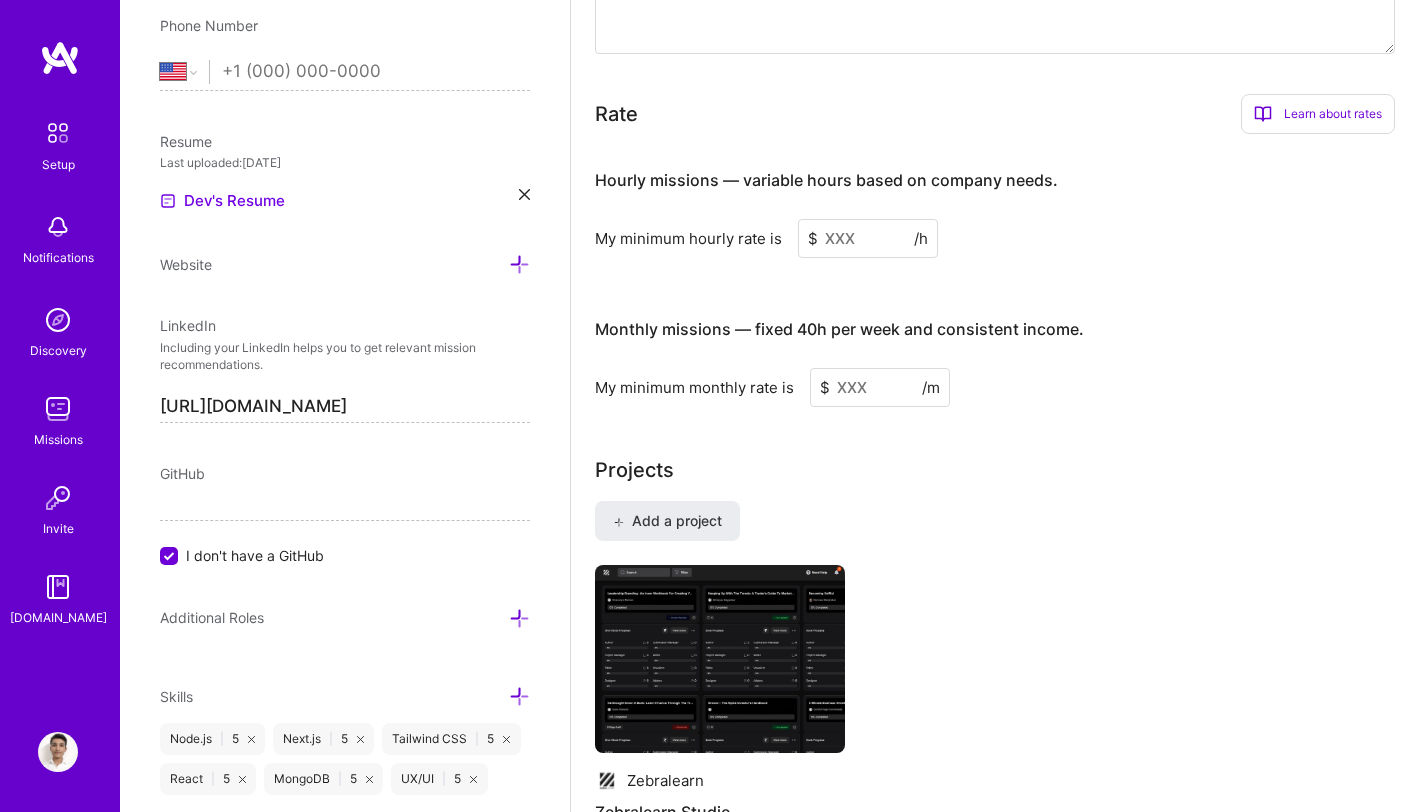 scroll, scrollTop: 1217, scrollLeft: 0, axis: vertical 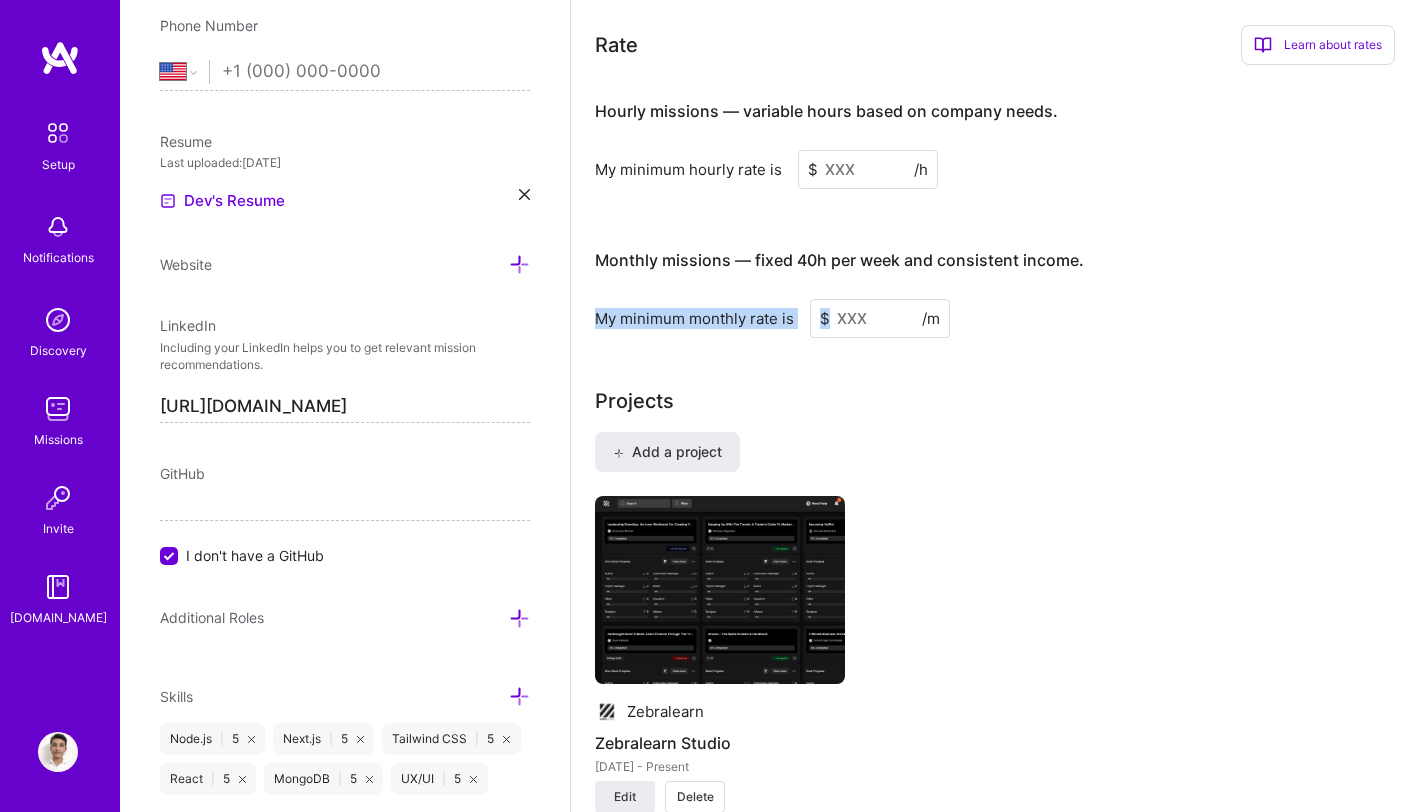 drag, startPoint x: 1008, startPoint y: 291, endPoint x: 591, endPoint y: 293, distance: 417.0048 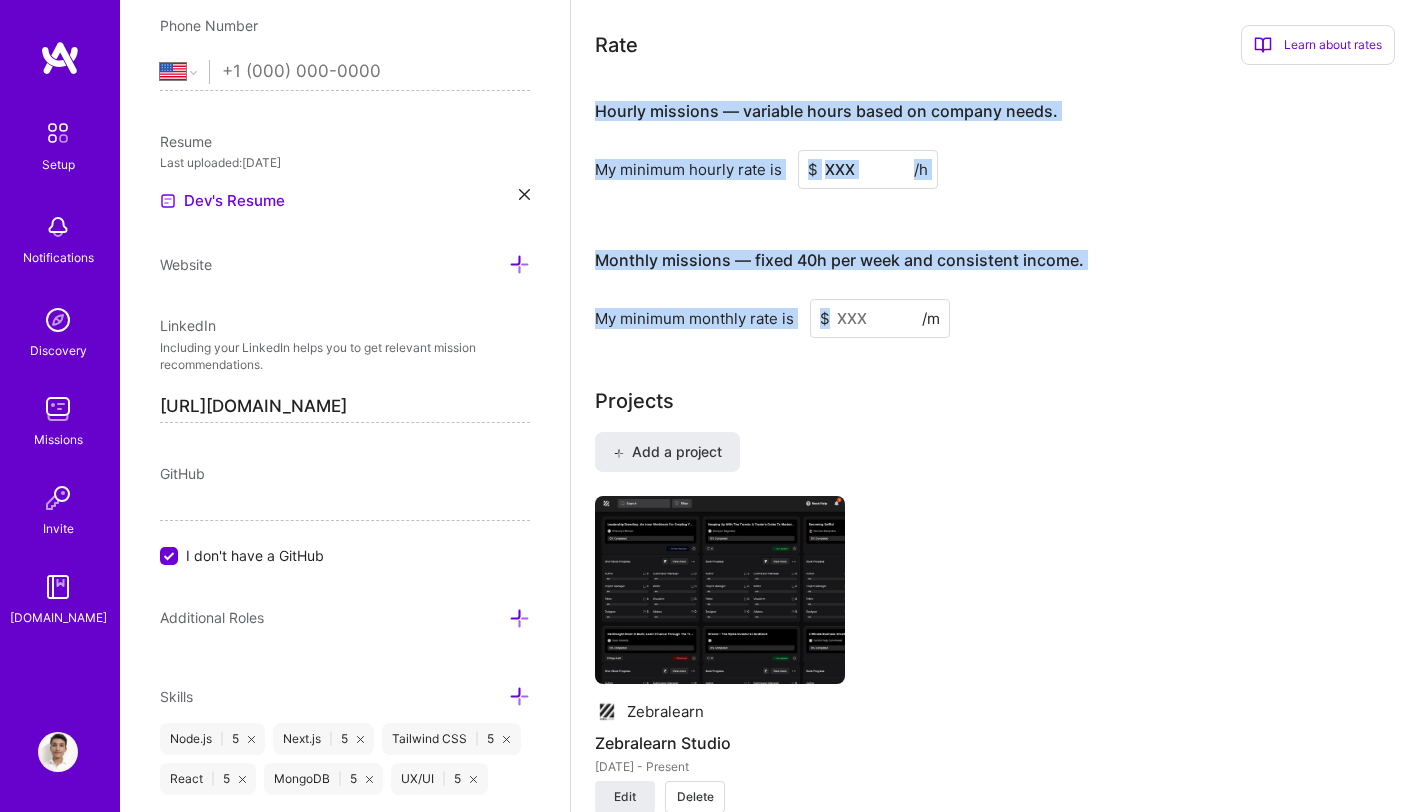 drag, startPoint x: 589, startPoint y: 84, endPoint x: 1022, endPoint y: 307, distance: 487.0503 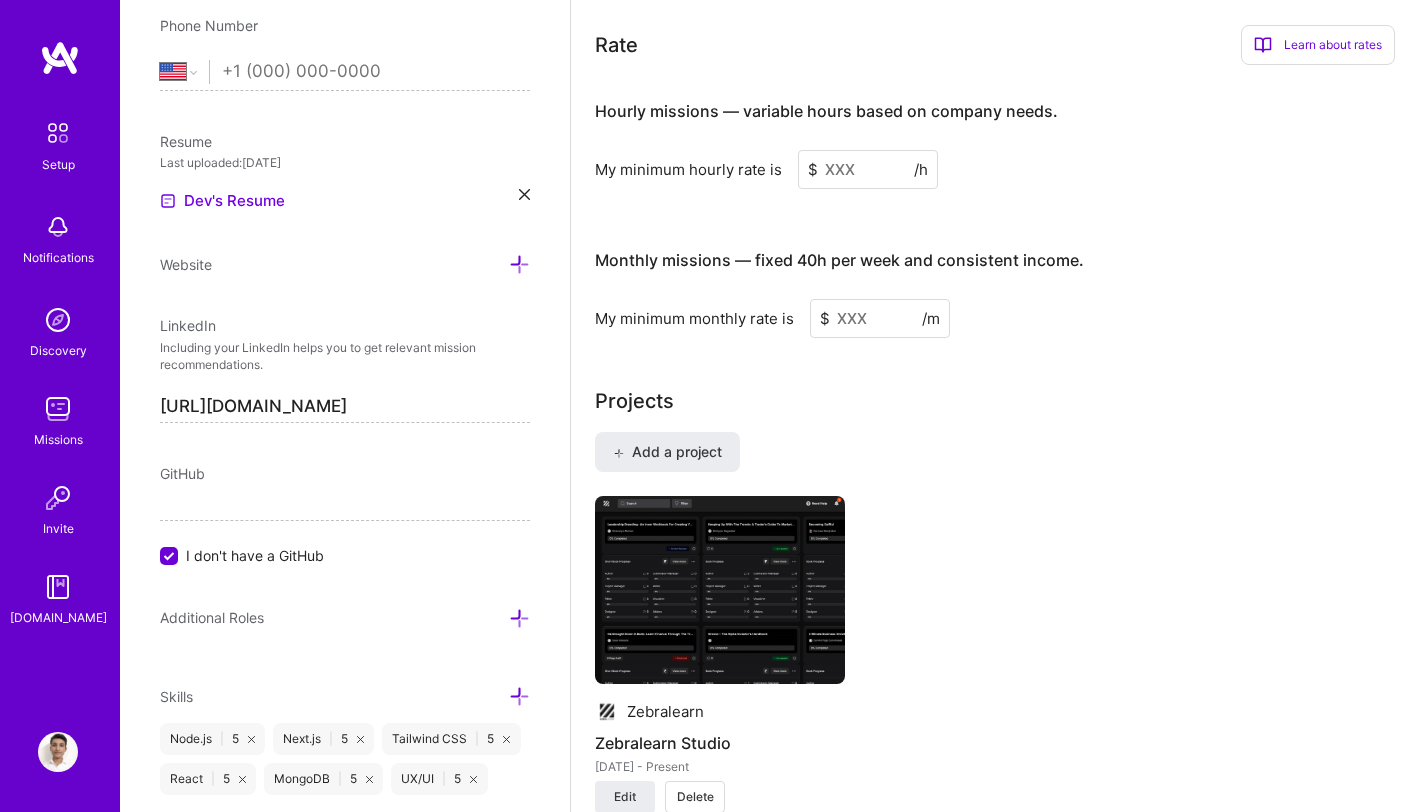click at bounding box center [868, 169] 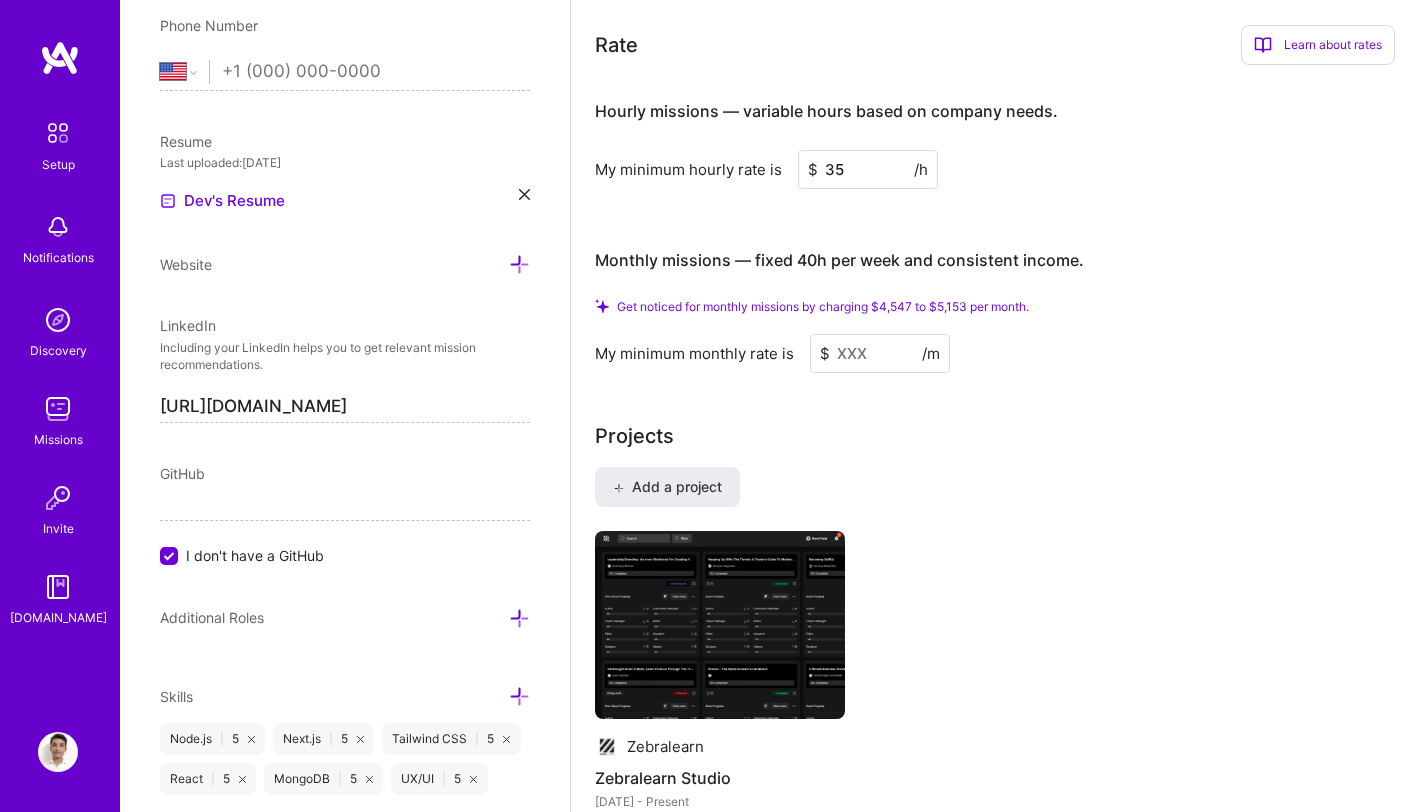 type on "35" 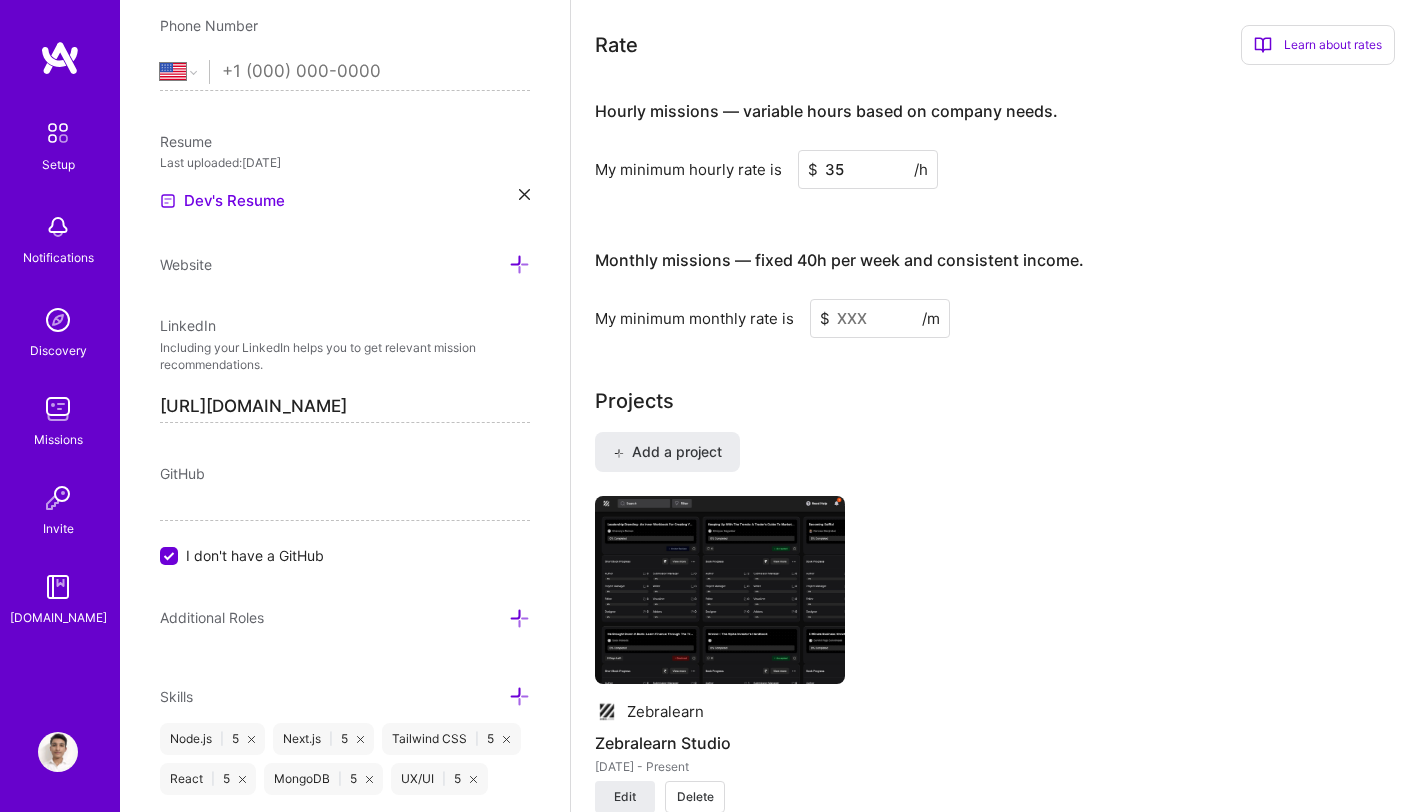 paste 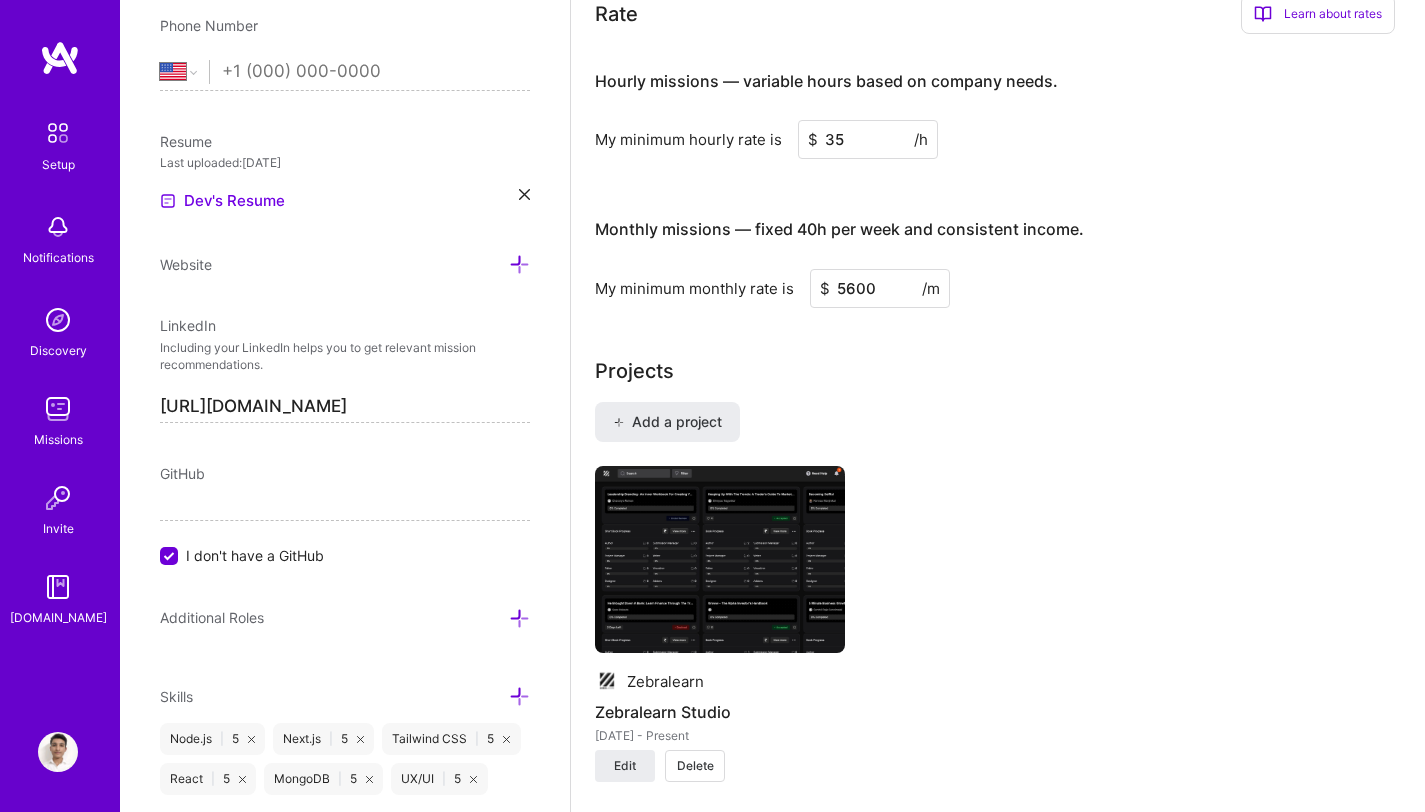 type on "5600" 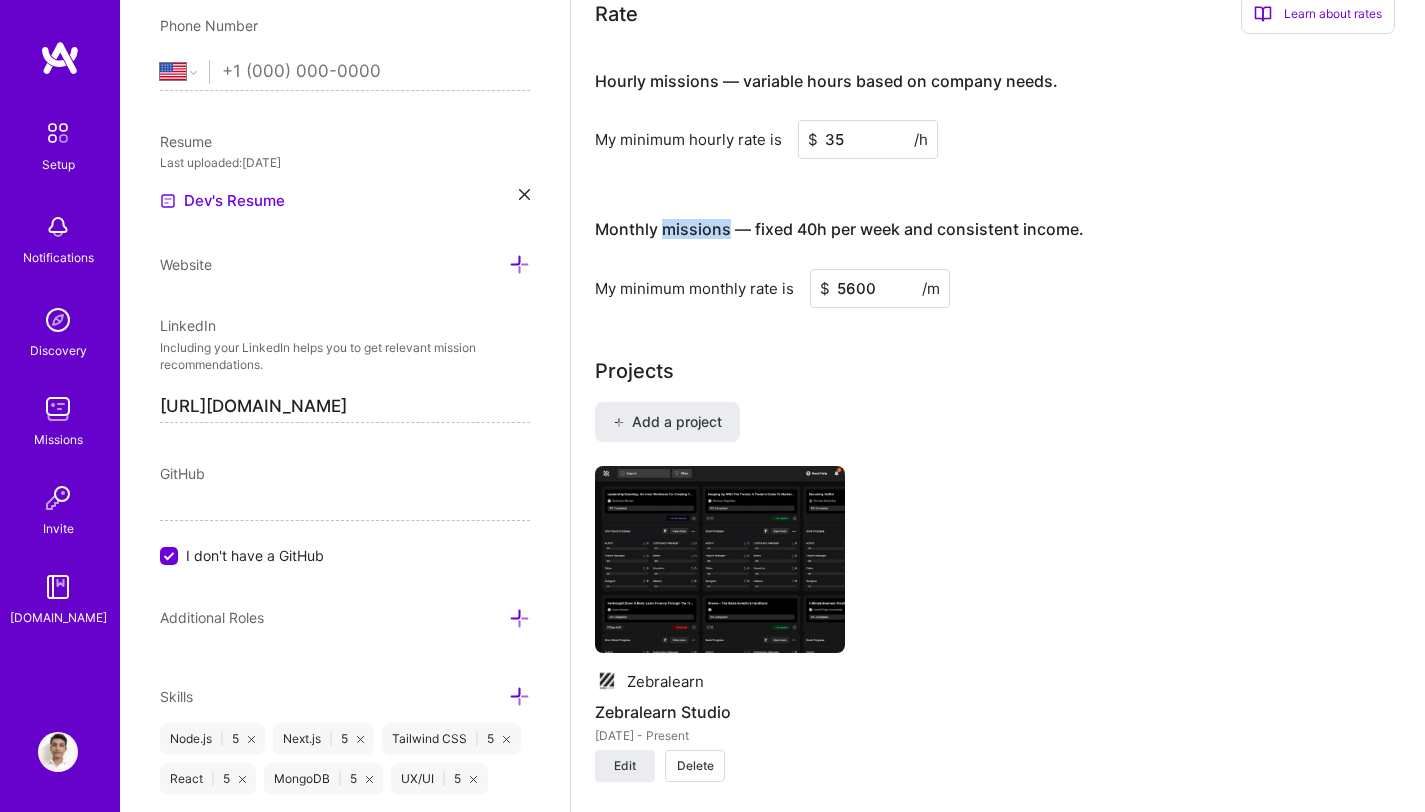 click on "Monthly missions — fixed 40h per week and consistent income." at bounding box center (839, 229) 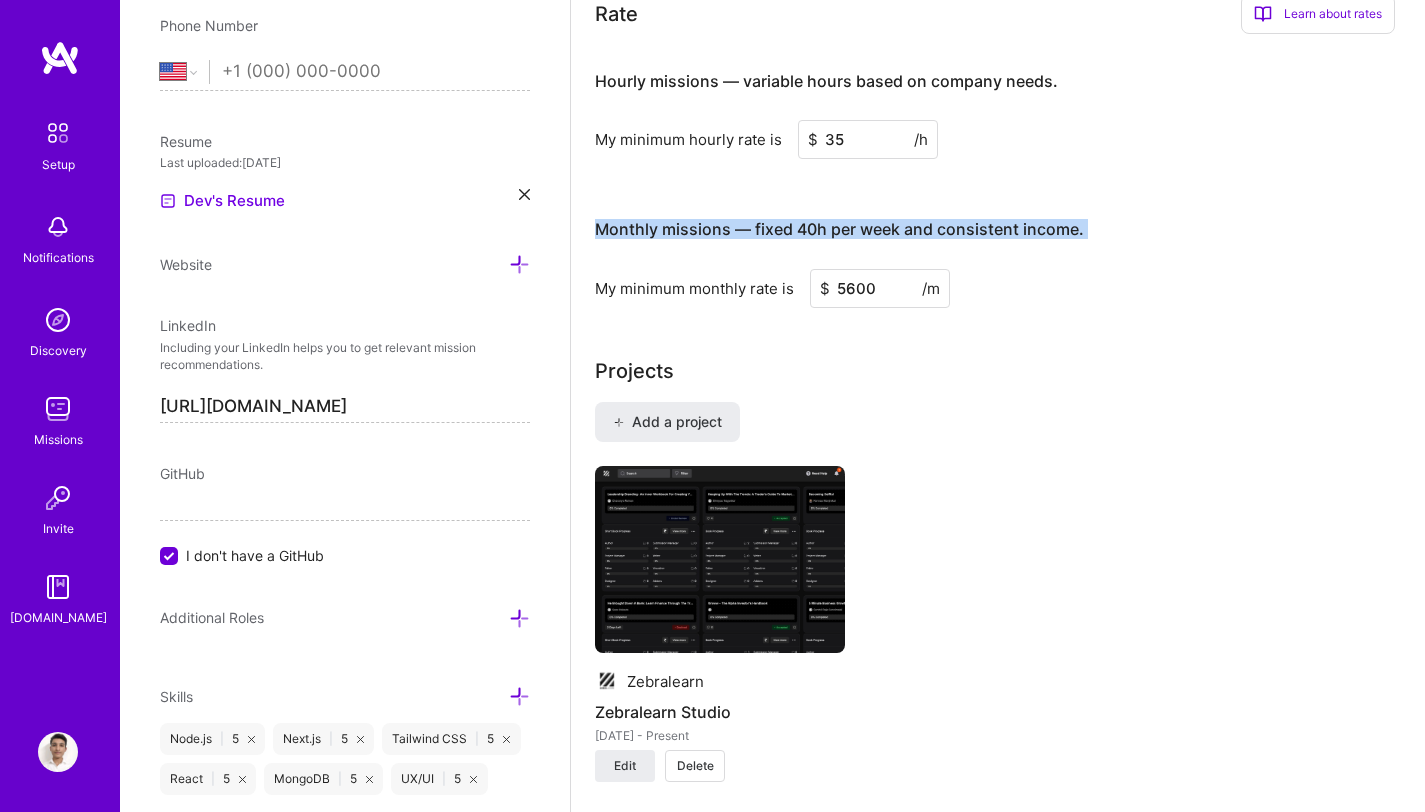 click on "Monthly missions — fixed 40h per week and consistent income." at bounding box center (839, 229) 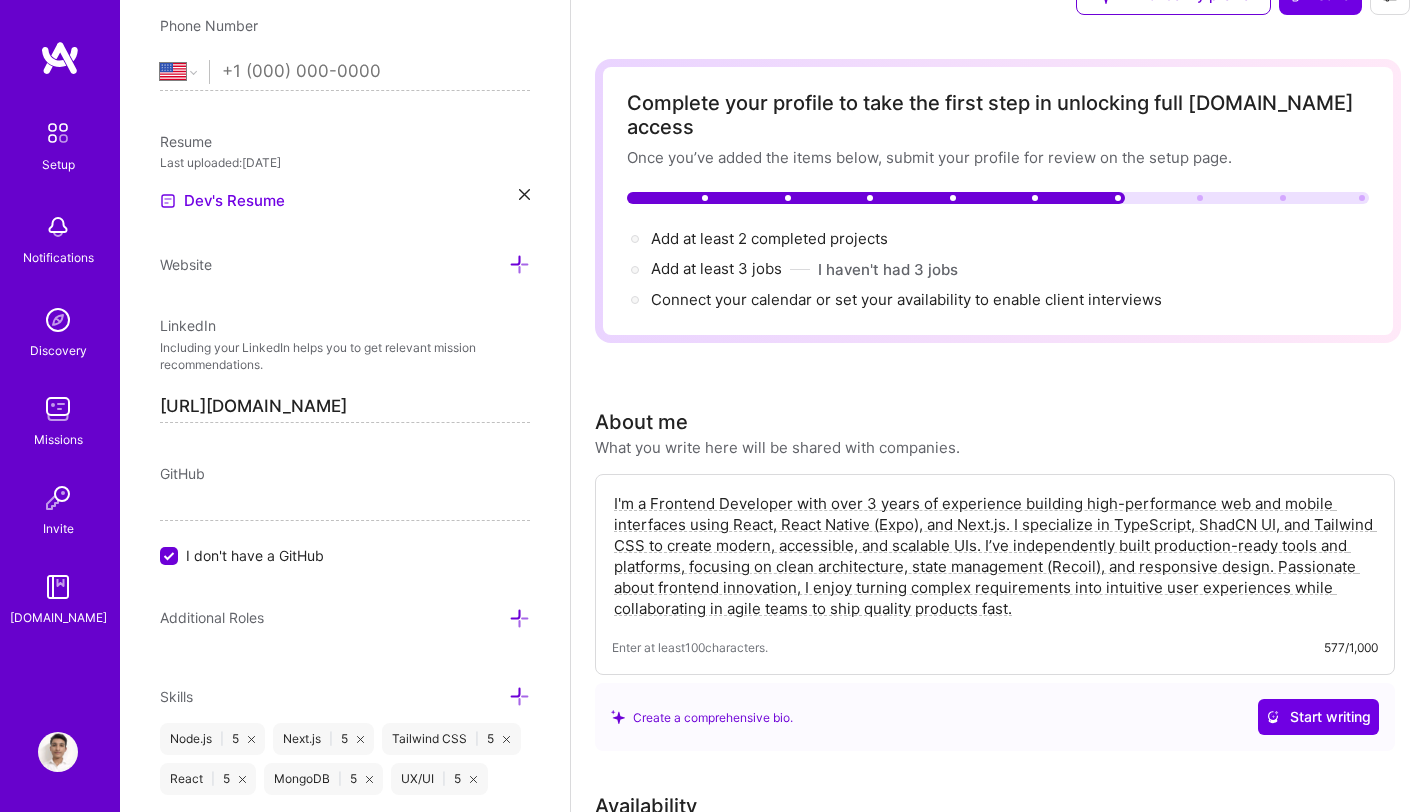 scroll, scrollTop: 18, scrollLeft: 0, axis: vertical 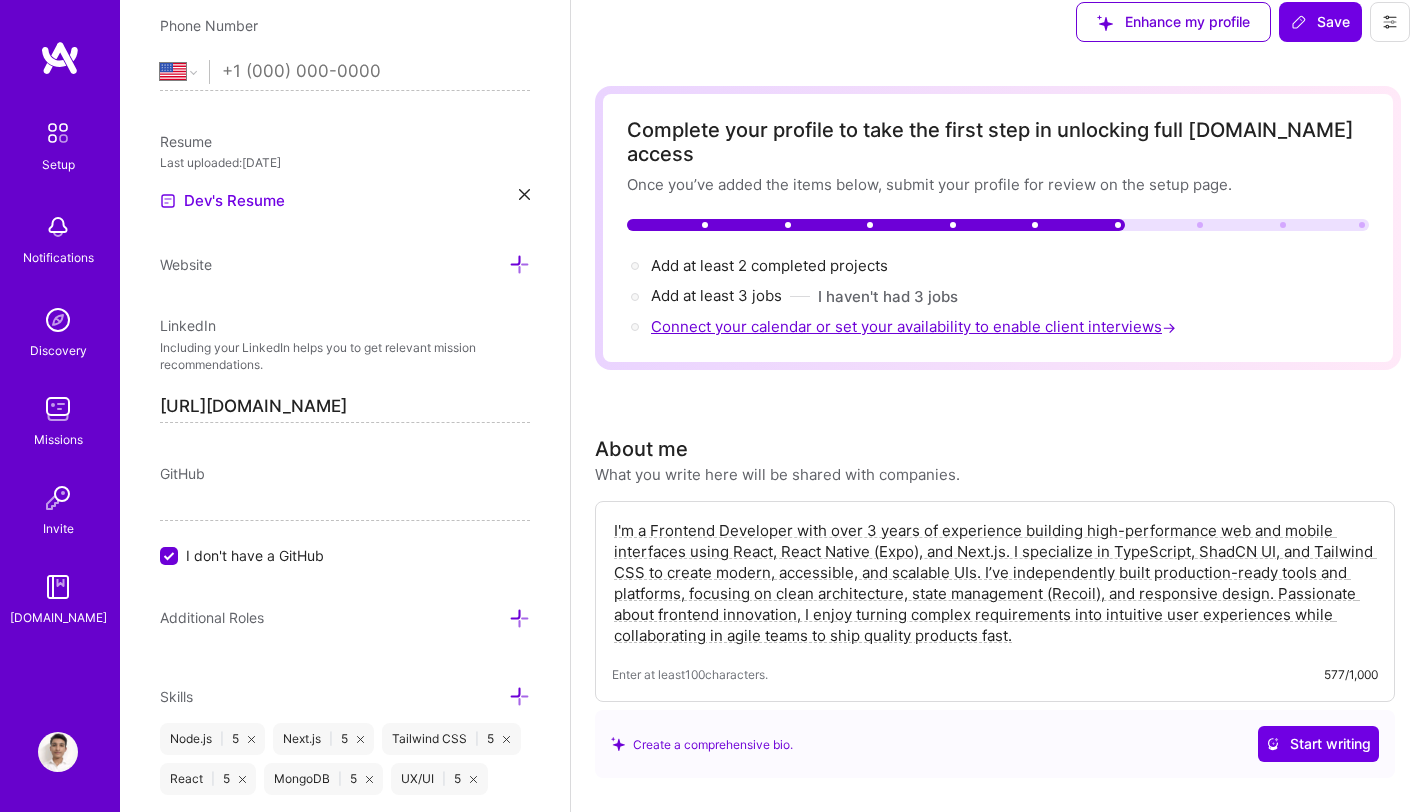 click on "Connect your calendar or set your availability to enable client interviews  →" at bounding box center (915, 326) 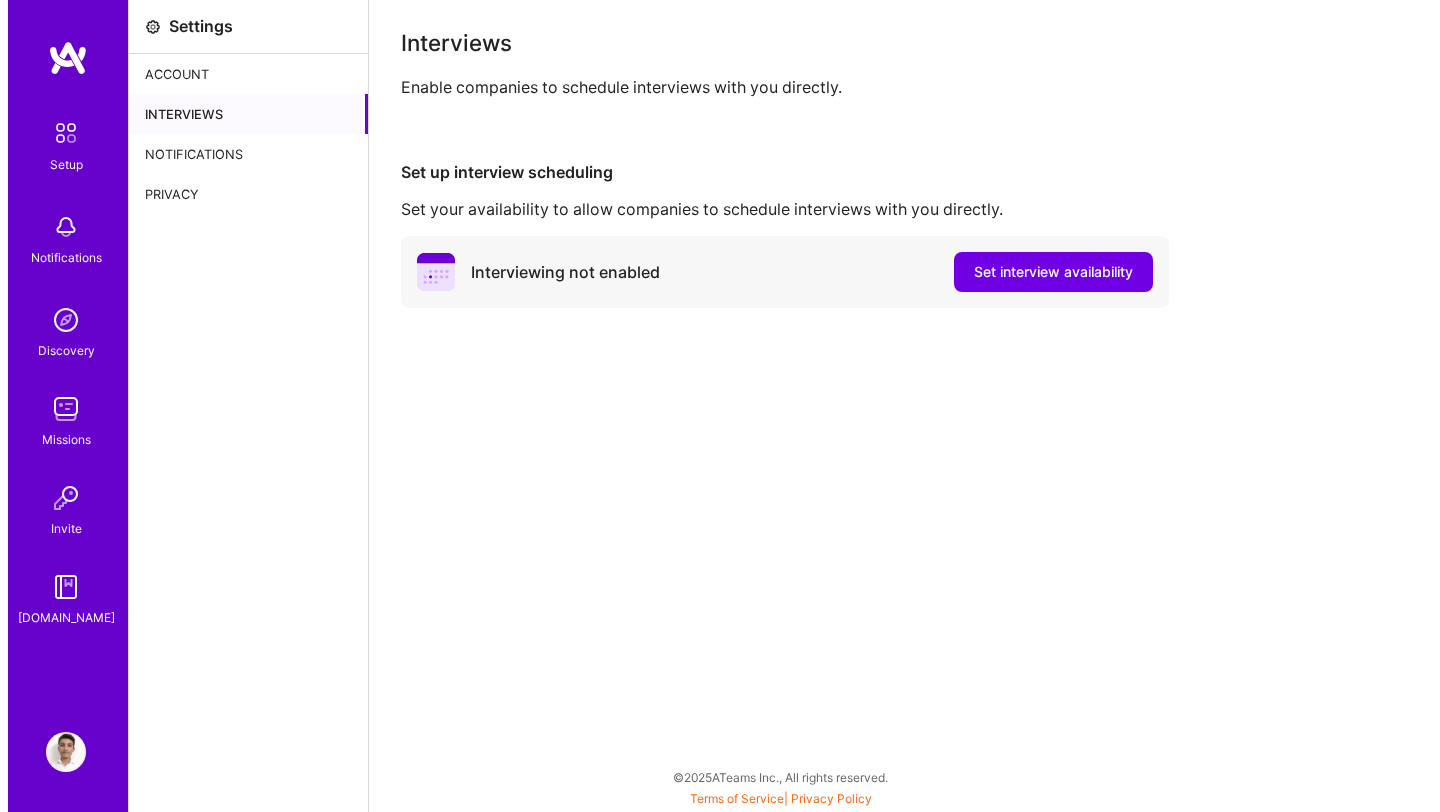 scroll, scrollTop: 0, scrollLeft: 0, axis: both 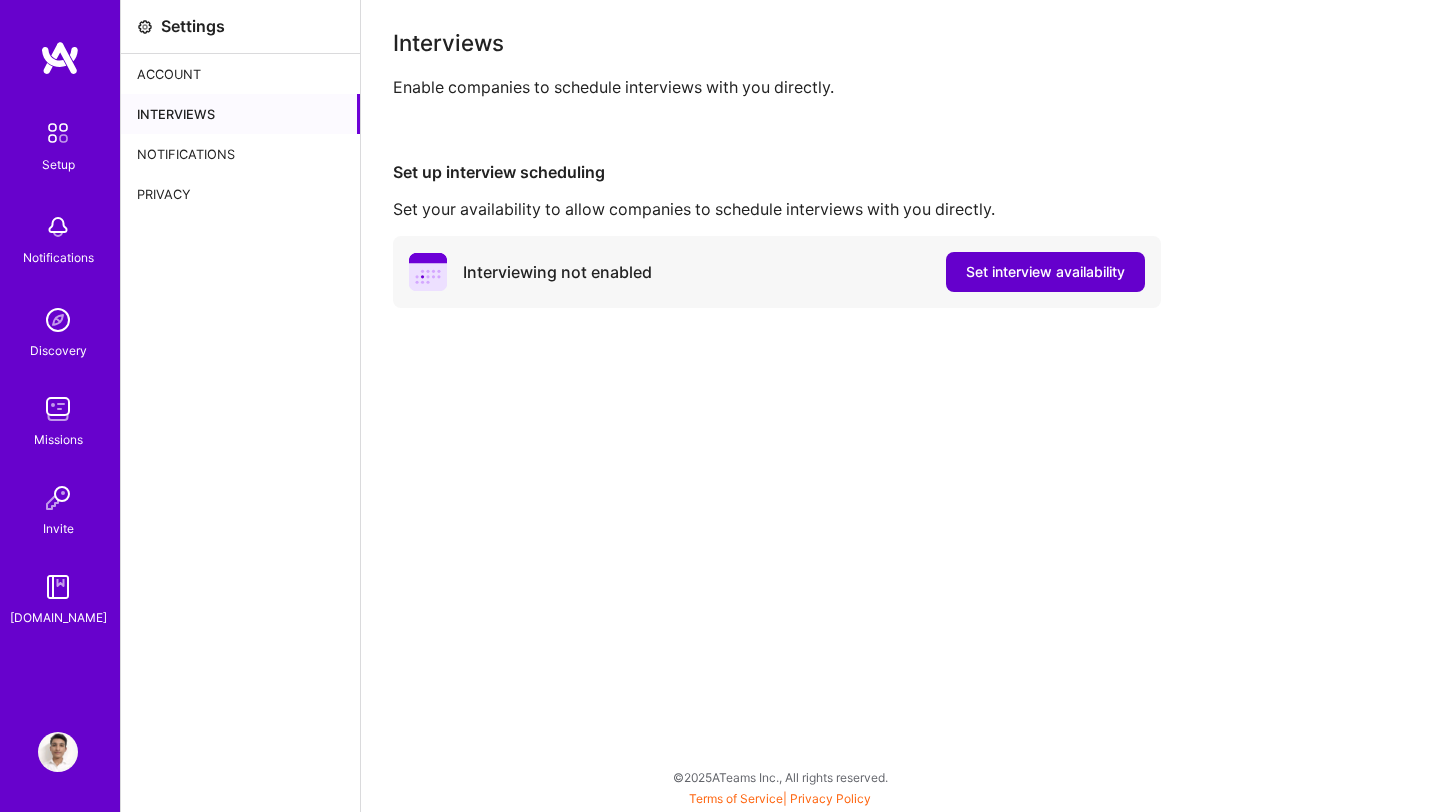 click on "Set interview availability" at bounding box center [1045, 272] 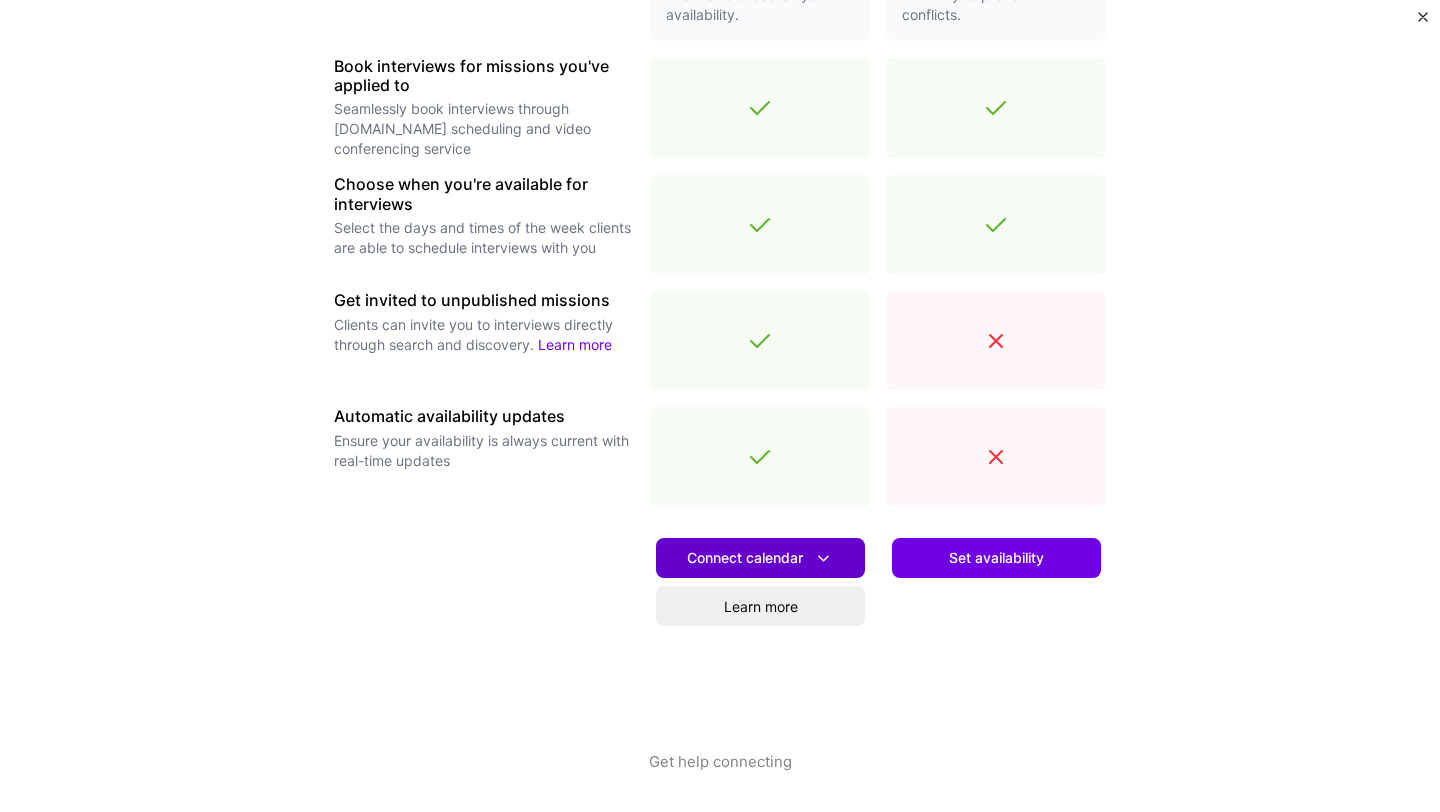 scroll, scrollTop: 546, scrollLeft: 0, axis: vertical 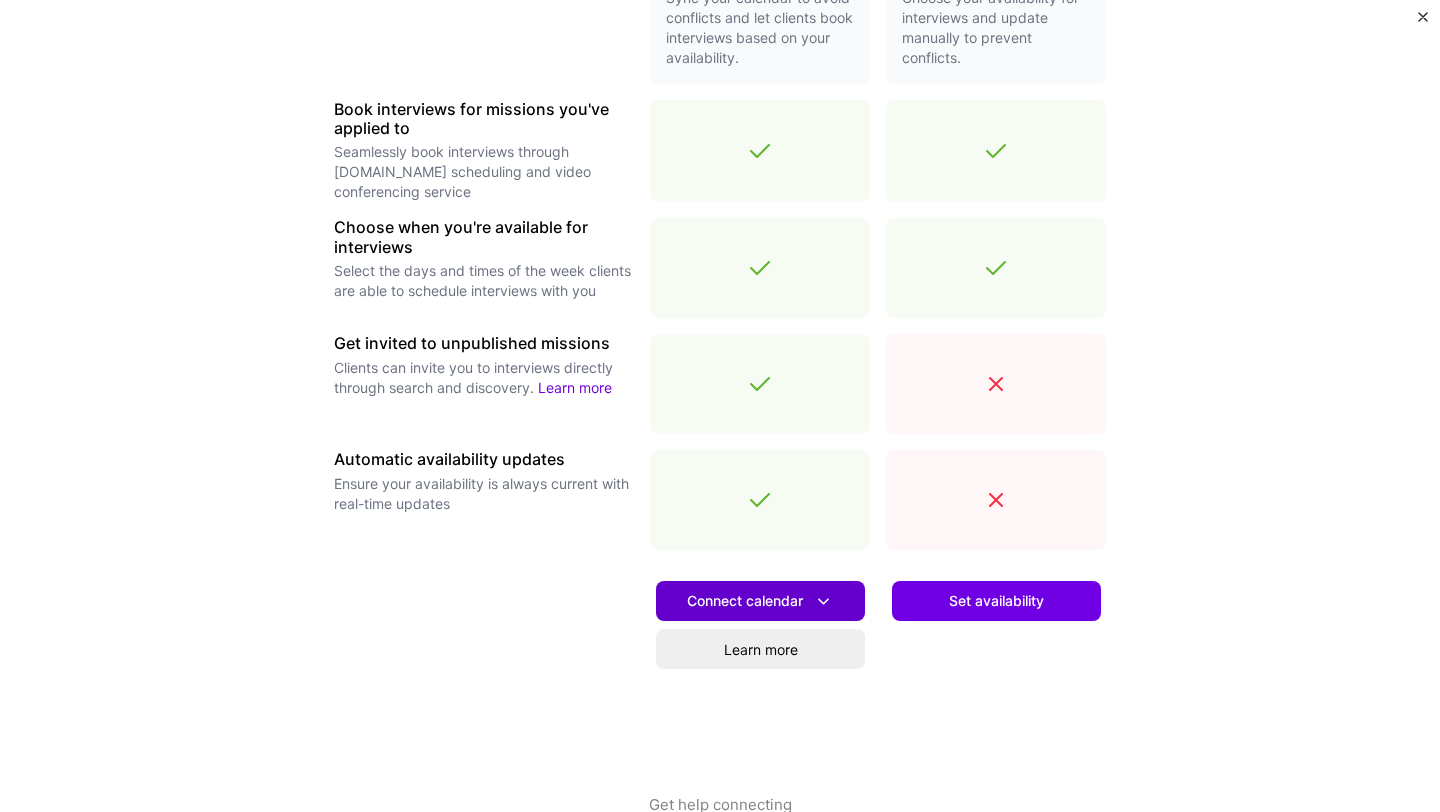 click on "Connect calendar" at bounding box center [760, 601] 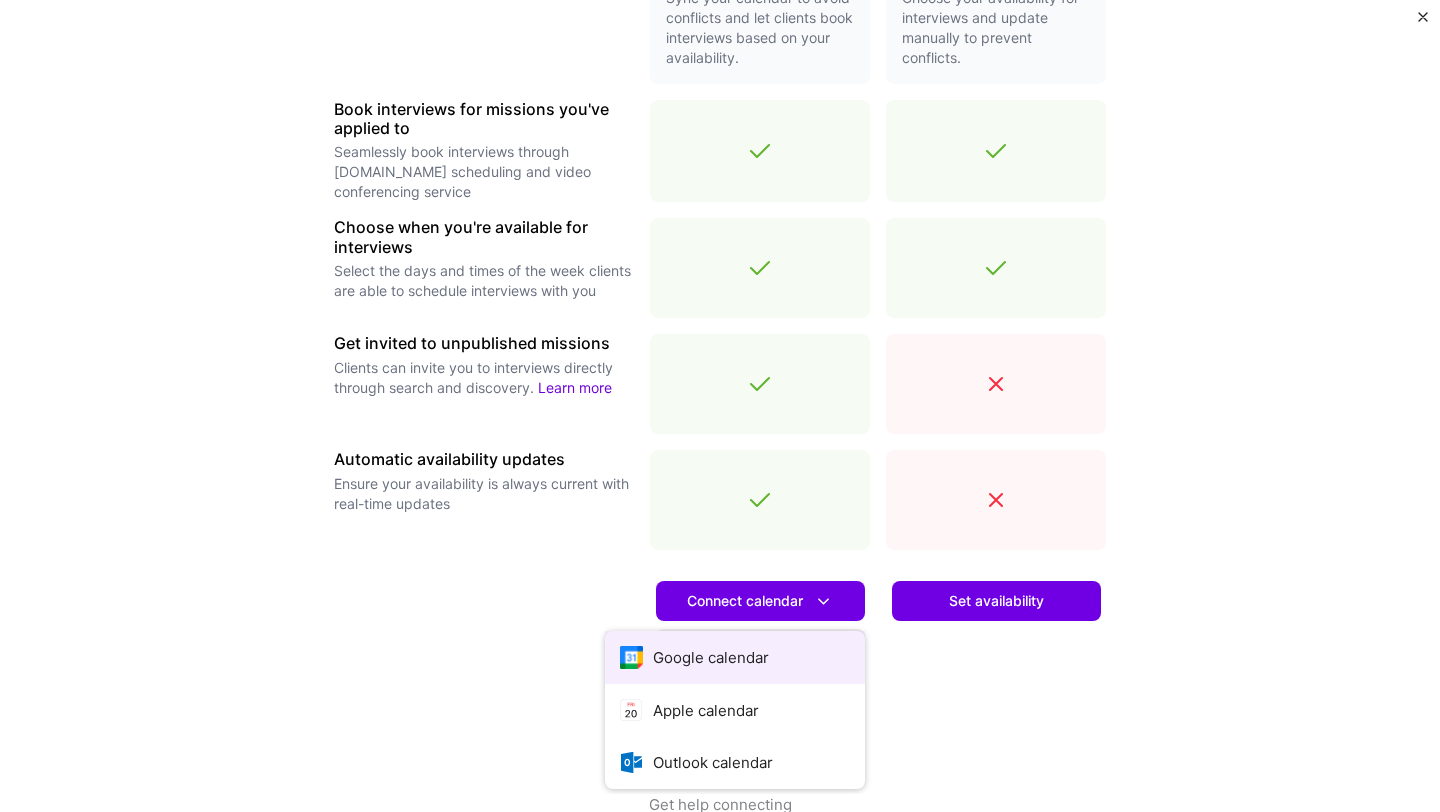 click on "Google calendar" at bounding box center [735, 657] 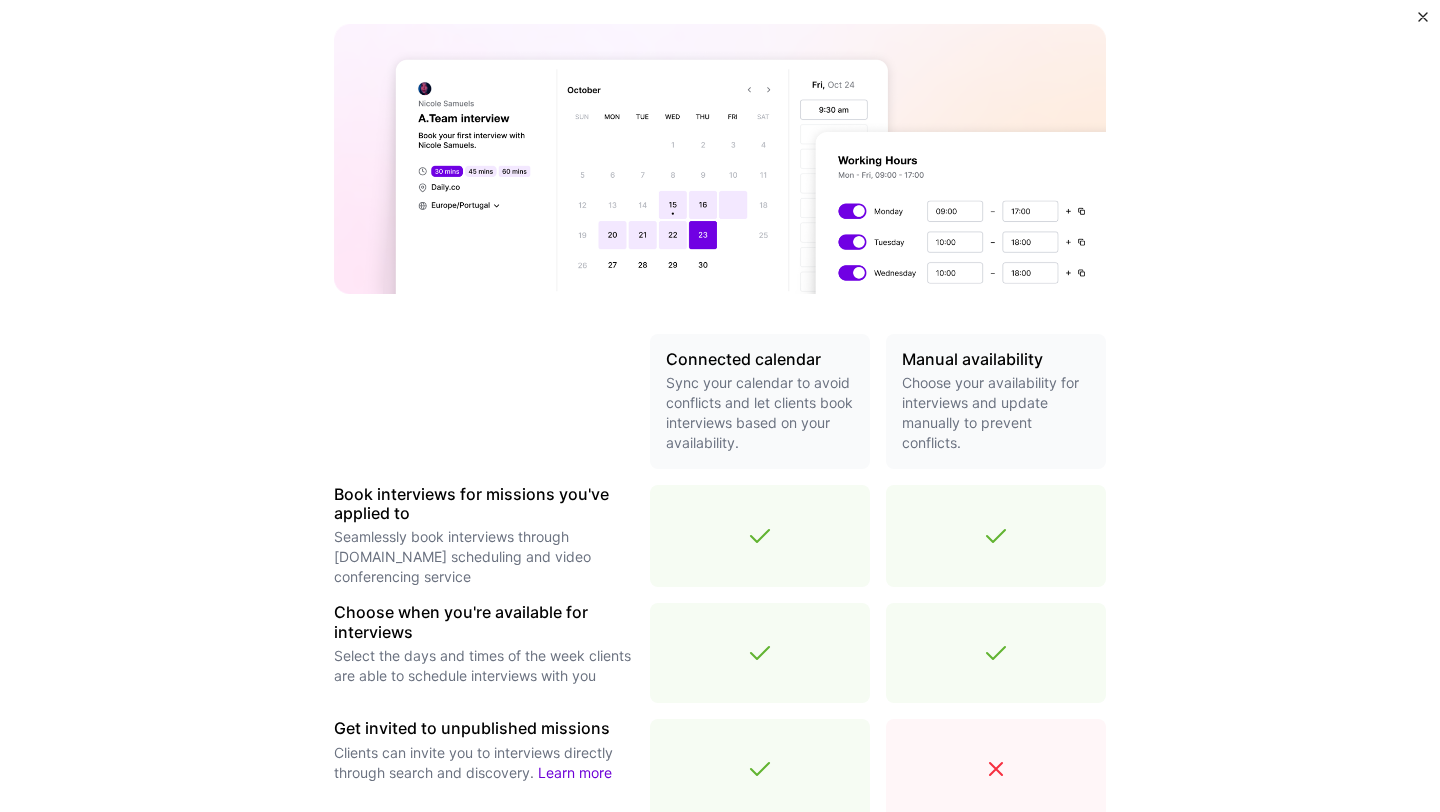scroll, scrollTop: 0, scrollLeft: 0, axis: both 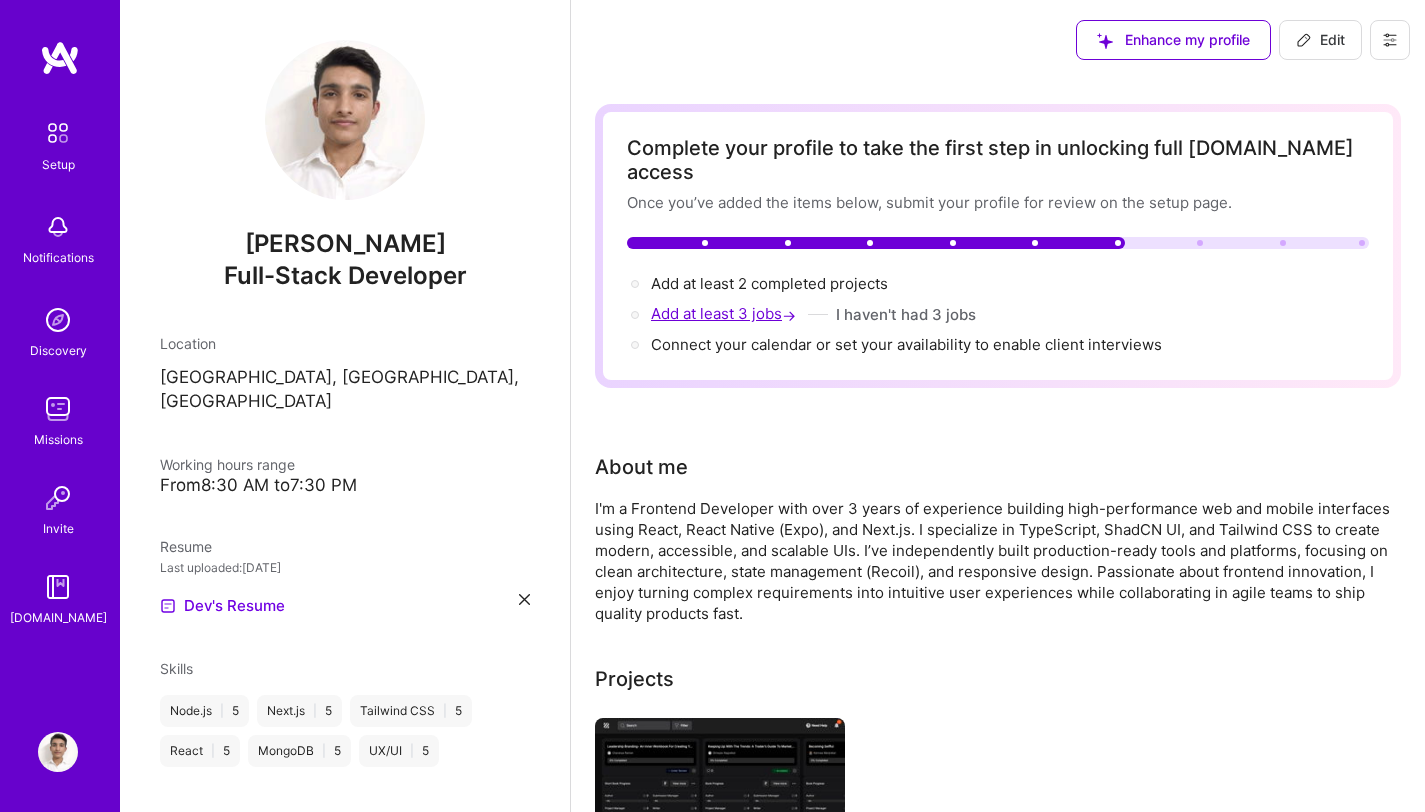 click on "Add at least 3 jobs  →" at bounding box center (725, 313) 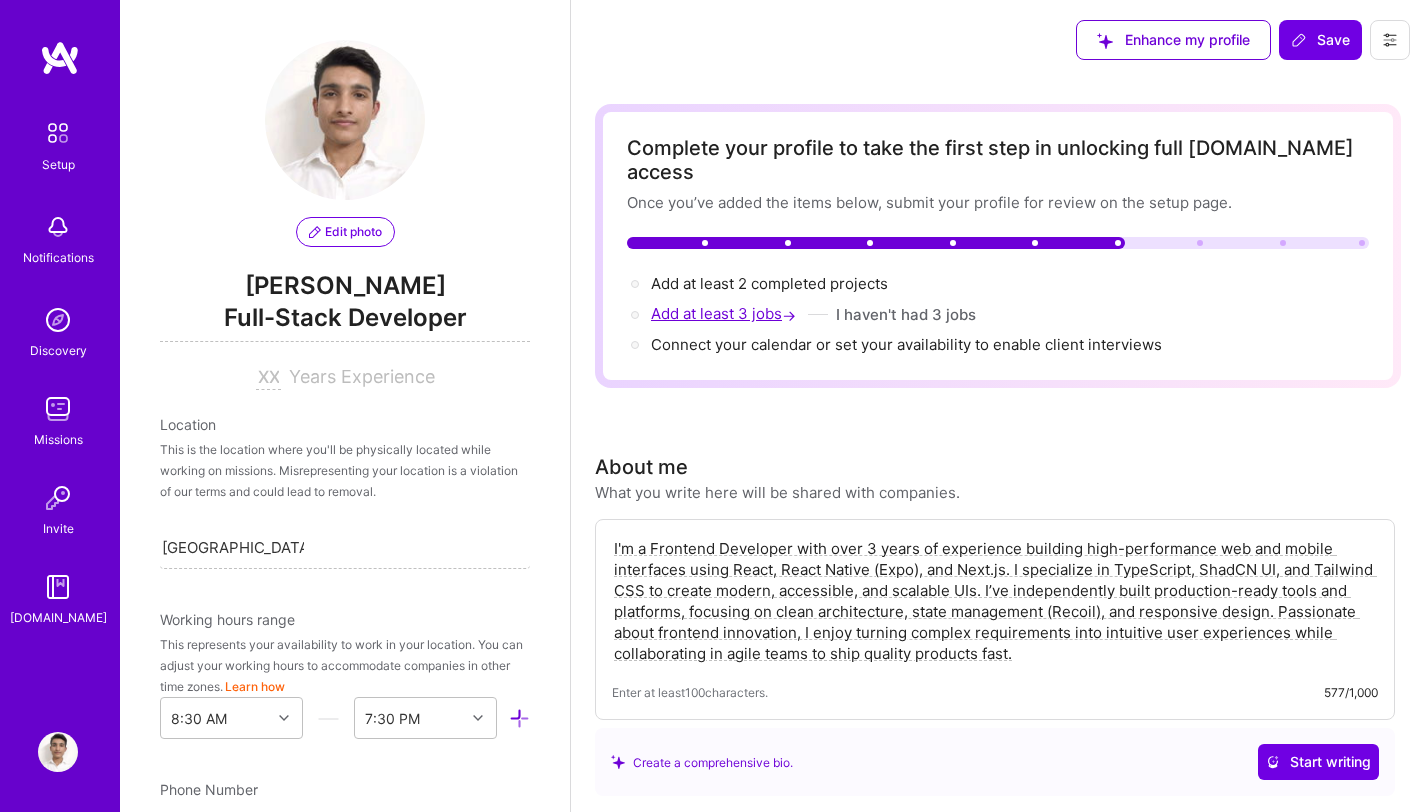 scroll, scrollTop: 764, scrollLeft: 0, axis: vertical 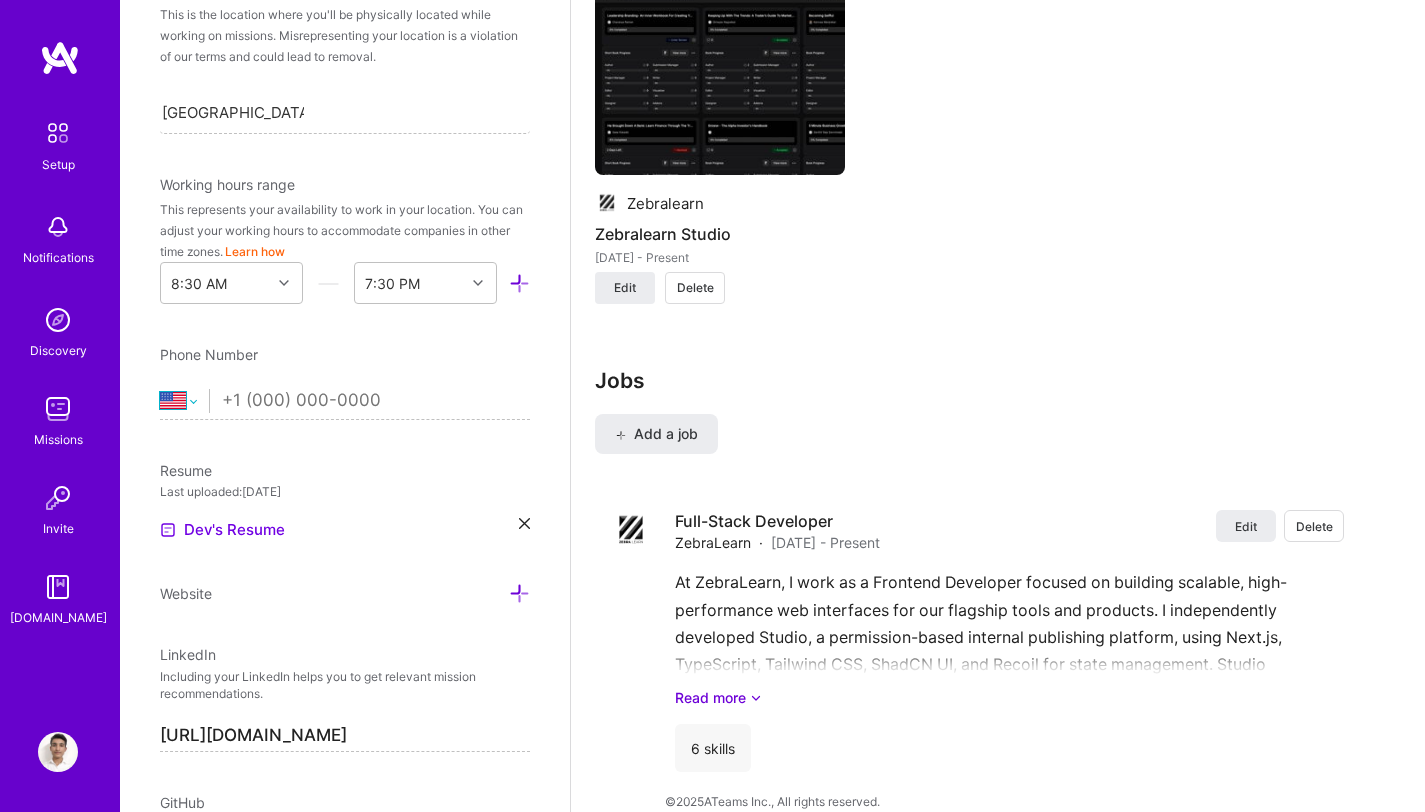 click on "[GEOGRAPHIC_DATA] [GEOGRAPHIC_DATA] [GEOGRAPHIC_DATA] [GEOGRAPHIC_DATA] [US_STATE] [GEOGRAPHIC_DATA] [GEOGRAPHIC_DATA] [GEOGRAPHIC_DATA] [GEOGRAPHIC_DATA] [GEOGRAPHIC_DATA] [GEOGRAPHIC_DATA] [GEOGRAPHIC_DATA] [DATE][GEOGRAPHIC_DATA] [GEOGRAPHIC_DATA] [GEOGRAPHIC_DATA] [GEOGRAPHIC_DATA] [GEOGRAPHIC_DATA] [GEOGRAPHIC_DATA] [GEOGRAPHIC_DATA] [GEOGRAPHIC_DATA] [GEOGRAPHIC_DATA] [GEOGRAPHIC_DATA] [GEOGRAPHIC_DATA] [GEOGRAPHIC_DATA] [GEOGRAPHIC_DATA] [GEOGRAPHIC_DATA] [GEOGRAPHIC_DATA] [GEOGRAPHIC_DATA], [GEOGRAPHIC_DATA] [GEOGRAPHIC_DATA] [GEOGRAPHIC_DATA] [GEOGRAPHIC_DATA] [GEOGRAPHIC_DATA] [GEOGRAPHIC_DATA] [GEOGRAPHIC_DATA] [GEOGRAPHIC_DATA] [GEOGRAPHIC_DATA] [GEOGRAPHIC_DATA] [GEOGRAPHIC_DATA] [GEOGRAPHIC_DATA] [GEOGRAPHIC_DATA] [GEOGRAPHIC_DATA] [GEOGRAPHIC_DATA] [GEOGRAPHIC_DATA] [GEOGRAPHIC_DATA] [GEOGRAPHIC_DATA] [GEOGRAPHIC_DATA] [GEOGRAPHIC_DATA] [GEOGRAPHIC_DATA] [GEOGRAPHIC_DATA] [GEOGRAPHIC_DATA] [GEOGRAPHIC_DATA], [GEOGRAPHIC_DATA] [GEOGRAPHIC_DATA] [GEOGRAPHIC_DATA] d'Ivoire [GEOGRAPHIC_DATA] [GEOGRAPHIC_DATA] [GEOGRAPHIC_DATA] [GEOGRAPHIC_DATA] [GEOGRAPHIC_DATA] [GEOGRAPHIC_DATA] [GEOGRAPHIC_DATA] [GEOGRAPHIC_DATA] [GEOGRAPHIC_DATA] [GEOGRAPHIC_DATA] [GEOGRAPHIC_DATA] [GEOGRAPHIC_DATA] [GEOGRAPHIC_DATA] [GEOGRAPHIC_DATA] [GEOGRAPHIC_DATA] [GEOGRAPHIC_DATA] [GEOGRAPHIC_DATA] [GEOGRAPHIC_DATA] [US_STATE] [GEOGRAPHIC_DATA] [GEOGRAPHIC_DATA] [GEOGRAPHIC_DATA] [GEOGRAPHIC_DATA] [GEOGRAPHIC_DATA] [GEOGRAPHIC_DATA] [GEOGRAPHIC_DATA] [US_STATE] [GEOGRAPHIC_DATA] [GEOGRAPHIC_DATA] [GEOGRAPHIC_DATA] [GEOGRAPHIC_DATA] [GEOGRAPHIC_DATA] [GEOGRAPHIC_DATA] [GEOGRAPHIC_DATA] [US_STATE] [GEOGRAPHIC_DATA] [GEOGRAPHIC_DATA] [GEOGRAPHIC_DATA]" at bounding box center (184, 401) 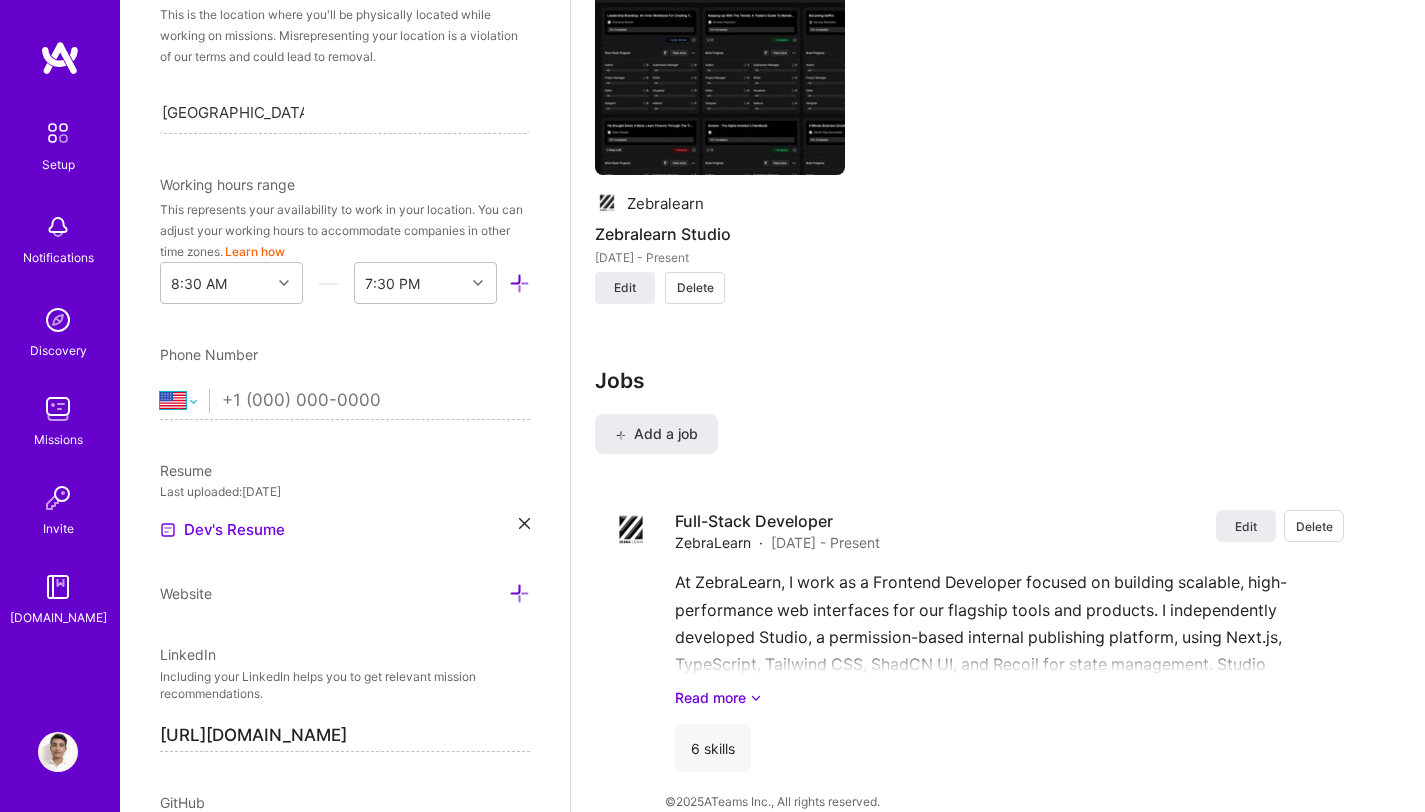 select on "IN" 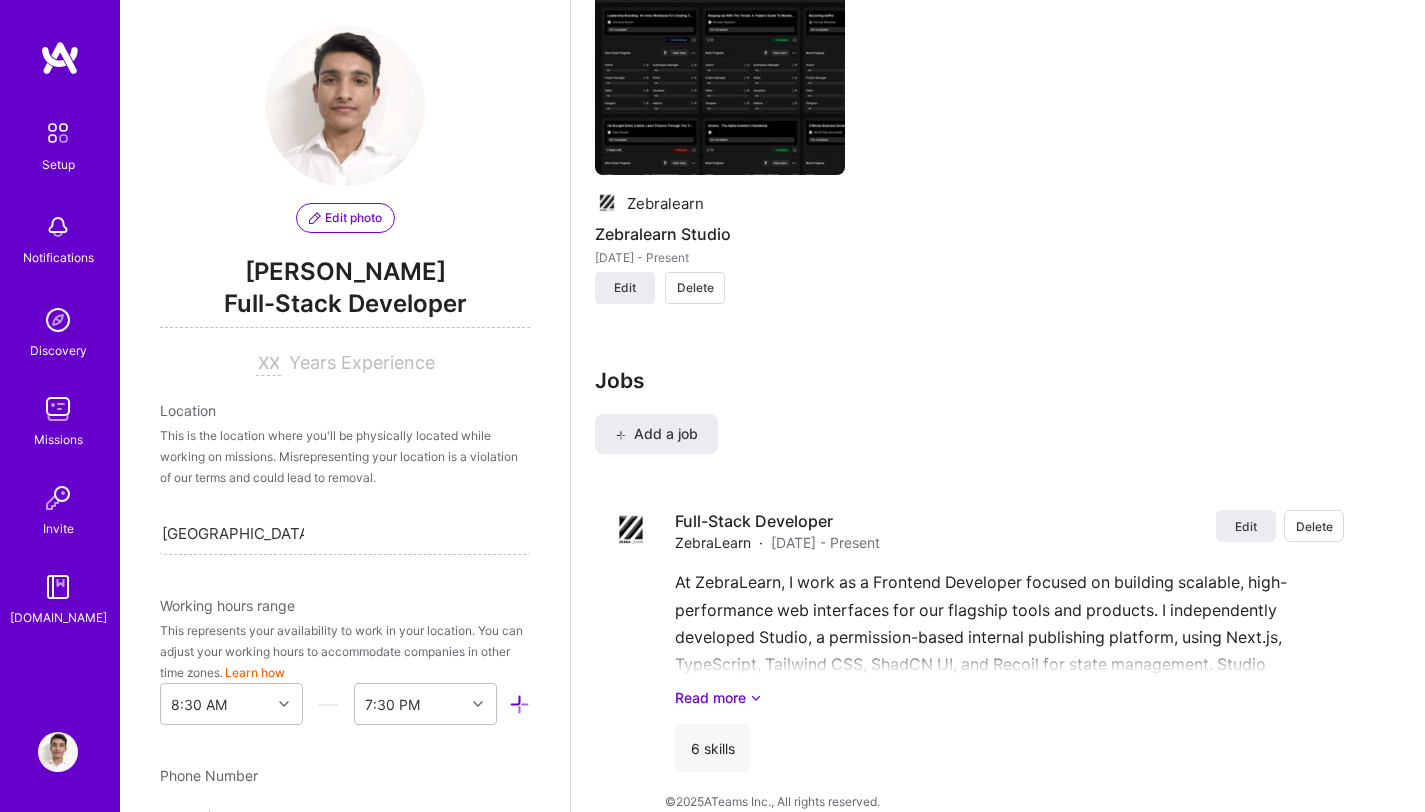 scroll, scrollTop: 0, scrollLeft: 0, axis: both 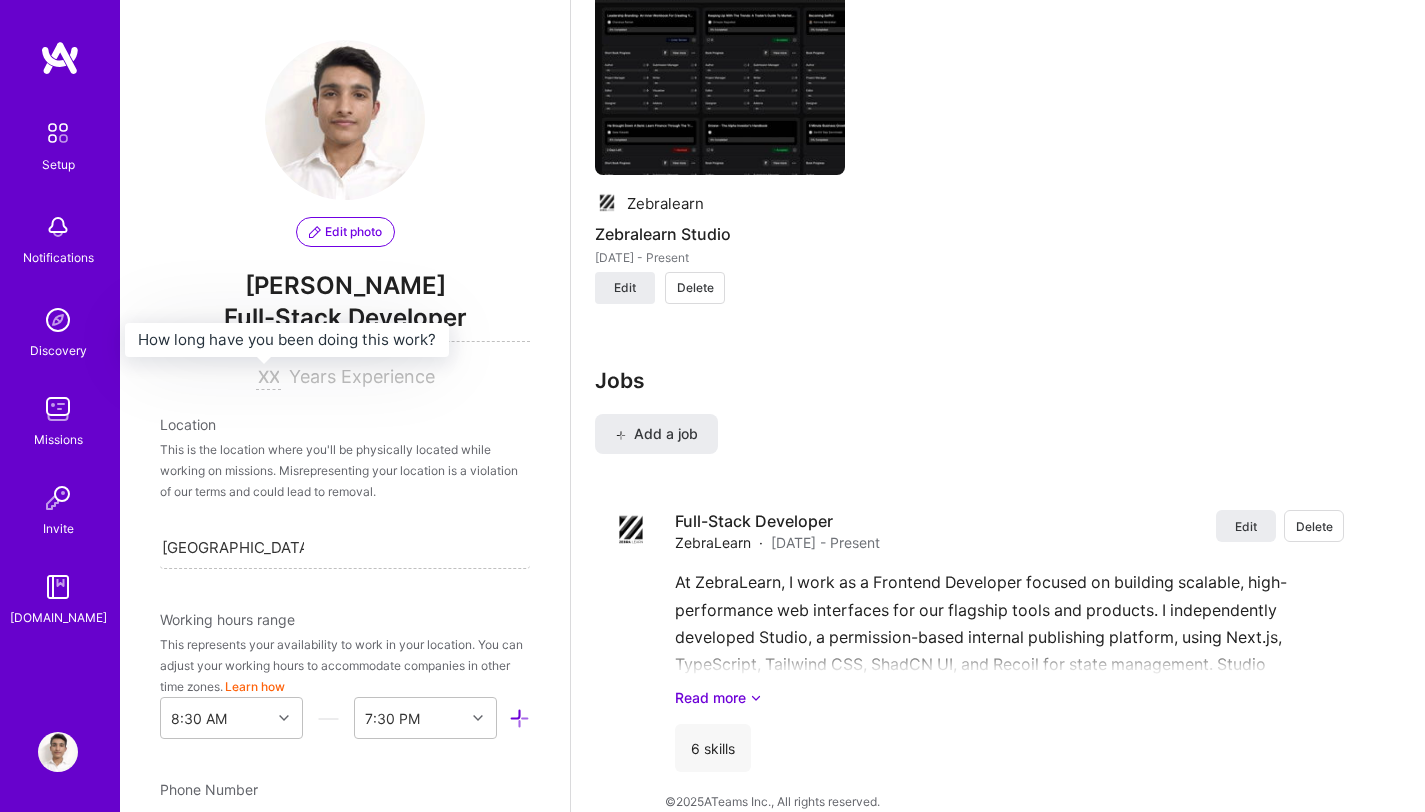 click at bounding box center (268, 378) 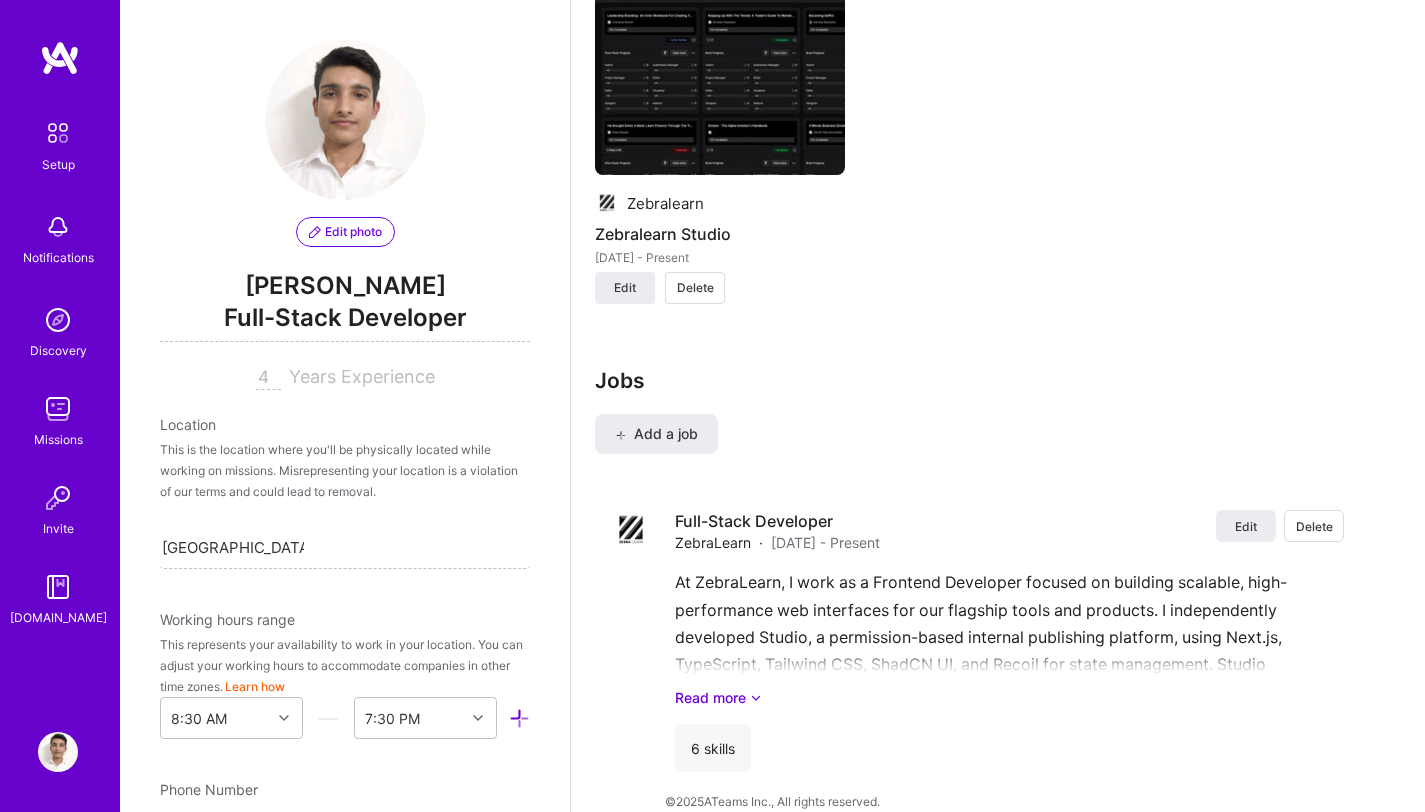 type on "4" 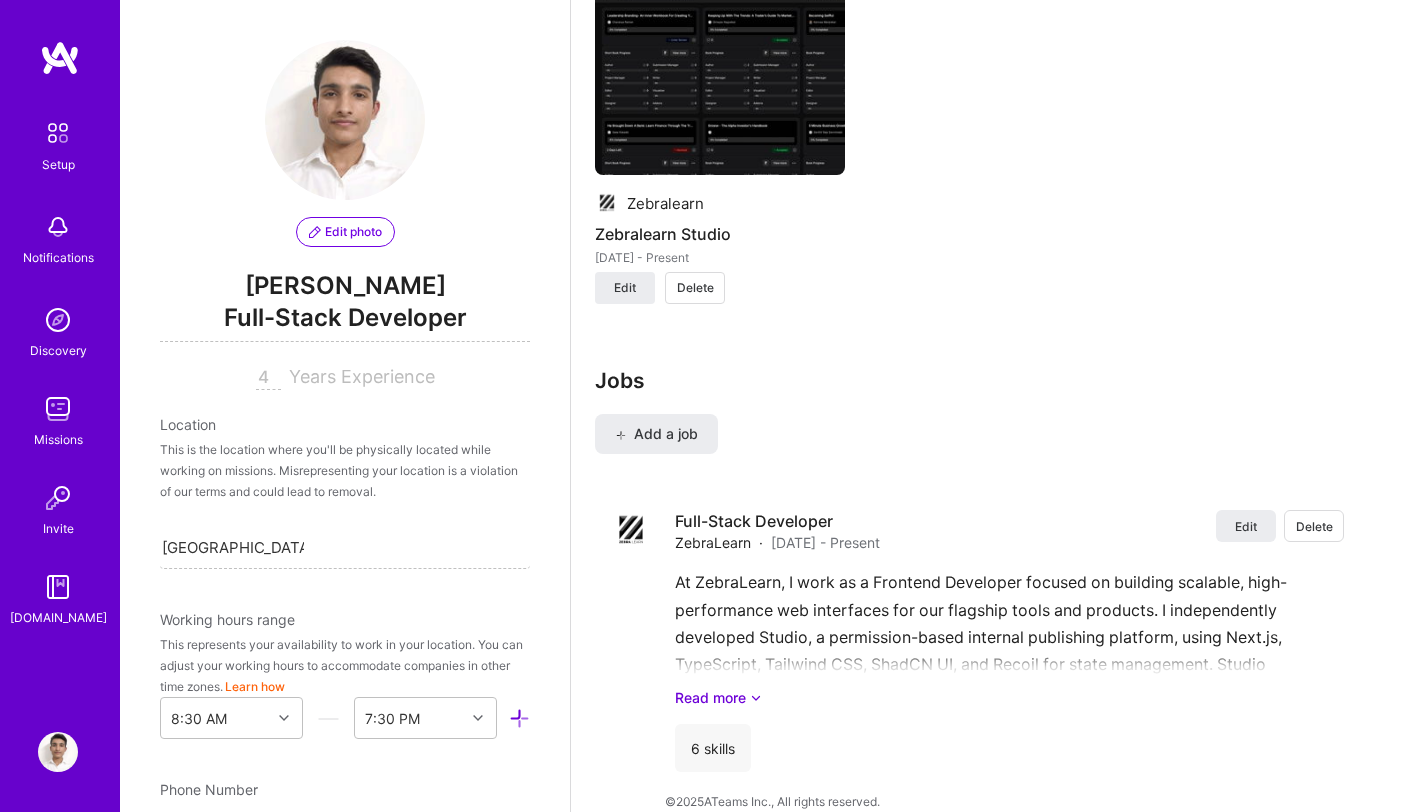 click on "Edit photo Dev Chauhan Full-Stack Developer 4 Years Experience" at bounding box center (345, 215) 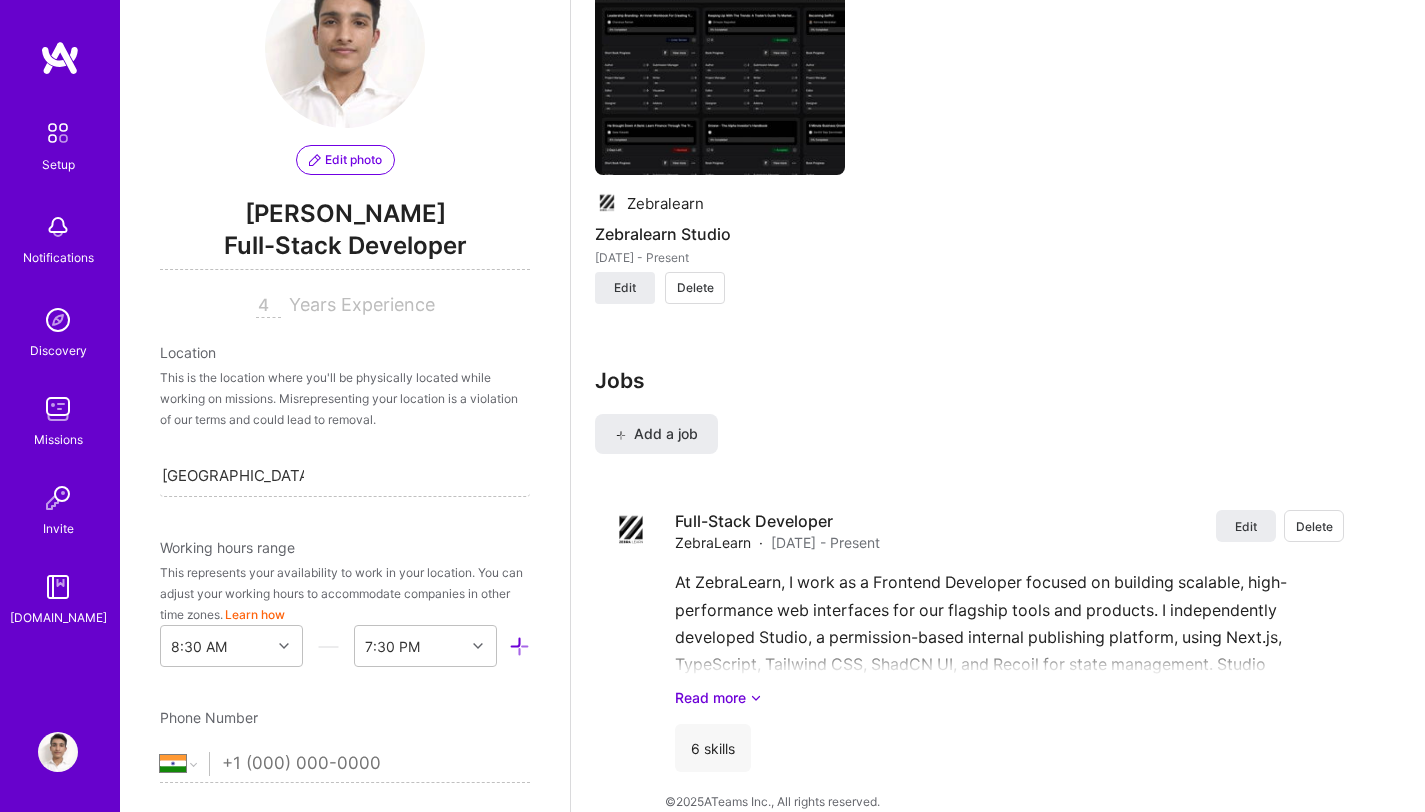 scroll, scrollTop: 76, scrollLeft: 0, axis: vertical 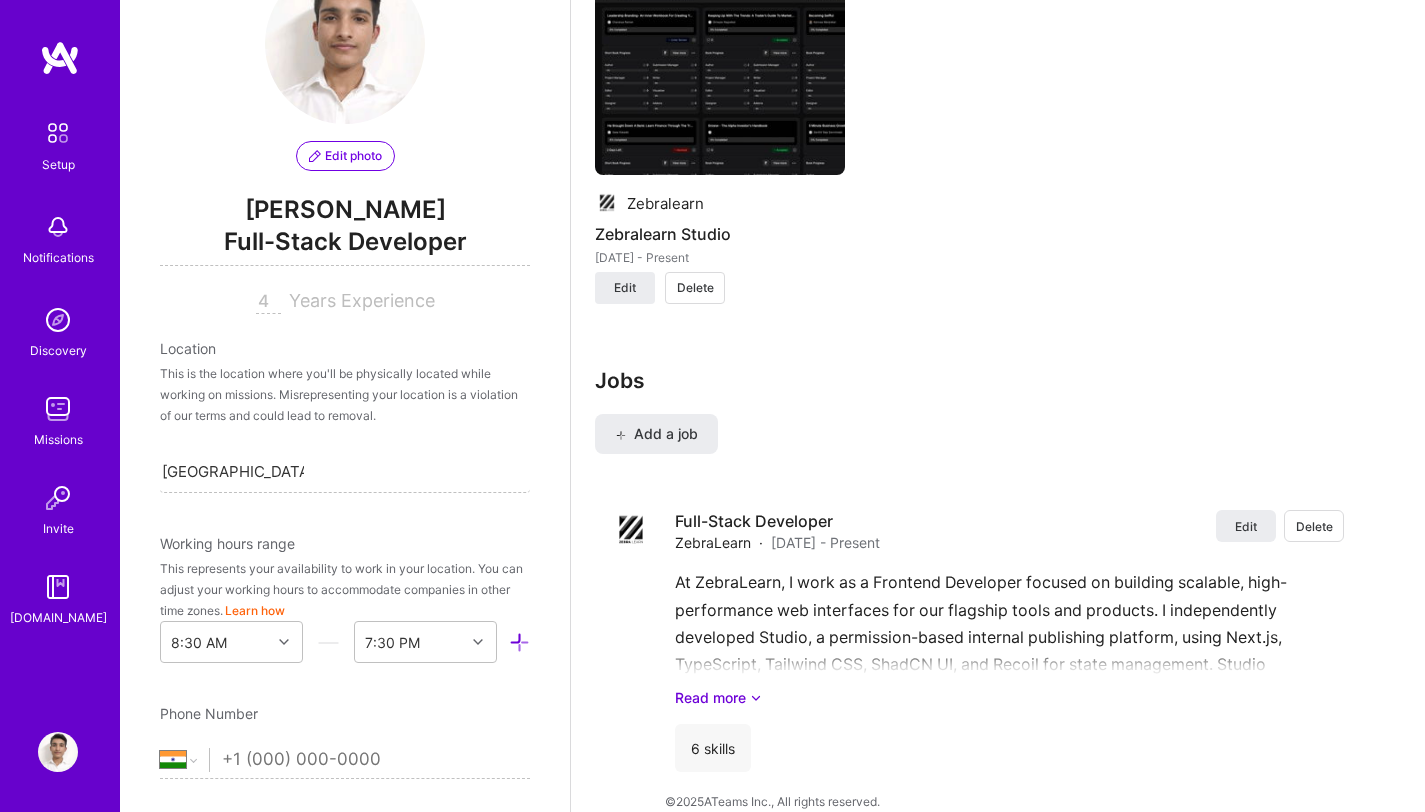 click on "Years Experience" at bounding box center [362, 300] 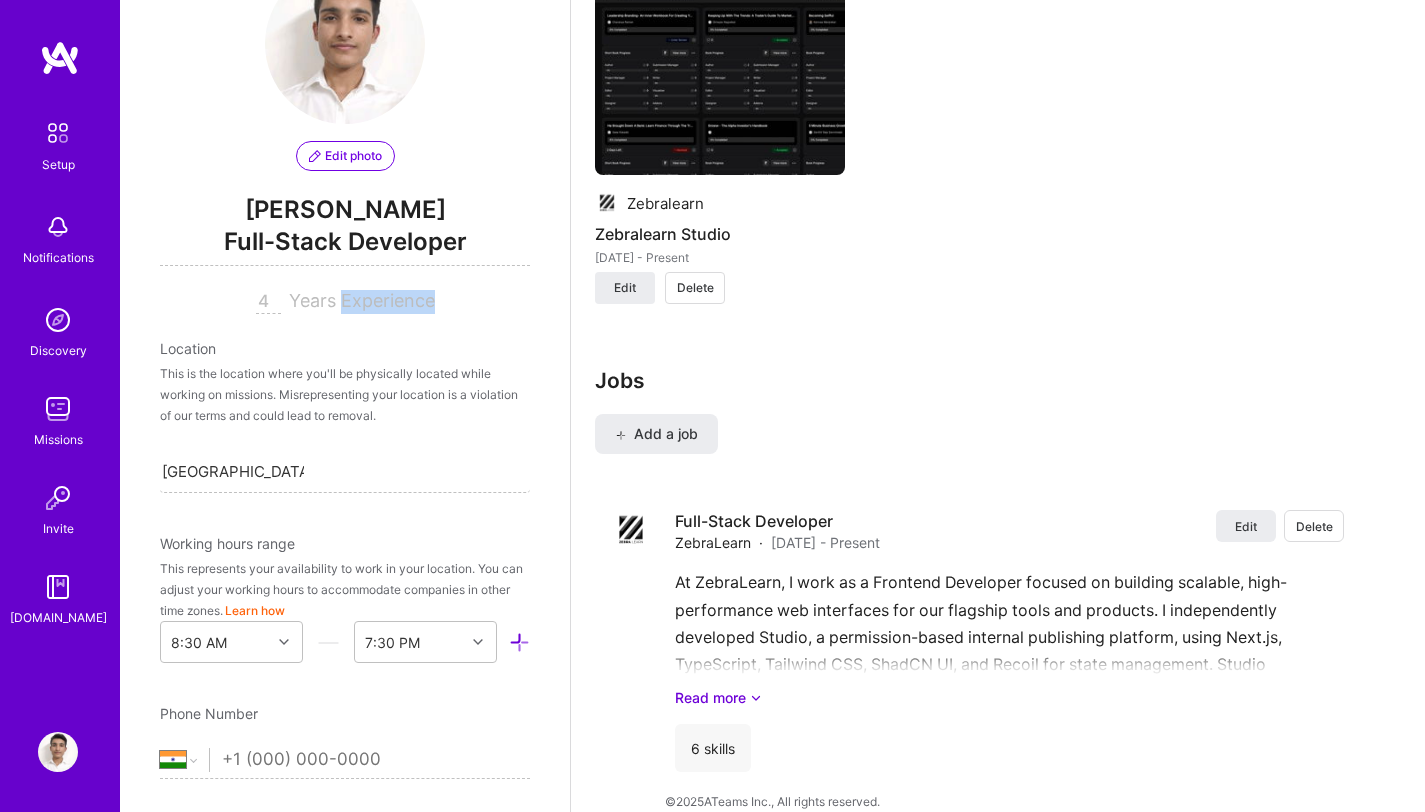 click on "Years Experience" at bounding box center [362, 300] 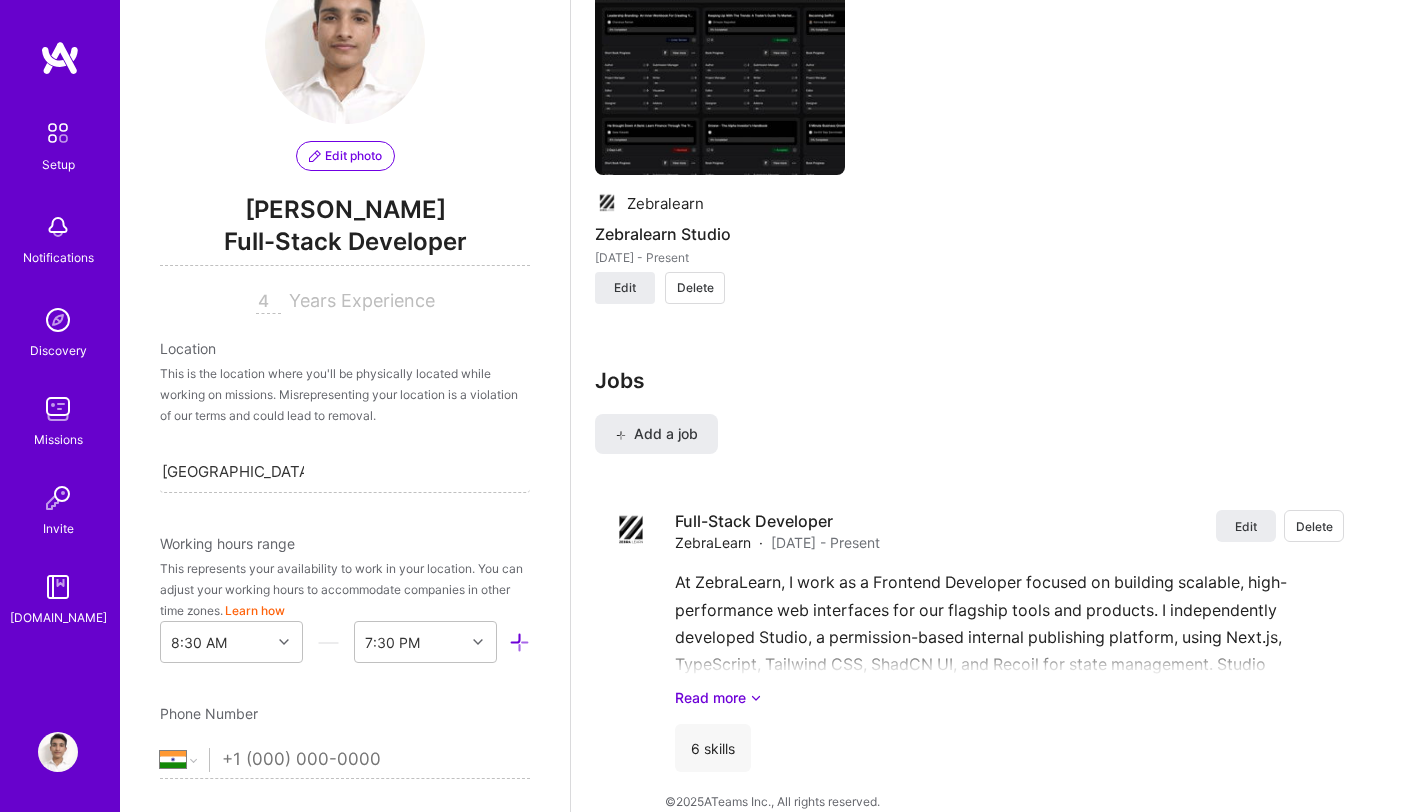 click on "4" at bounding box center (268, 302) 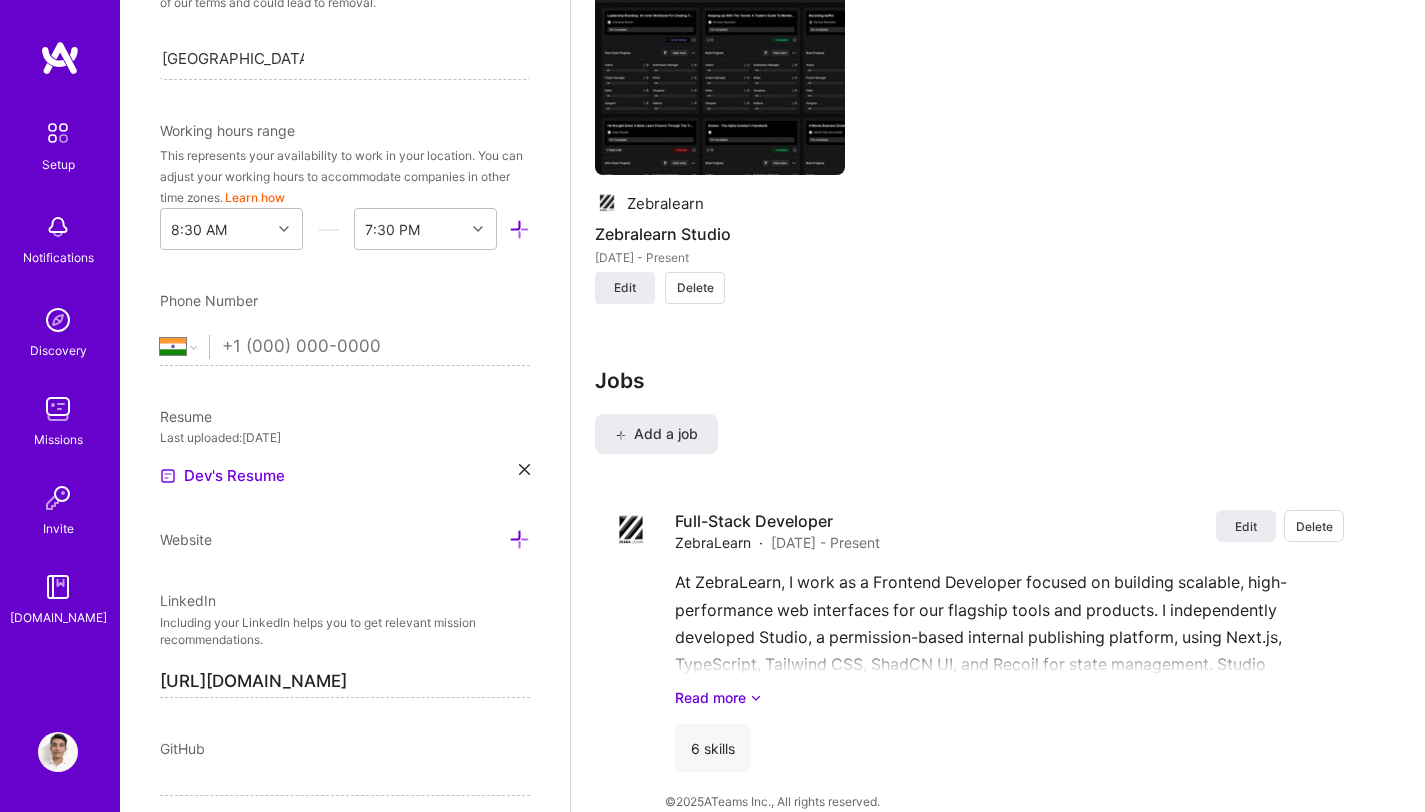scroll, scrollTop: 502, scrollLeft: 0, axis: vertical 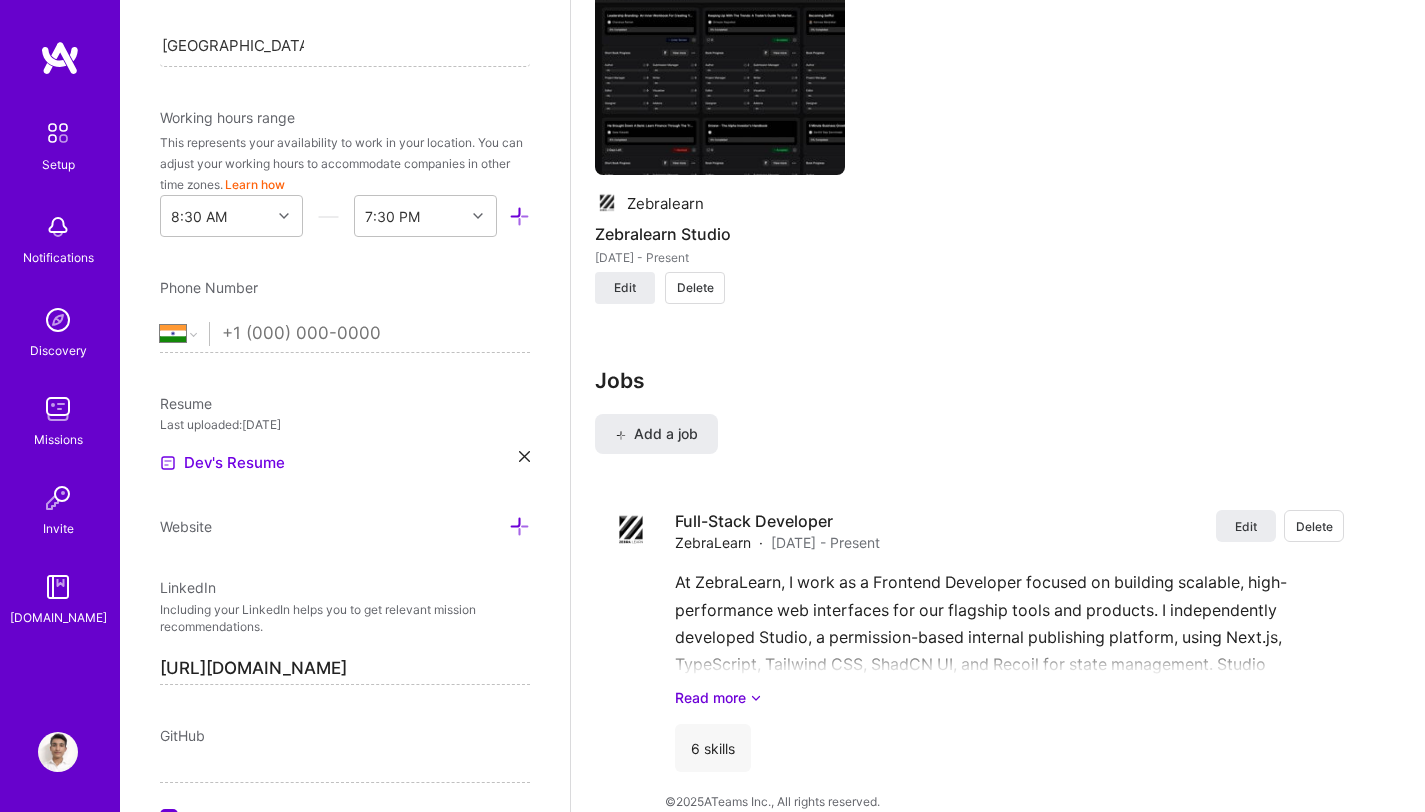 click at bounding box center (376, 334) 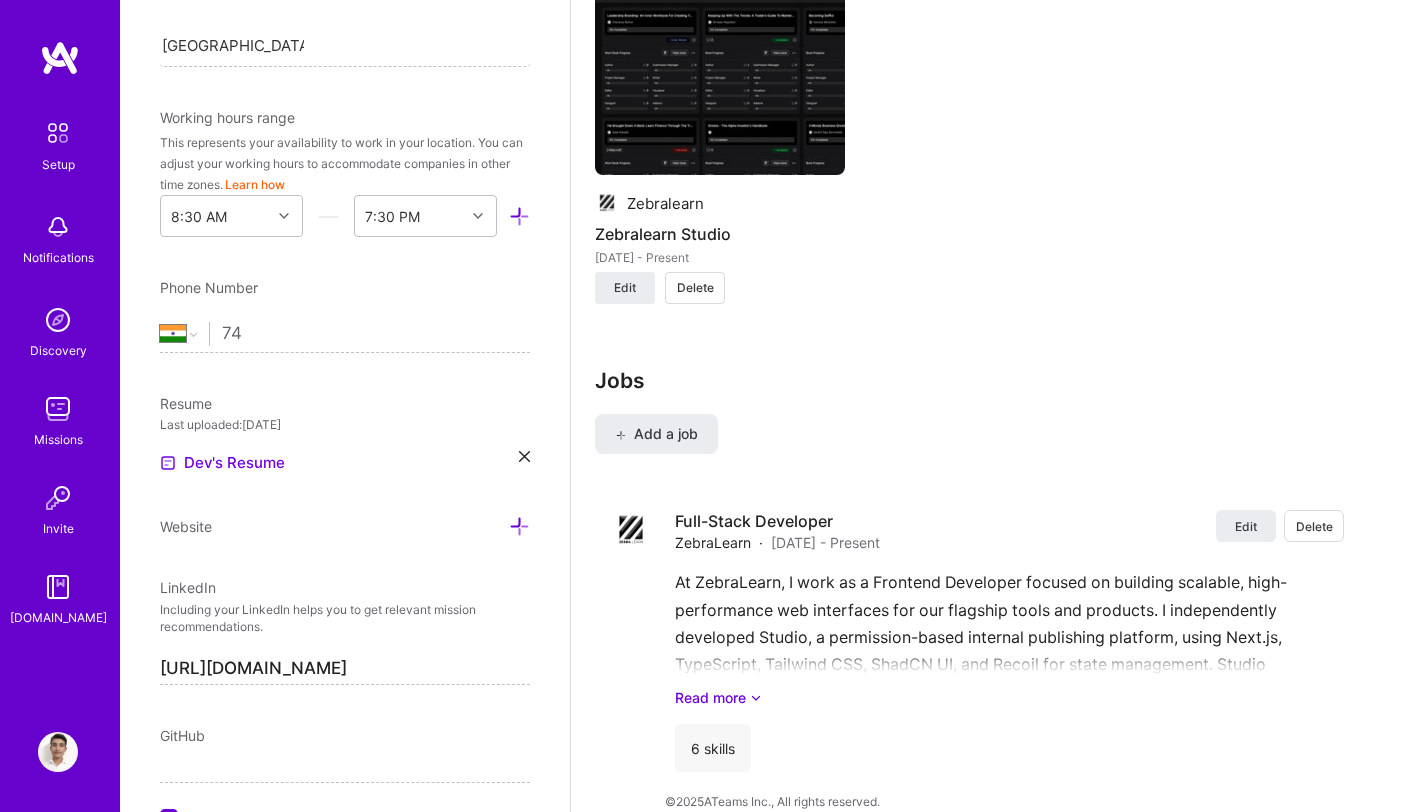 type on "[PHONE_NUMBER]" 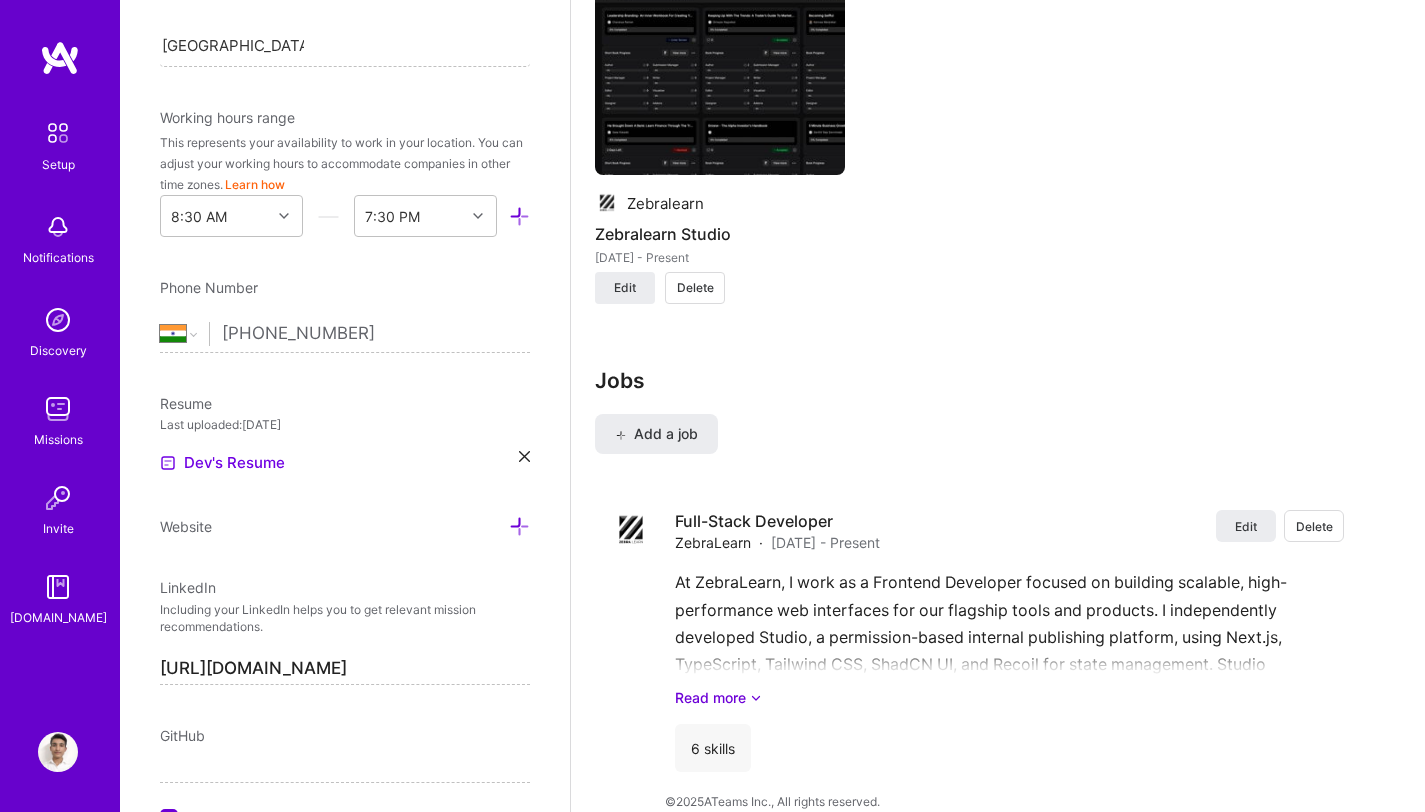 click on "Edit photo Dev Chauhan Full-Stack Developer 4 Years Experience Location  This is the location where you'll be physically located while working on missions. Misrepresenting your location is a violation of our terms and could lead to removal. Surat, Gujarat, India Surat, Gujarat, India Working hours range This represents your availability to work in your location. You can adjust your working hours to accommodate companies in other time zones. Learn how 8:30 AM 7:30 PM Phone Number Afghanistan Åland Islands Albania Algeria American Samoa Andorra Angola Anguilla Antigua and Barbuda Argentina Armenia Aruba Ascension Island Australia Austria Azerbaijan Bahamas Bahrain Bangladesh Barbados Belarus Belgium Belize Benin Bermuda Bhutan Bolivia Bonaire, Sint Eustatius and Saba Bosnia and Herzegovina Botswana Brazil British Indian Ocean Territory Brunei Darussalam Bulgaria Burkina Faso Burundi Cambodia Cameroon Canada Cape Verde Cayman Islands Central African Republic Chad Chile China Christmas Island Colombia Comoros" at bounding box center (345, 406) 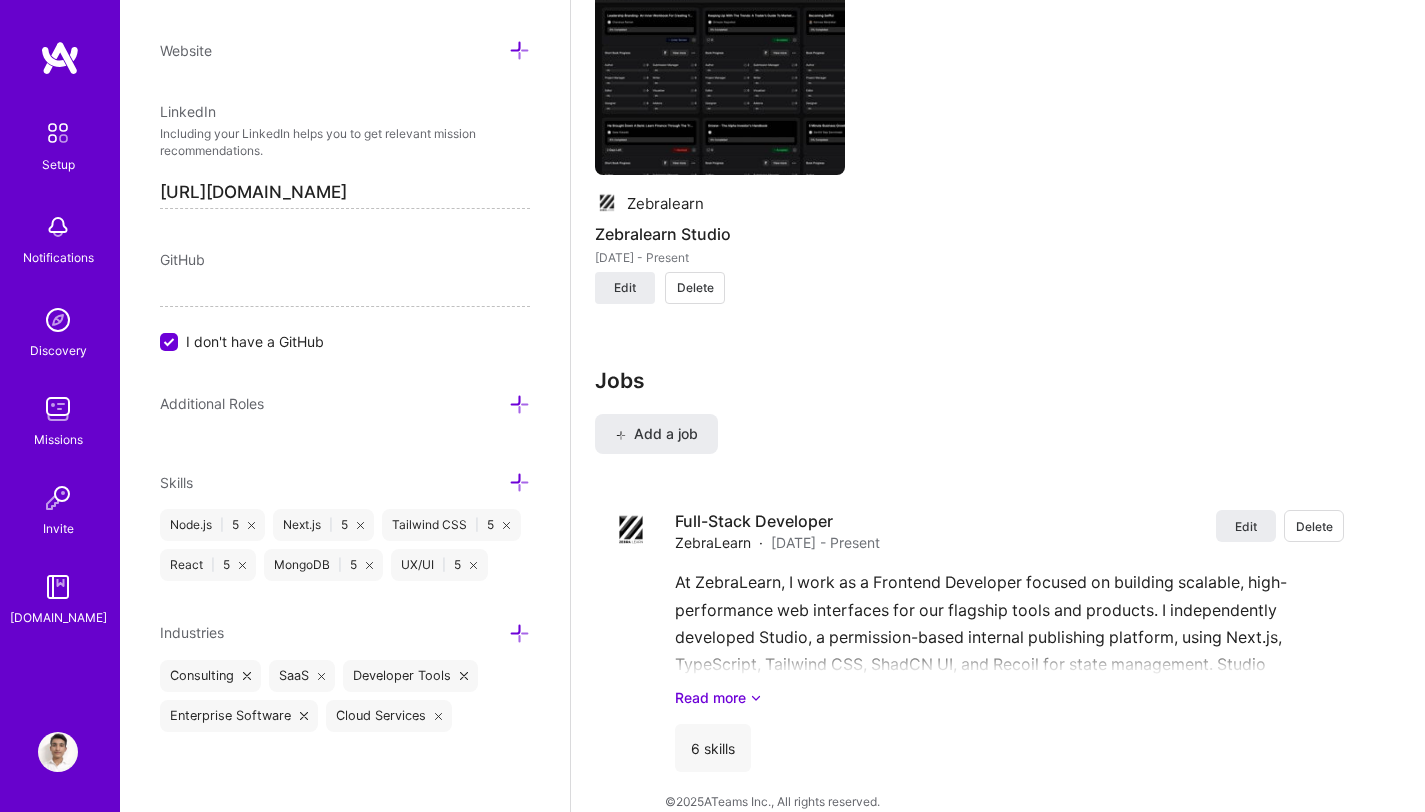 scroll, scrollTop: 605, scrollLeft: 0, axis: vertical 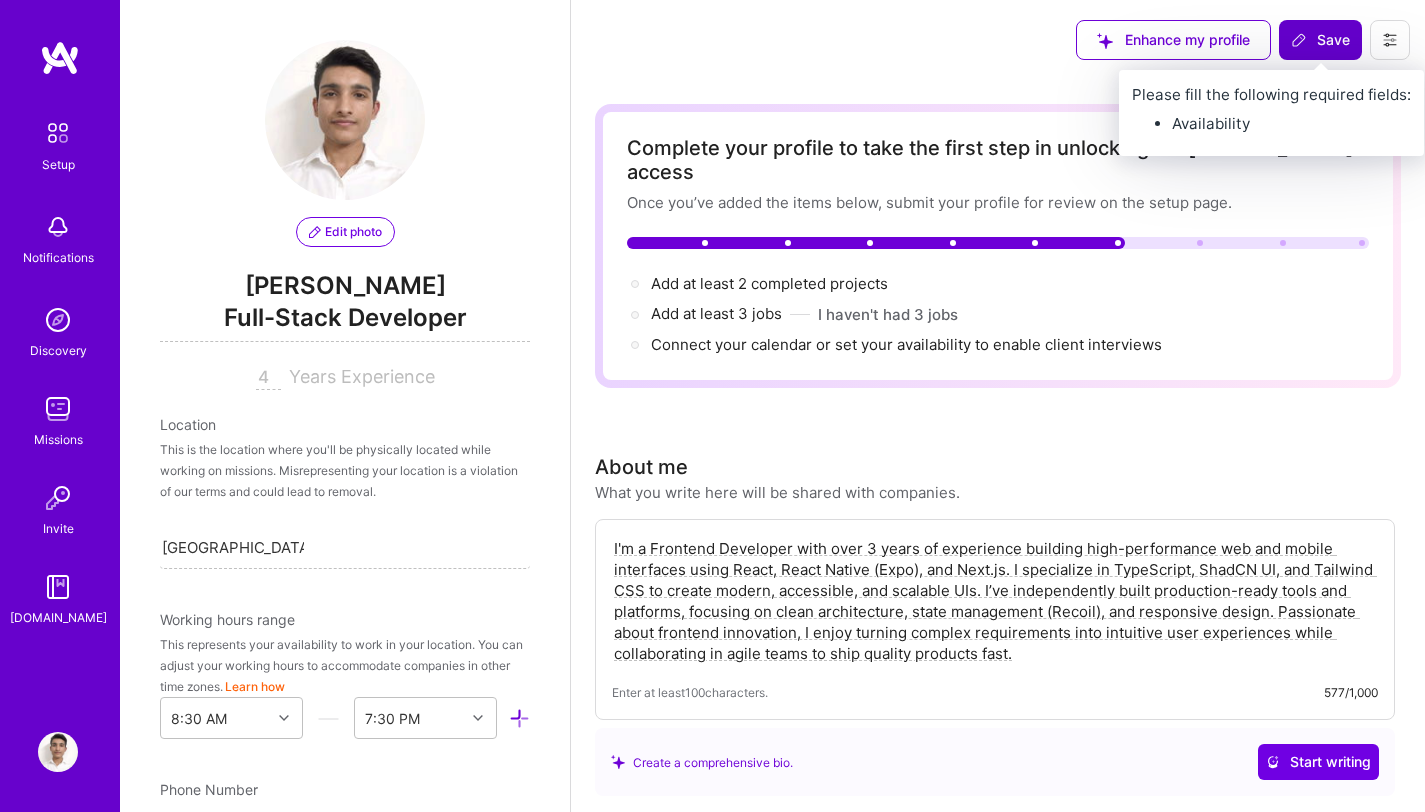 click on "Save" at bounding box center [1320, 40] 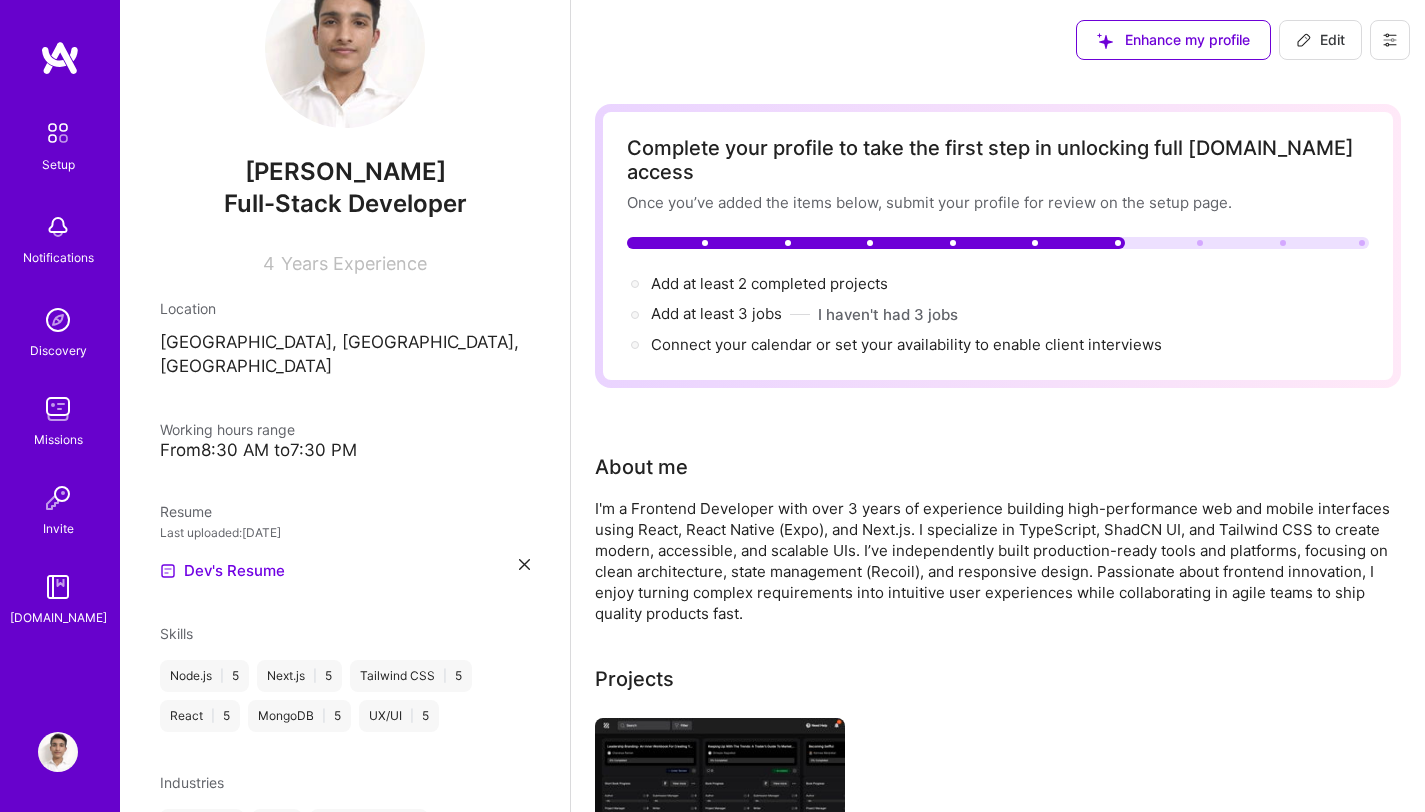 scroll, scrollTop: 233, scrollLeft: 0, axis: vertical 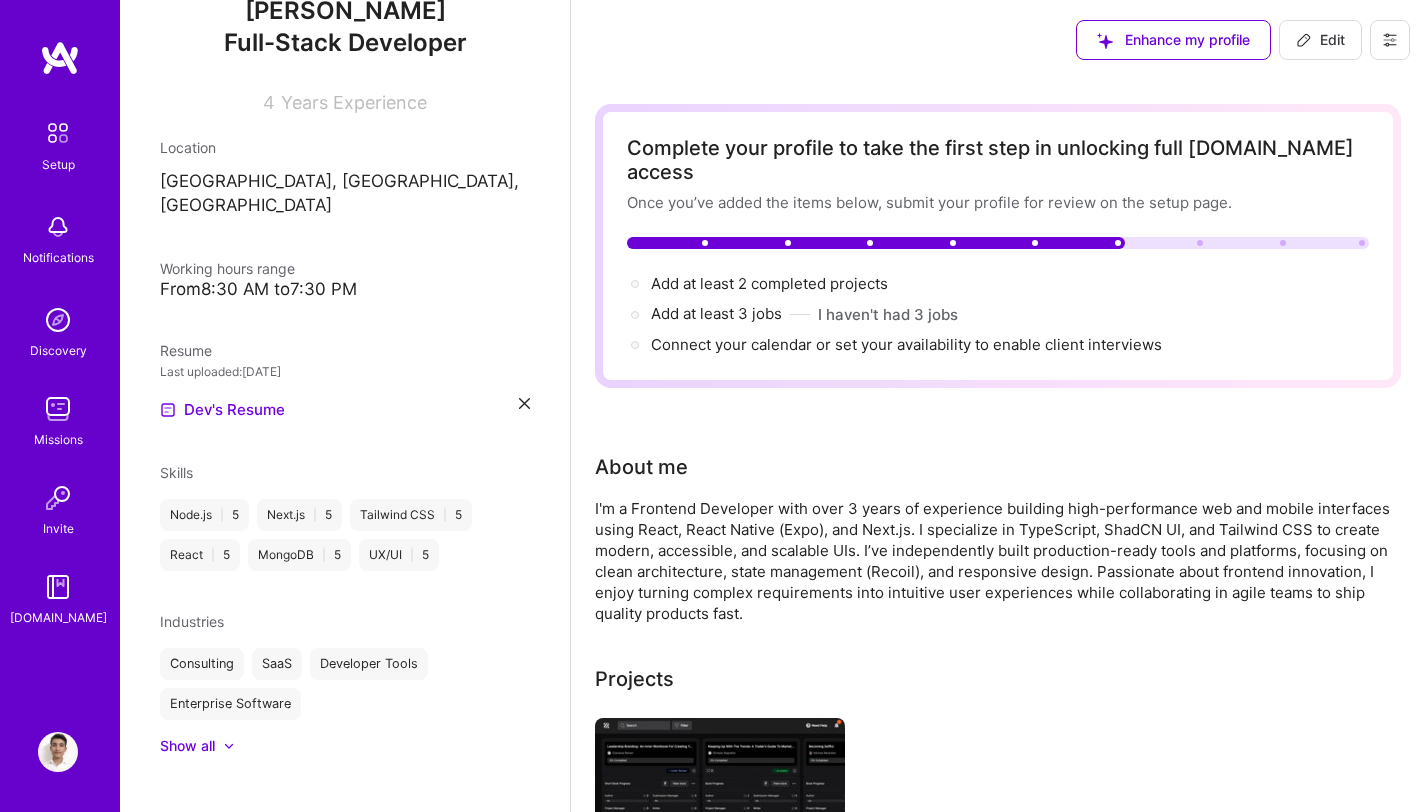 type 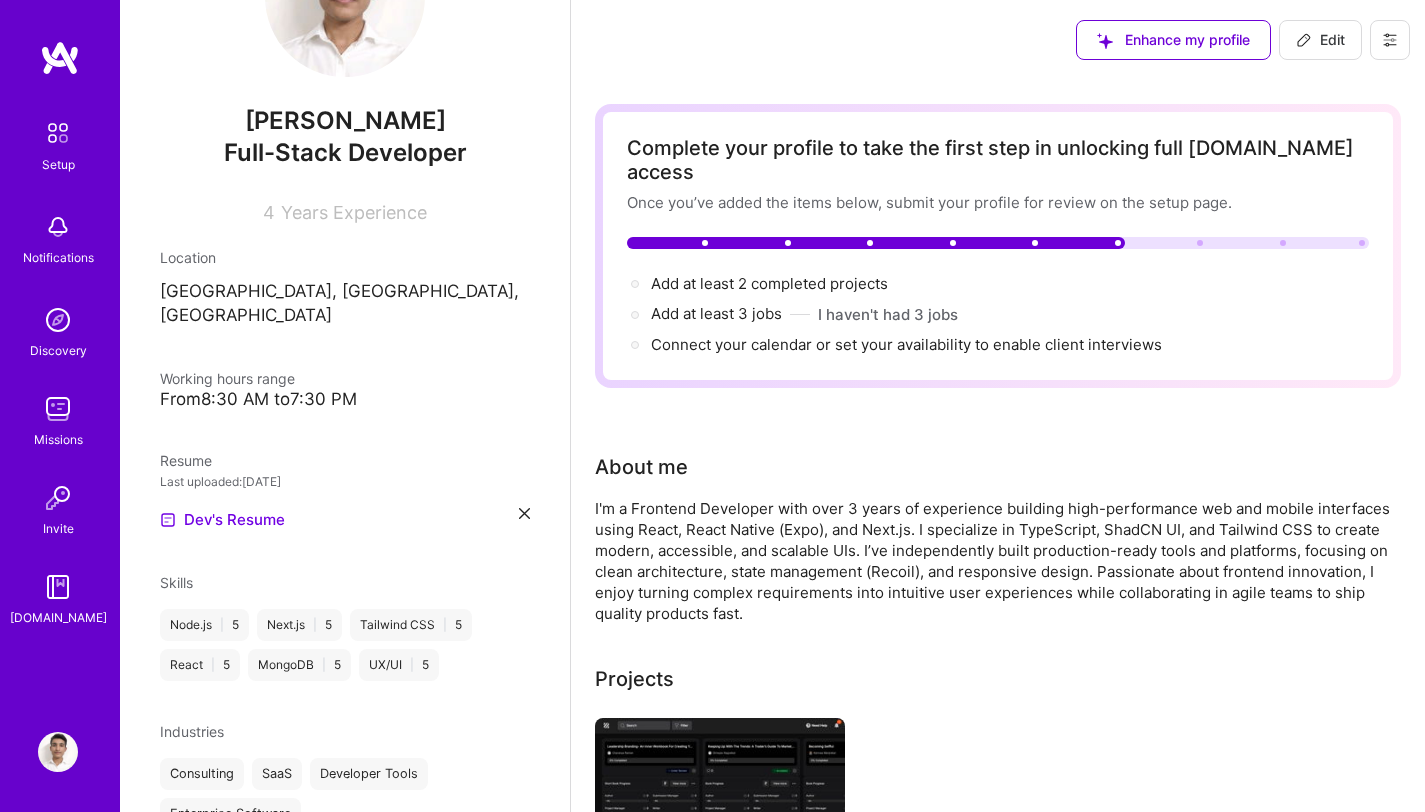 scroll, scrollTop: 0, scrollLeft: 0, axis: both 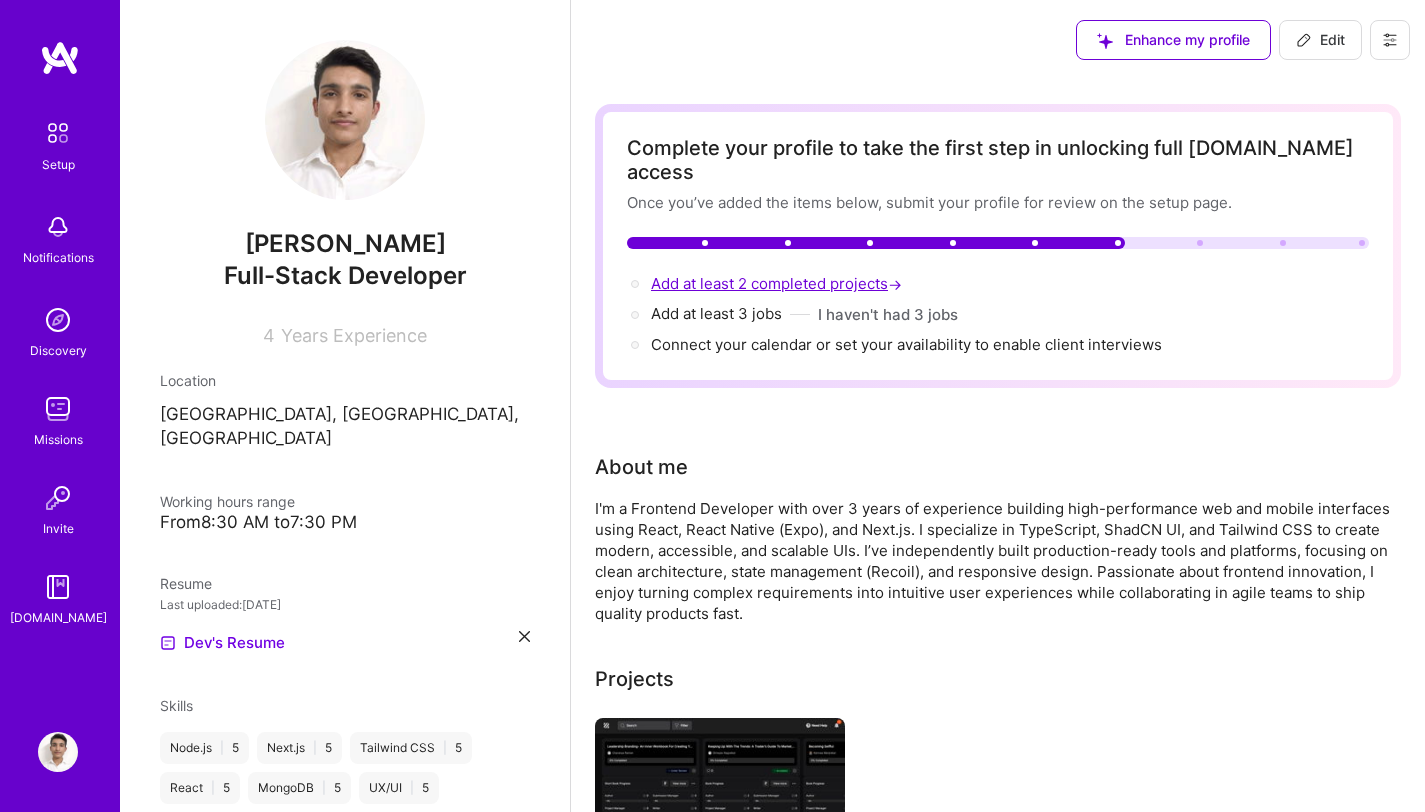 click on "Add at least 2 completed projects  →" at bounding box center [778, 283] 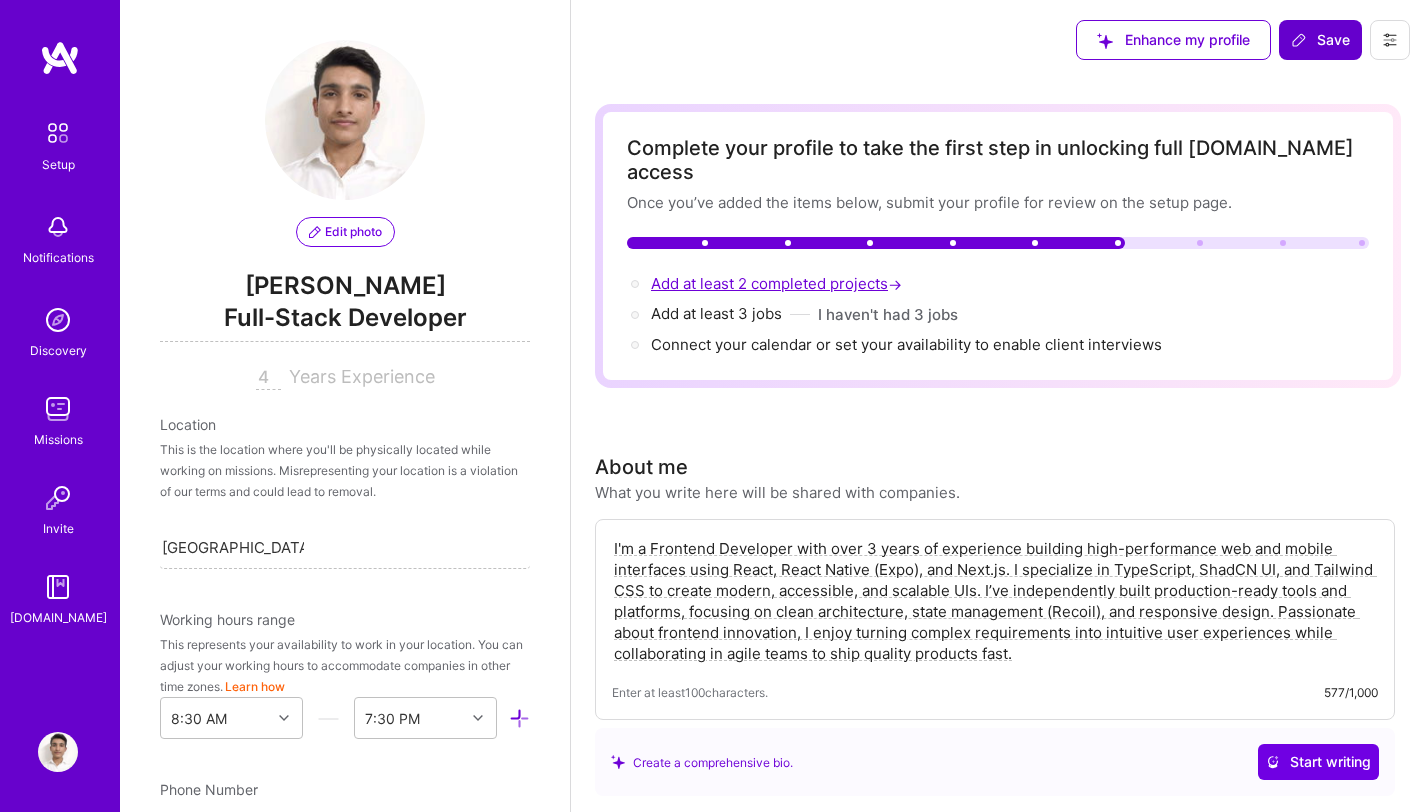 scroll, scrollTop: 764, scrollLeft: 0, axis: vertical 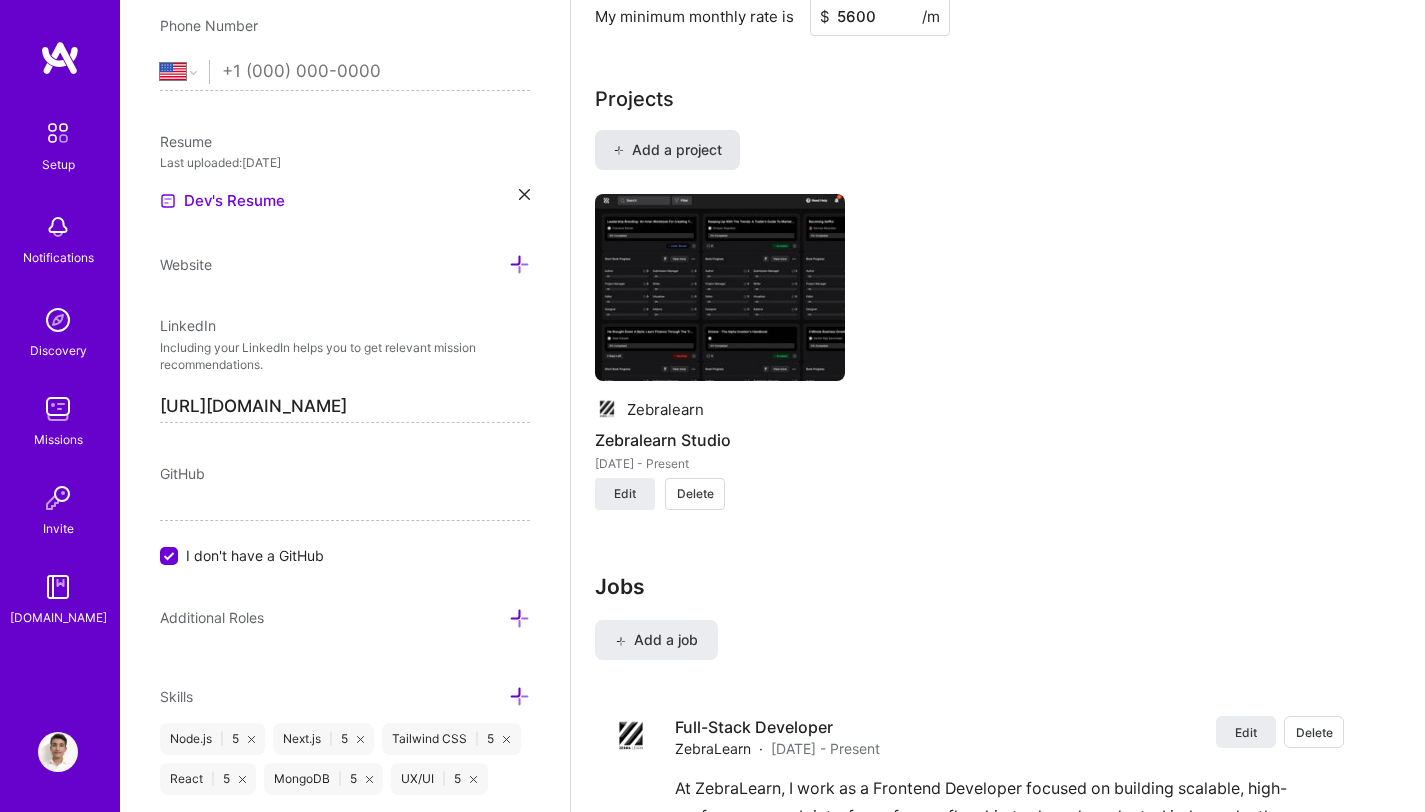 click on "Add a project" at bounding box center (667, 150) 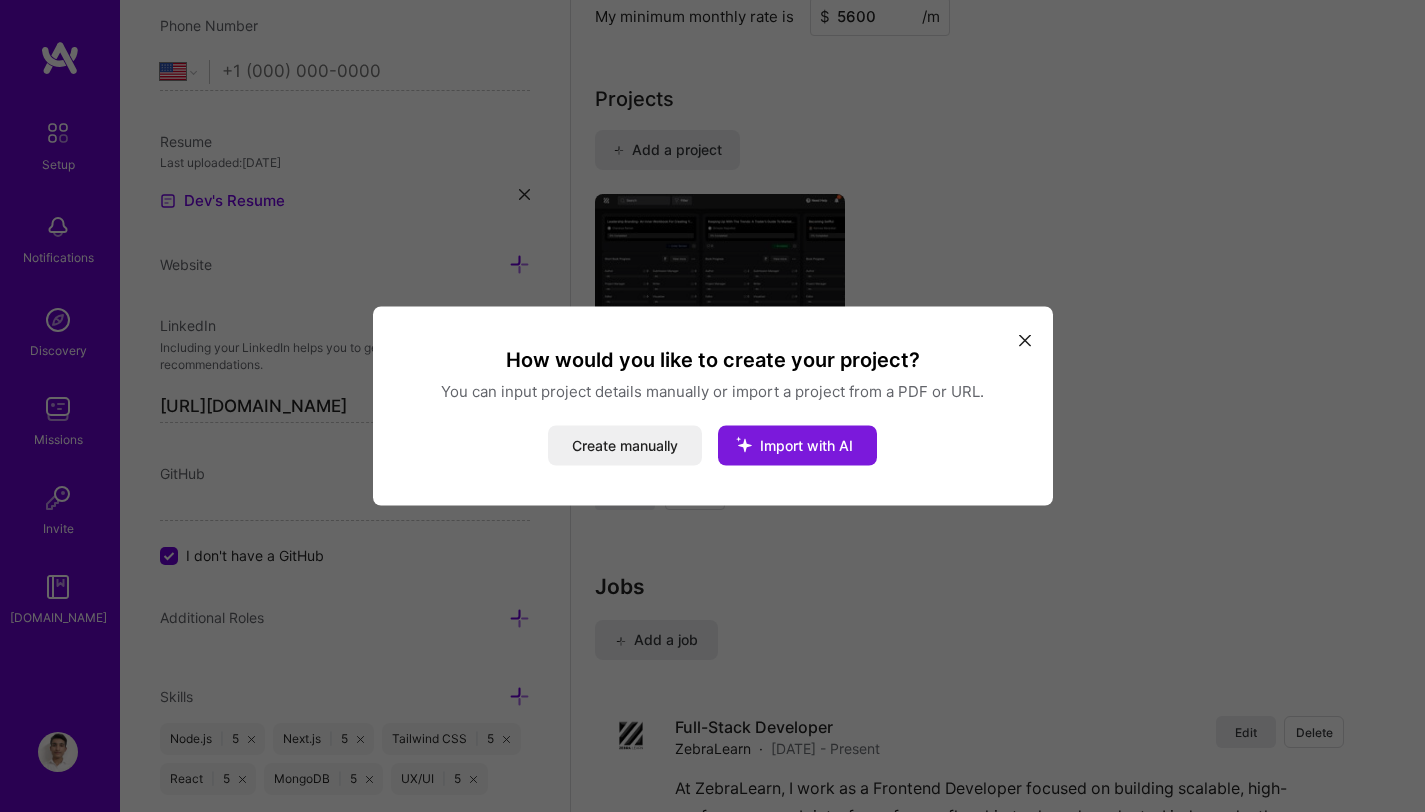 click on "Import with AI" at bounding box center [806, 445] 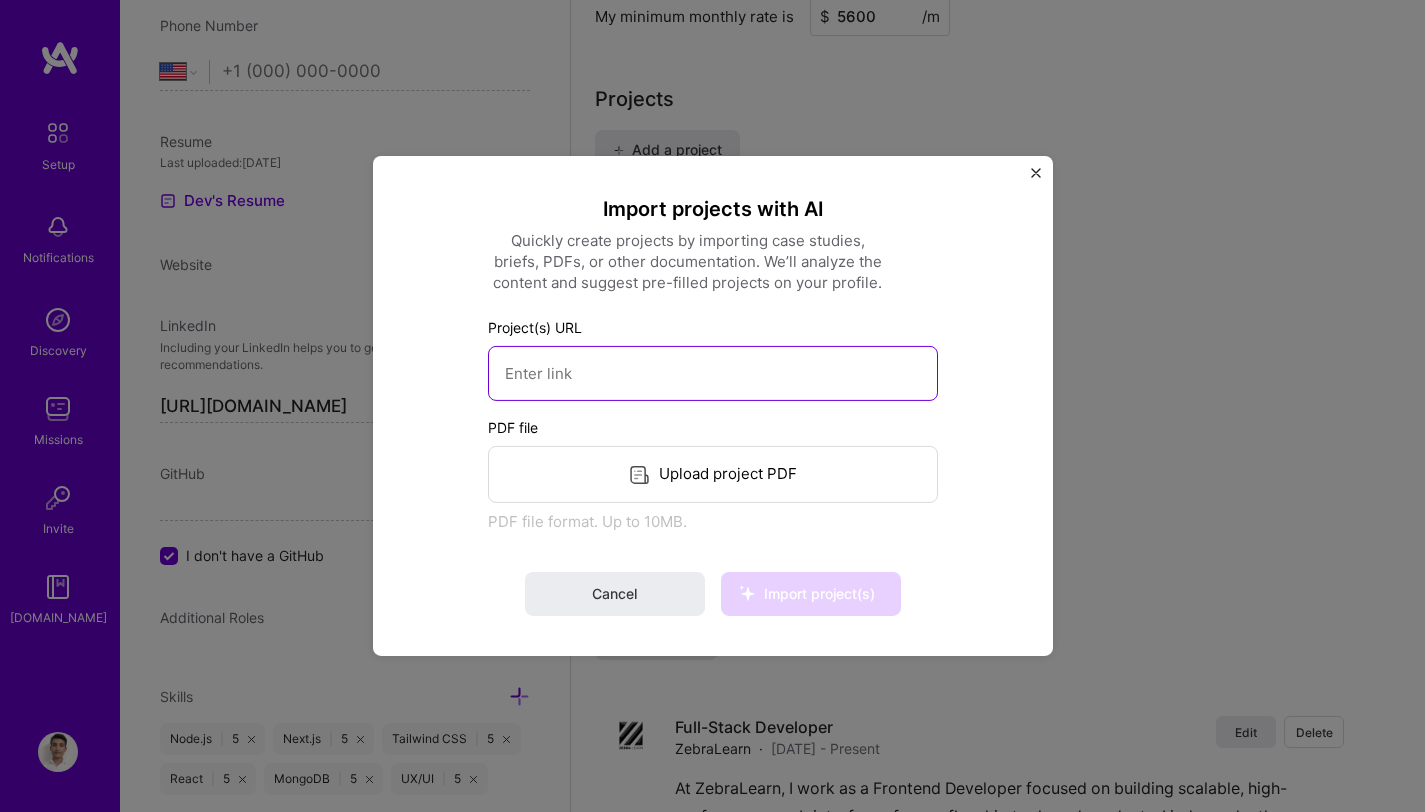click at bounding box center [713, 373] 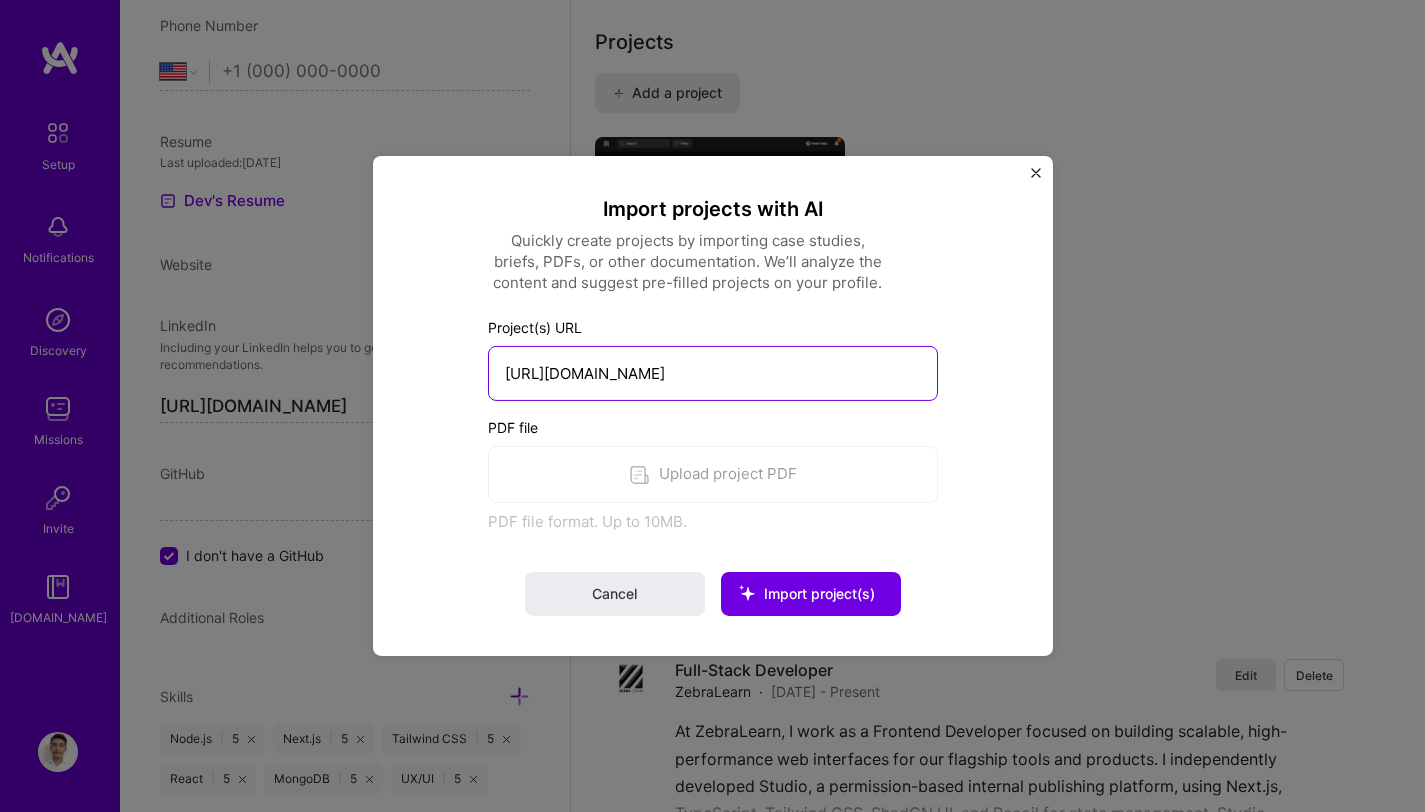 scroll, scrollTop: 1568, scrollLeft: 0, axis: vertical 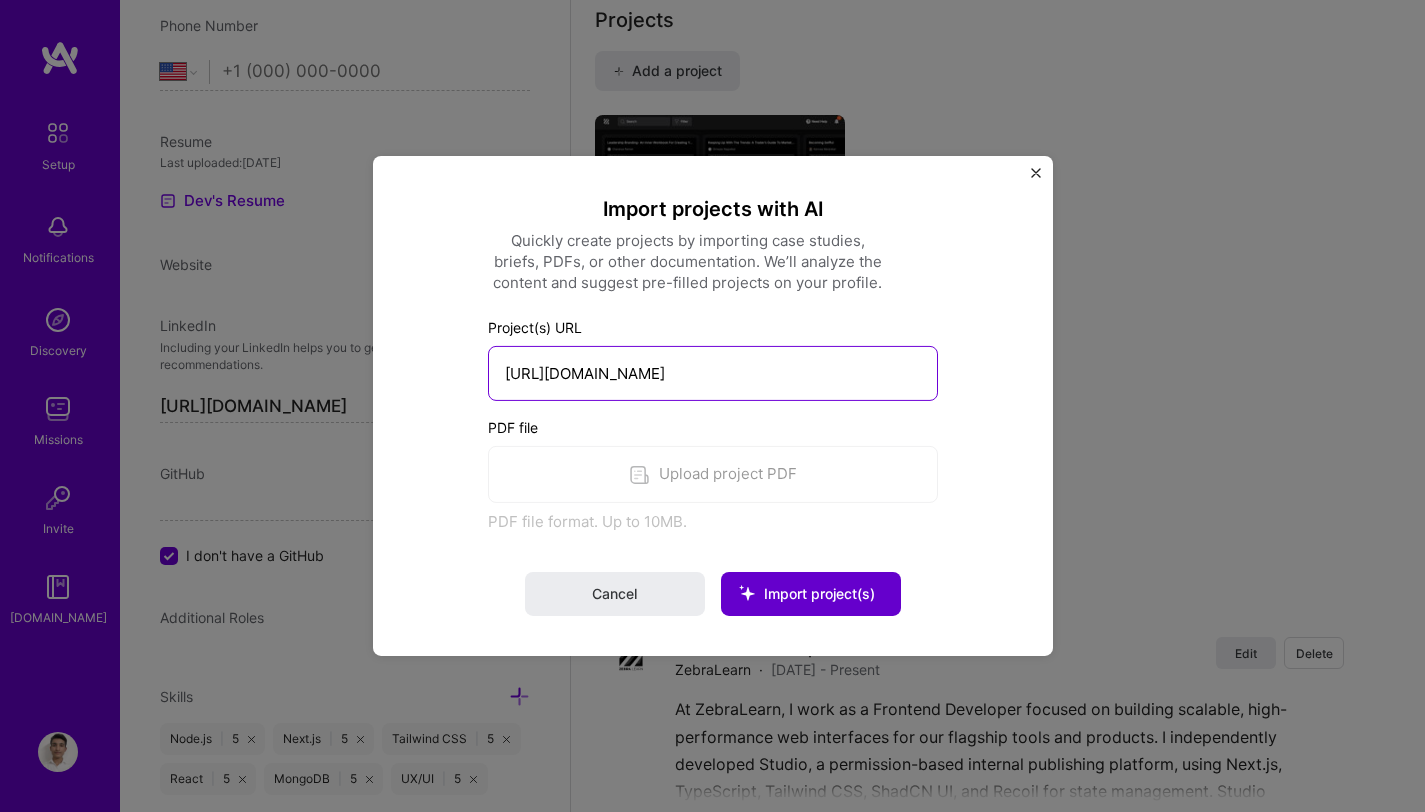 type on "https://nextproperty.nexsyys.com/" 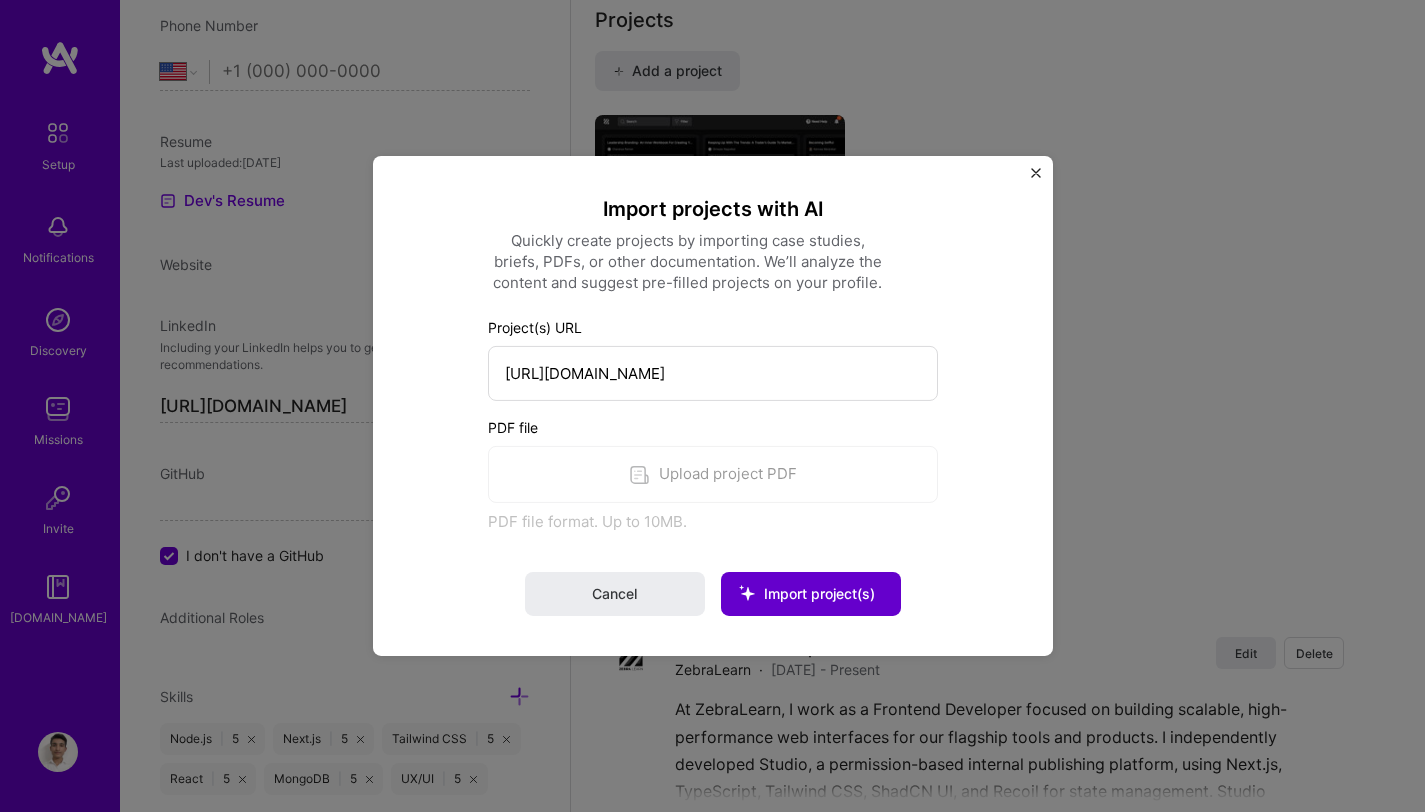 click on "Import project(s)" at bounding box center [819, 593] 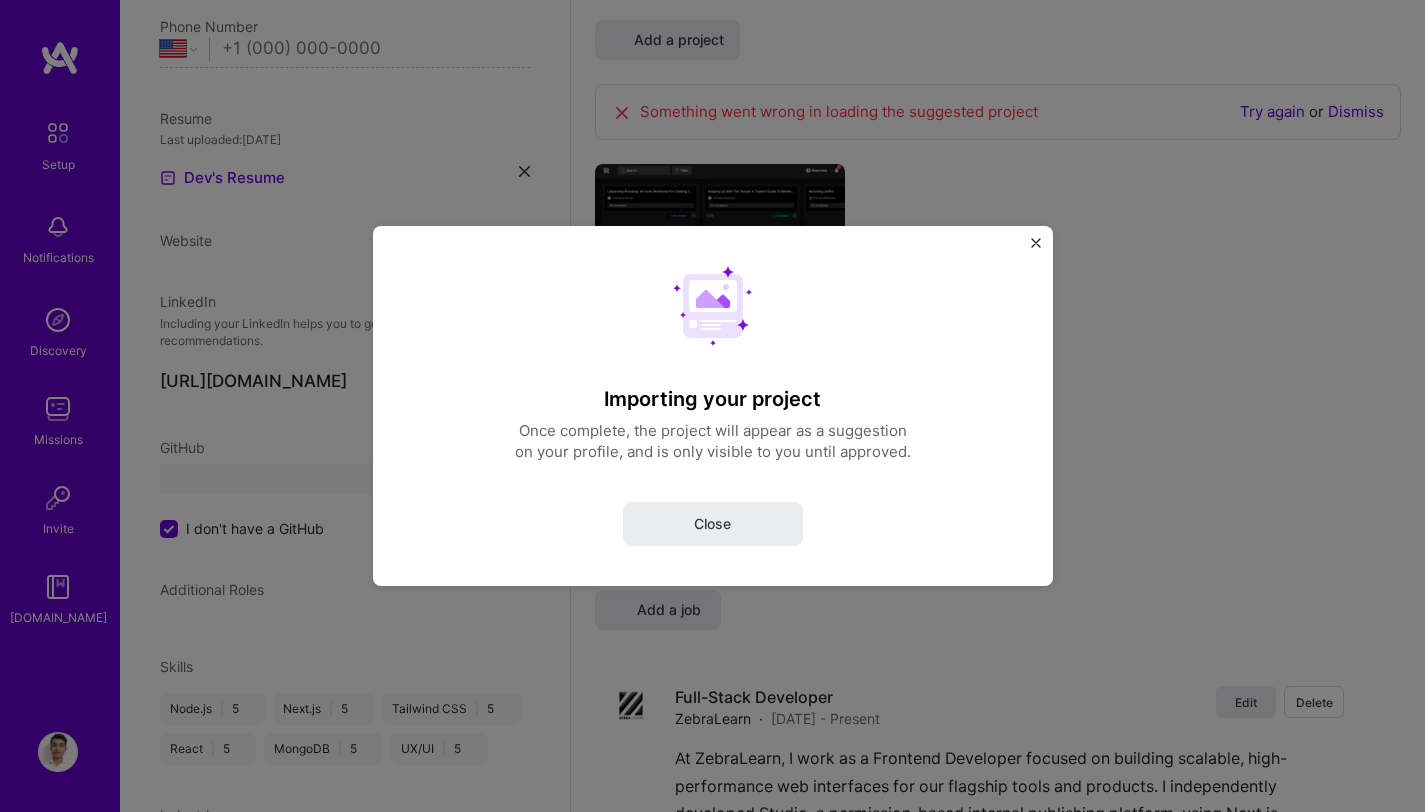 select on "IN" 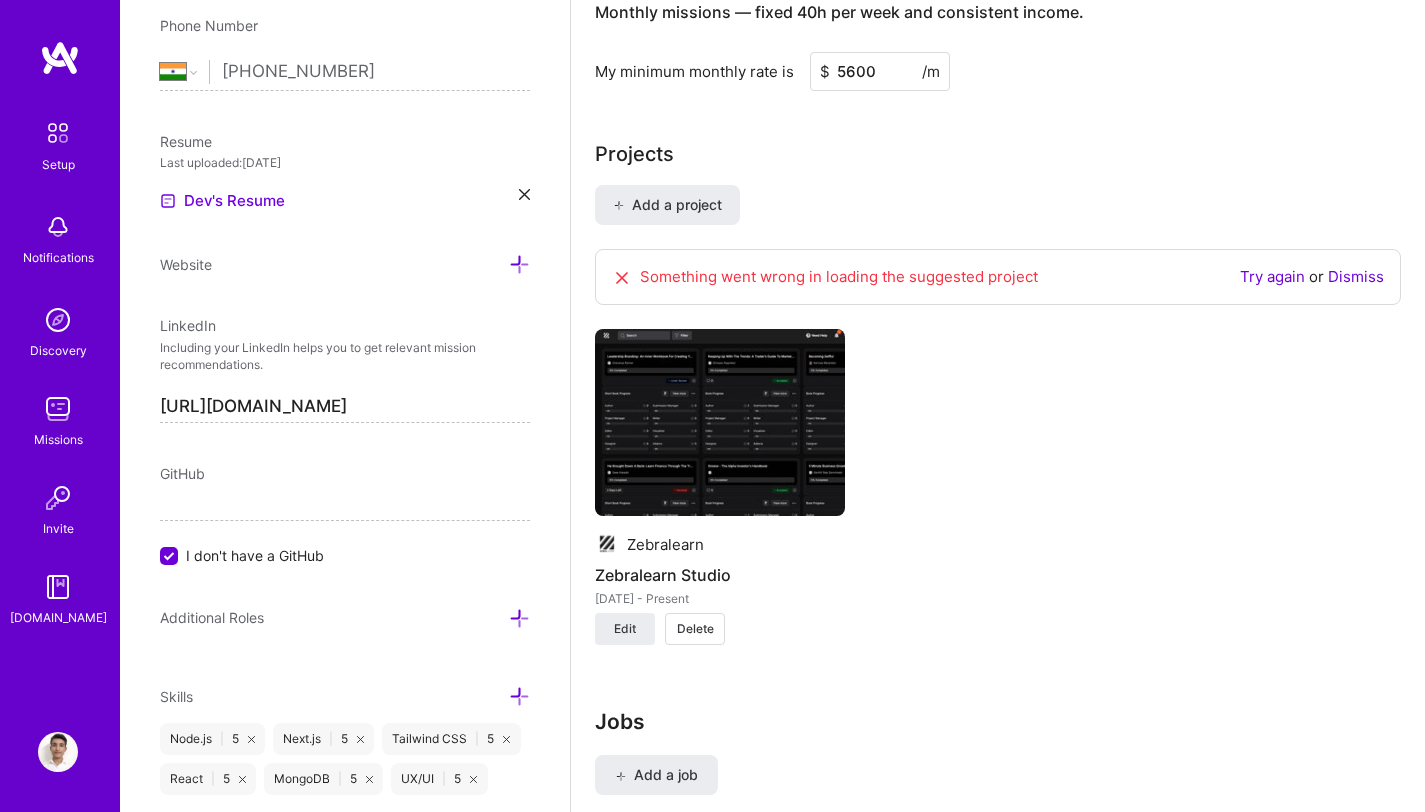 scroll, scrollTop: 1459, scrollLeft: 0, axis: vertical 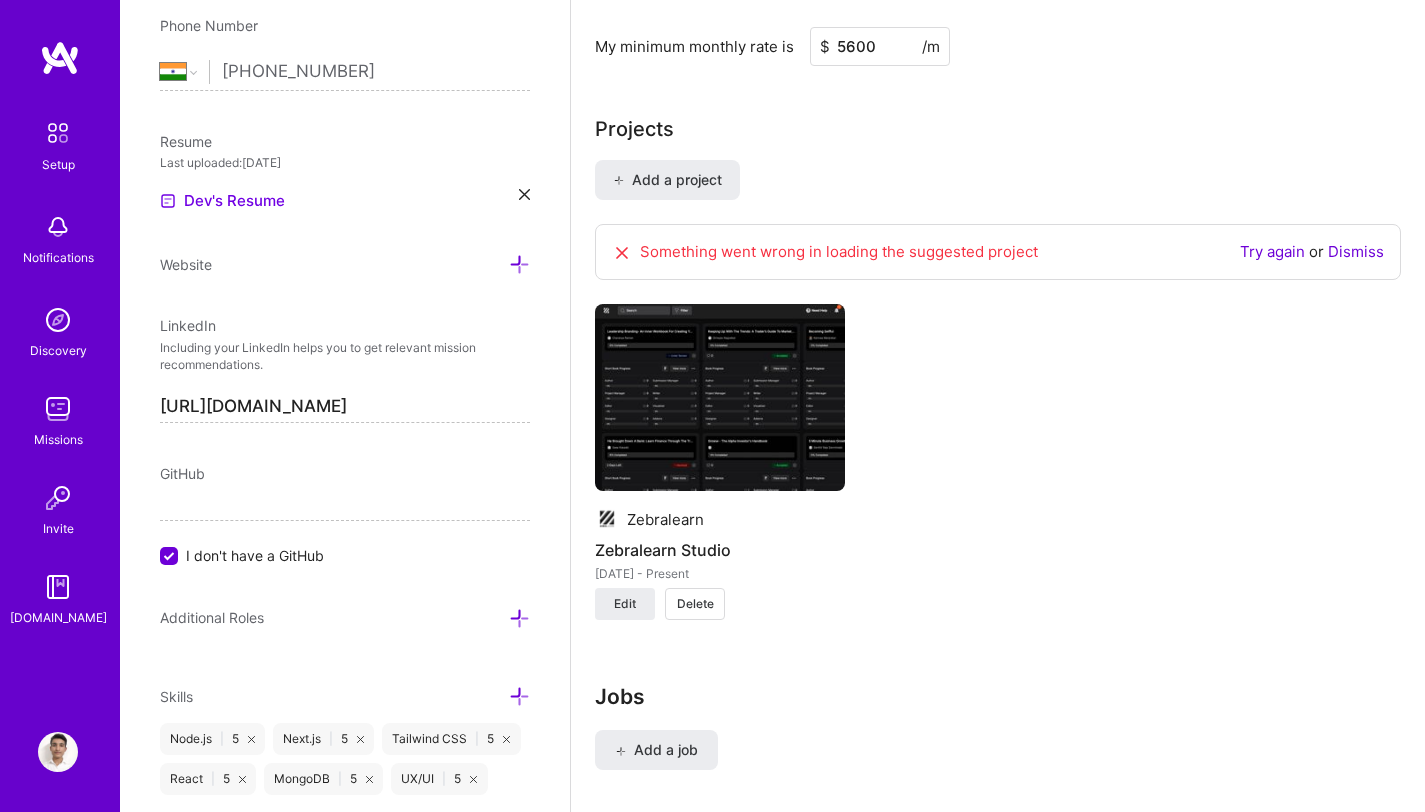 click on "Try again" at bounding box center [1272, 251] 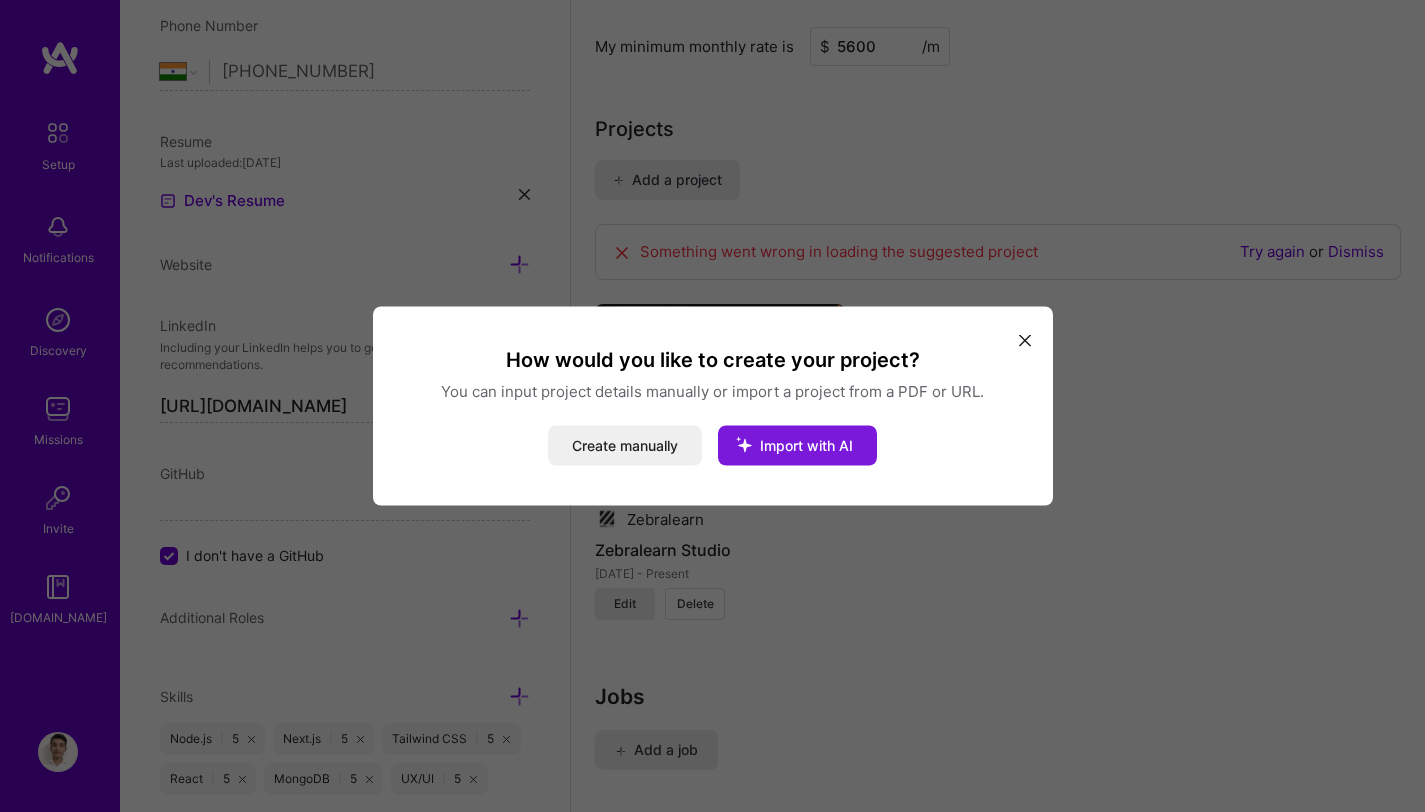 click on "Import with AI" at bounding box center [806, 445] 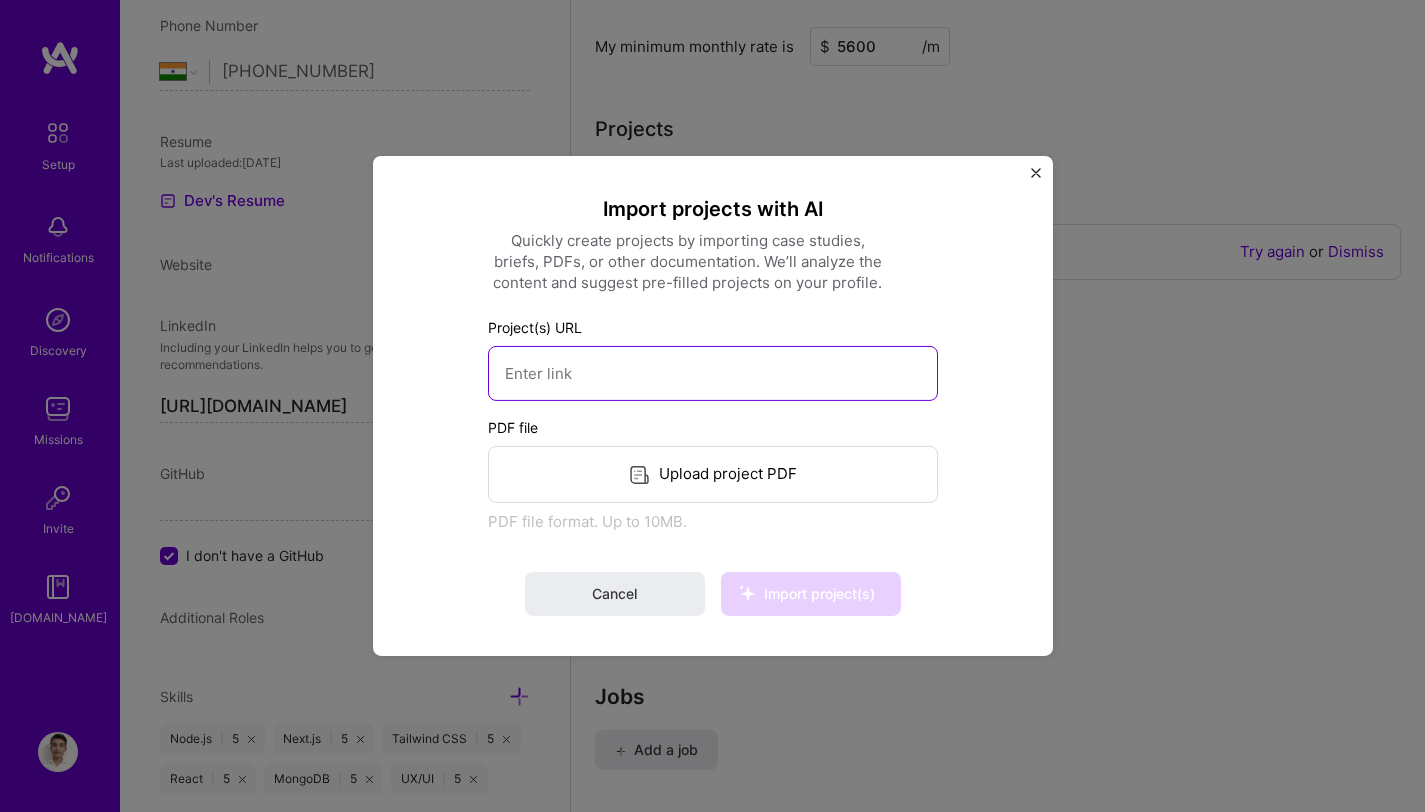 click at bounding box center [713, 373] 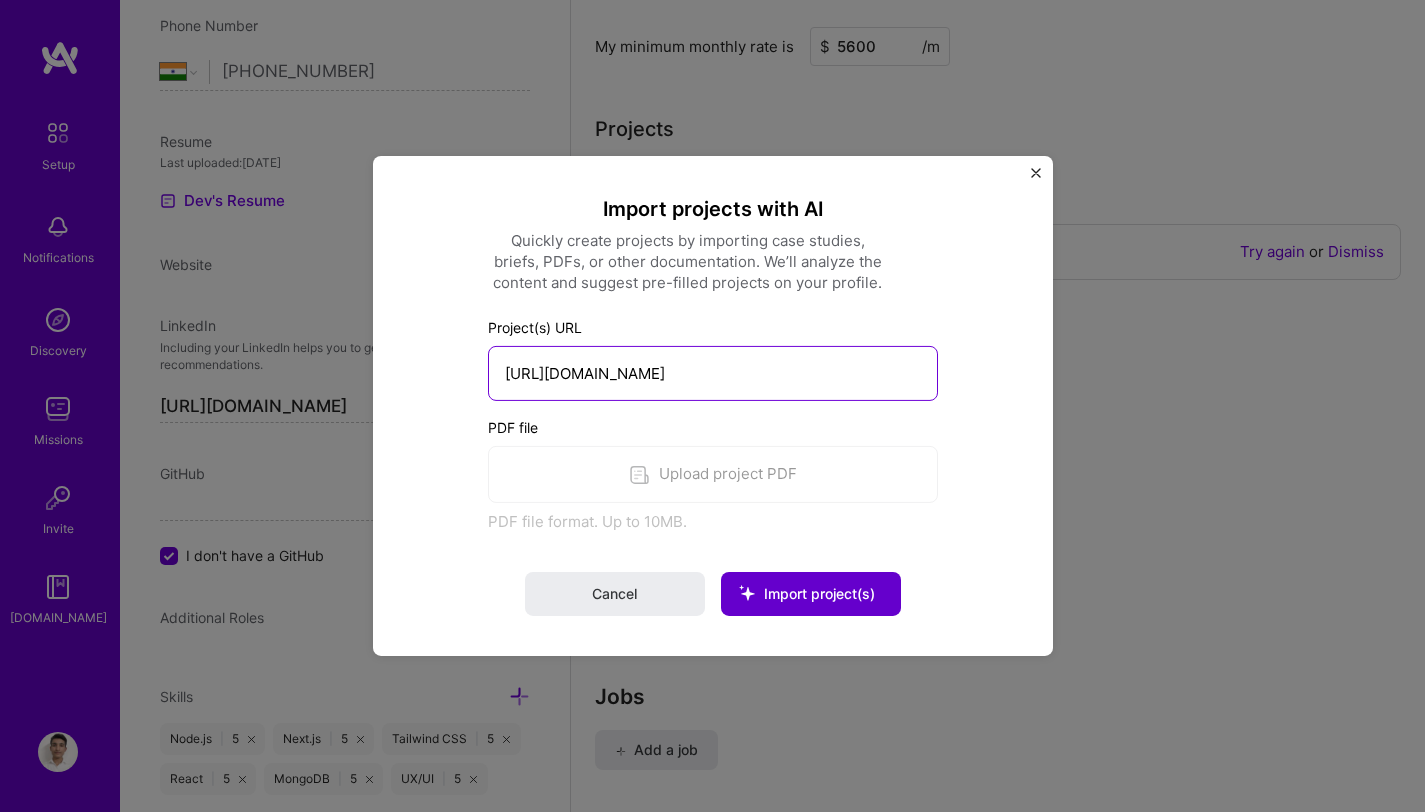 type on "https://nextproperty.nexsyys.com/" 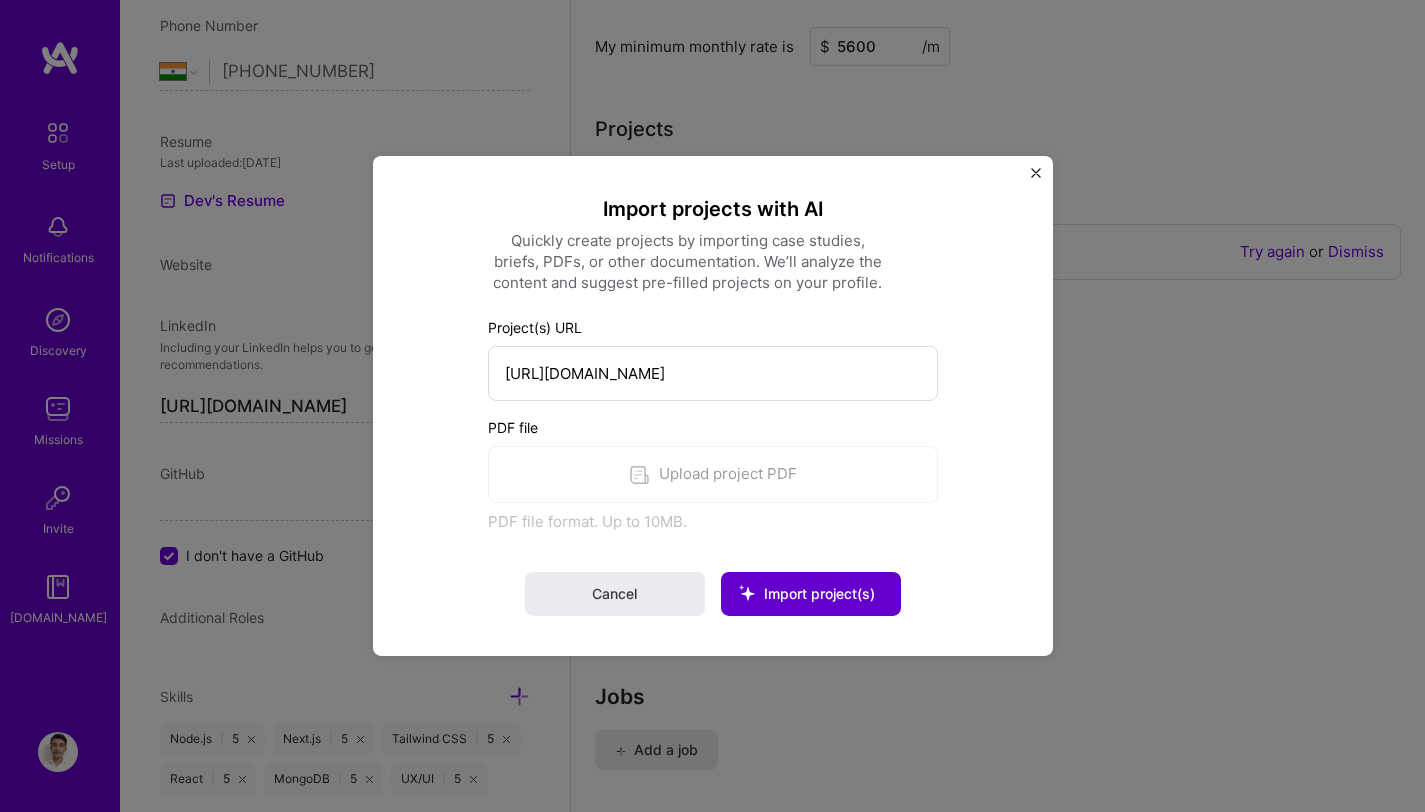 click on "Import project(s)" at bounding box center [811, 594] 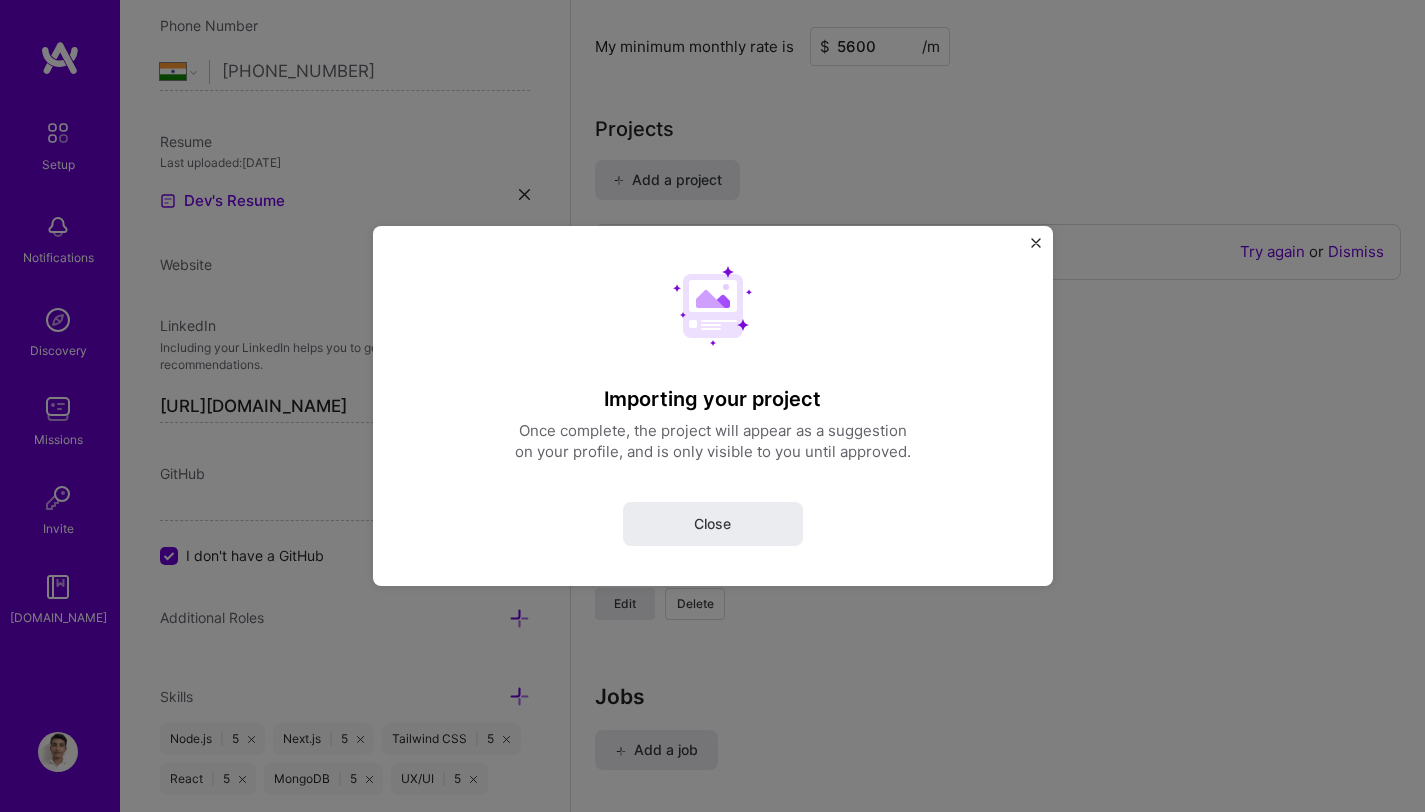 click on "Importing your project Once complete, the project will appear as a suggestion on your profile, and is only visible to you until approved. Close" at bounding box center (712, 406) 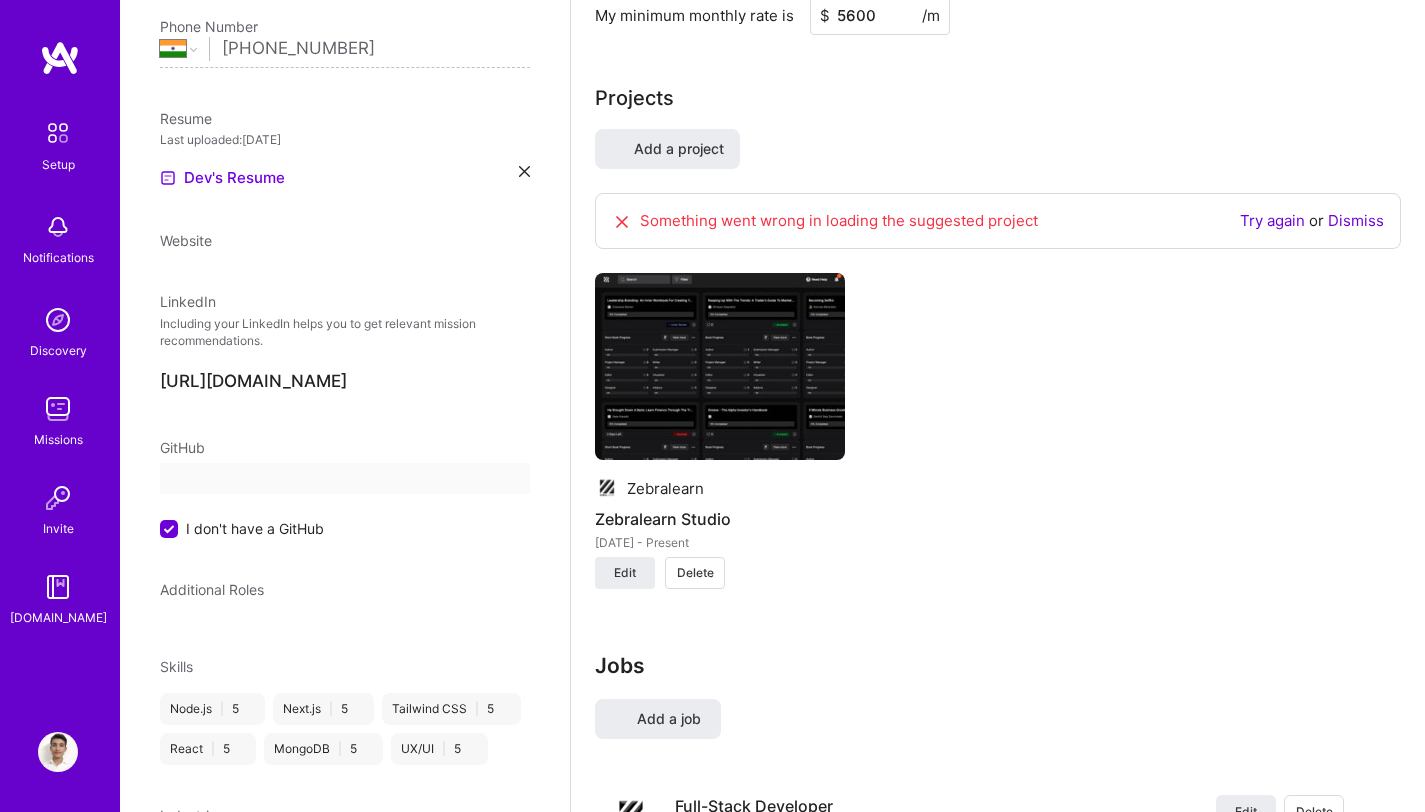 select on "IN" 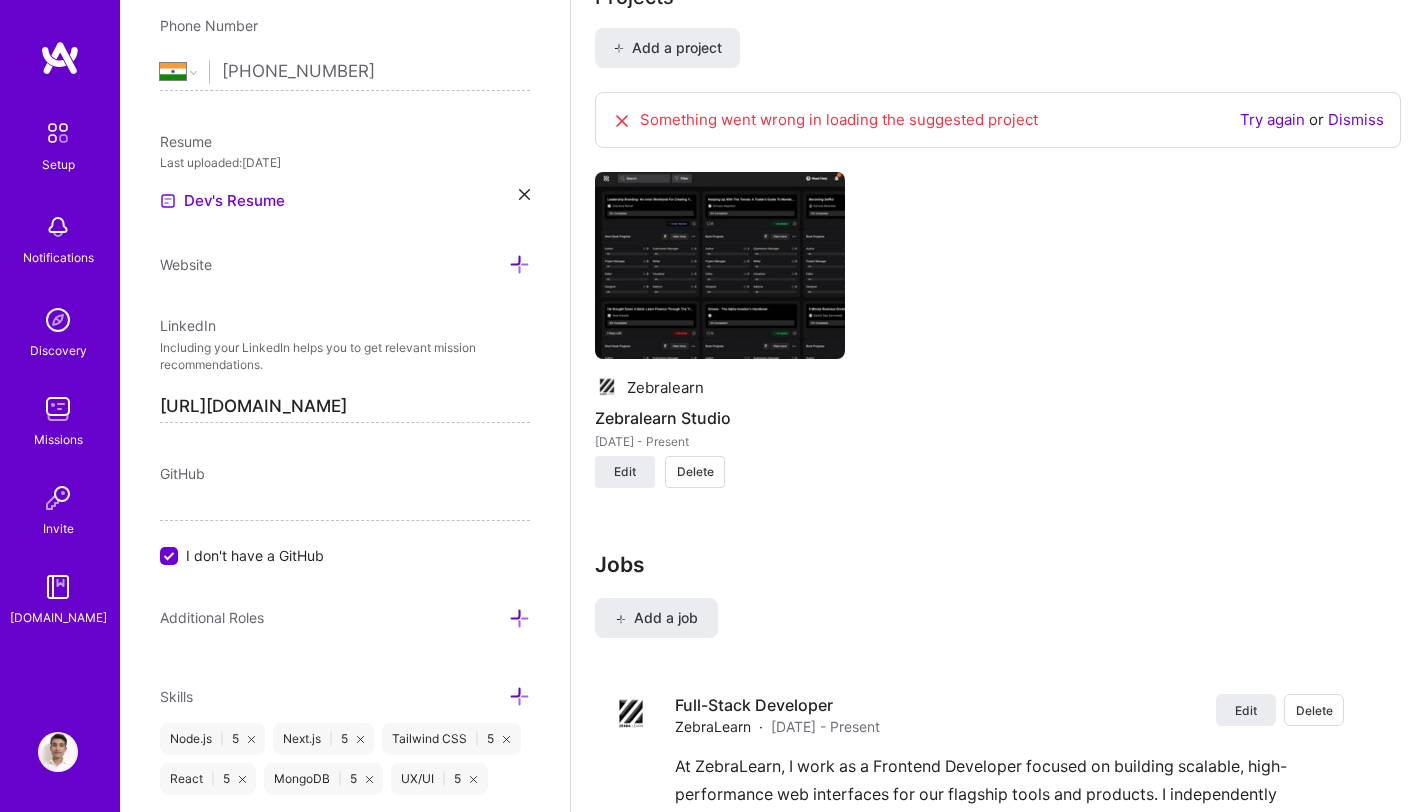 scroll, scrollTop: 1598, scrollLeft: 0, axis: vertical 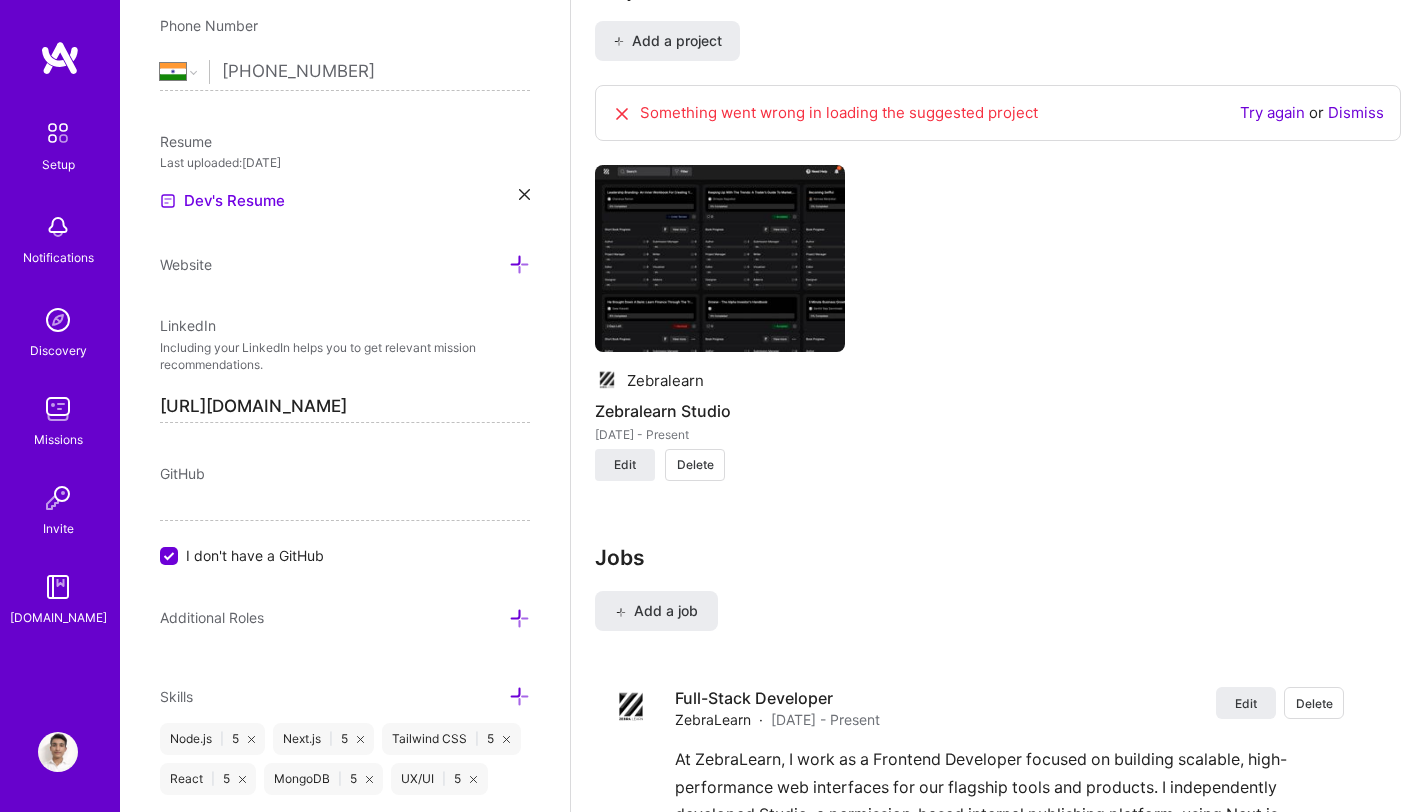 click at bounding box center (622, 114) 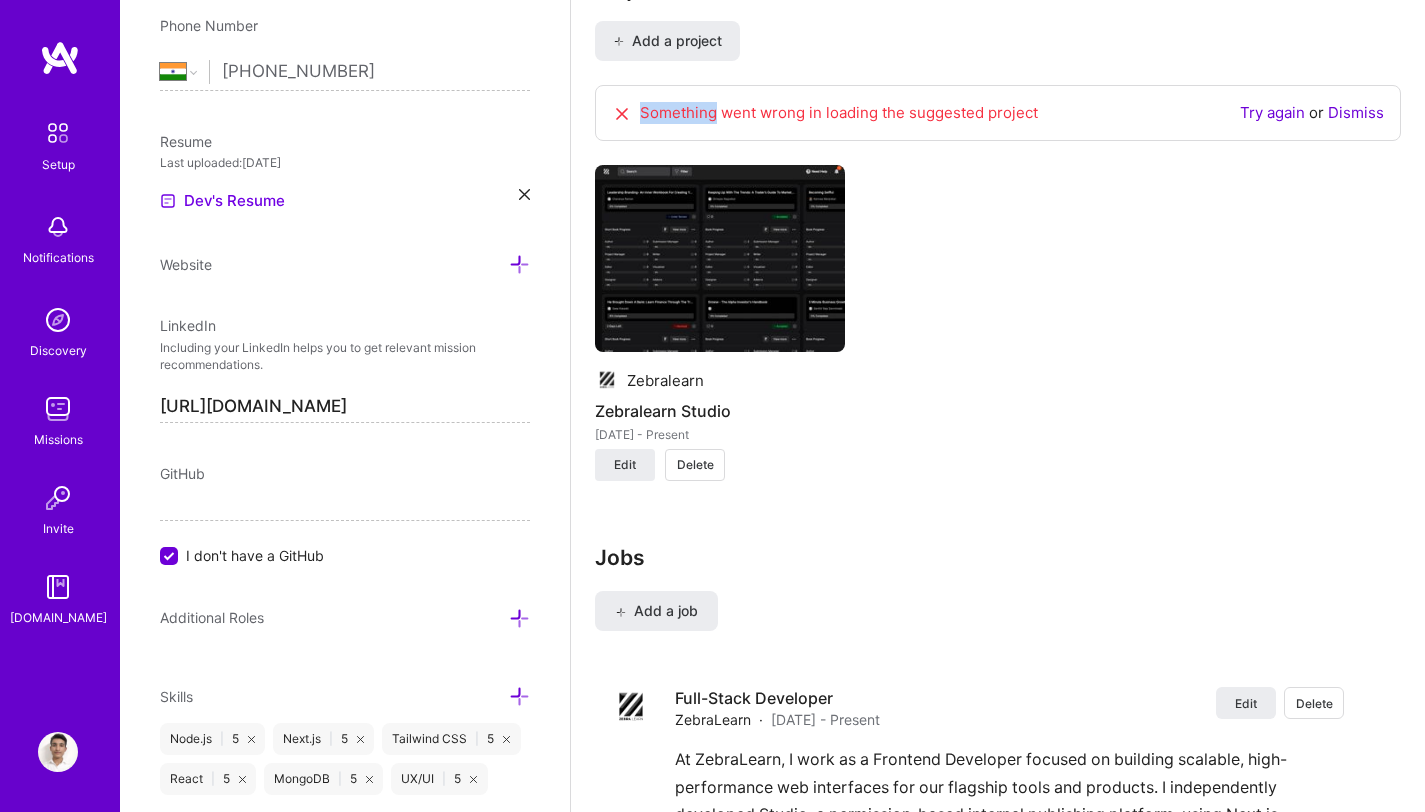 click at bounding box center [622, 114] 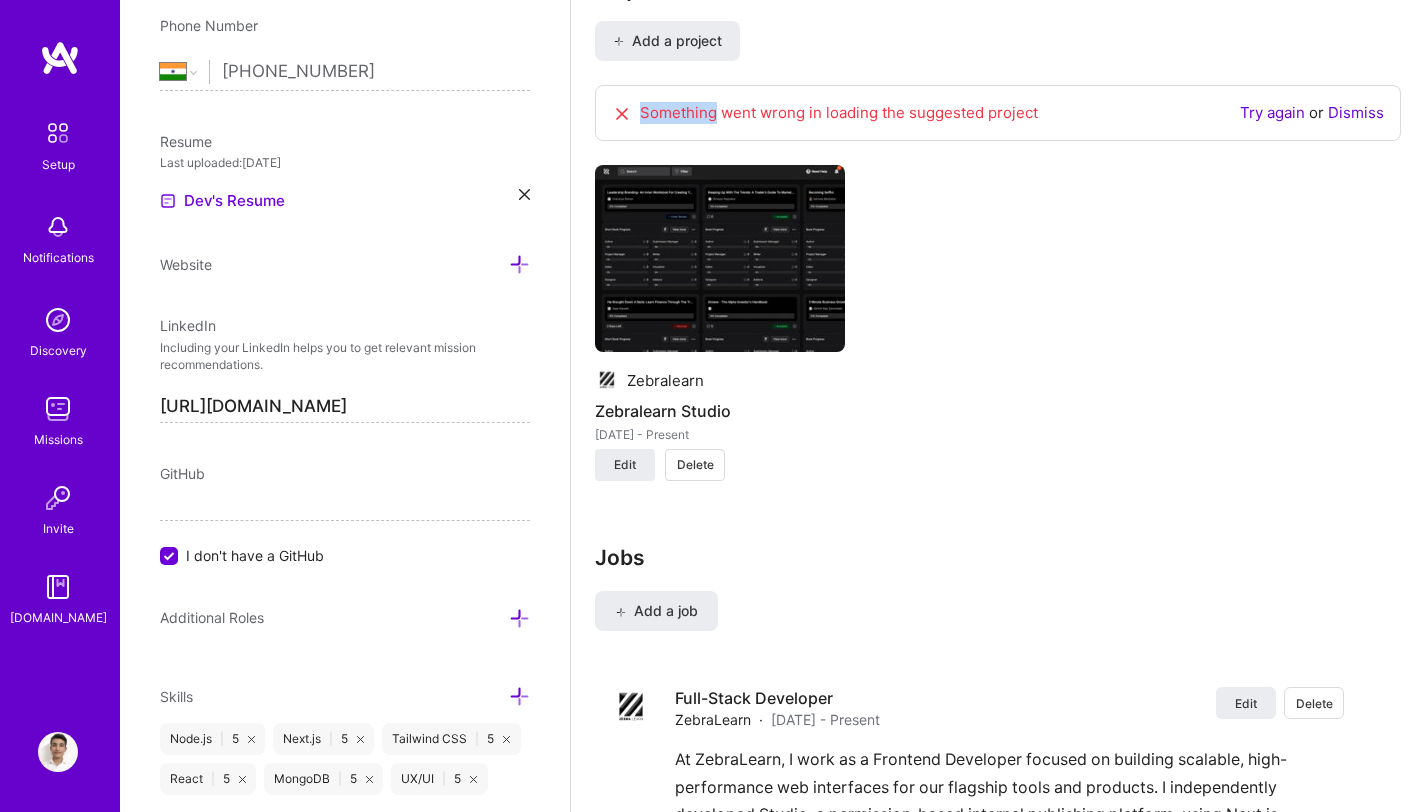 click on "Dismiss" at bounding box center [1356, 112] 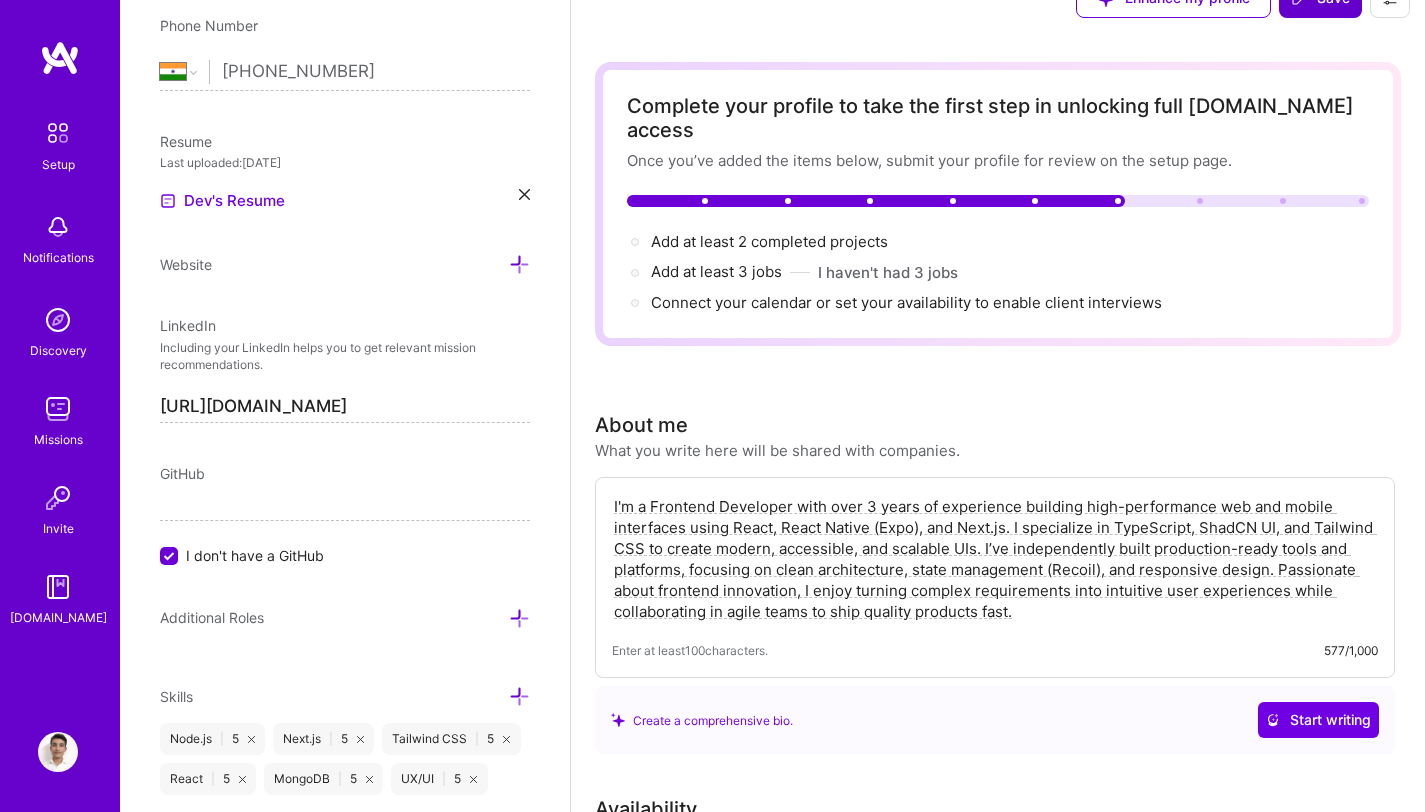 scroll, scrollTop: 0, scrollLeft: 0, axis: both 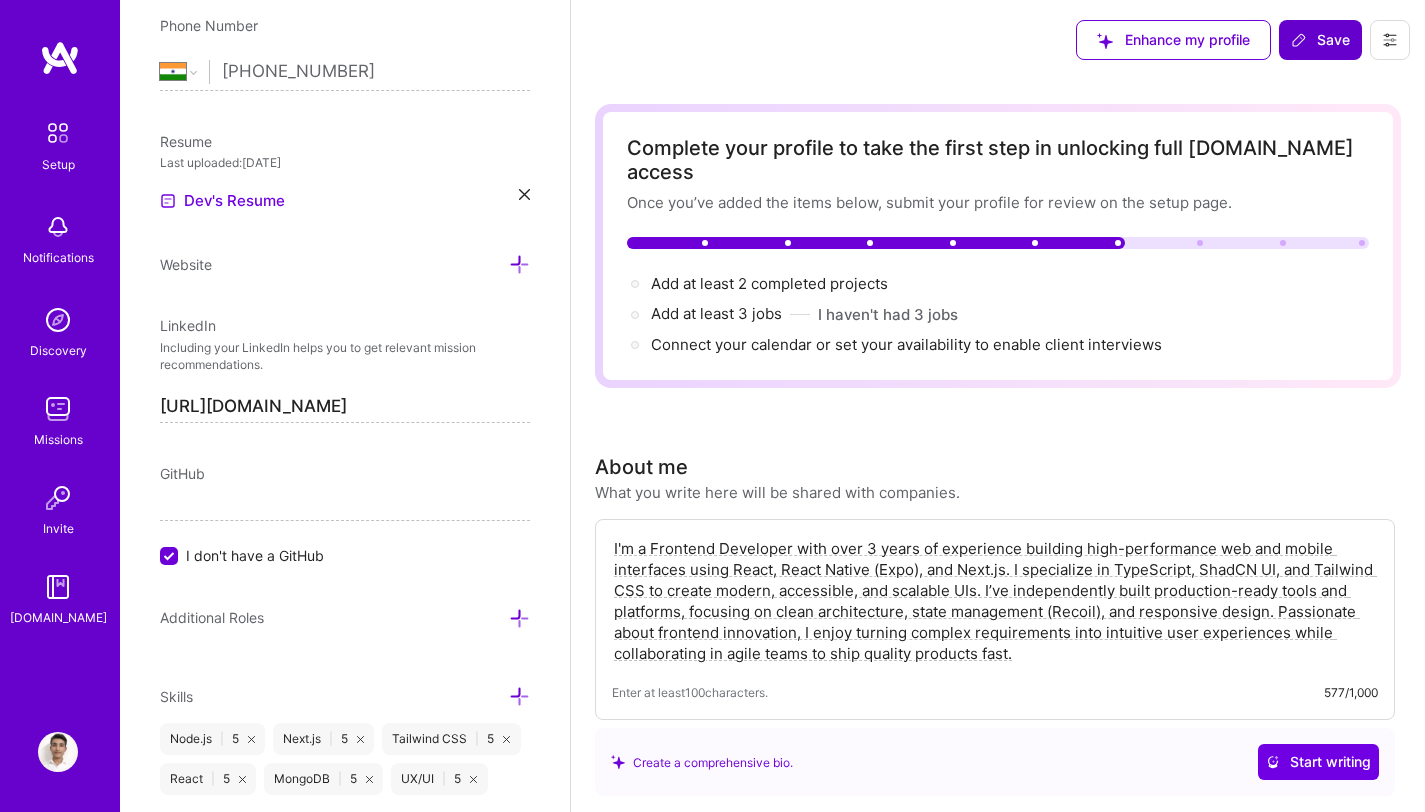 click at bounding box center [60, 58] 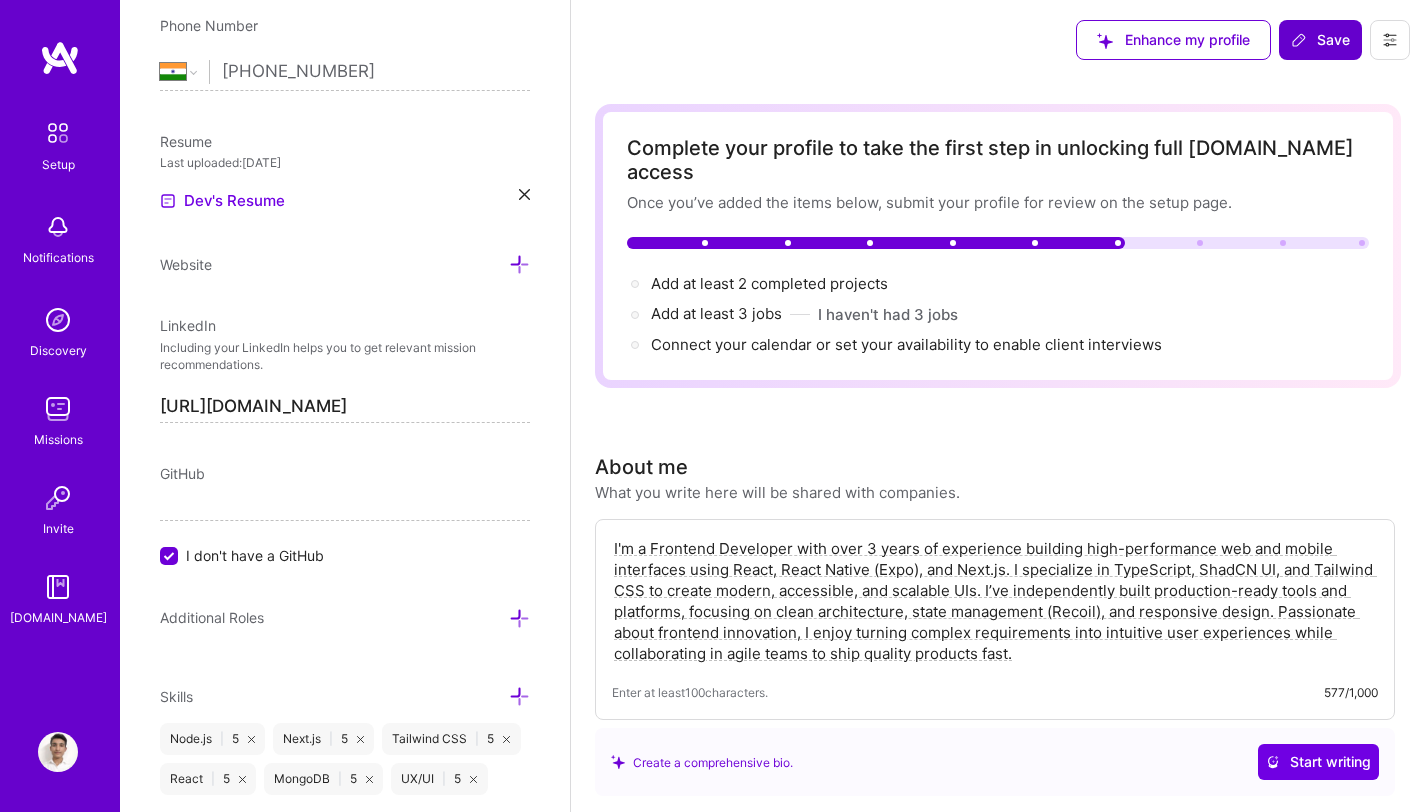 click at bounding box center (58, 133) 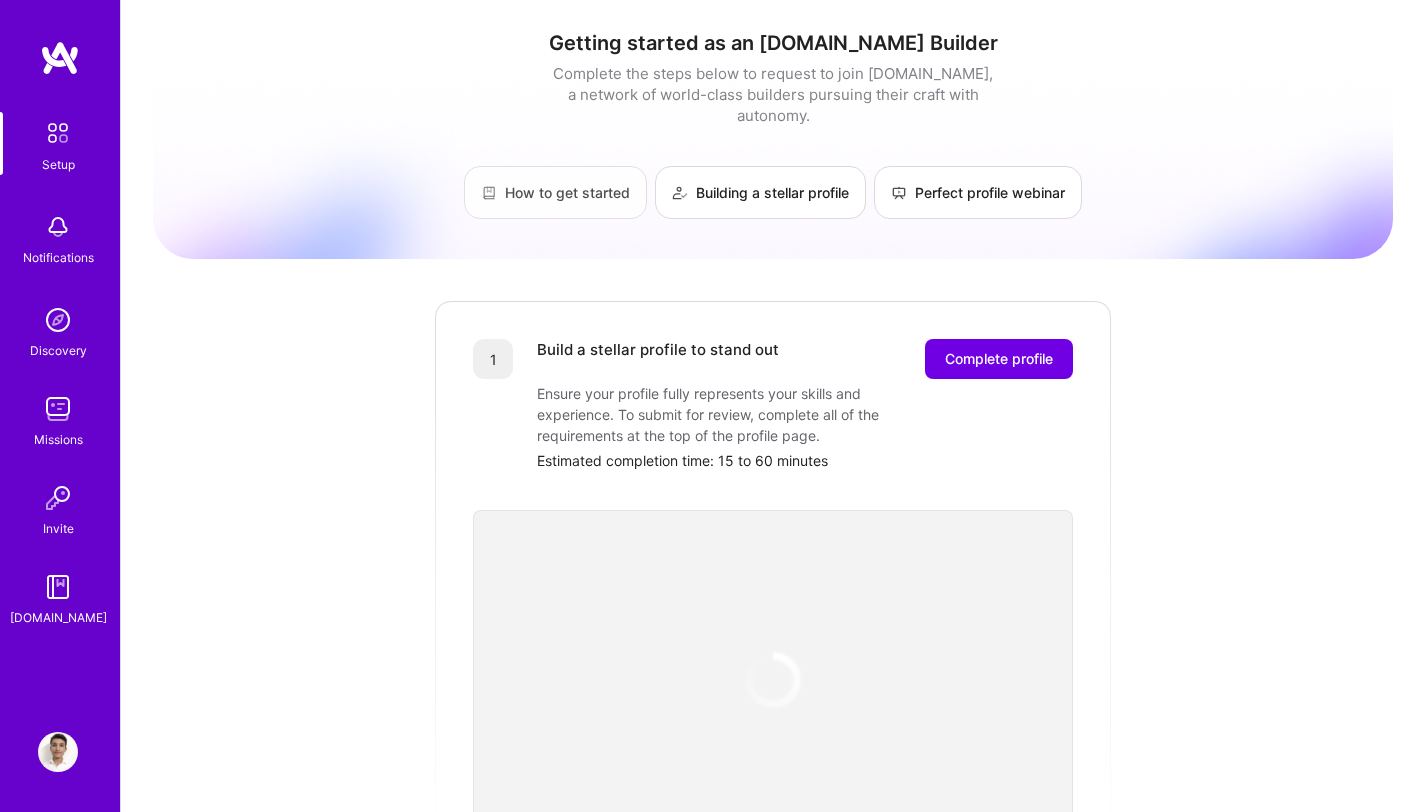 click on "How to get started" at bounding box center [555, 192] 